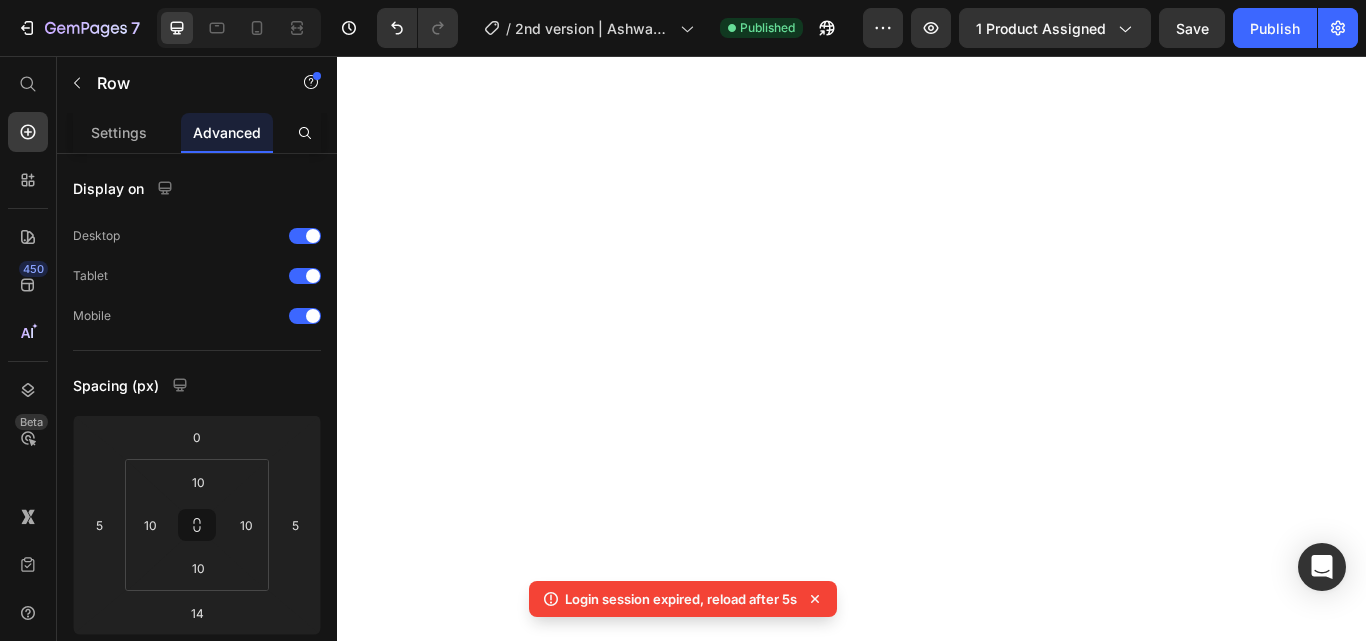 scroll, scrollTop: 0, scrollLeft: 0, axis: both 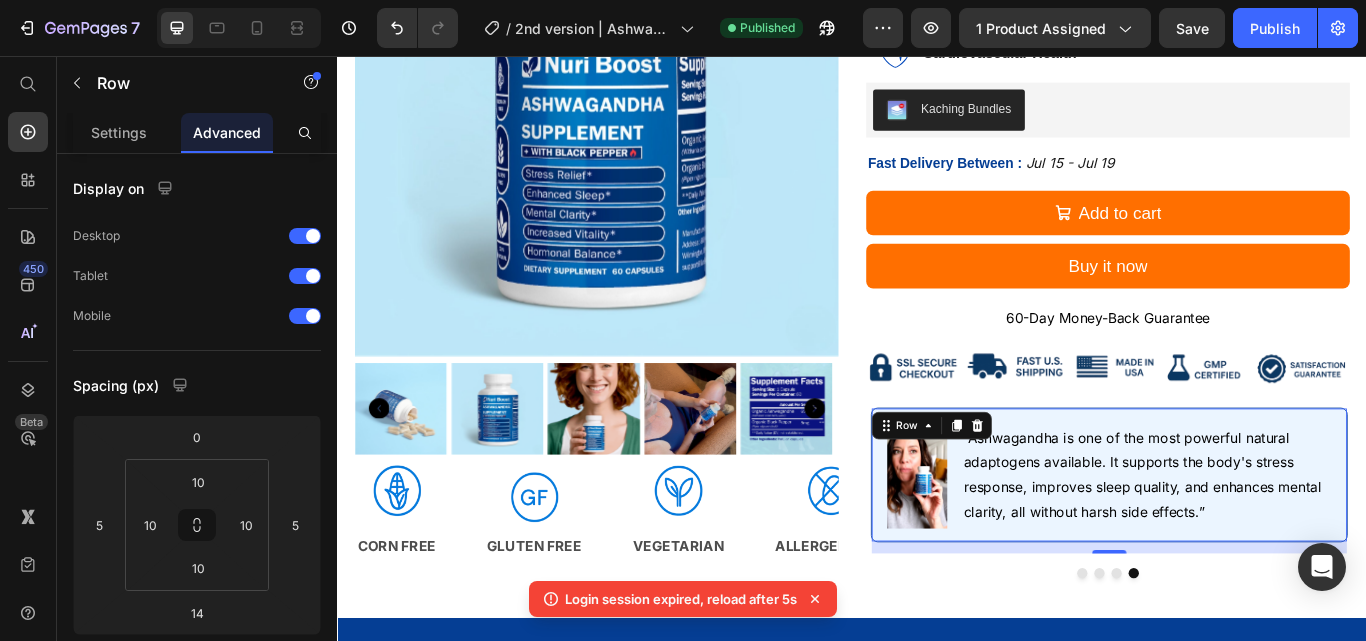 click on "Image “Ashwagandha is one of the most powerful natural adaptogens available. It supports the body's stress response, improves sleep quality, and enhances mental clarity, all without harsh side effects.” Text Row   14" at bounding box center [1236, 545] 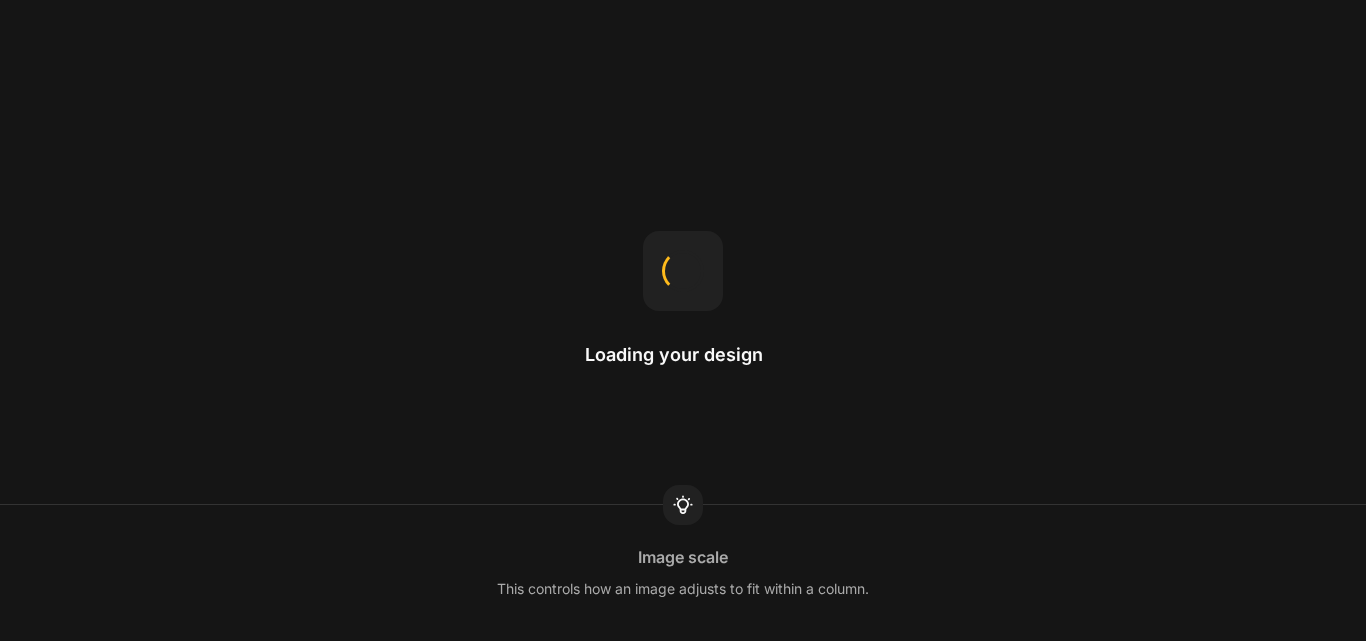 scroll, scrollTop: 0, scrollLeft: 0, axis: both 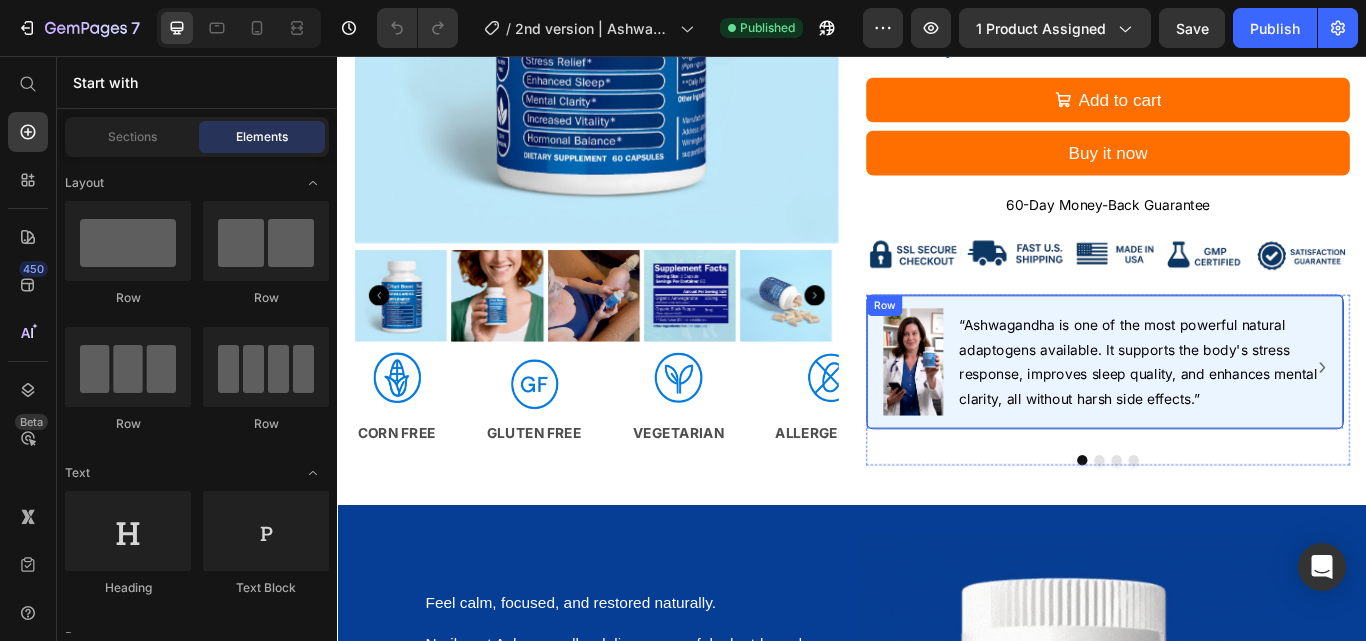 click on "Image “Ashwagandha is one of the most powerful natural adaptogens available. It supports the body's stress response, improves sleep quality, and enhances mental clarity, all without harsh side effects.” Text Row" at bounding box center (1231, 413) 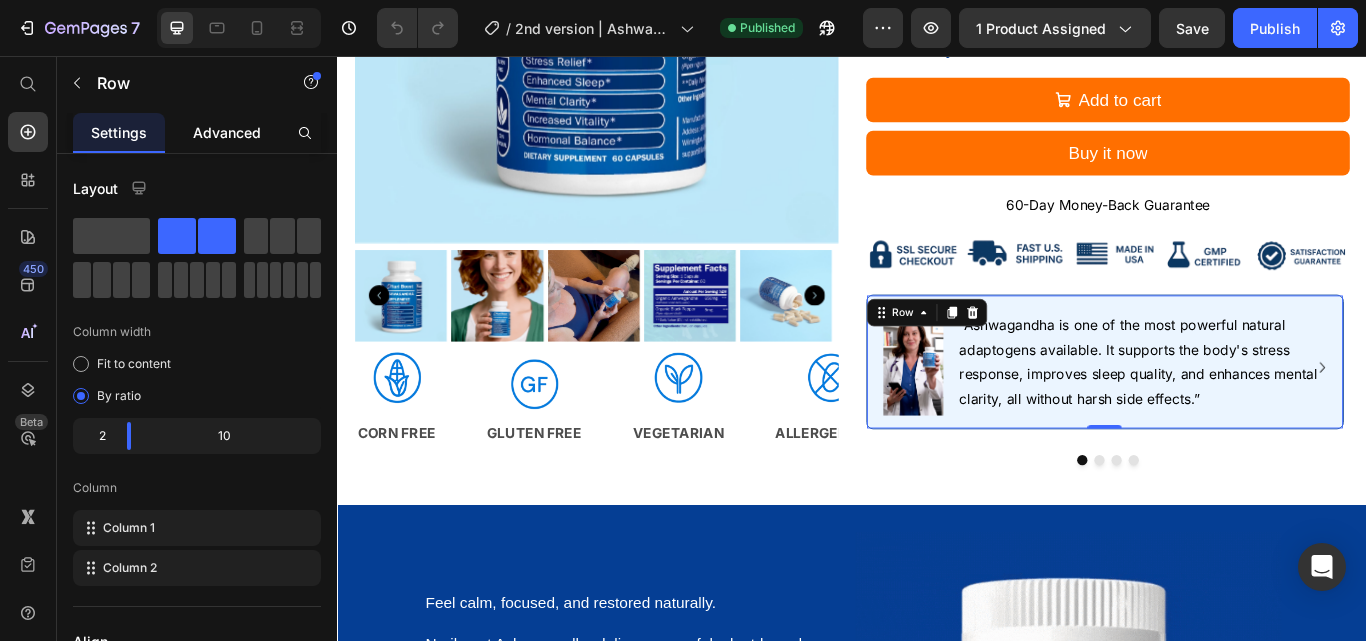click on "Advanced" at bounding box center (227, 132) 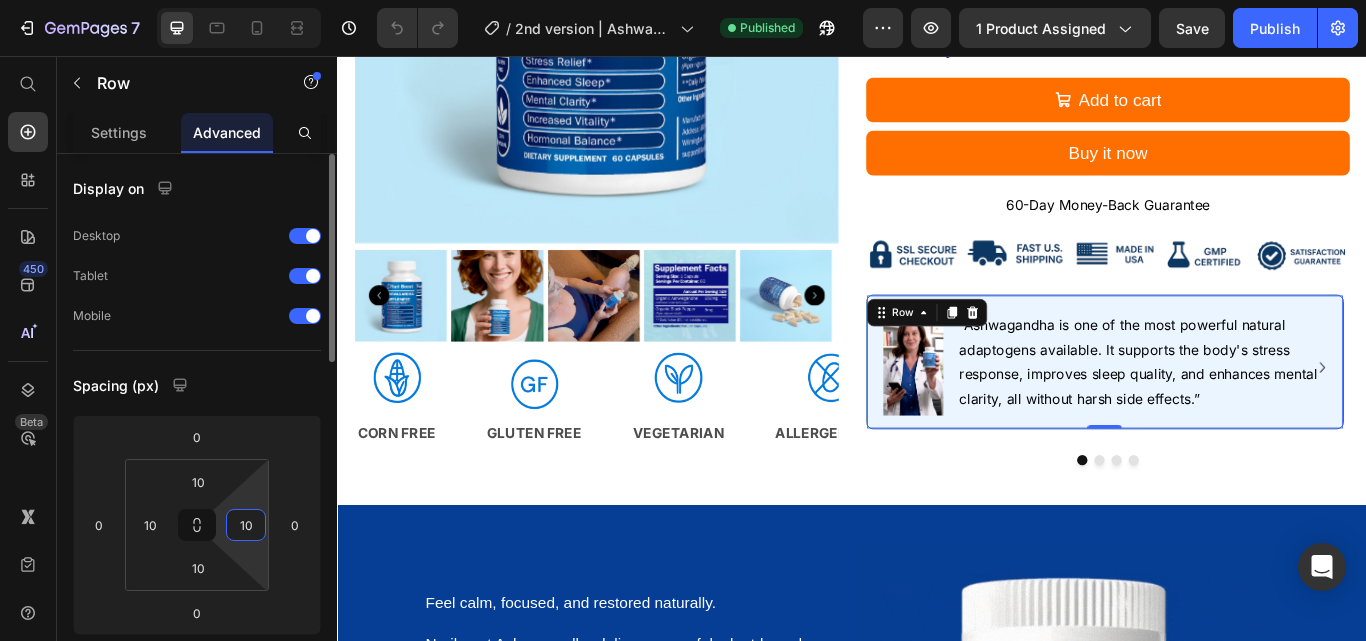 click on "10" at bounding box center [246, 525] 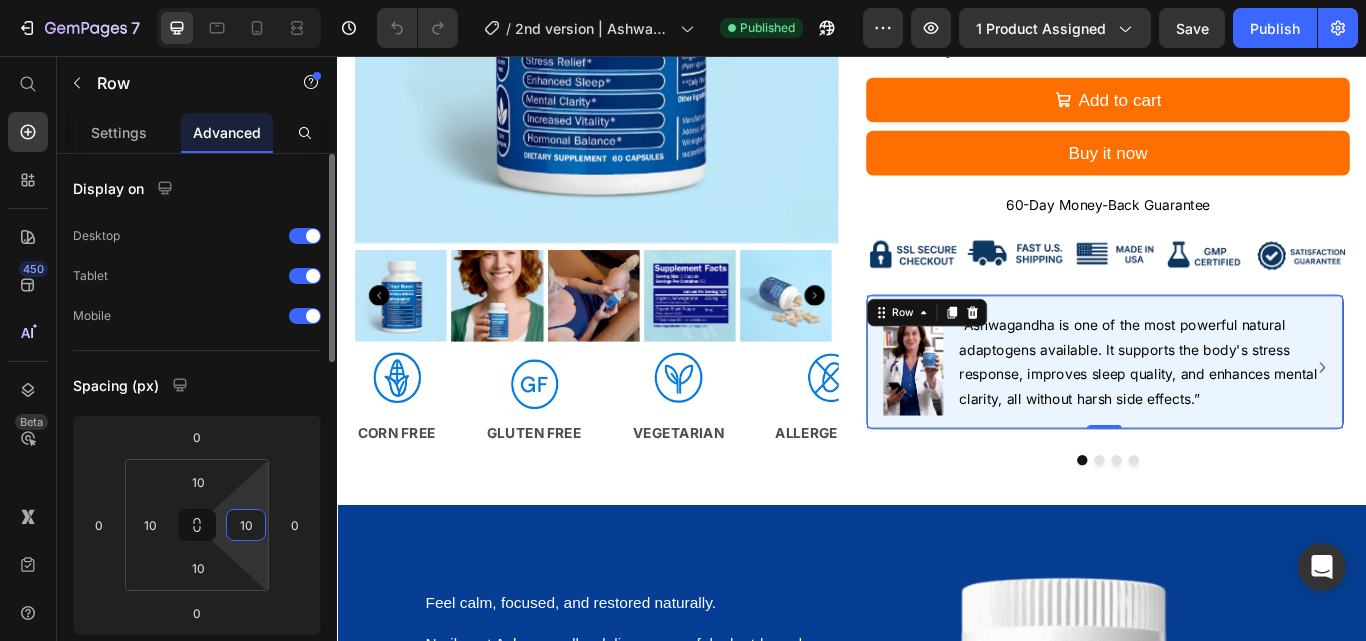 click on "10" at bounding box center [246, 525] 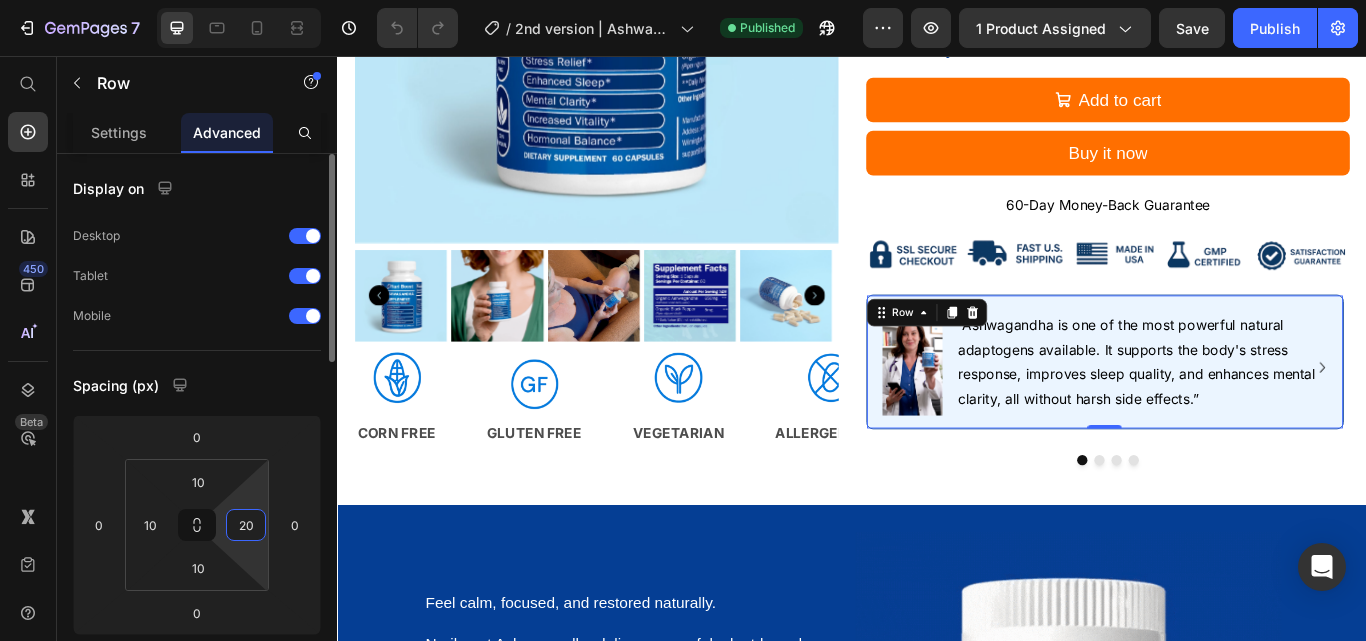 click on "20" at bounding box center [246, 525] 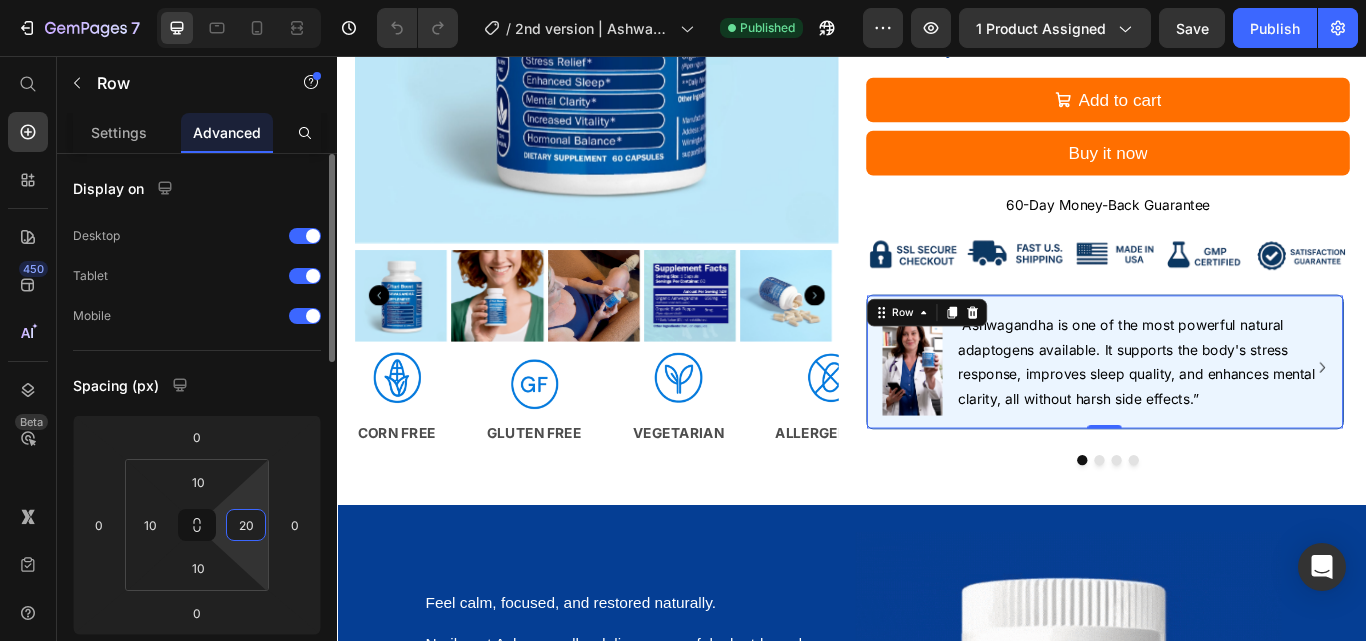 click on "20" at bounding box center [246, 525] 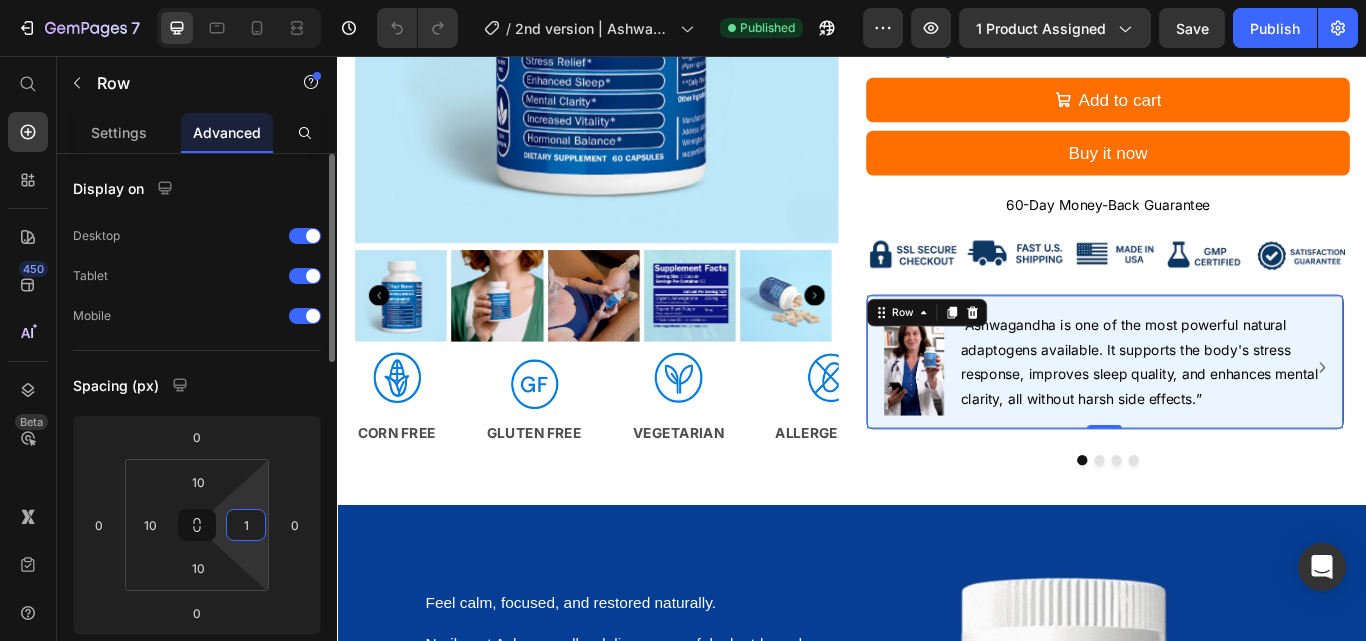 type on "10" 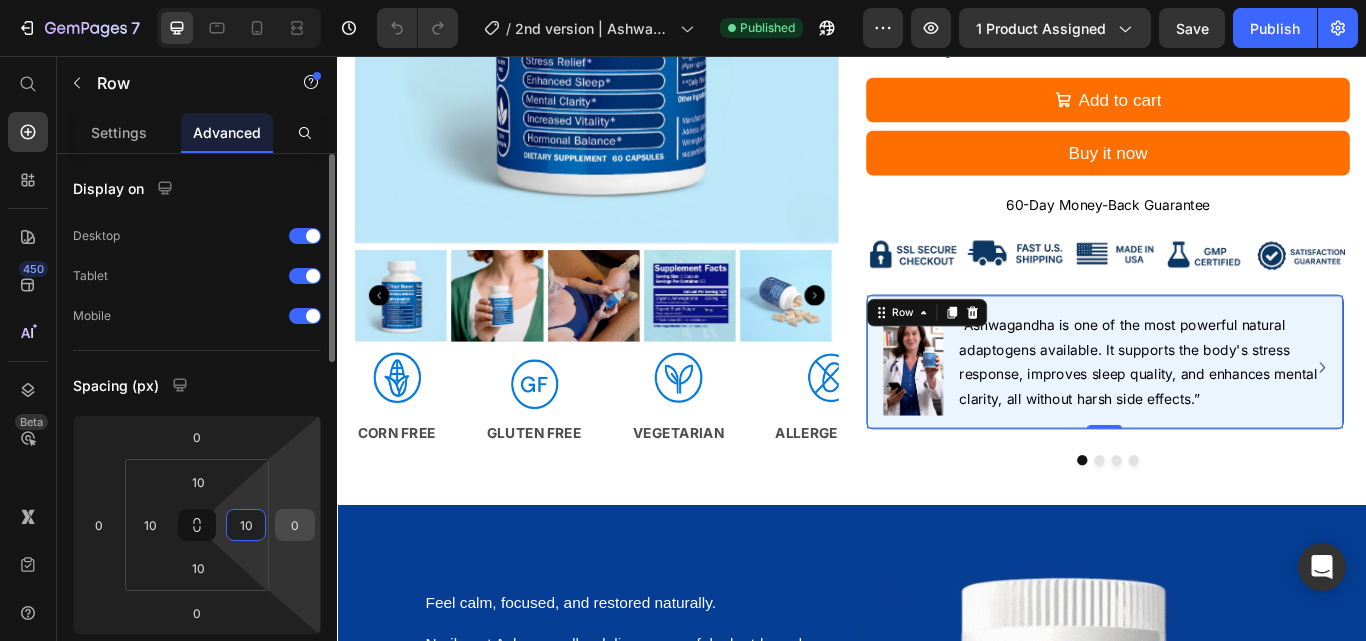click on "0" at bounding box center (295, 525) 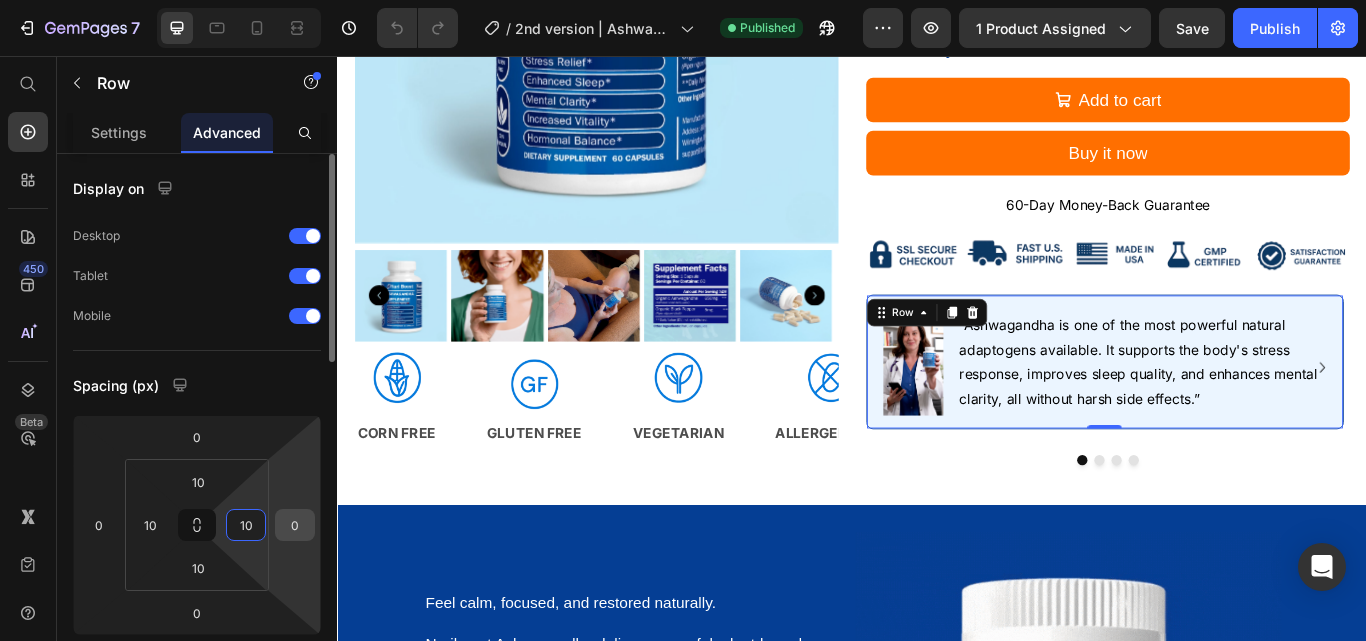 click on "0" at bounding box center [295, 525] 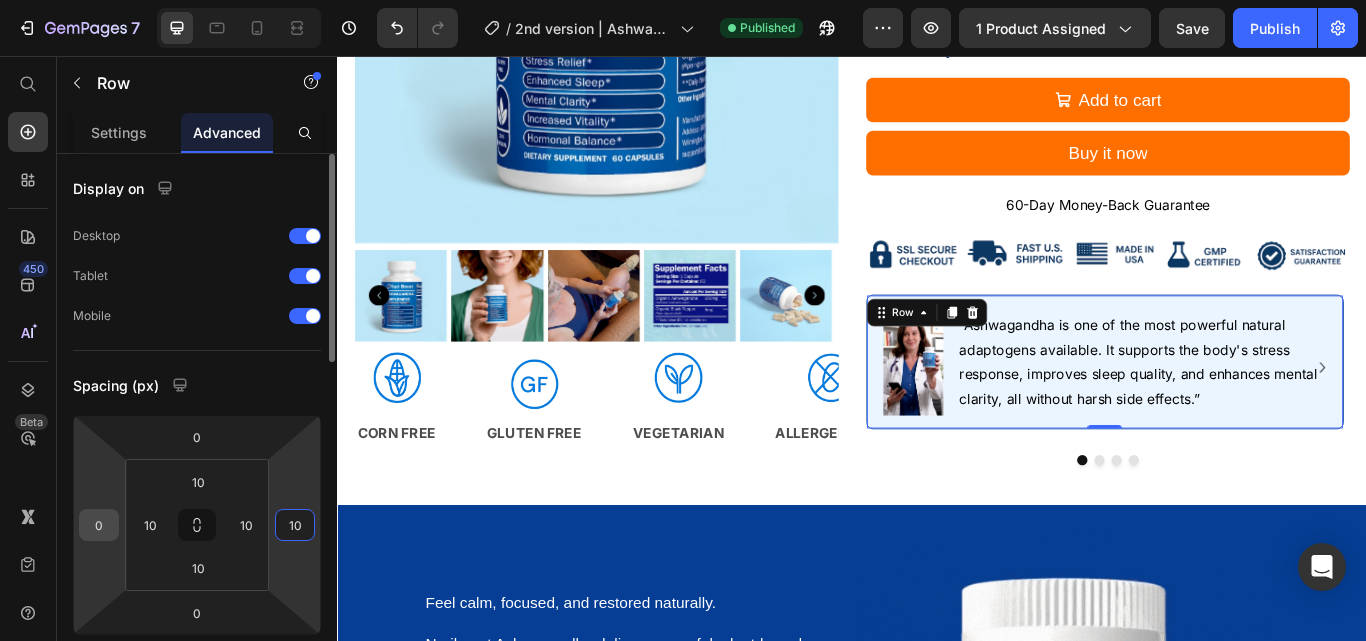 type on "10" 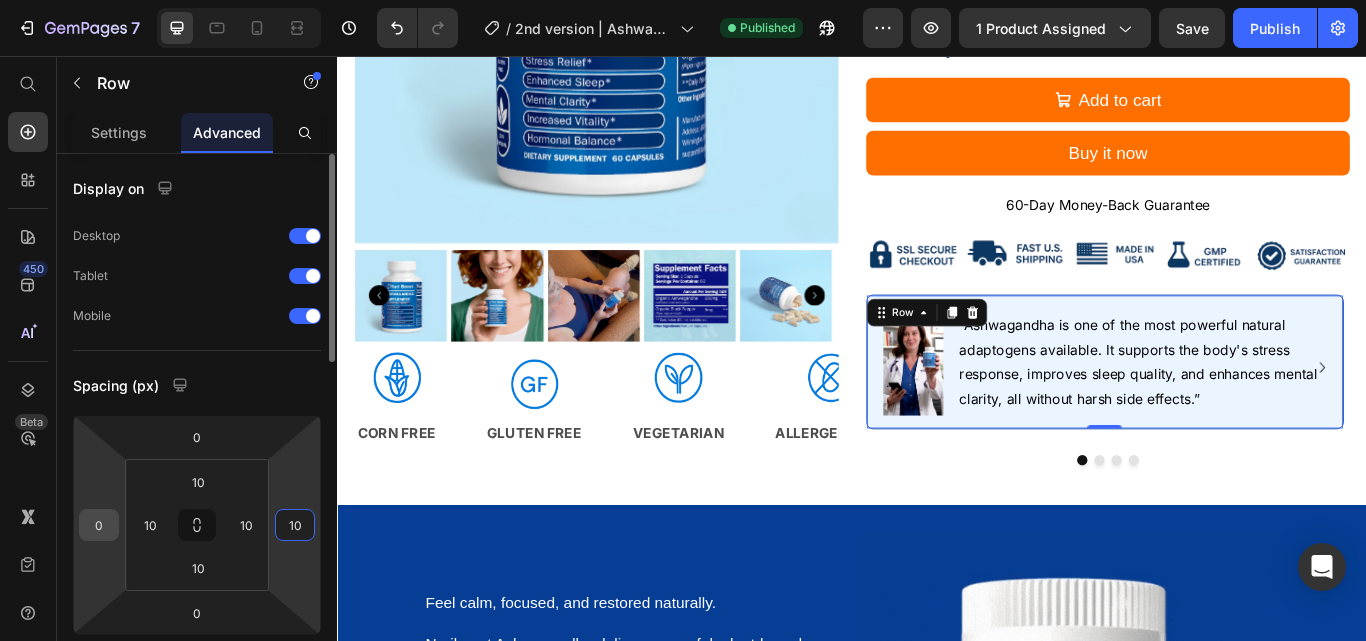 click on "0" at bounding box center (99, 525) 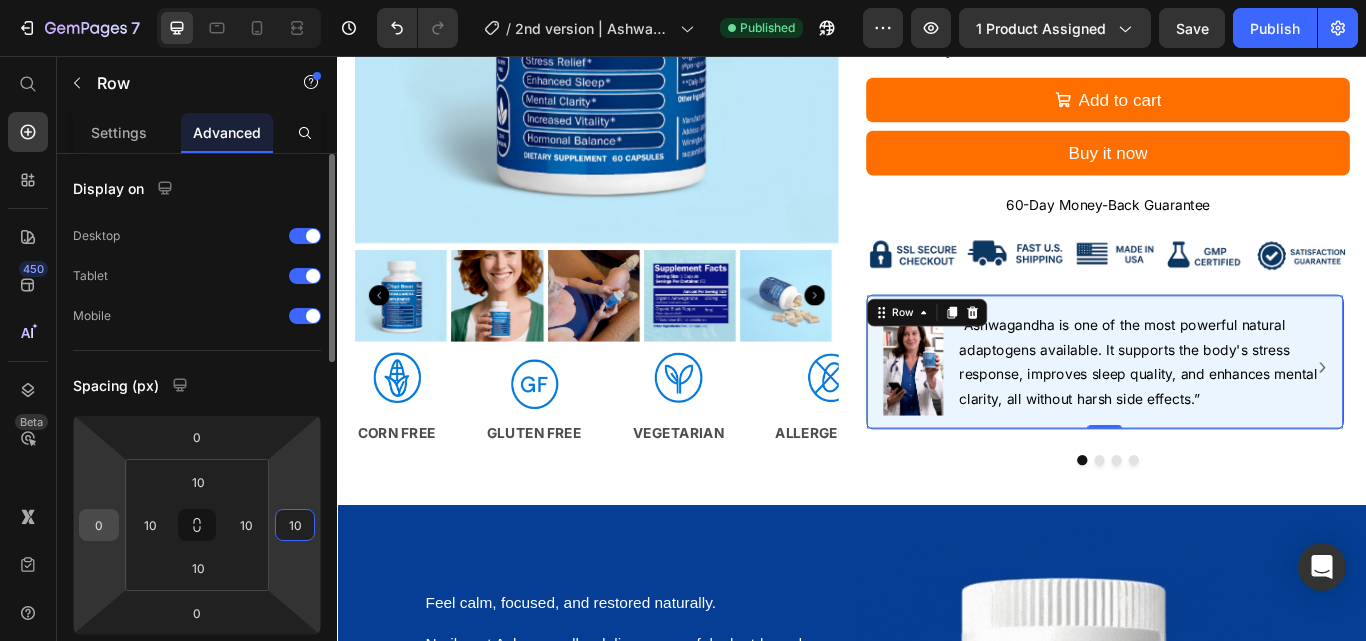 click on "0" at bounding box center (99, 525) 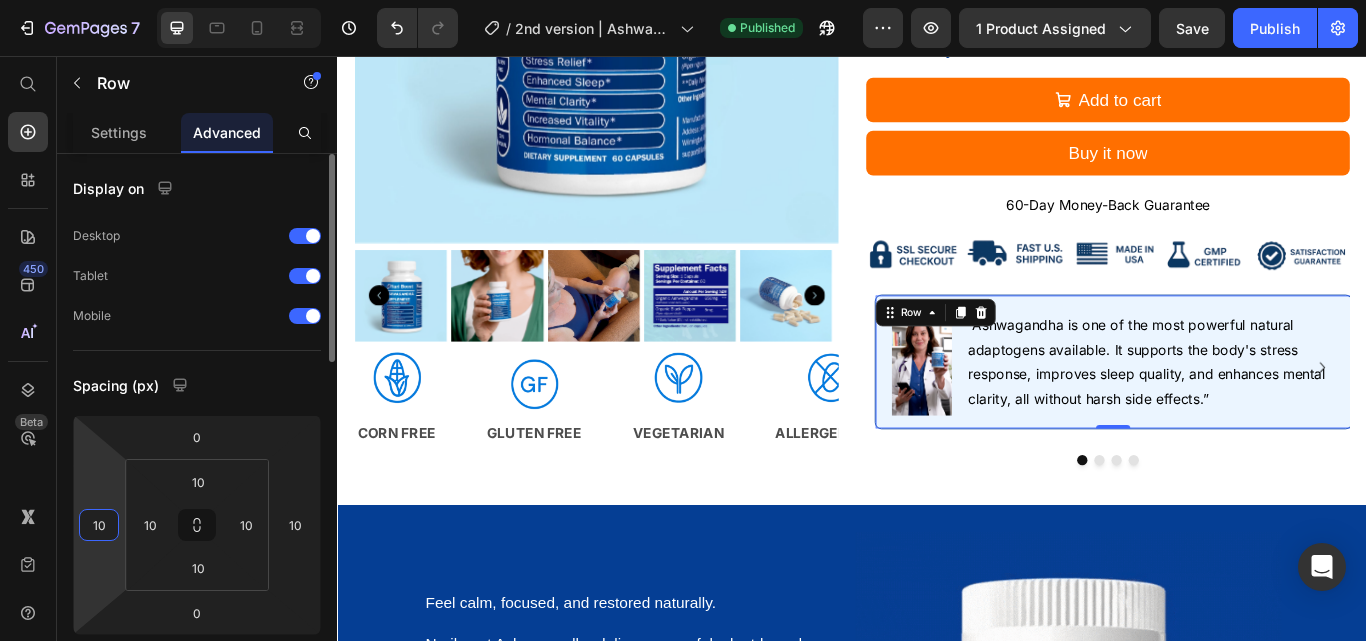 click on "10" at bounding box center [99, 525] 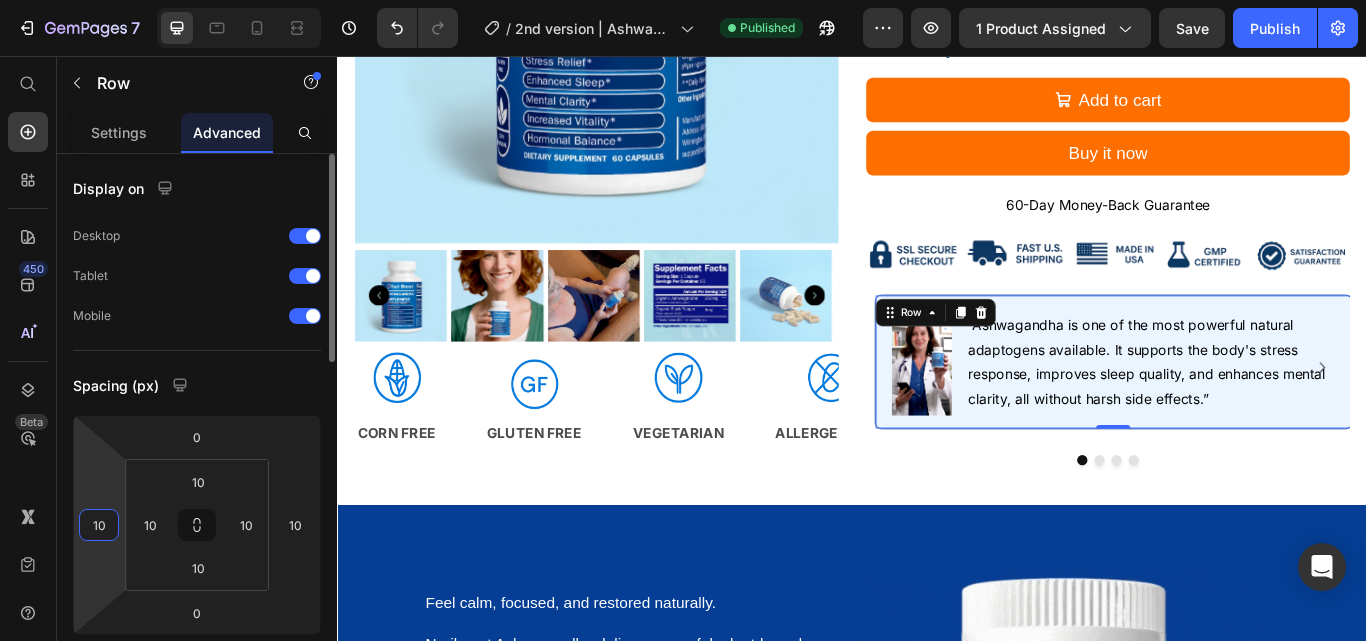 click on "10" at bounding box center [99, 525] 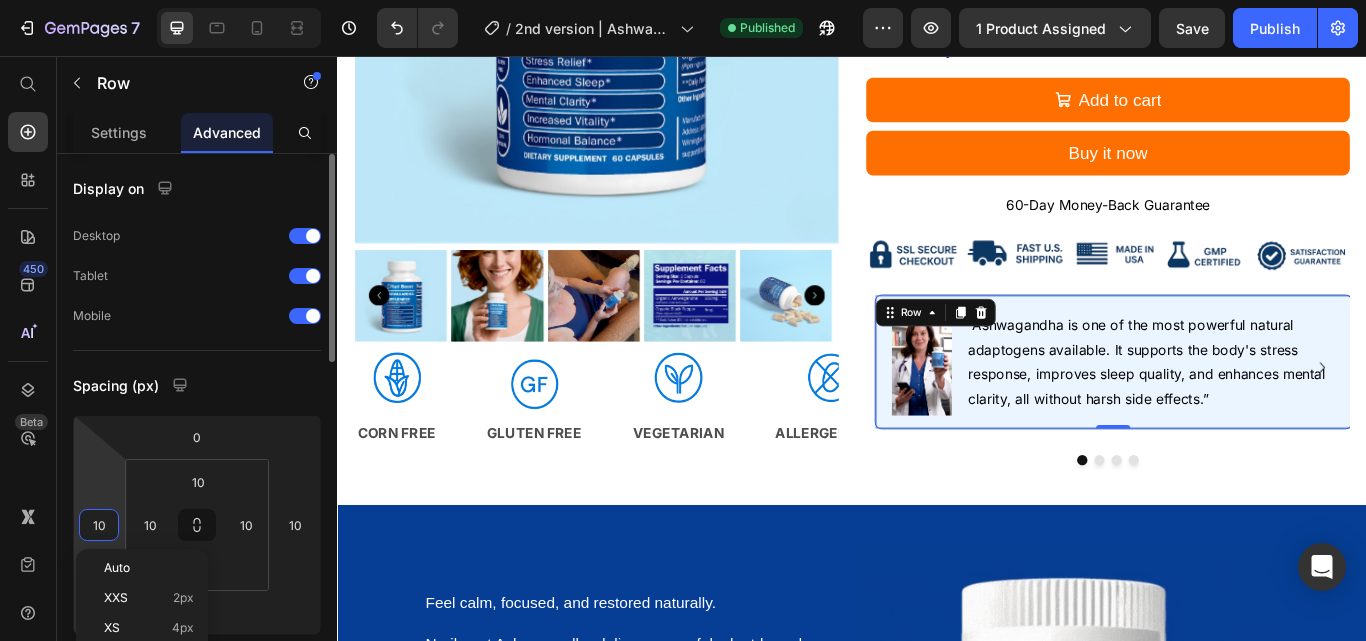 type on "0" 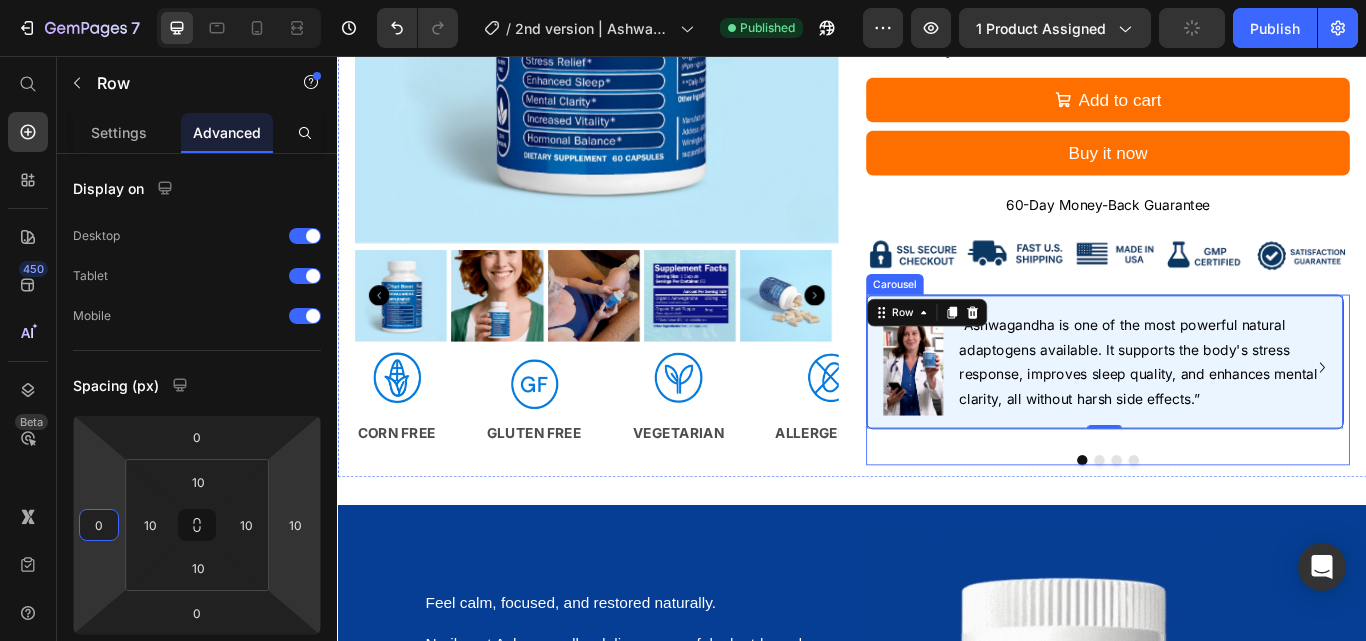click at bounding box center (1225, 528) 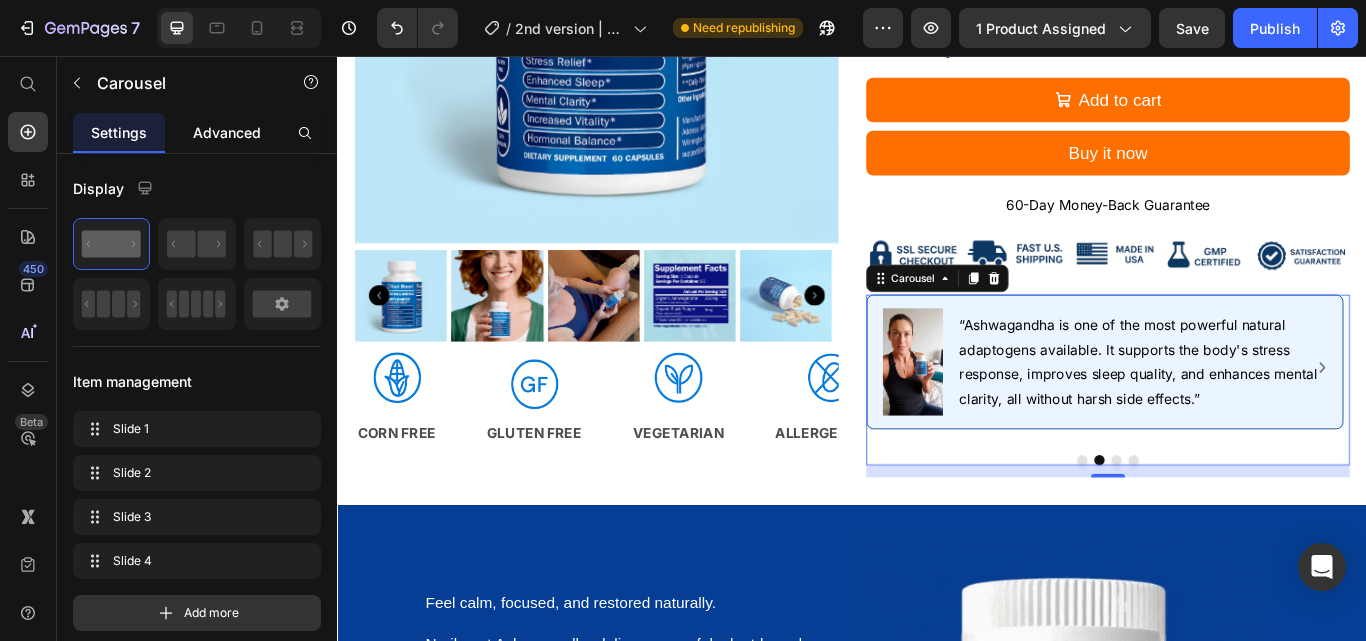 click on "Advanced" at bounding box center (227, 132) 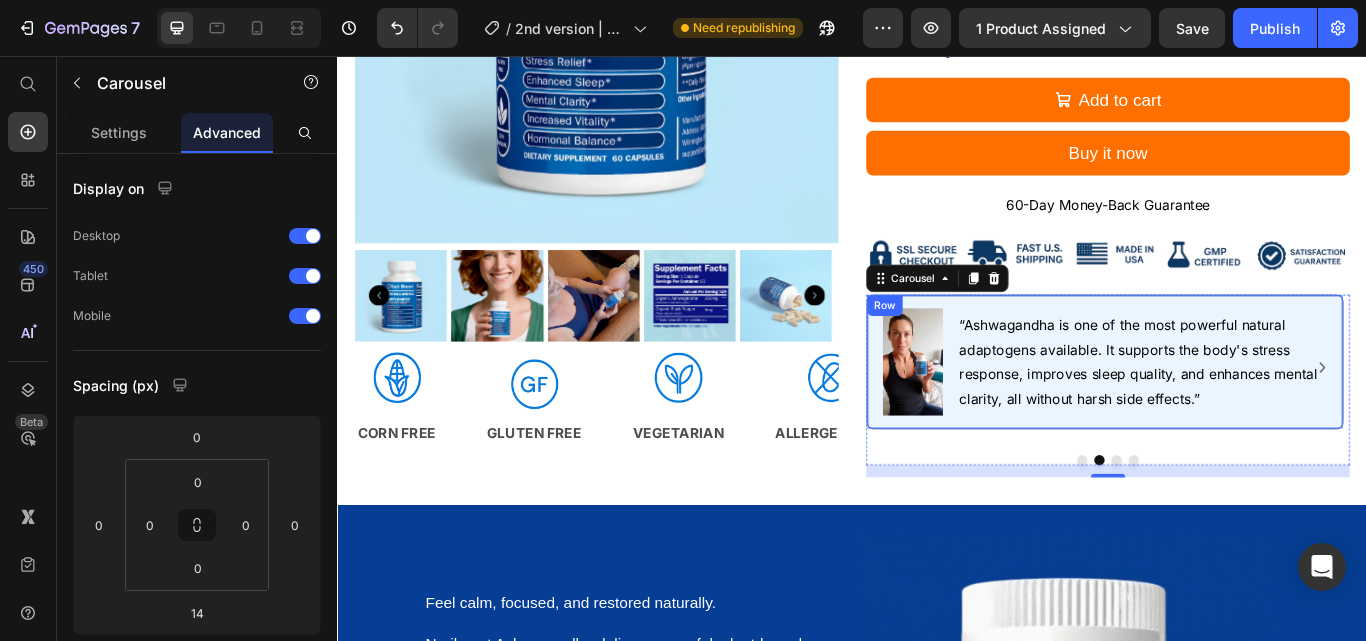 click on "Image “Ashwagandha is one of the most powerful natural adaptogens available. It supports the body's stress response, improves sleep quality, and enhances mental clarity, all without harsh side effects.” Text Row" at bounding box center (1231, 413) 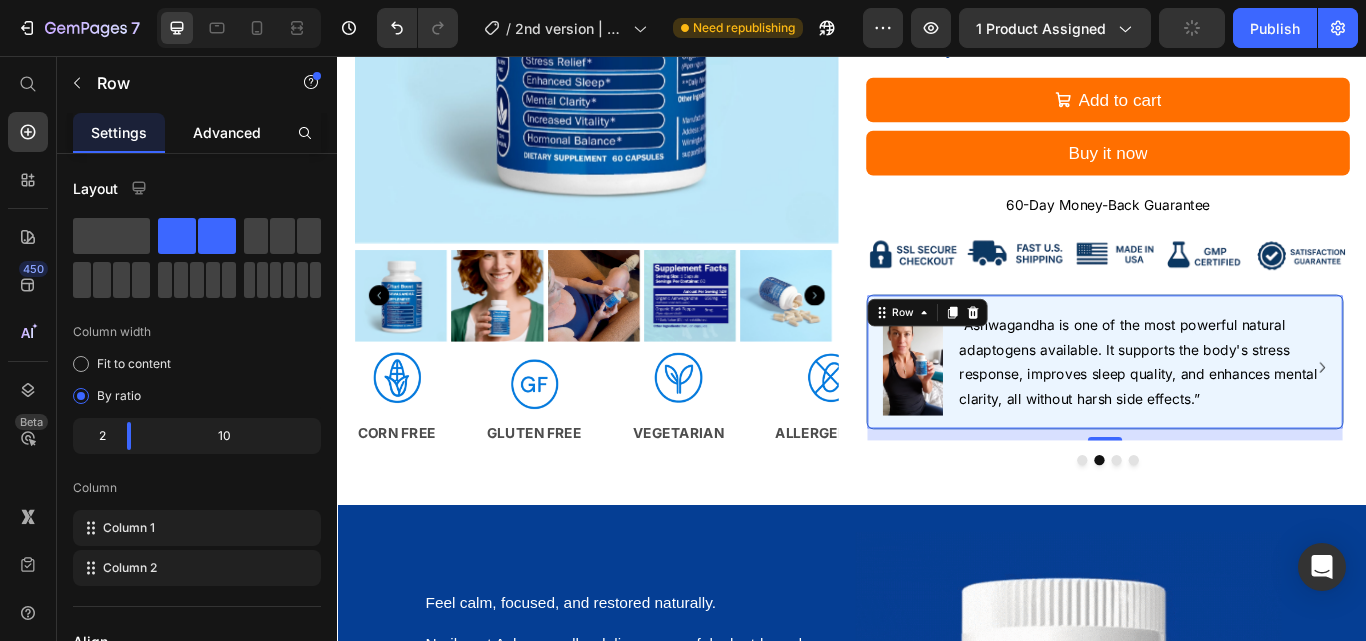 click on "Advanced" at bounding box center (227, 132) 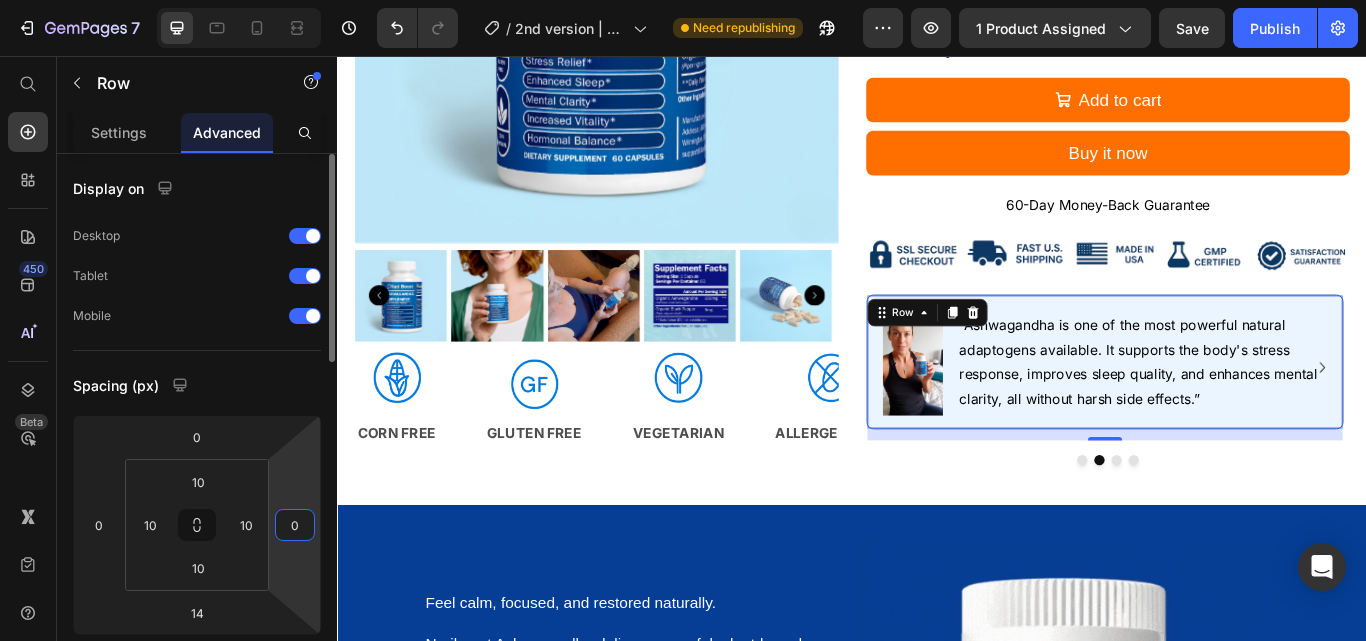 click on "0" at bounding box center (295, 525) 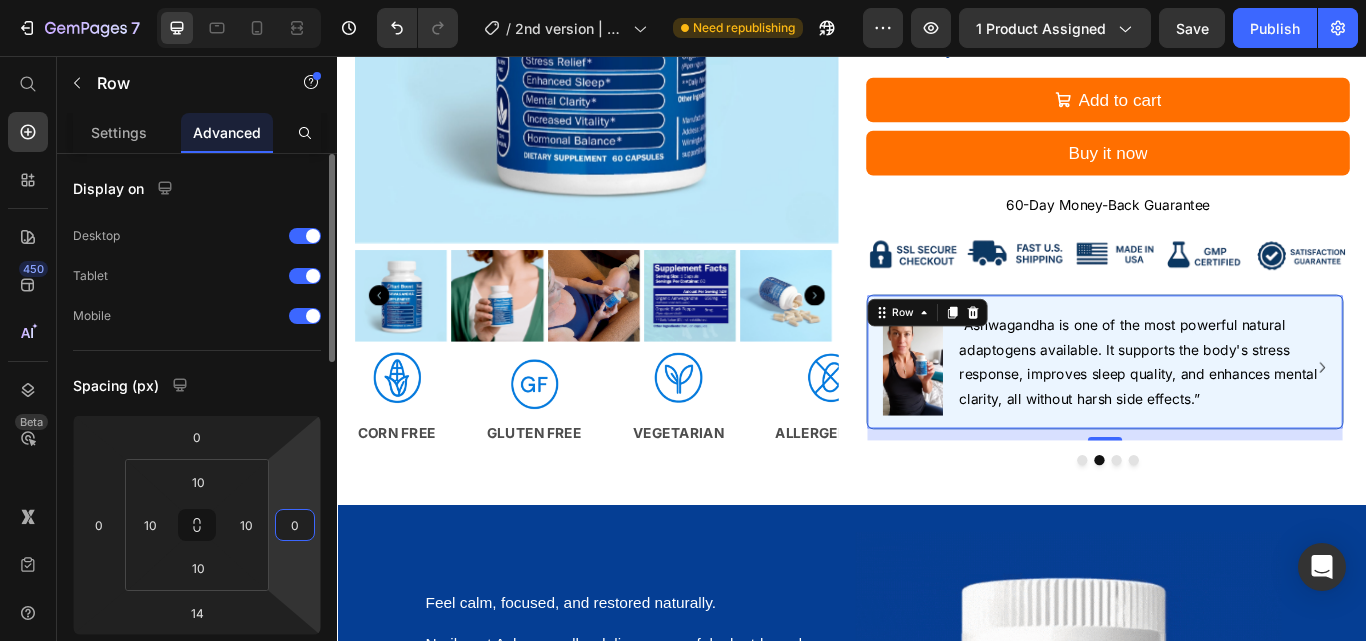 click on "0" at bounding box center [295, 525] 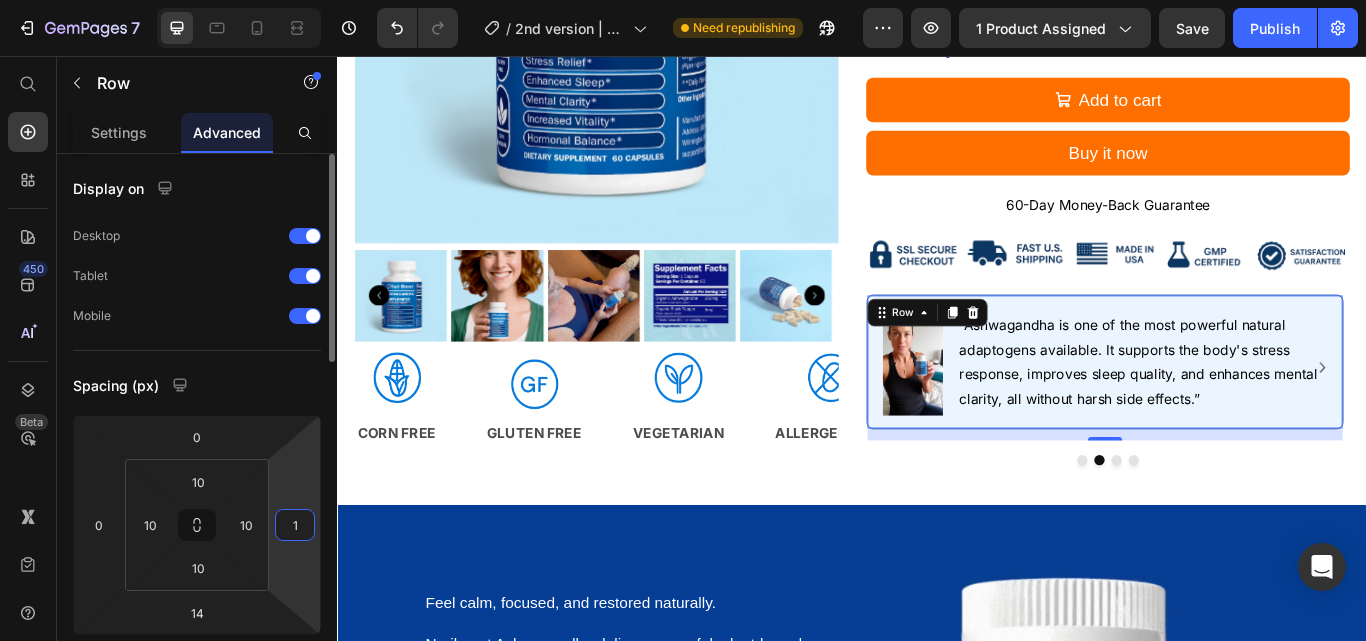 type on "10" 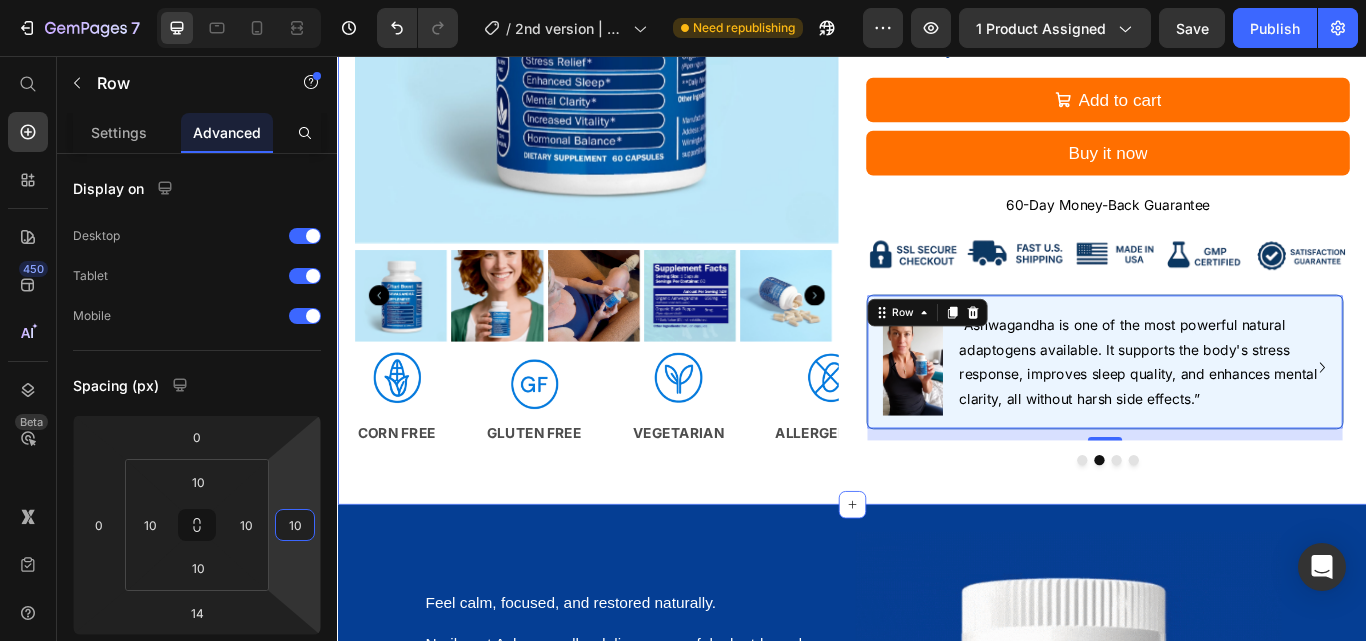 click on "Product Images Image CORN FREE Text Image GLUTEN FREE Text Image VEGETARIAN Text Image ALLERGEN FREE Text Image 100% NATURAL Text Image HORMONE FREE Text Image ANTIBIOTIC FREE Text Image VEGAN Text Image CORN FREE Text Image GLUTEN FREE Text Image VEGETARIAN Text Image ALLERGEN FREE Text Image 100% NATURAL Text Image HORMONE FREE Text Image ANTIBIOTIC FREE Text Image VEGAN Text Marquee Row NuriBoost Ashwagandha Plus Product Title Icon Icon Icon Icon Icon Icon List 4.9 out of 5-Star Reviews Text Block Row Benefits Ingredients How to Use Icon Stress Reduction & Resilience Heading Row Icon Enhanced Sleep Quality Heading Row Icon Improved Energy & Stamina Heading Row Icon Cognitive Clarity & Focus Heading Row Icon Cardiovascular Health Heading Row Row Organic Ashwagandha Root A powerful adaptogen used in Ayurveda to reduce stress, boost focus, and support energy and hormone balance.* Text Block Organic Black Pepper Extract Text Block Pullulan Capsules Text Block Take  Text Block Tab" at bounding box center [937, 4] 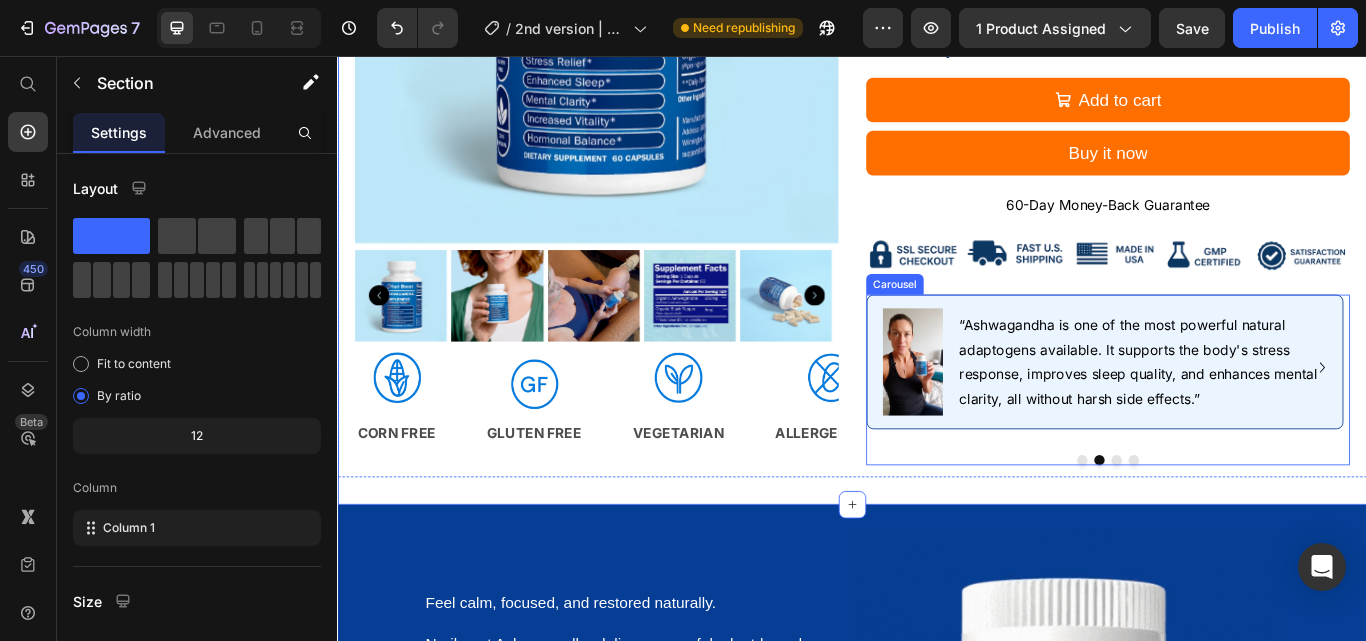 click 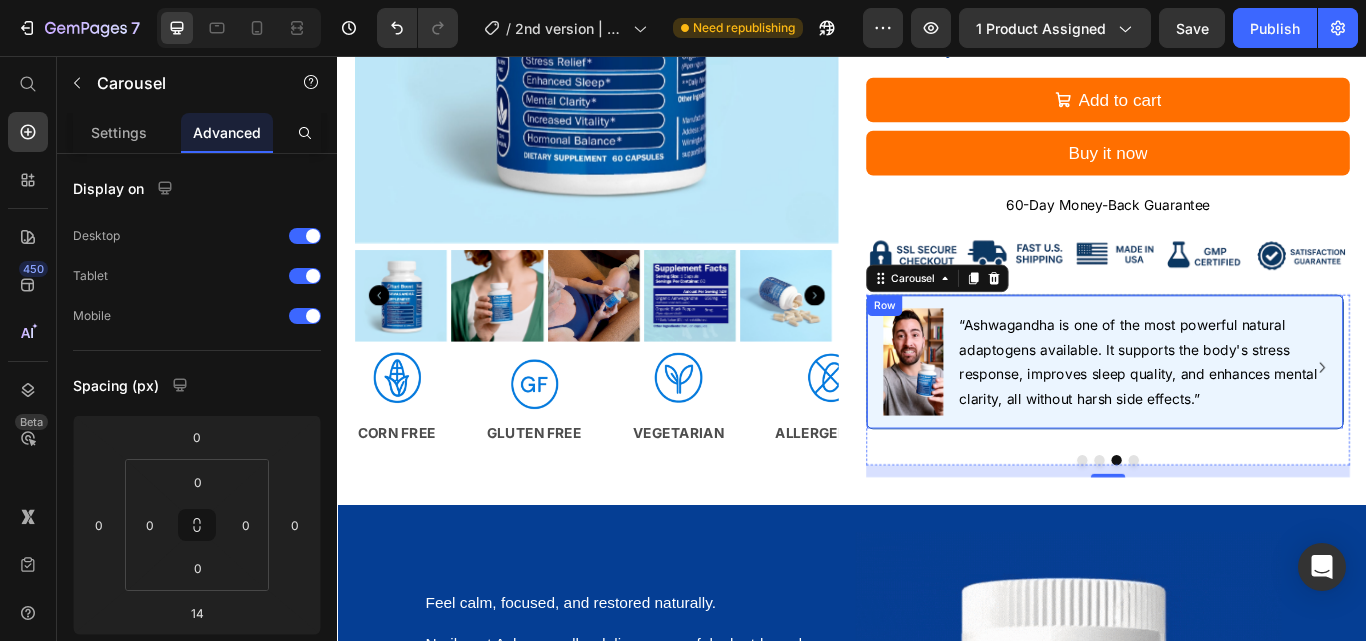click on "Image “Ashwagandha is one of the most powerful natural adaptogens available. It supports the body's stress response, improves sleep quality, and enhances mental clarity, all without harsh side effects.” Text Row" at bounding box center [1231, 413] 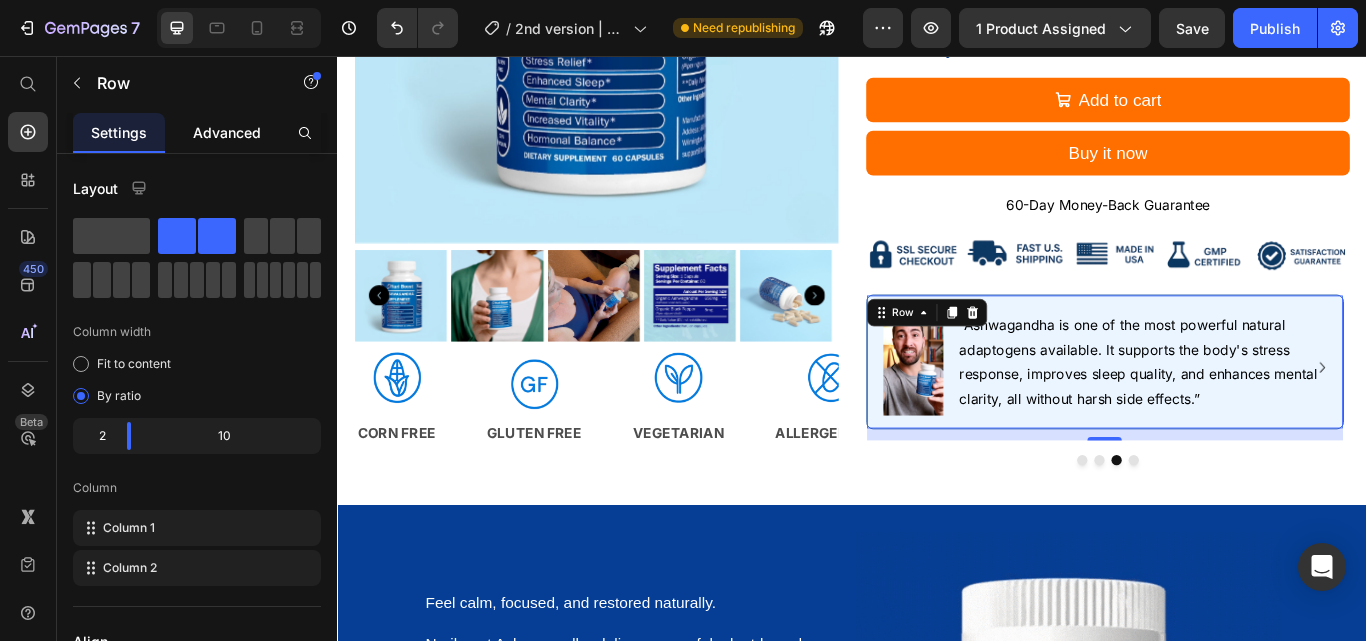 click on "Advanced" at bounding box center [227, 132] 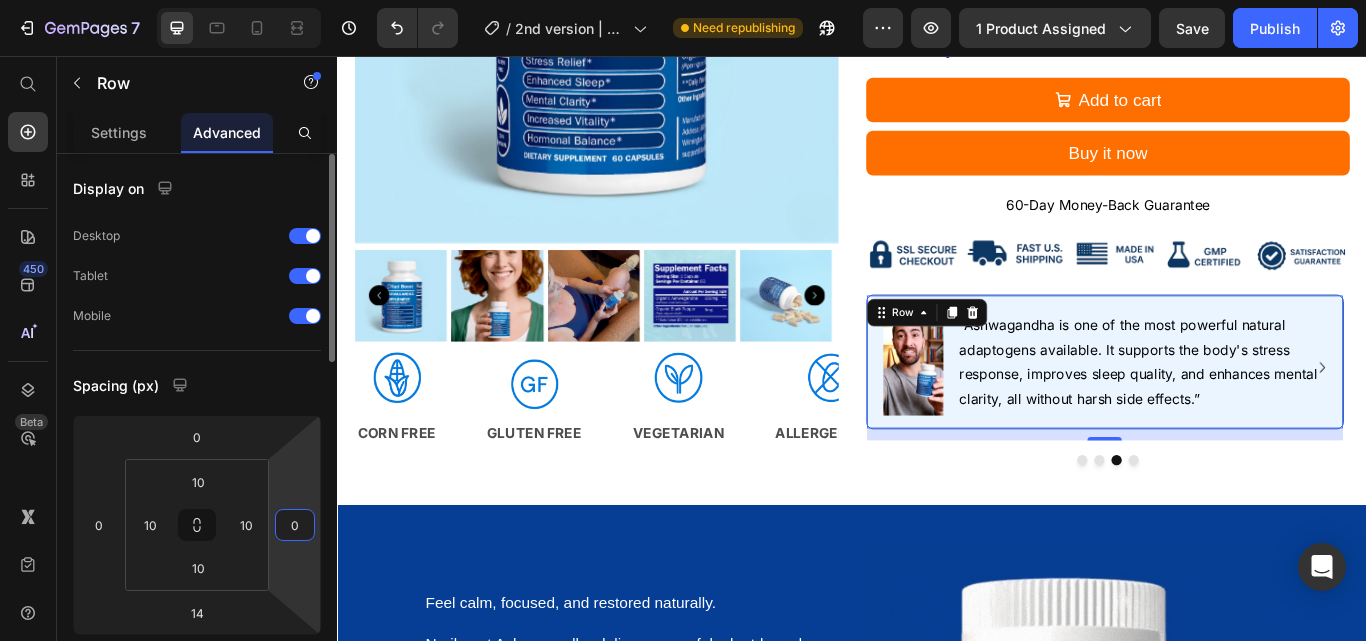 click on "0" at bounding box center (295, 525) 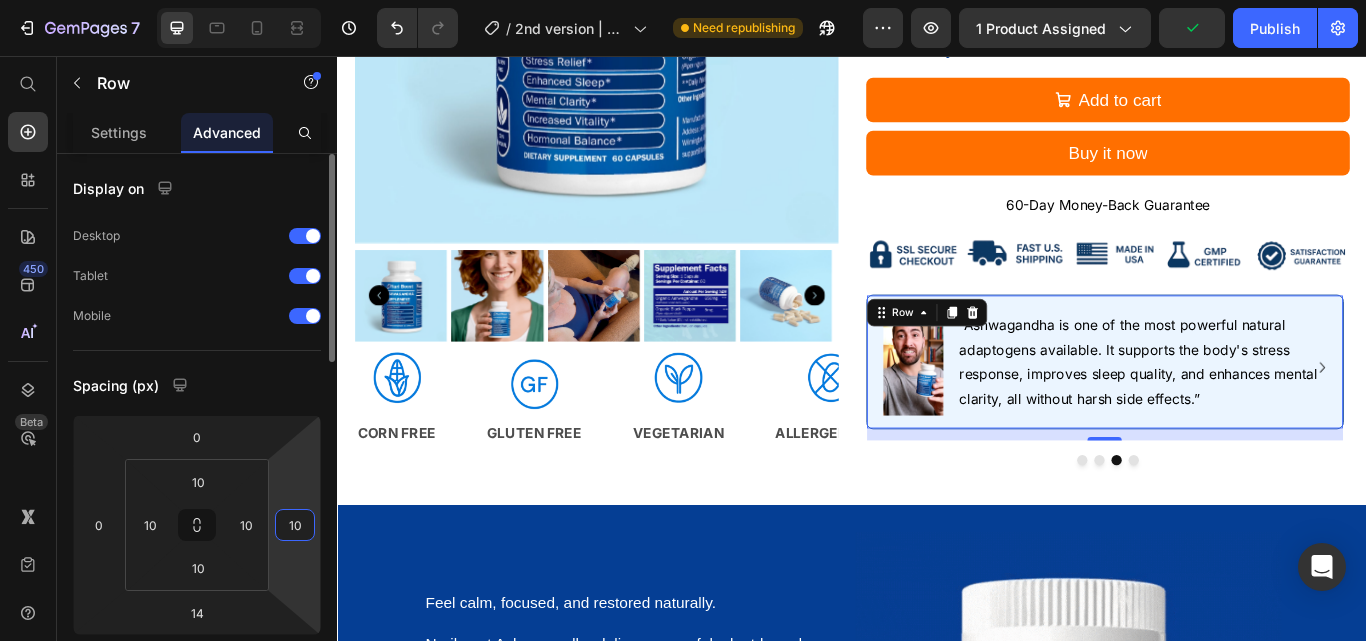 type on "10" 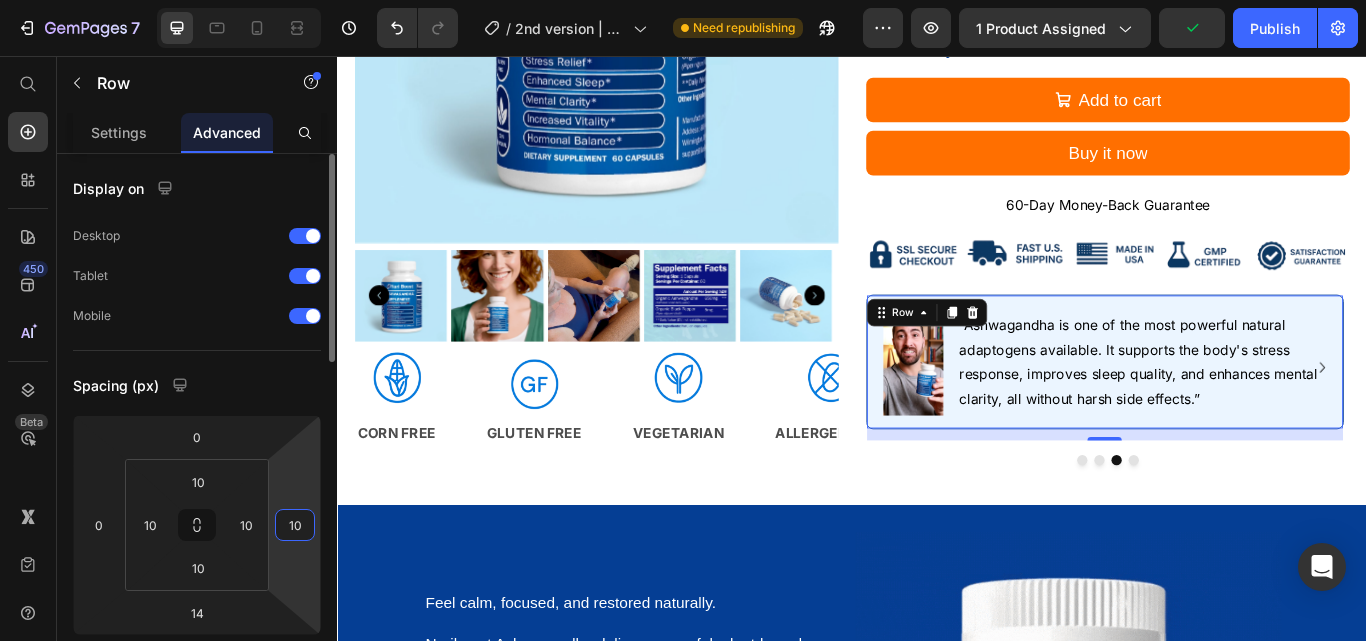 click on "Spacing (px)" at bounding box center [197, 385] 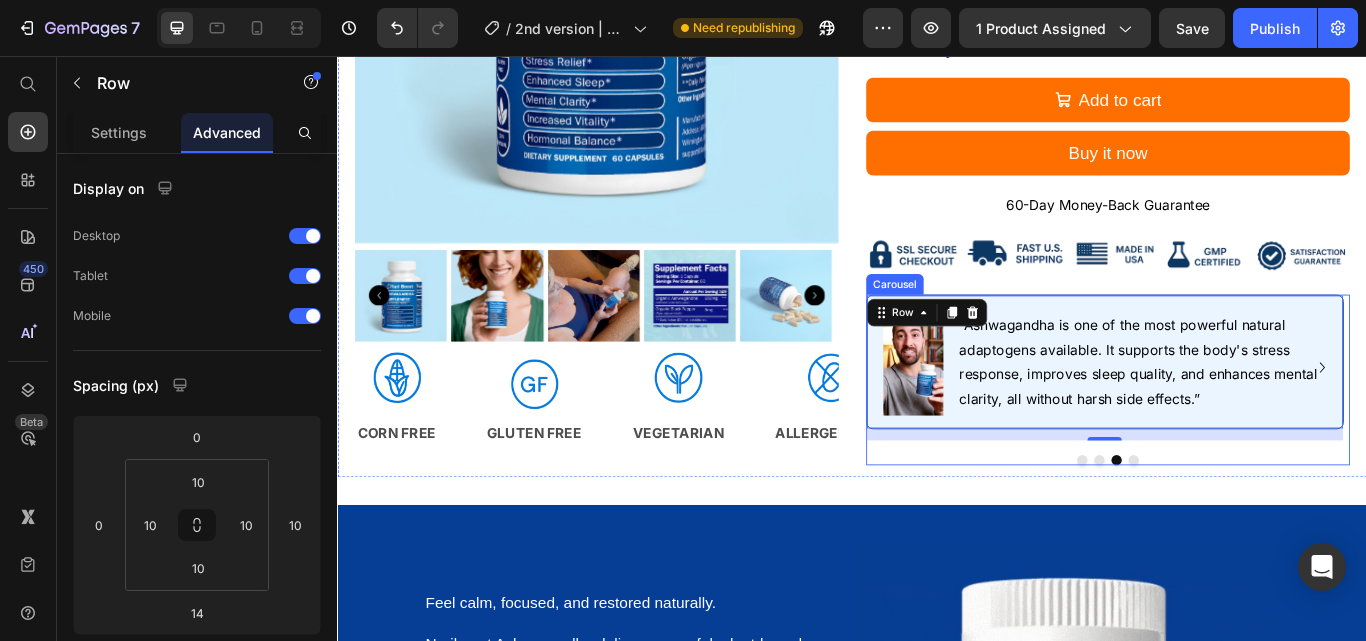 click at bounding box center [1265, 528] 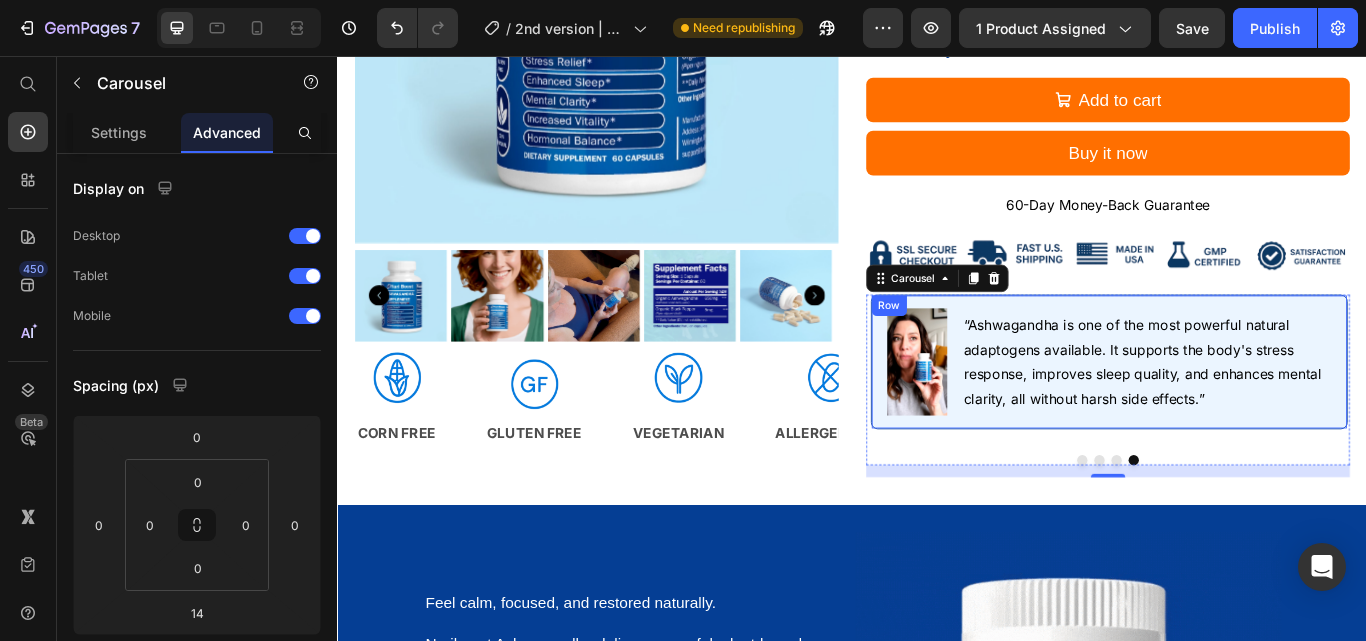 click on "Image “Ashwagandha is one of the most powerful natural adaptogens available. It supports the body's stress response, improves sleep quality, and enhances mental clarity, all without harsh side effects.” Text Row" at bounding box center [1236, 413] 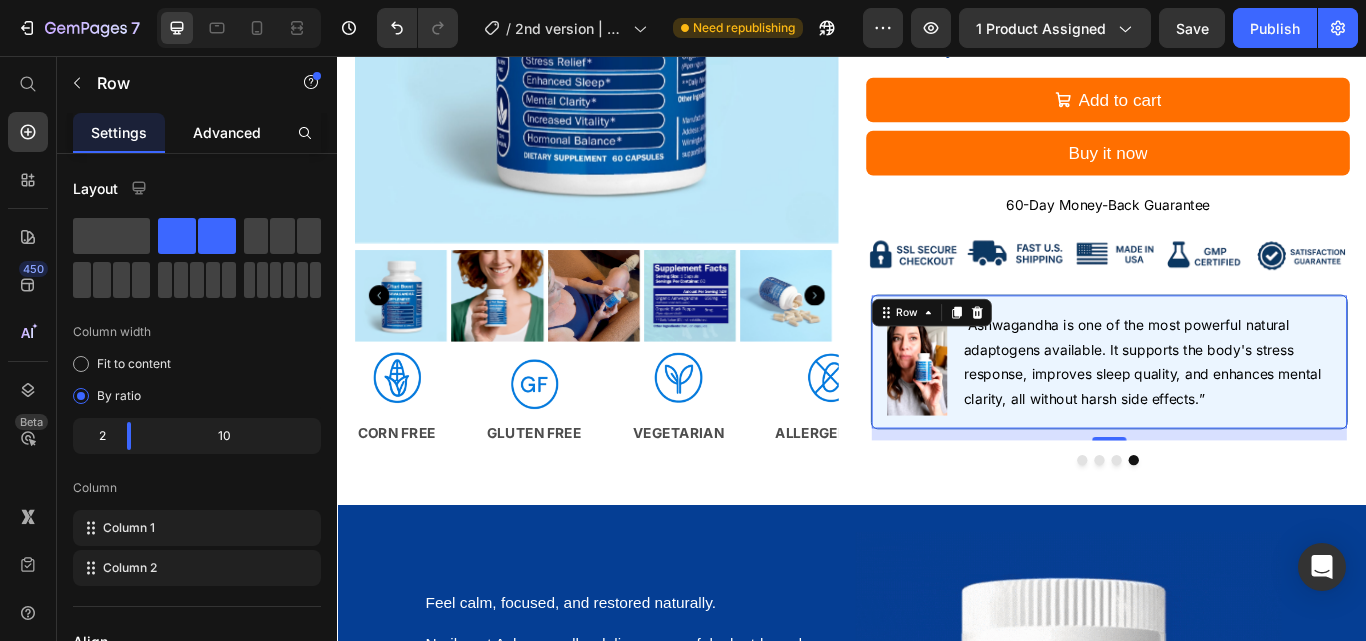 click on "Advanced" at bounding box center (227, 132) 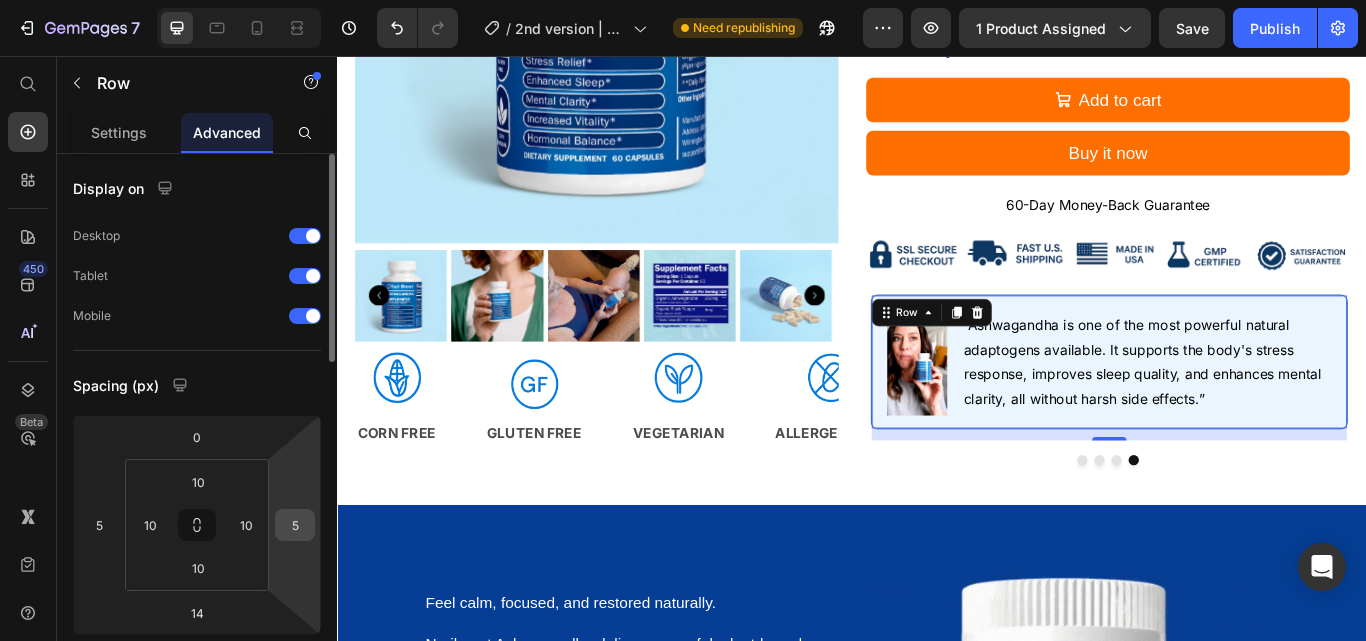 click on "5" at bounding box center [295, 525] 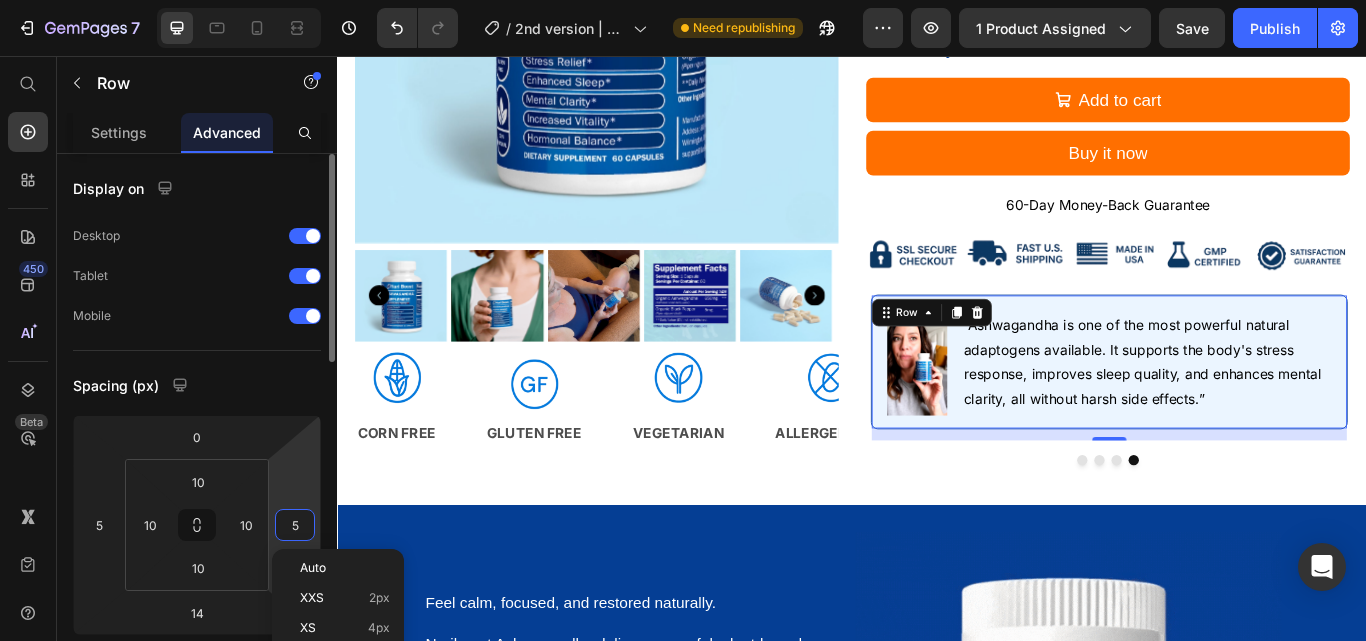 click on "5" at bounding box center [295, 525] 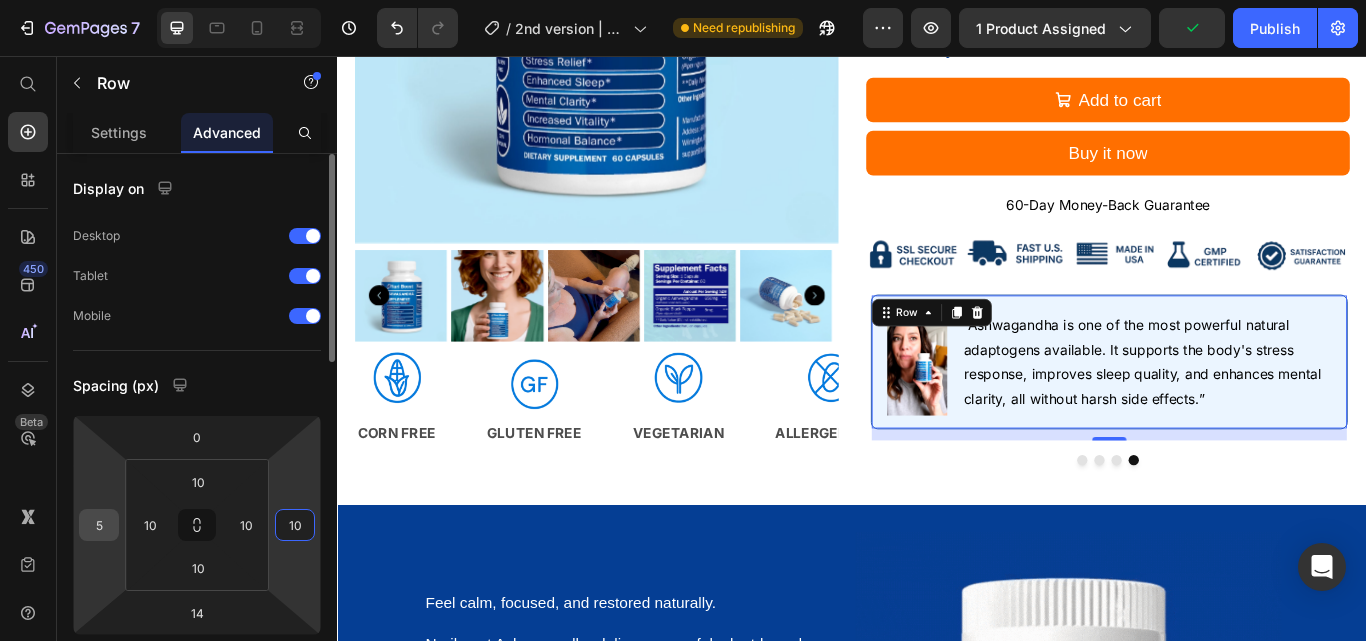 type on "10" 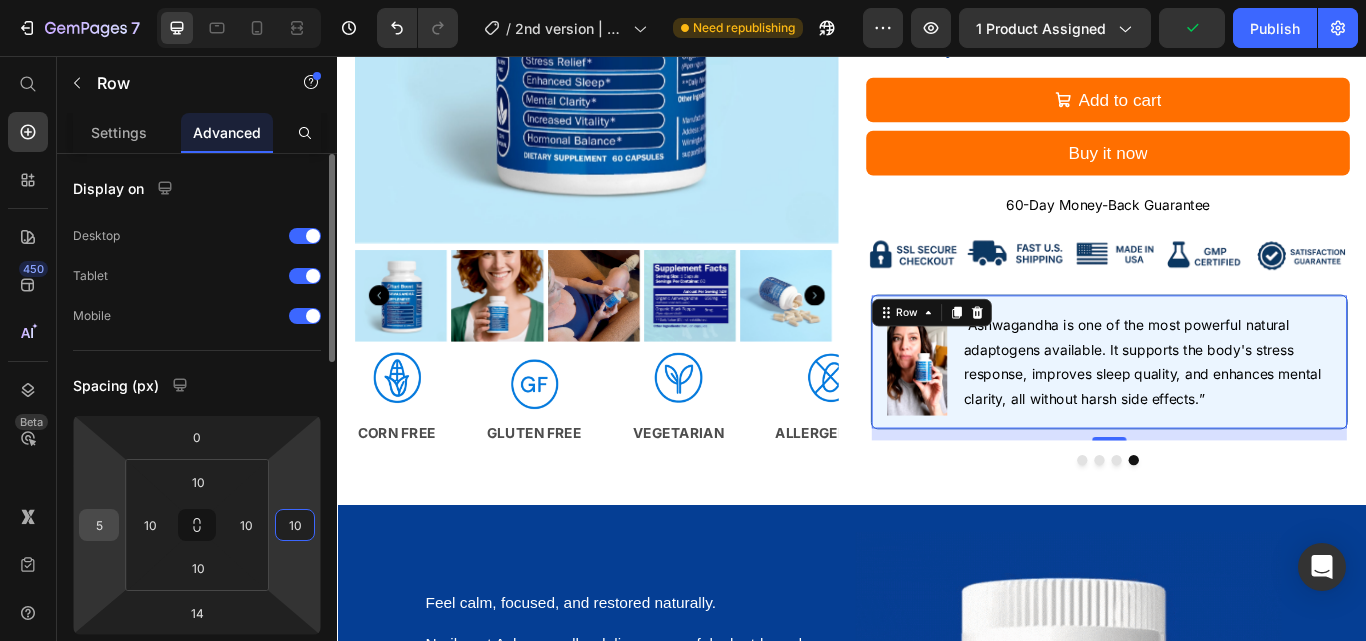 click on "5" at bounding box center (99, 525) 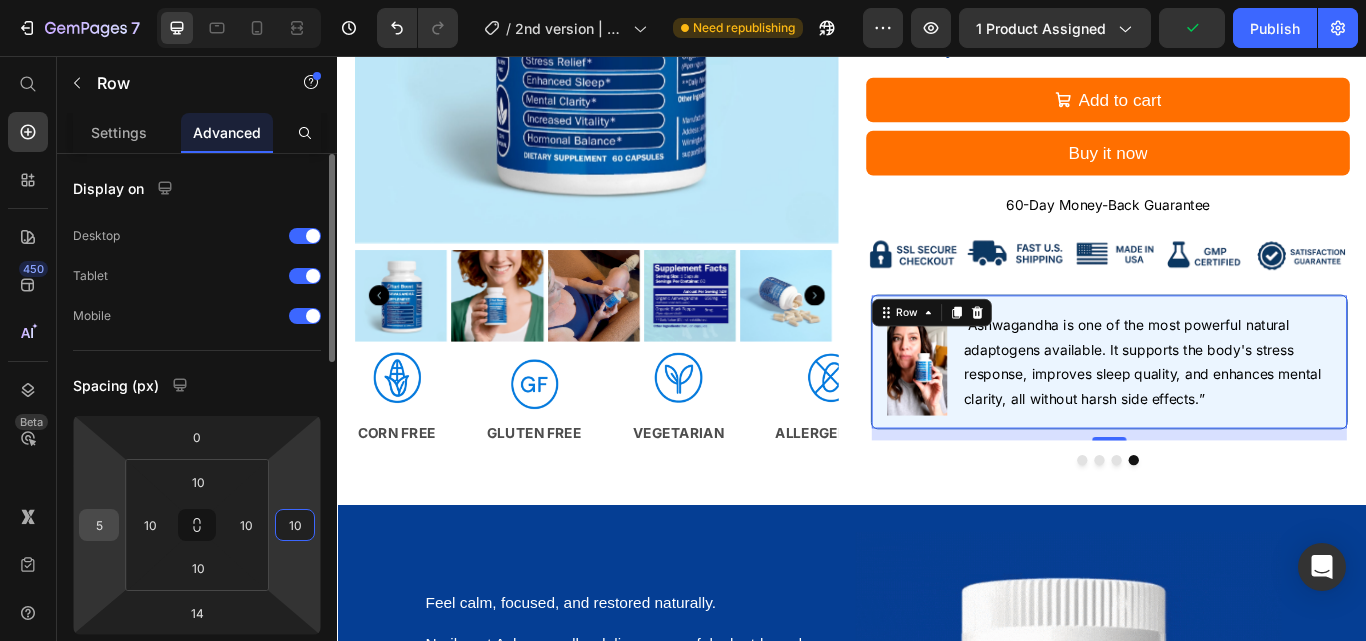 click on "5" at bounding box center [99, 525] 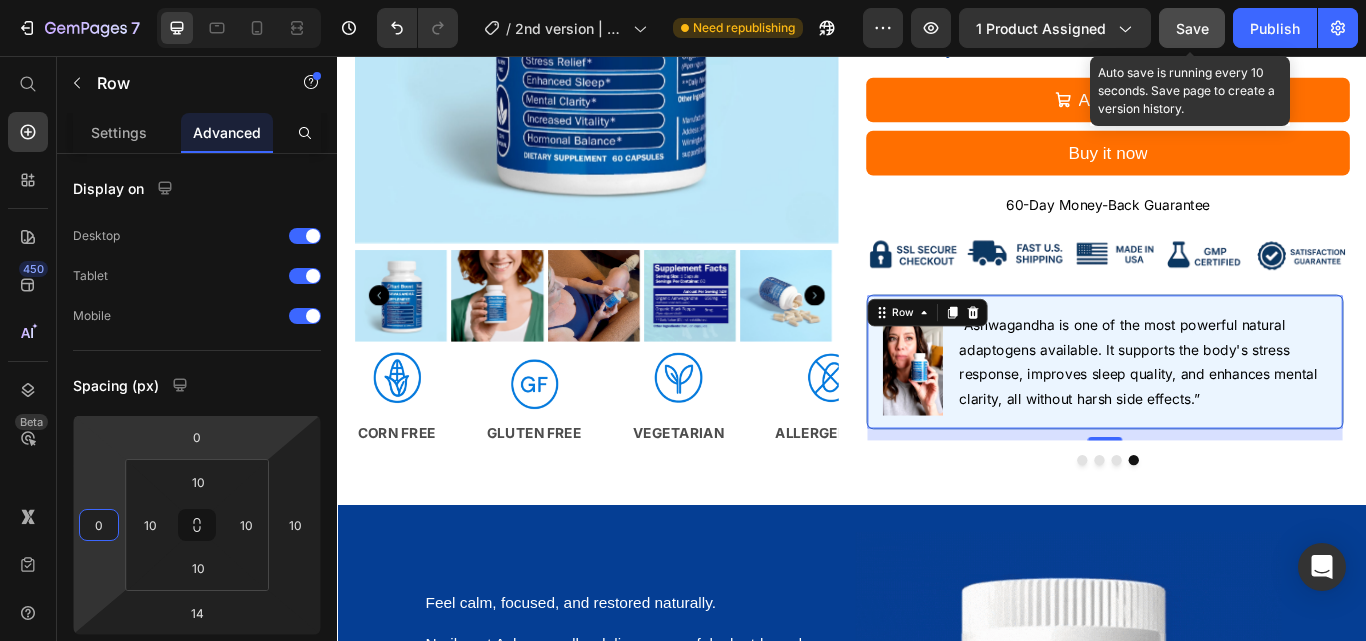 type on "0" 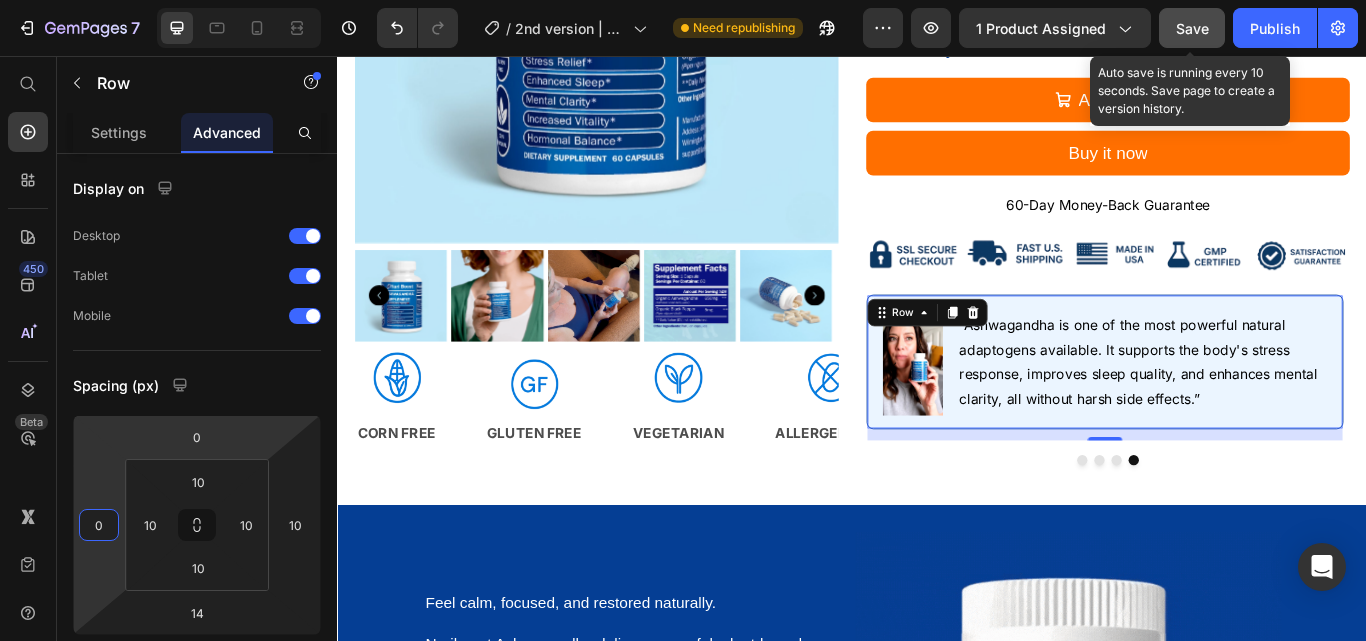 click on "Save" at bounding box center [1192, 28] 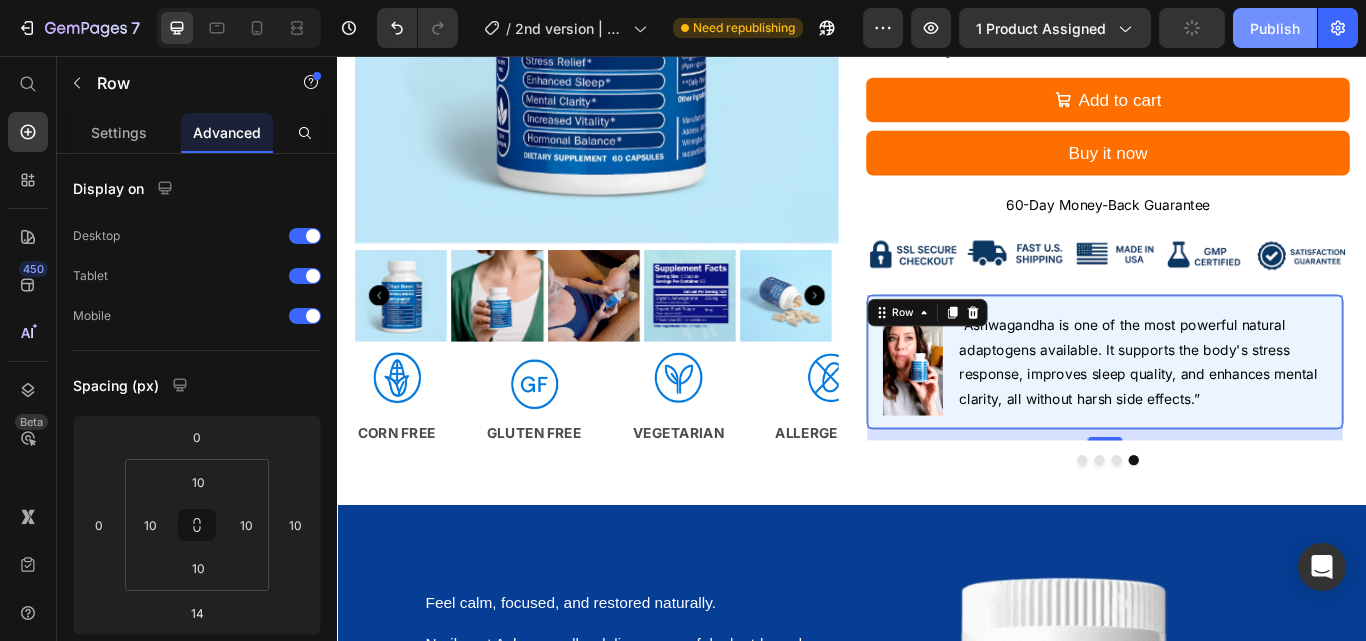 drag, startPoint x: 1266, startPoint y: 31, endPoint x: 514, endPoint y: 536, distance: 905.83057 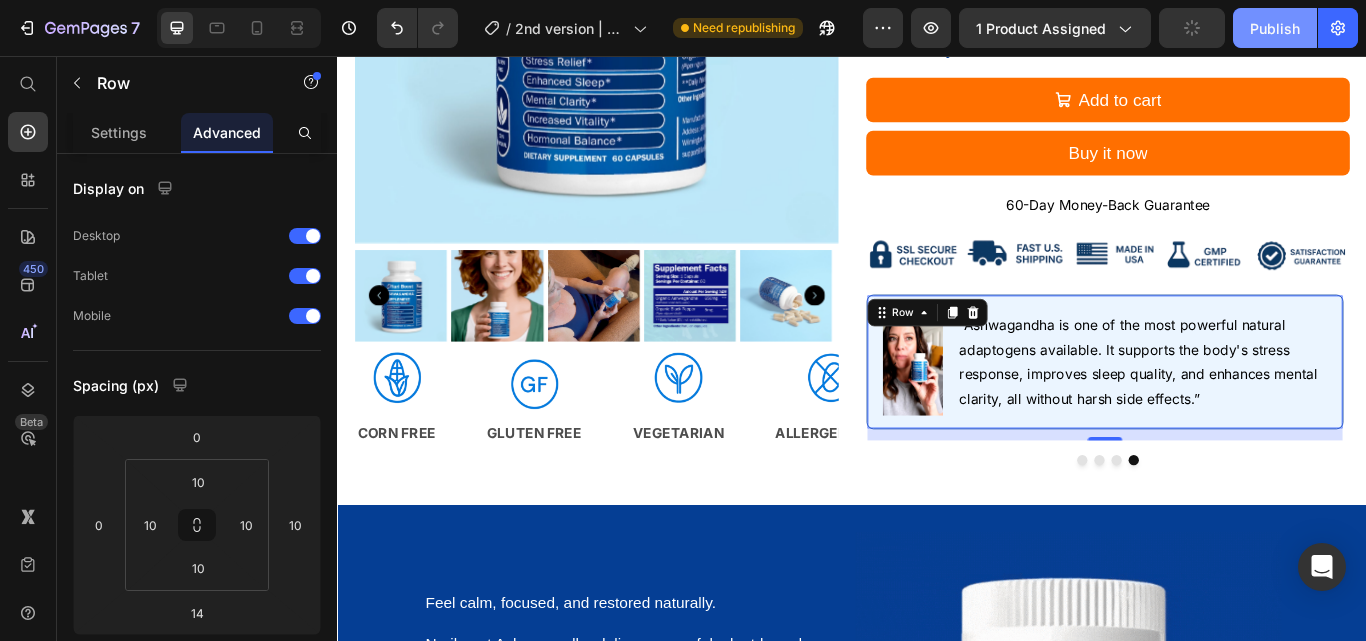 click on "Publish" at bounding box center [1275, 28] 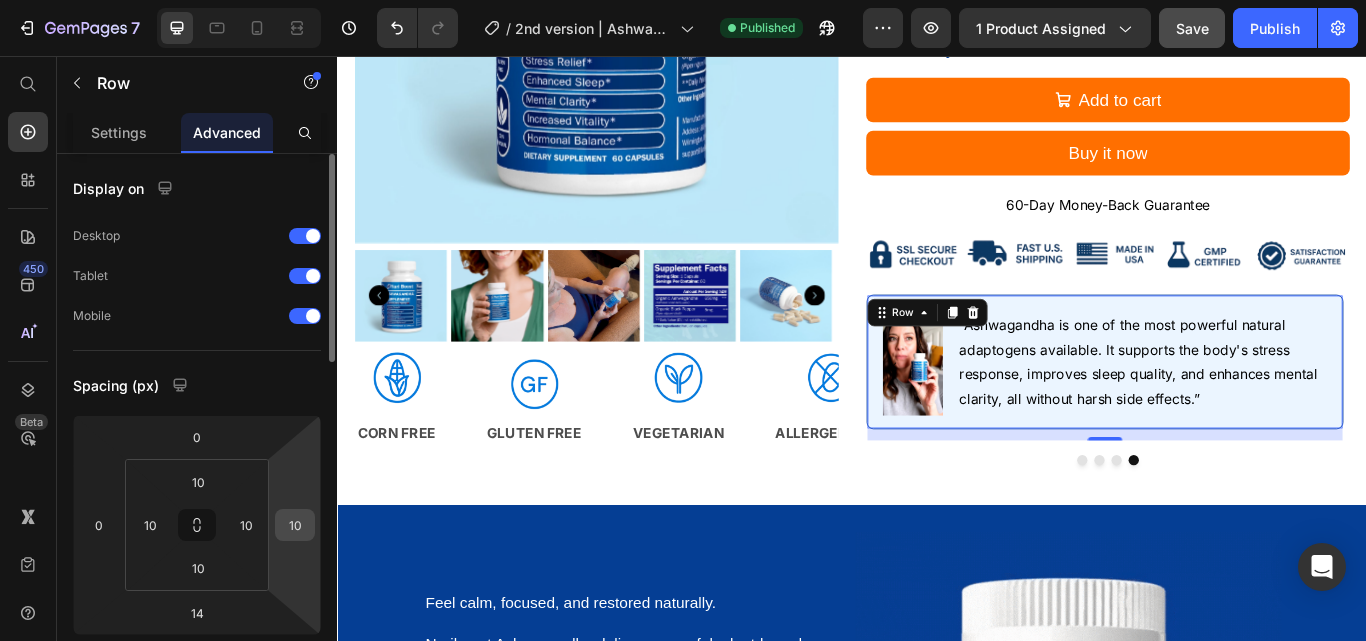 click on "10" at bounding box center (295, 525) 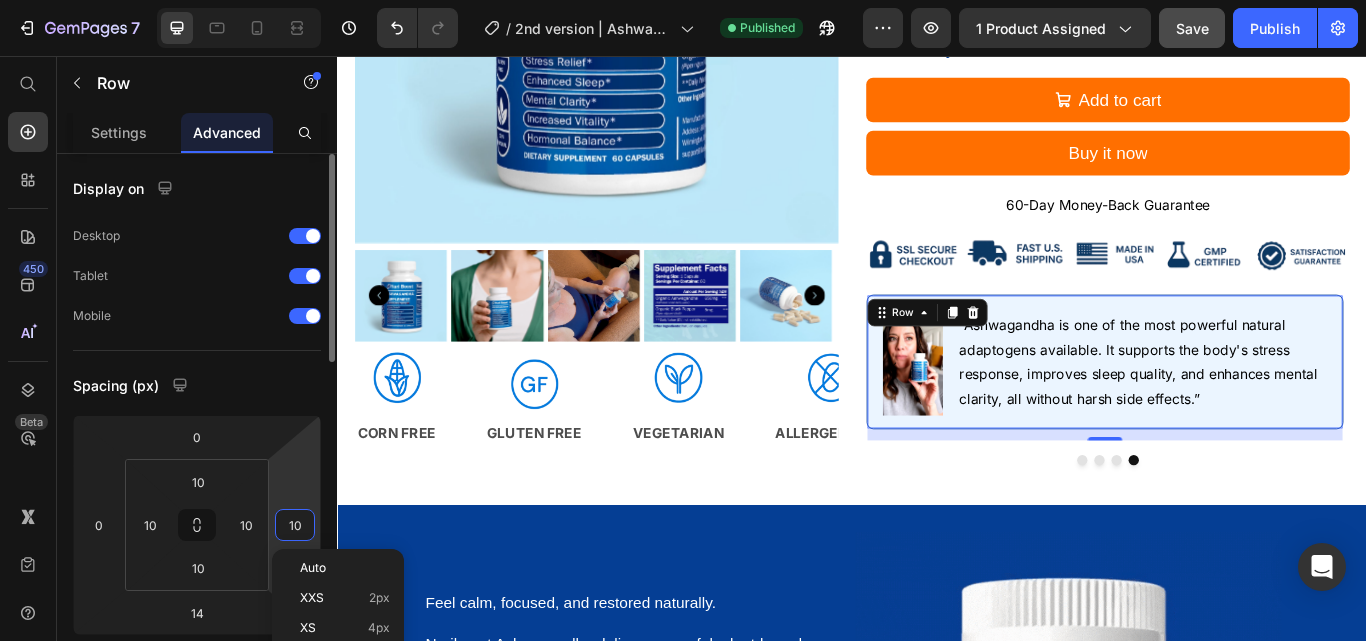 click on "10" at bounding box center (295, 525) 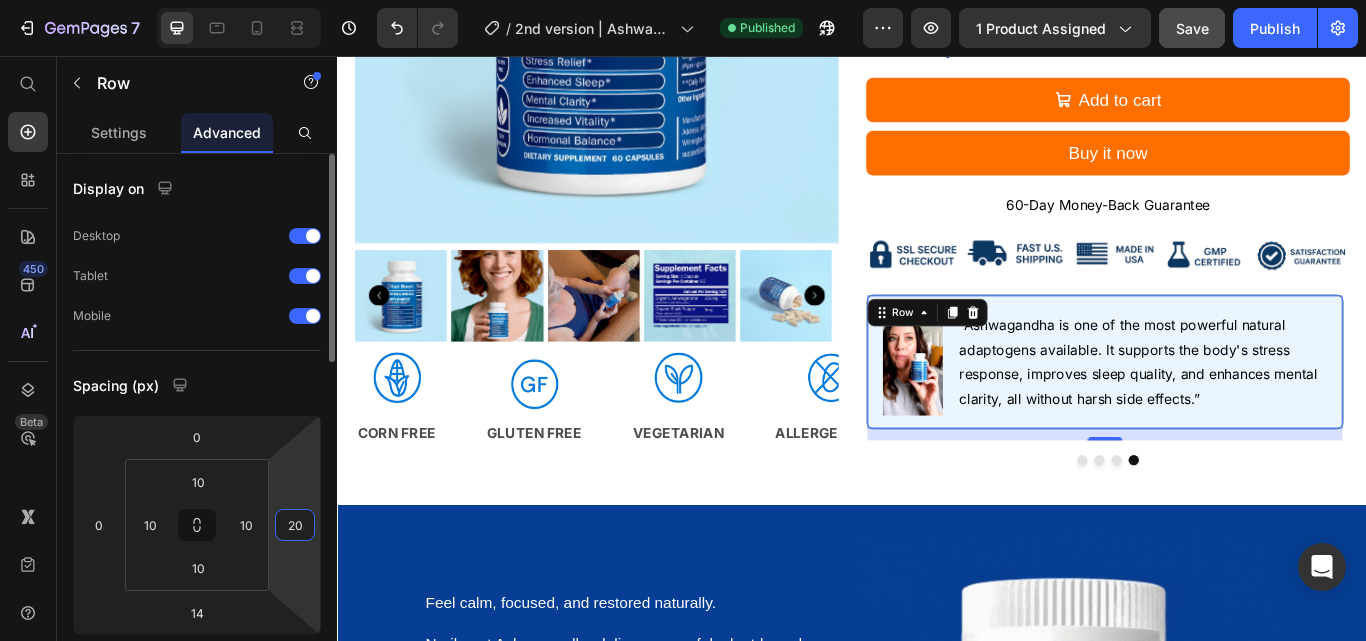 type on "20" 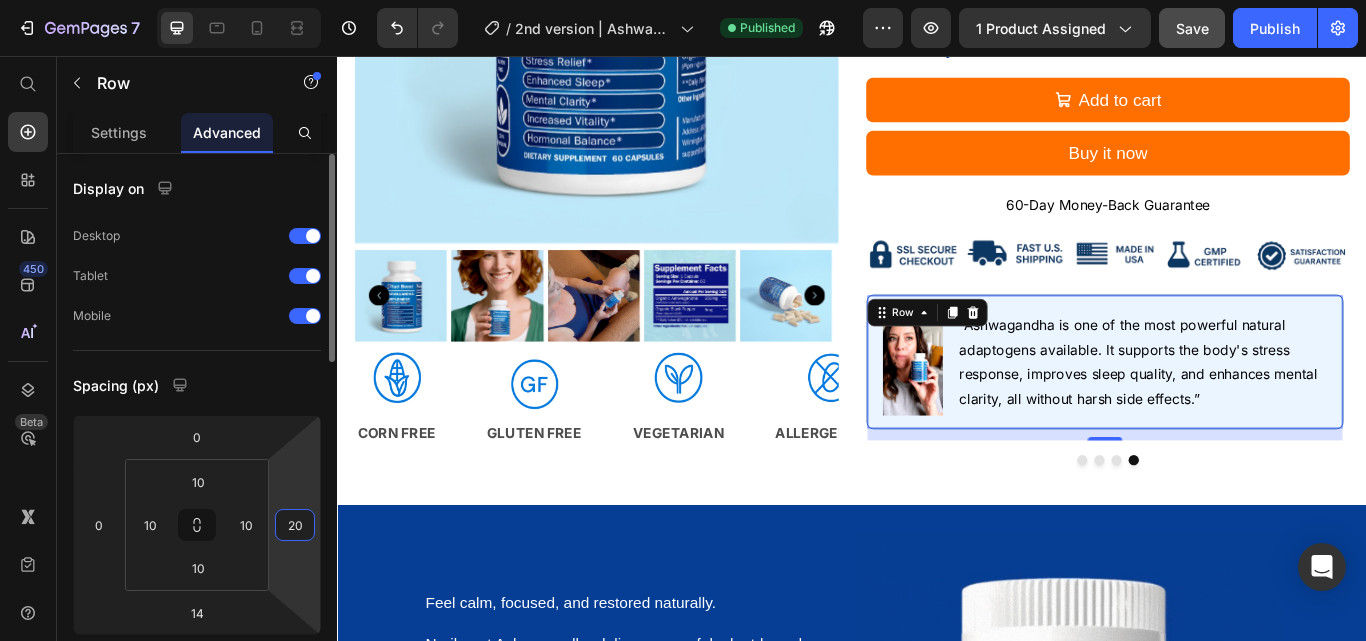 click on "Spacing (px)" at bounding box center (197, 385) 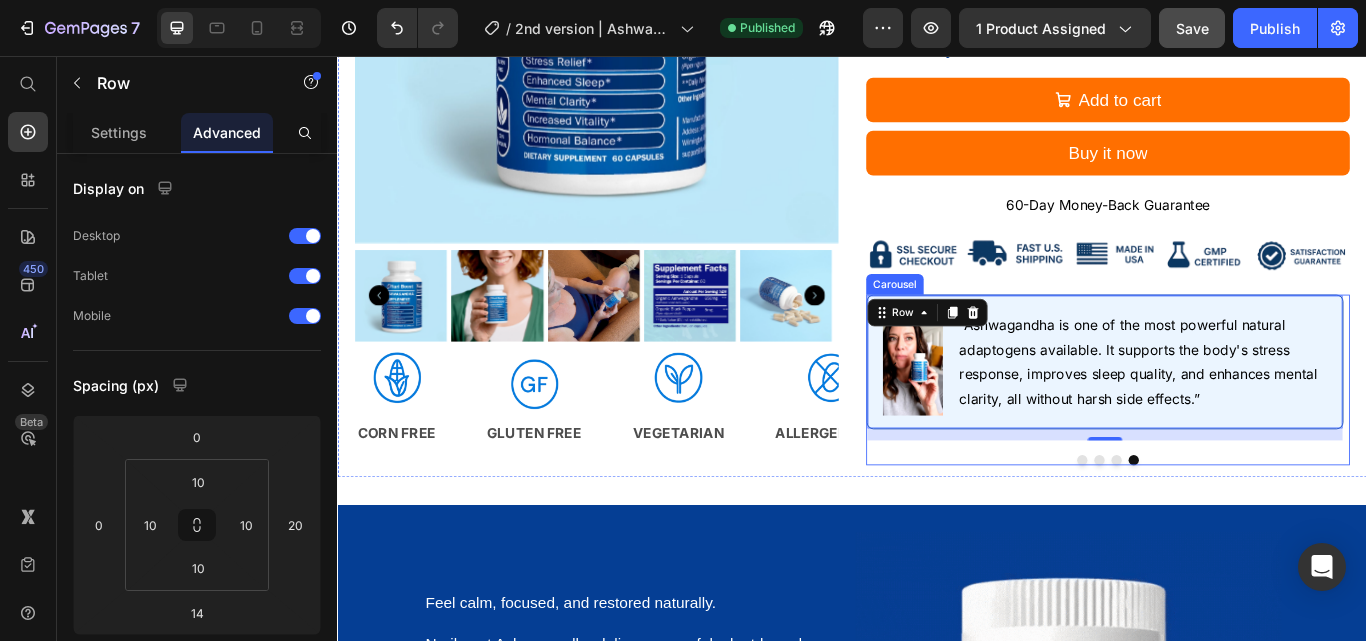 click at bounding box center (1245, 528) 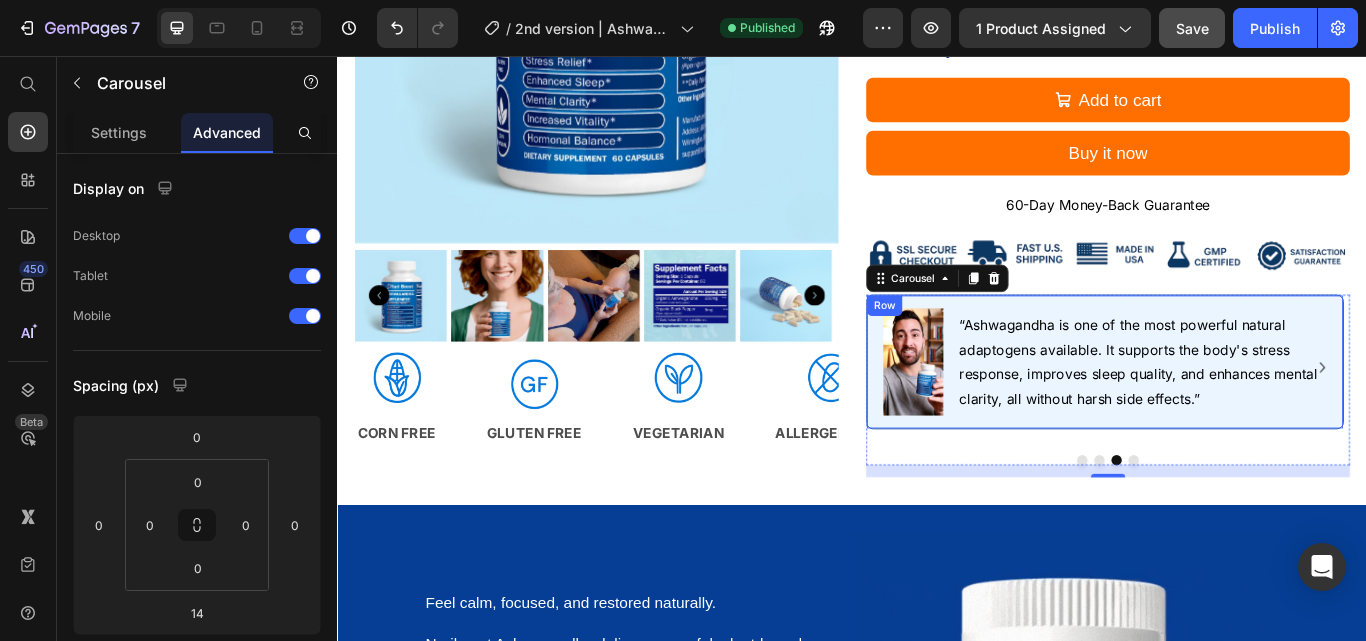 click on "Image “Ashwagandha is one of the most powerful natural adaptogens available. It supports the body's stress response, improves sleep quality, and enhances mental clarity, all without harsh side effects.” Text Row" at bounding box center (1231, 413) 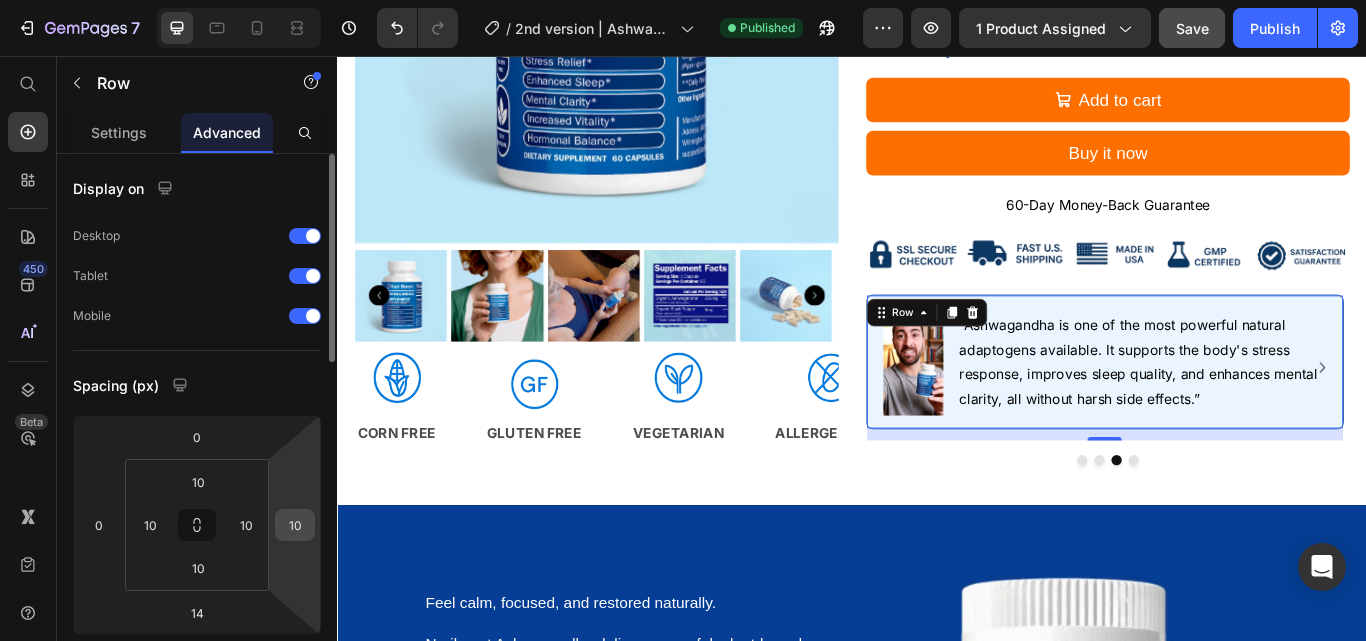 click on "10" at bounding box center (295, 525) 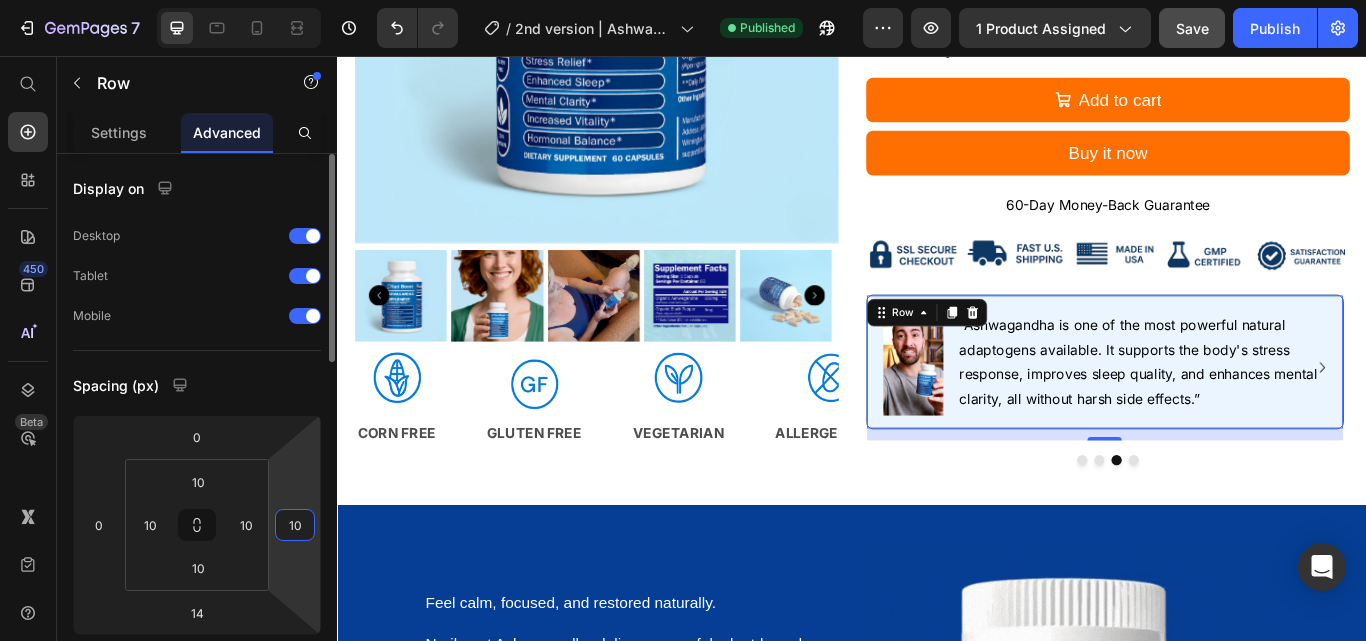 click on "10" at bounding box center (295, 525) 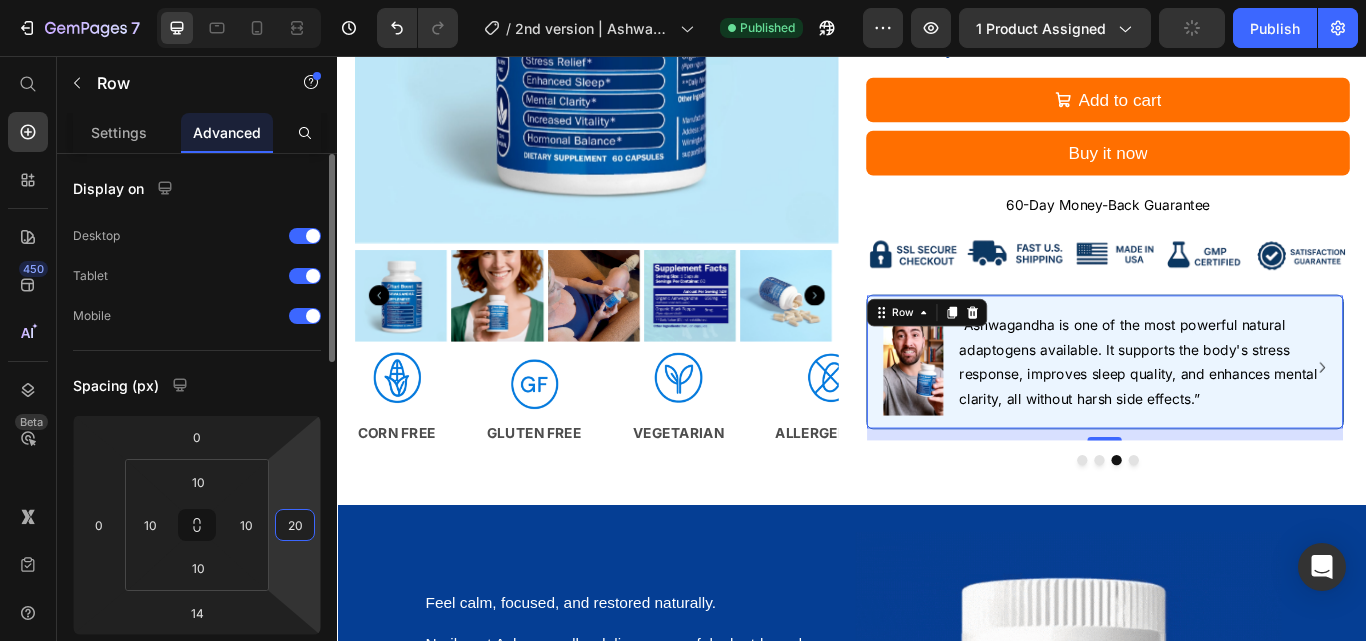 type on "20" 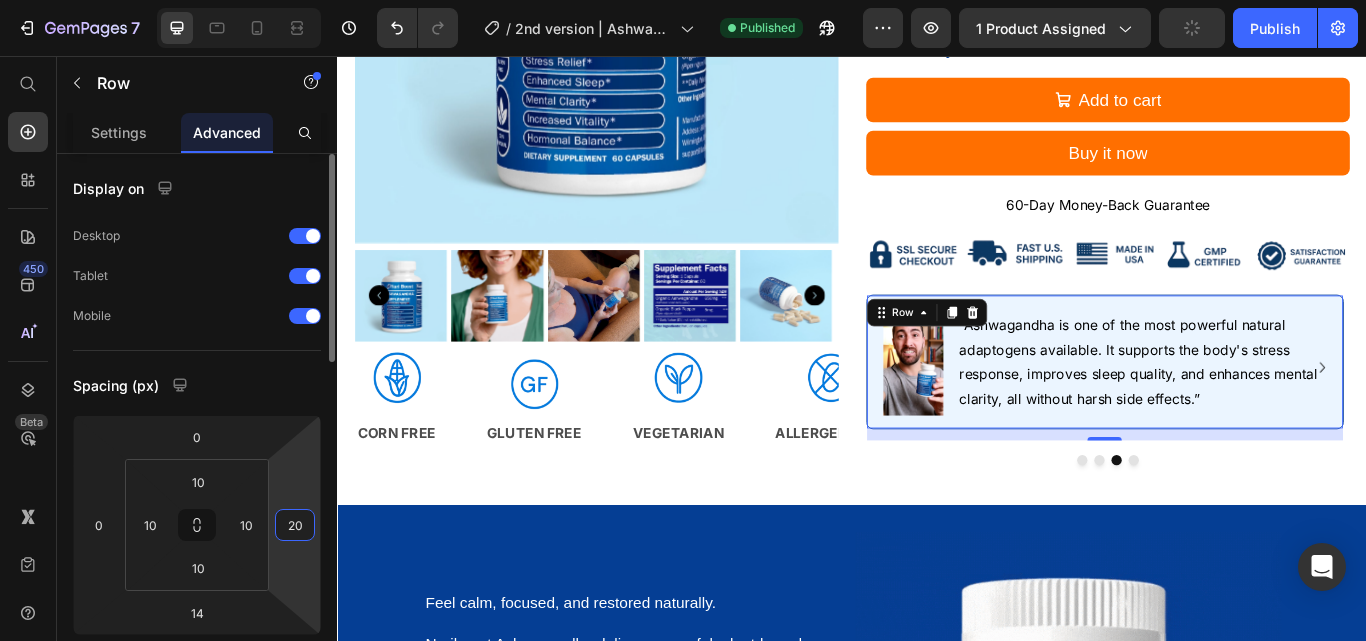 click on "Spacing (px)" at bounding box center (197, 385) 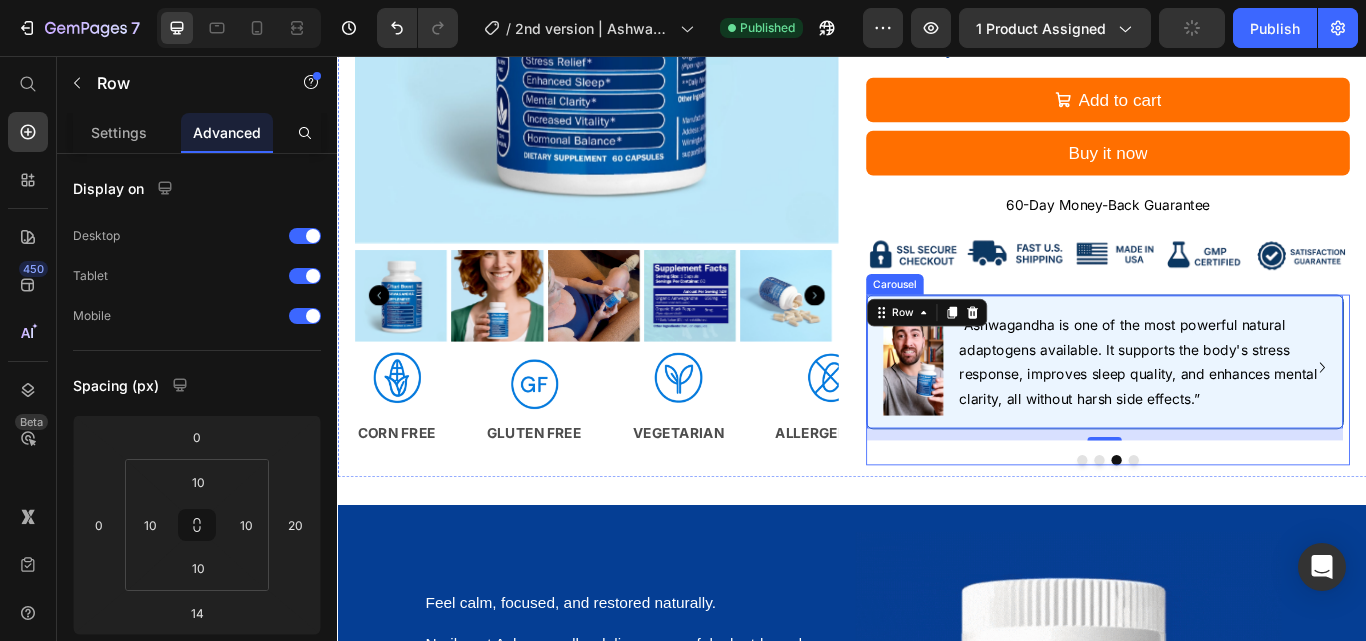 click at bounding box center [1225, 528] 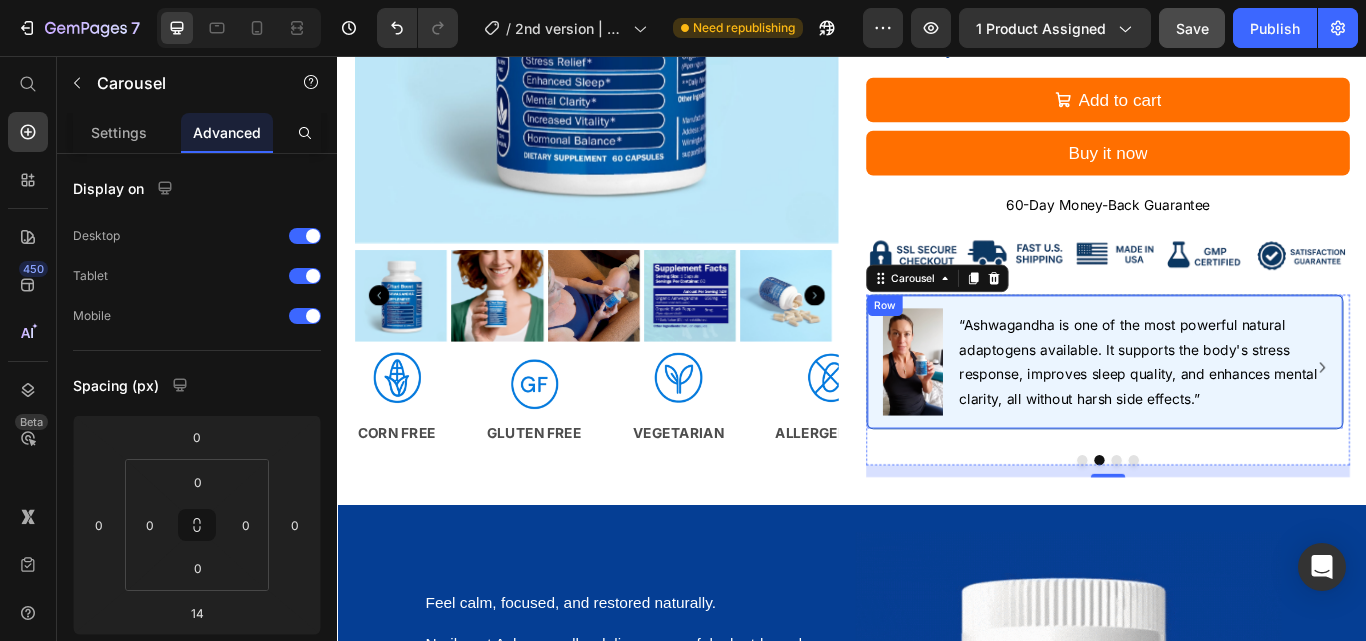 click on "Image “Ashwagandha is one of the most powerful natural adaptogens available. It supports the body's stress response, improves sleep quality, and enhances mental clarity, all without harsh side effects.” Text Row" at bounding box center [1231, 413] 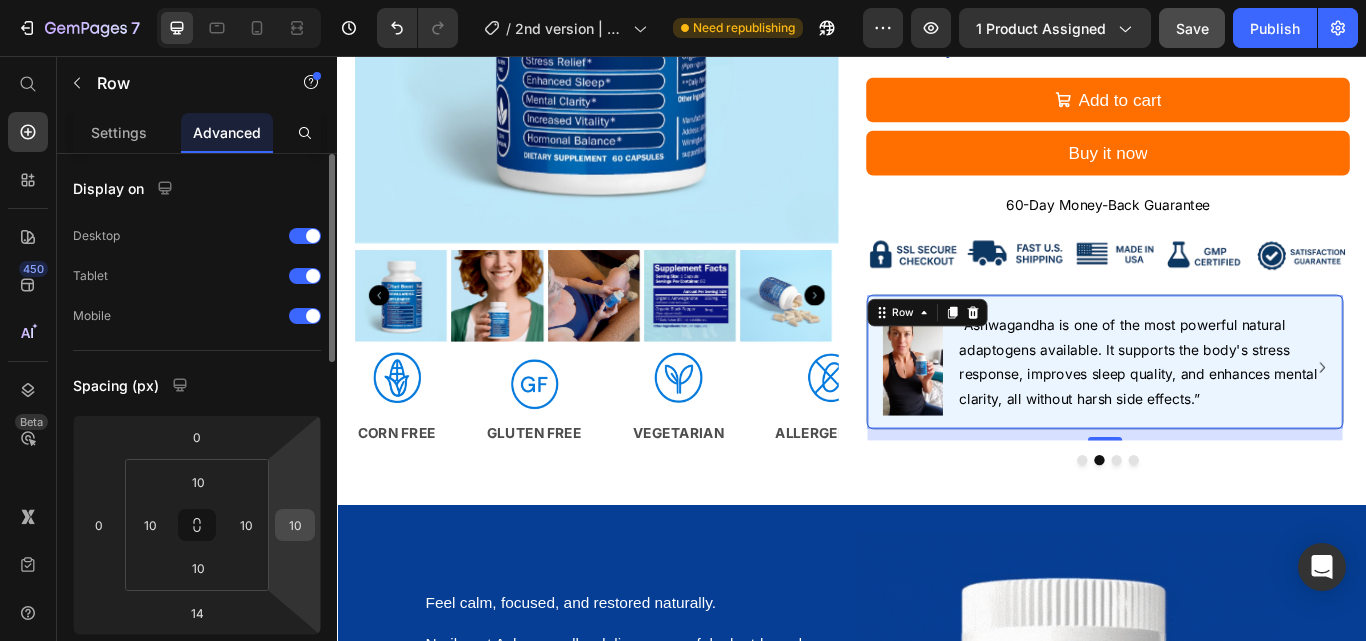click on "10" at bounding box center [295, 525] 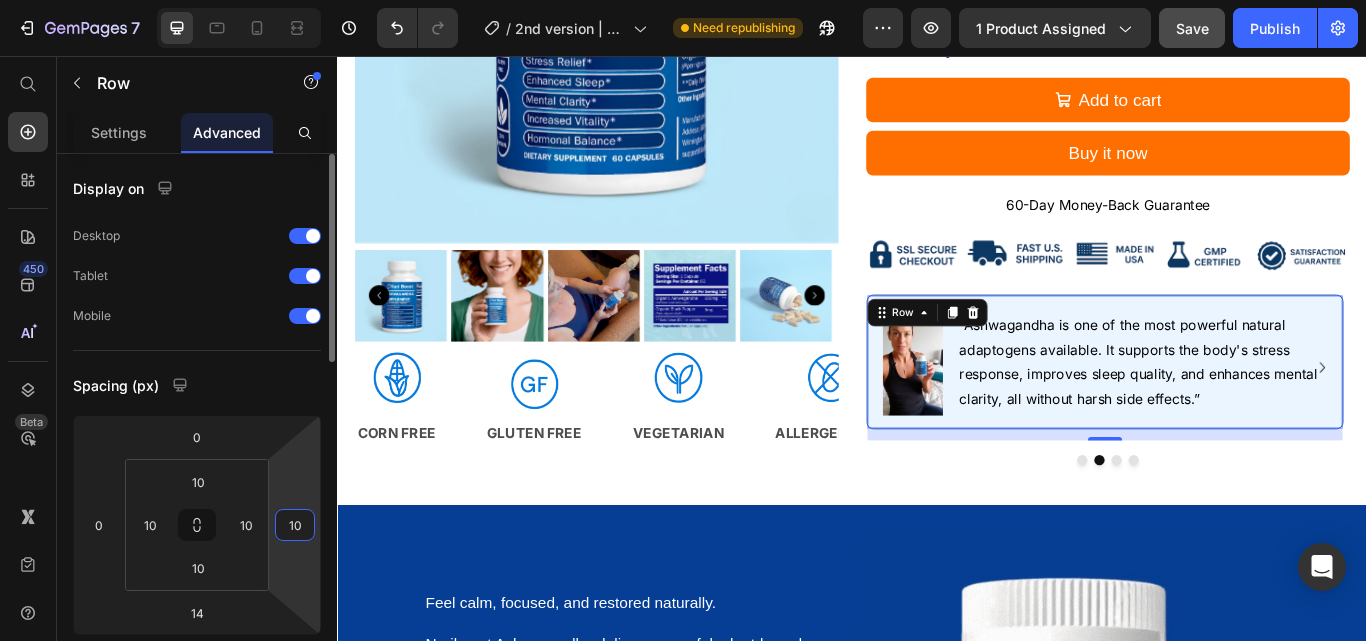 click on "10" at bounding box center (295, 525) 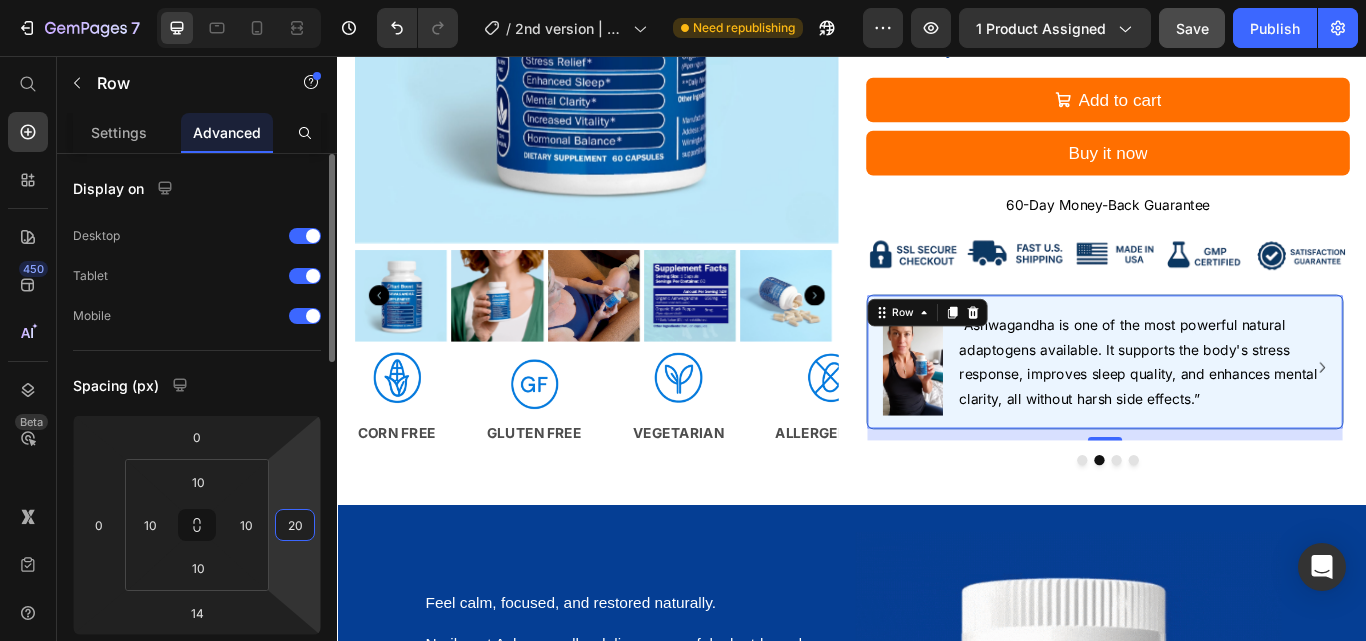 type on "20" 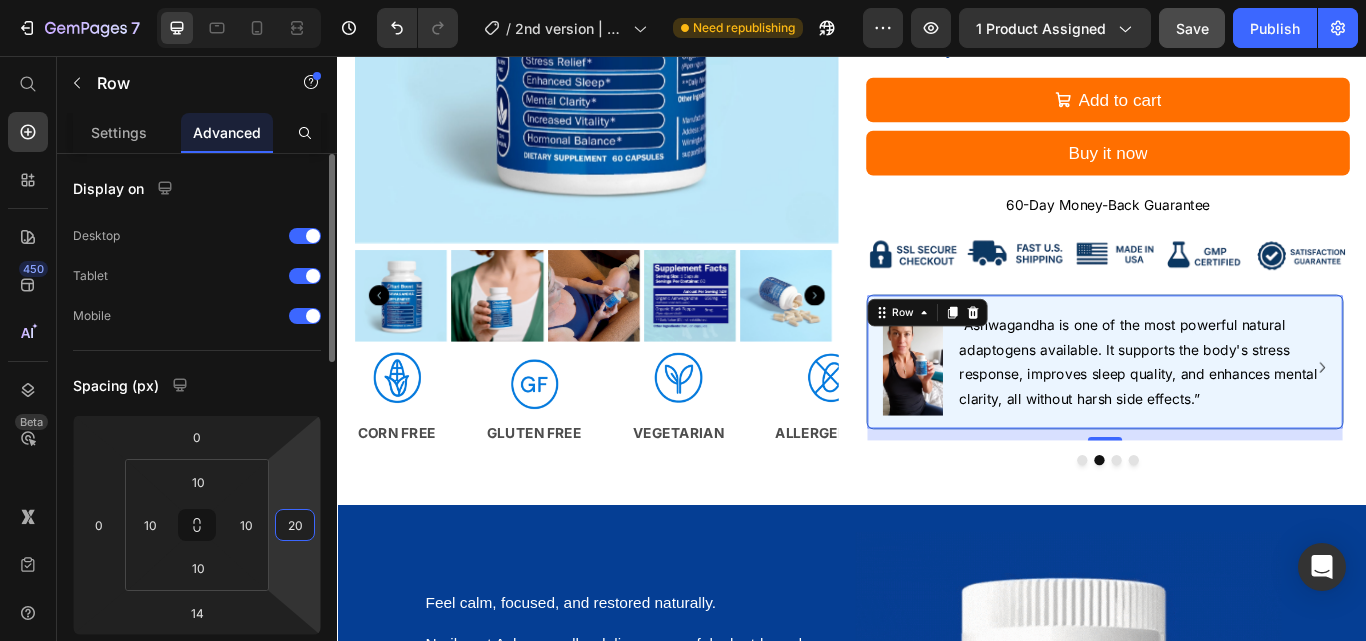 click on "Spacing (px)" at bounding box center (197, 385) 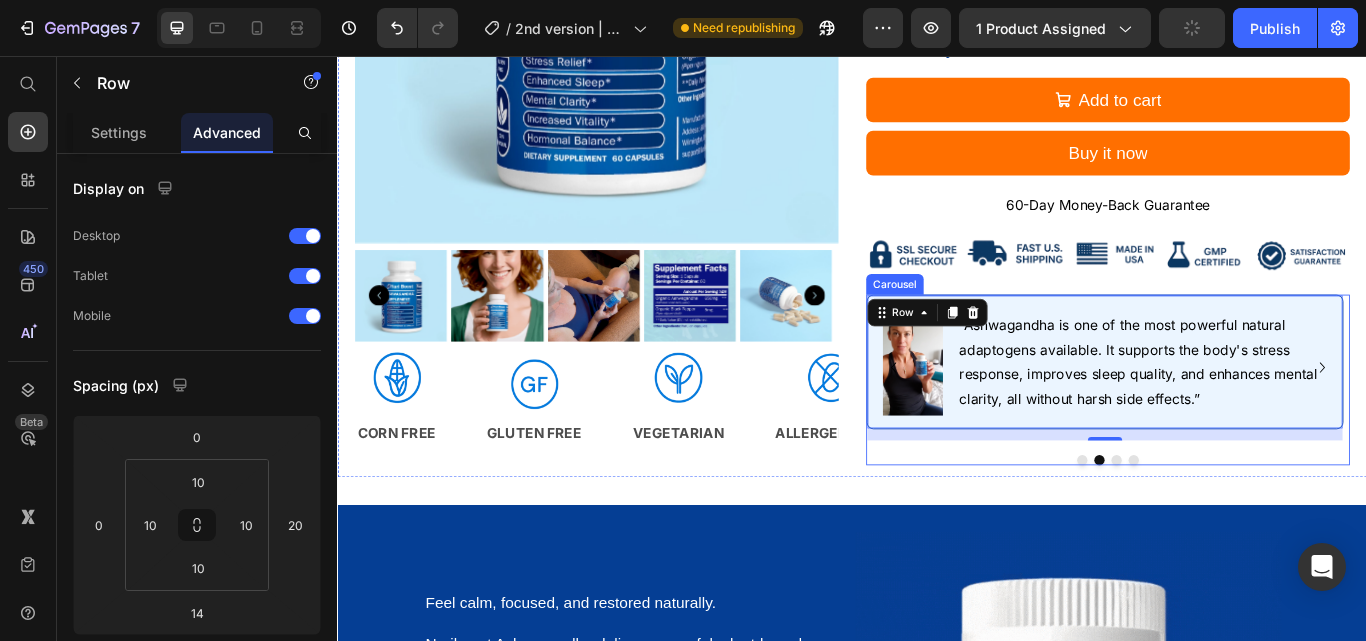click at bounding box center [1205, 528] 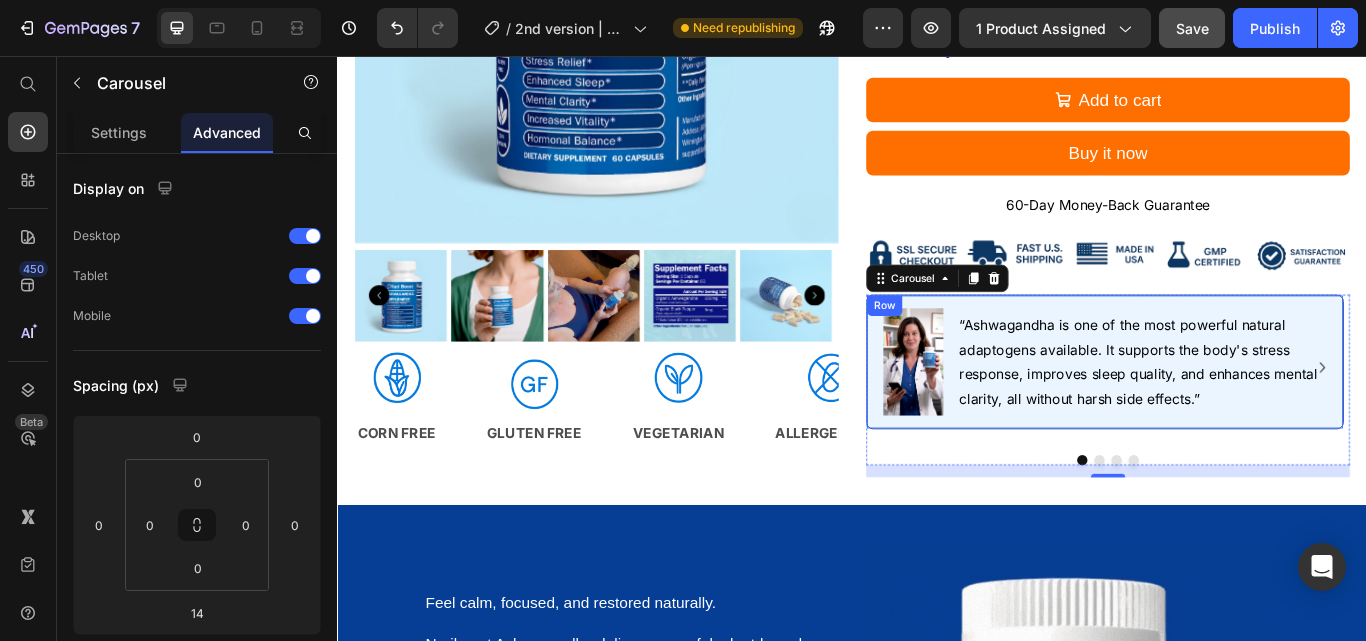 click on "Image “Ashwagandha is one of the most powerful natural adaptogens available. It supports the body's stress response, improves sleep quality, and enhances mental clarity, all without harsh side effects.” Text Row" at bounding box center (1231, 413) 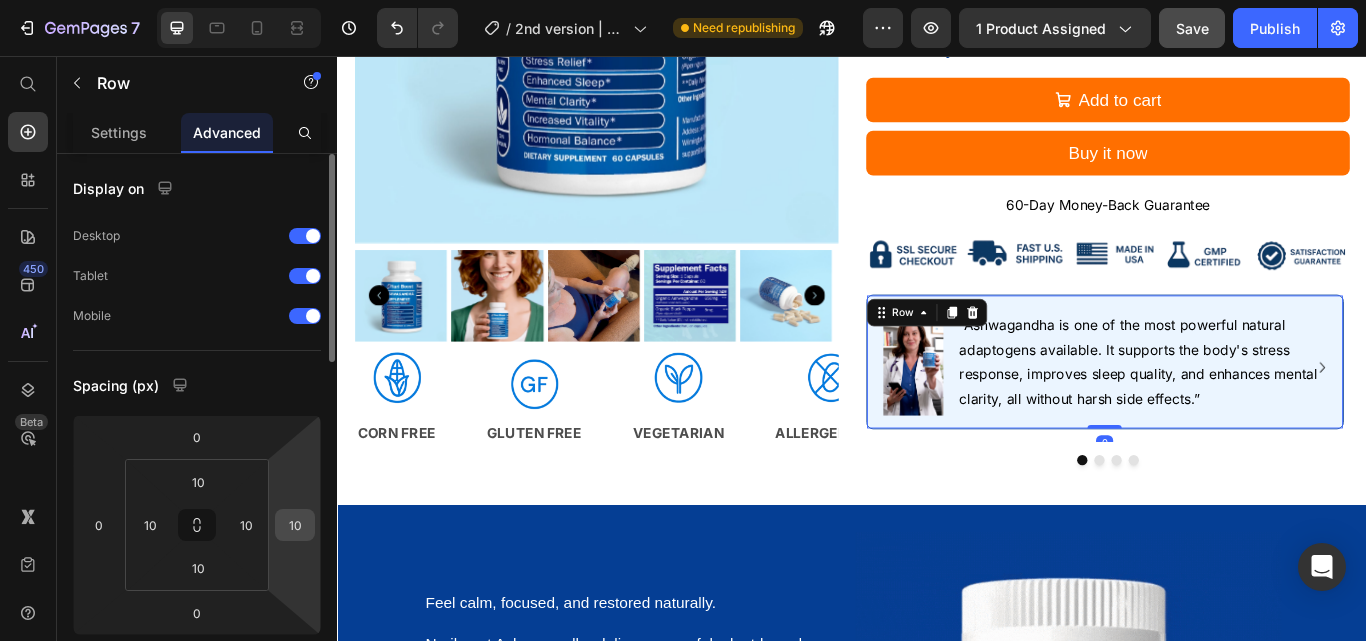click on "10" at bounding box center [295, 525] 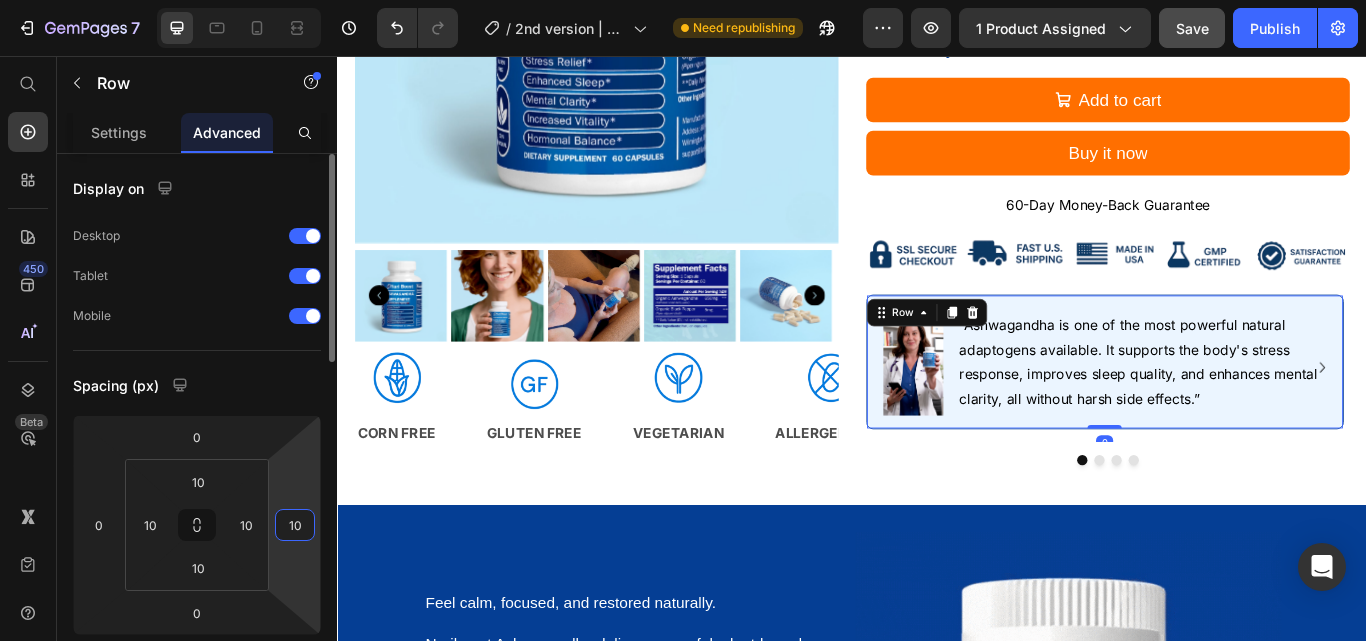 click on "10" at bounding box center [295, 525] 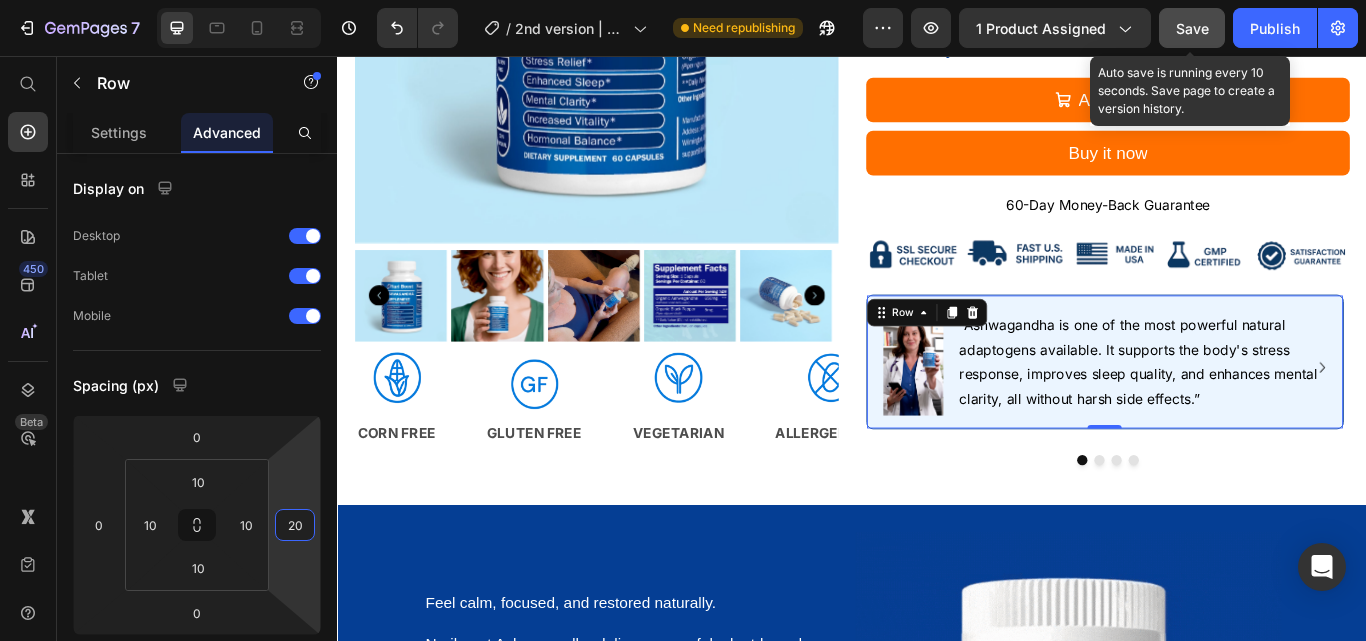 click on "Save" 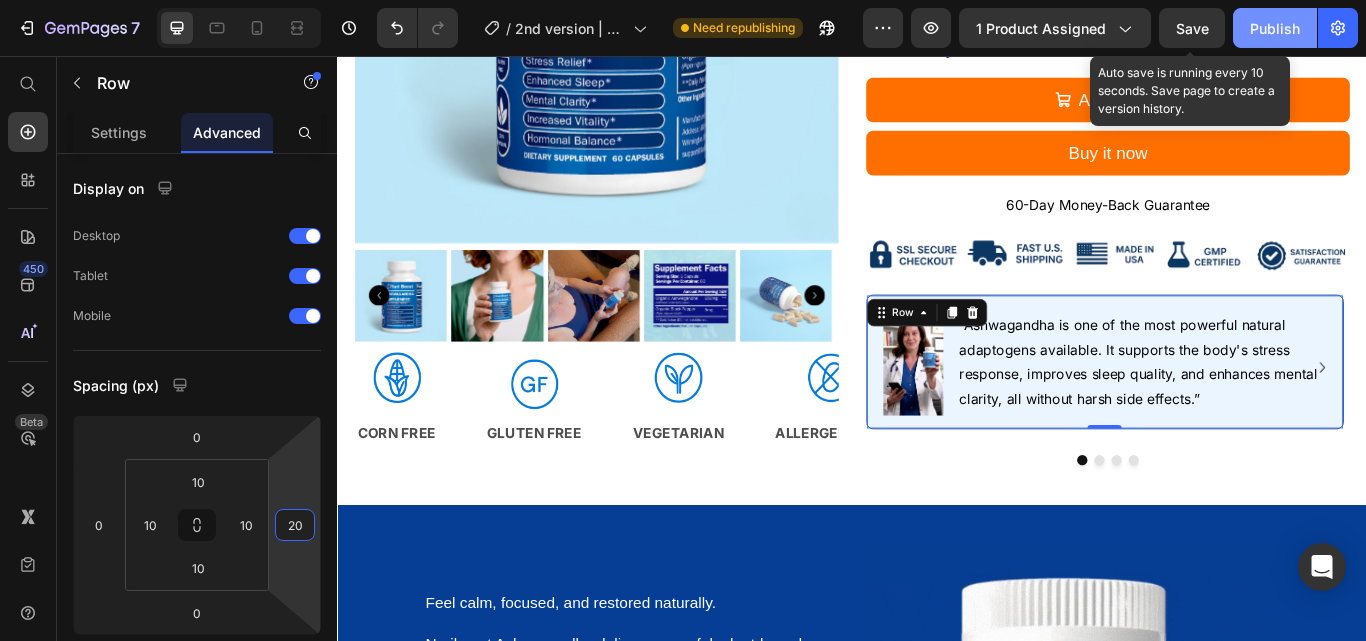 click on "Publish" at bounding box center [1275, 28] 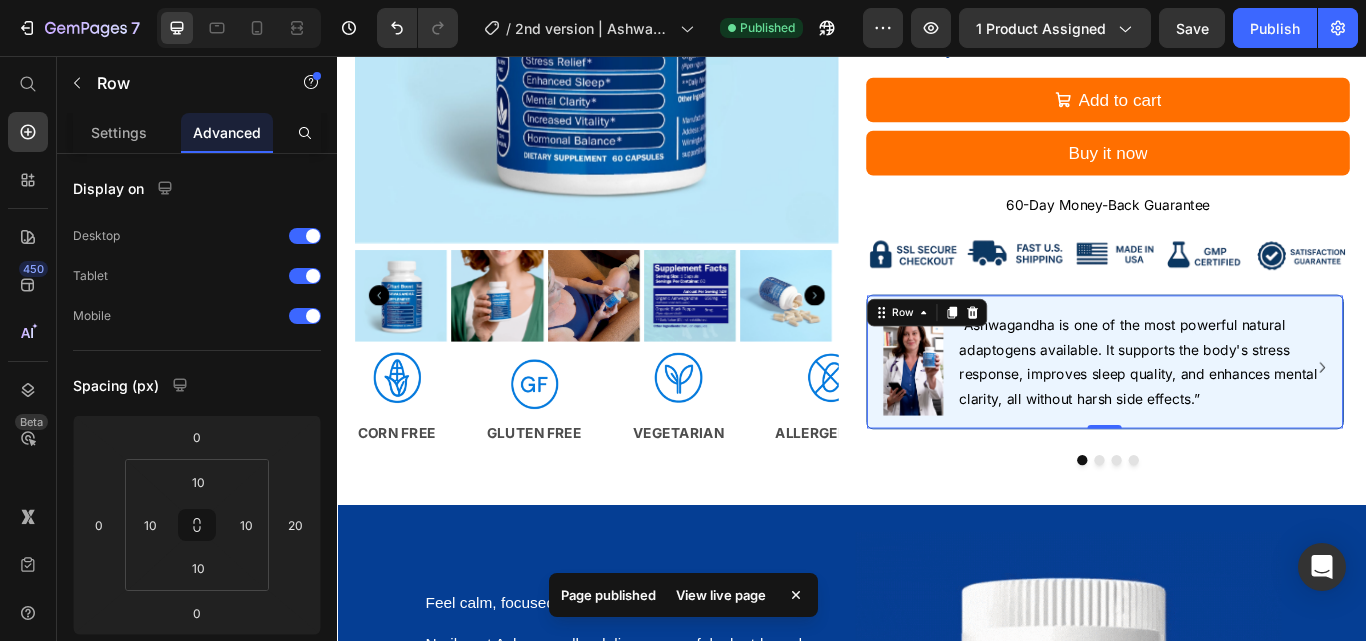 click on "View live page" at bounding box center [721, 595] 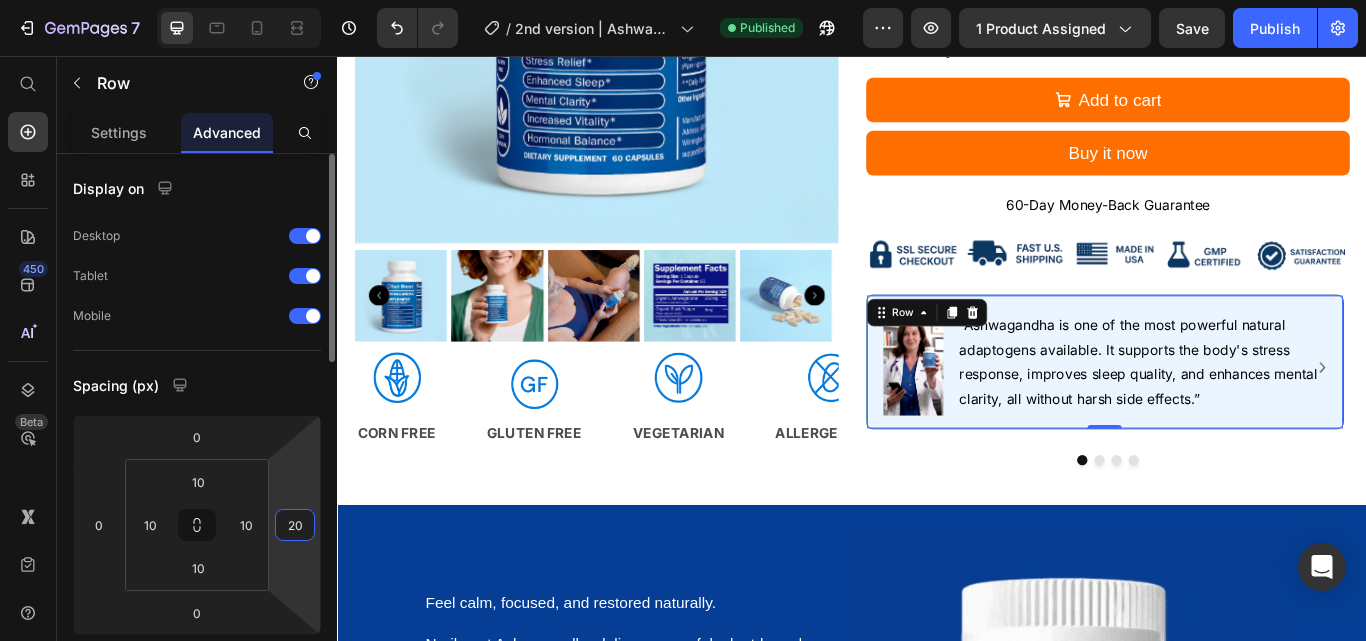 click on "20" at bounding box center (295, 525) 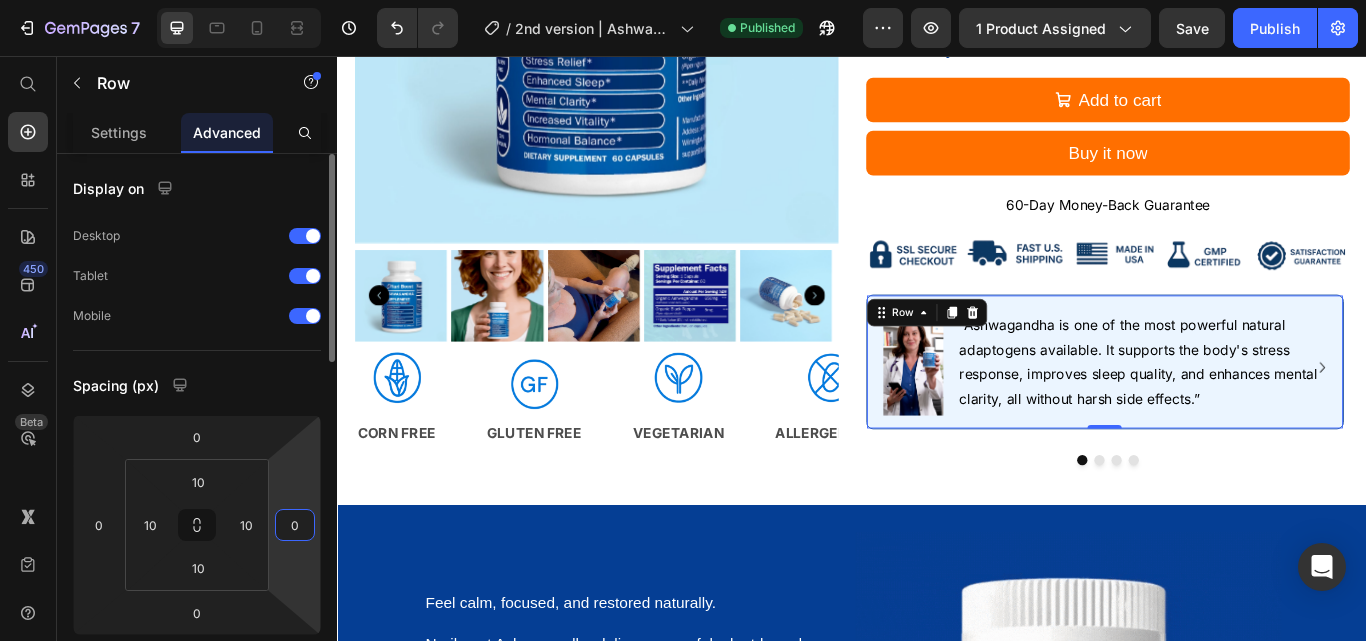 type on "0" 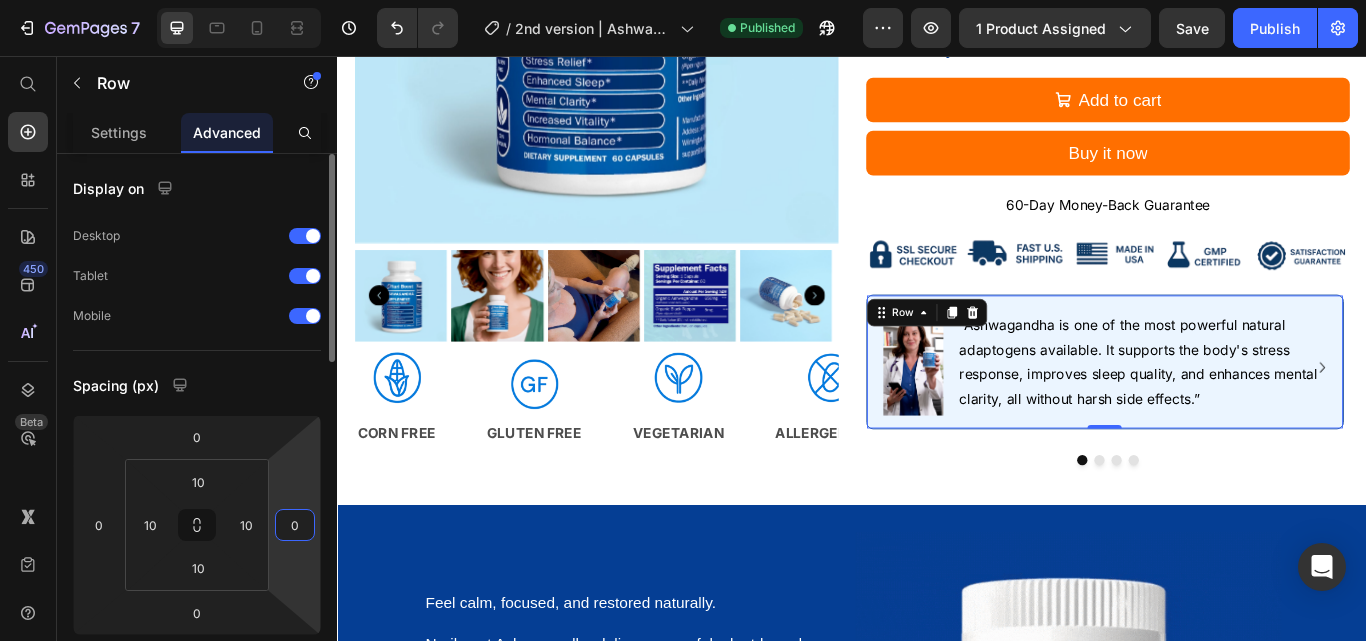 click on "Spacing (px)" at bounding box center [197, 385] 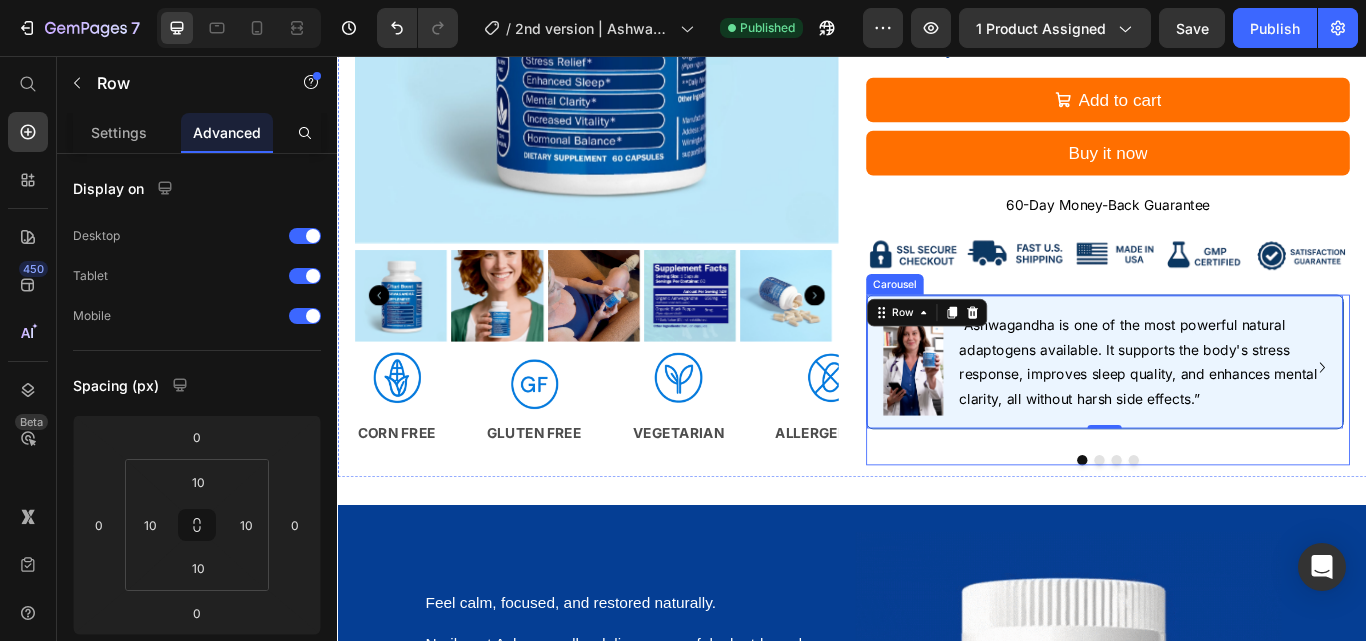 click at bounding box center [1225, 528] 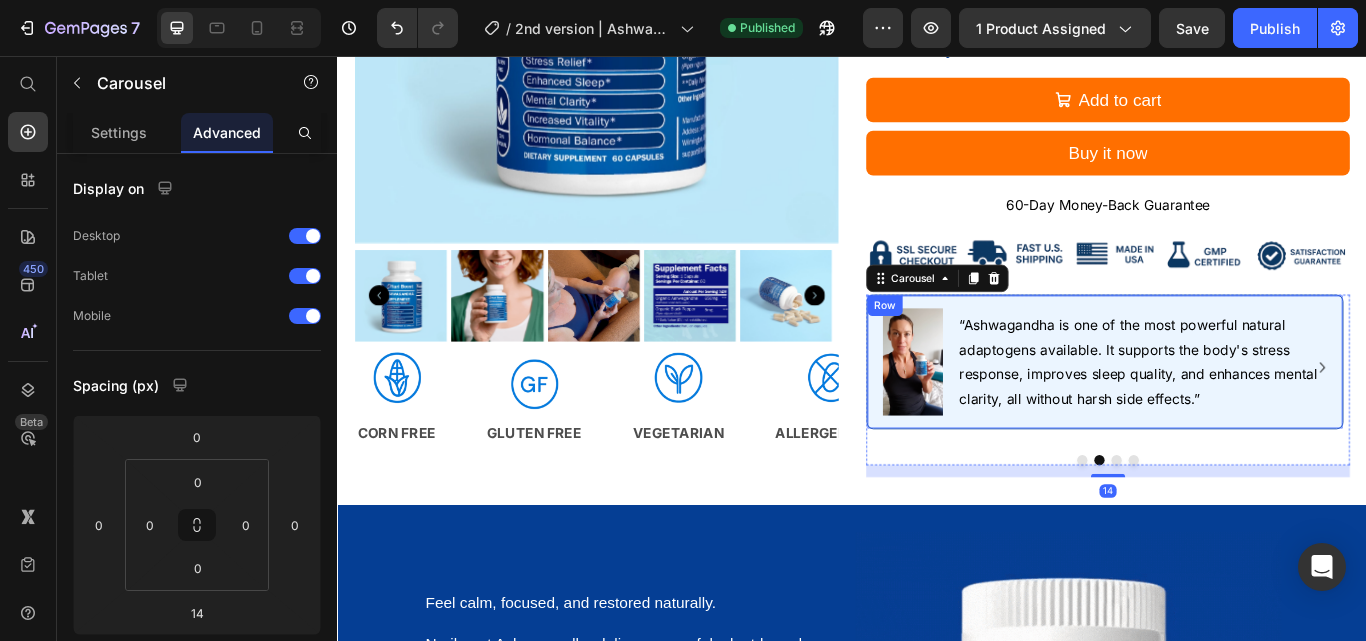 click on "Image “Ashwagandha is one of the most powerful natural adaptogens available. It supports the body's stress response, improves sleep quality, and enhances mental clarity, all without harsh side effects.” Text Row" at bounding box center [1231, 413] 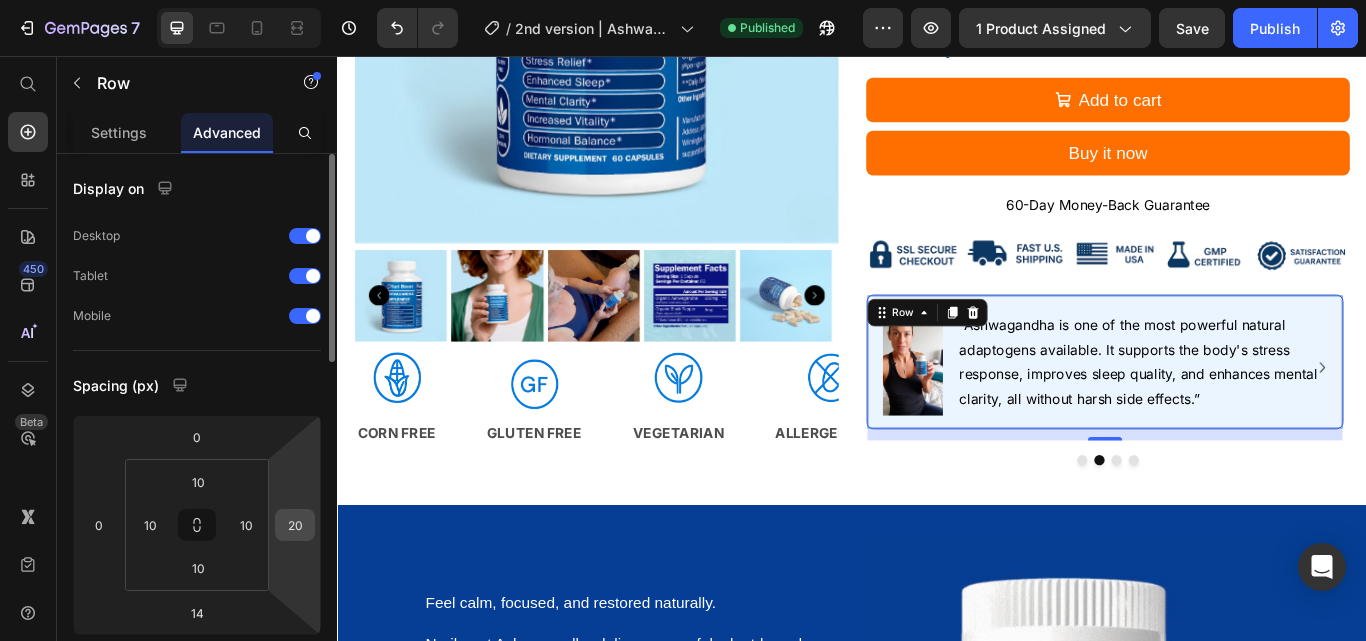 click on "20" at bounding box center (295, 525) 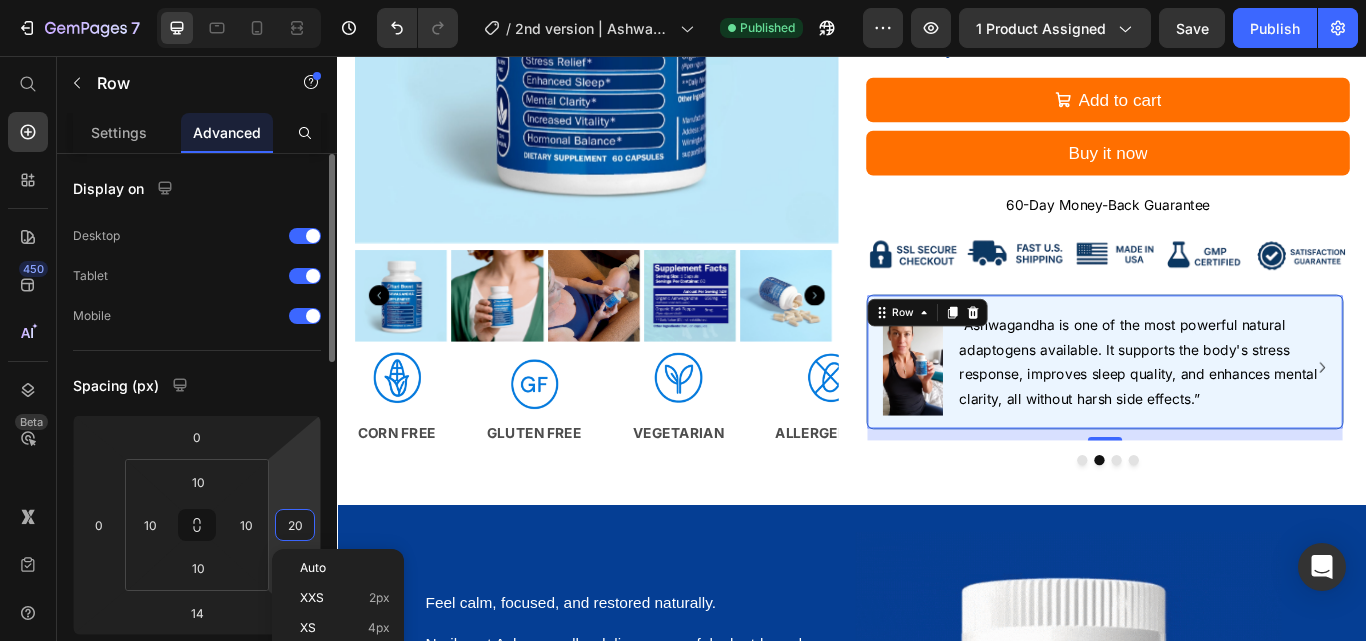 click on "20" at bounding box center [295, 525] 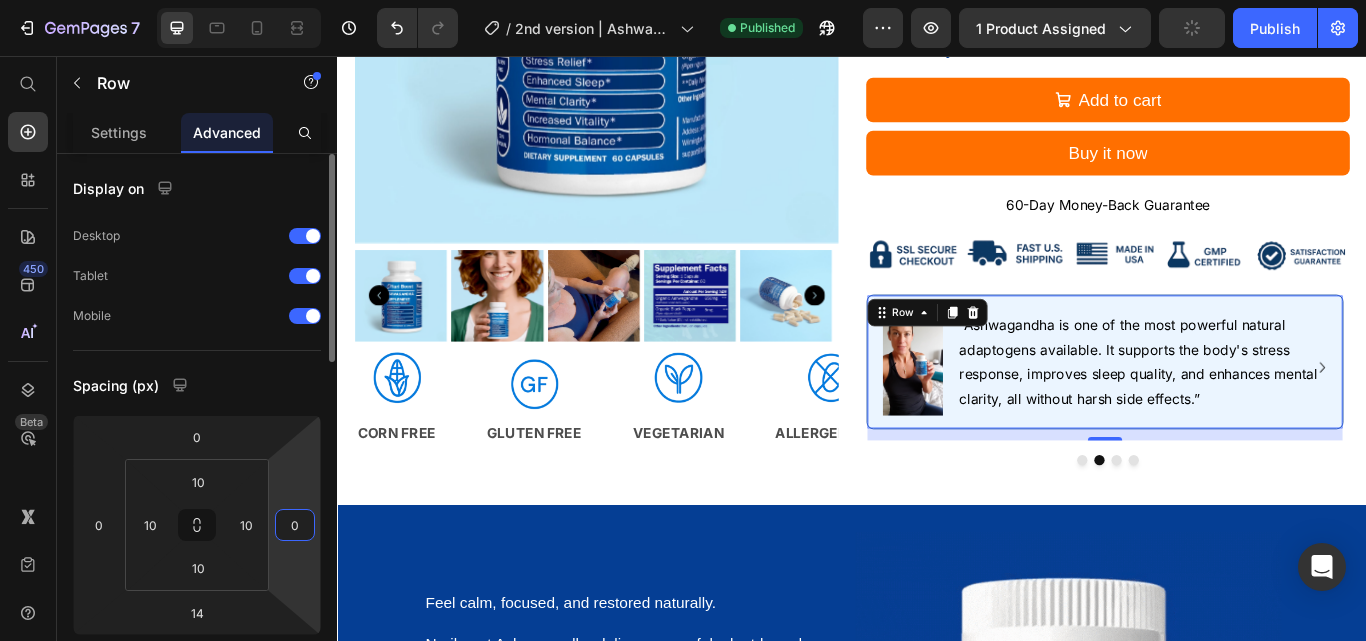 type on "0" 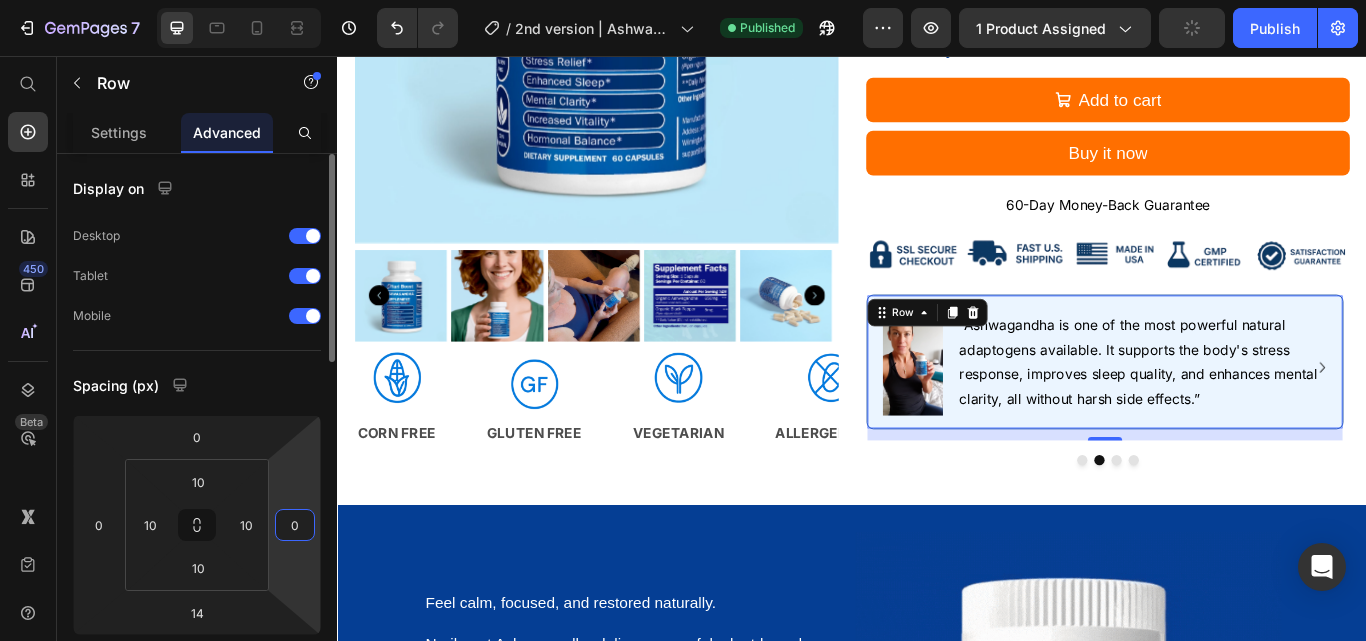 click on "Spacing (px)" at bounding box center (197, 385) 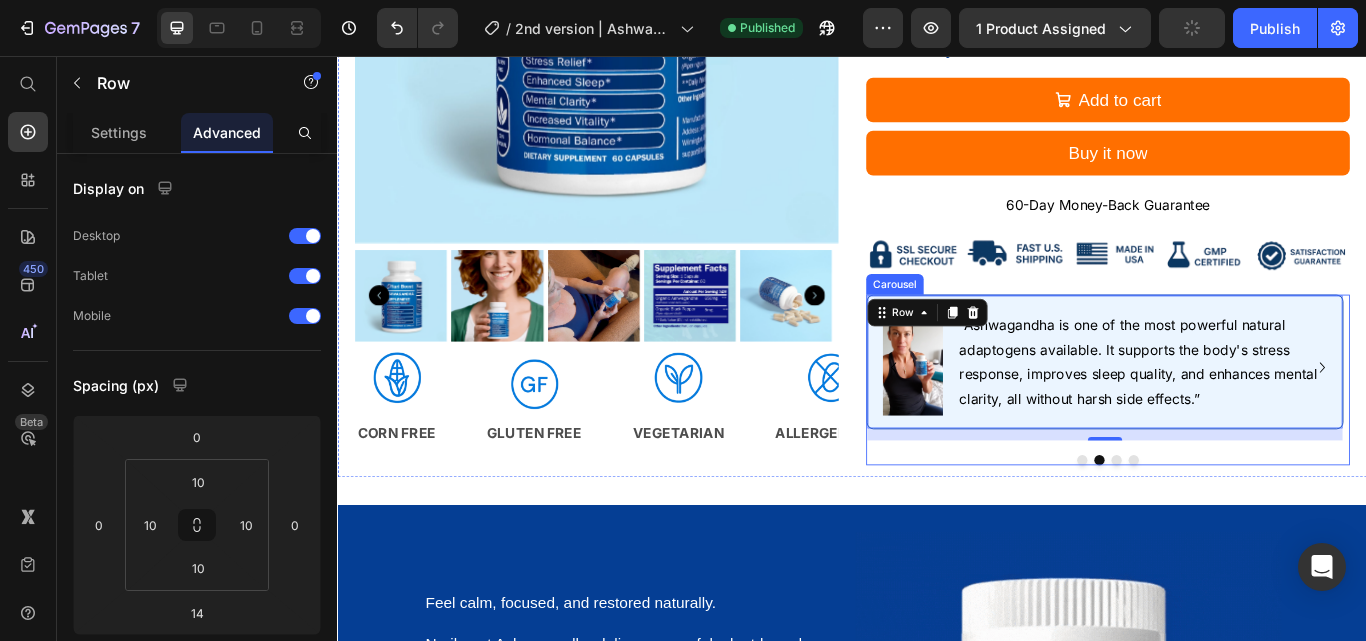 click at bounding box center [1245, 528] 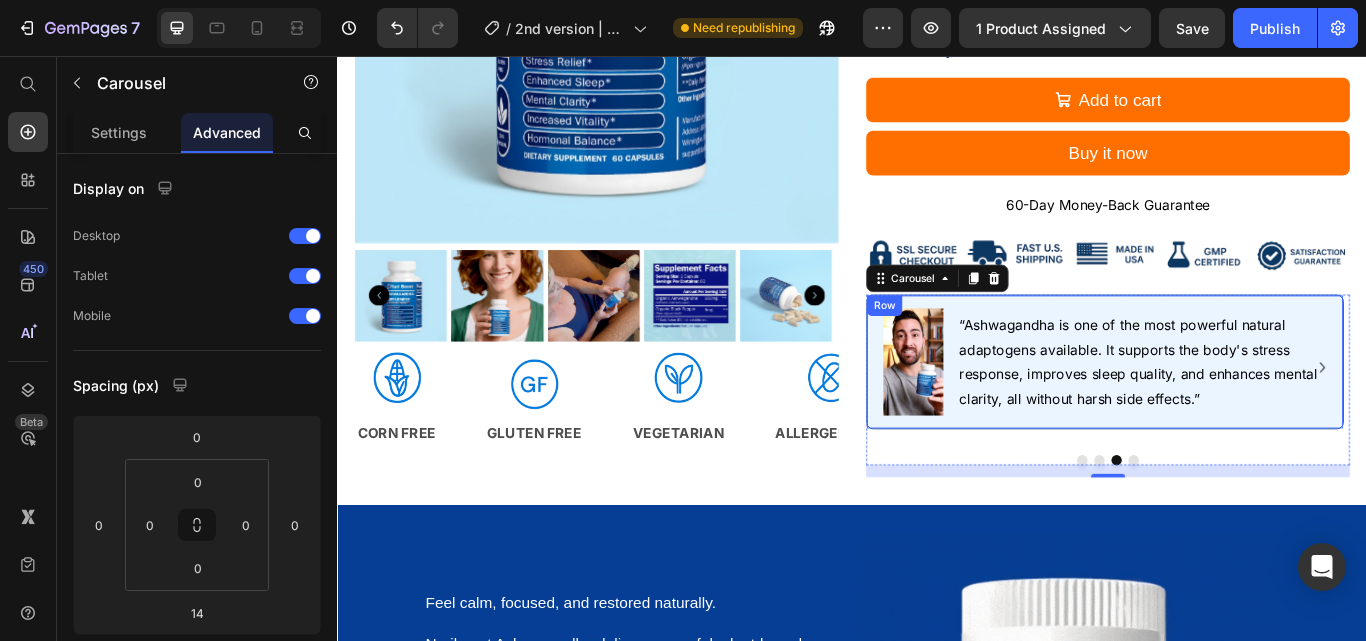 click on "Image “Ashwagandha is one of the most powerful natural adaptogens available. It supports the body's stress response, improves sleep quality, and enhances mental clarity, all without harsh side effects.” Text Row" at bounding box center [1231, 413] 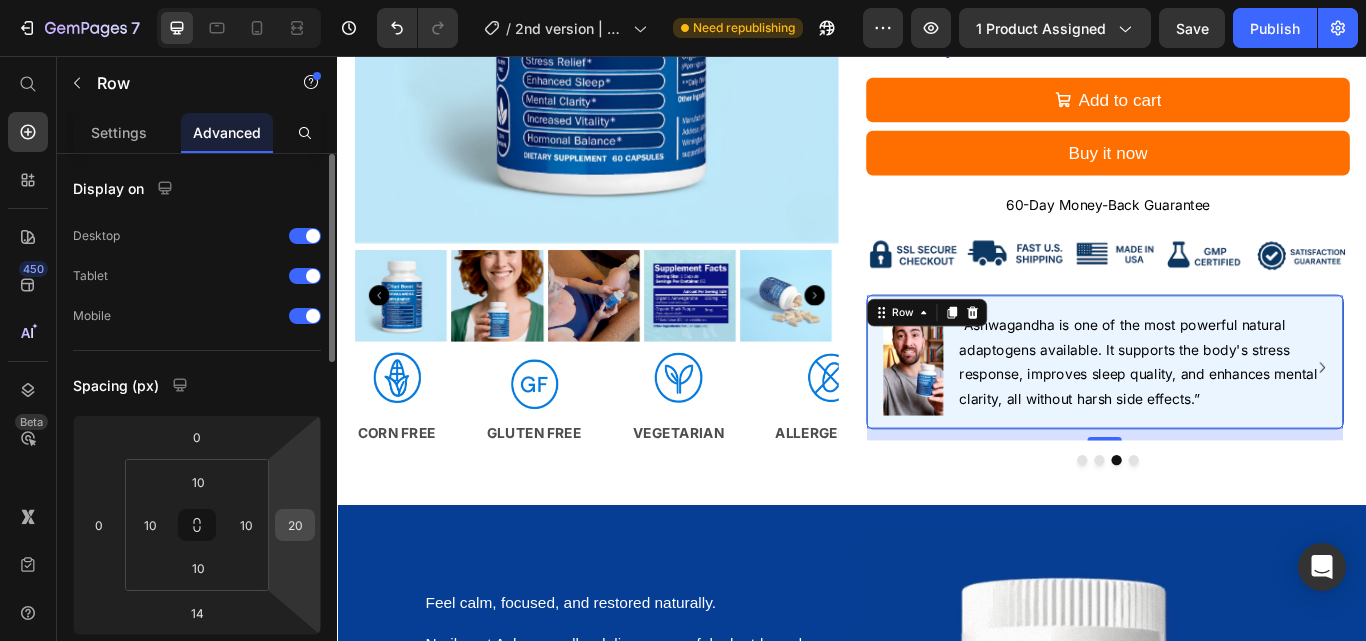 click on "20" at bounding box center [295, 525] 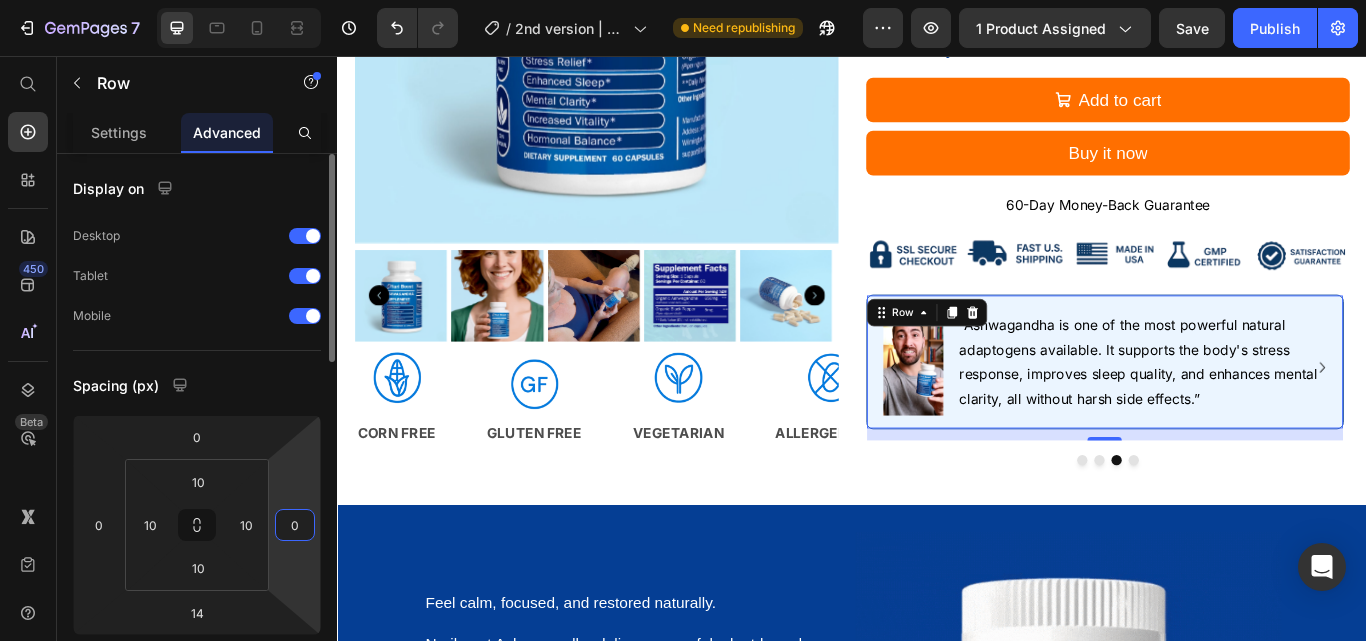 type on "0" 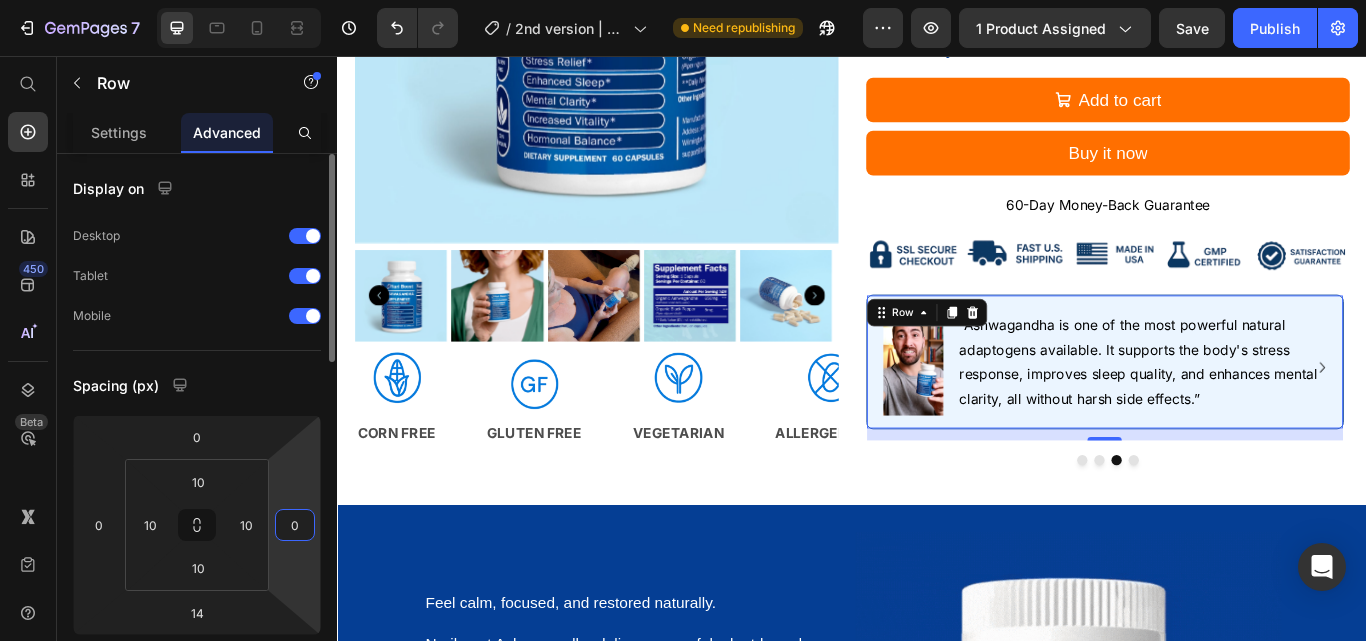 click on "Spacing (px)" at bounding box center [197, 385] 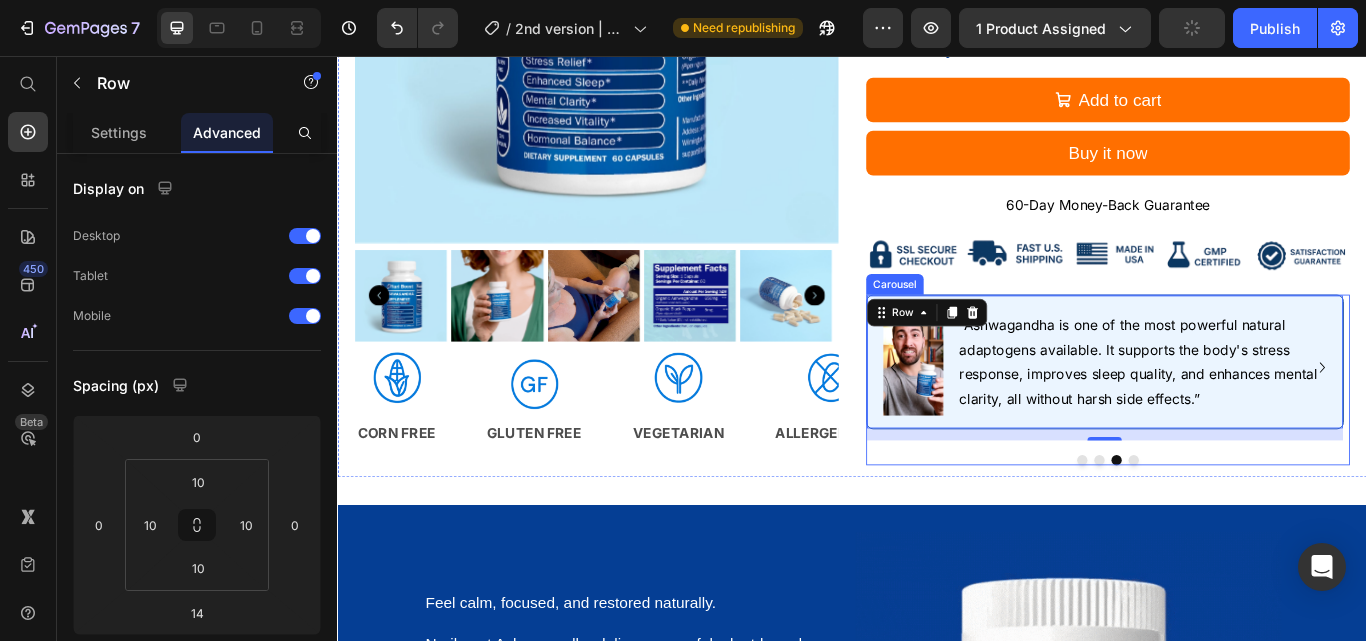 click at bounding box center [1265, 528] 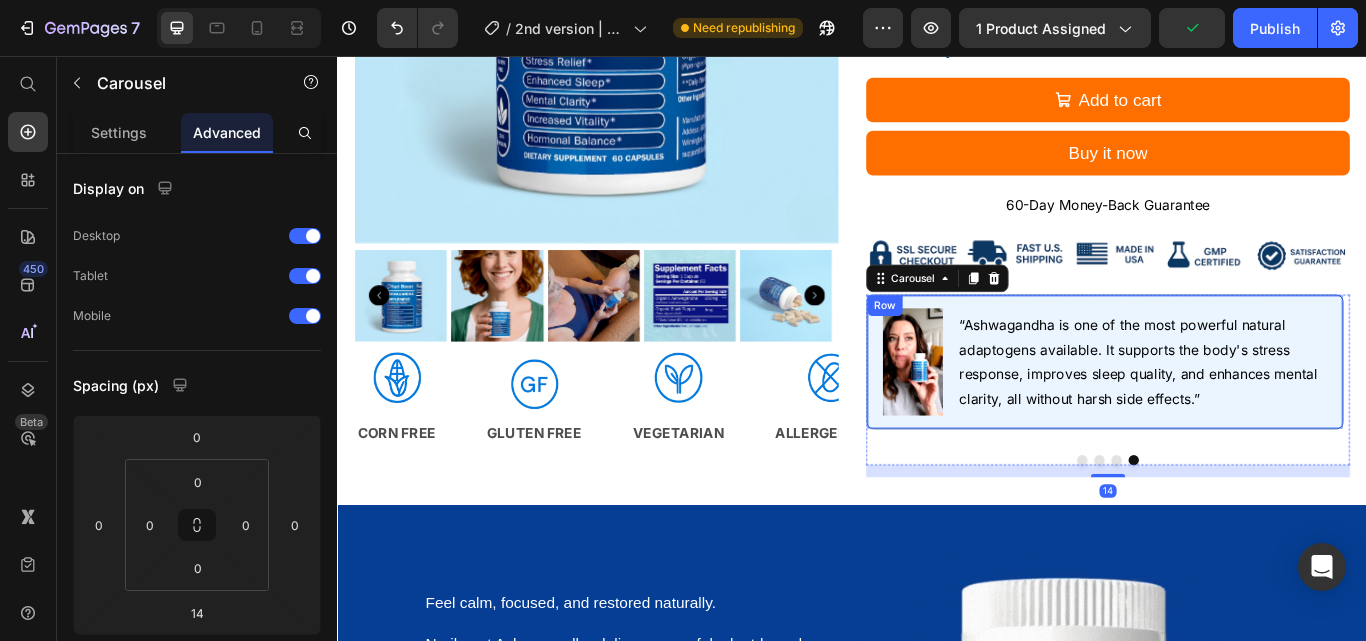click on "Image “Ashwagandha is one of the most powerful natural adaptogens available. It supports the body's stress response, improves sleep quality, and enhances mental clarity, all without harsh side effects.” Text Row" at bounding box center (1231, 413) 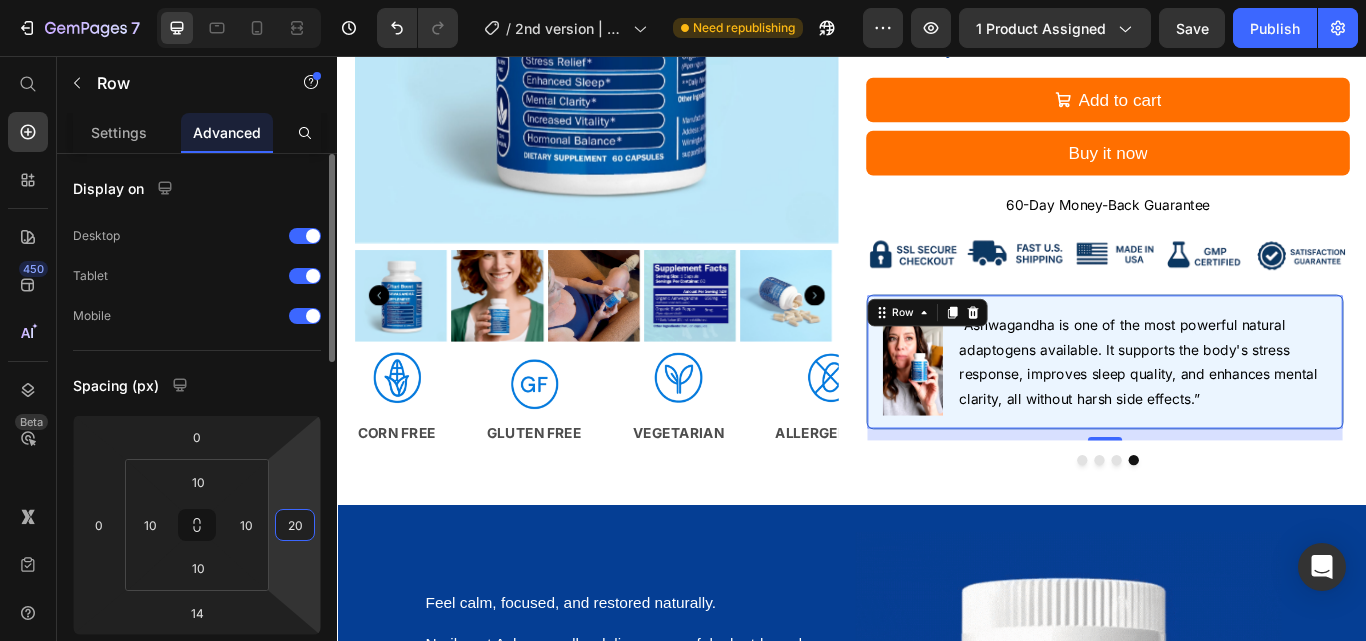 click on "20" at bounding box center [295, 525] 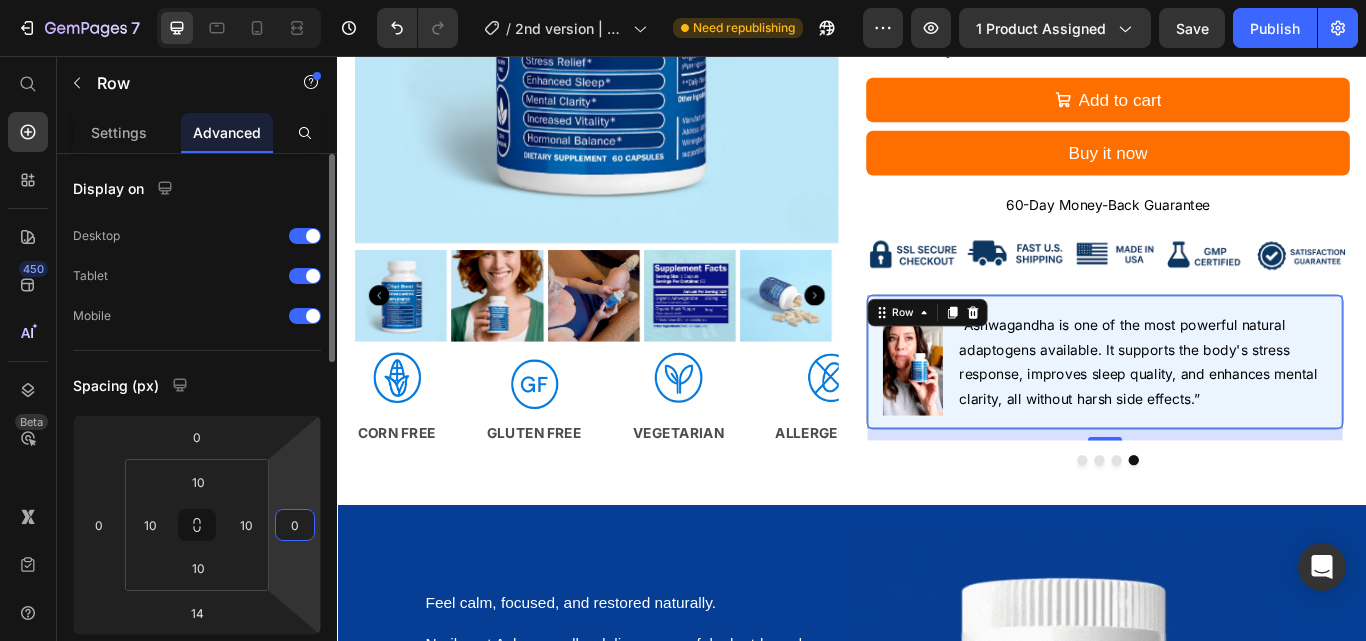 type on "0" 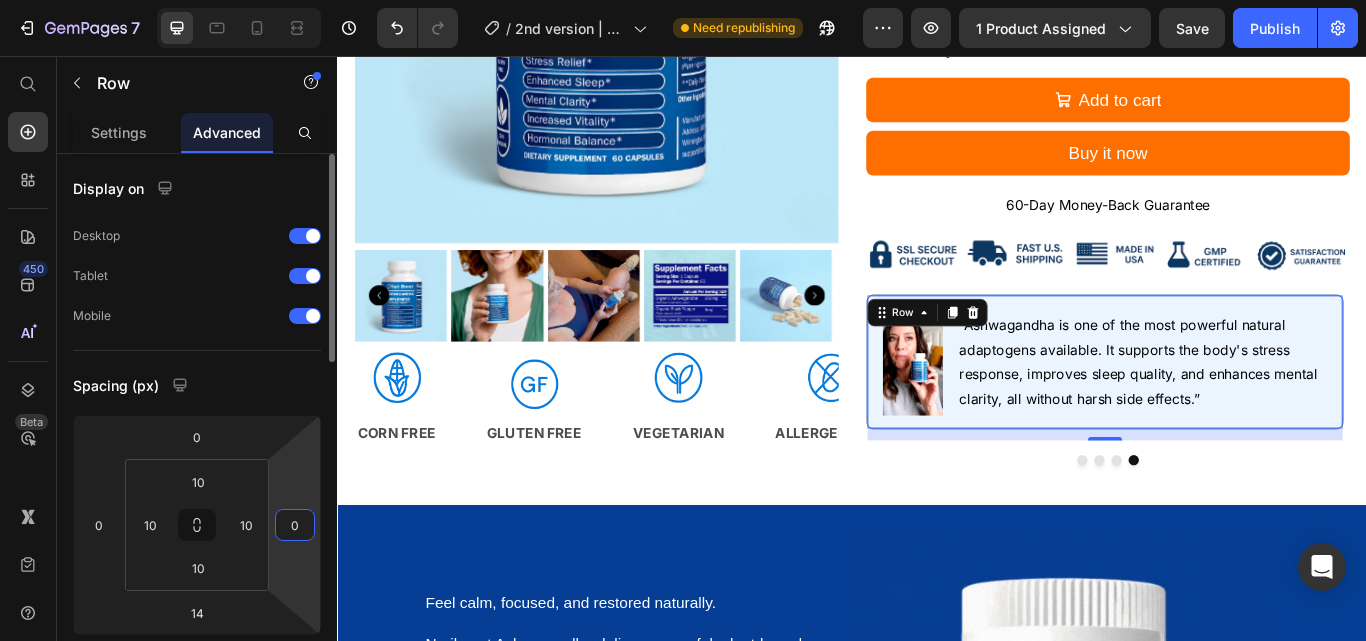 click on "Spacing (px)" at bounding box center [197, 385] 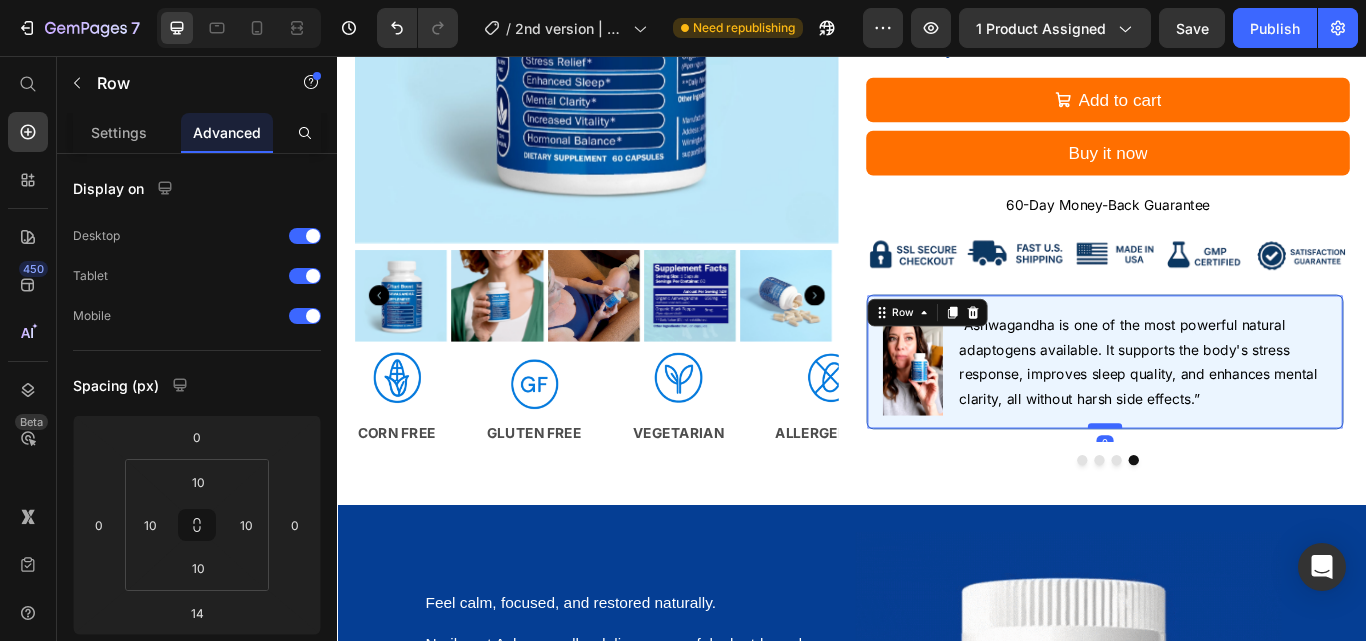 drag, startPoint x: 1222, startPoint y: 501, endPoint x: 1223, endPoint y: 487, distance: 14.035668 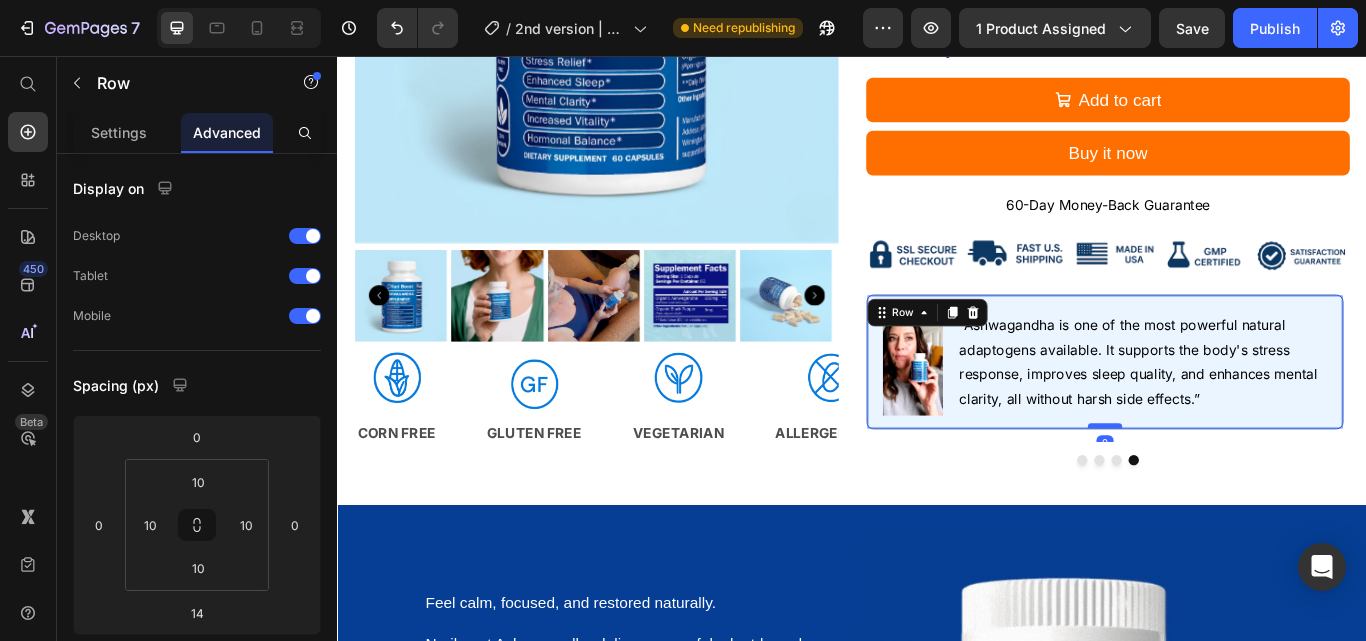 click at bounding box center (1231, 488) 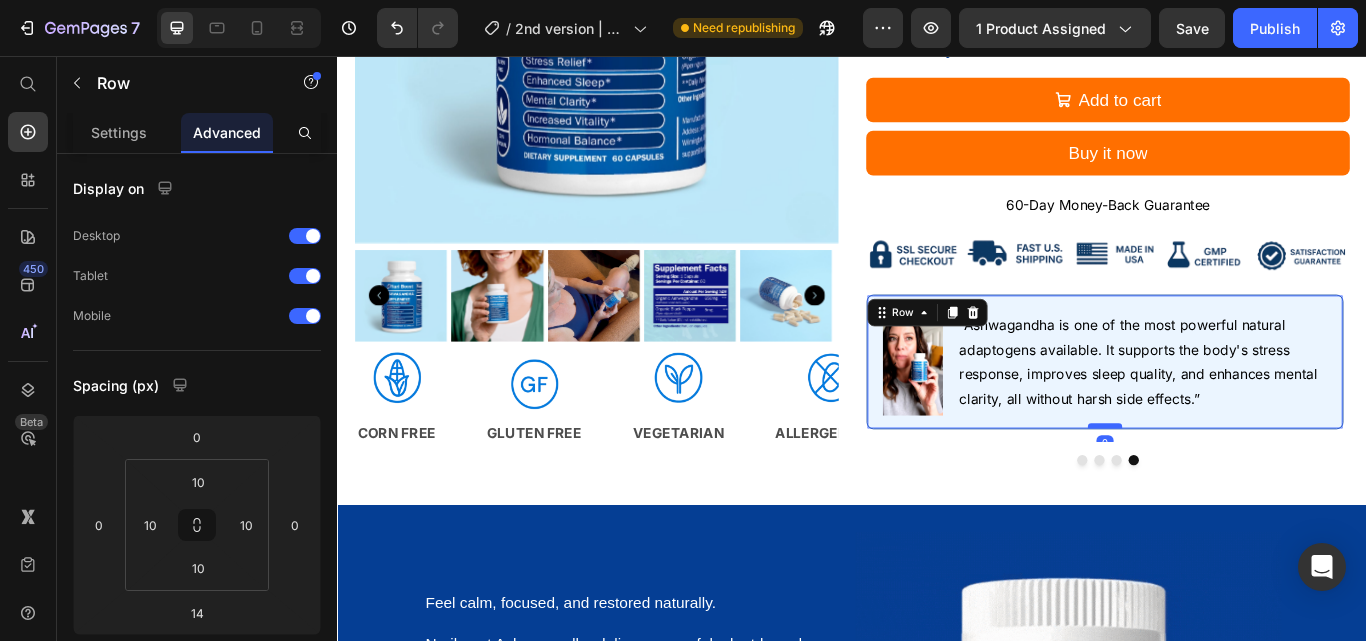 type on "0" 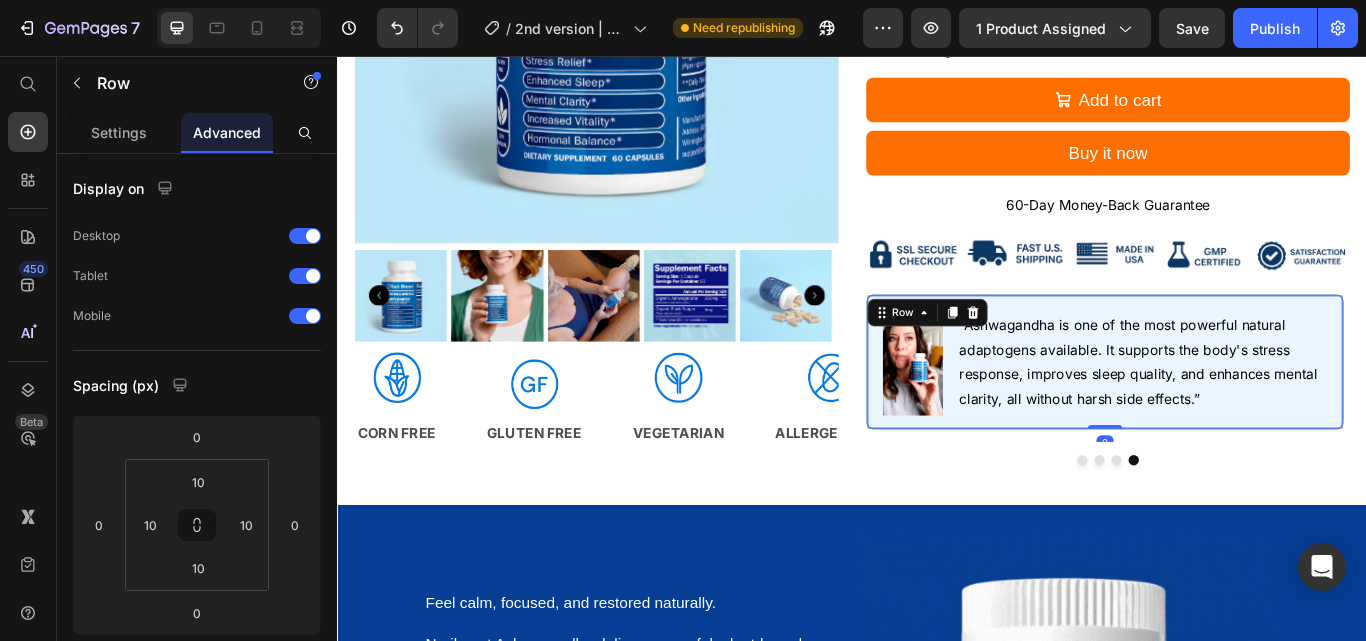 drag, startPoint x: 1223, startPoint y: 487, endPoint x: 1230, endPoint y: 472, distance: 16.552946 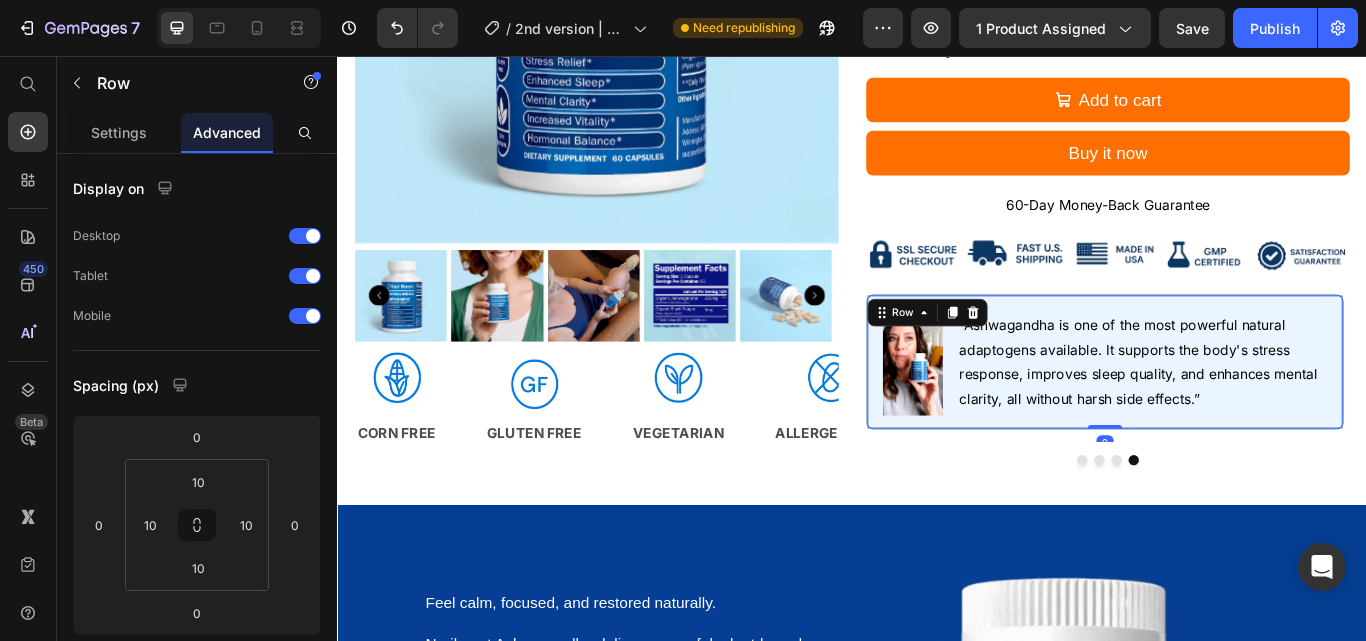 click on "Image “Ashwagandha is one of the most powerful natural adaptogens available. It supports the body's stress response, improves sleep quality, and enhances mental clarity, all without harsh side effects.” Text Row   0" at bounding box center (1231, 413) 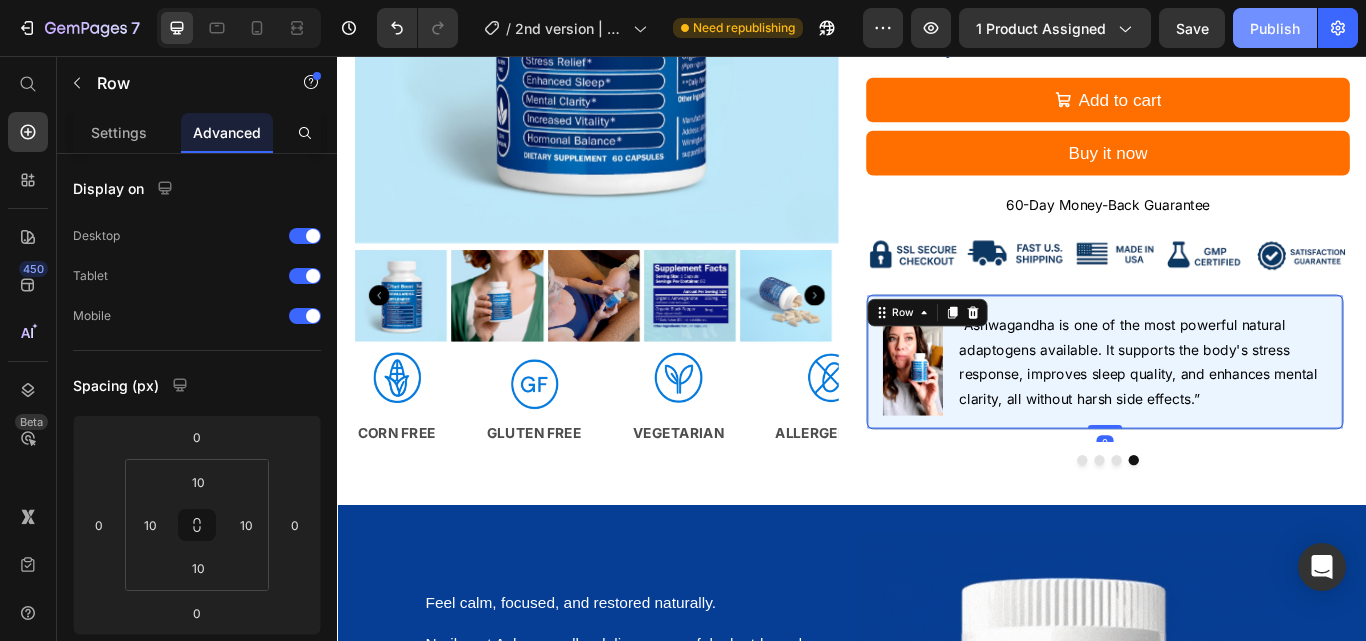 click on "Publish" at bounding box center [1275, 28] 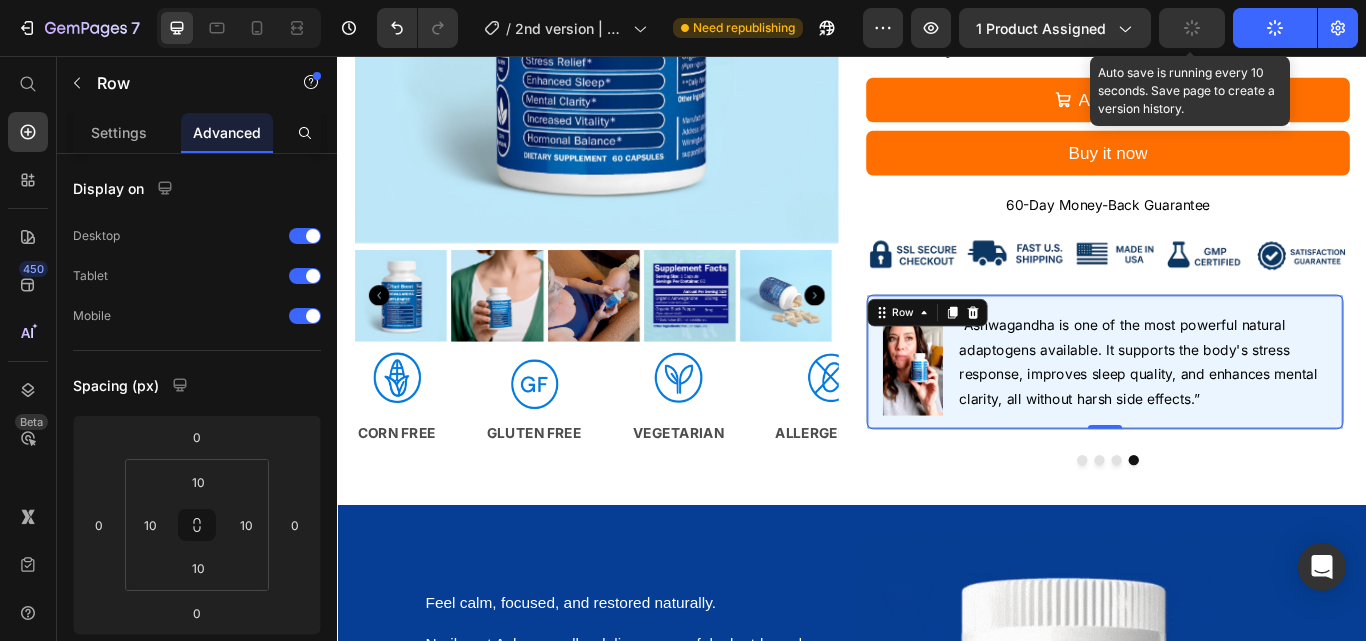 click 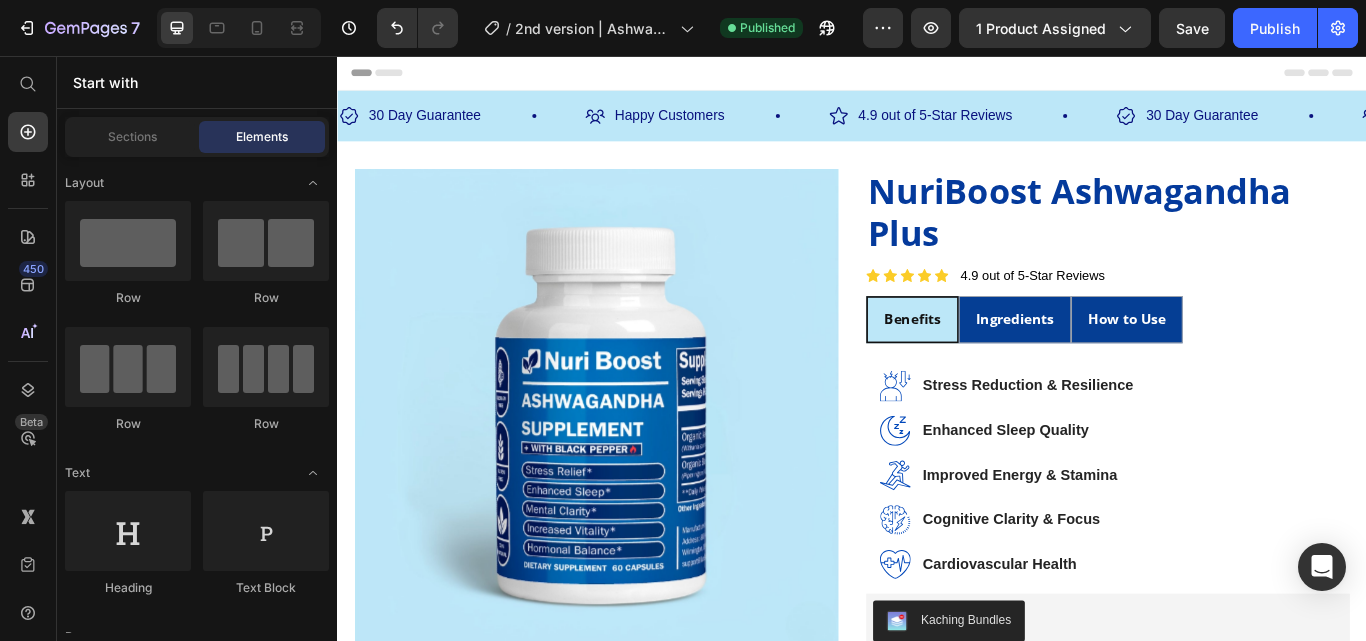 scroll, scrollTop: 76, scrollLeft: 0, axis: vertical 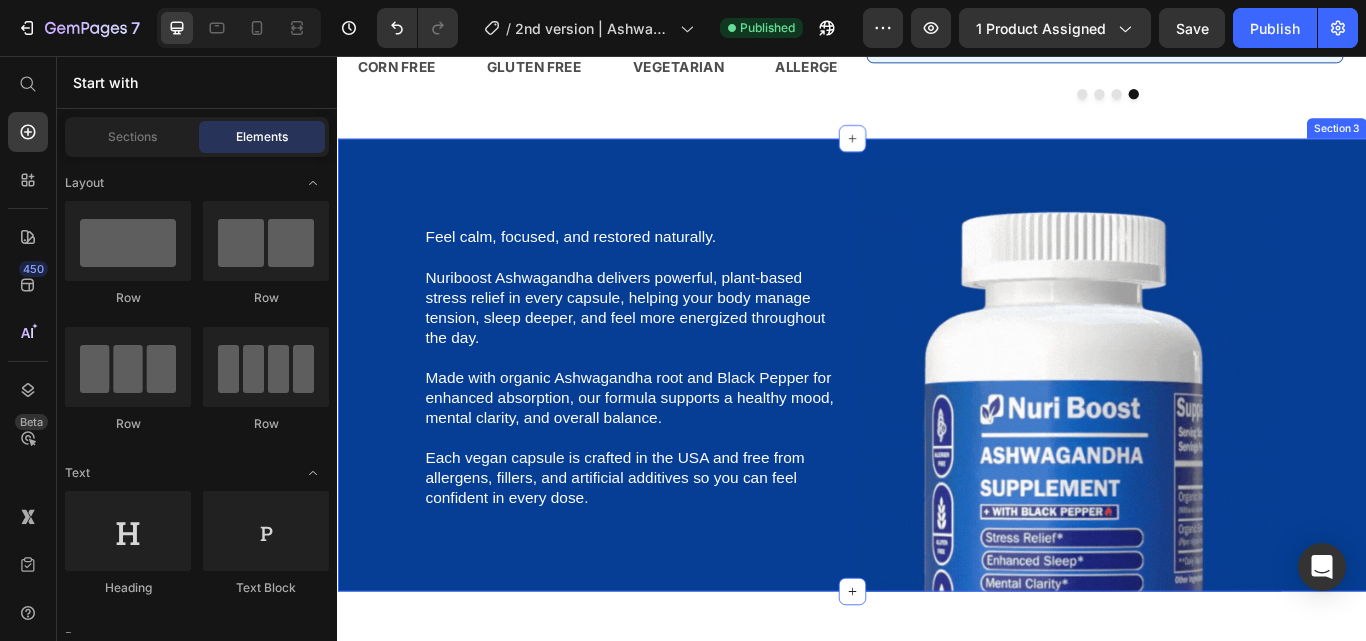click on "Feel calm, focused, and restored naturally.    Nuriboost Ashwagandha delivers powerful, plant-based stress relief in every capsule, helping your body manage tension, sleep deeper, and feel more energized throughout the day.   Made with organic Ashwagandha root and Black Pepper for enhanced absorption, our formula supports a healthy mood, mental clarity, and overall balance.    Each vegan capsule is crafted in the USA and free from allergens, fillers, and artificial additives so you can feel confident in every dose. Text Block Image Row Section 3" at bounding box center (937, 417) 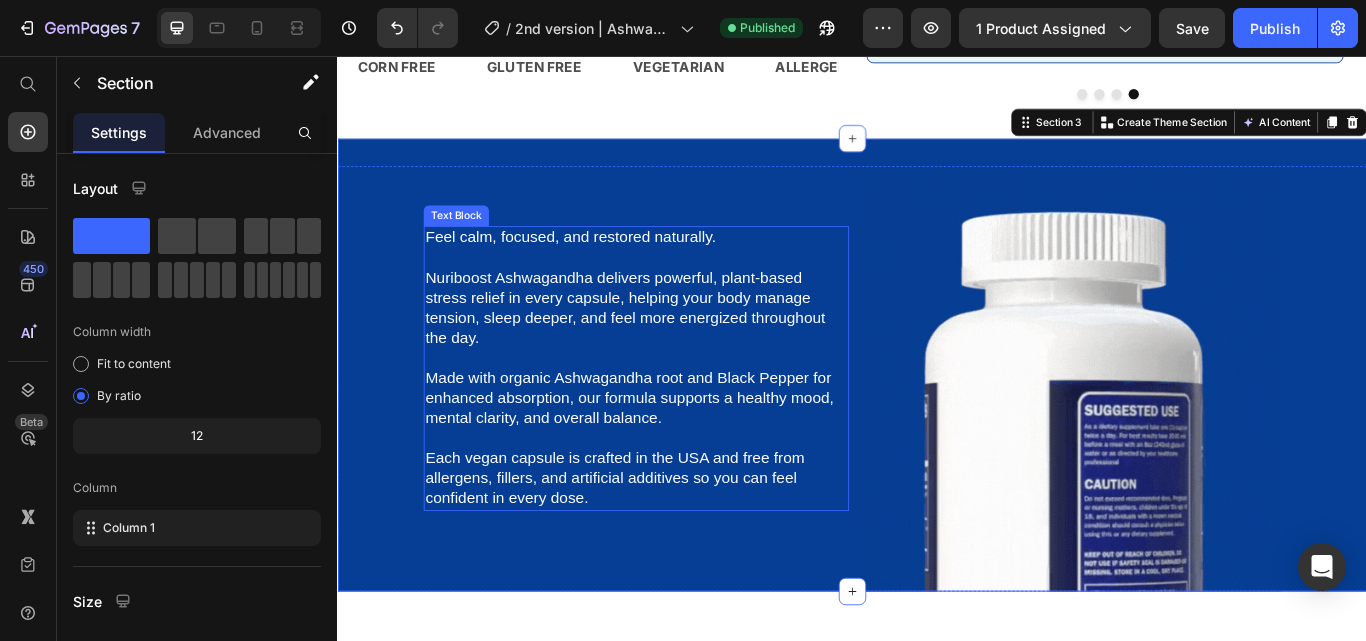 click at bounding box center [685, 408] 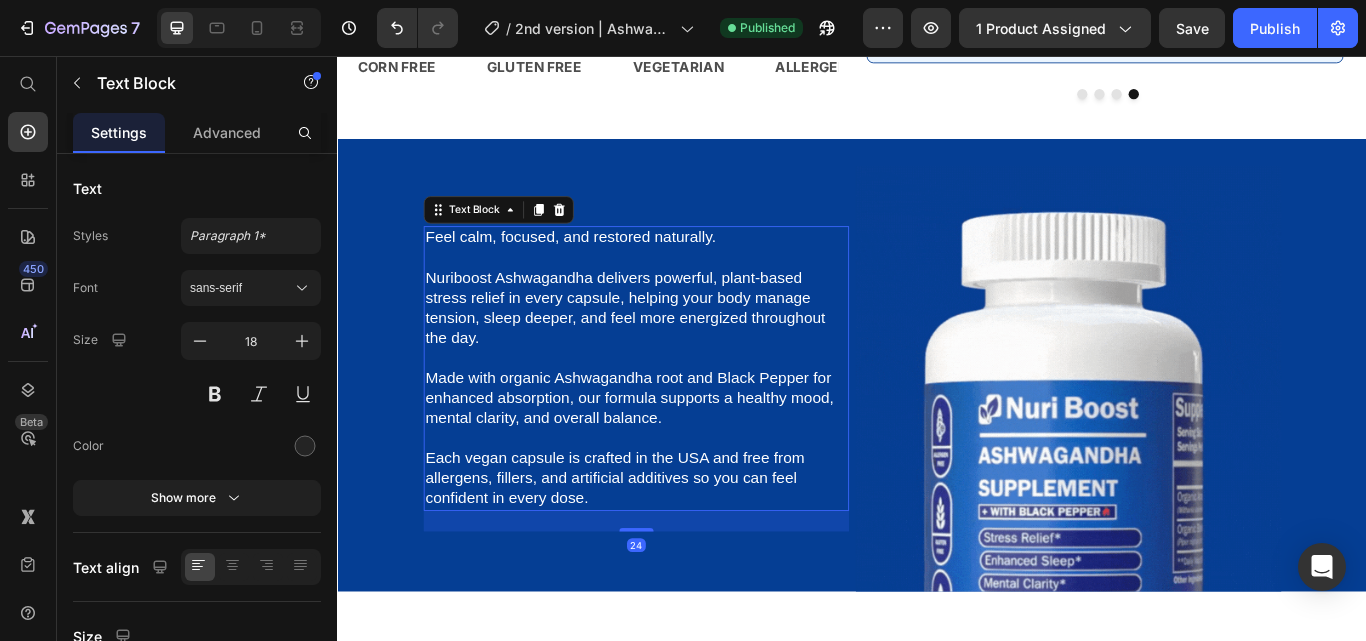 click on "Each vegan capsule is crafted in the USA and free from allergens, fillers, and artificial additives so you can feel confident in every dose." at bounding box center [685, 549] 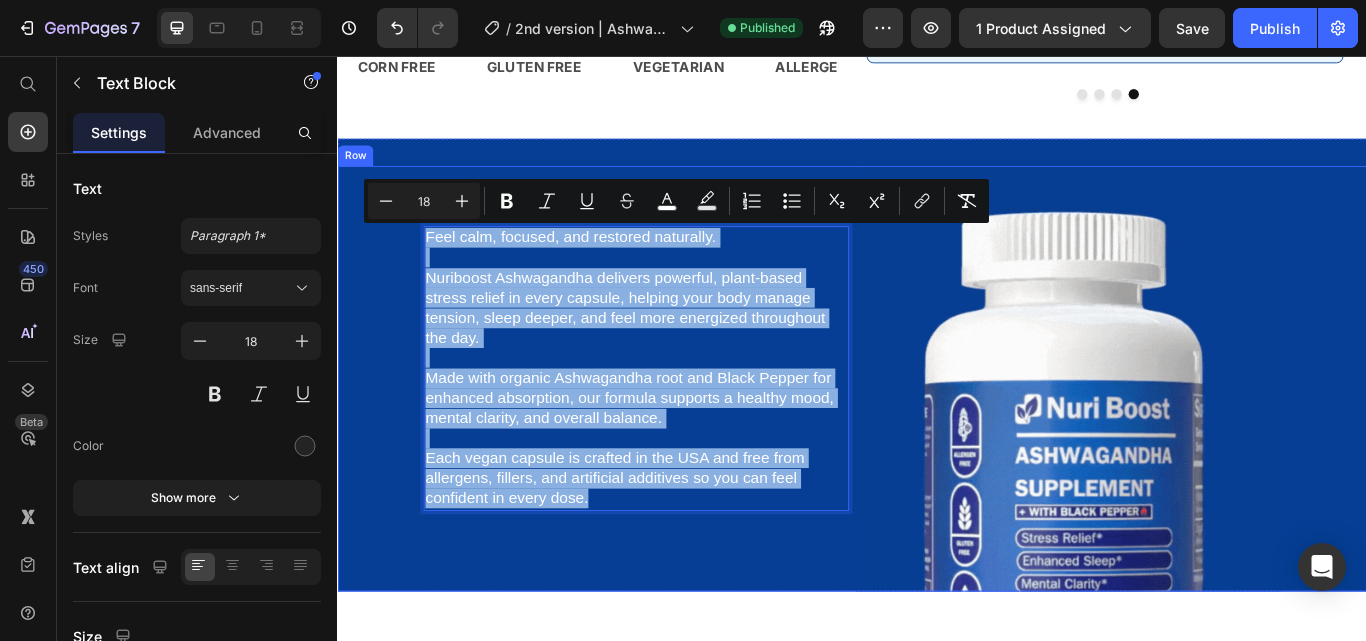 drag, startPoint x: 649, startPoint y: 563, endPoint x: 765, endPoint y: 267, distance: 317.91824 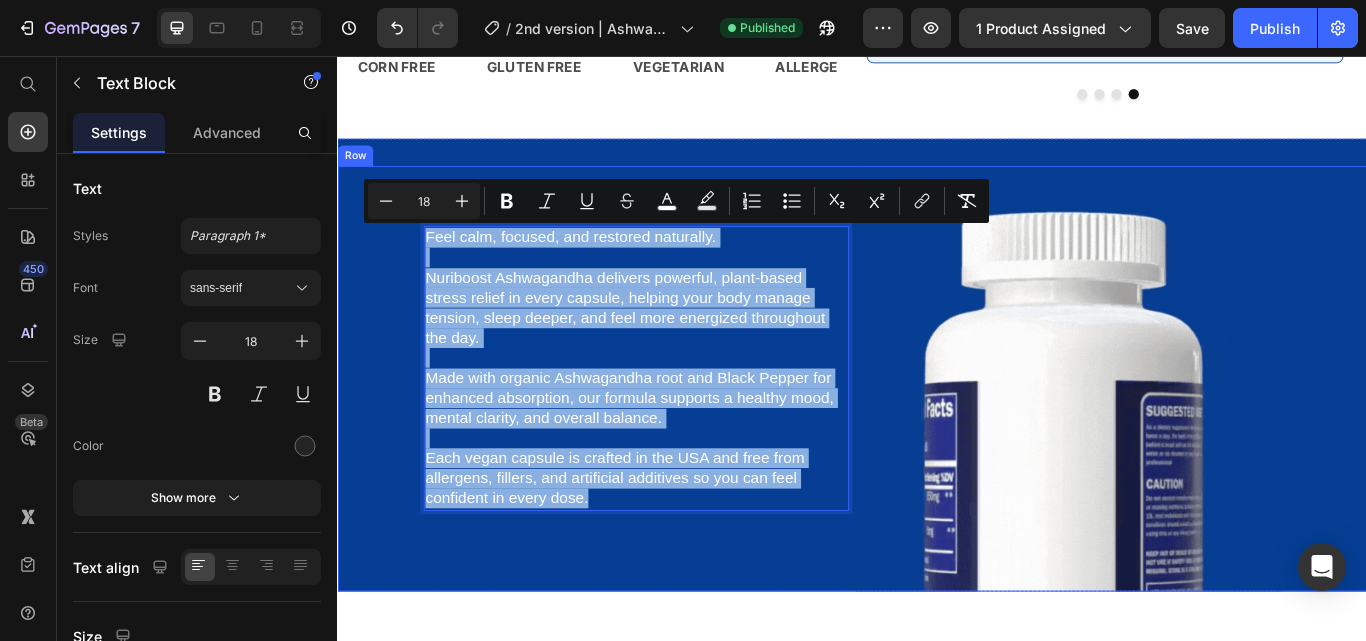 click on "Feel calm, focused, and restored naturally.  Nuriboost Ashwagandha delivers powerful, plant-based stress relief in every capsule, helping your body manage tension, sleep deeper, and feel more energized throughout the day. Made with organic Ashwagandha root and Black Pepper for enhanced absorption, our formula supports a healthy mood, mental clarity, and overall balance.  Each vegan capsule is crafted in the USA and free from allergens, fillers, and artificial additives so you can feel confident in every dose. Text Block   24" at bounding box center [635, 433] 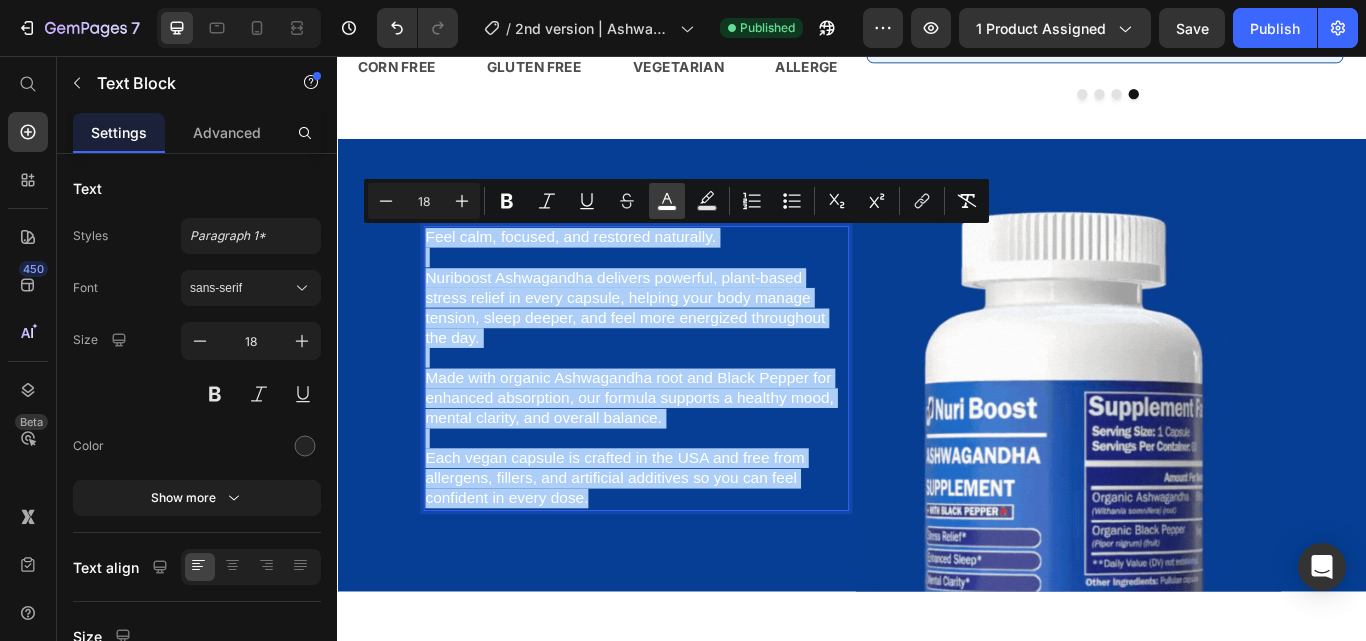 click 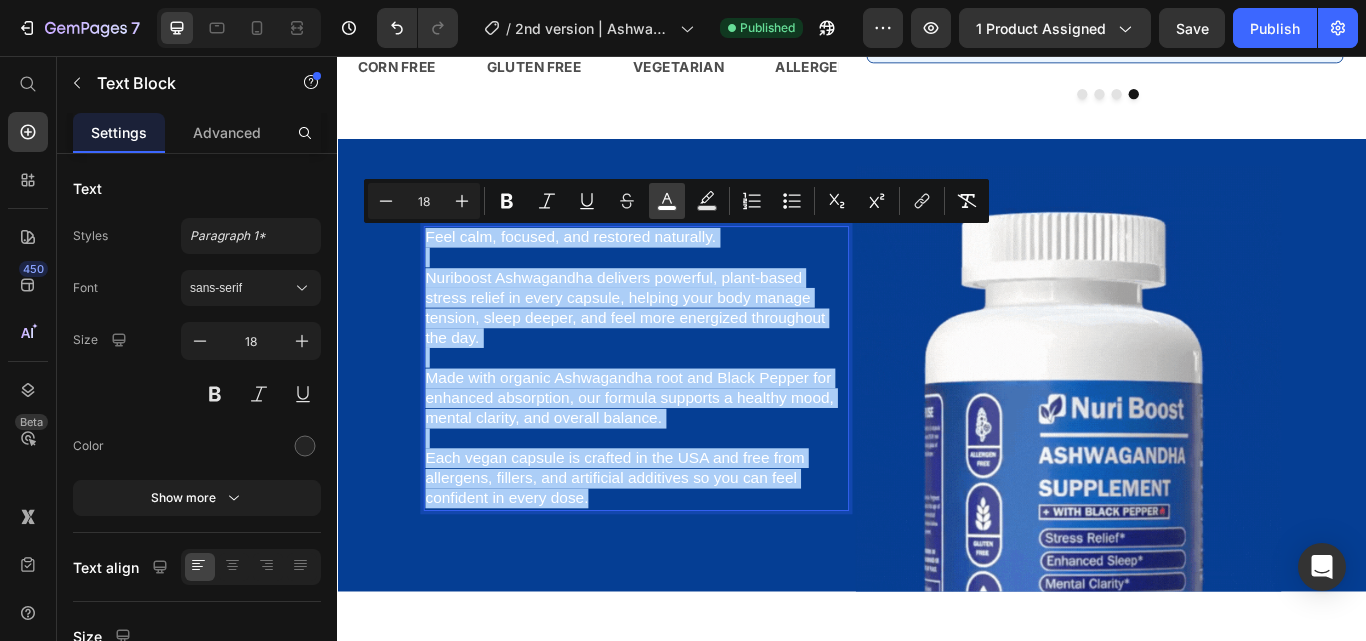 type on "FFFFFF" 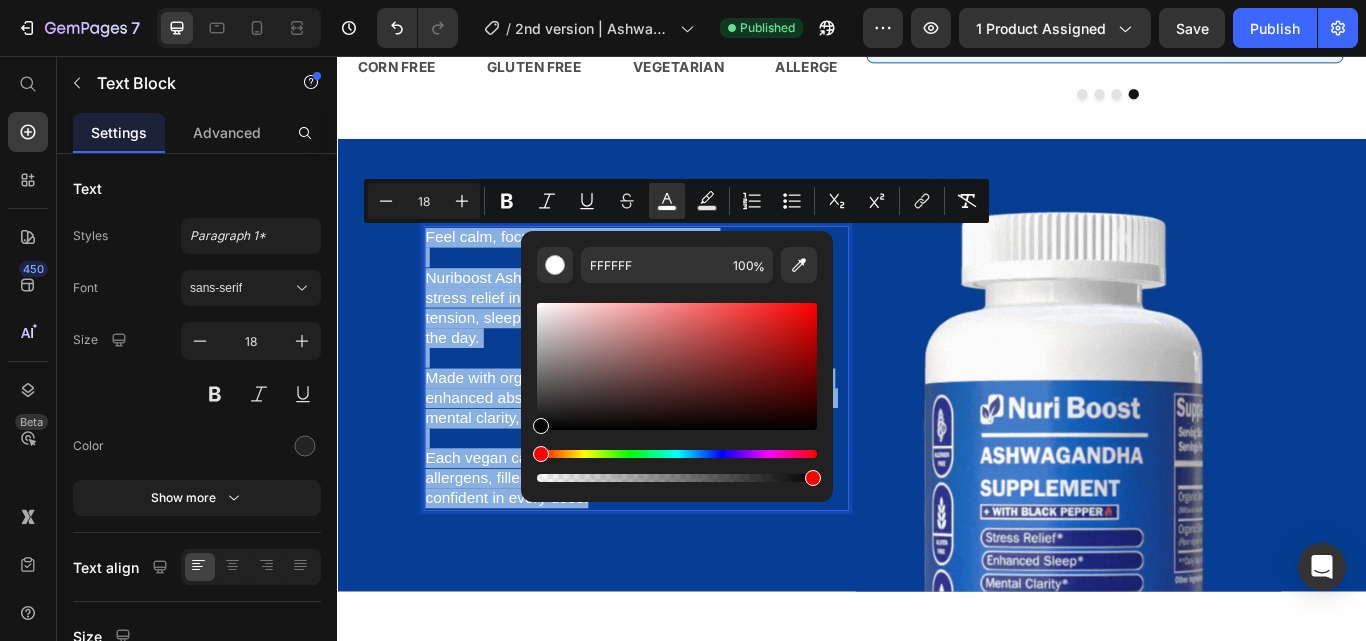 drag, startPoint x: 911, startPoint y: 420, endPoint x: 528, endPoint y: 525, distance: 397.13223 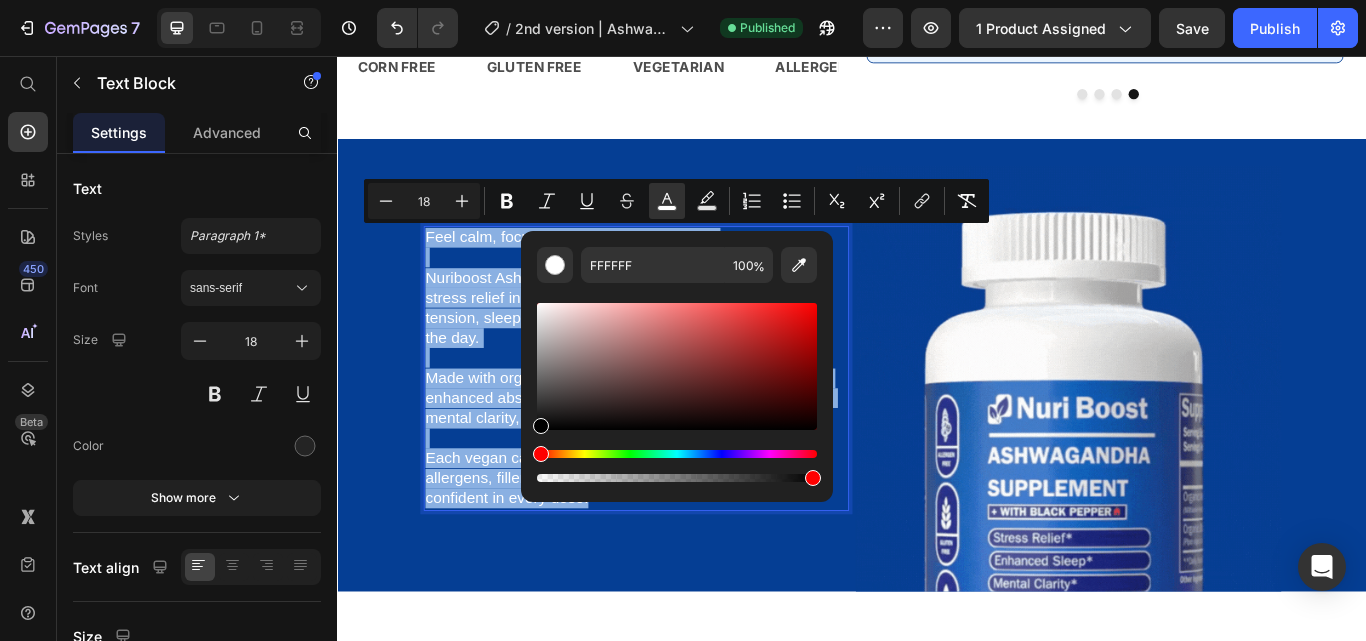 type on "000000" 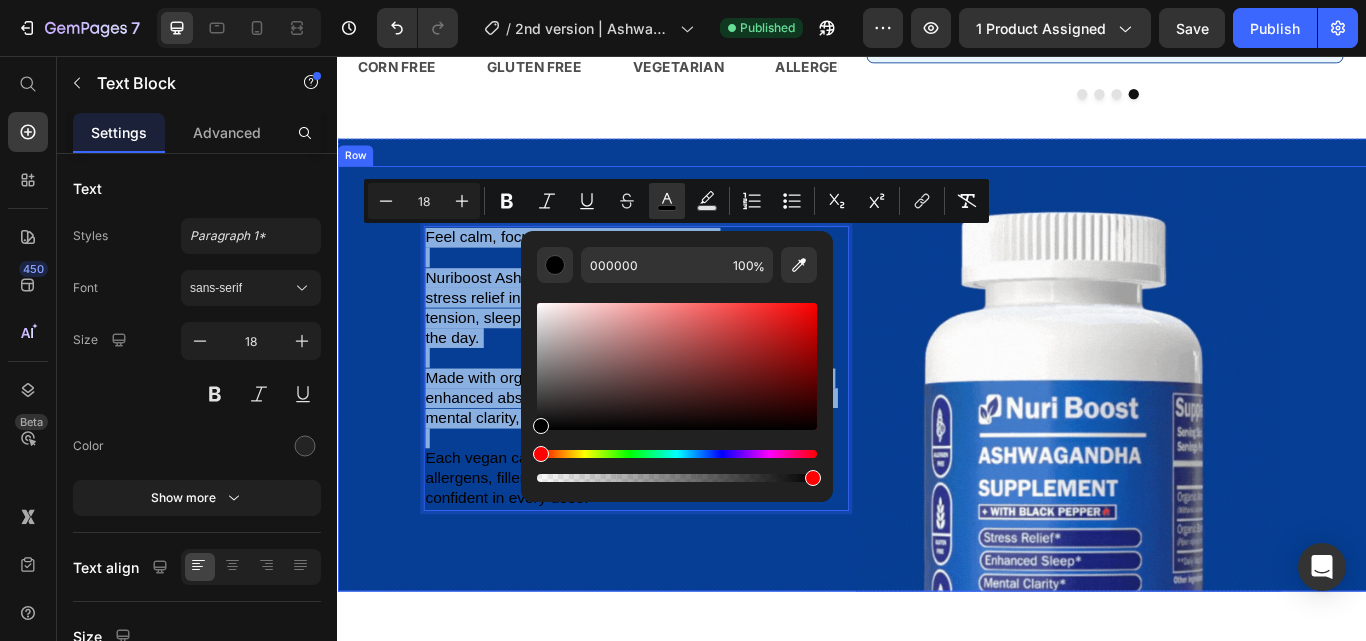 click on "Feel calm, focused, and restored naturally.  Nuriboost Ashwagandha delivers powerful, plant-based stress relief in every capsule, helping your body manage tension, sleep deeper, and feel more energized throughout the day. Made with organic Ashwagandha root and Black Pepper for enhanced absorption, our formula supports a healthy mood, mental clarity, and overall balance.  Each vegan capsule is crafted in the USA and free from allergens, fillers, and artificial additives so you can feel confident in every dose. Text Block   24" at bounding box center [635, 433] 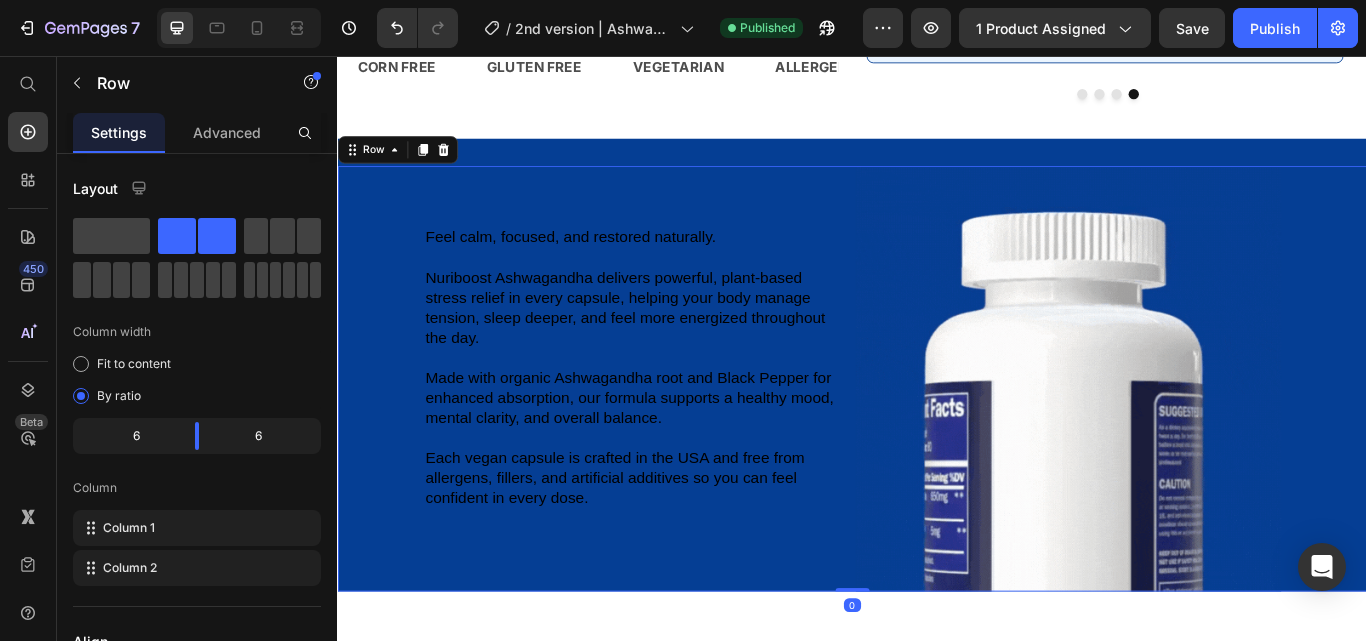 click on "Feel calm, focused, and restored naturally.  Nuriboost Ashwagandha delivers powerful, plant-based stress relief in every capsule, helping your body manage tension, sleep deeper, and feel more energized throughout the day. Made with organic Ashwagandha root and Black Pepper for enhanced absorption, our formula supports a healthy mood, mental clarity, and overall balance.  Each vegan capsule is crafted in the USA and free from allergens, fillers, and artificial additives so you can feel confident in every dose. Text Block" at bounding box center [635, 433] 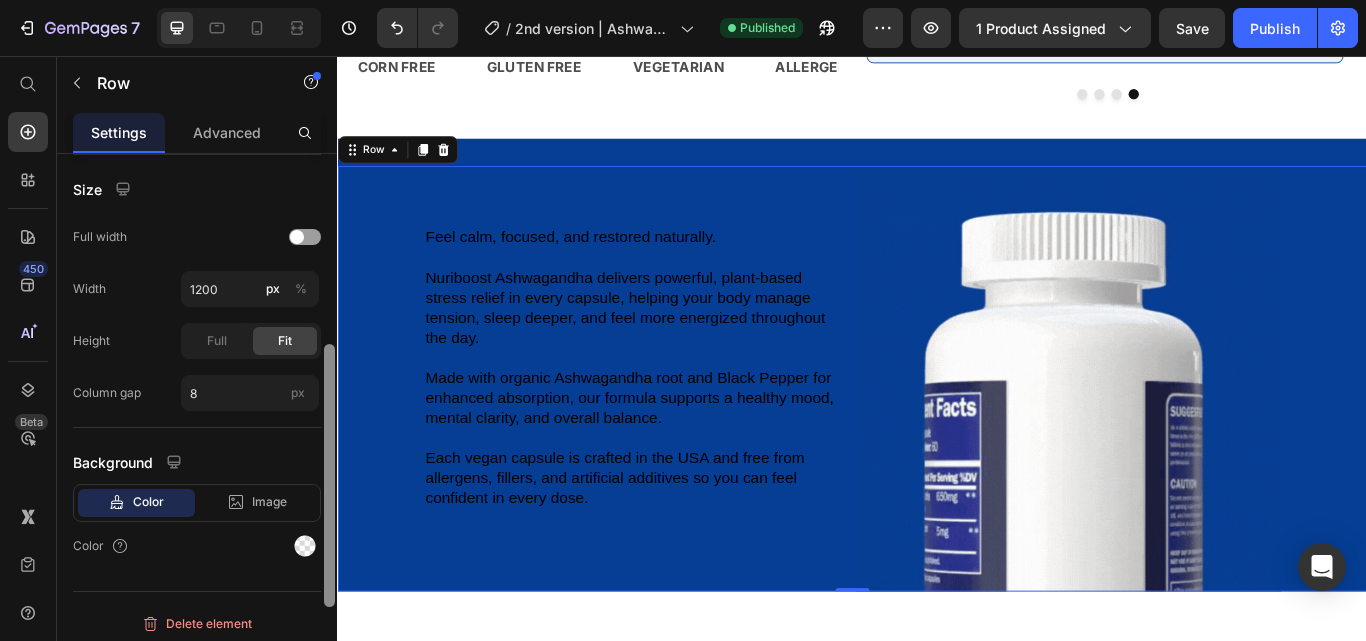 scroll, scrollTop: 577, scrollLeft: 0, axis: vertical 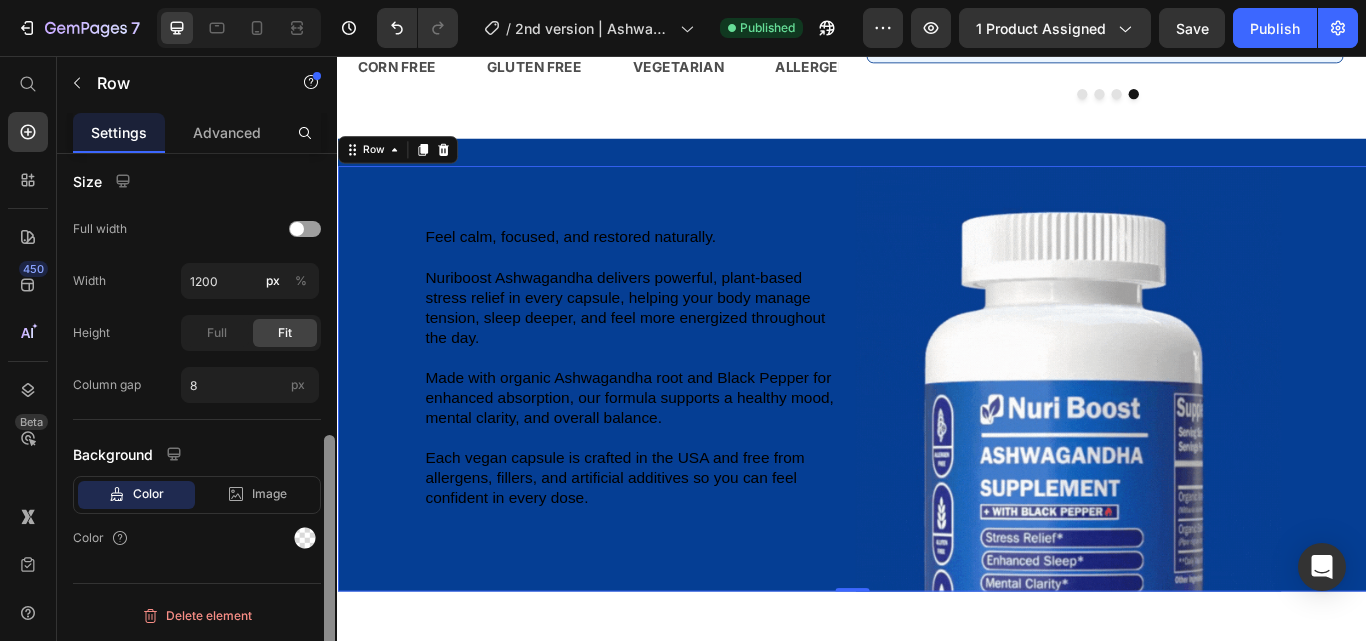 drag, startPoint x: 330, startPoint y: 303, endPoint x: 318, endPoint y: 590, distance: 287.25076 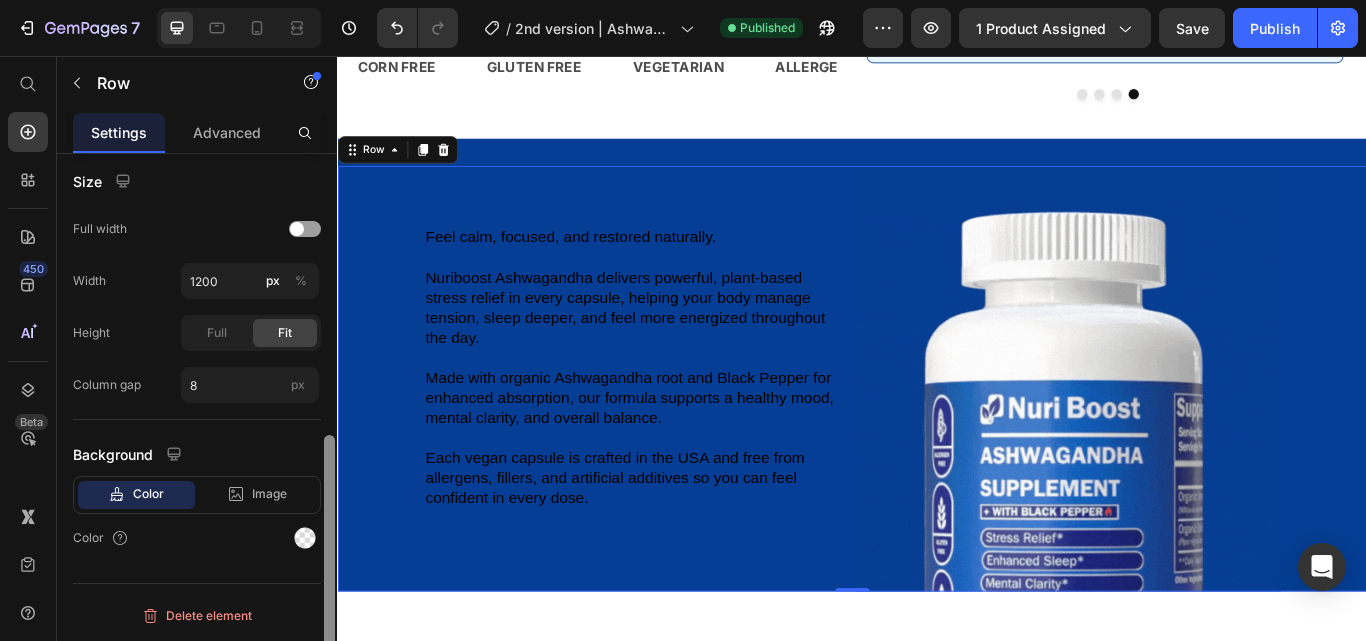 click on "Layout Column width Fit to content By ratio 6 6 Column Column 1 Column 2 Align Vertical
Size Full width Width 1200 px % Height Full Fit Column gap 8 px Background Color Image Video  Color   Delete element" at bounding box center [197, 426] 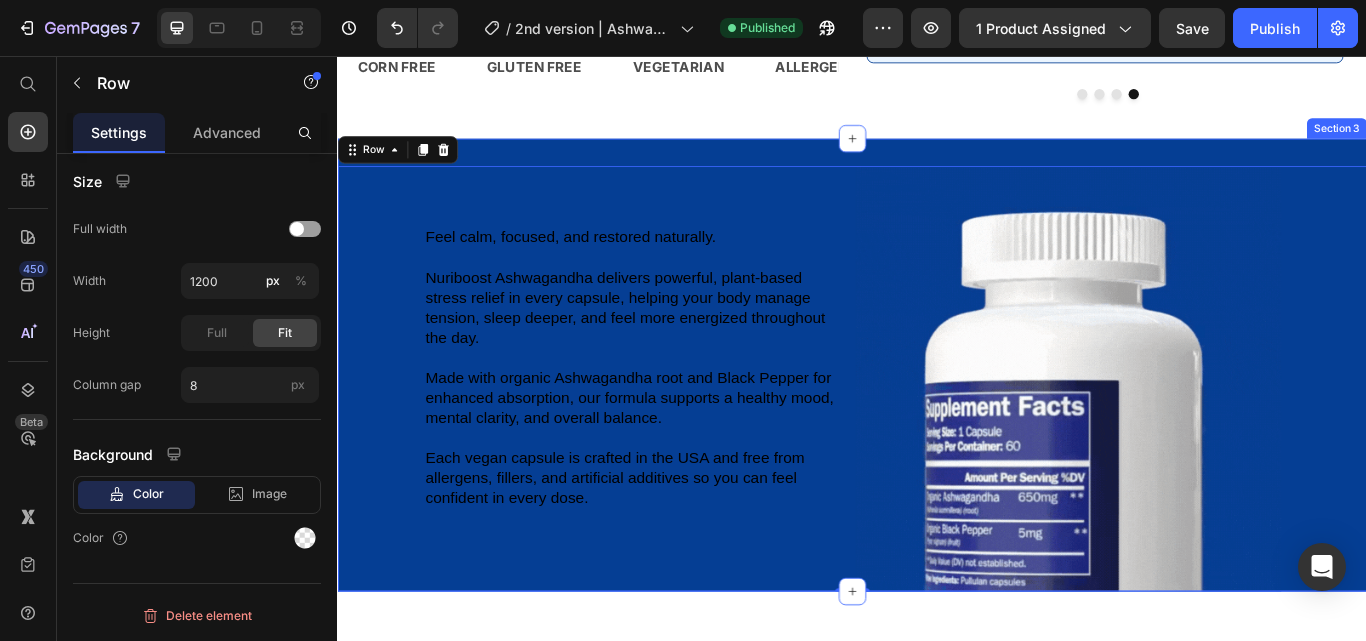 click on "Feel calm, focused, and restored naturally.  Nuriboost Ashwagandha delivers powerful, plant-based stress relief in every capsule, helping your body manage tension, sleep deeper, and feel more energized throughout the day. Made with organic Ashwagandha root and Black Pepper for enhanced absorption, our formula supports a healthy mood, mental clarity, and overall balance.  Each vegan capsule is crafted in the USA and free from allergens, fillers, and artificial additives so you can feel confident in every dose. Text Block Image Row   0 Section 3" at bounding box center (937, 417) 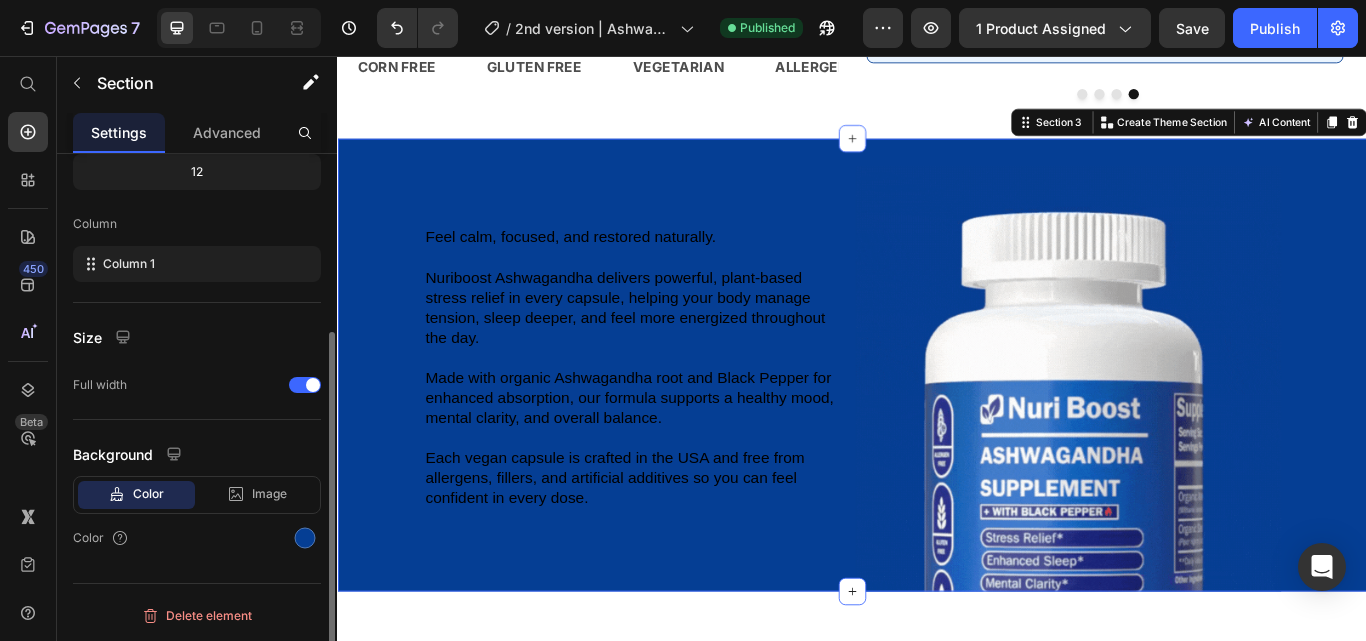 scroll, scrollTop: 0, scrollLeft: 0, axis: both 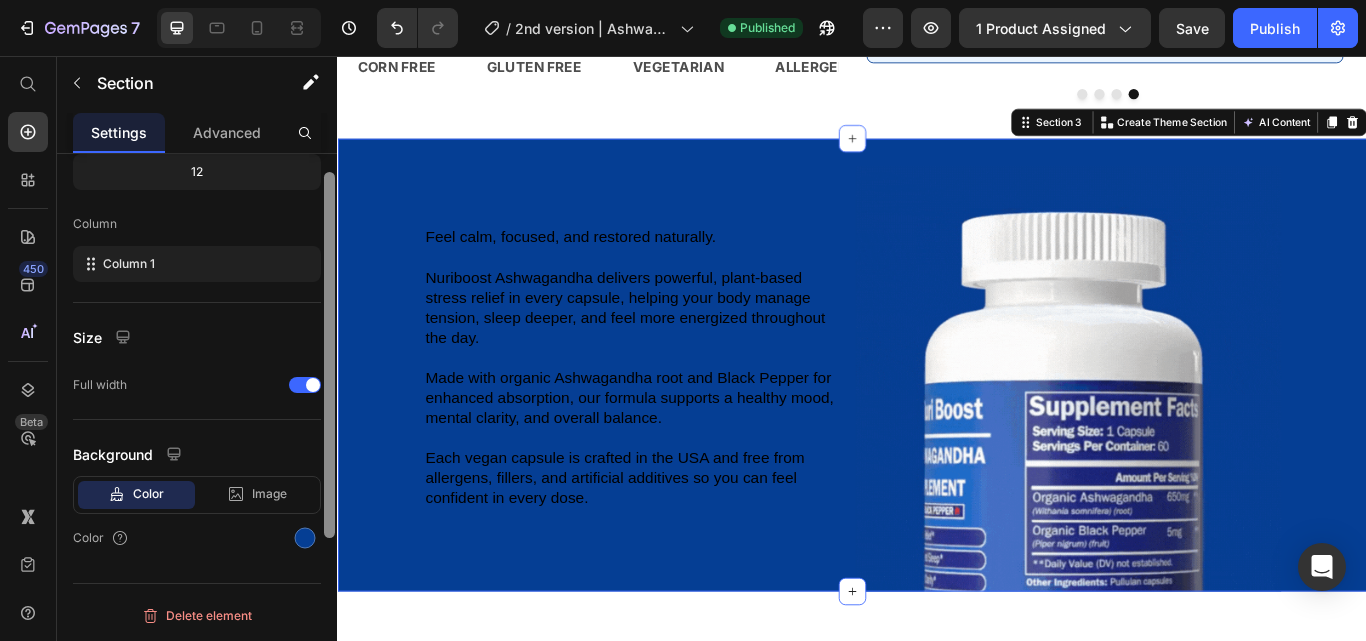 drag, startPoint x: 334, startPoint y: 167, endPoint x: 327, endPoint y: 553, distance: 386.06348 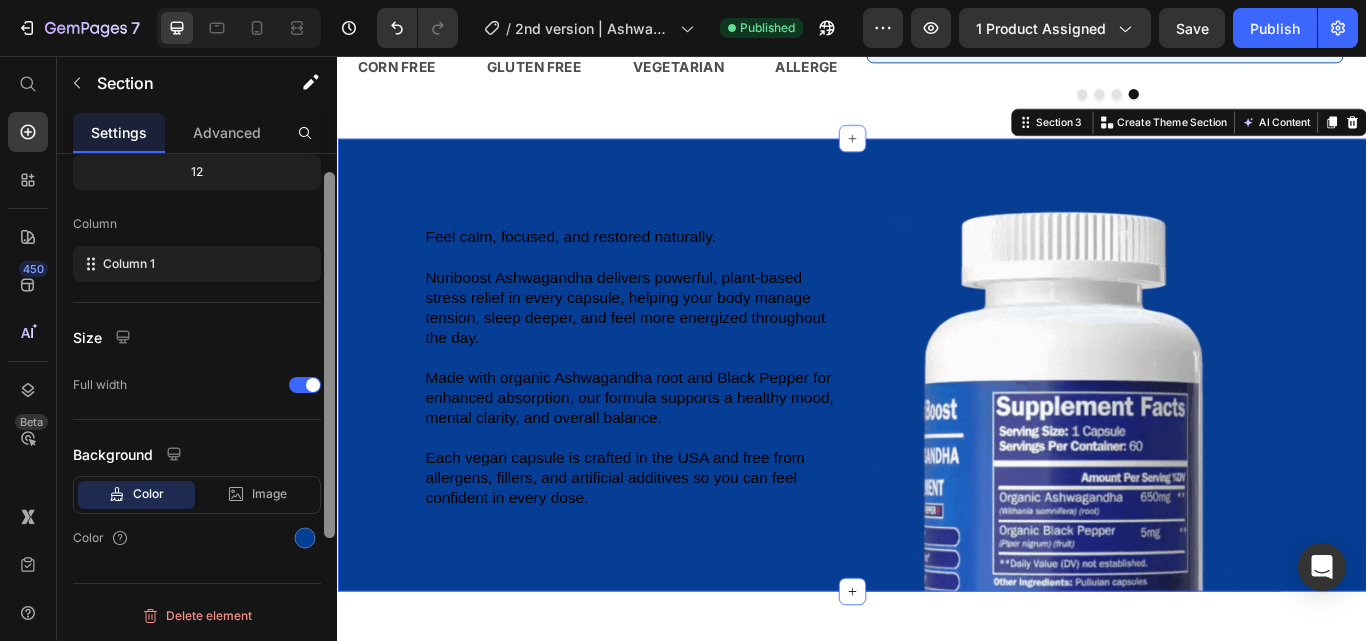 click at bounding box center (329, 355) 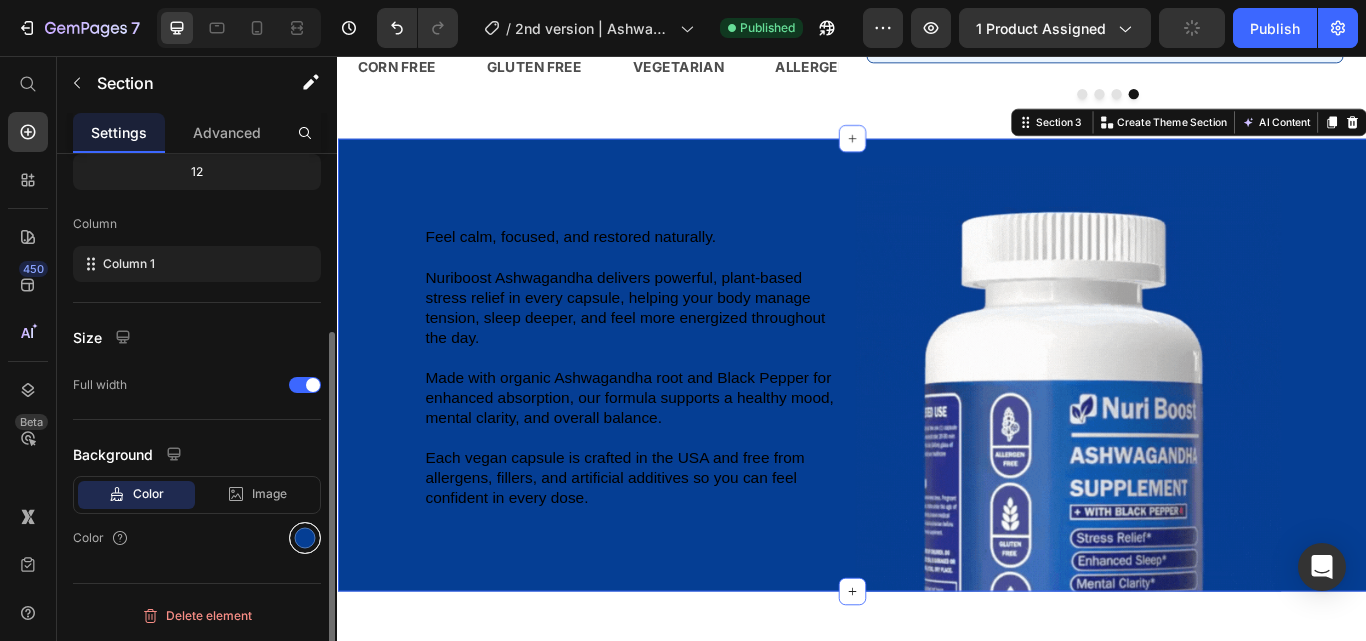 click at bounding box center [305, 538] 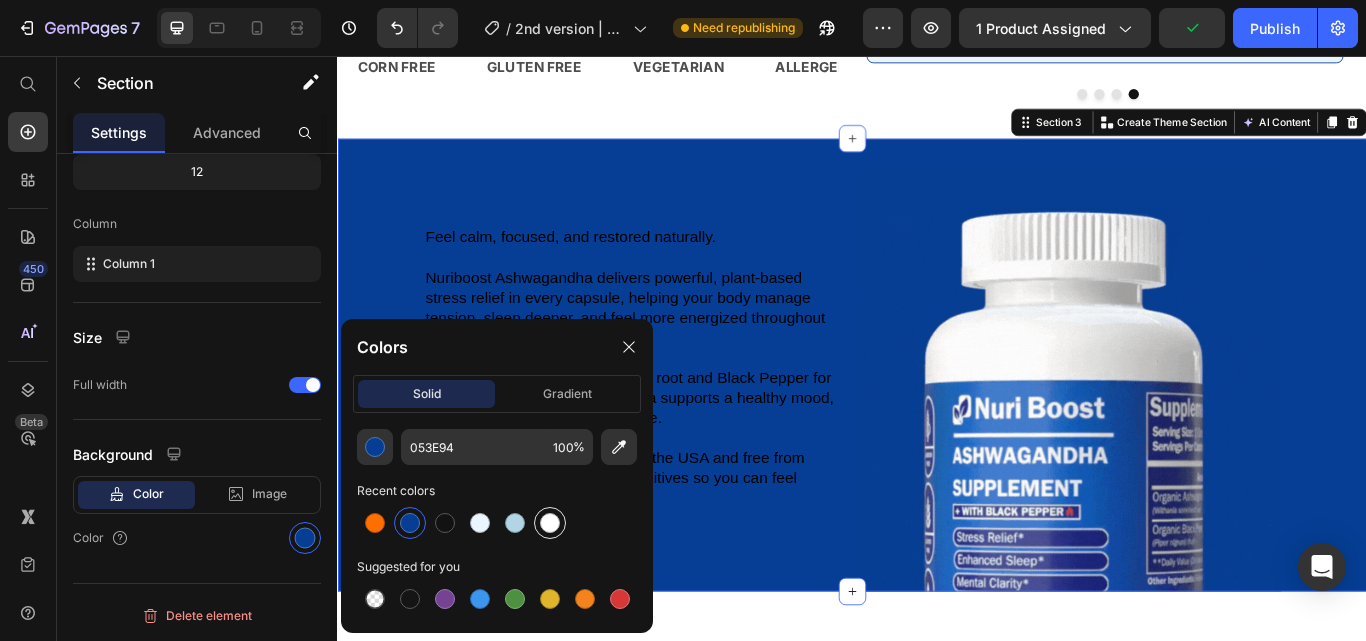 click at bounding box center (550, 523) 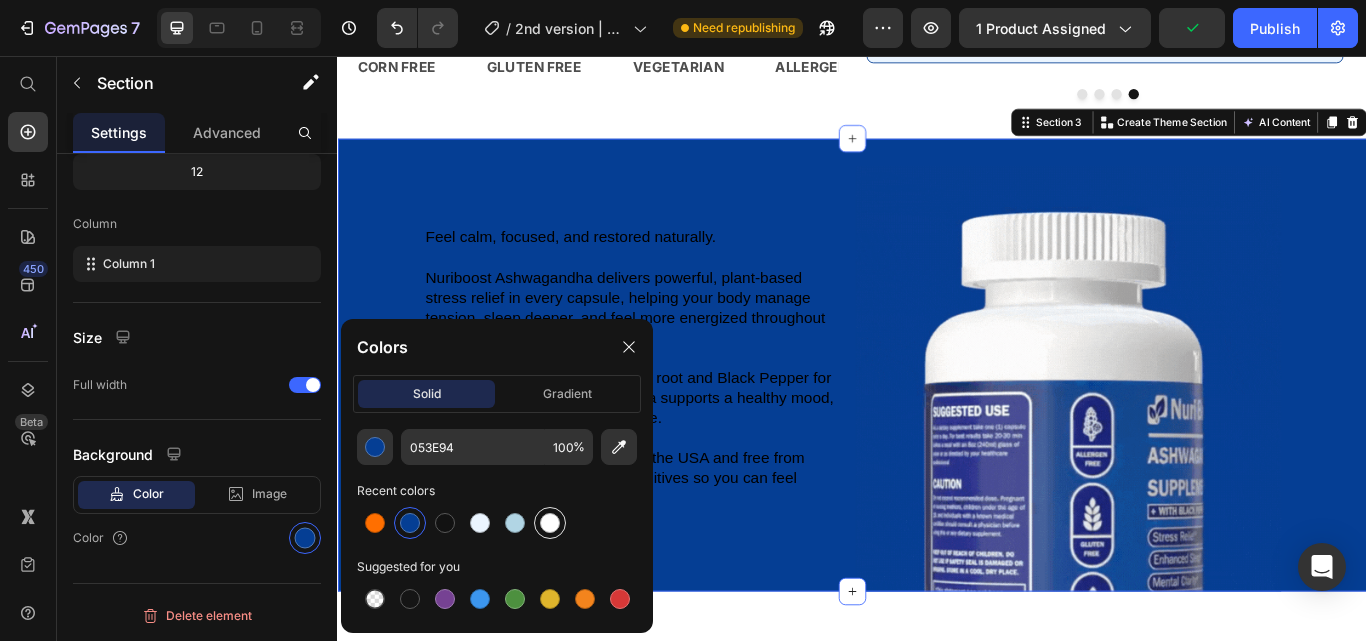 type on "FFFFFF" 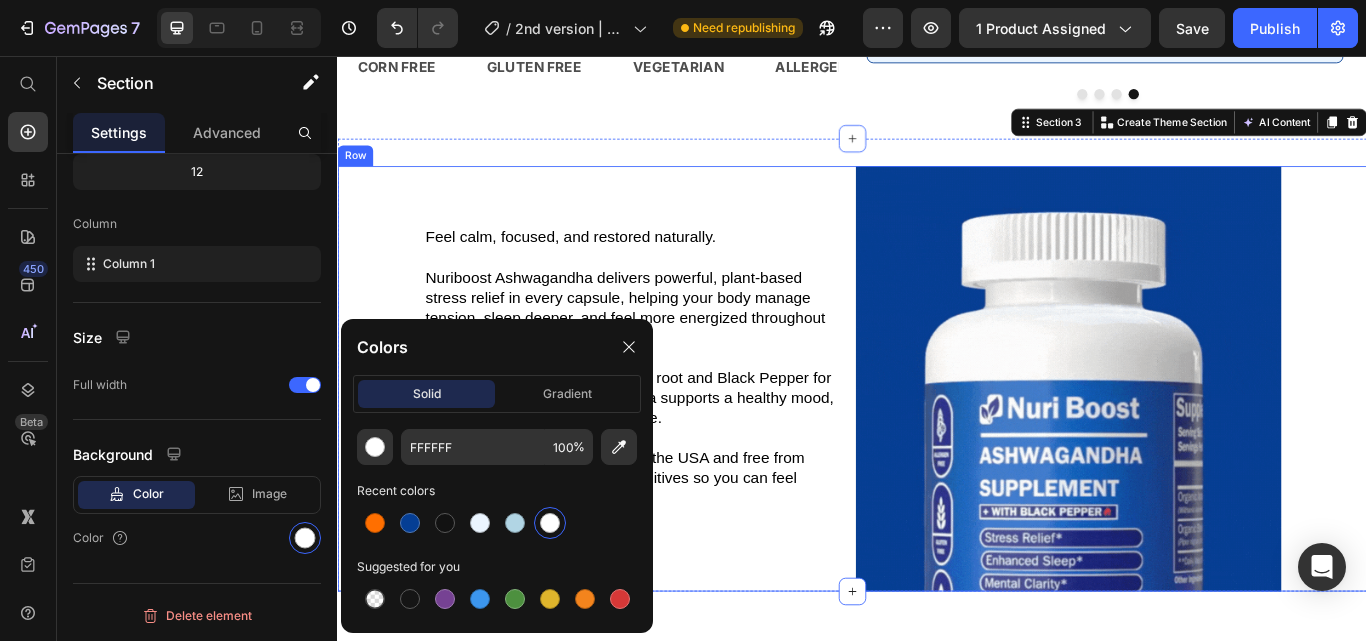 click on "Feel calm, focused, and restored naturally.  Nuriboost Ashwagandha delivers powerful, plant-based stress relief in every capsule, helping your body manage tension, sleep deeper, and feel more energized throughout the day. Made with organic Ashwagandha root and Black Pepper for enhanced absorption, our formula supports a healthy mood, mental clarity, and overall balance.  Each vegan capsule is crafted in the USA and free from allergens, fillers, and artificial additives so you can feel confident in every dose. Text Block" at bounding box center (635, 433) 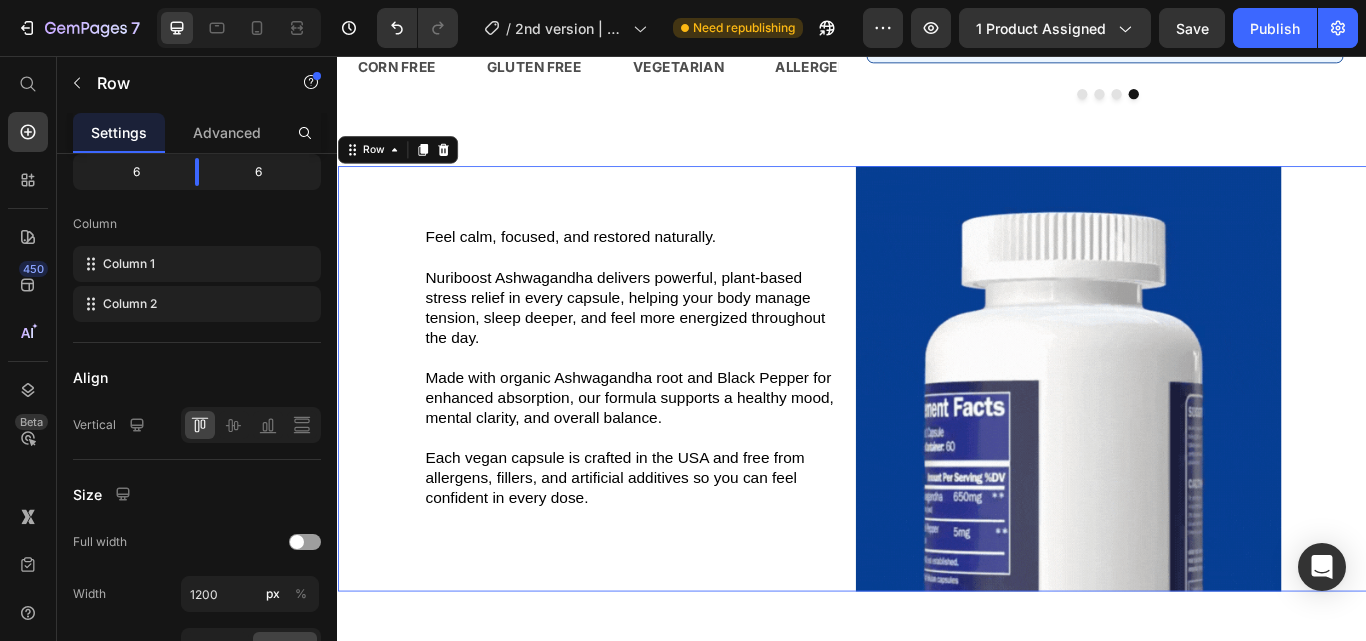 scroll, scrollTop: 0, scrollLeft: 0, axis: both 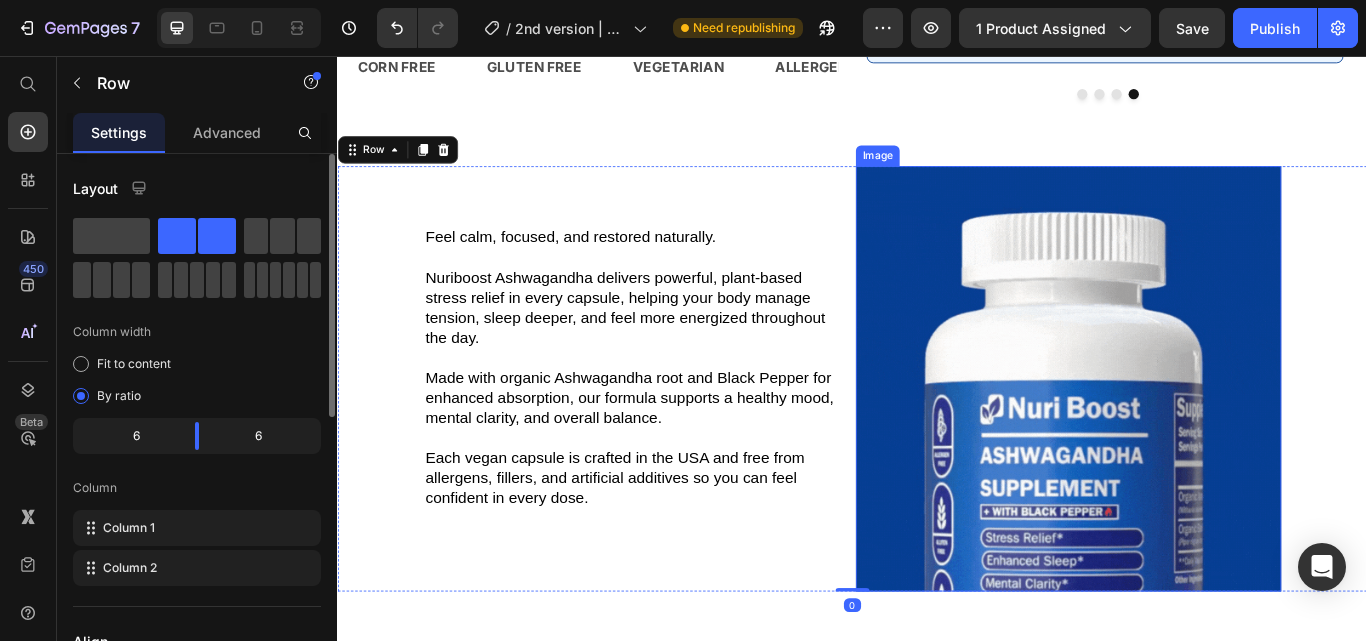 click at bounding box center [1189, 433] 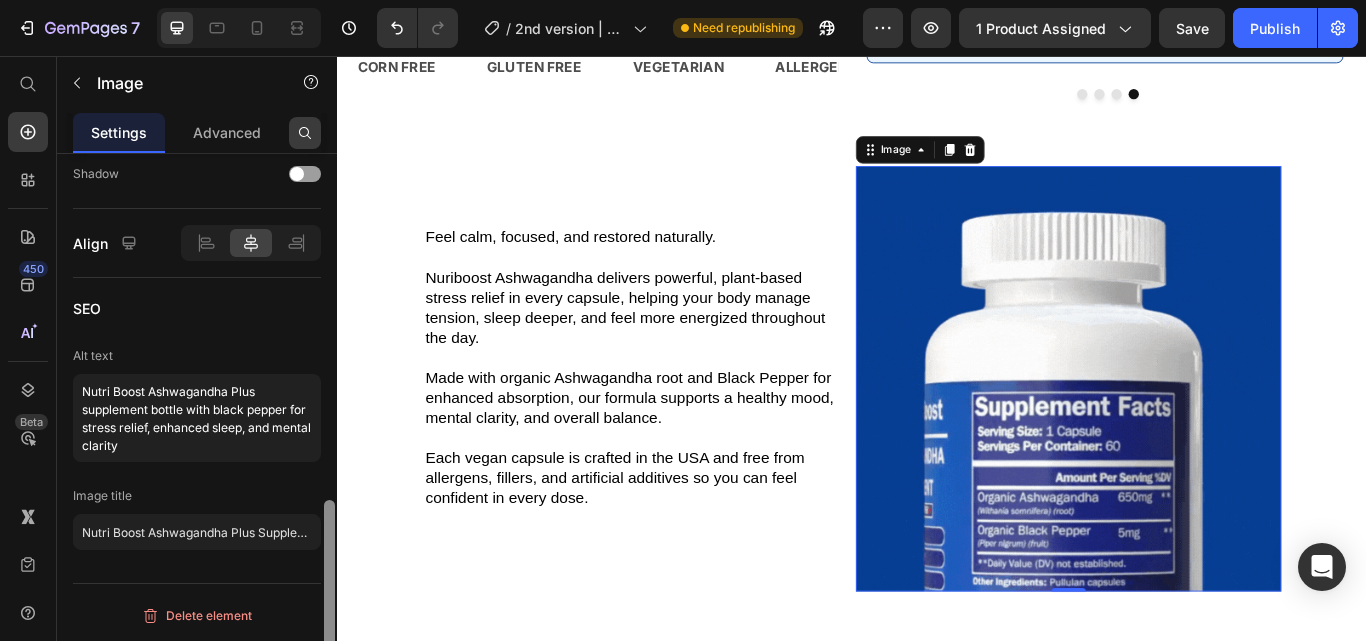 scroll, scrollTop: 0, scrollLeft: 0, axis: both 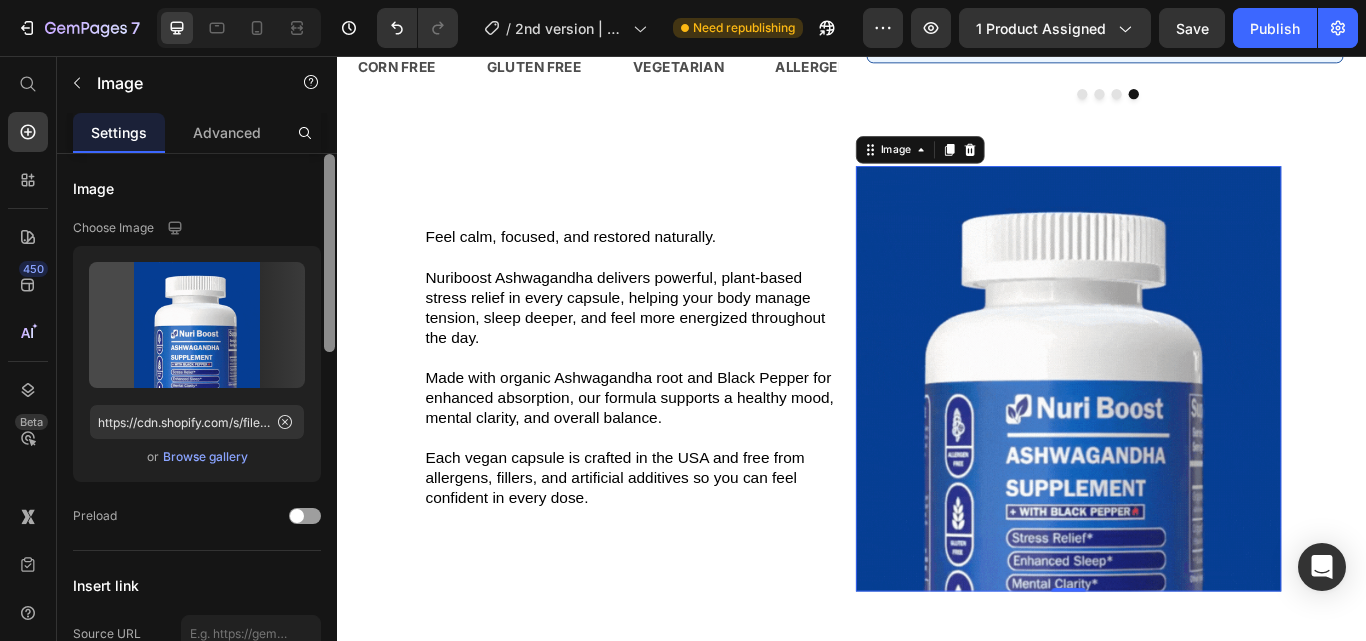 drag, startPoint x: 329, startPoint y: 187, endPoint x: 303, endPoint y: 48, distance: 141.41075 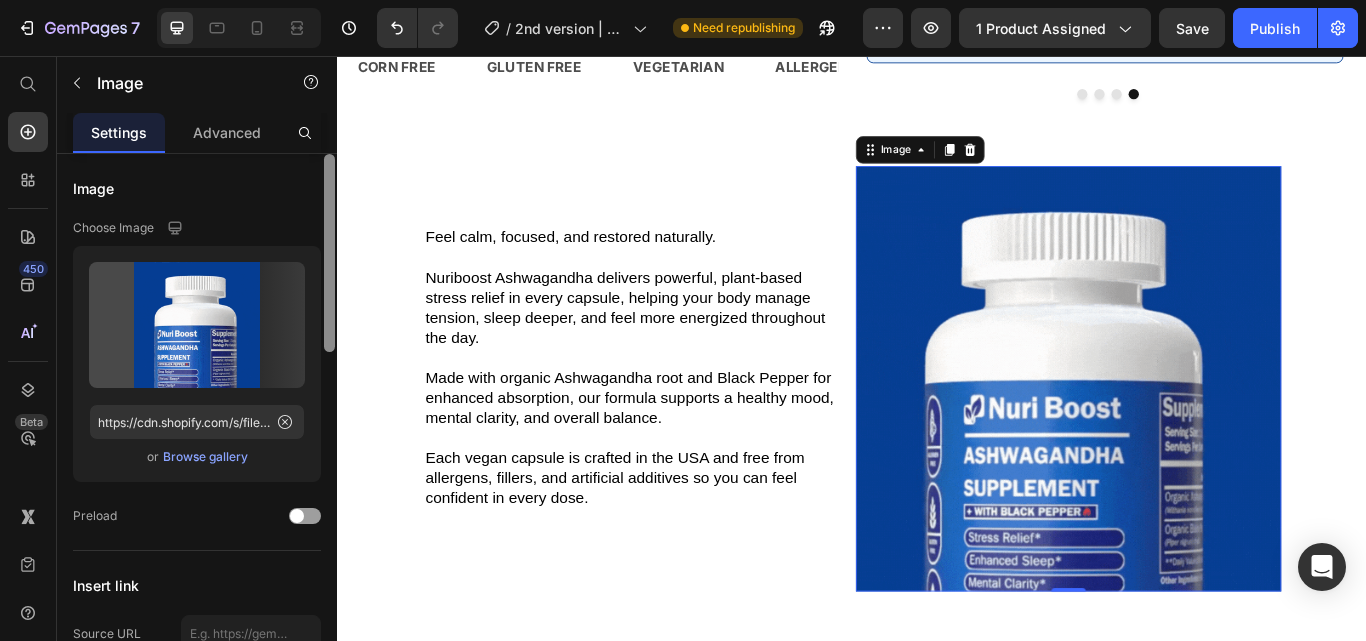 click on "7  Version history  /  2nd version | Ashwagandha Product Page - LIVE Need republishing Preview 1 product assigned  Save   Publish  450 Beta Start with Sections Elements Hero Section Product Detail Brands Trusted Badges Guarantee Product Breakdown How to use Testimonials Compare Bundle FAQs Social Proof Brand Story Product List Collection Blog List Contact Sticky Add to Cart Custom Footer Browse Library 450 Layout
Row
Row
Row
Row Text
Heading
Text Block Button
Button
Button
Sticky Back to top Media" 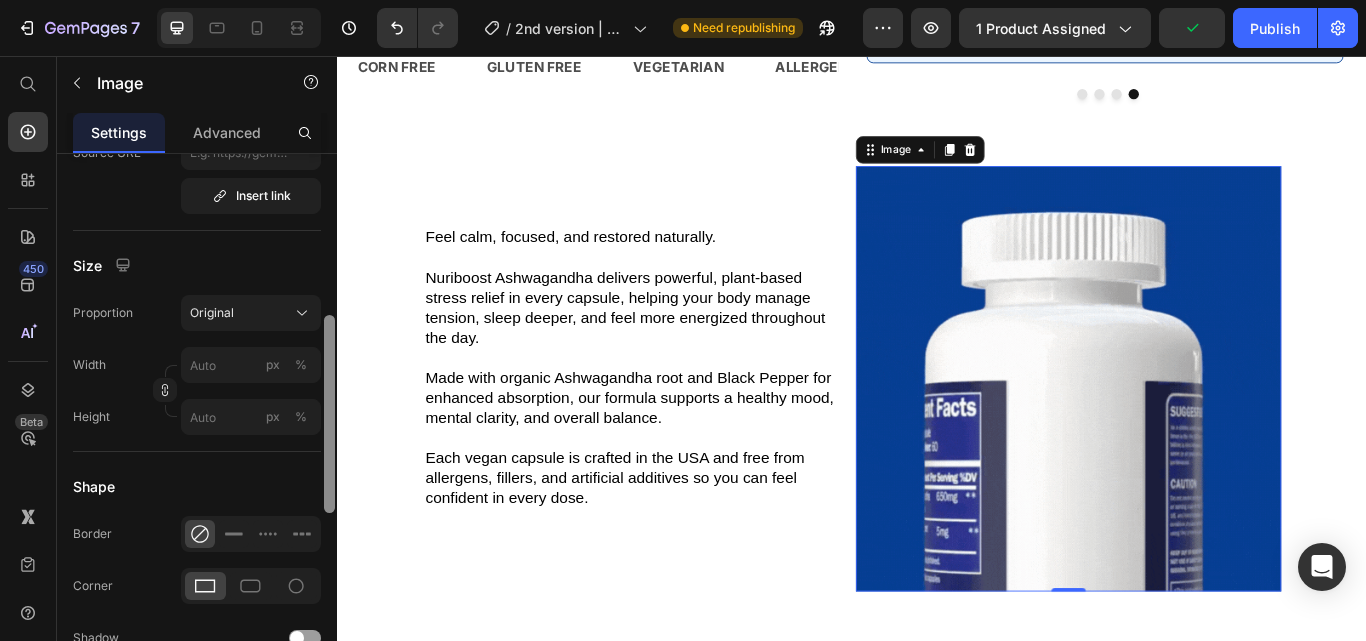 scroll, scrollTop: 494, scrollLeft: 0, axis: vertical 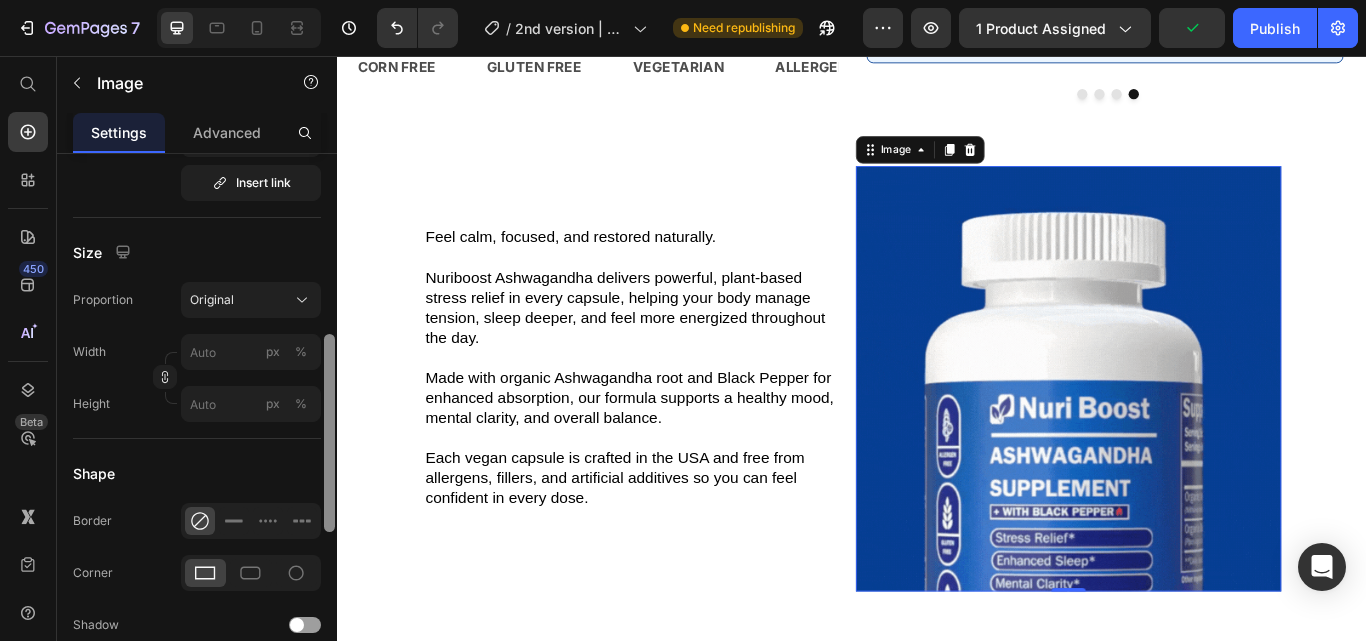 drag, startPoint x: 333, startPoint y: 202, endPoint x: 322, endPoint y: 383, distance: 181.33394 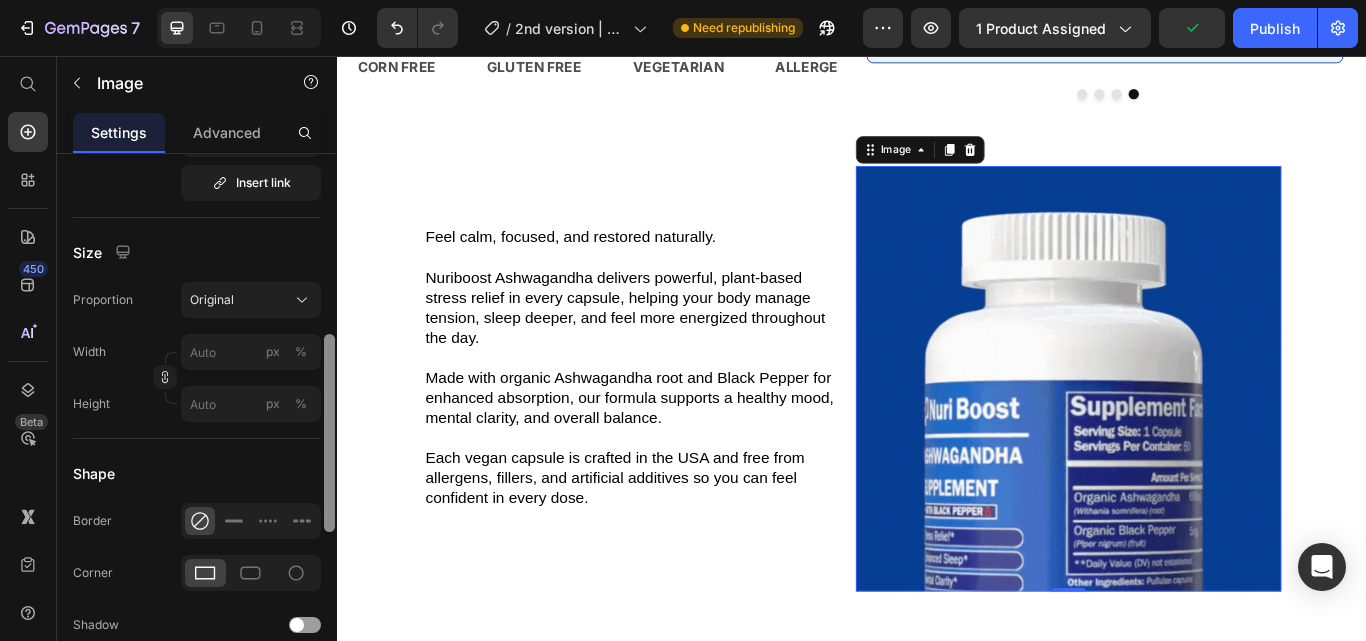 click at bounding box center (329, 426) 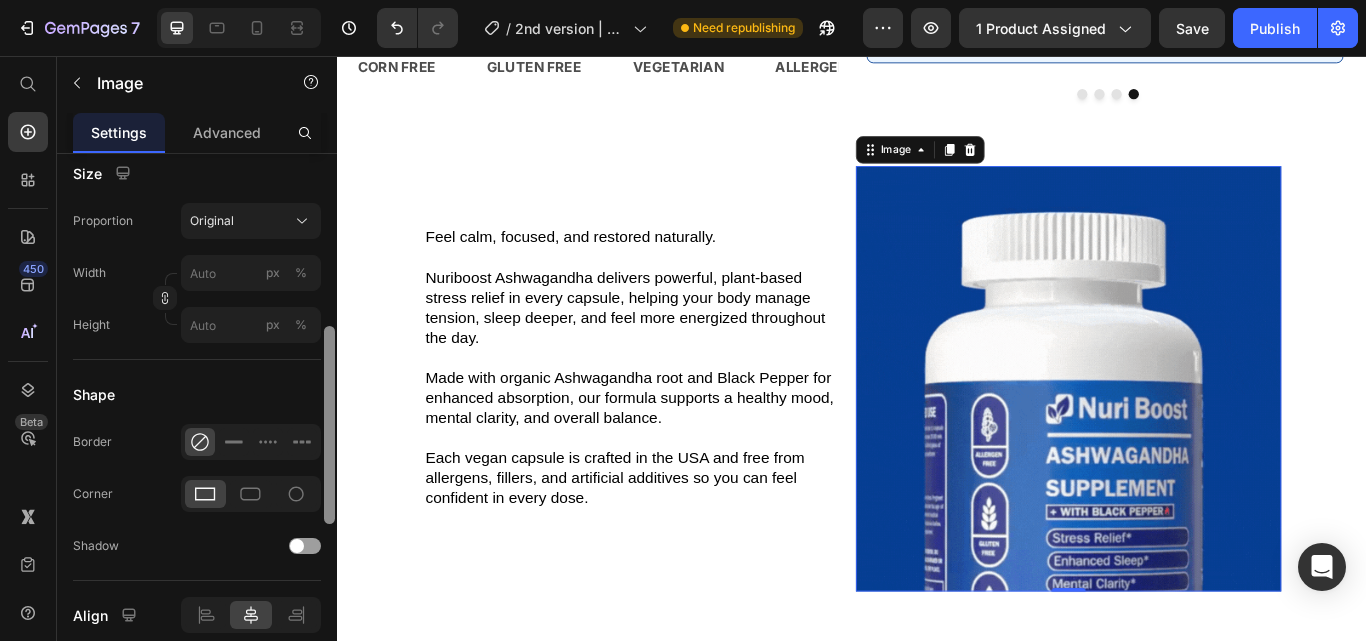 drag, startPoint x: 327, startPoint y: 396, endPoint x: 327, endPoint y: 427, distance: 31 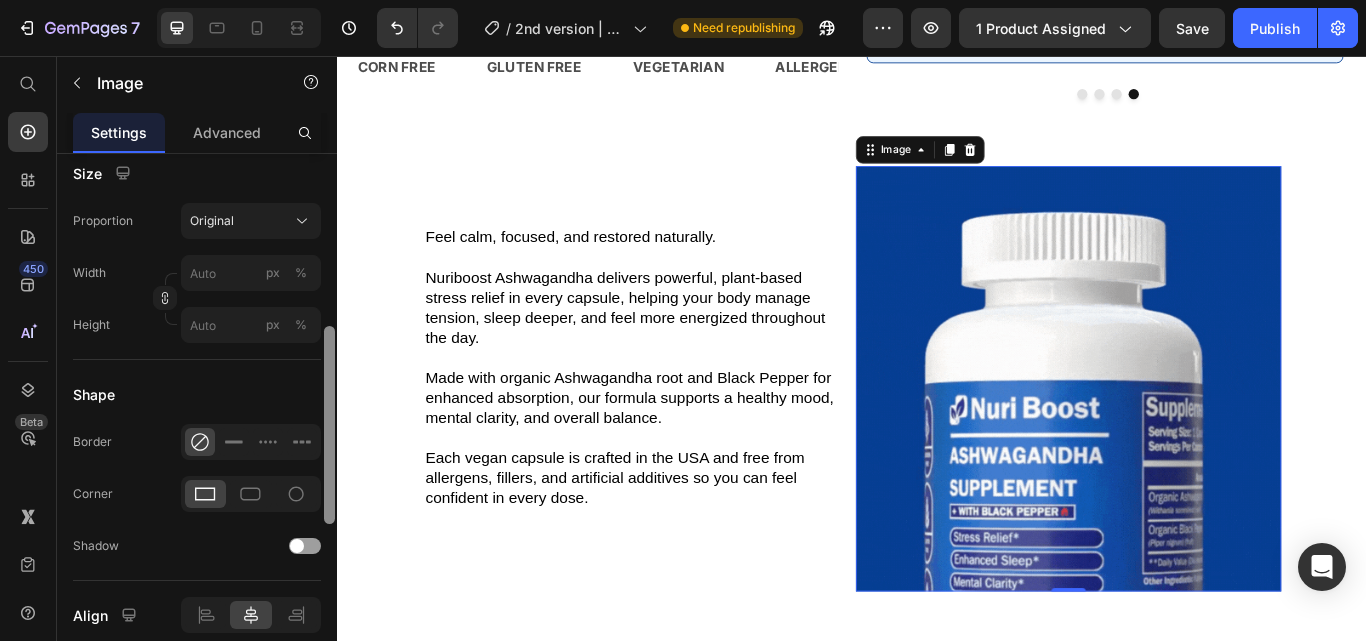 click at bounding box center (329, 425) 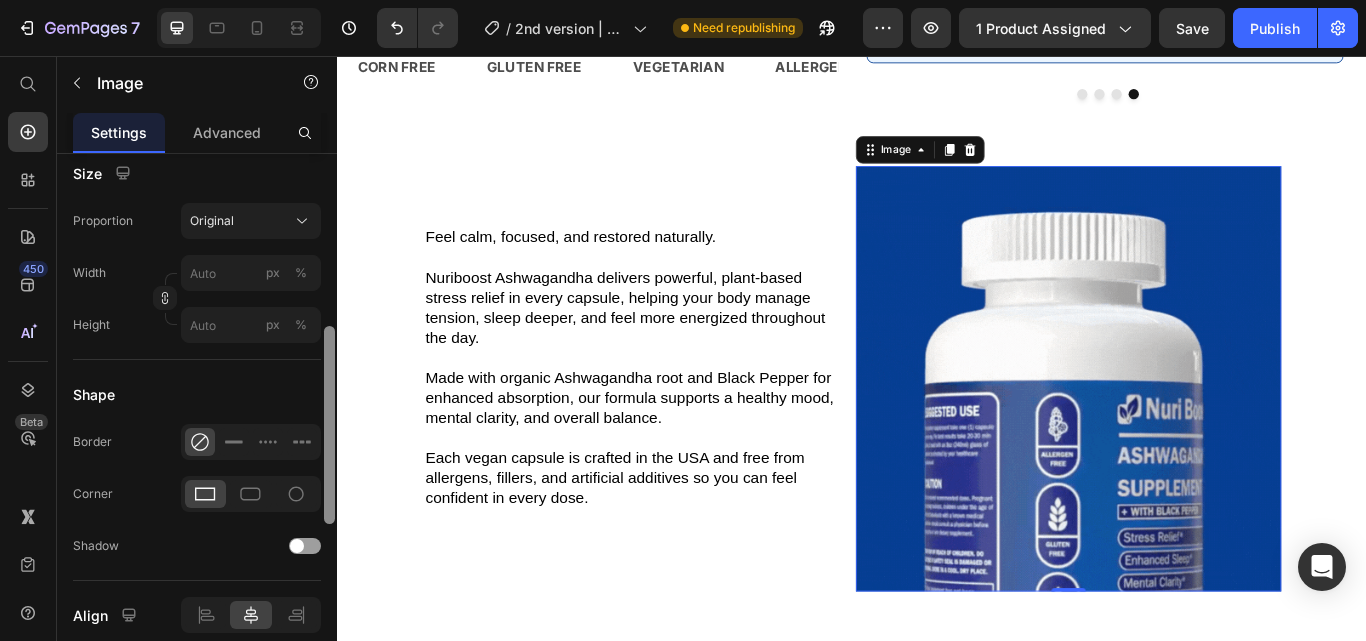 scroll, scrollTop: 579, scrollLeft: 0, axis: vertical 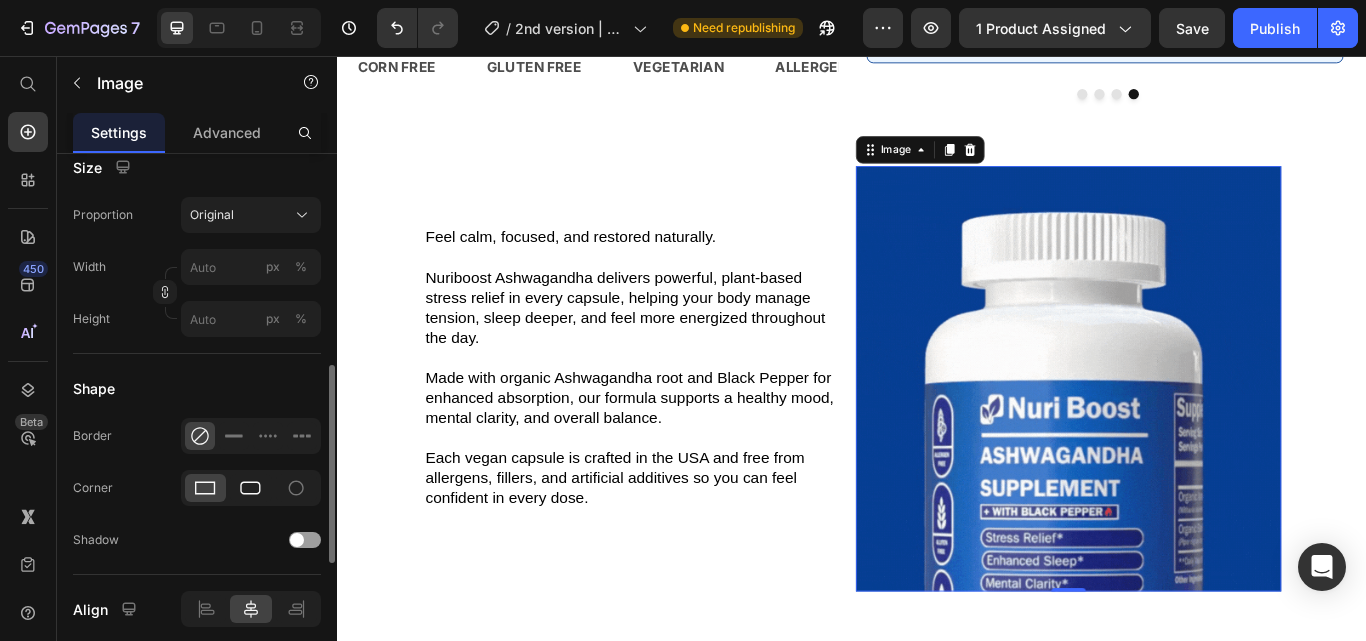 click 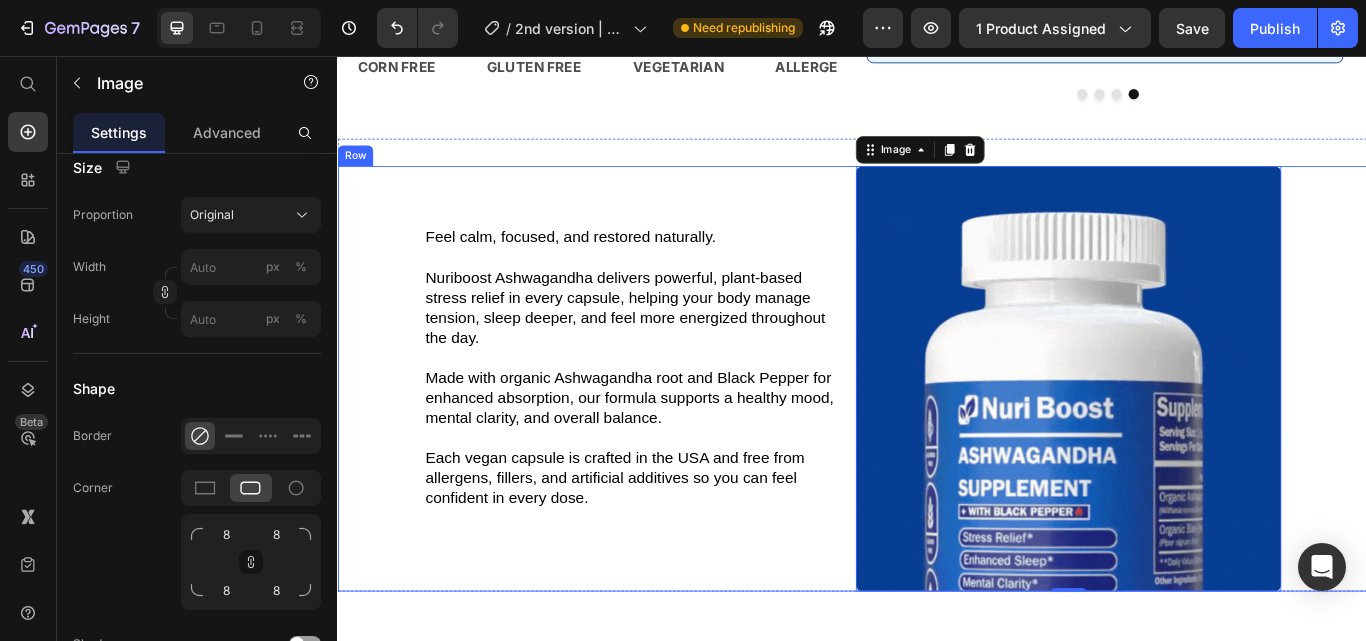 click on "Feel calm, focused, and restored naturally.  Nuriboost Ashwagandha delivers powerful, plant-based stress relief in every capsule, helping your body manage tension, sleep deeper, and feel more energized throughout the day. Made with organic Ashwagandha root and Black Pepper for enhanced absorption, our formula supports a healthy mood, mental clarity, and overall balance.  Each vegan capsule is crafted in the USA and free from allergens, fillers, and artificial additives so you can feel confident in every dose. Text Block" at bounding box center (635, 433) 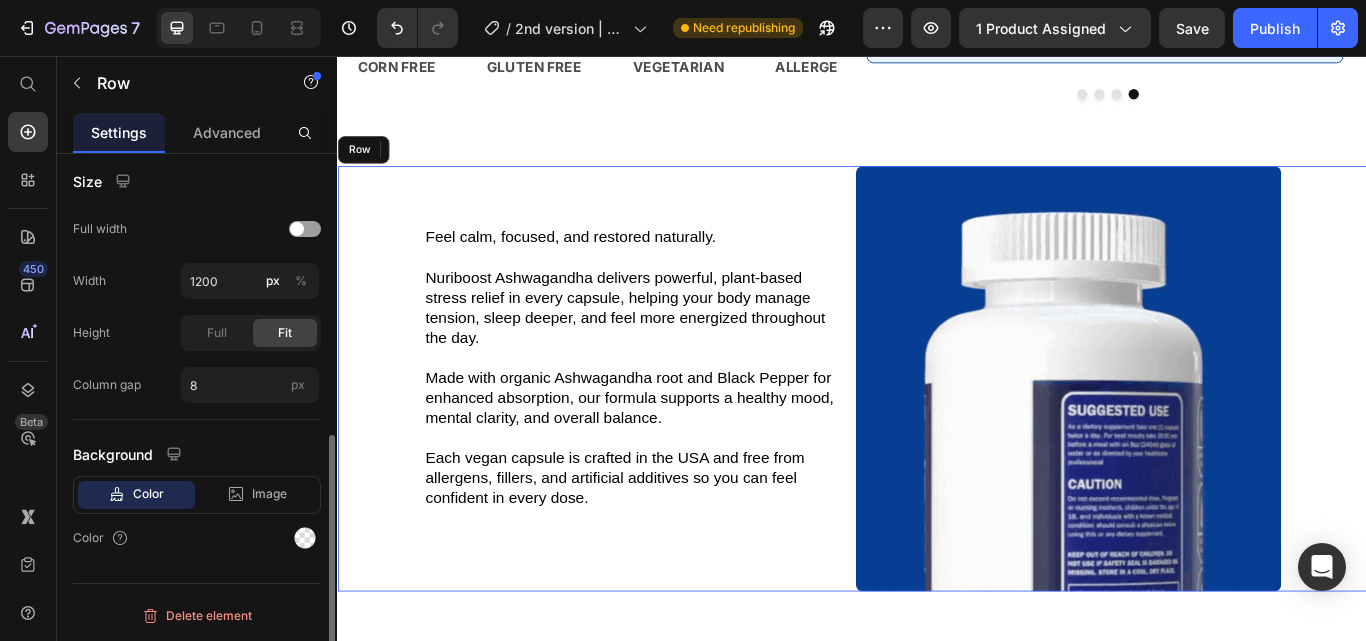 scroll, scrollTop: 0, scrollLeft: 0, axis: both 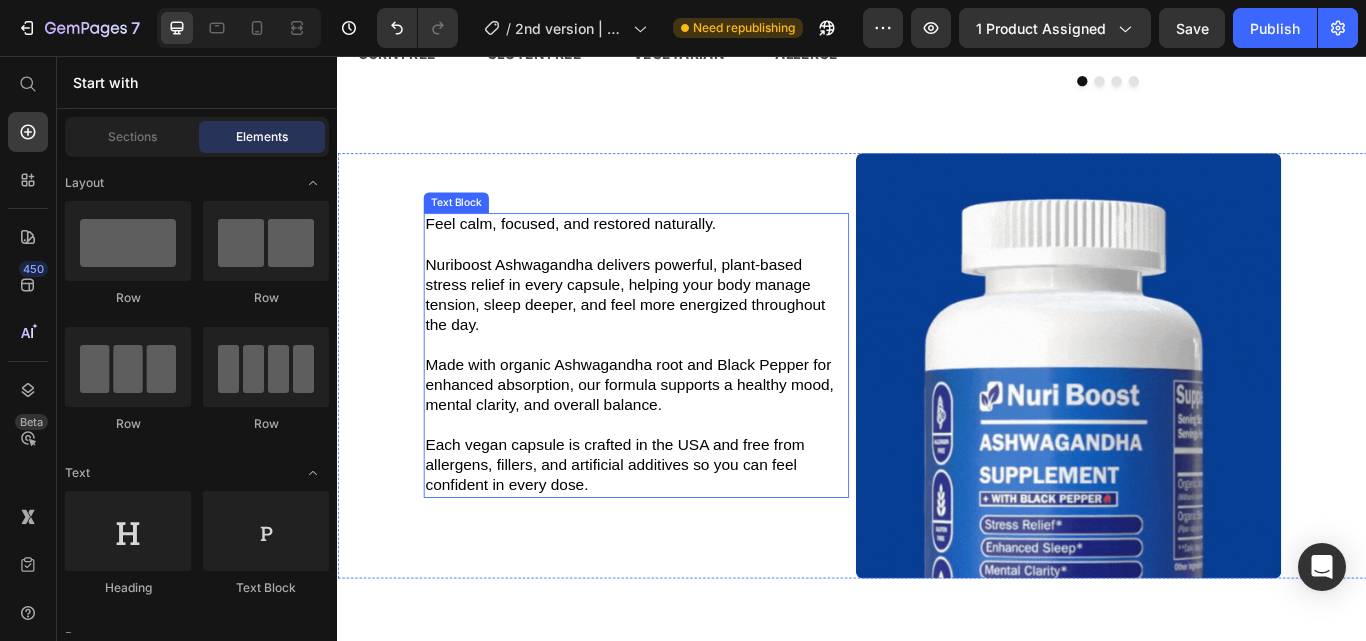 click on "Nuriboost Ashwagandha delivers powerful, plant-based stress relief in every capsule, helping your body manage tension, sleep deeper, and feel more energized throughout the day." at bounding box center (672, 335) 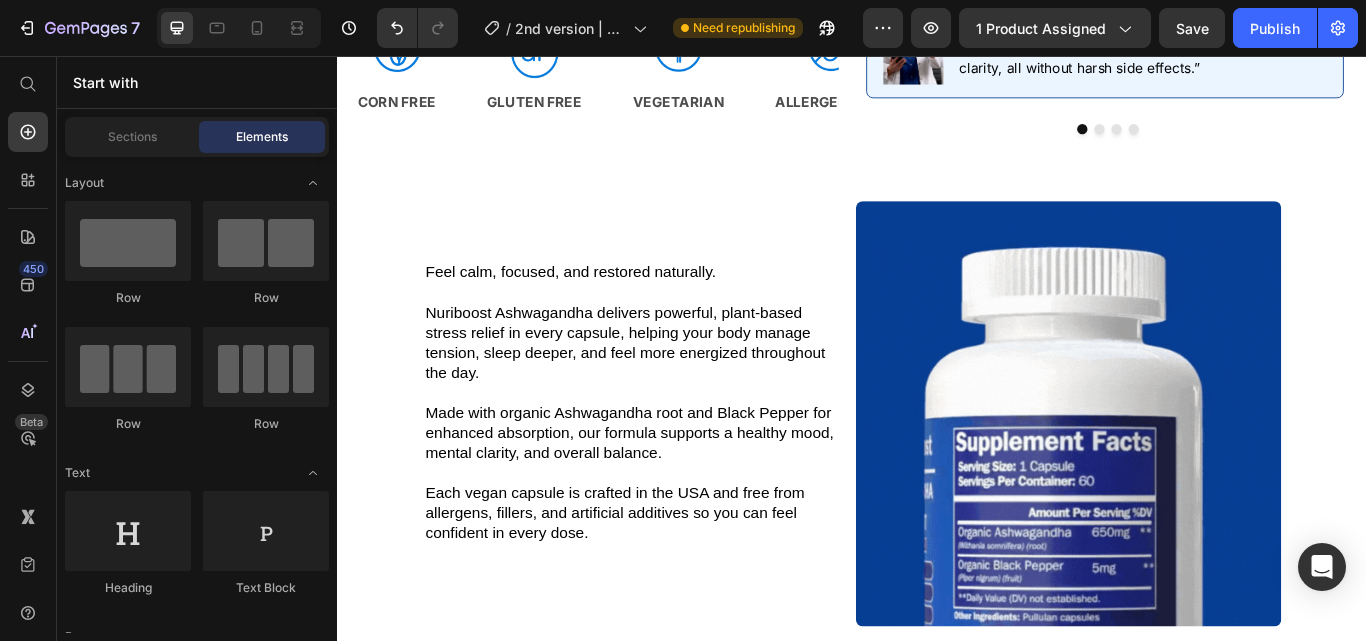 scroll, scrollTop: 1150, scrollLeft: 0, axis: vertical 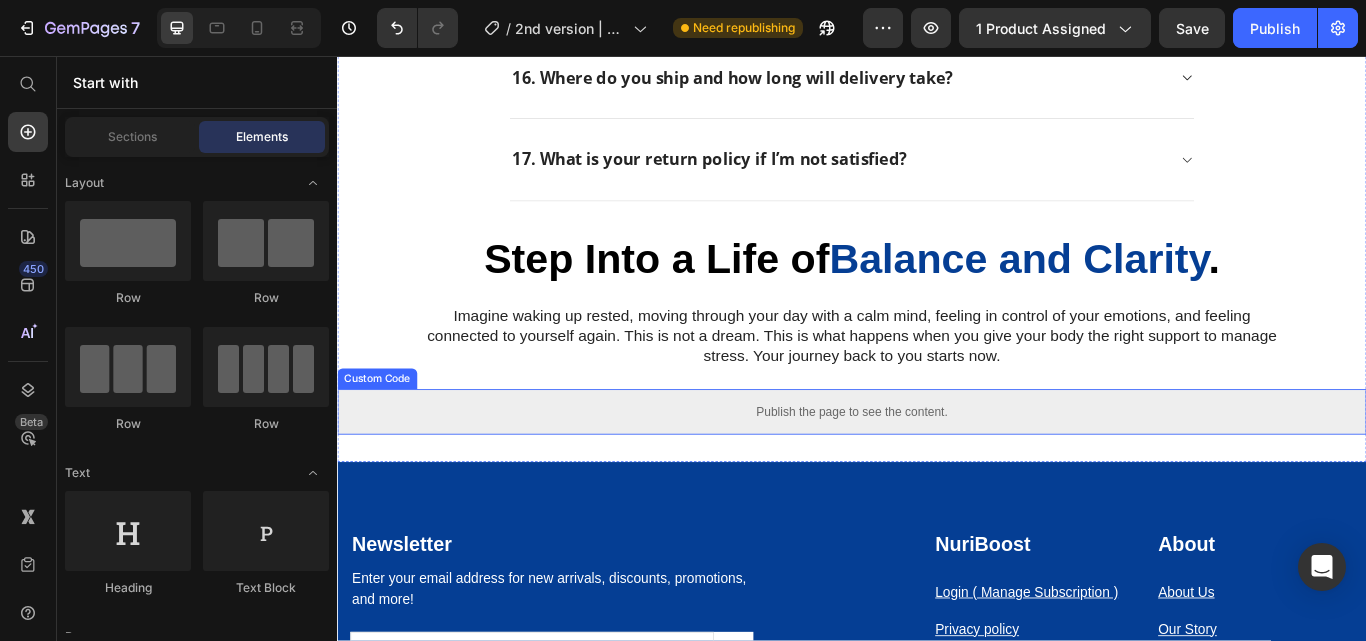 click on "Publish the page to see the content." at bounding box center [937, 471] 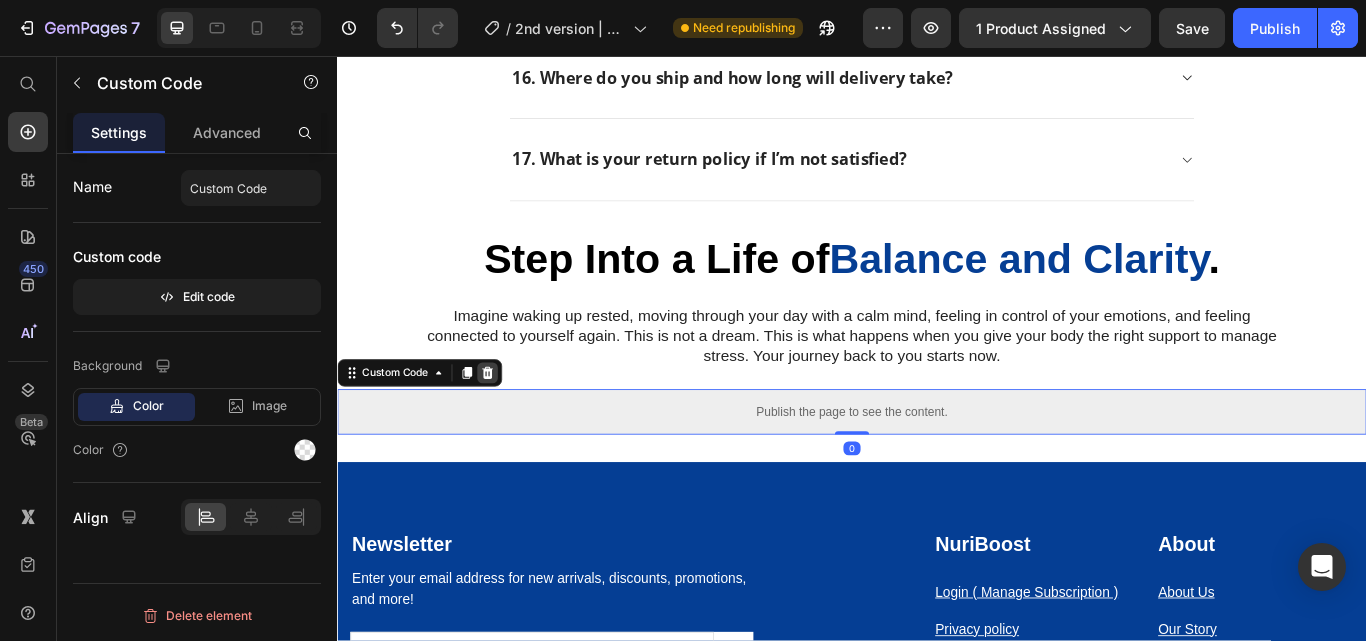 click at bounding box center [512, 426] 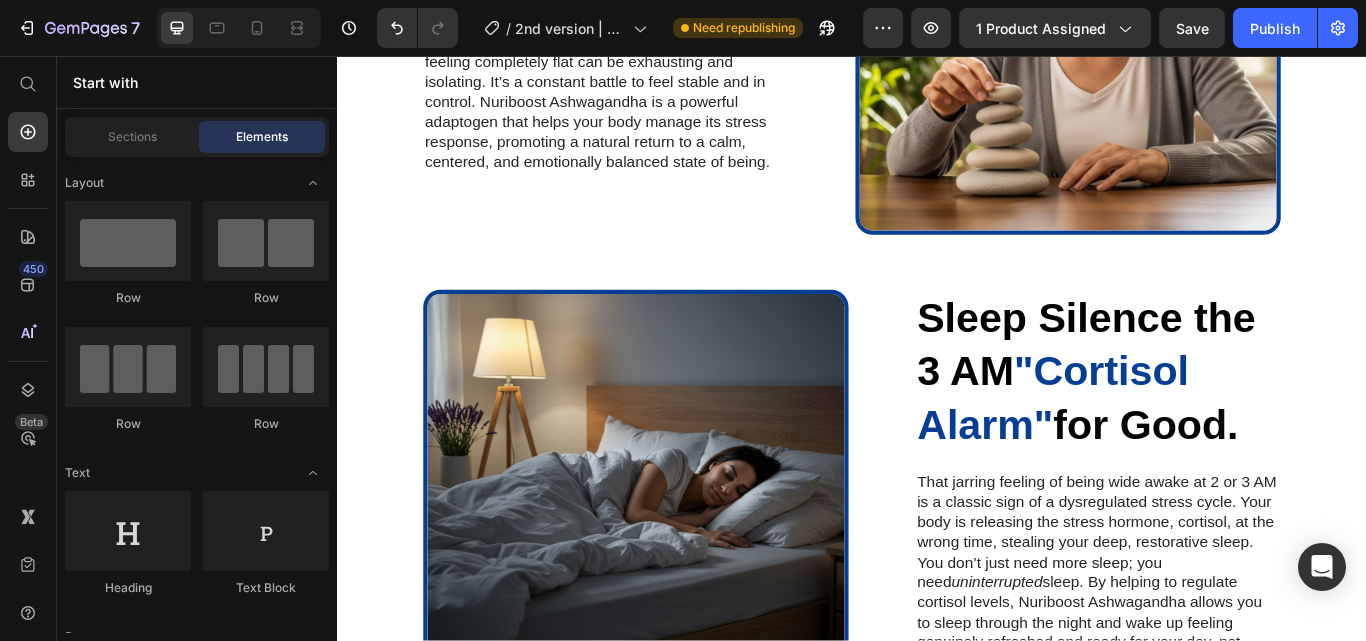 scroll, scrollTop: 2285, scrollLeft: 0, axis: vertical 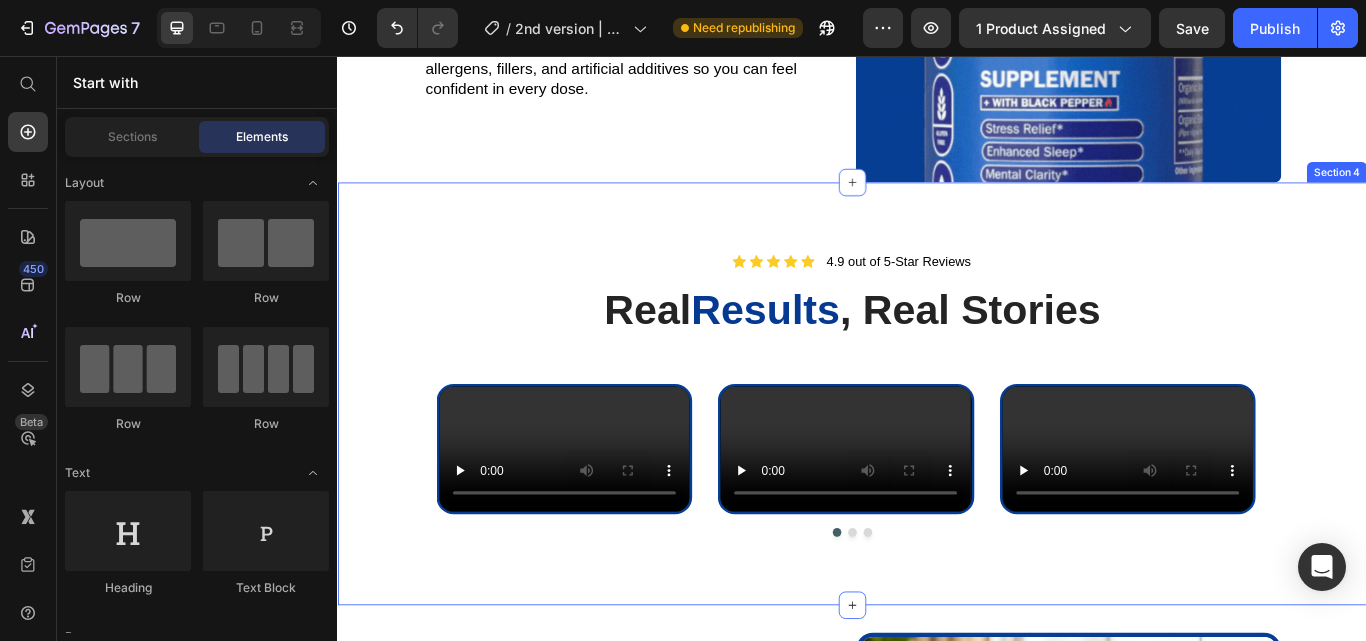 click on "Icon Icon Icon Icon Icon Icon List 4.9 out of 5-Star Reviews Text Block Row Real  Results , Real Stories Heading Row Video Video Video Carousel Section 4" at bounding box center (937, 450) 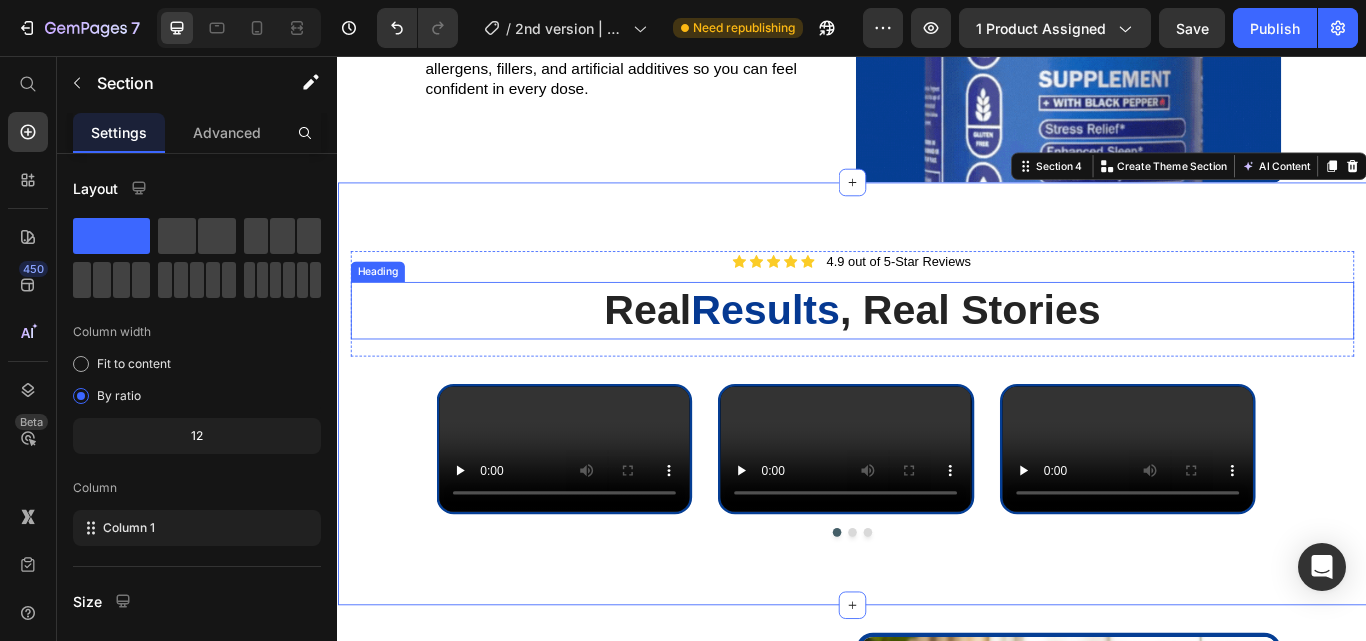 click on ", Real Stories" at bounding box center [1074, 352] 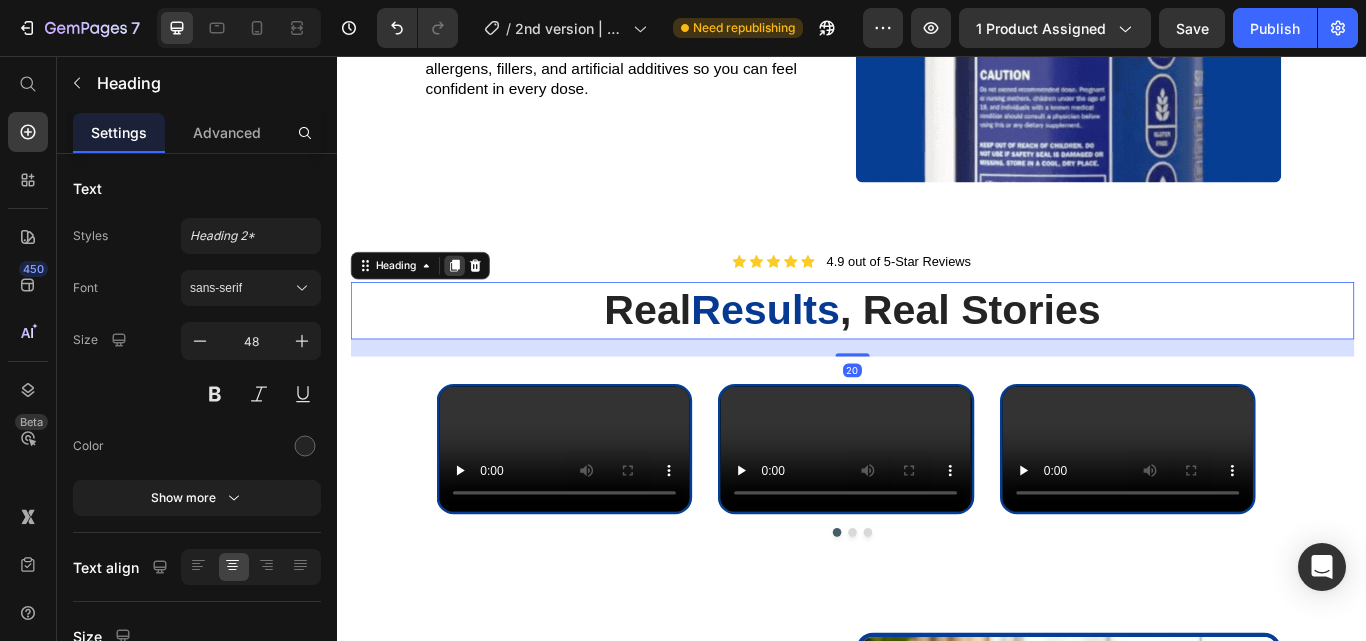 click 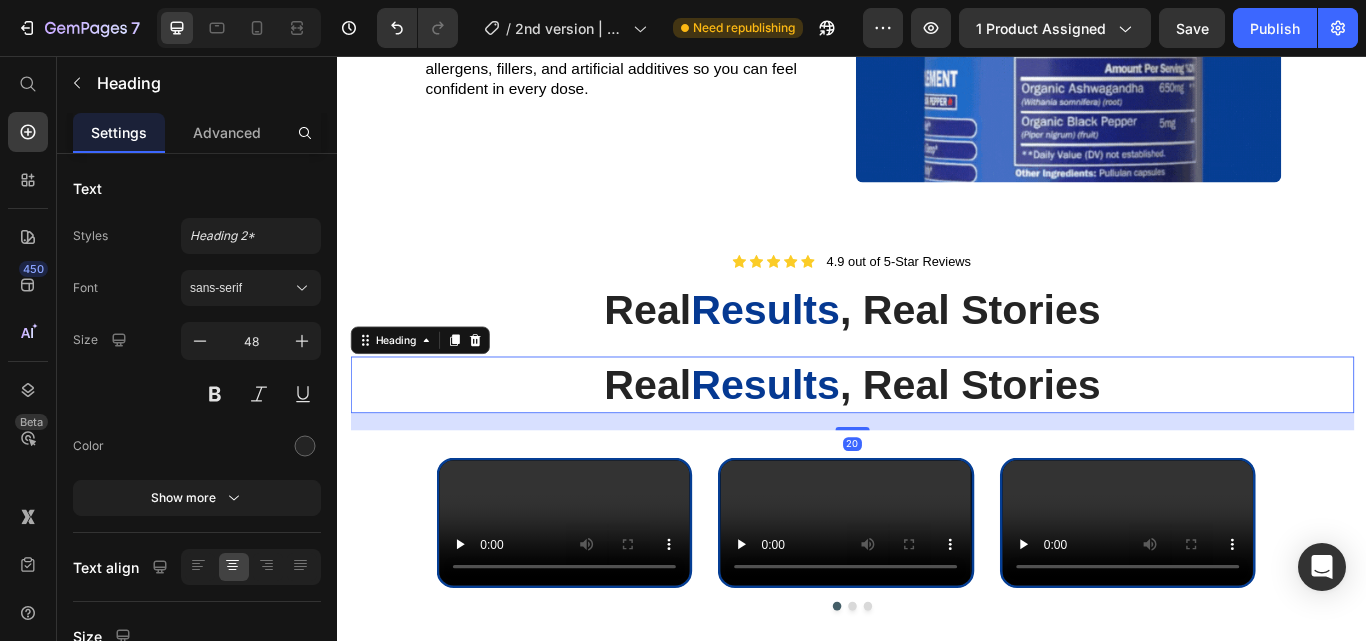 click on "Real  Results , Real Stories" at bounding box center [937, 440] 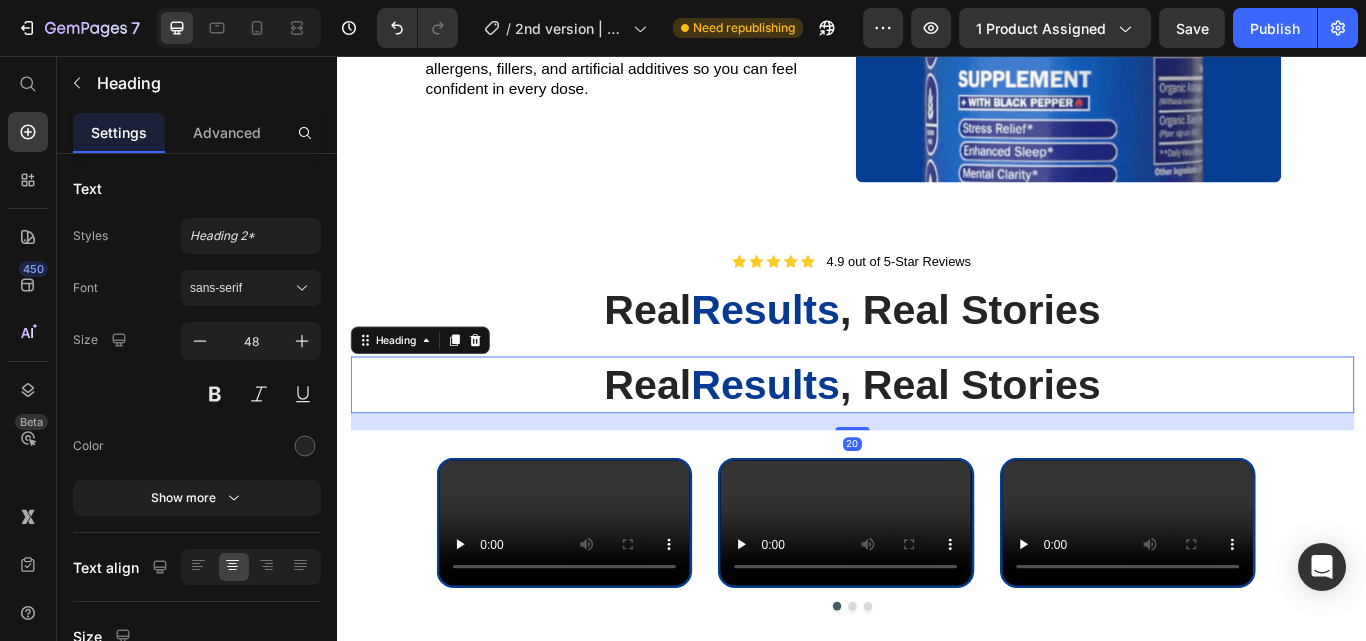 click on "Real  Results , Real Stories" at bounding box center [937, 440] 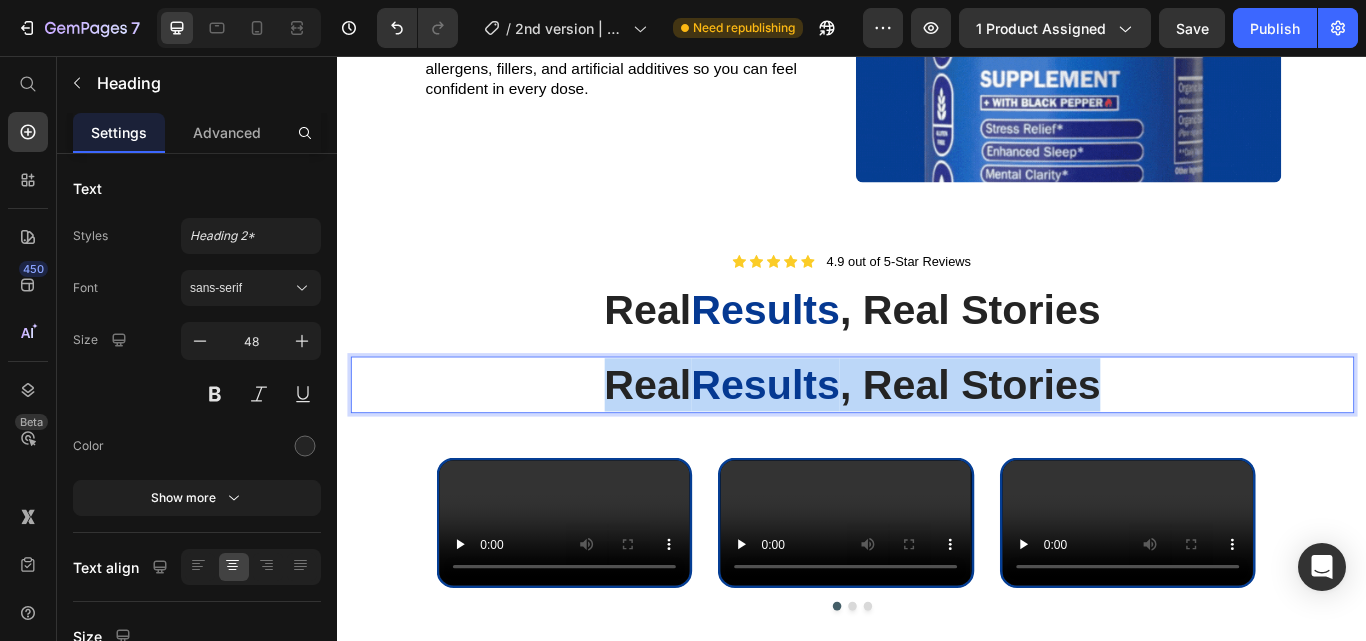 click on "Real  Results , Real Stories" at bounding box center (937, 440) 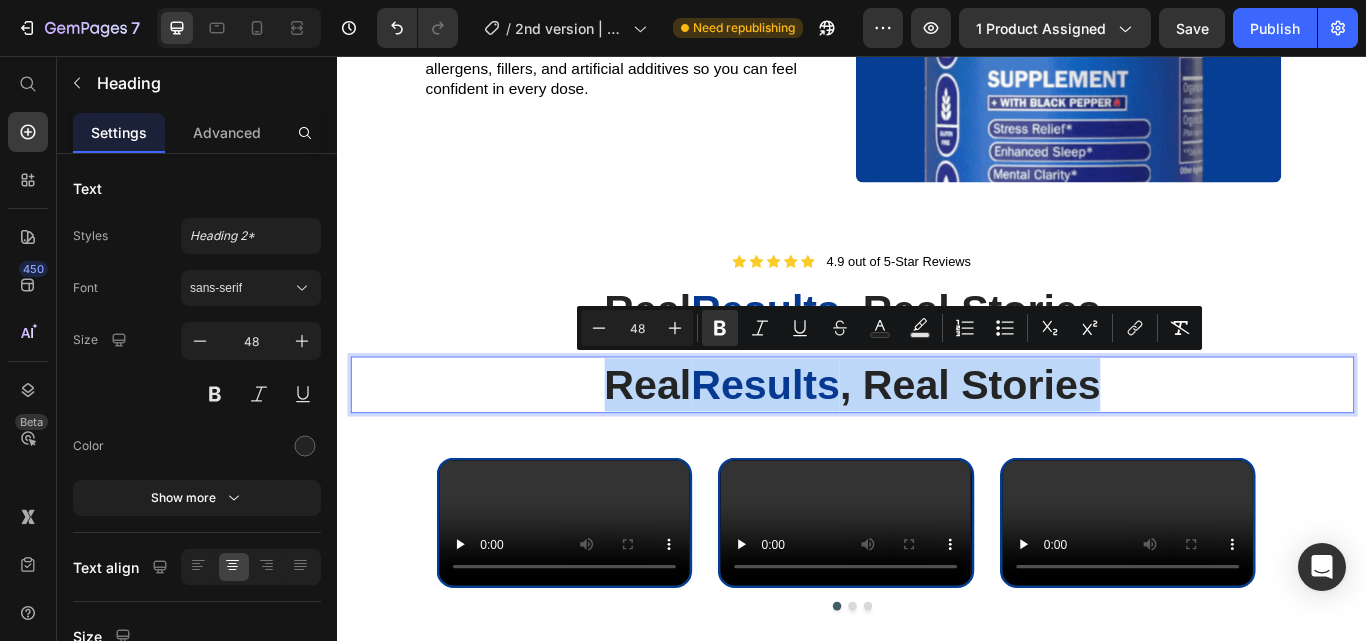 click on "Real  Results , Real Stories" at bounding box center [937, 440] 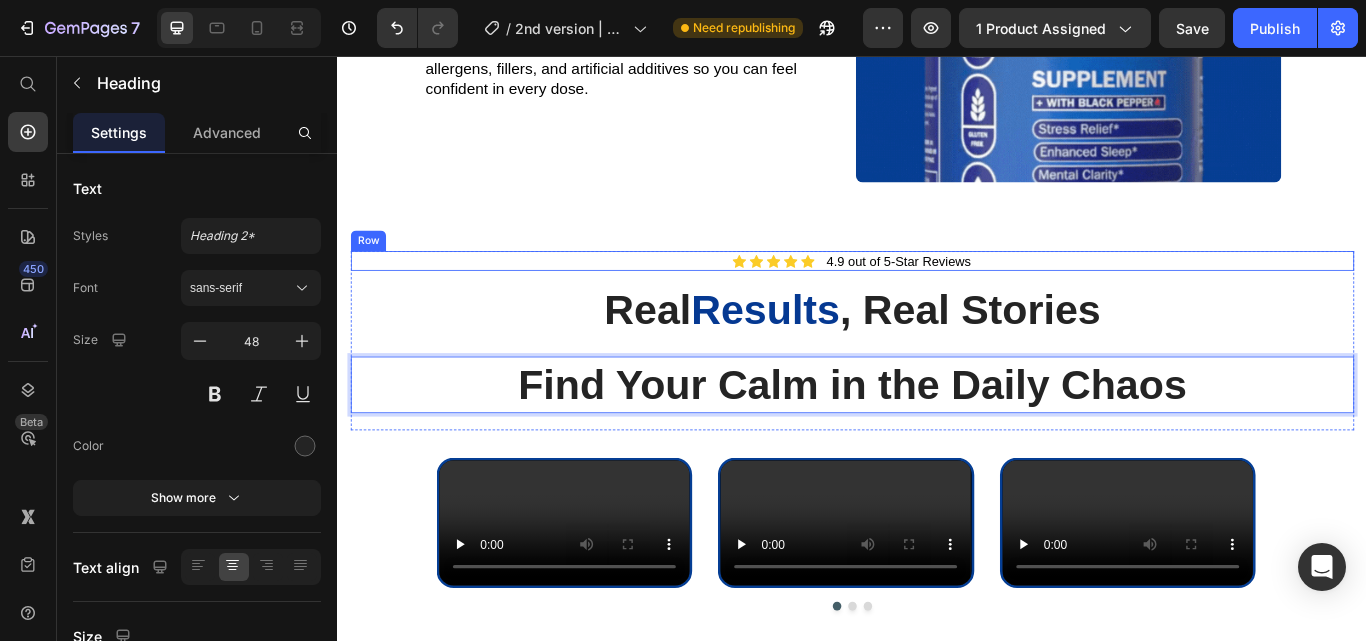 click on "Icon Icon Icon Icon Icon Icon List 4.9 out of 5-Star Reviews Text Block Row" at bounding box center (937, 296) 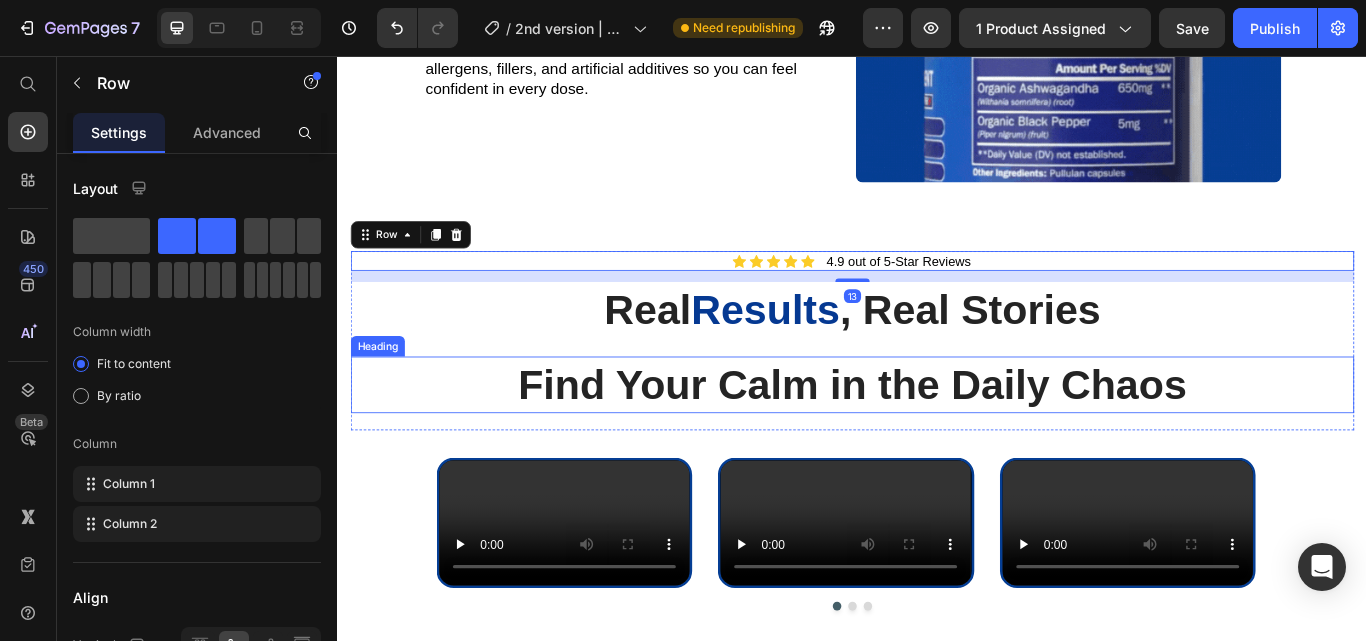 click on "Find Your Calm in the Daily Chaos" at bounding box center [937, 439] 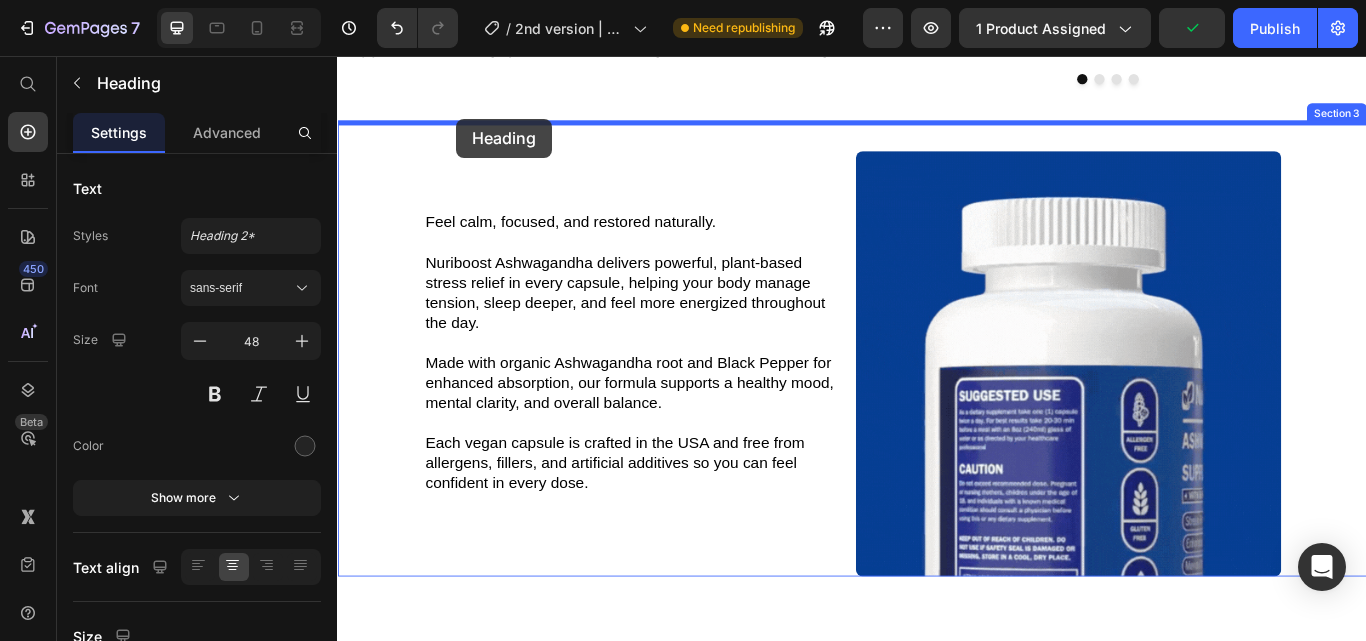 scroll, scrollTop: 1161, scrollLeft: 0, axis: vertical 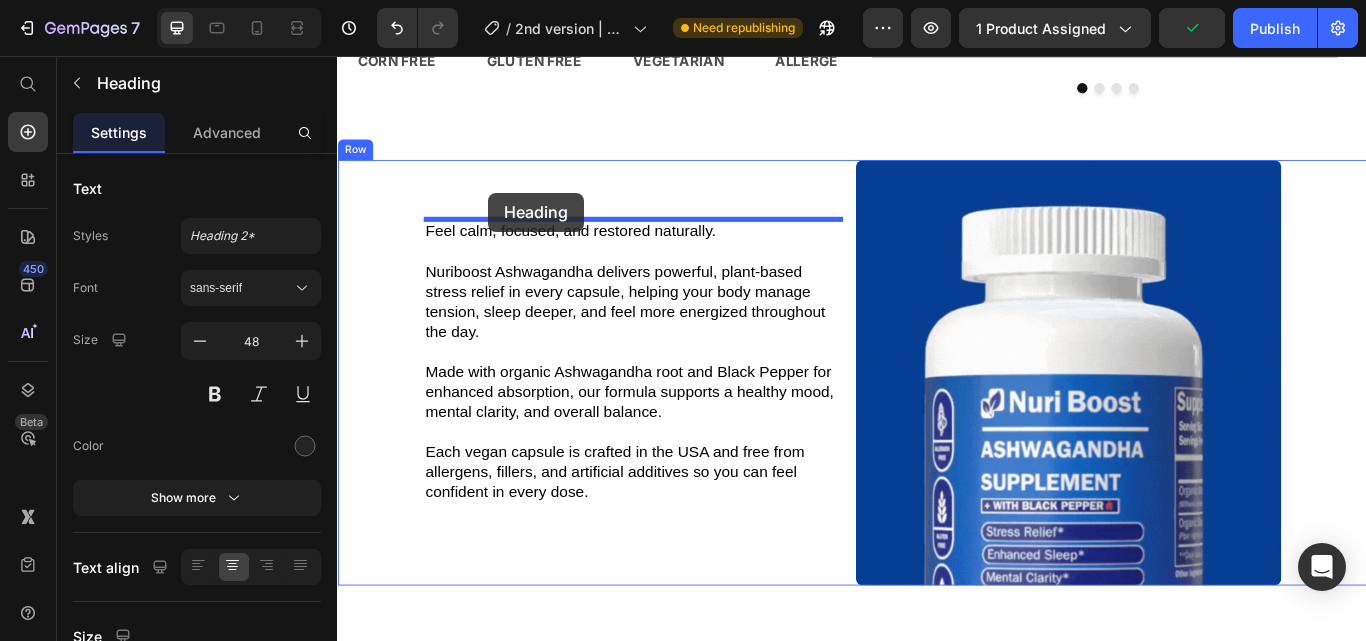 drag, startPoint x: 419, startPoint y: 380, endPoint x: 513, endPoint y: 216, distance: 189.0291 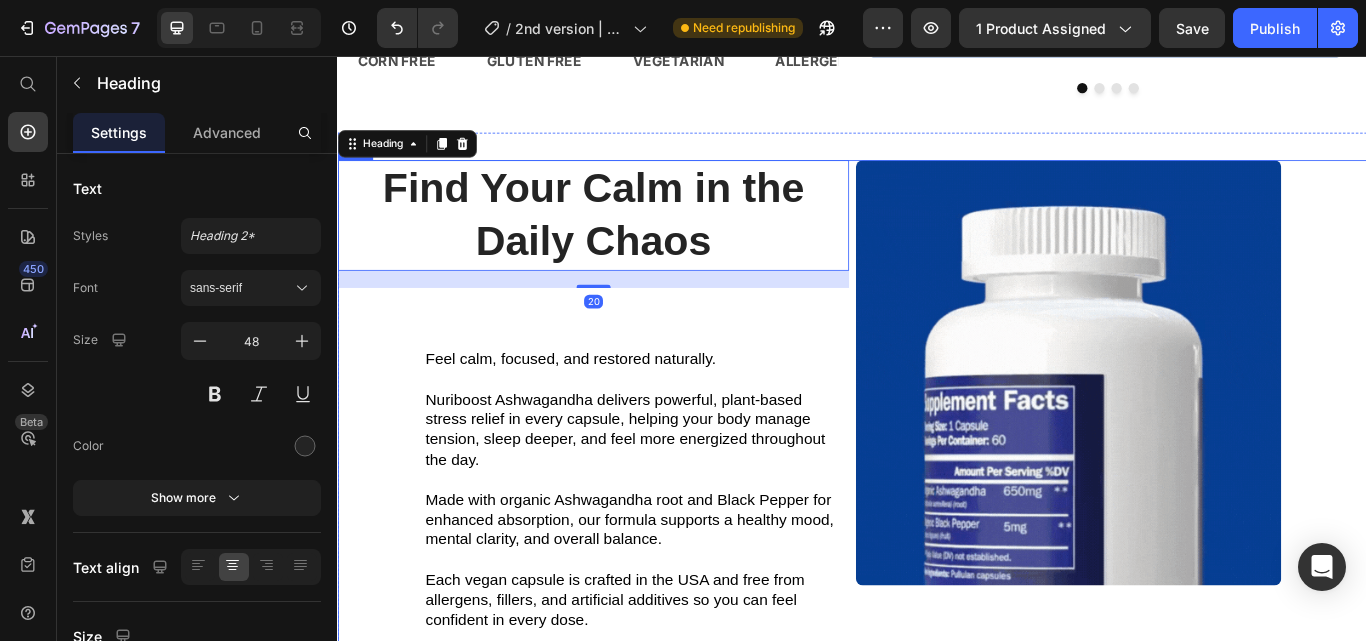 click on "Find Your Calm in the Daily Chaos Heading   20 Feel calm, focused, and restored naturally.    Nuriboost Ashwagandha delivers powerful, plant-based stress relief in every capsule, helping your body manage tension, sleep deeper, and feel more energized throughout the day.   Made with organic Ashwagandha root and Black Pepper for enhanced absorption, our formula supports a healthy mood, mental clarity, and overall balance.    Each vegan capsule is crafted in the USA and free from allergens, fillers, and artificial additives so you can feel confident in every dose. Text Block" at bounding box center (635, 465) 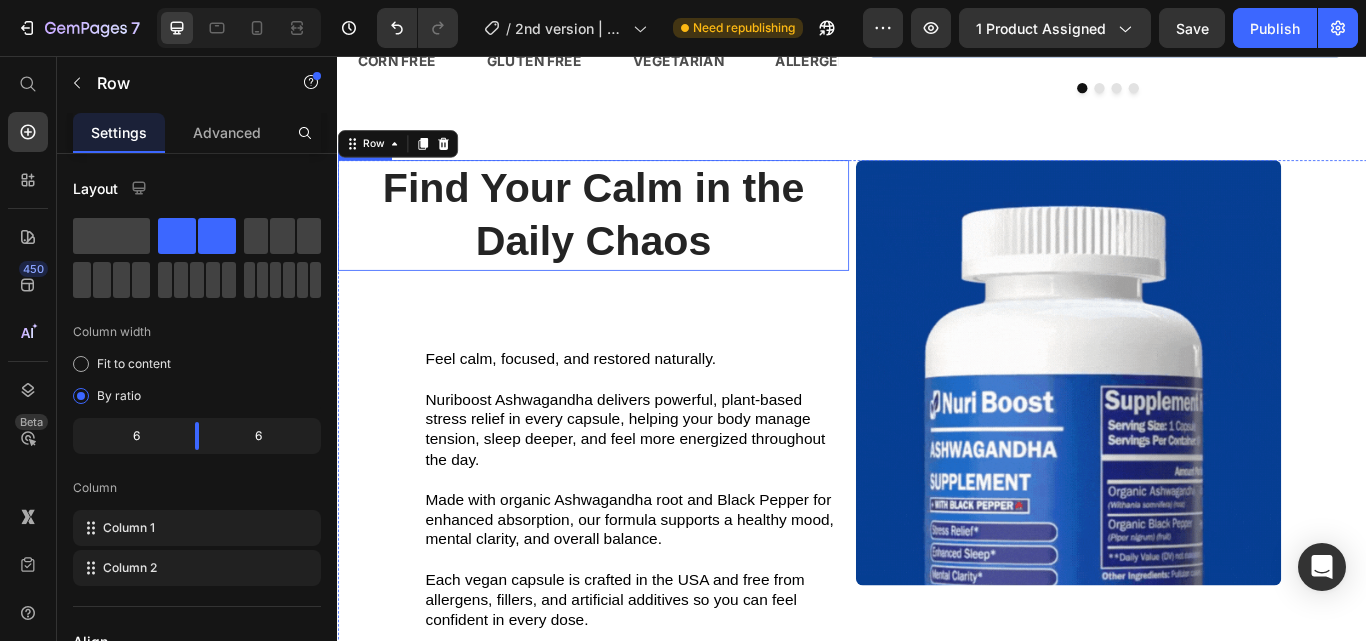 click on "Find Your Calm in the Daily Chaos" at bounding box center [635, 241] 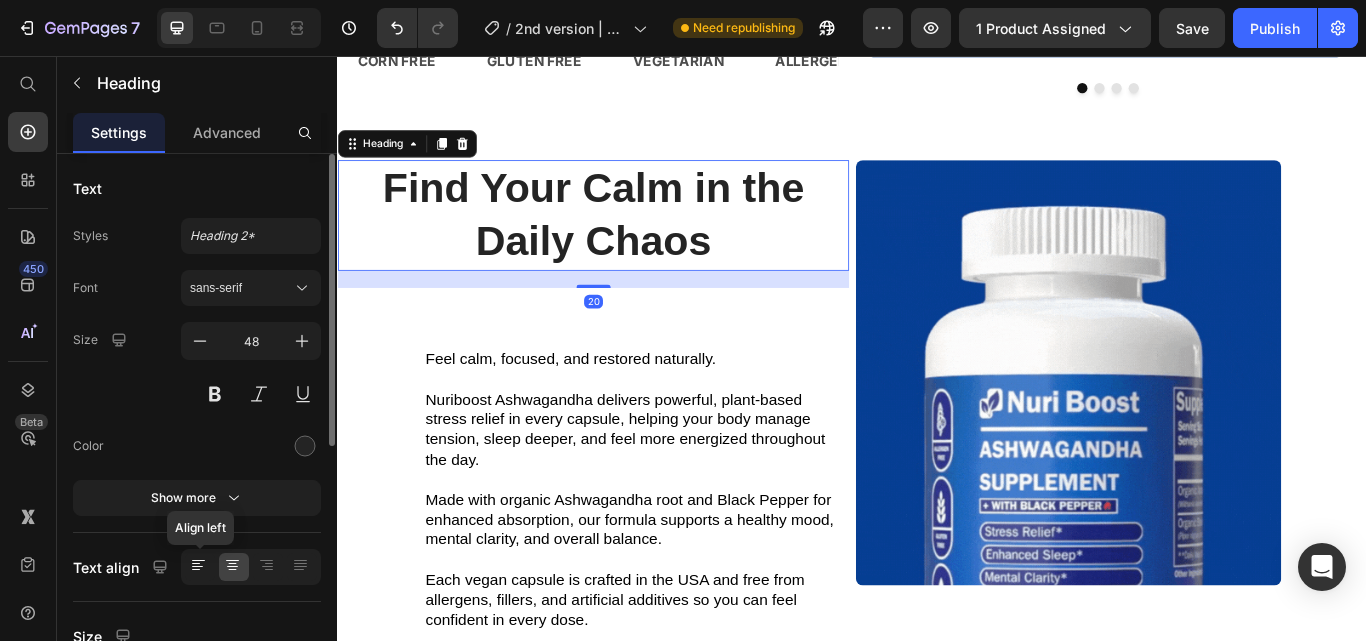 click 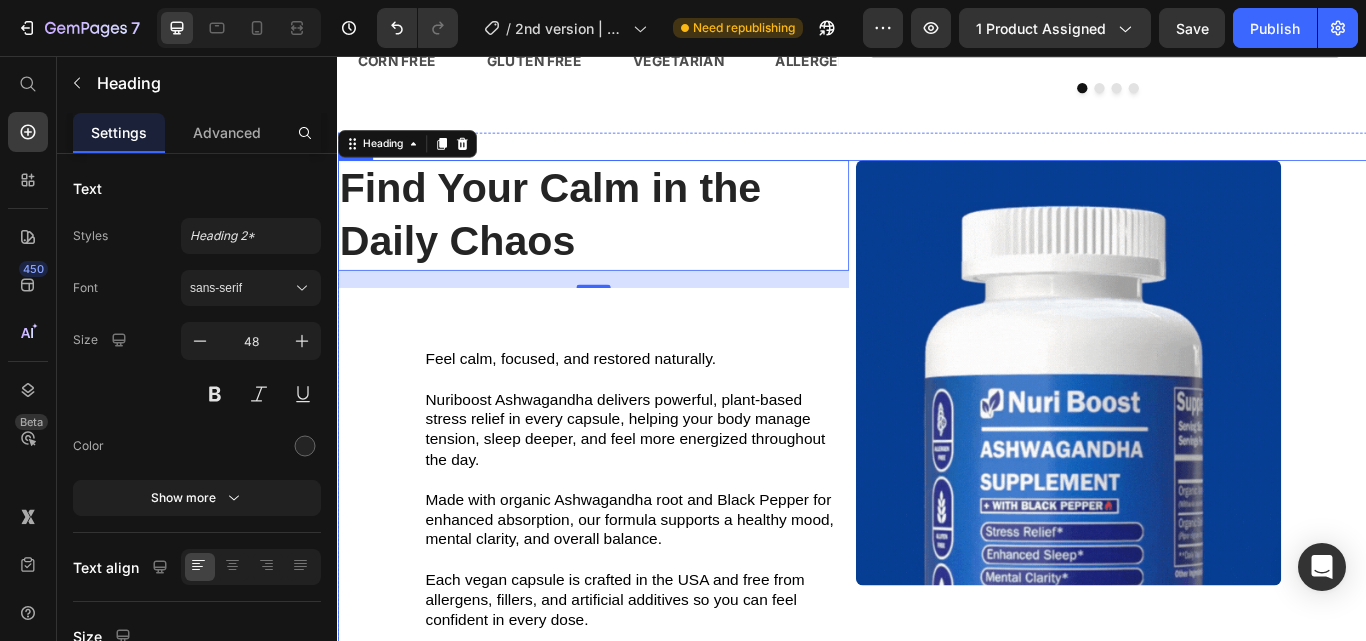 click on "Find Your Calm in the Daily Chaos Heading   20 Feel calm, focused, and restored naturally.    Nuriboost Ashwagandha delivers powerful, plant-based stress relief in every capsule, helping your body manage tension, sleep deeper, and feel more energized throughout the day.   Made with organic Ashwagandha root and Black Pepper for enhanced absorption, our formula supports a healthy mood, mental clarity, and overall balance.    Each vegan capsule is crafted in the USA and free from allergens, fillers, and artificial additives so you can feel confident in every dose. Text Block" at bounding box center [635, 465] 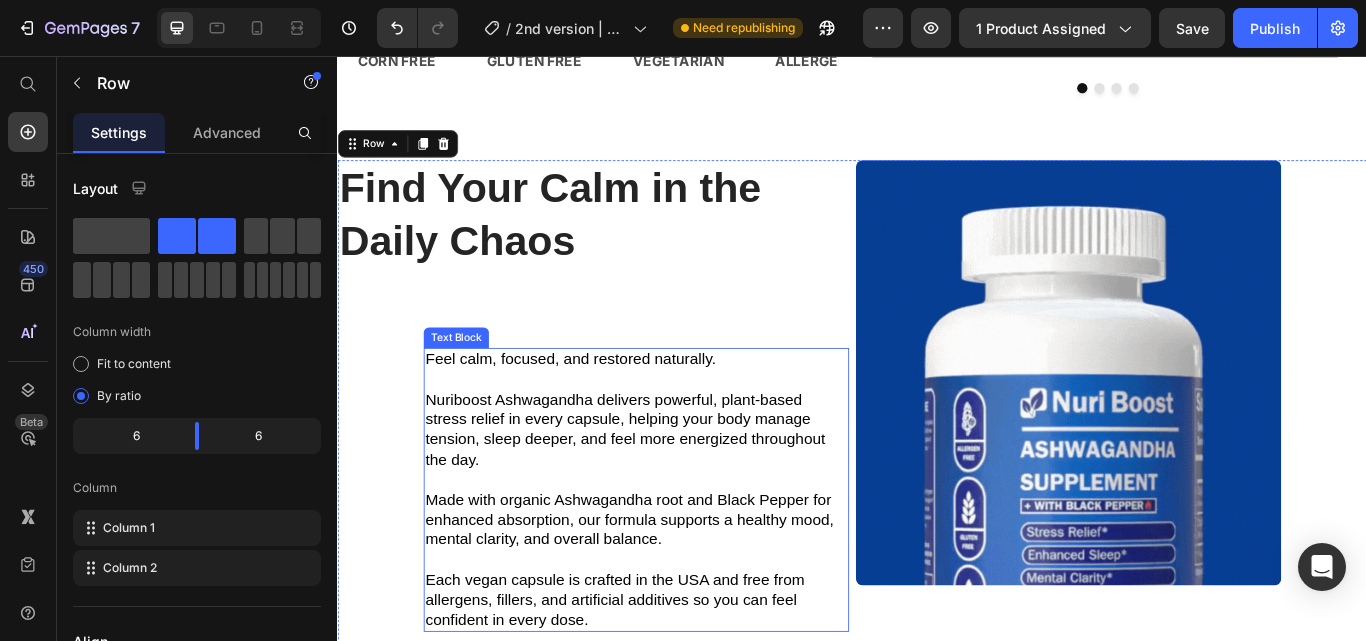 click on "Nuriboost Ashwagandha delivers powerful, plant-based stress relief in every capsule, helping your body manage tension, sleep deeper, and feel more energized throughout the day." at bounding box center (672, 492) 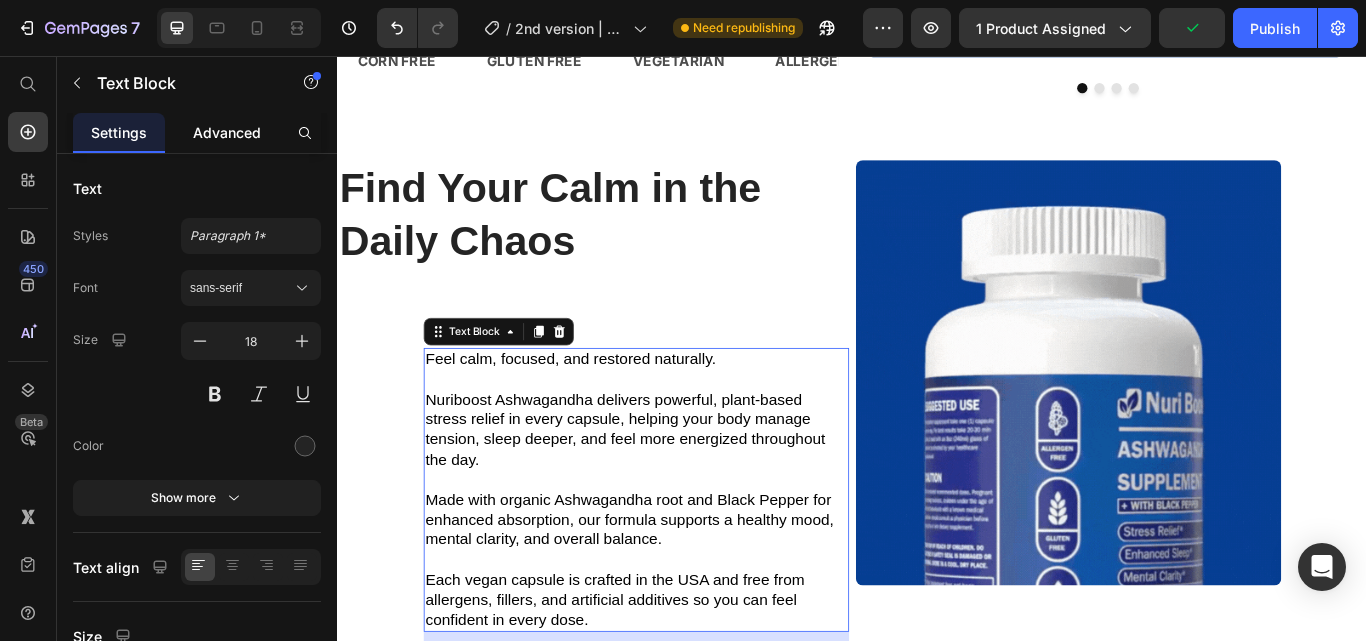 click on "Advanced" at bounding box center [227, 132] 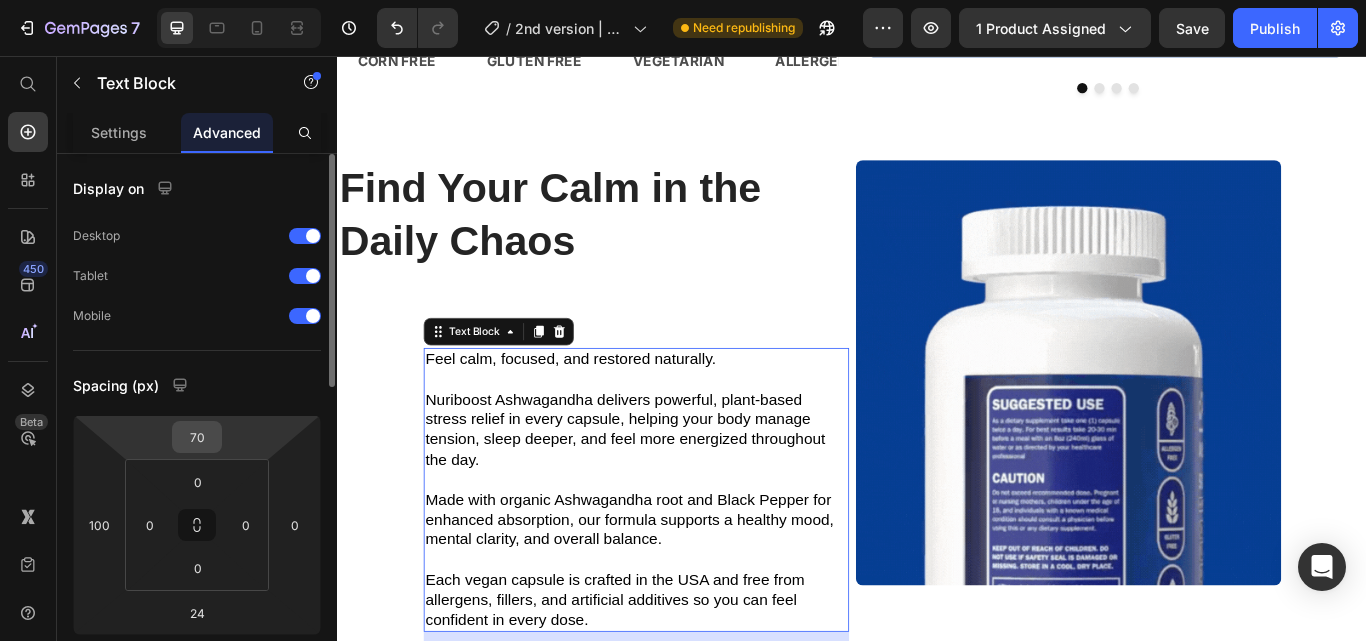 click on "70" at bounding box center [197, 437] 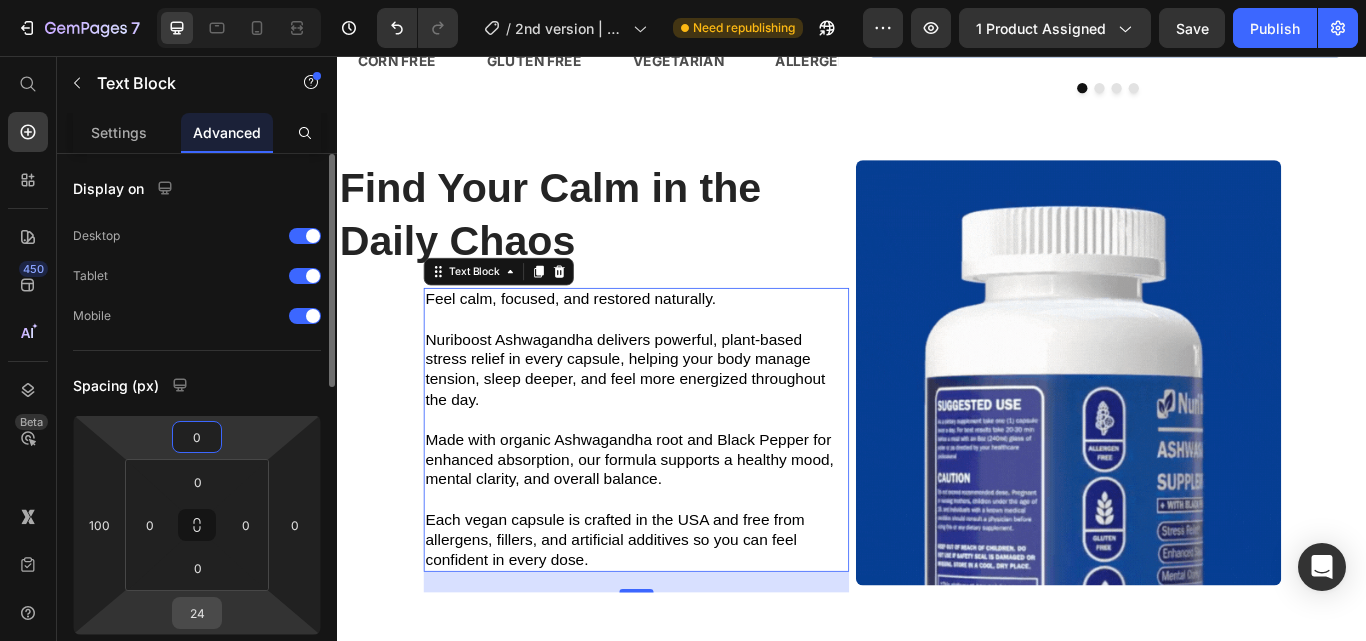 type on "0" 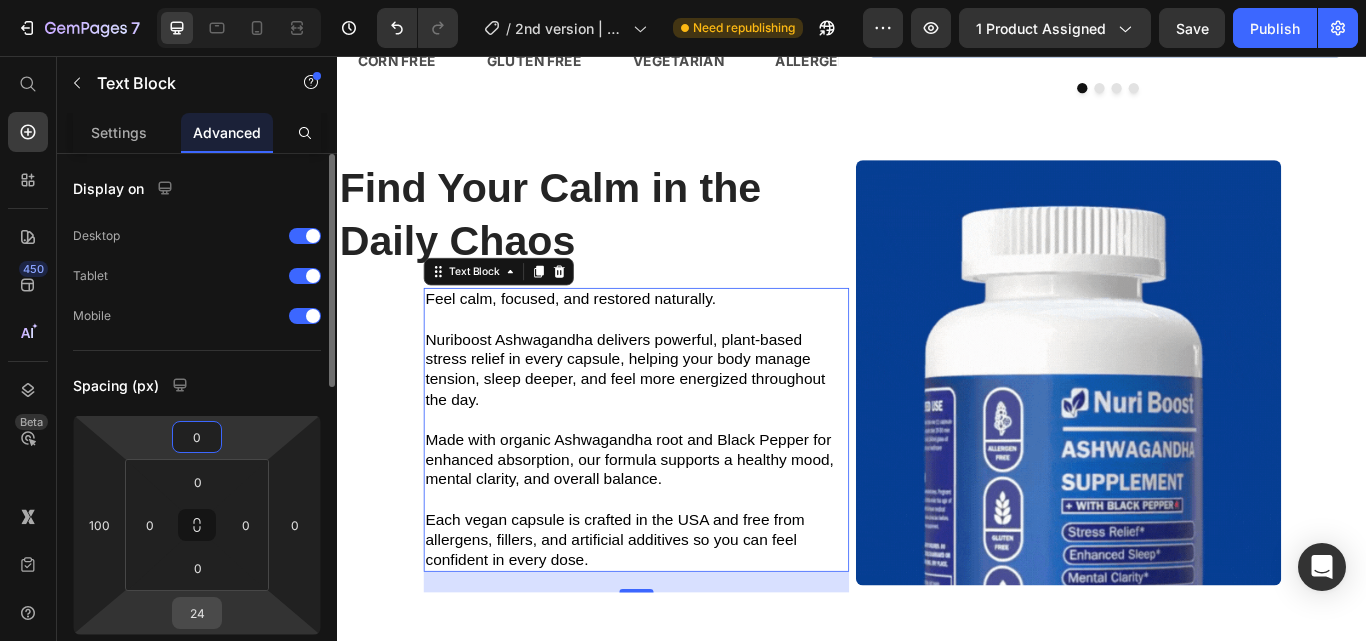 click on "24" at bounding box center (197, 613) 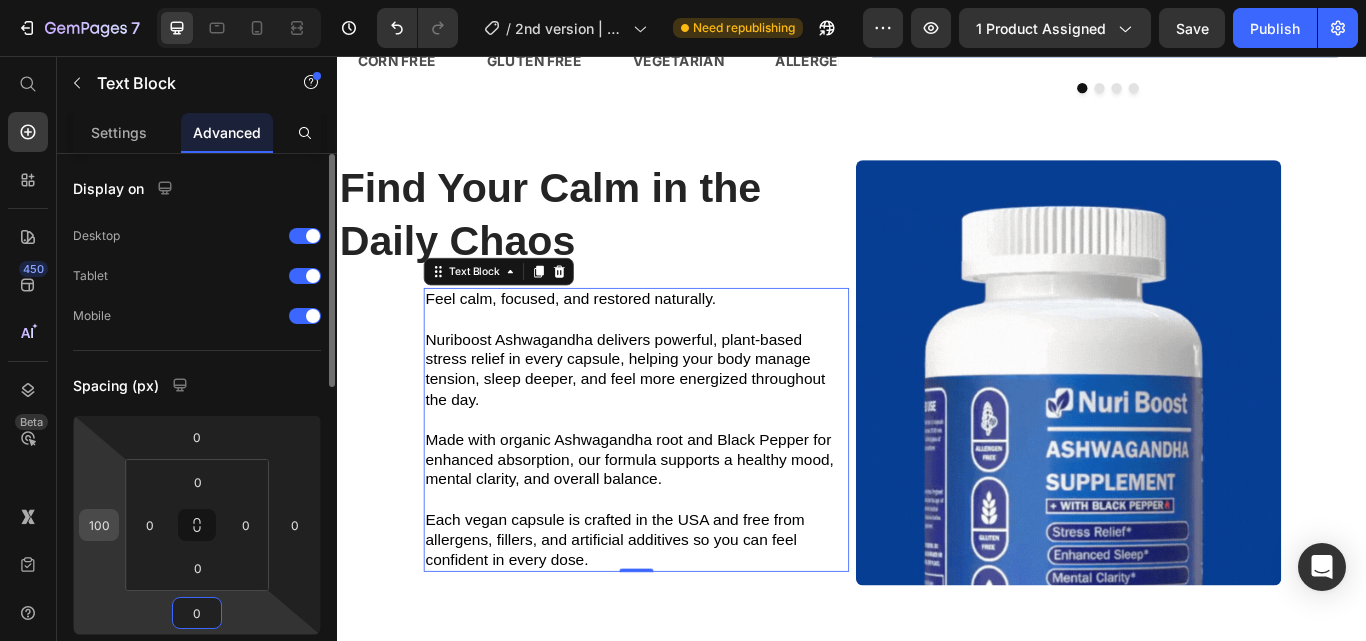 type on "0" 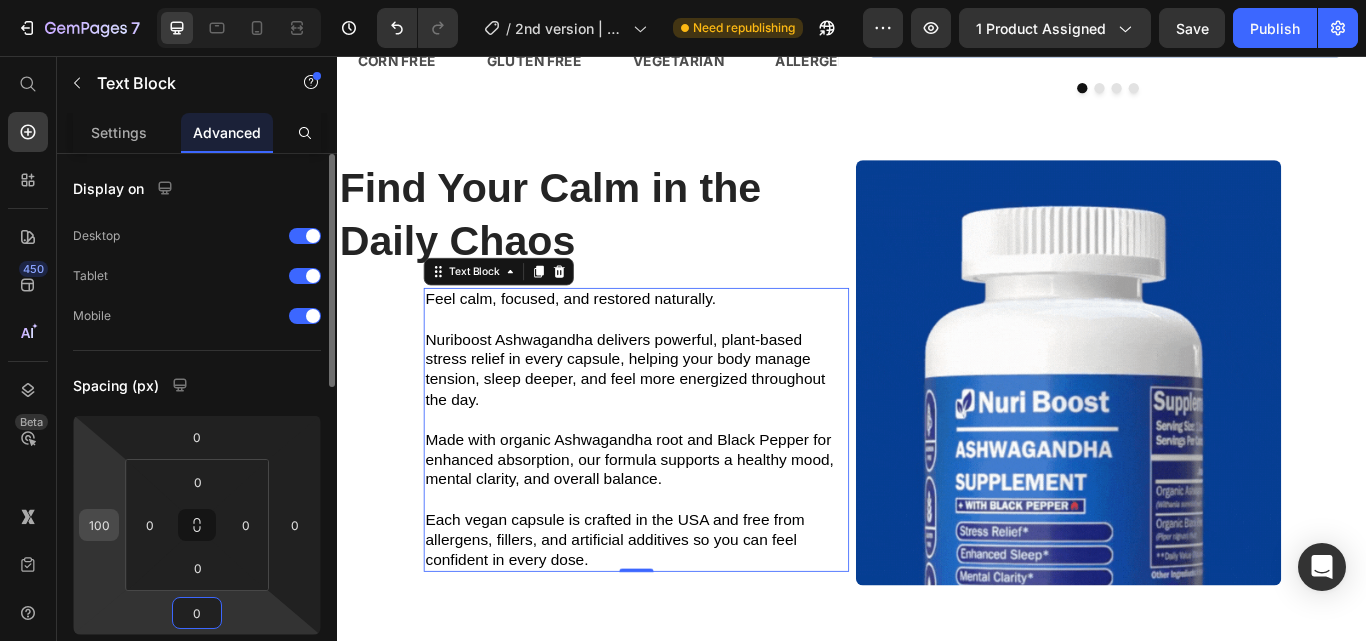 click on "100" at bounding box center [99, 525] 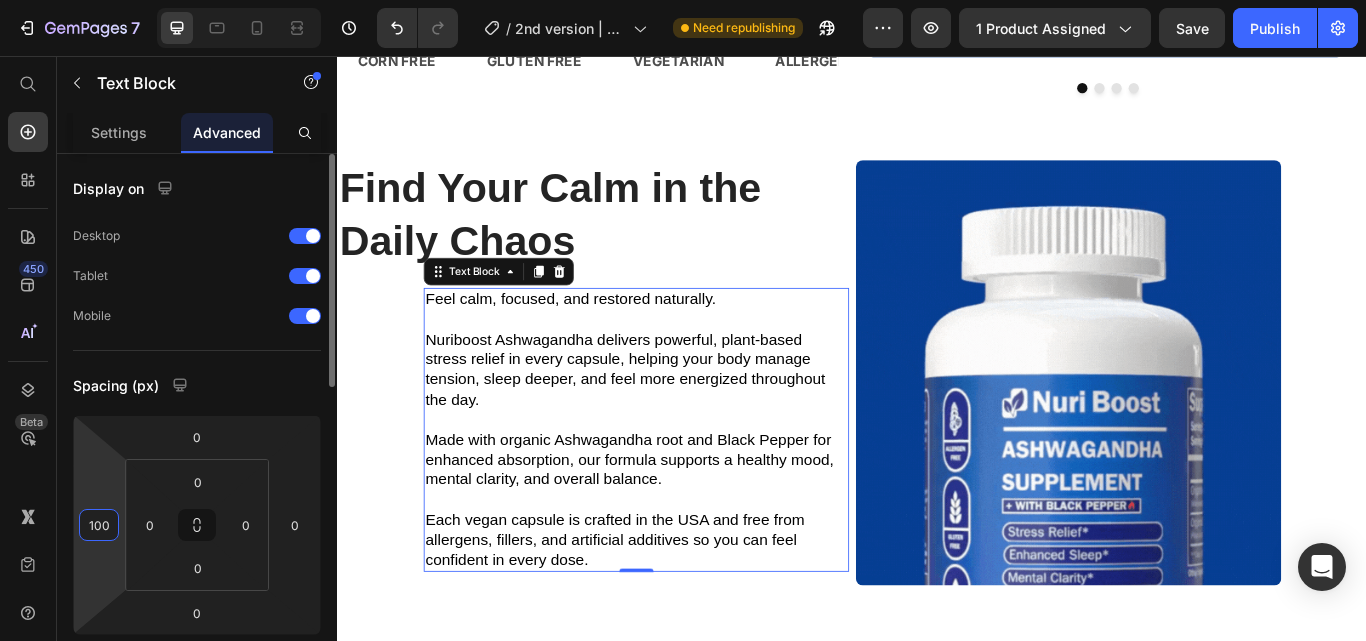 click on "100" at bounding box center [99, 525] 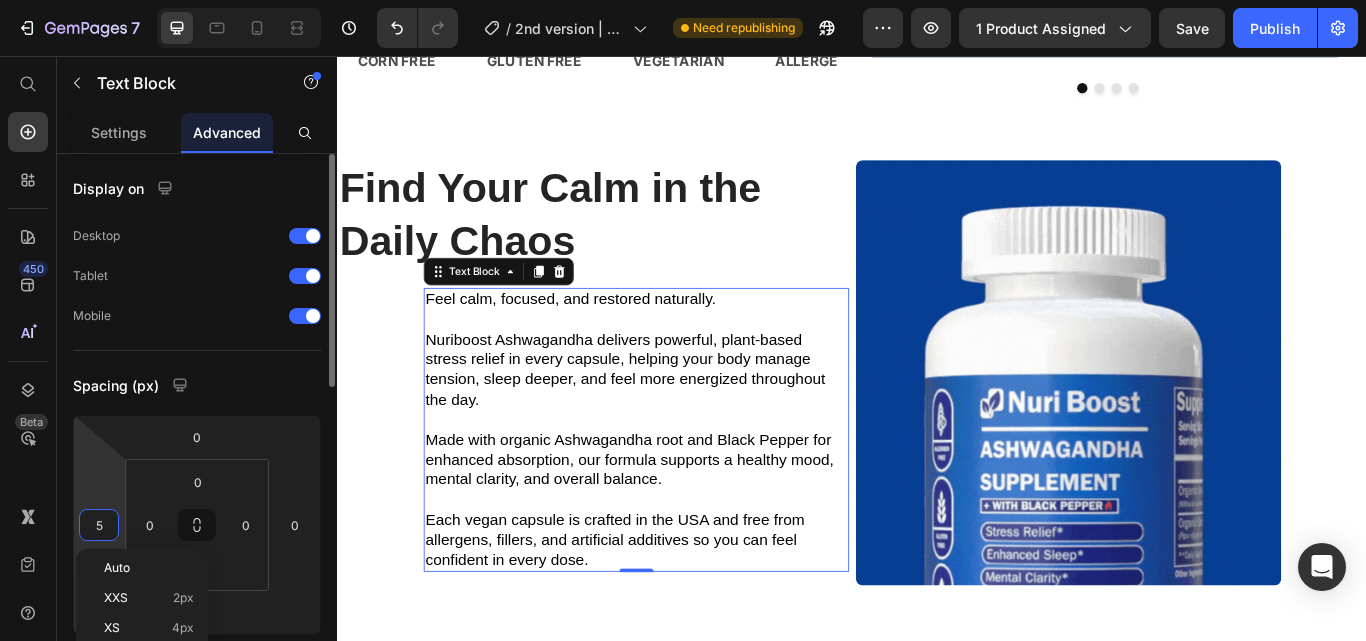 type on "50" 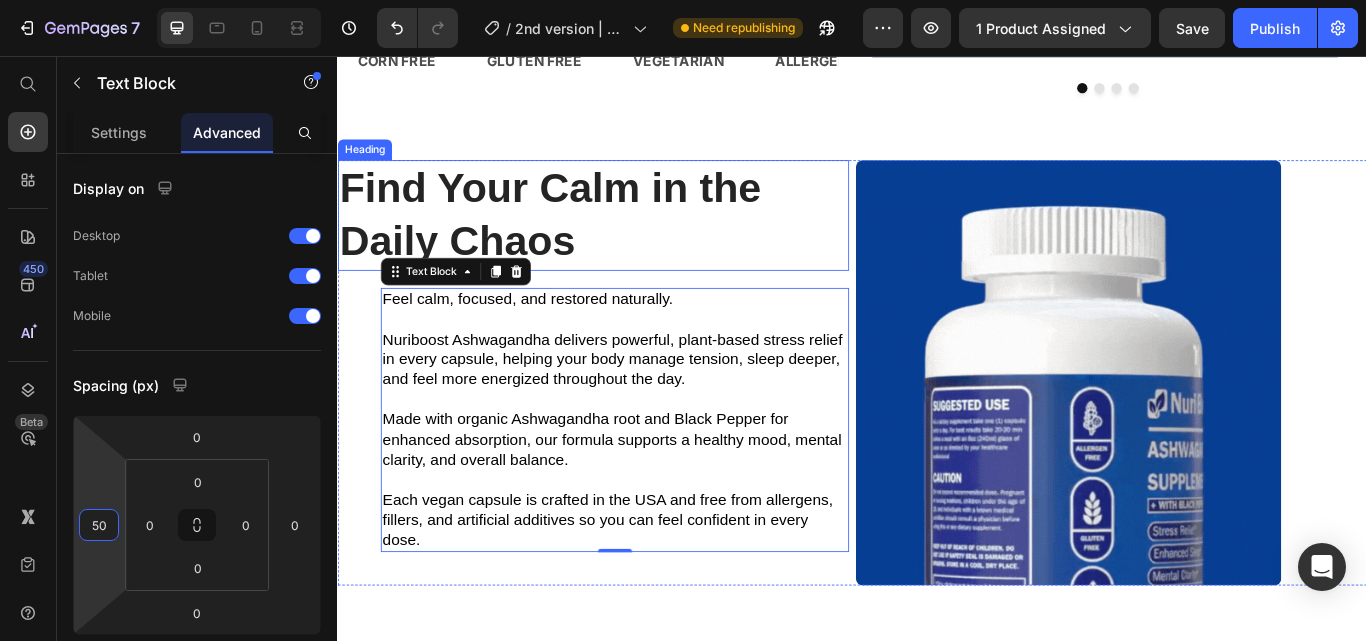 click on "Find Your Calm in the Daily Chaos" at bounding box center (635, 242) 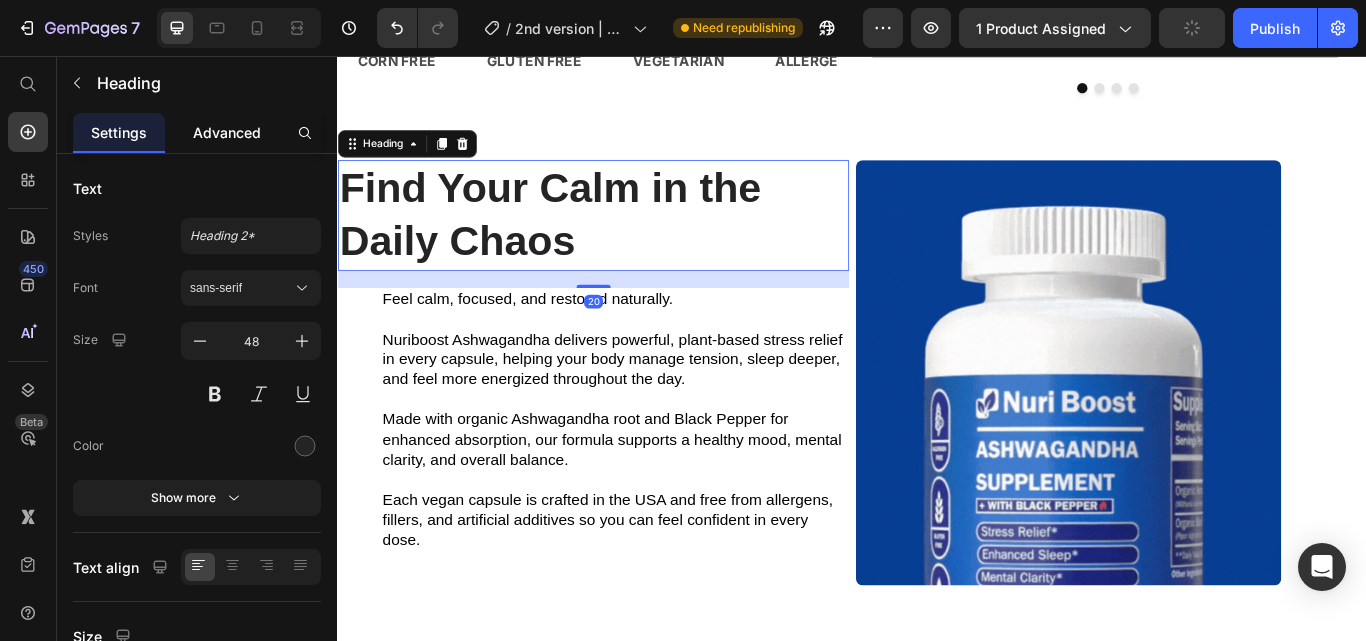 click on "Advanced" at bounding box center (227, 132) 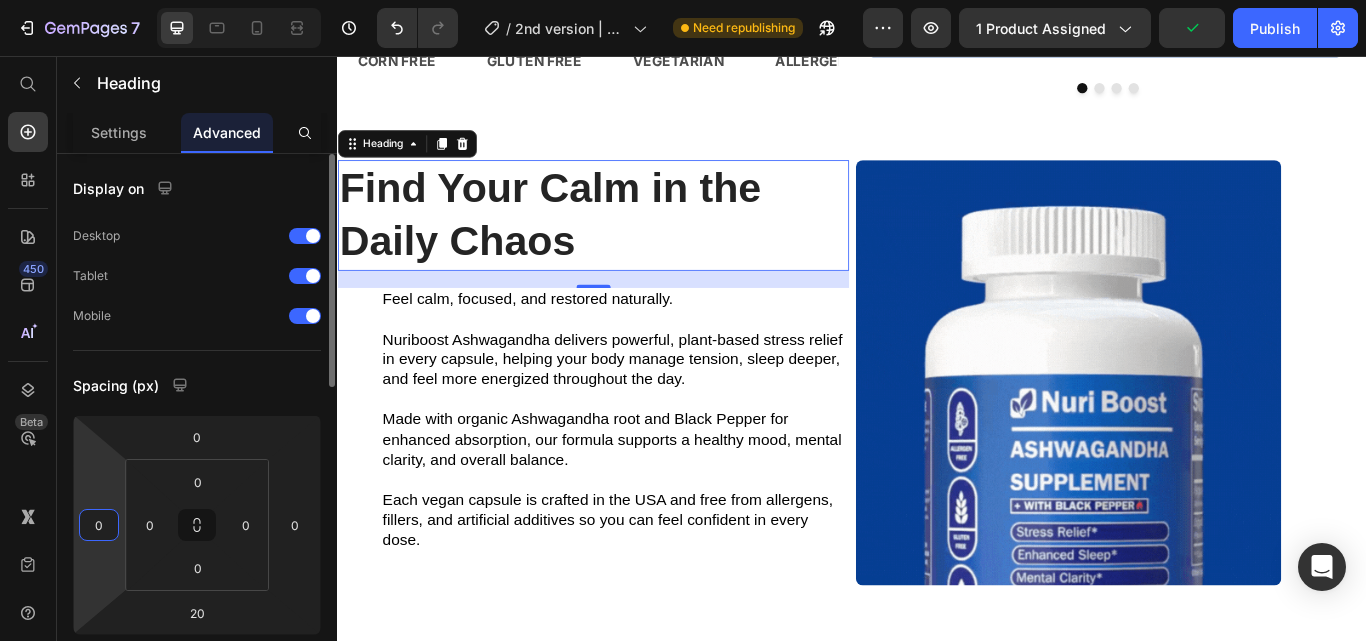 click on "0" at bounding box center [99, 525] 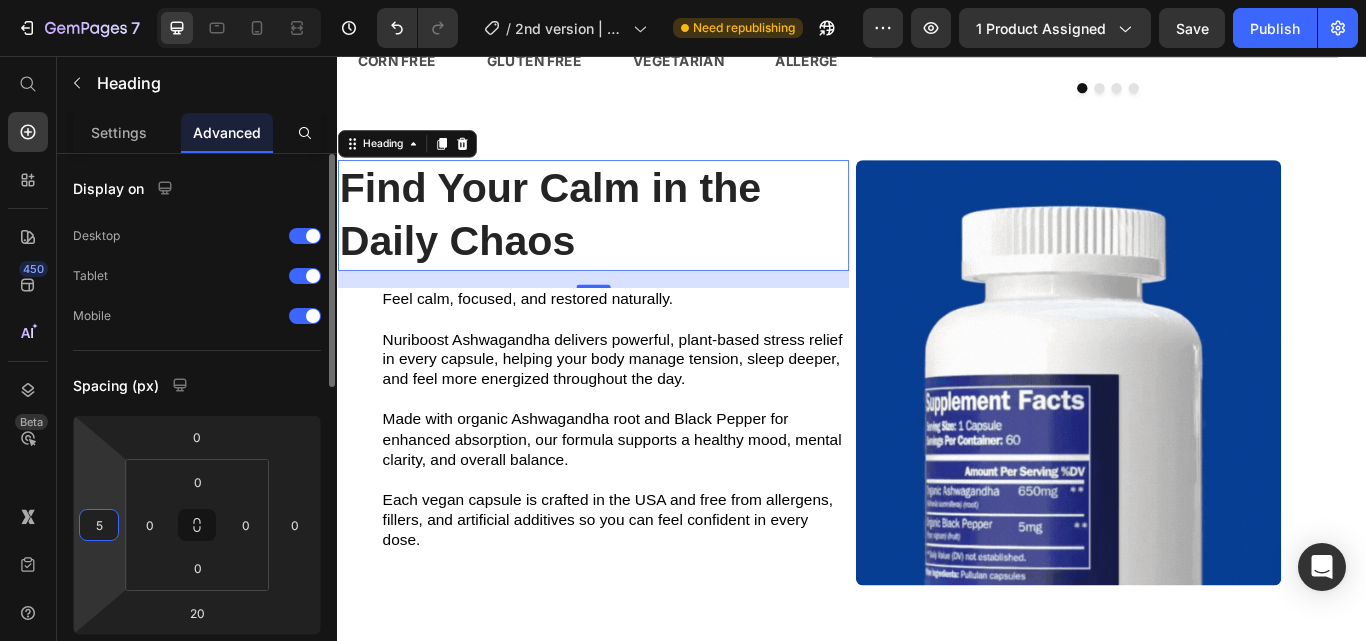 type on "50" 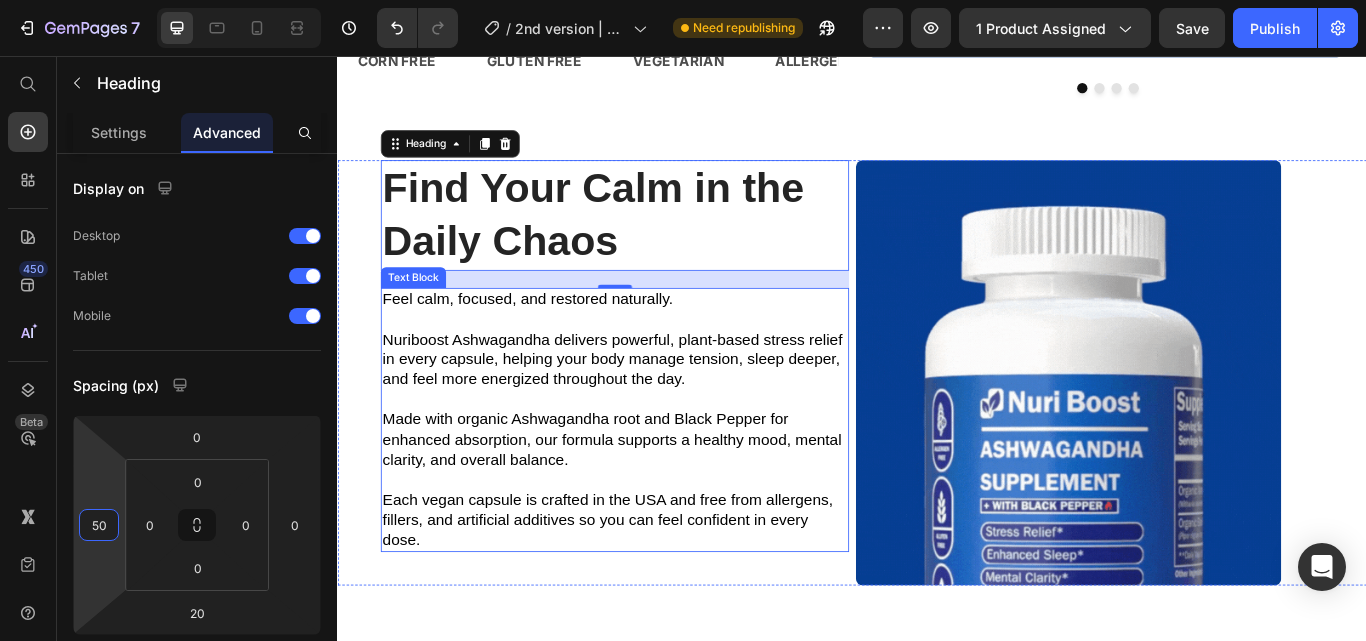 click on "Made with organic Ashwagandha root and Black Pepper for enhanced absorption, our formula supports a healthy mood, mental clarity, and overall balance." at bounding box center (656, 503) 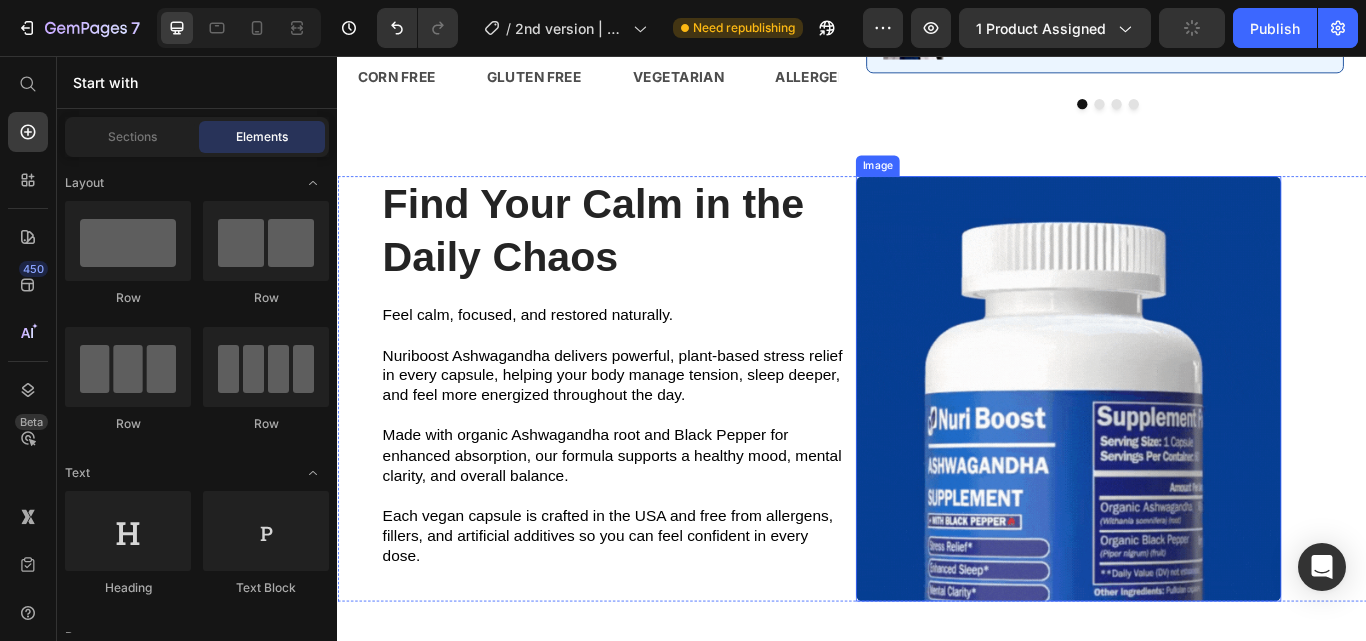 scroll, scrollTop: 1161, scrollLeft: 0, axis: vertical 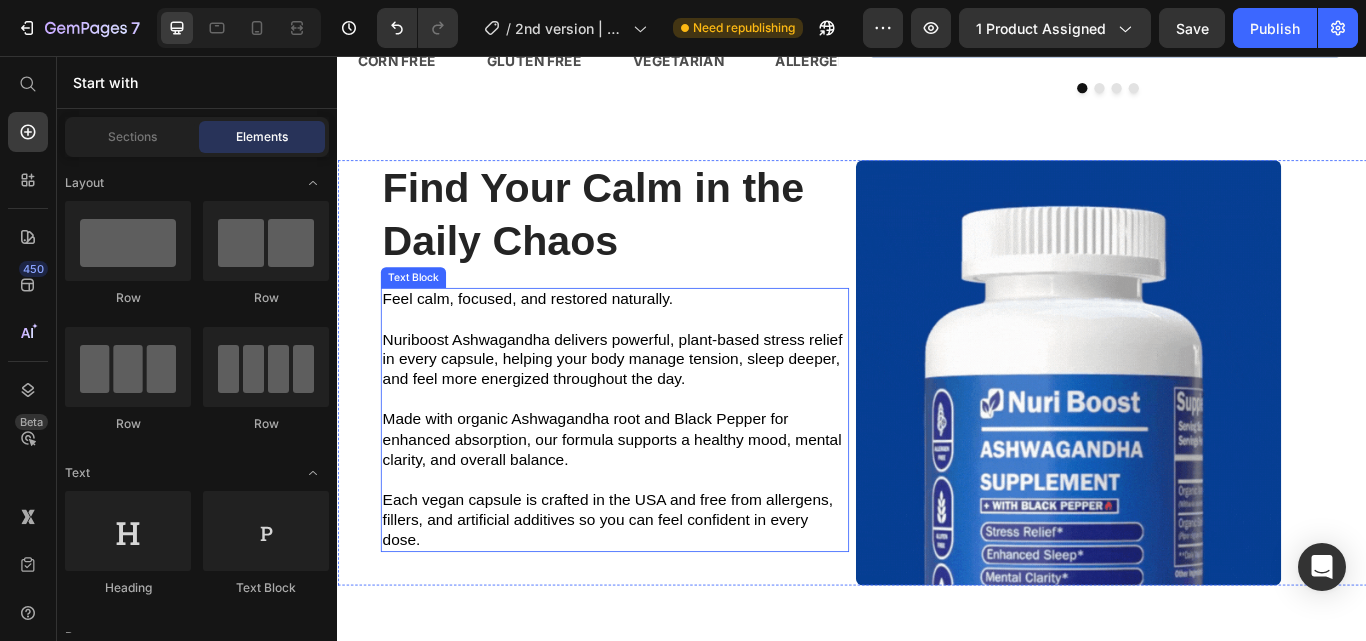click on "Nuriboost Ashwagandha delivers powerful, plant-based stress relief in every capsule, helping your body manage tension, sleep deeper, and feel more energized throughout the day." at bounding box center (660, 411) 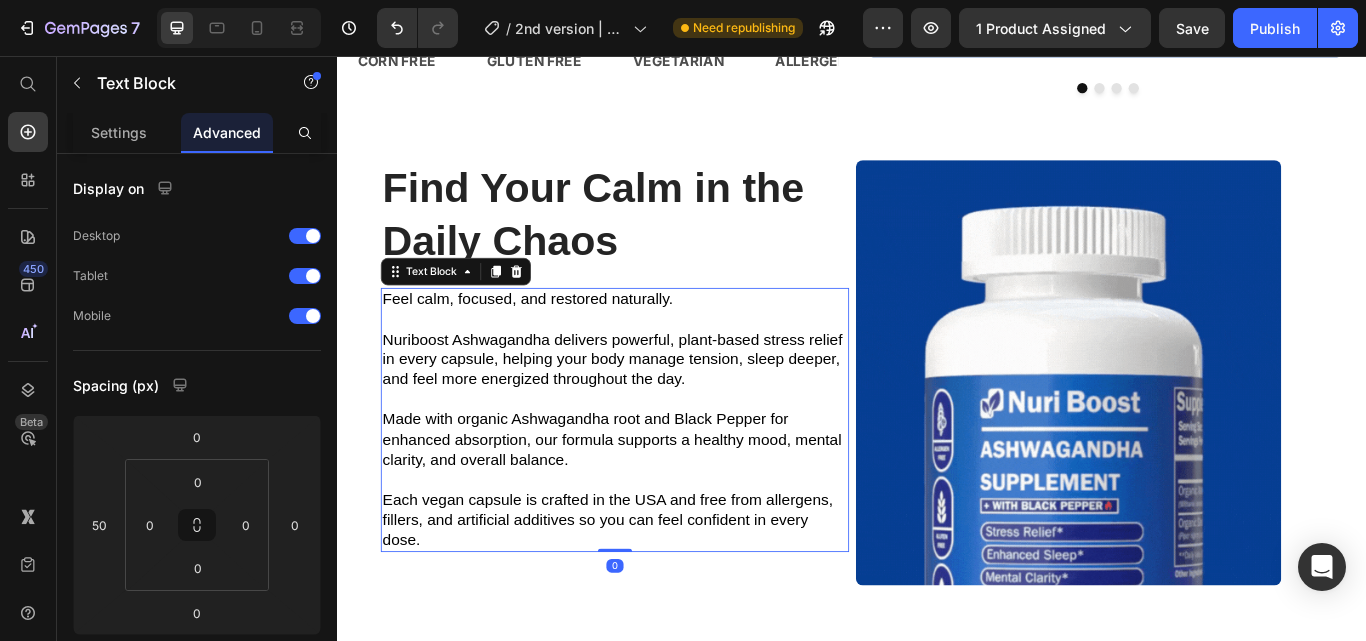 click on "Each vegan capsule is crafted in the USA and free from allergens, fillers, and artificial additives so you can feel confident in every dose." at bounding box center [660, 598] 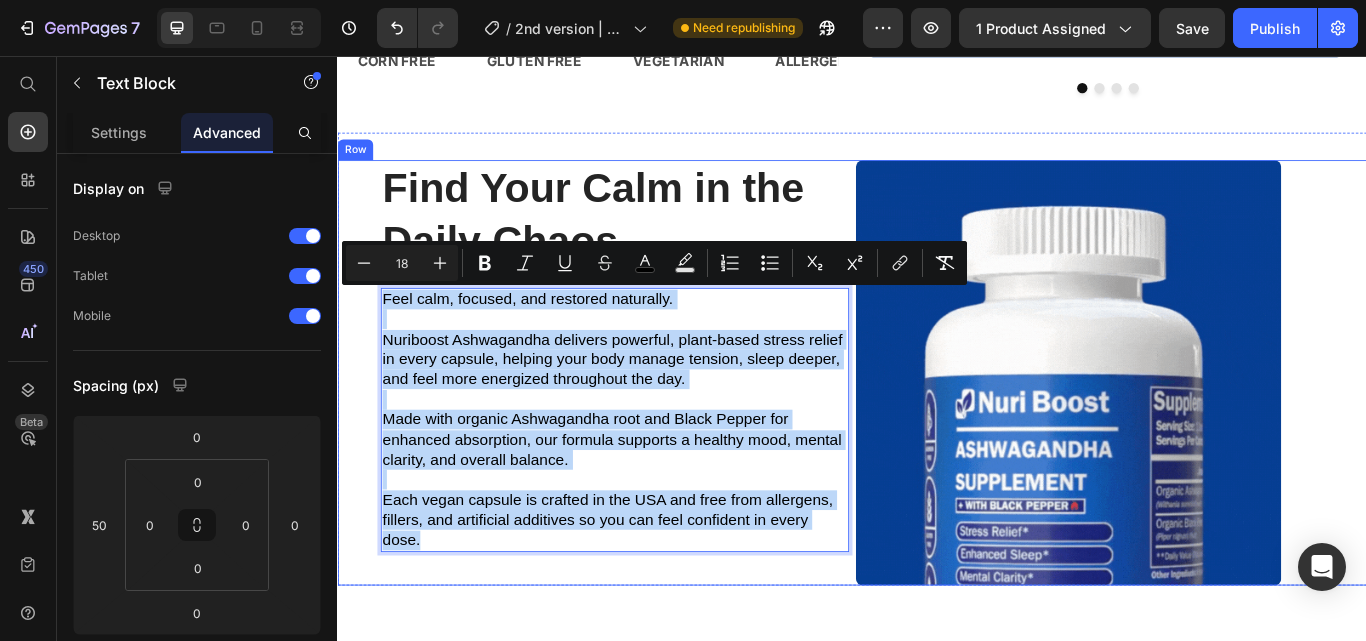 drag, startPoint x: 504, startPoint y: 616, endPoint x: 382, endPoint y: 310, distance: 329.42374 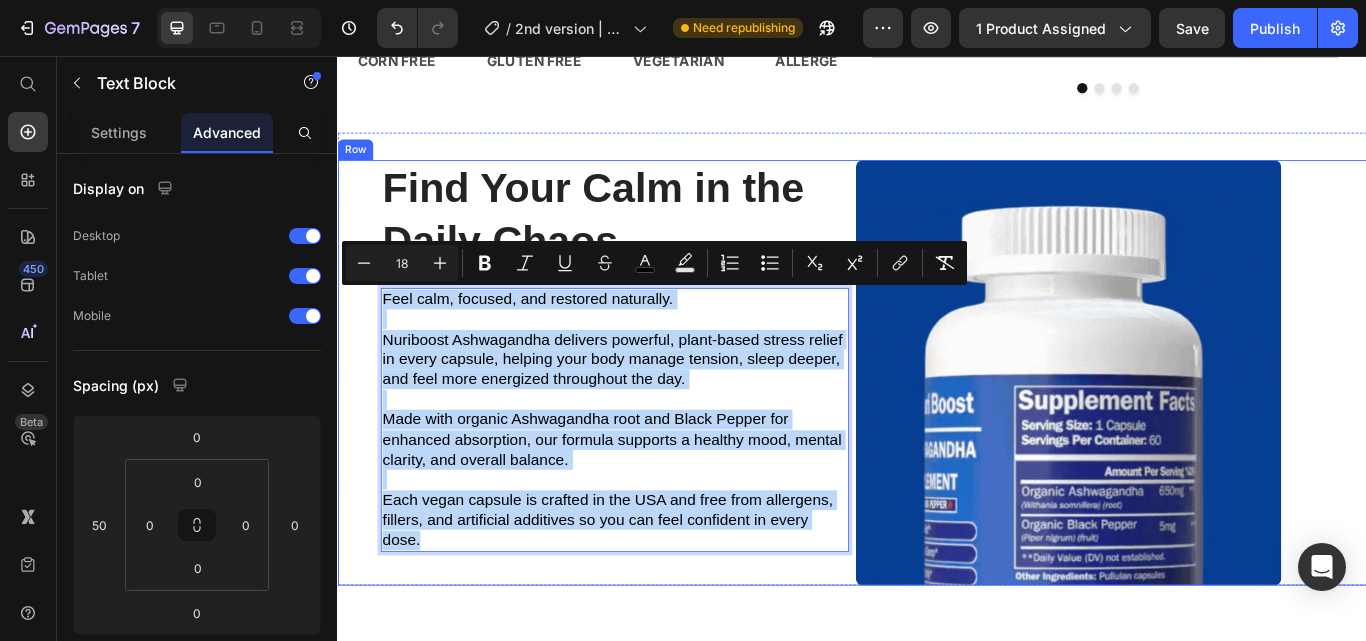 click on "Find Your Calm in the Daily Chaos Heading Feel calm, focused, and restored naturally.  Nuriboost Ashwagandha delivers powerful, plant-based stress relief in every capsule, helping your body manage tension, sleep deeper, and feel more energized throughout the day. Made with organic Ashwagandha root and Black Pepper for enhanced absorption, our formula supports a healthy mood, mental clarity, and overall balance.  Each vegan capsule is crafted in the USA and free from allergens, fillers, and artificial additives so you can feel confident in every dose. Text Block   0" at bounding box center [635, 426] 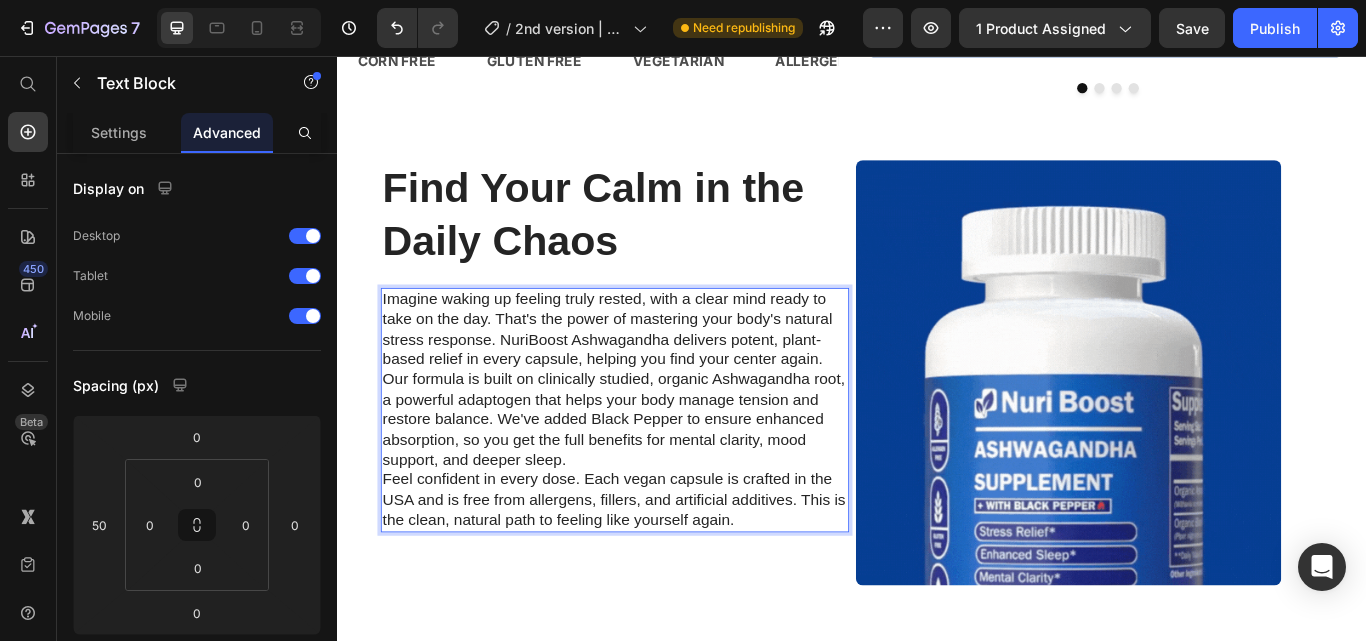 click on "Imagine waking up feeling truly rested, with a clear mind ready to take on the day. That's the power of mastering your body's natural stress response. NuriBoost Ashwagandha delivers potent, plant-based relief in every capsule, helping you find your center again." at bounding box center (660, 376) 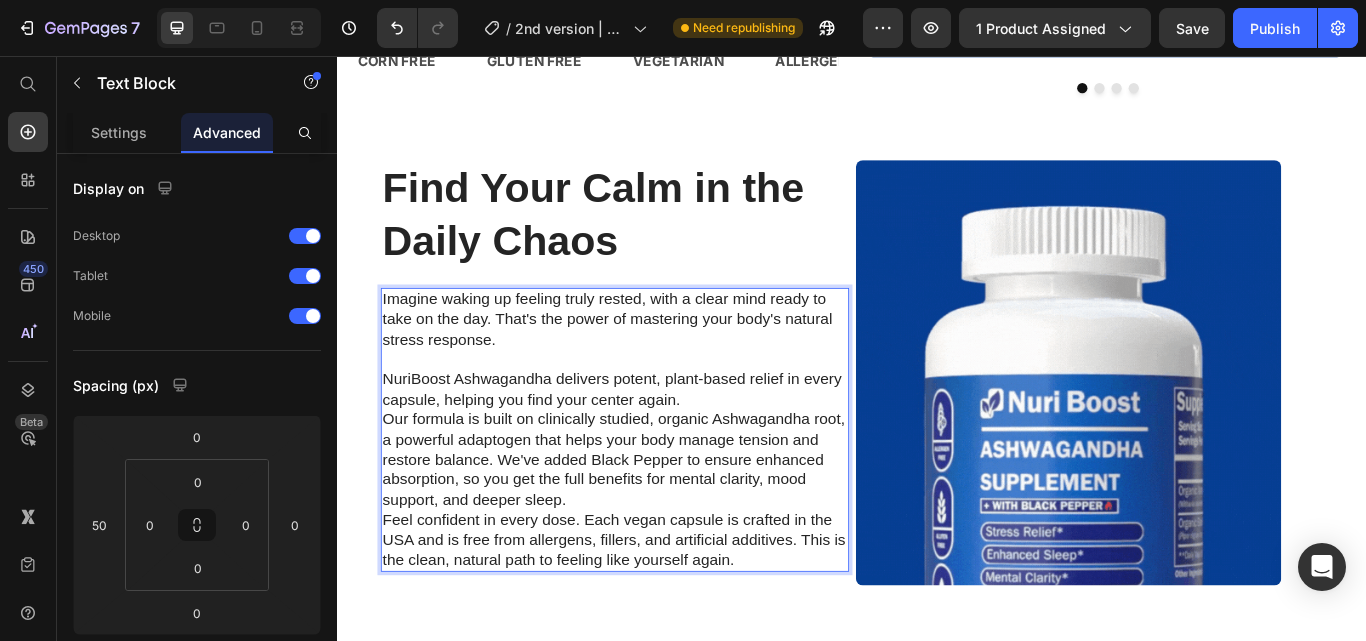 click on "Feel confident in every dose. Each vegan capsule is crafted in the USA and is free from allergens, fillers, and artificial additives. This is the clean, natural path to feeling like yourself again." at bounding box center (660, 621) 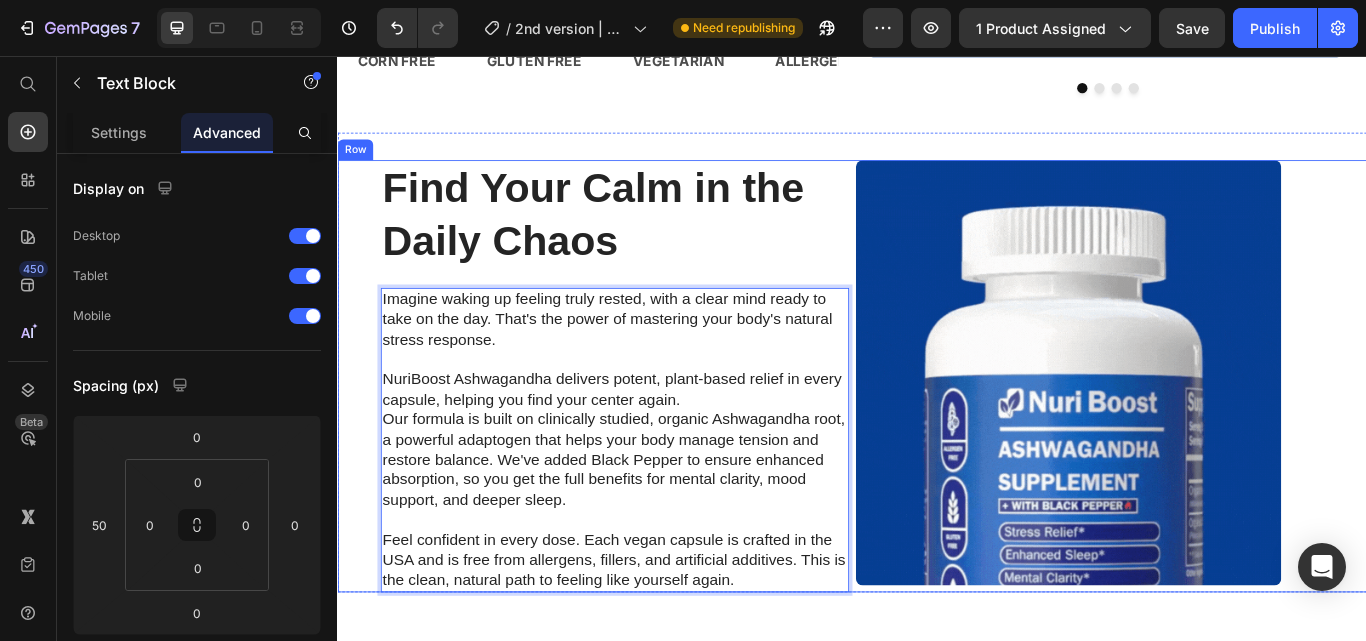 click on "Image" at bounding box center [1239, 430] 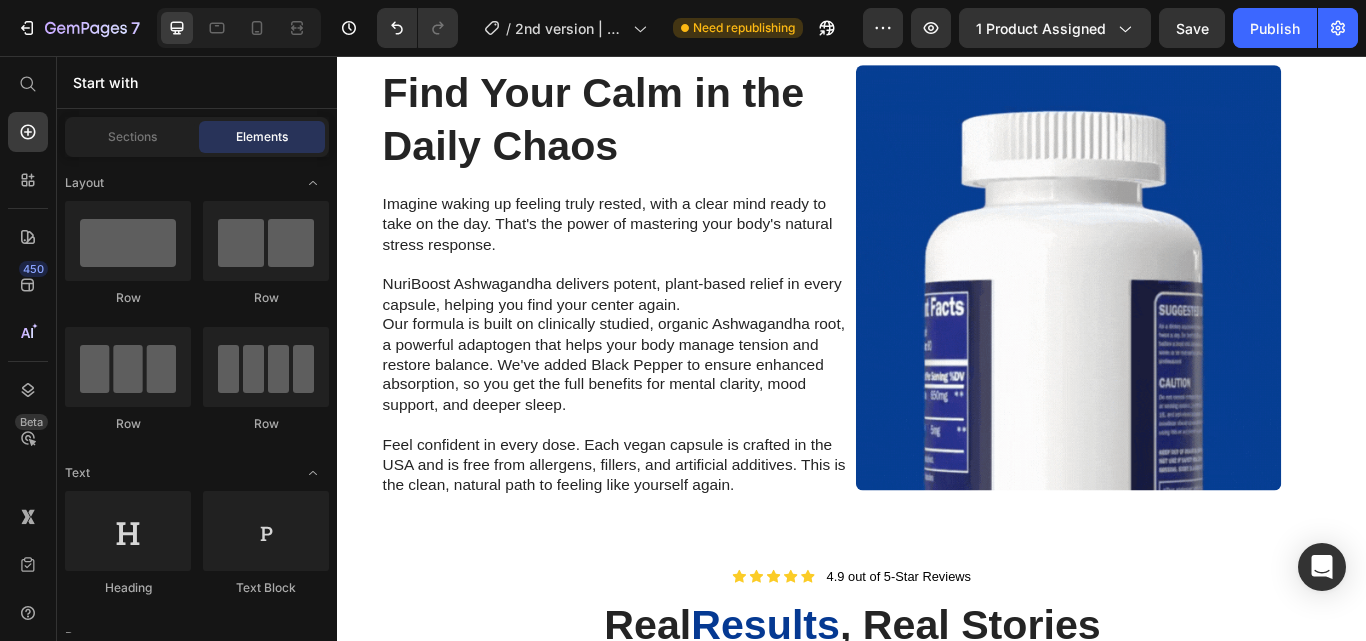 scroll, scrollTop: 1179, scrollLeft: 0, axis: vertical 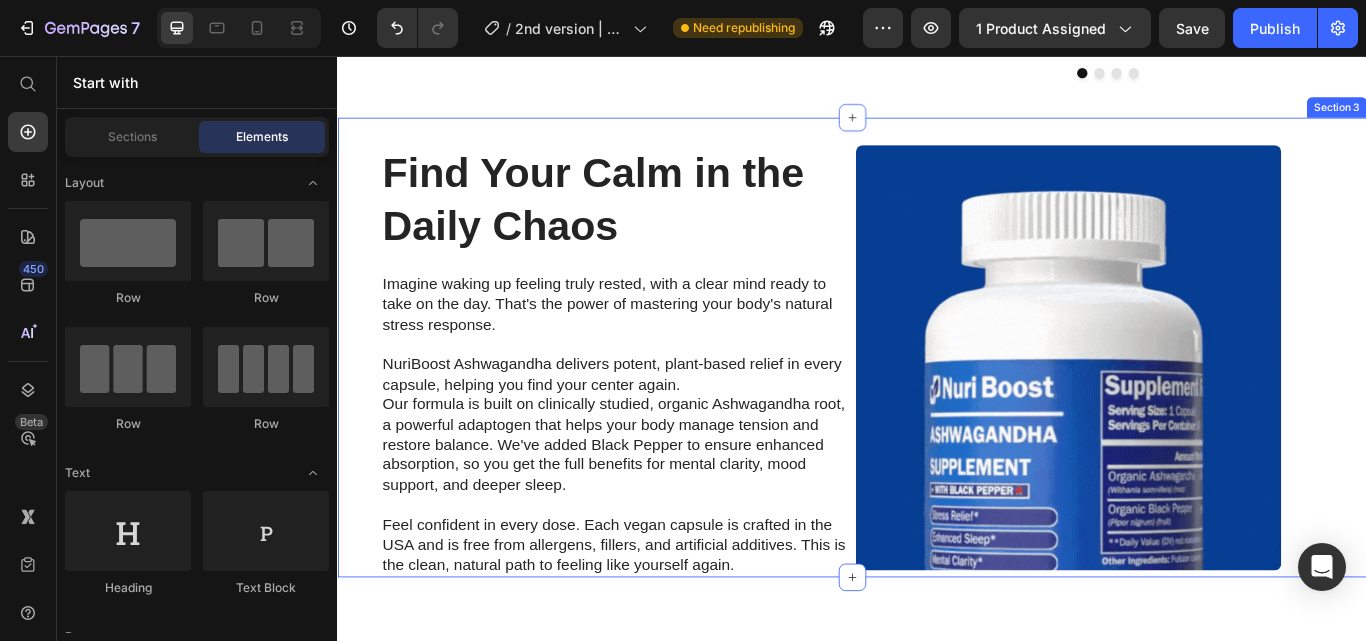 click on "Find Your Calm in the Daily Chaos Heading Imagine waking up feeling truly rested, with a clear mind ready to take on the day. That's the power of mastering your body's natural stress response.  NuriBoost Ashwagandha delivers potent, plant-based relief in every capsule, helping you find your center again. Our formula is built on clinically studied, organic Ashwagandha root, a powerful adaptogen that helps your body manage tension and restore balance. We've added Black Pepper to ensure enhanced absorption, so you get the full benefits for mental clarity, mood support, and deeper sleep. Feel confident in every dose. Each vegan capsule is crafted in the USA and is free from allergens, fillers, and artificial additives. This is the clean, natural path to feeling like yourself again. Text Block Image Row Section 3" at bounding box center (937, 396) 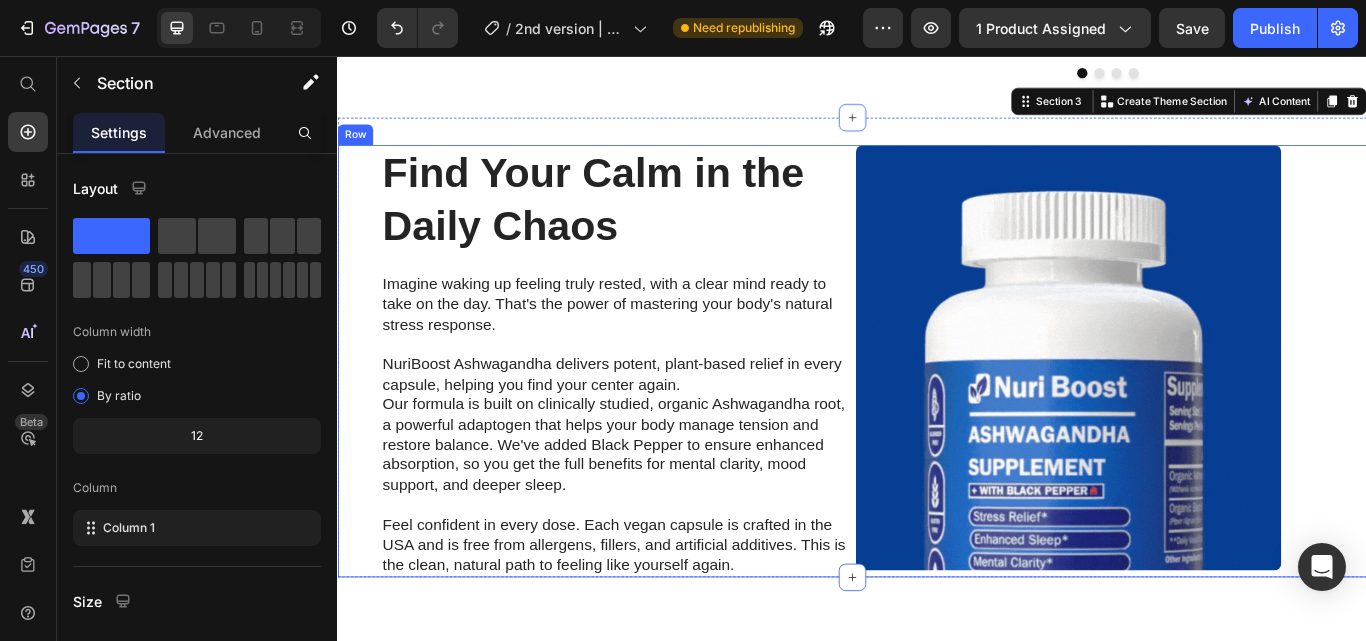 click on "Find Your Calm in the Daily Chaos Heading Imagine waking up feeling truly rested, with a clear mind ready to take on the day. That's the power of mastering your body's natural stress response.  NuriBoost Ashwagandha delivers potent, plant-based relief in every capsule, helping you find your center again. Our formula is built on clinically studied, organic Ashwagandha root, a powerful adaptogen that helps your body manage tension and restore balance. We've added Black Pepper to ensure enhanced absorption, so you get the full benefits for mental clarity, mood support, and deeper sleep. Feel confident in every dose. Each vegan capsule is crafted in the USA and is free from allergens, fillers, and artificial additives. This is the clean, natural path to feeling like yourself again. Text Block" at bounding box center (635, 412) 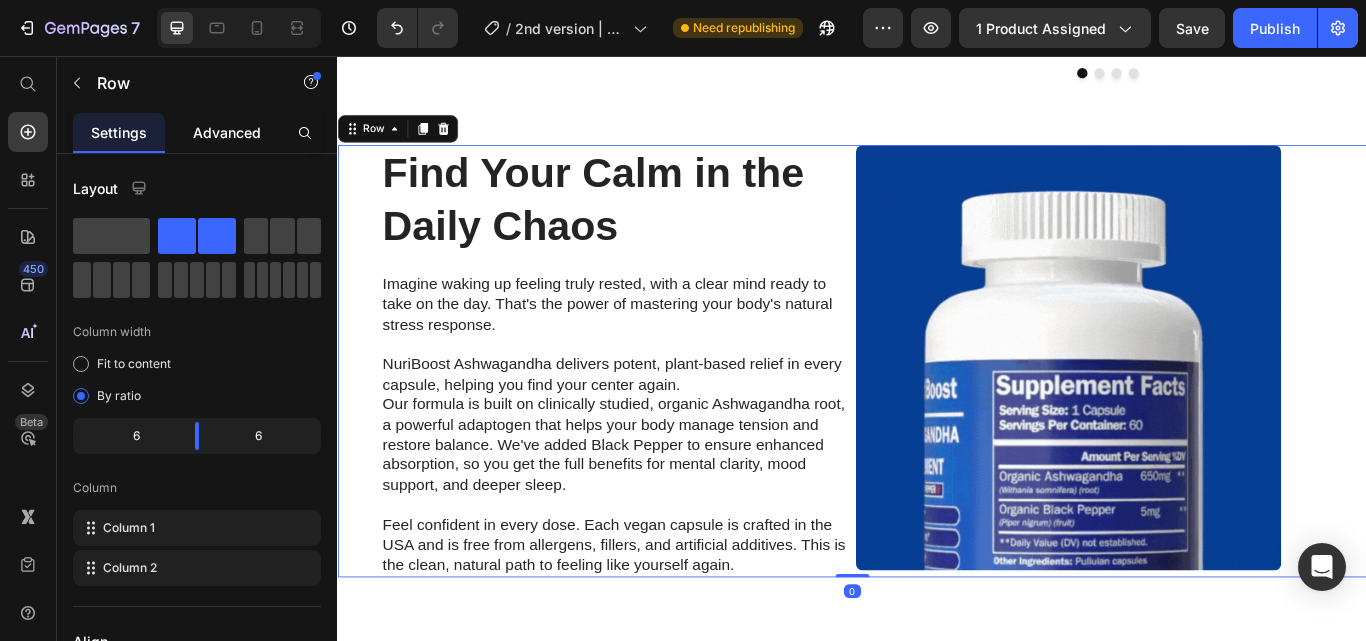 click on "Advanced" at bounding box center (227, 132) 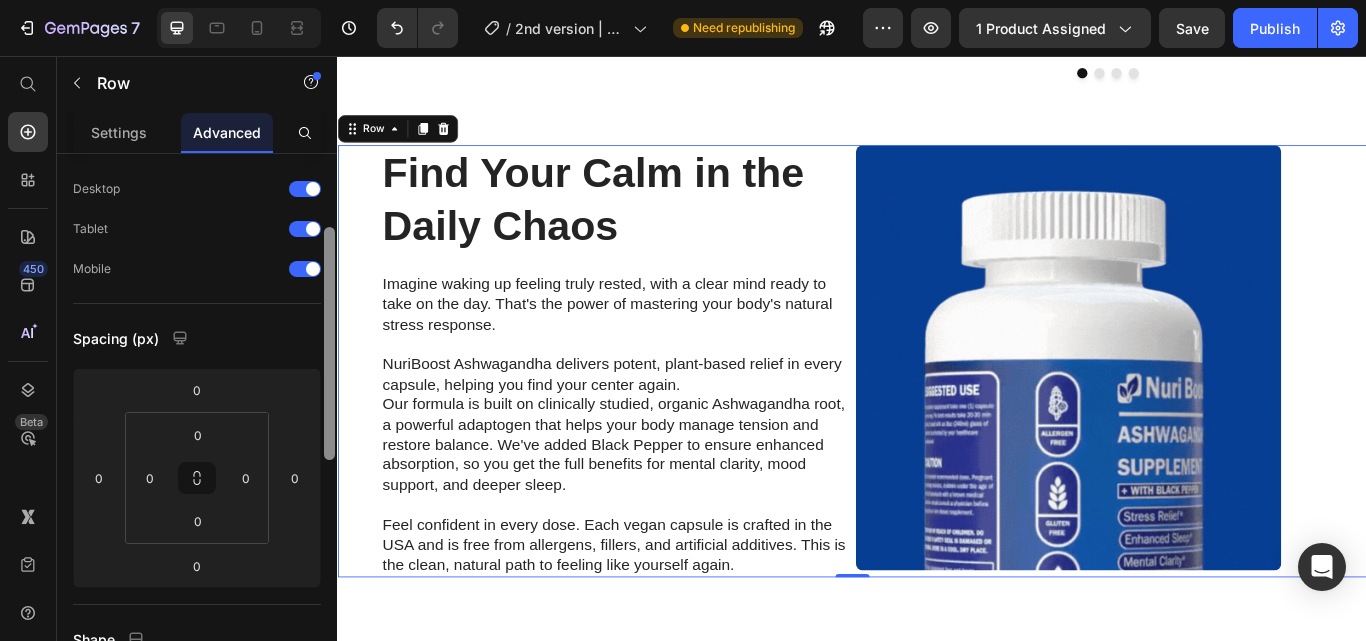 scroll, scrollTop: 0, scrollLeft: 0, axis: both 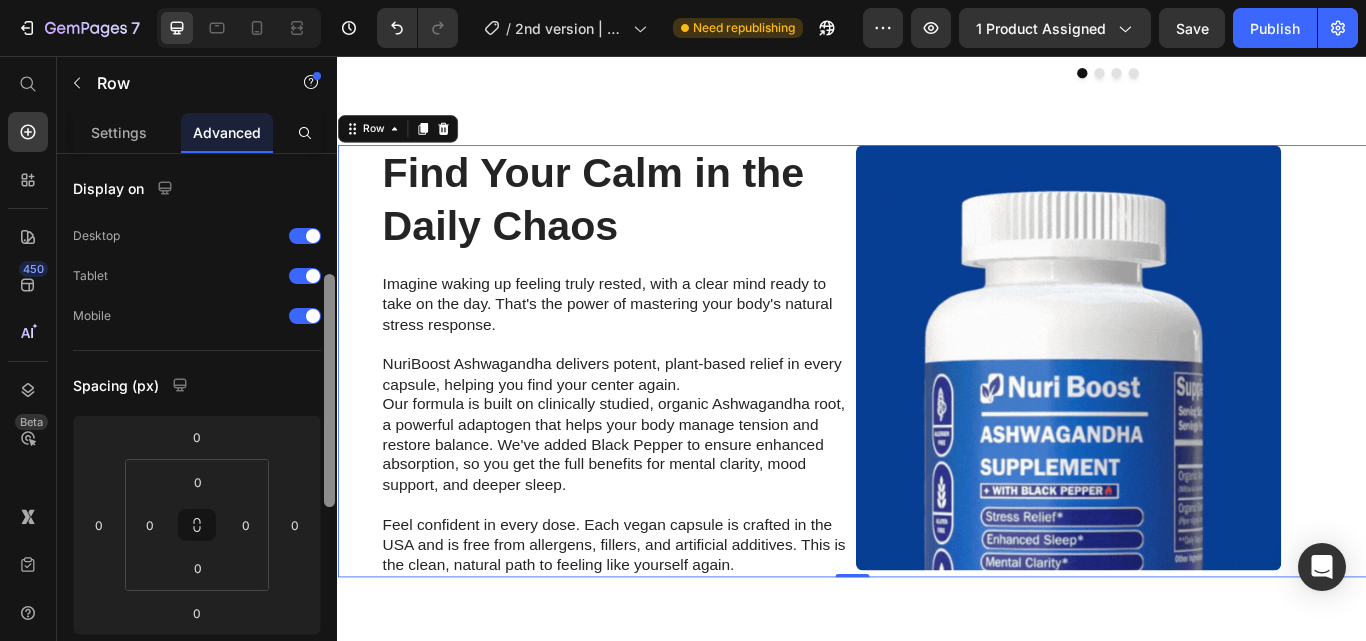 drag, startPoint x: 329, startPoint y: 182, endPoint x: 326, endPoint y: 107, distance: 75.059975 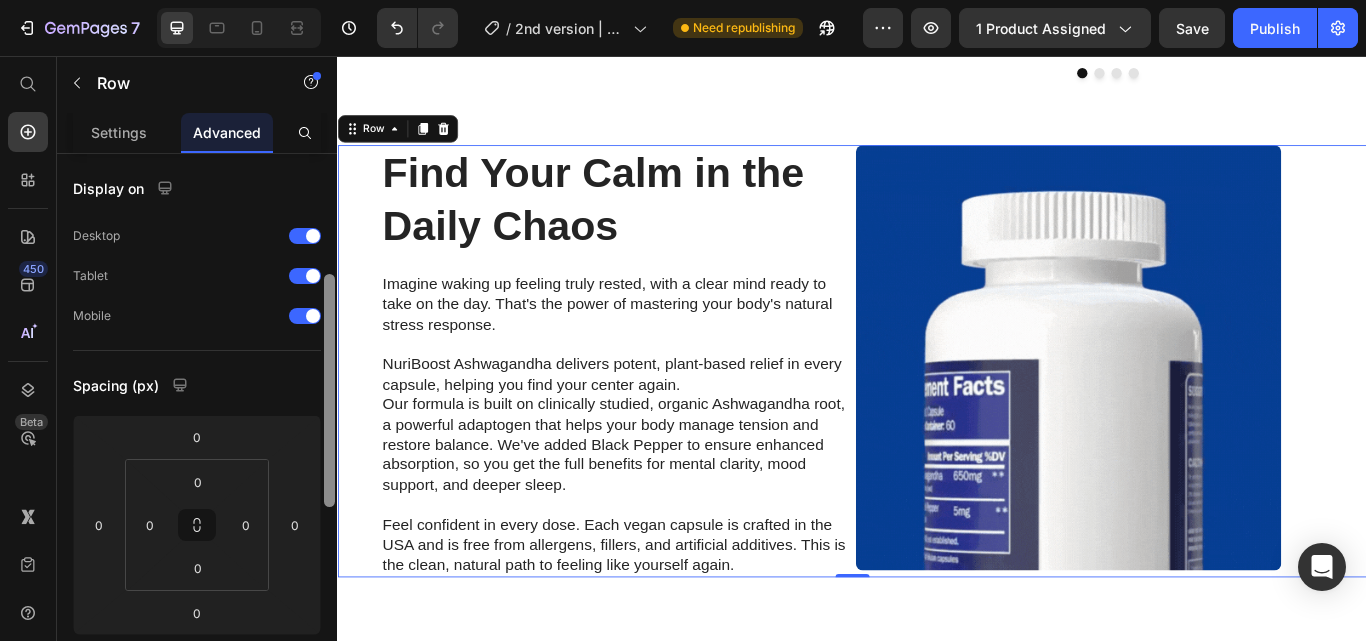 click on "Row Settings Advanced Display on Desktop Tablet Mobile Spacing (px) 0 0 0 0 0 0 0 0 Shape Border Corner Shadow Position Opacity 100 % Animation Interaction Upgrade to Optimize plan  to unlock Interaction & other premium features. CSS class  Delete element" at bounding box center (197, 348) 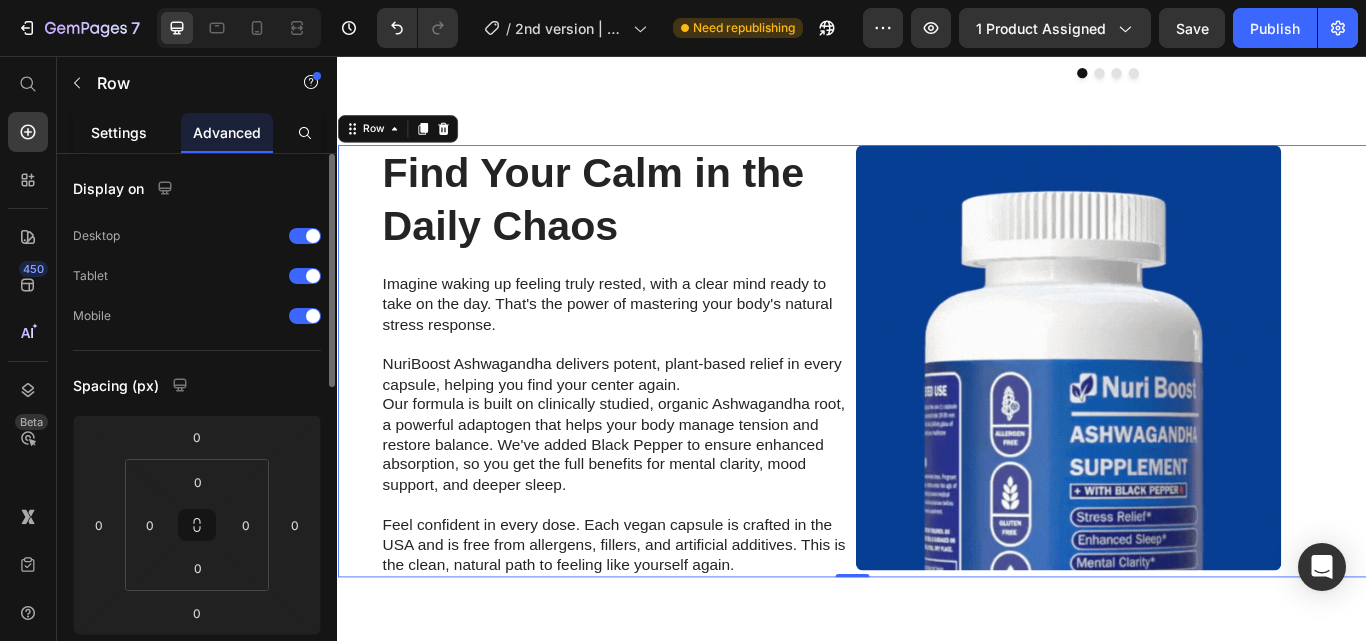 click on "Settings" at bounding box center [119, 132] 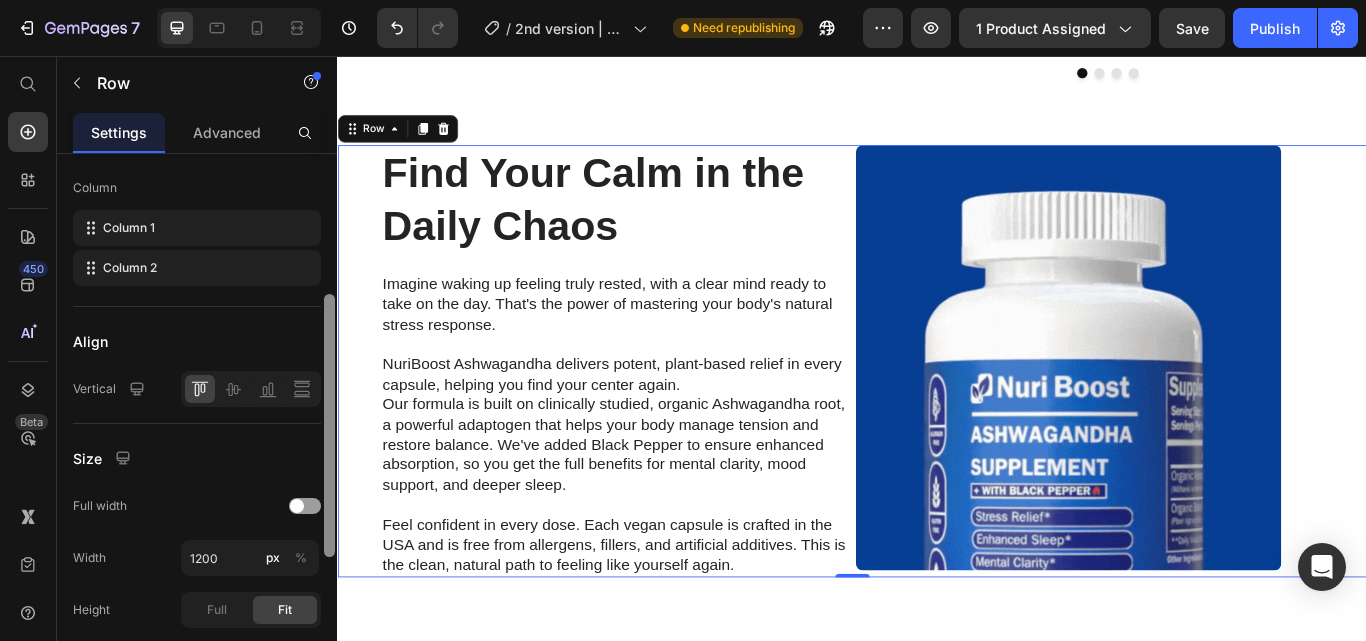 scroll, scrollTop: 324, scrollLeft: 0, axis: vertical 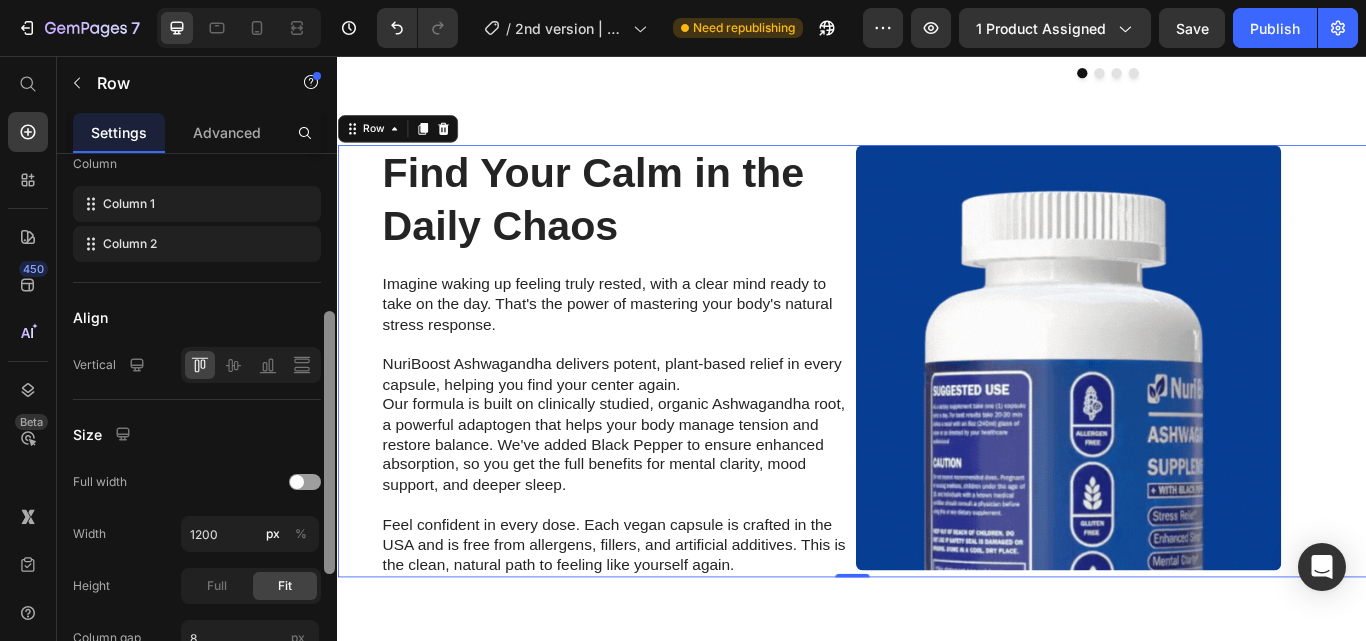 drag, startPoint x: 326, startPoint y: 182, endPoint x: 328, endPoint y: 340, distance: 158.01266 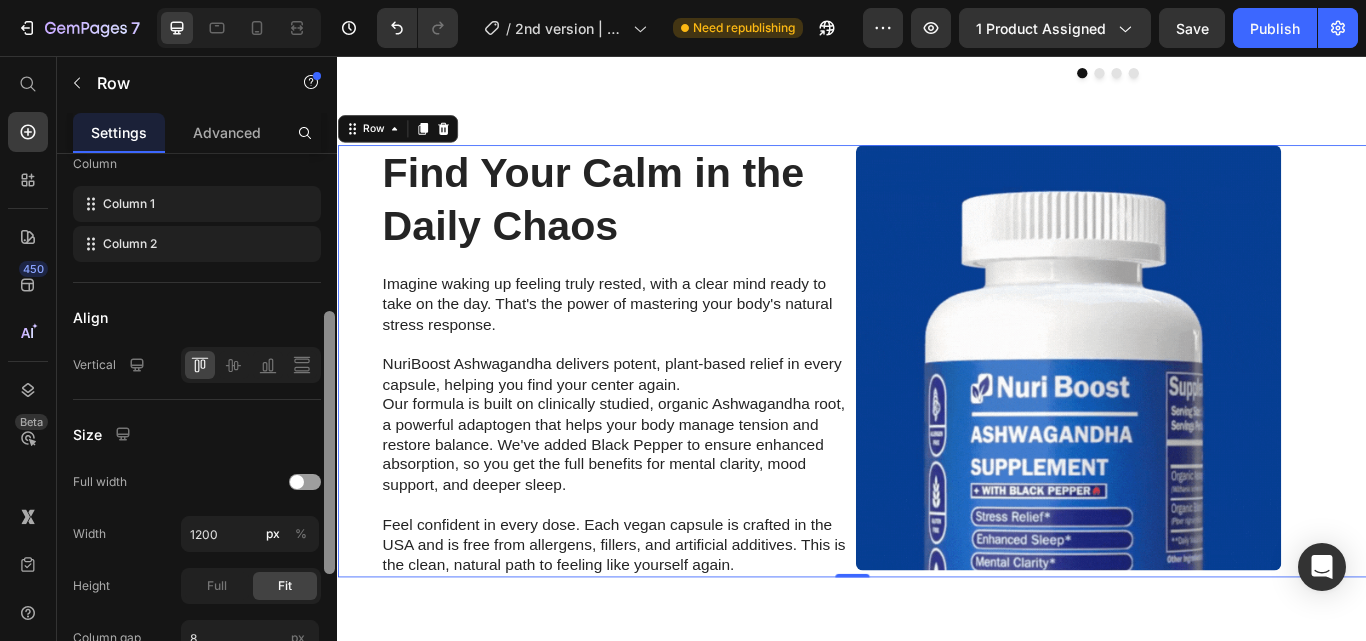 click at bounding box center (329, 442) 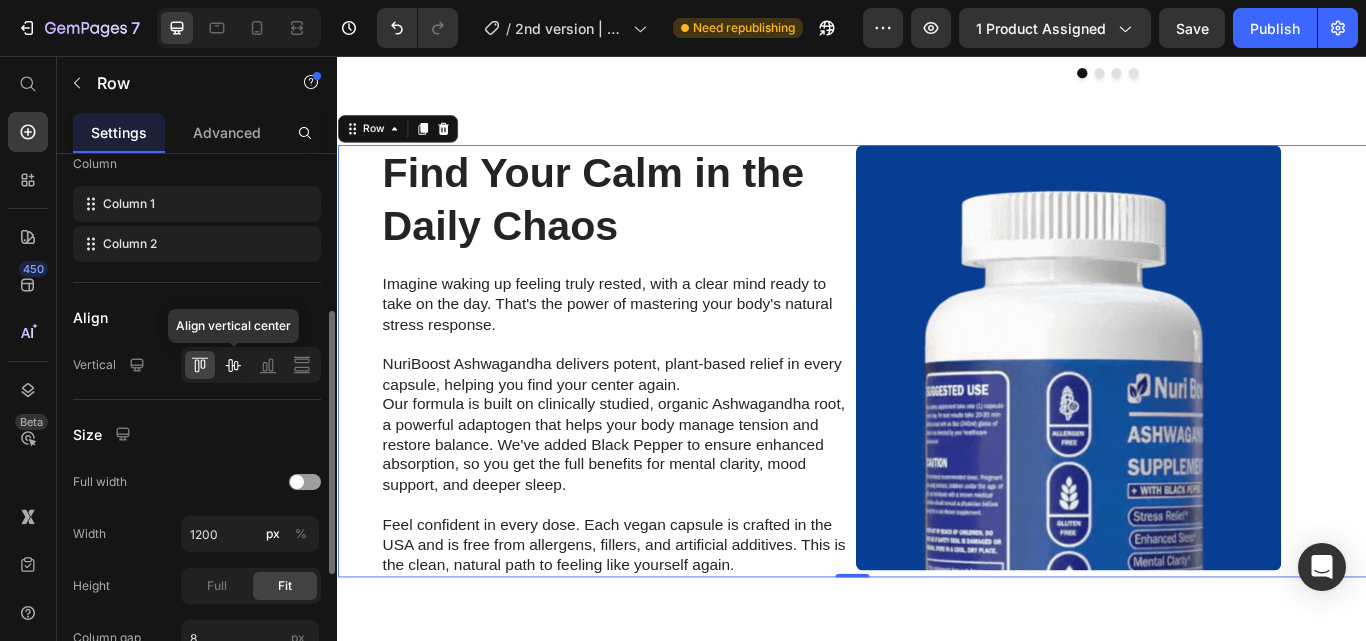 click 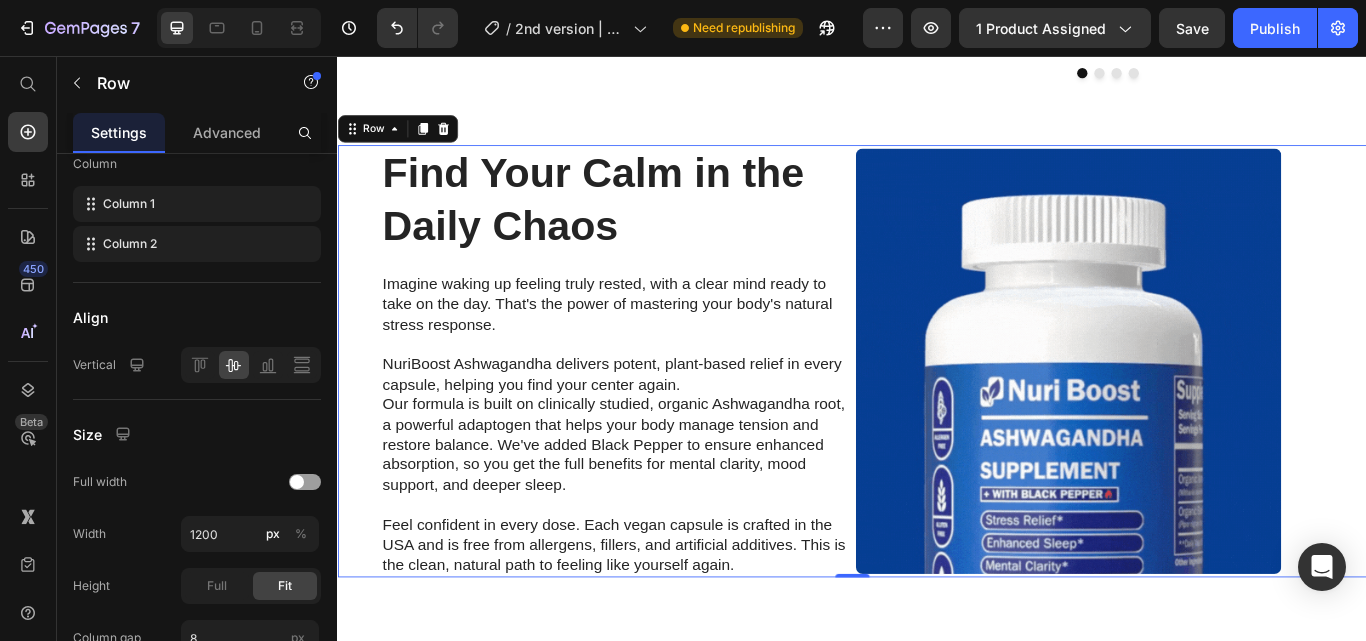 click on "Find Your Calm in the Daily Chaos Heading Imagine waking up feeling truly rested, with a clear mind ready to take on the day. That's the power of mastering your body's natural stress response.  NuriBoost Ashwagandha delivers potent, plant-based relief in every capsule, helping you find your center again. Our formula is built on clinically studied, organic Ashwagandha root, a powerful adaptogen that helps your body manage tension and restore balance. We've added Black Pepper to ensure enhanced absorption, so you get the full benefits for mental clarity, mood support, and deeper sleep. Feel confident in every dose. Each vegan capsule is crafted in the USA and is free from allergens, fillers, and artificial additives. This is the clean, natural path to feeling like yourself again. Text Block" at bounding box center (635, 412) 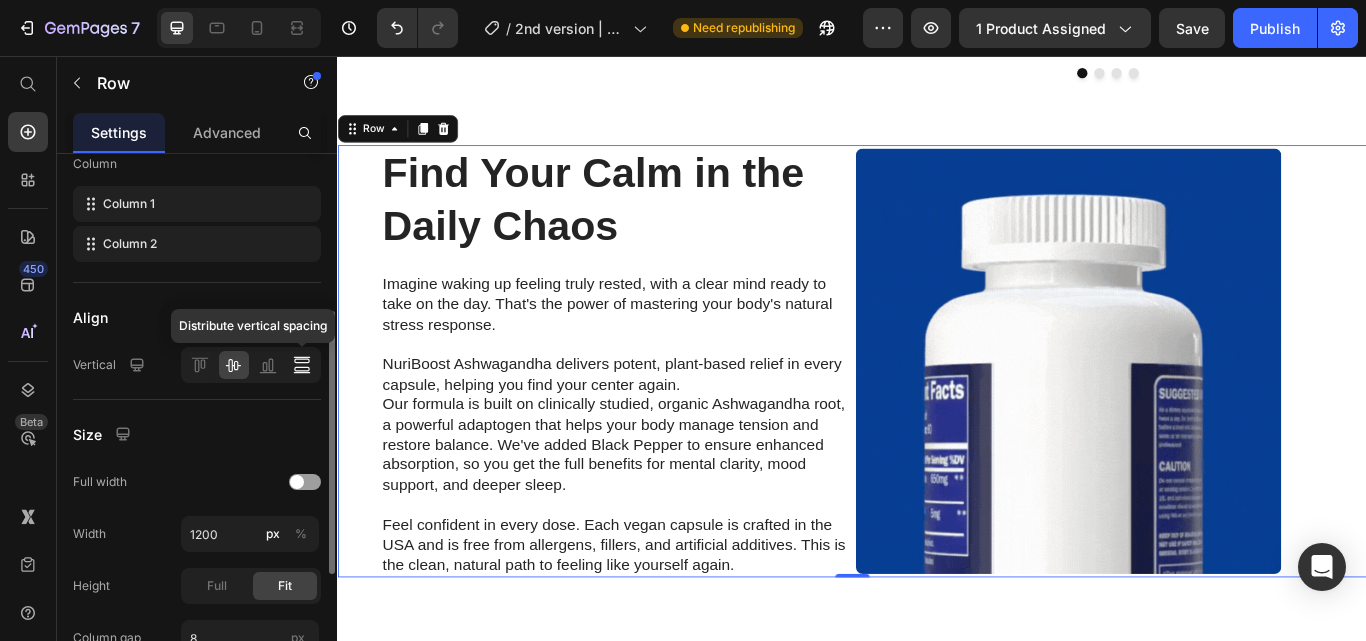 click 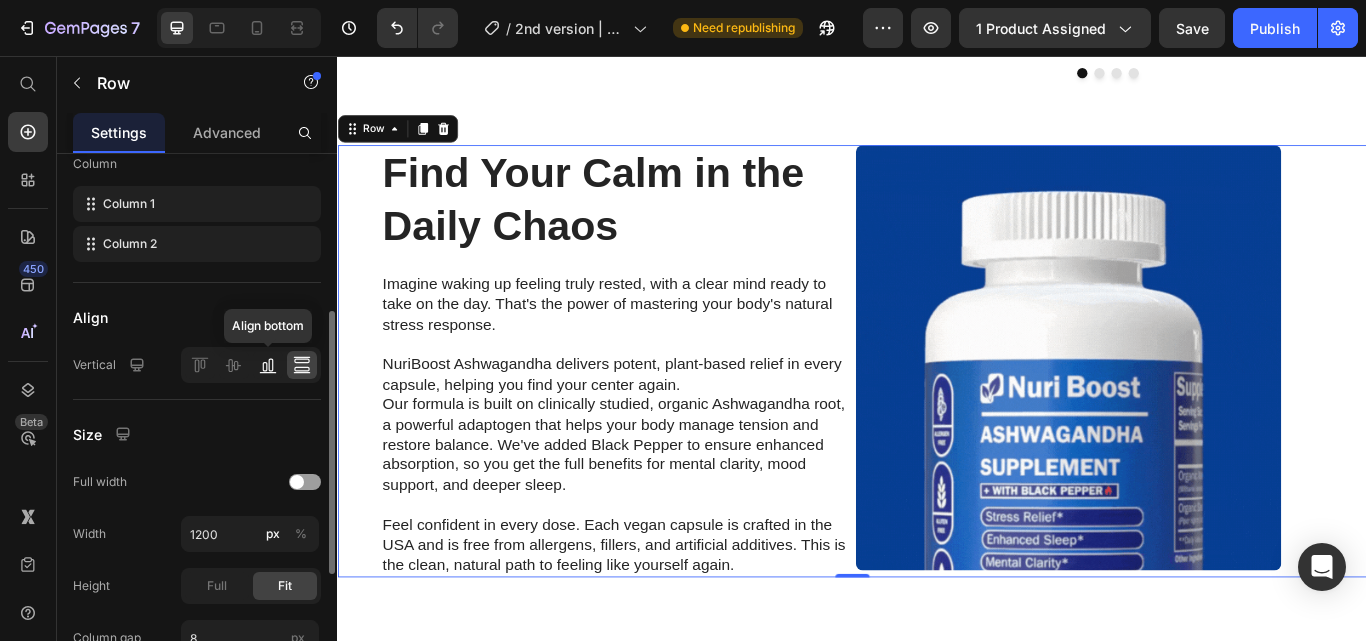 click 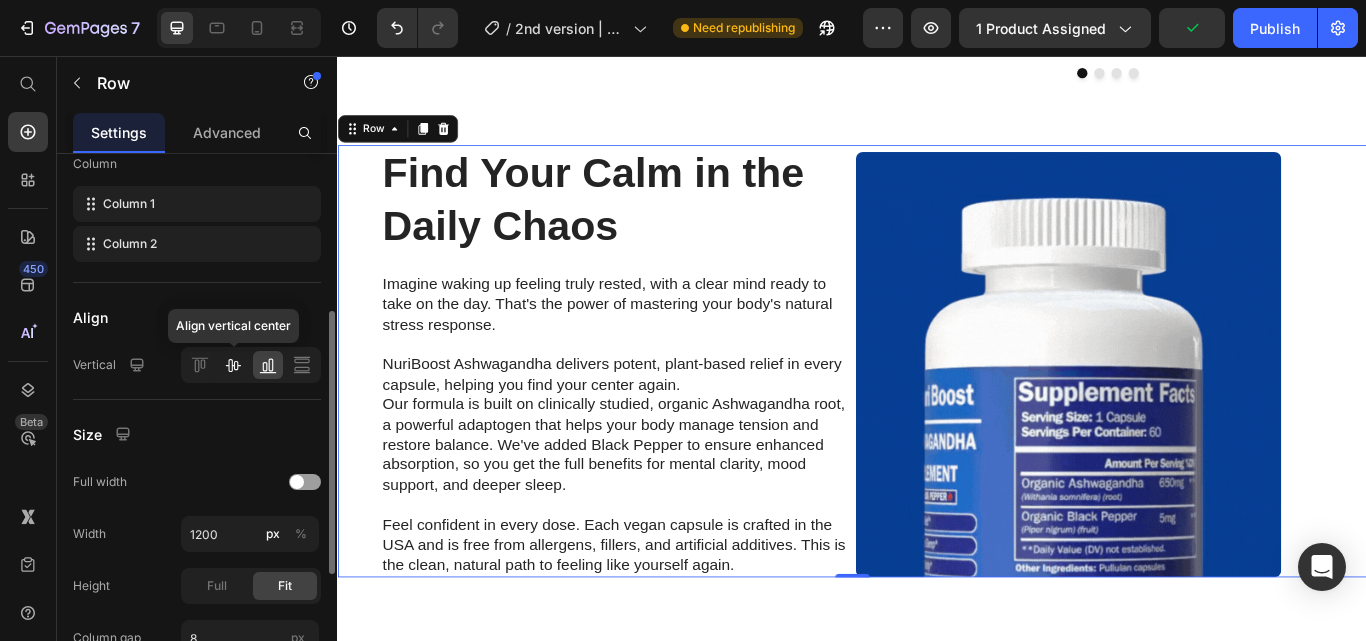 click 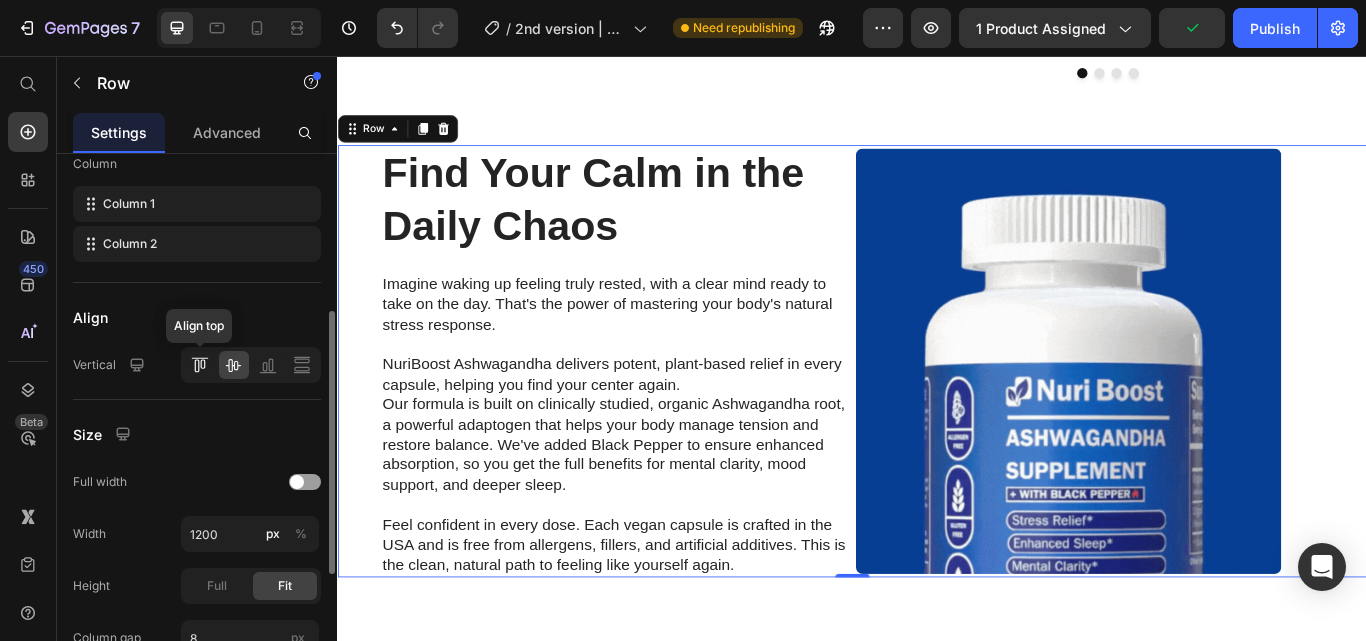 click 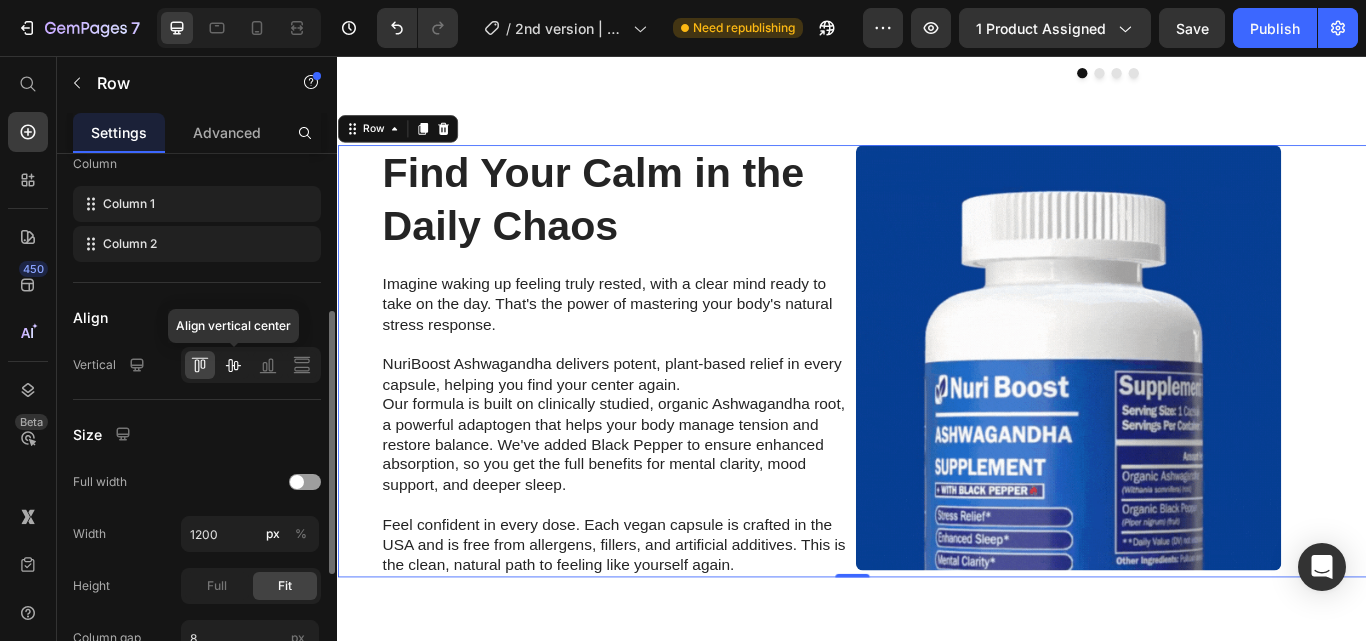 click 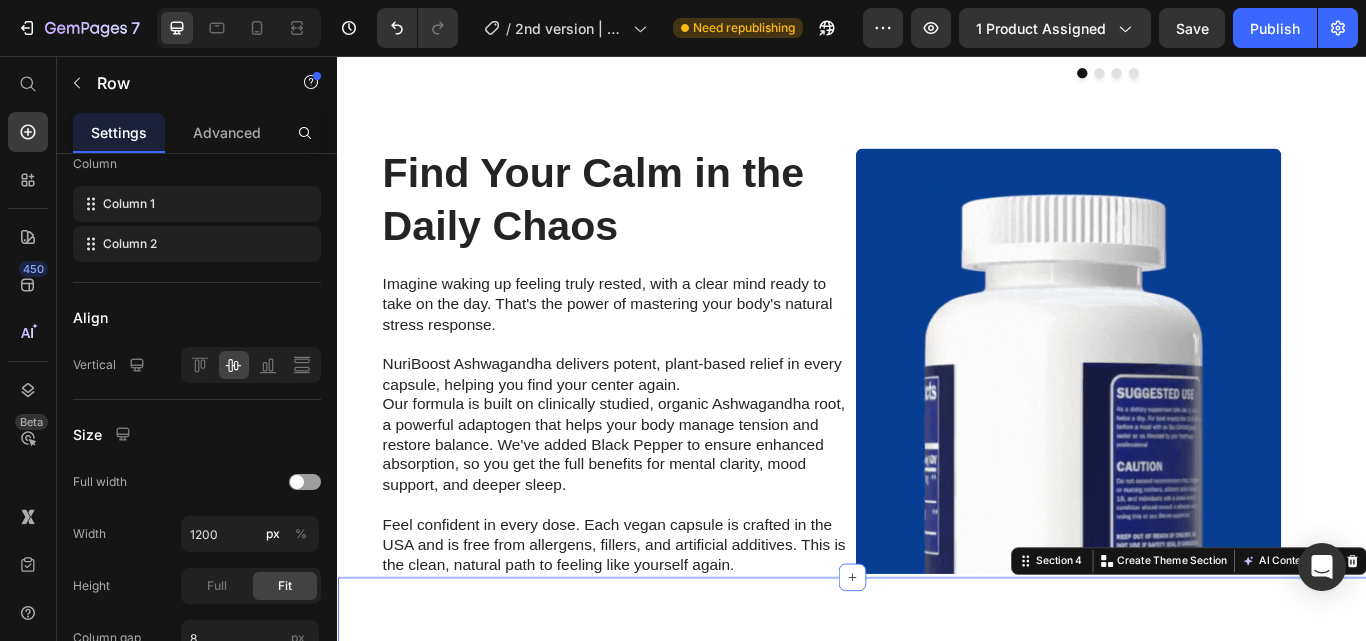 click on "Icon Icon Icon Icon Icon Icon List 4.9 out of 5-Star Reviews Text Block Row Real  Results , Real Stories Heading Row Video Video Video Carousel Section 4   Create Theme Section AI Content Write with GemAI What would you like to describe here? Tone and Voice Persuasive Product Show more Generate" at bounding box center (937, 910) 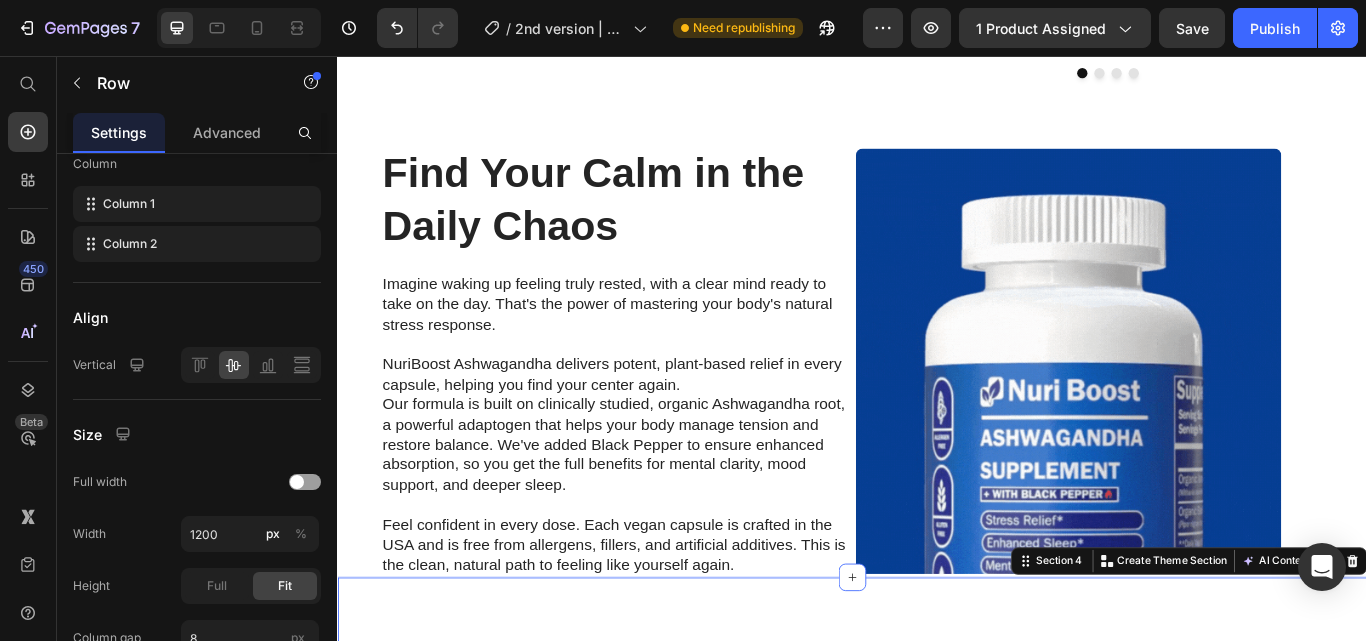 scroll, scrollTop: 0, scrollLeft: 0, axis: both 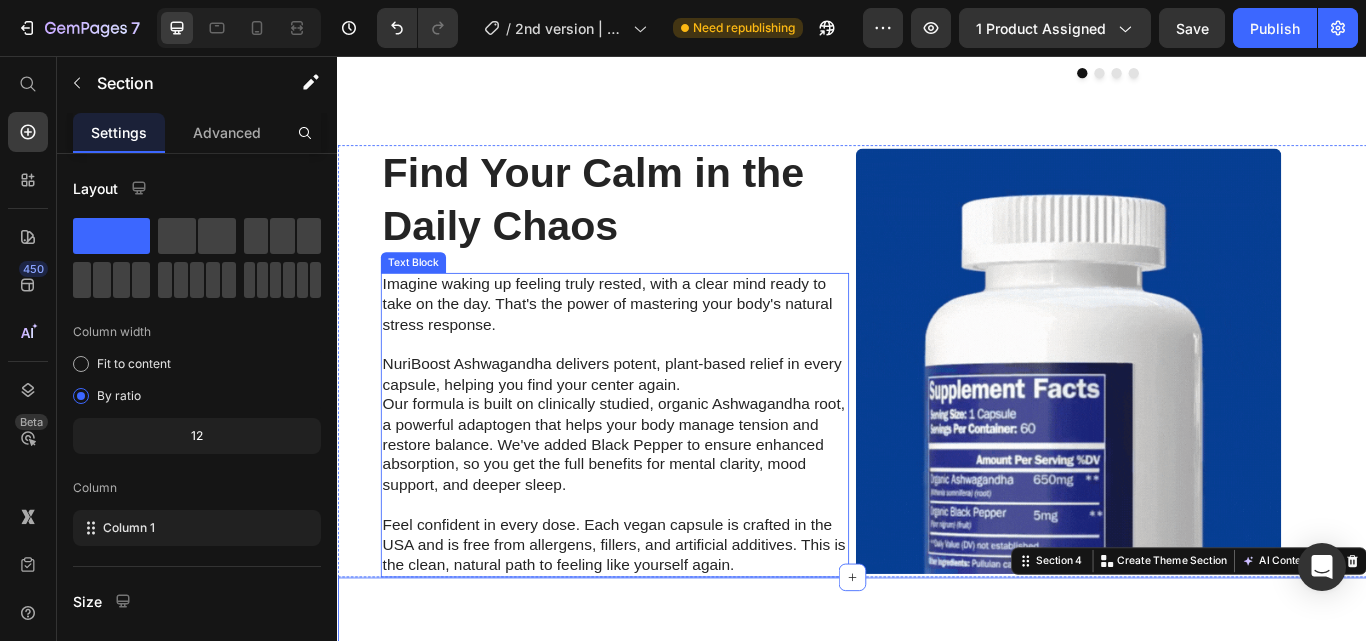 click on "NuriBoost Ashwagandha delivers potent, plant-based relief in every capsule, helping you find your center again." at bounding box center (660, 427) 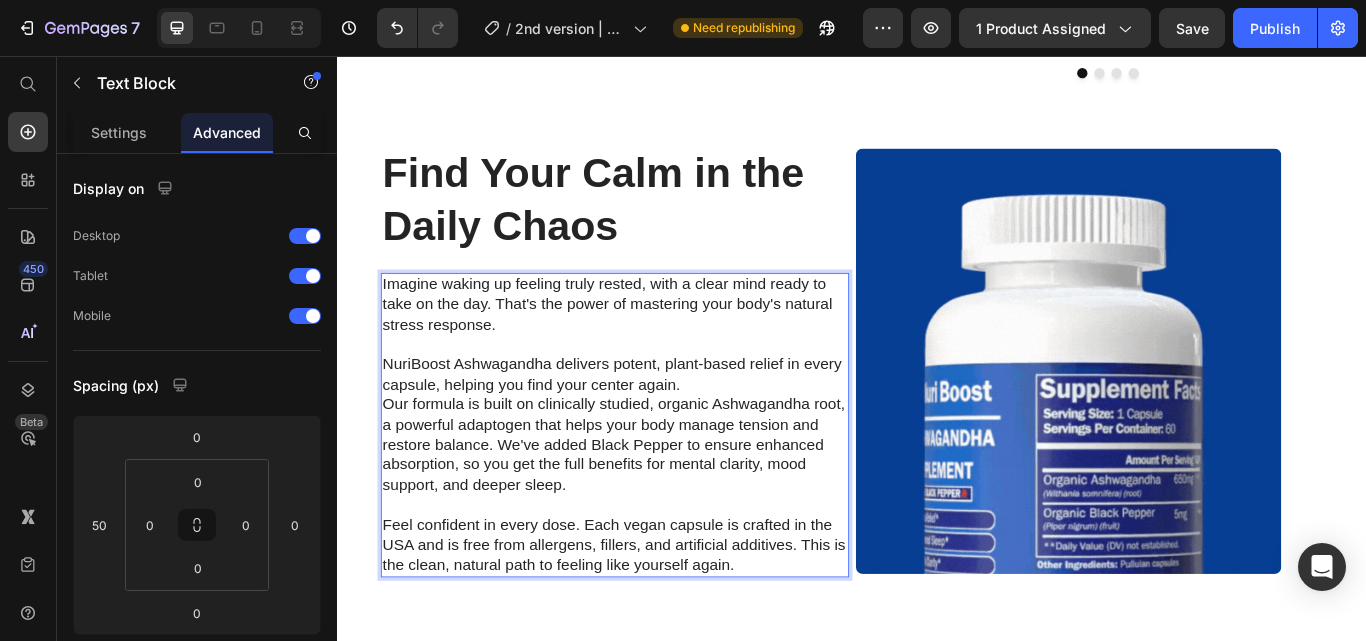 click on "NuriBoost Ashwagandha delivers potent, plant-based relief in every capsule, helping you find your center again." at bounding box center (660, 427) 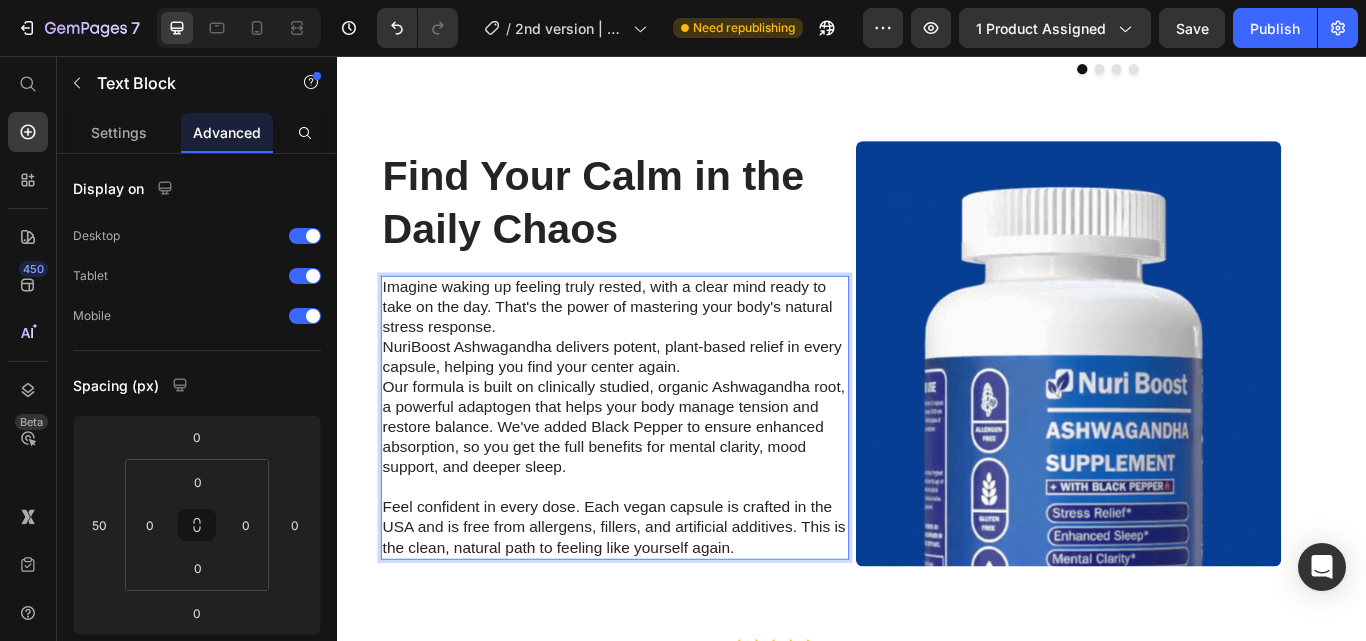scroll, scrollTop: 1195, scrollLeft: 0, axis: vertical 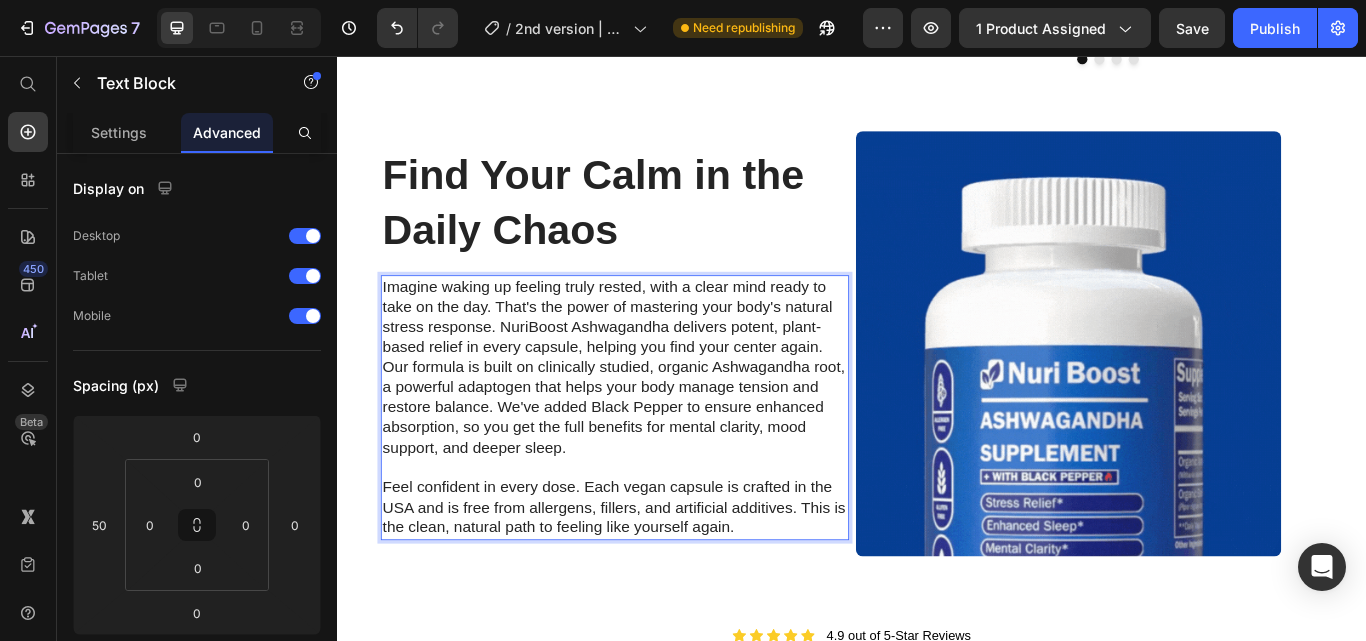 click on "Our formula is built on clinically studied, organic Ashwagandha root, a powerful adaptogen that helps your body manage tension and restore balance. We've added Black Pepper to ensure enhanced absorption, so you get the full benefits for mental clarity, mood support, and deeper sleep." at bounding box center (660, 466) 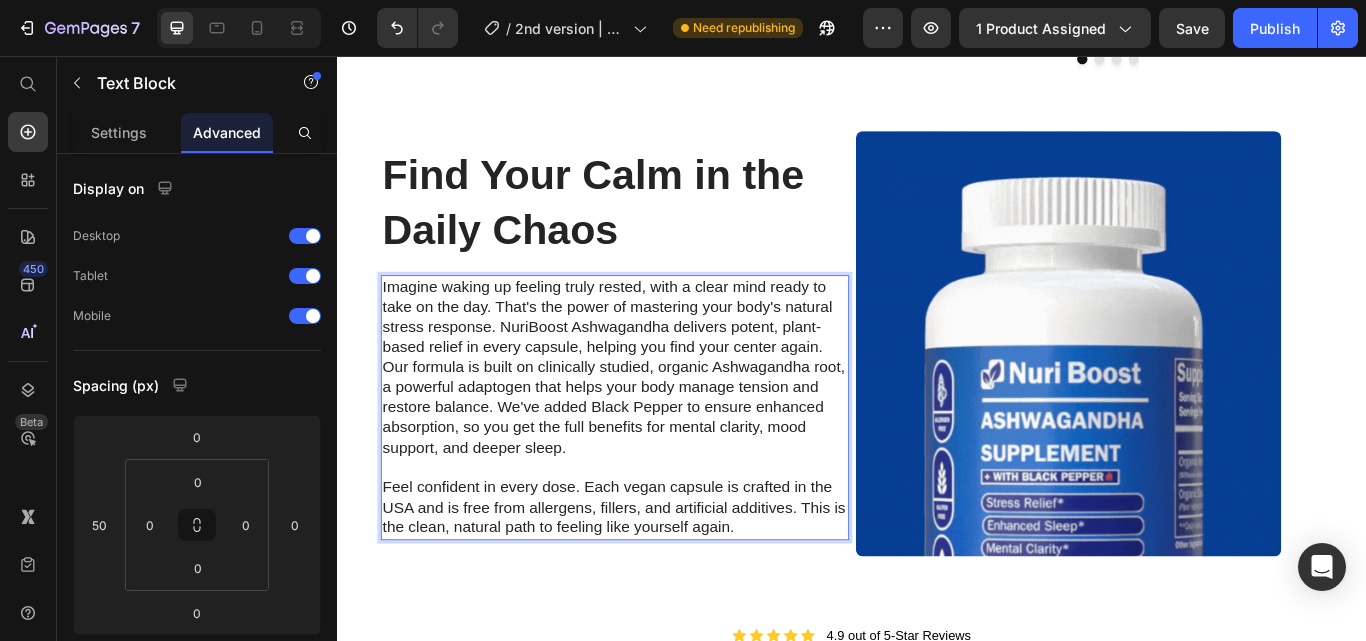scroll, scrollTop: 1183, scrollLeft: 0, axis: vertical 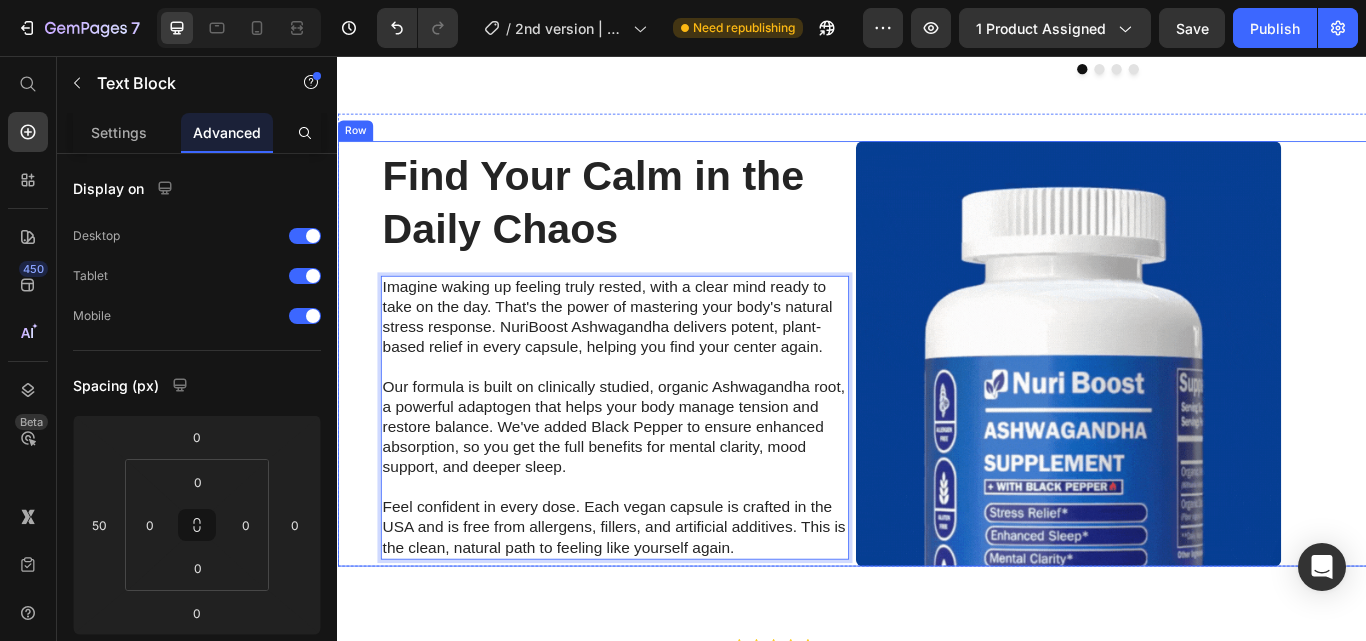 click on "Find Your Calm in the Daily Chaos Heading Imagine waking up feeling truly rested, with a clear mind ready to take on the day. That's the power of mastering your body's natural stress response. NuriBoost Ashwagandha delivers potent, plant-based relief in every capsule, helping you find your center again. Our formula is built on clinically studied, organic Ashwagandha root, a powerful adaptogen that helps your body manage tension and restore balance. We've added Black Pepper to ensure enhanced absorption, so you get the full benefits for mental clarity, mood support, and deeper sleep. Feel confident in every dose. Each vegan capsule is crafted in the USA and is free from allergens, fillers, and artificial additives. This is the clean, natural path to feeling like yourself again. Text Block   0" at bounding box center [635, 404] 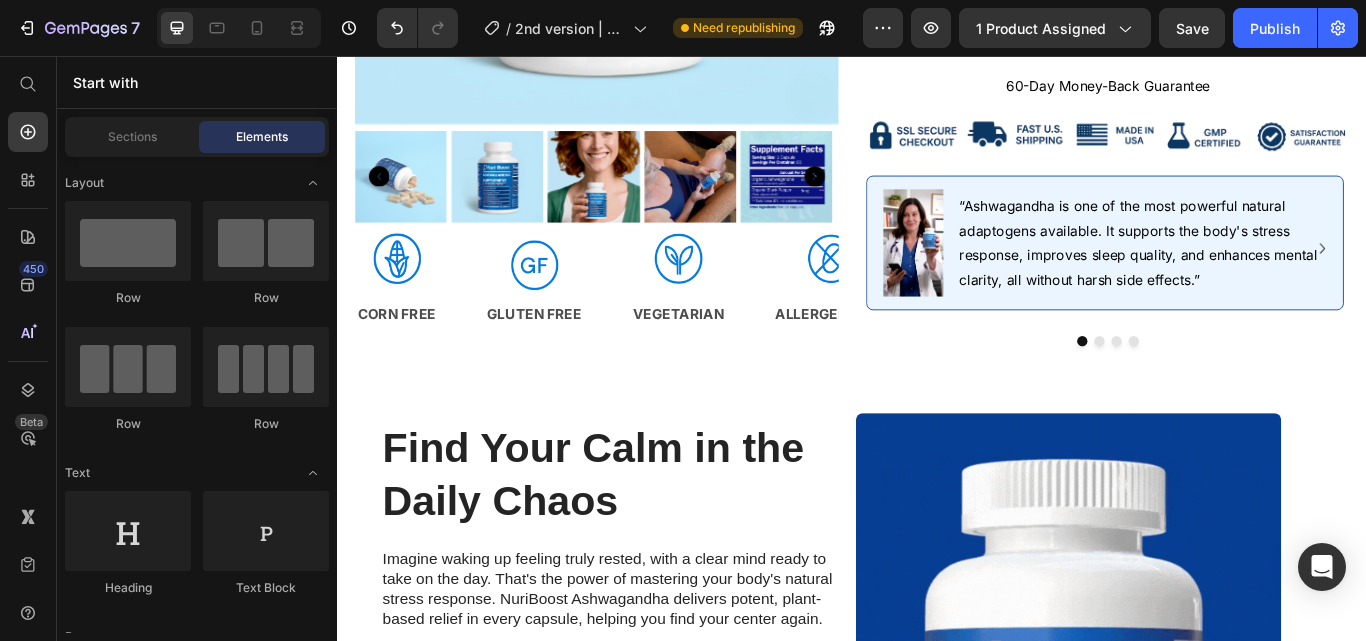 scroll, scrollTop: 1241, scrollLeft: 0, axis: vertical 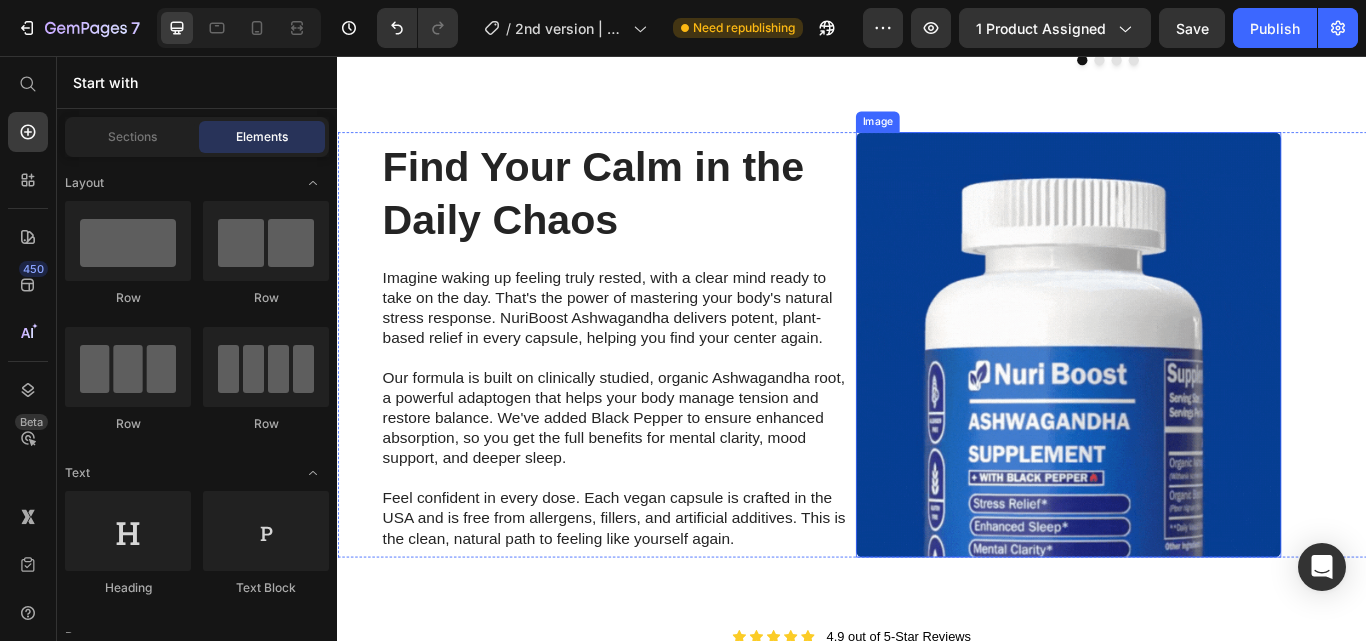 click at bounding box center [1189, 393] 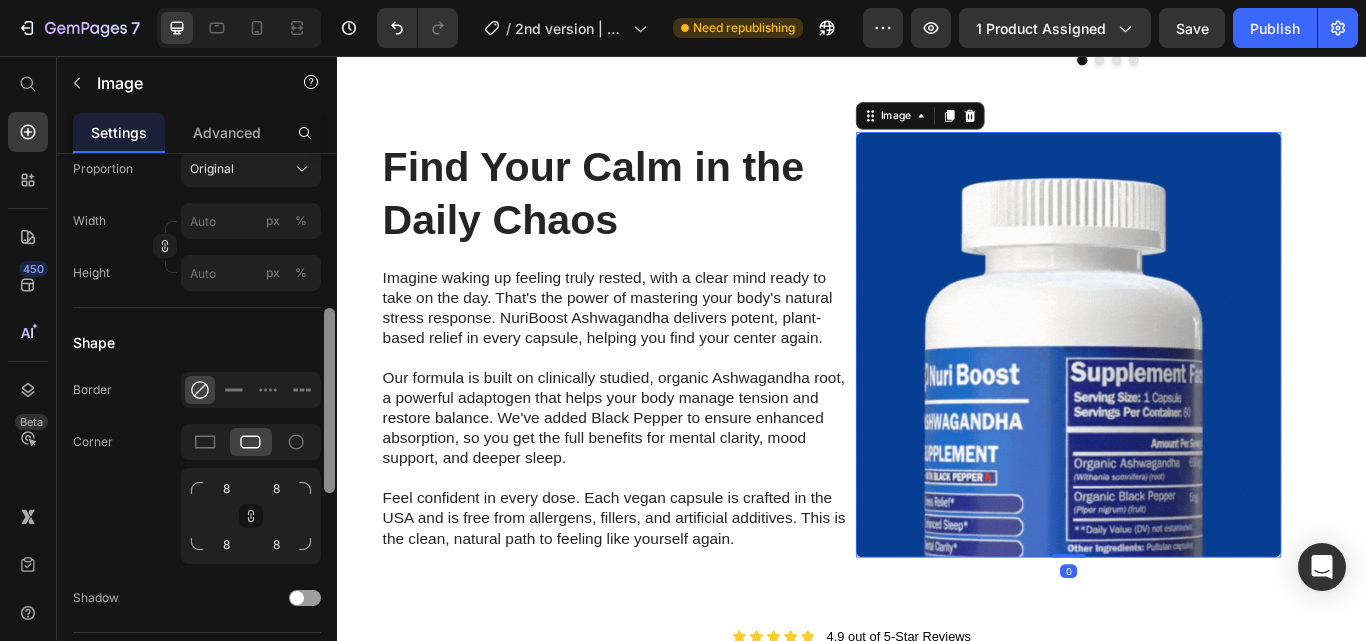 scroll, scrollTop: 693, scrollLeft: 0, axis: vertical 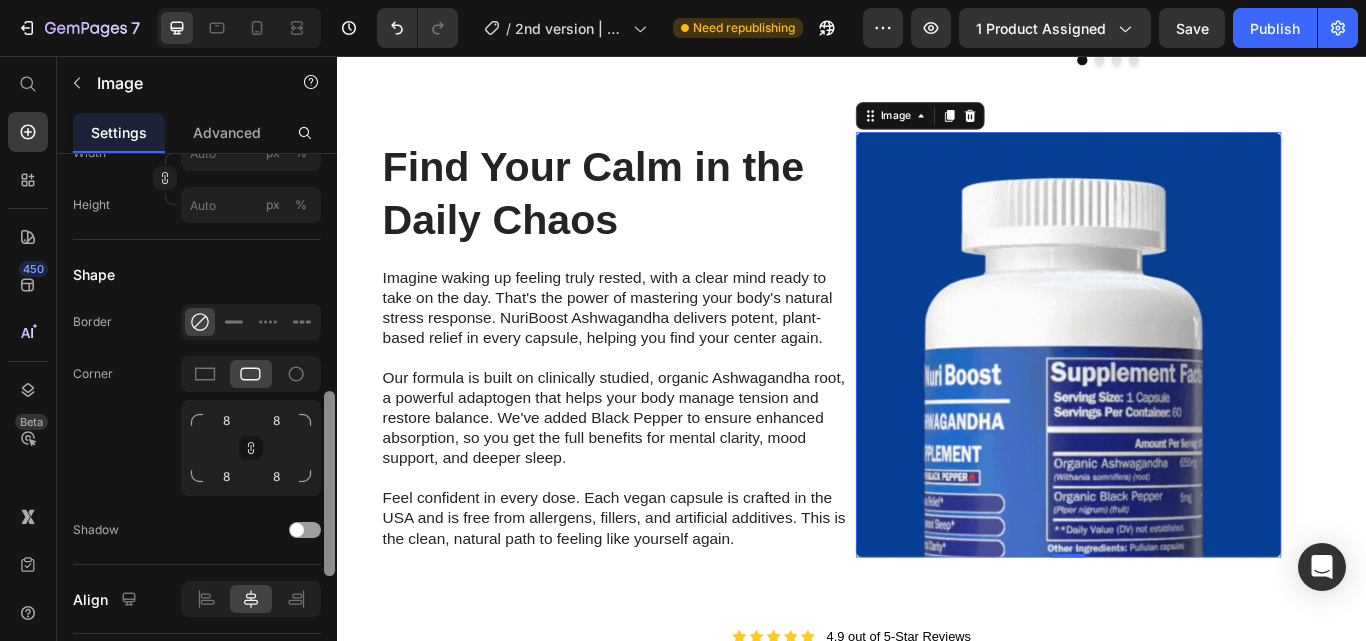 drag, startPoint x: 332, startPoint y: 226, endPoint x: 332, endPoint y: 463, distance: 237 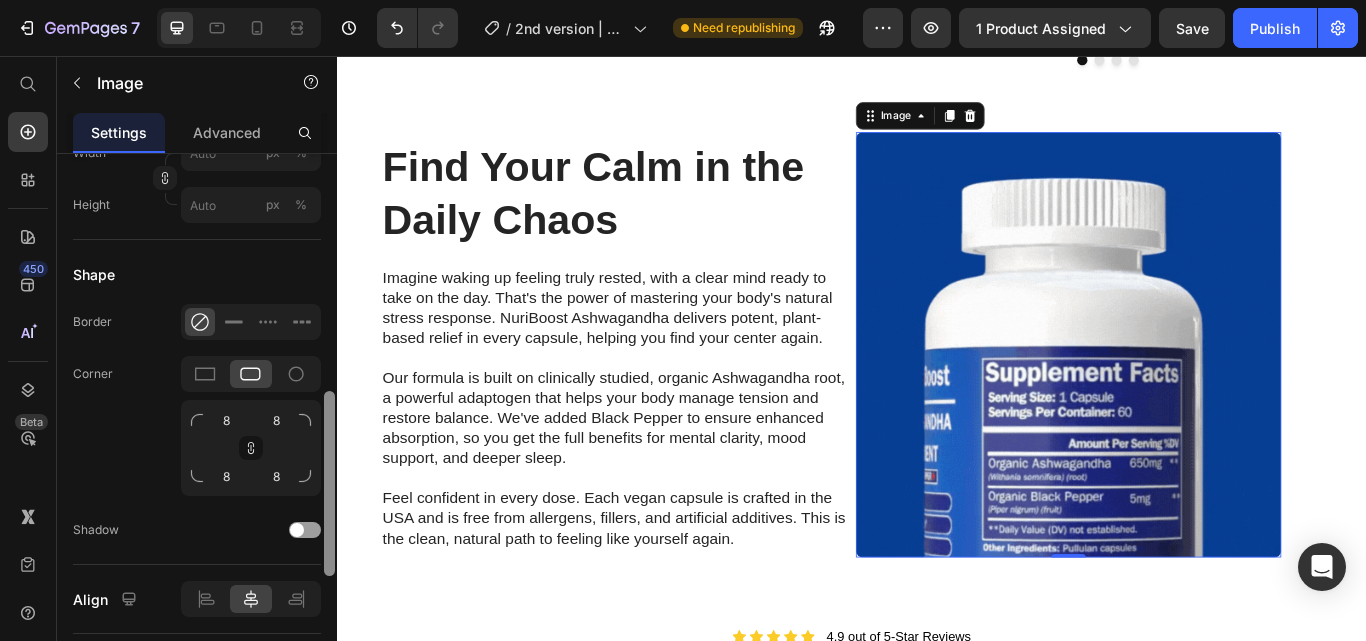 click at bounding box center (329, 483) 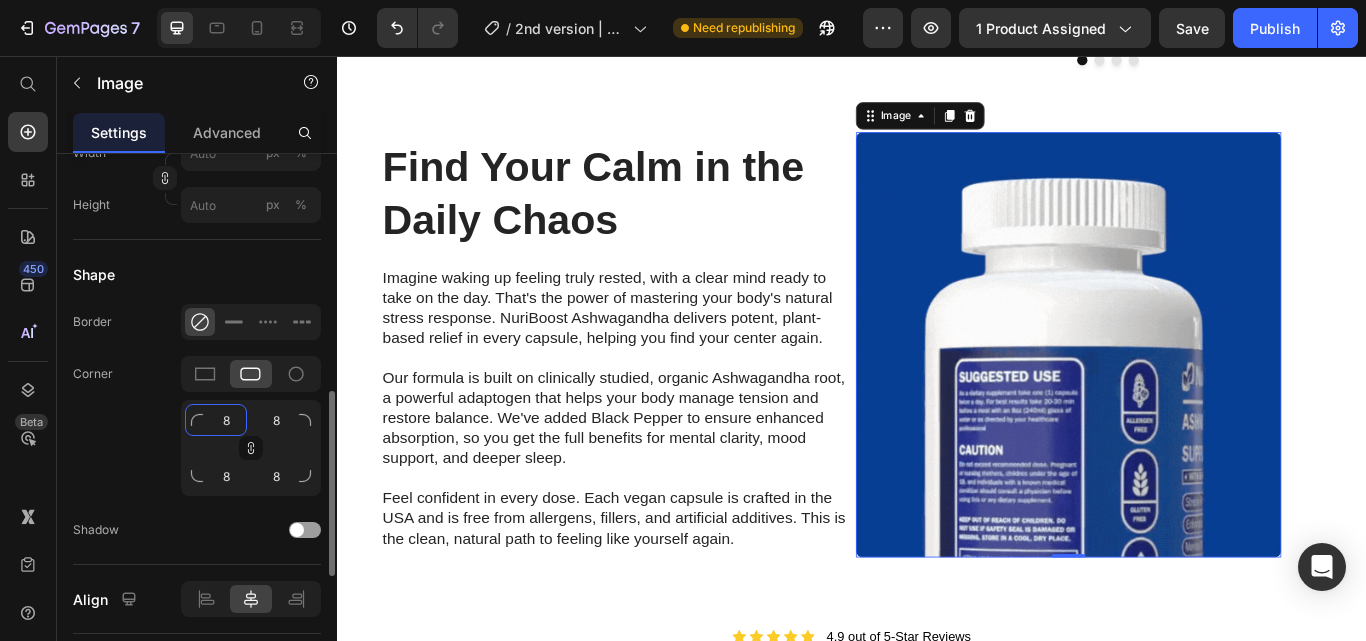 click on "8" 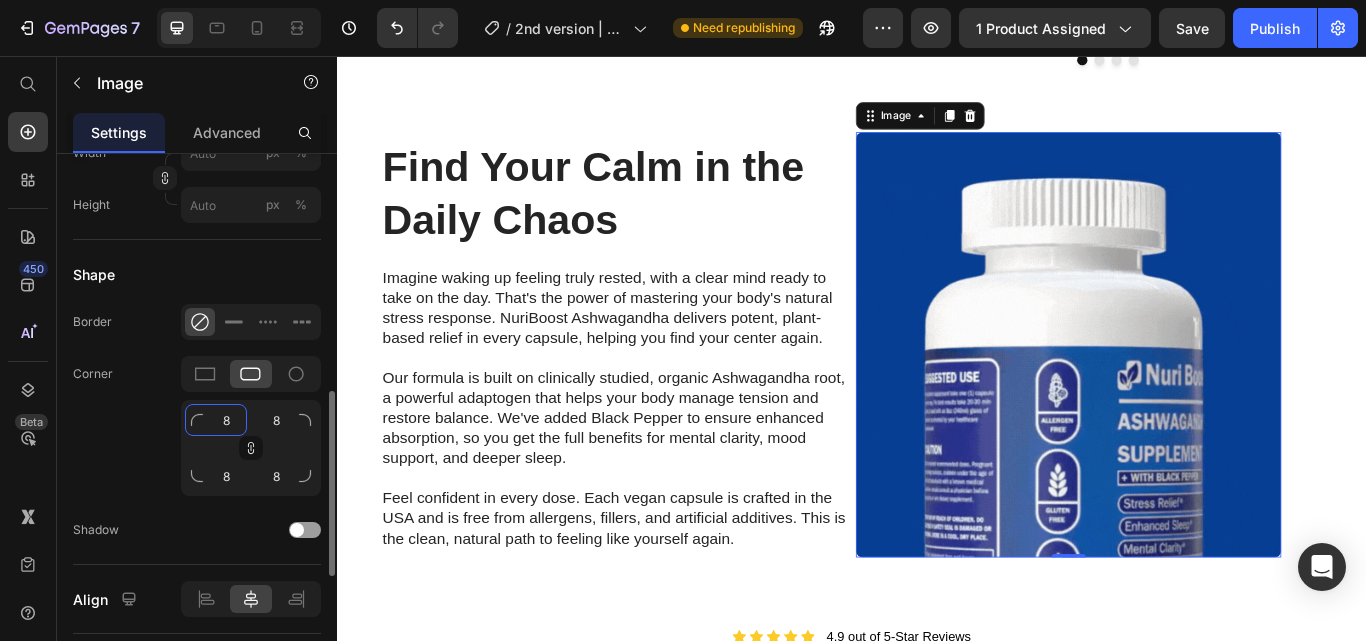 click on "8" 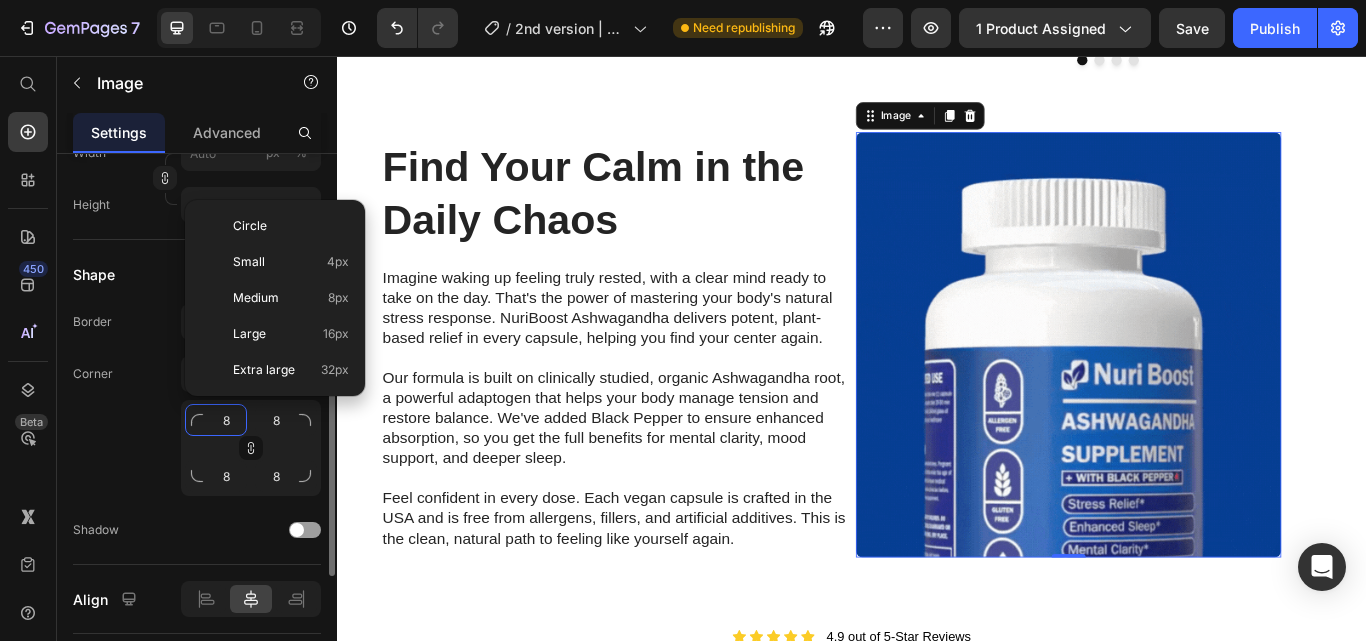 type on "1" 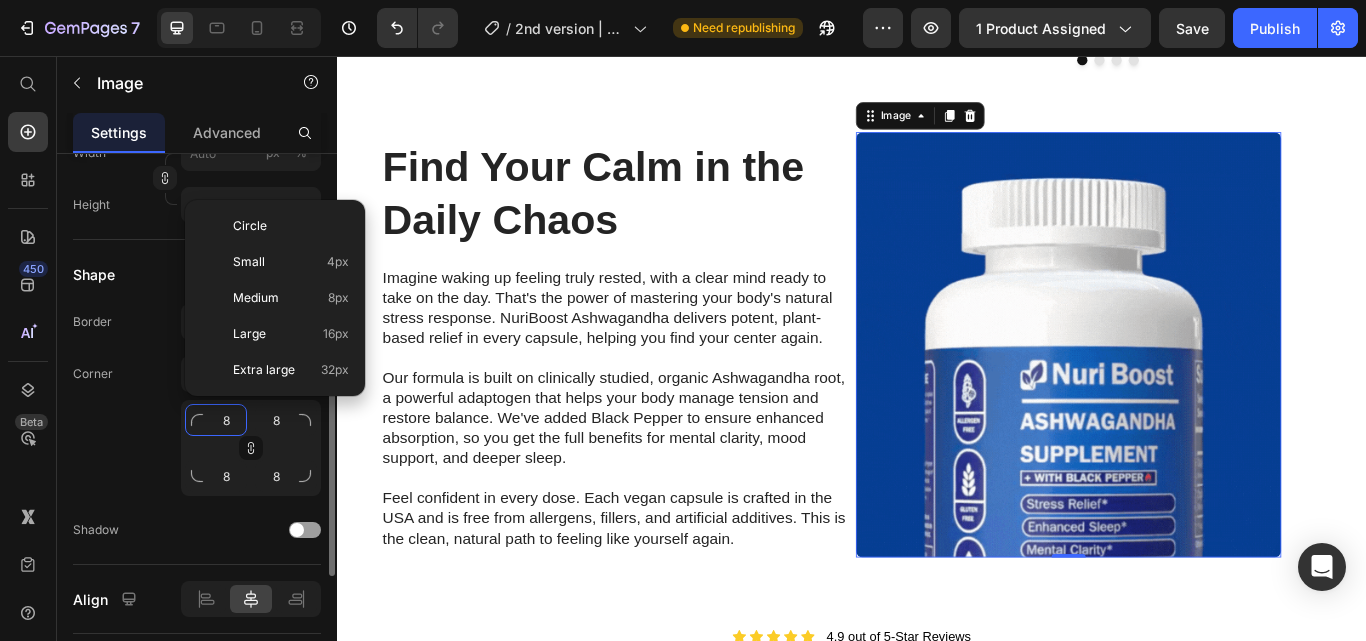 type on "1" 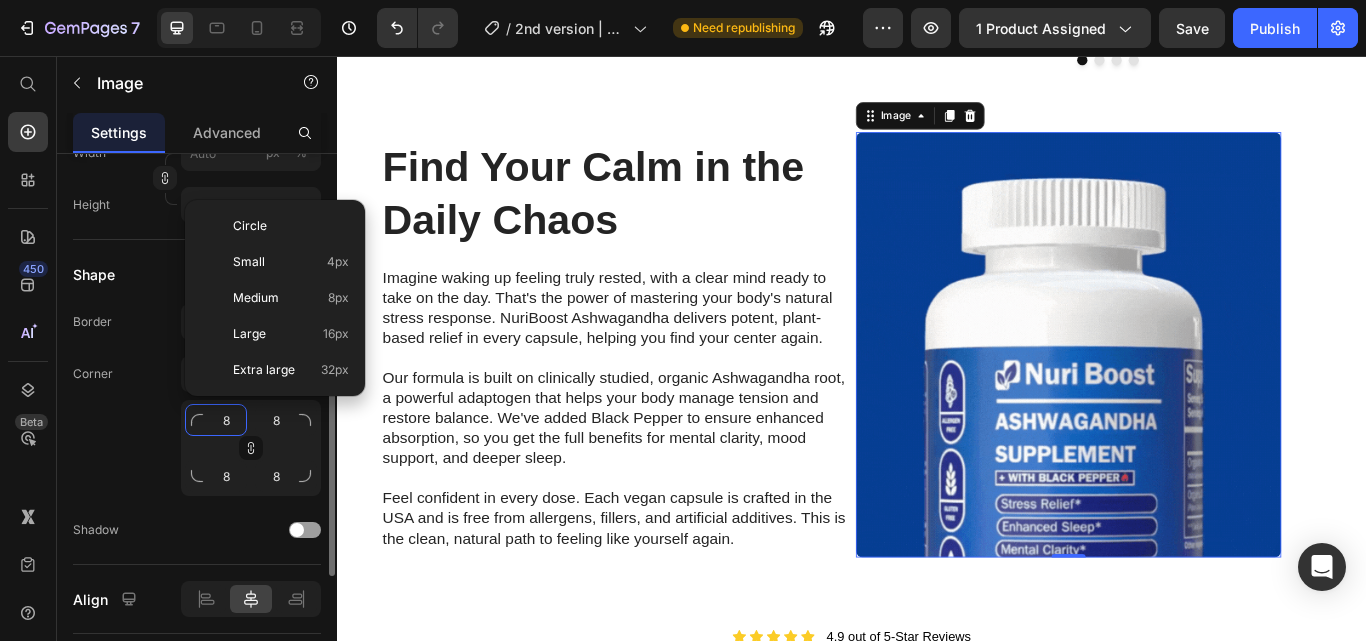 type on "1" 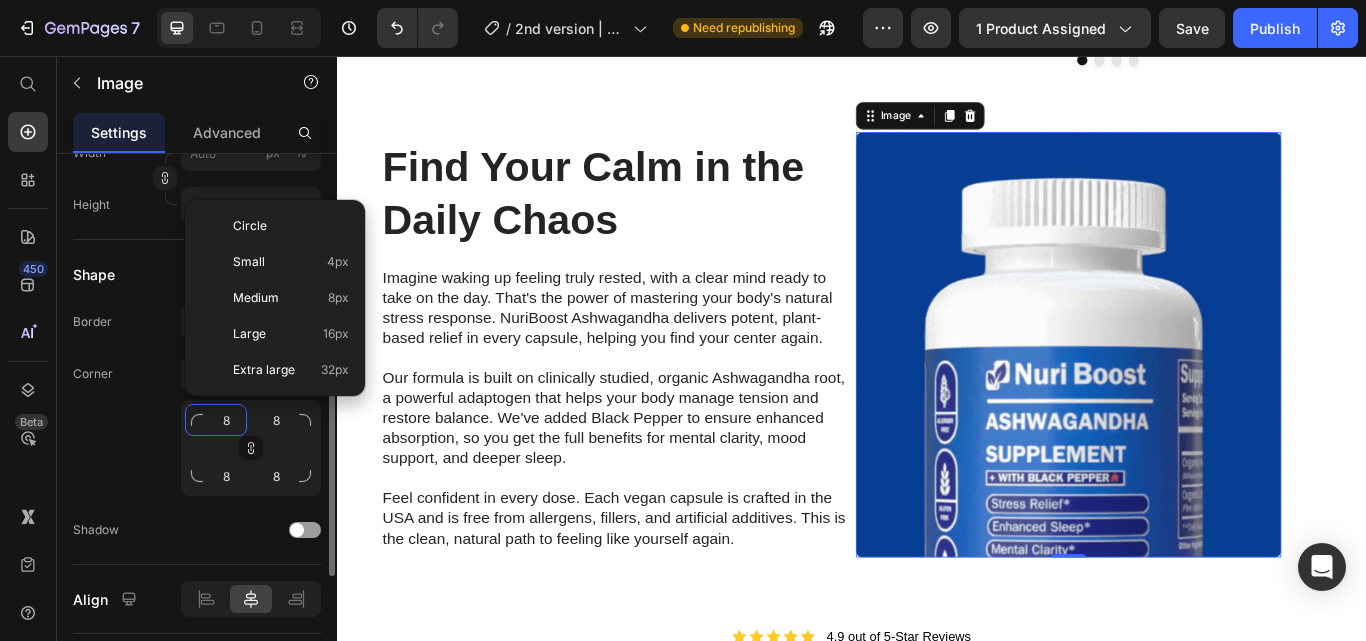 type on "1" 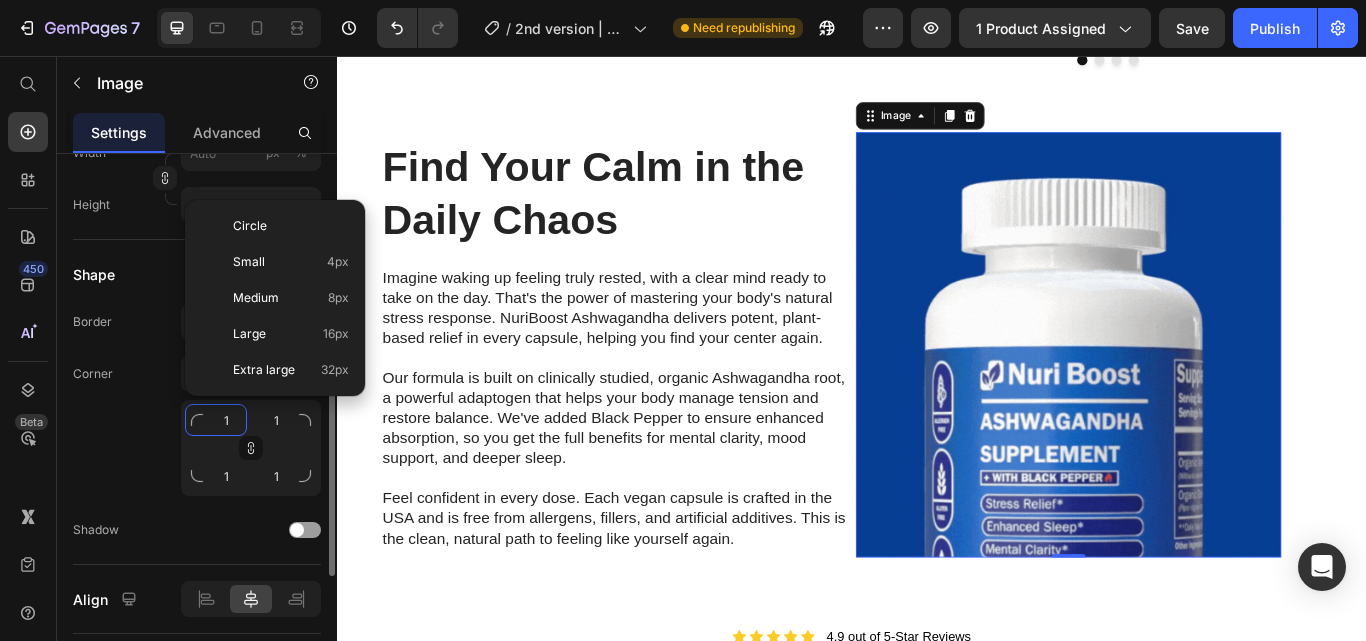 type on "10" 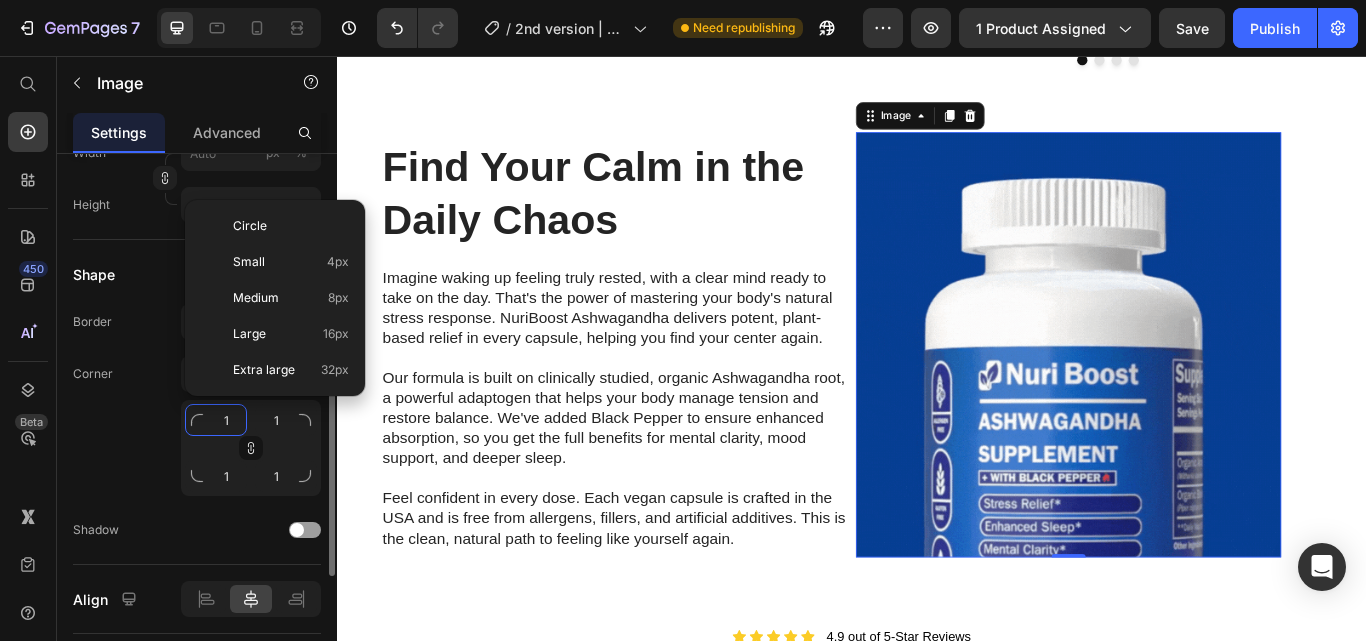 type on "10" 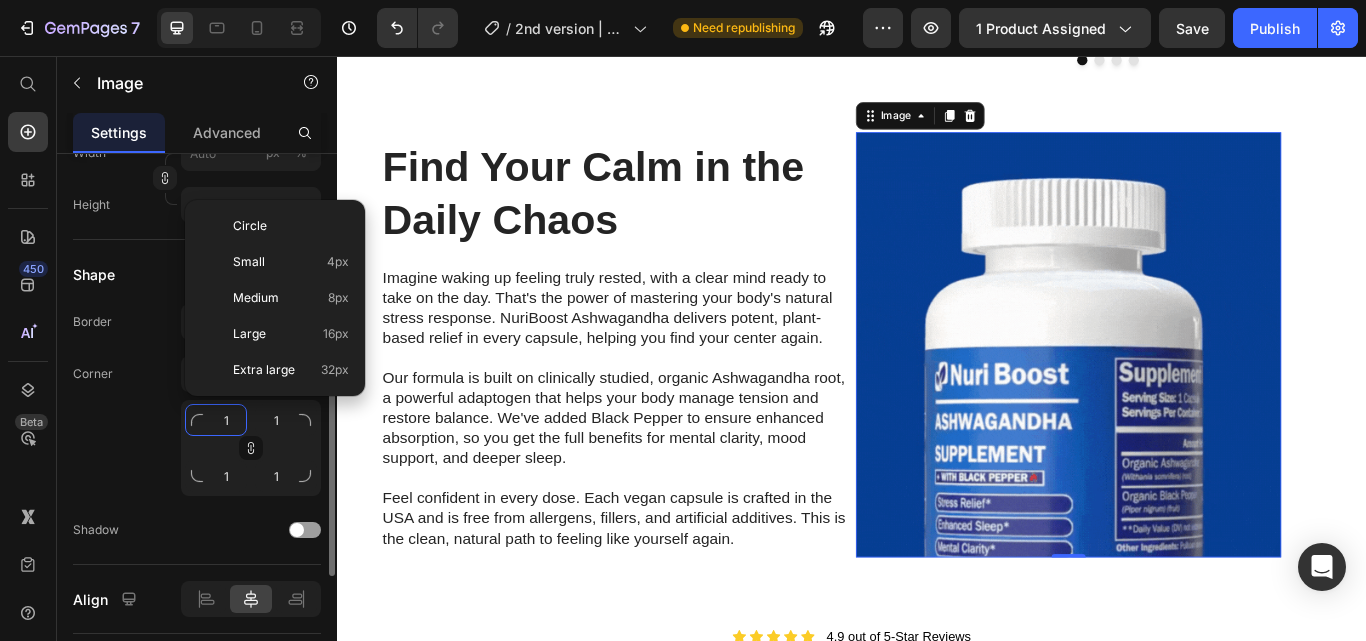 type on "10" 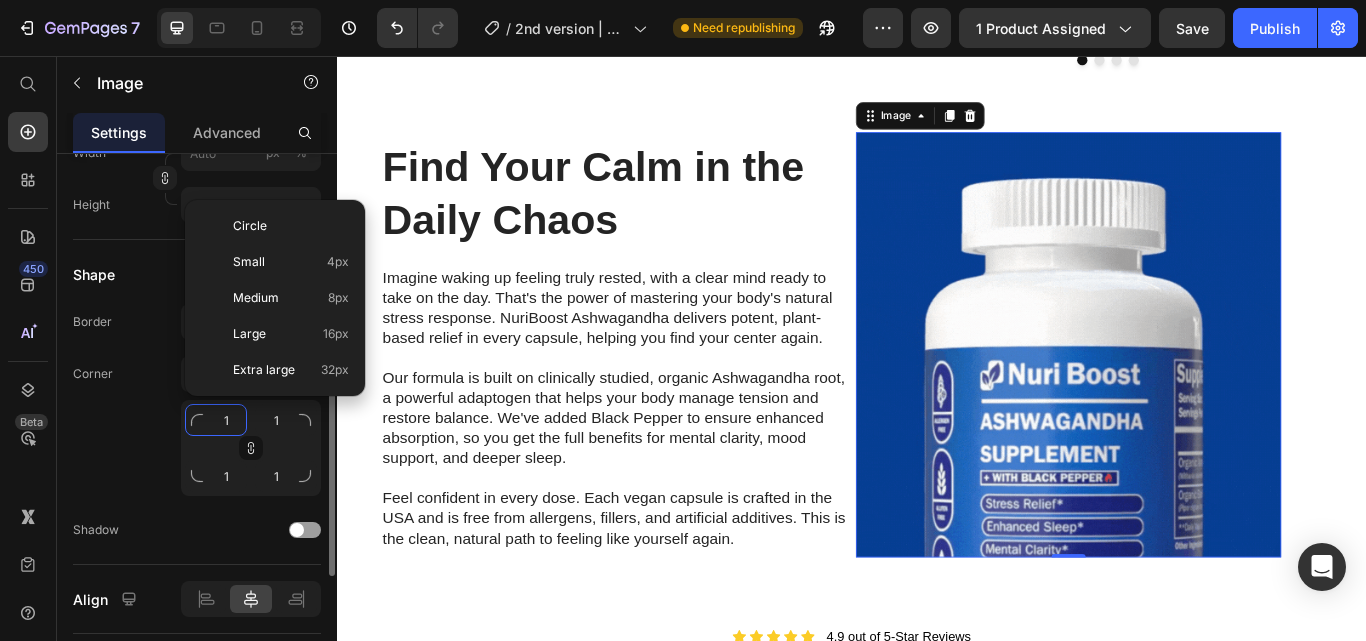 type on "10" 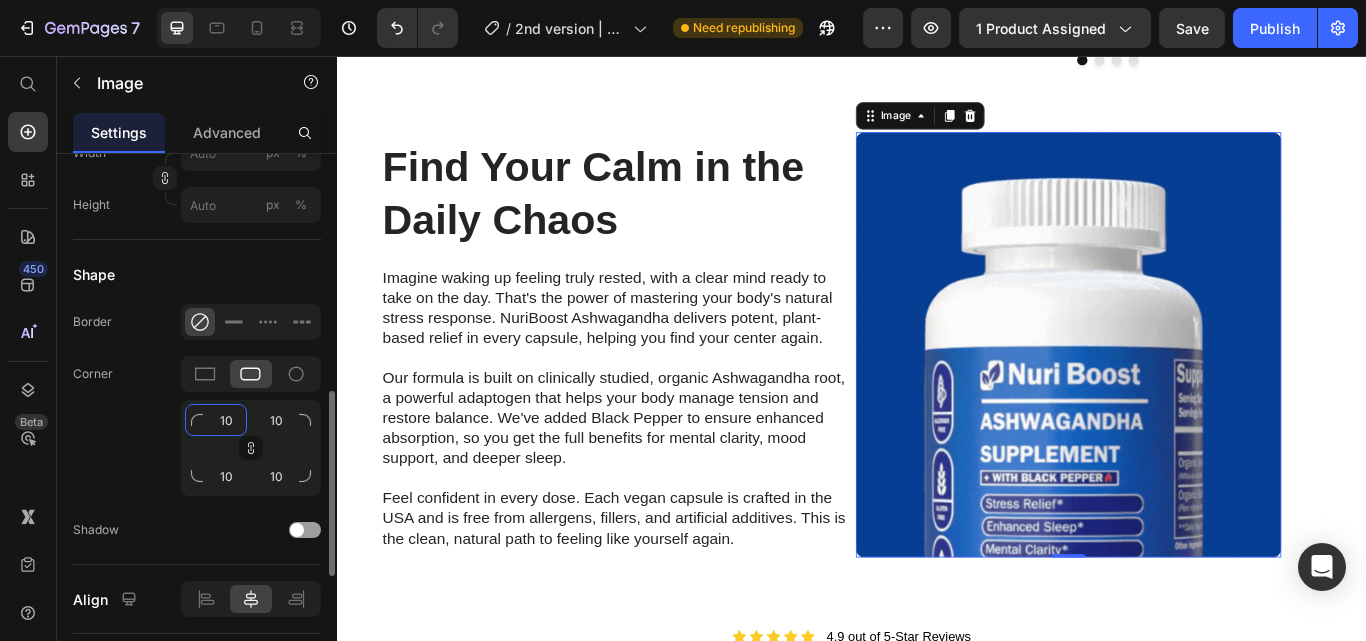 click on "10" 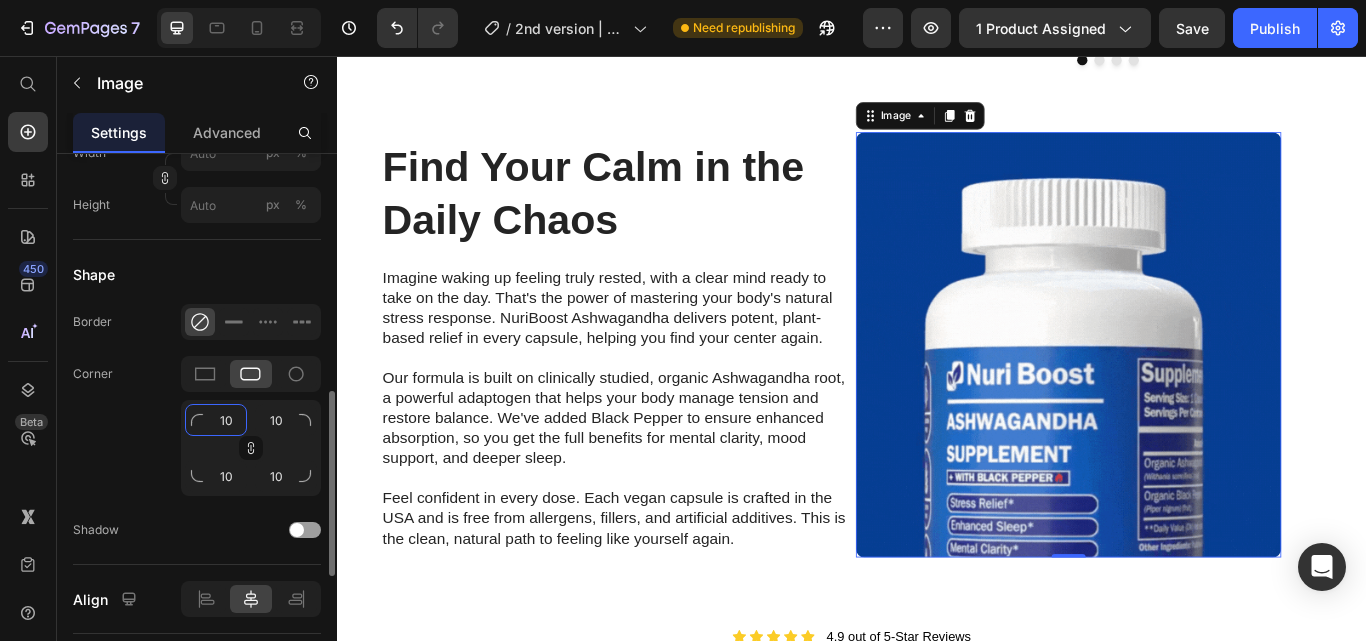 click on "10" 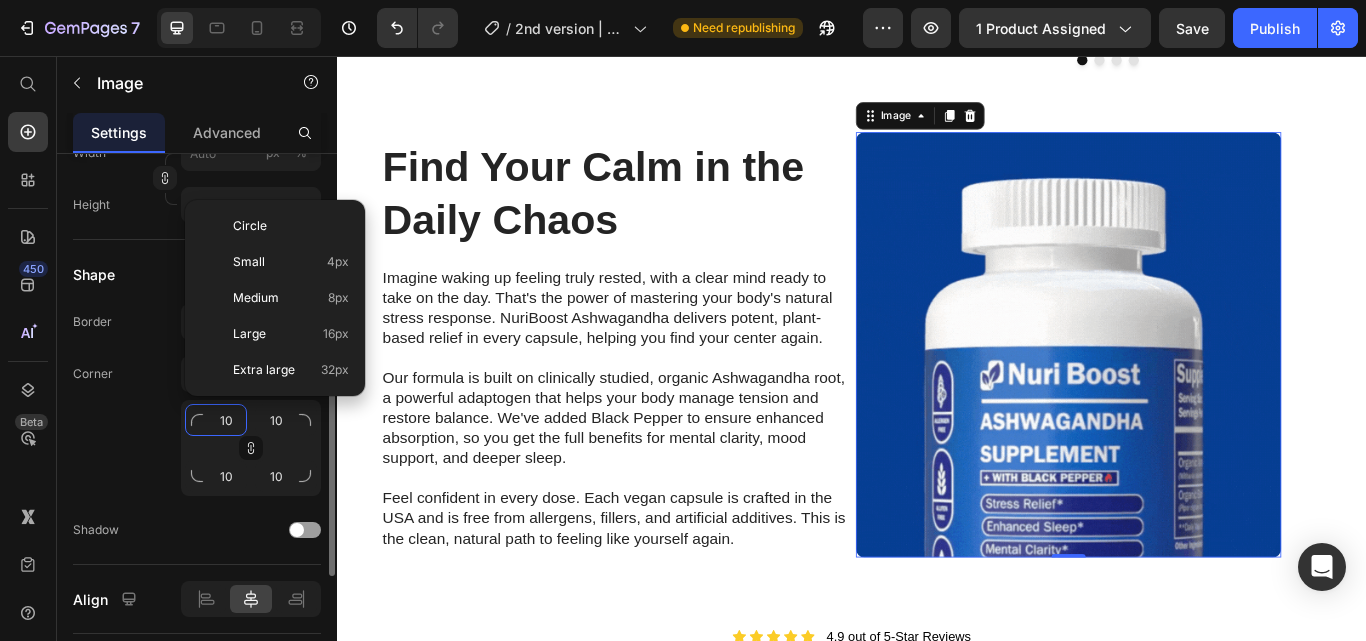 type on "1" 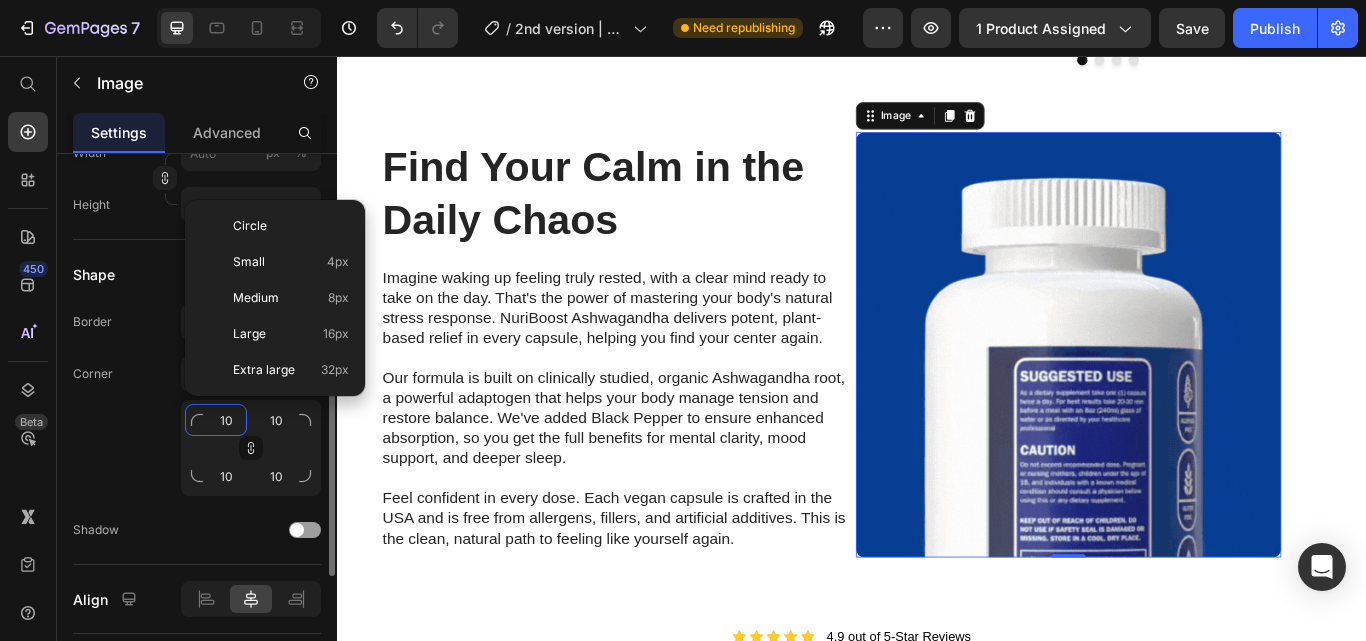type on "1" 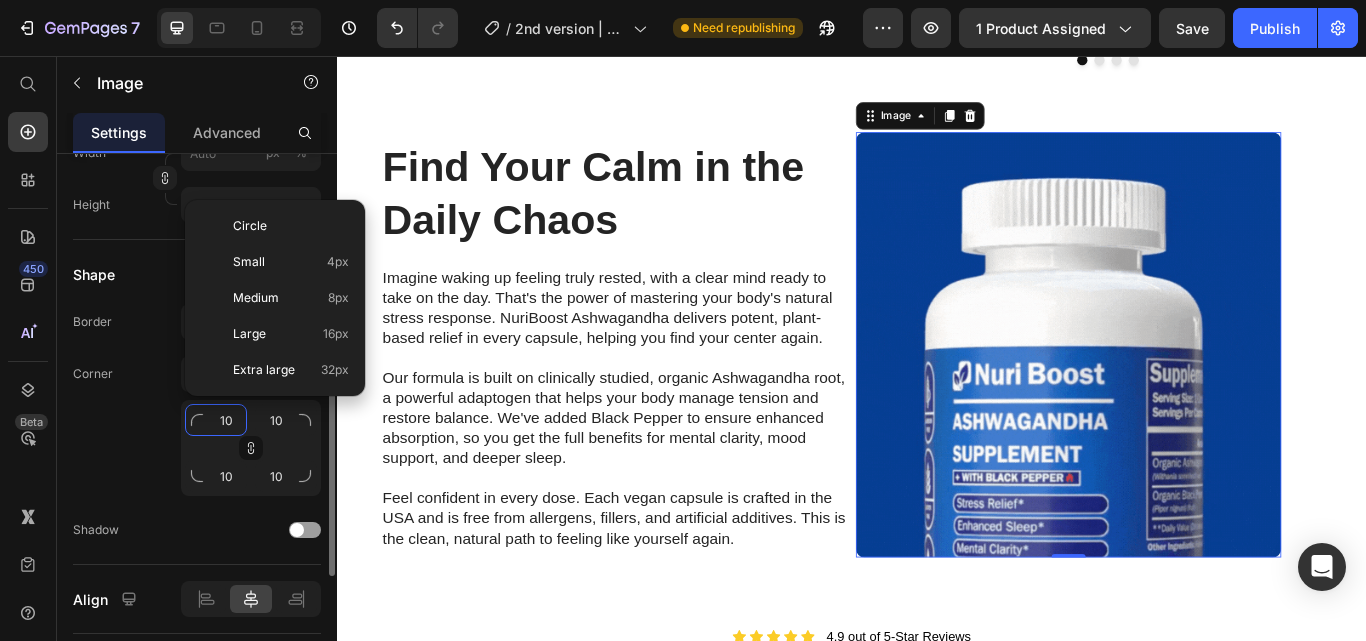 type on "1" 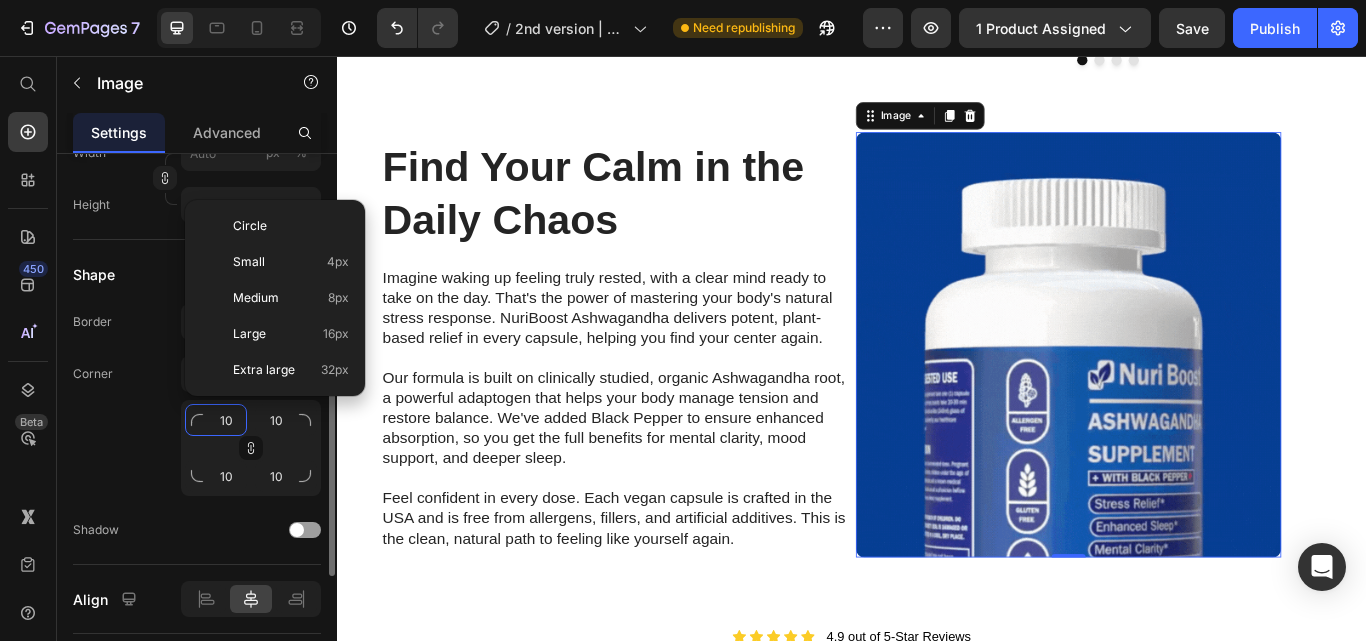 type on "1" 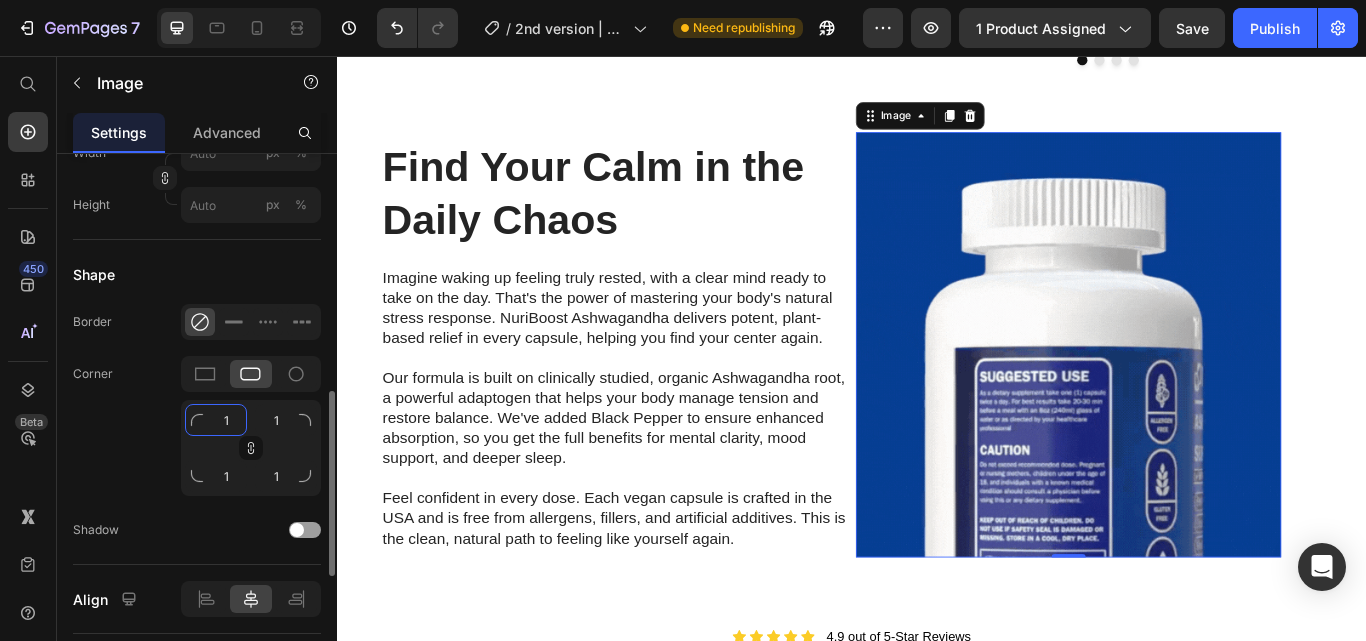 type on "14" 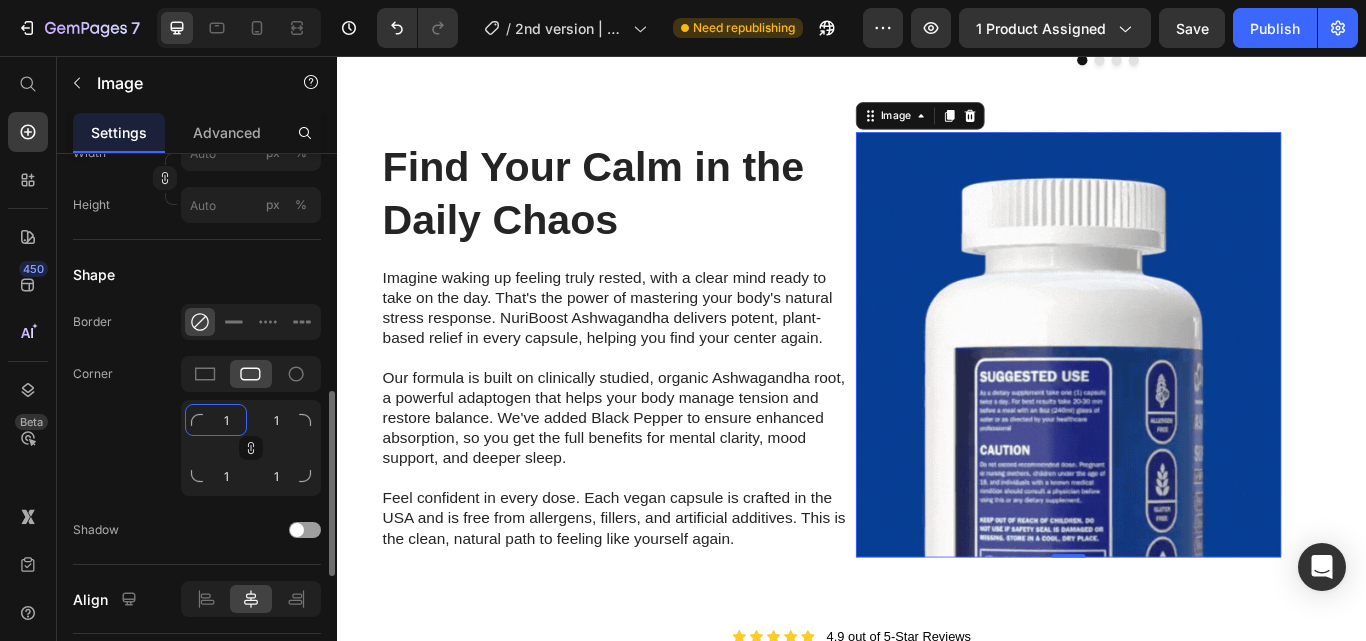 type on "14" 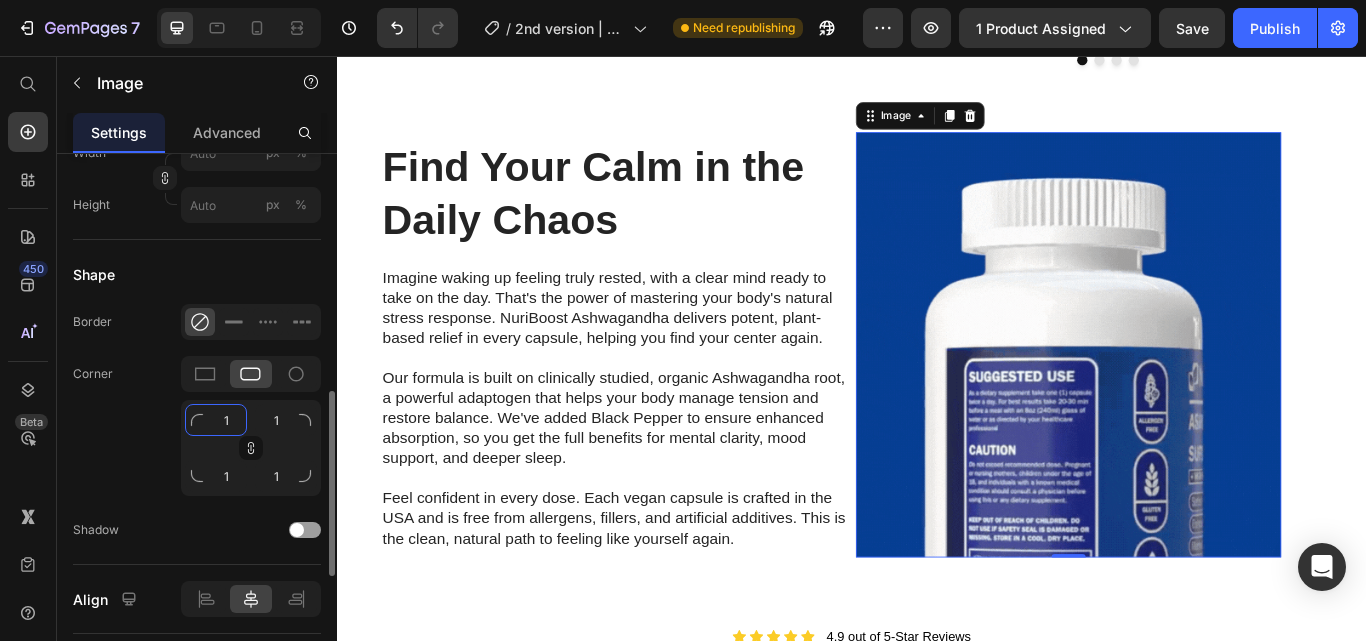 type on "14" 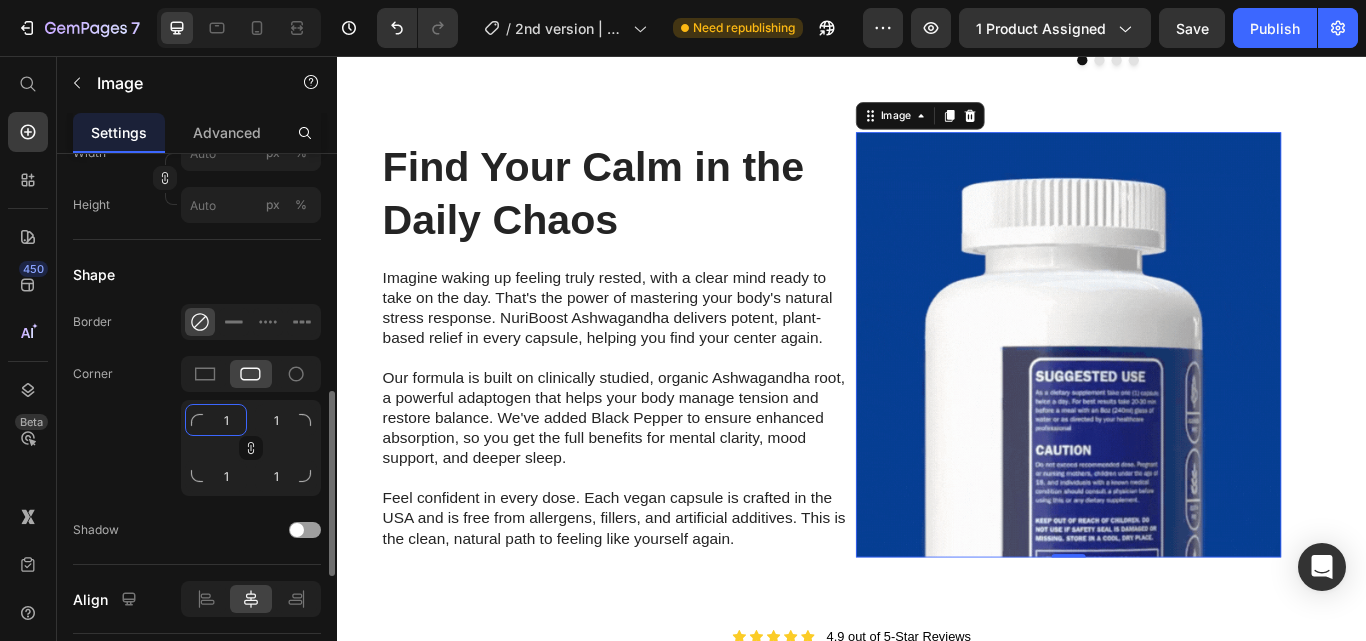 type on "14" 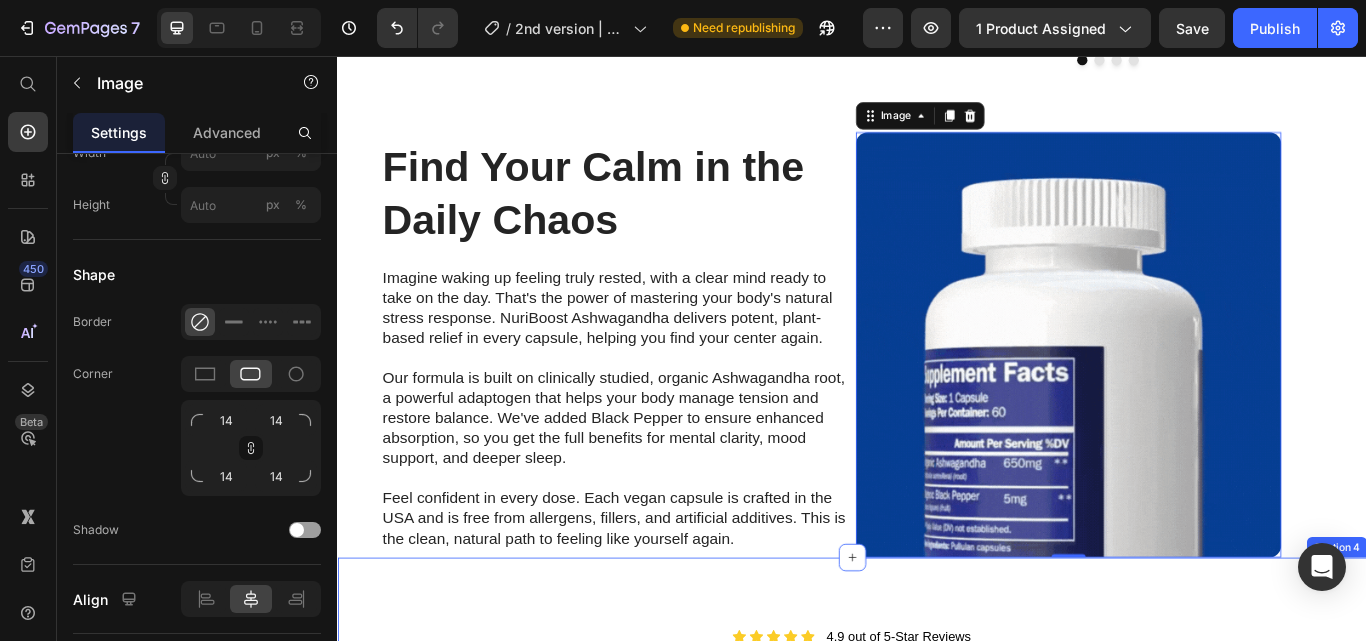 click on "Icon Icon Icon Icon Icon Icon List 4.9 out of 5-Star Reviews Text Block Row Real  Results , Real Stories Heading Row Video Video Video Carousel Section 4" at bounding box center [937, 887] 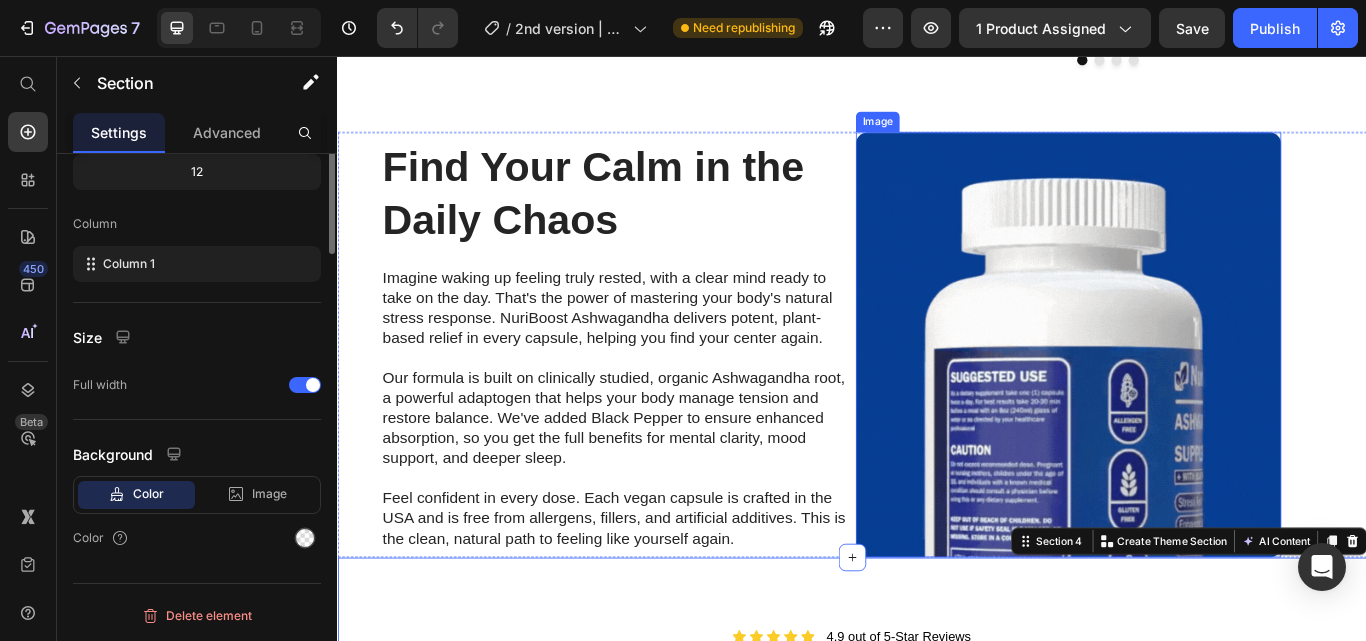 scroll, scrollTop: 0, scrollLeft: 0, axis: both 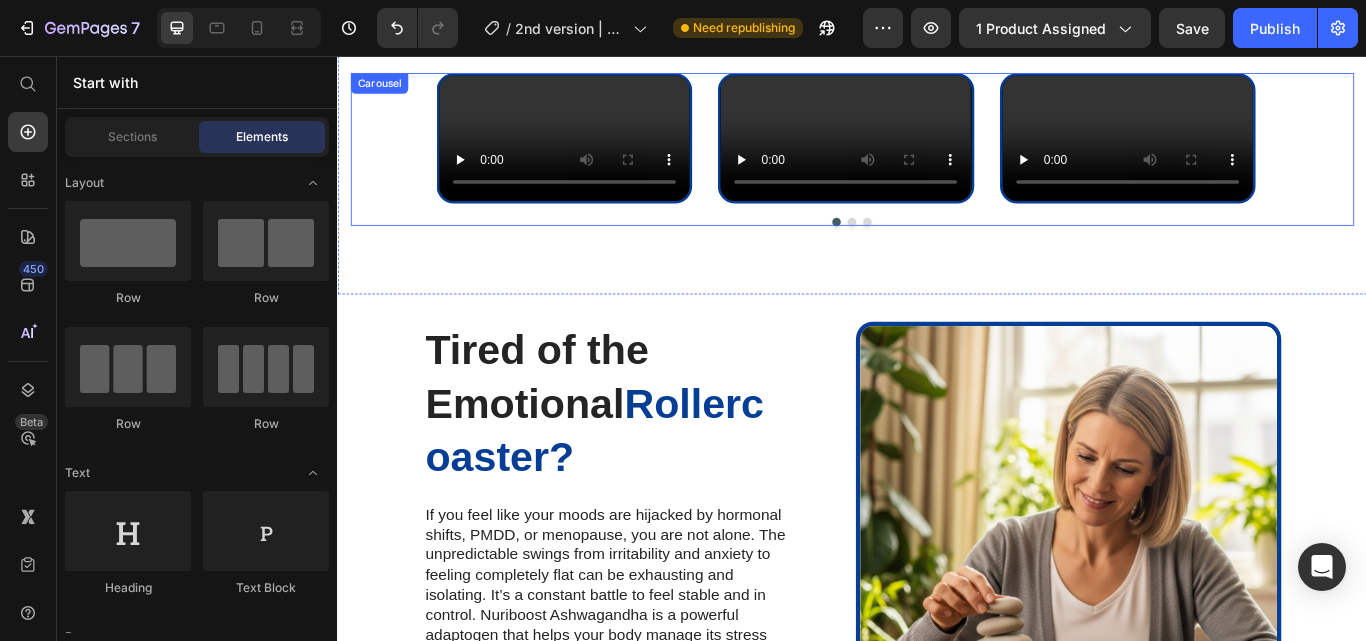 click on "Video Video Video Carousel" at bounding box center [937, 166] 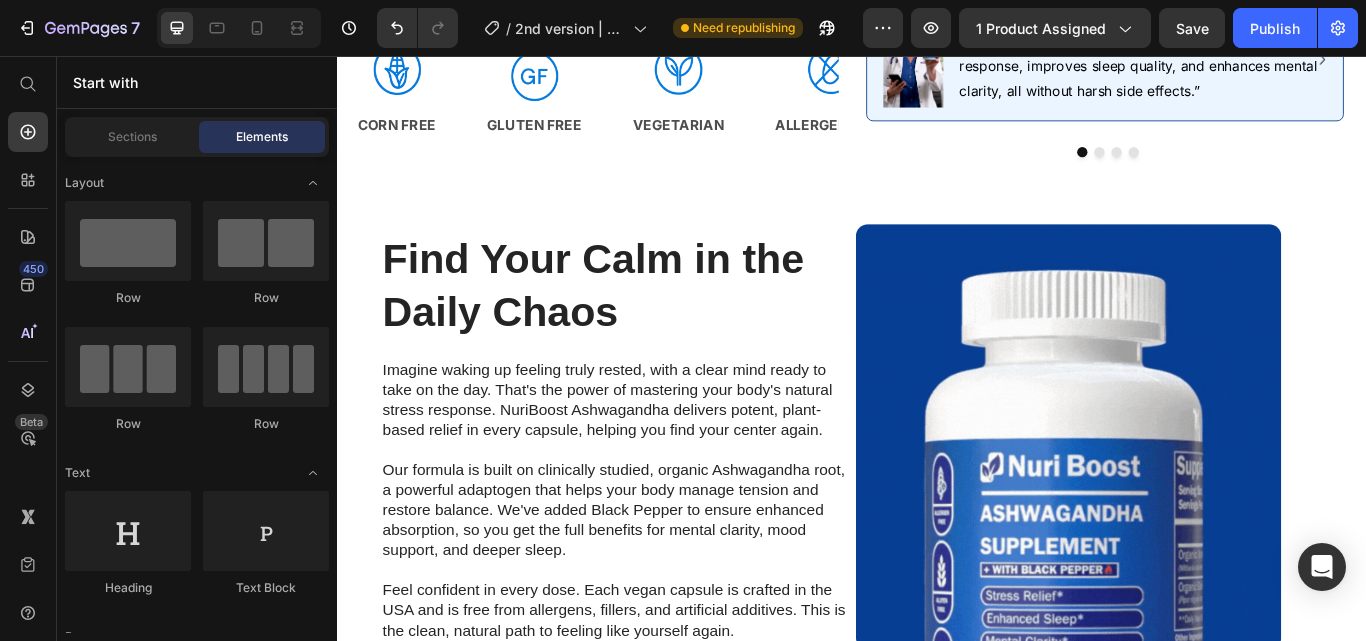 scroll, scrollTop: 1106, scrollLeft: 0, axis: vertical 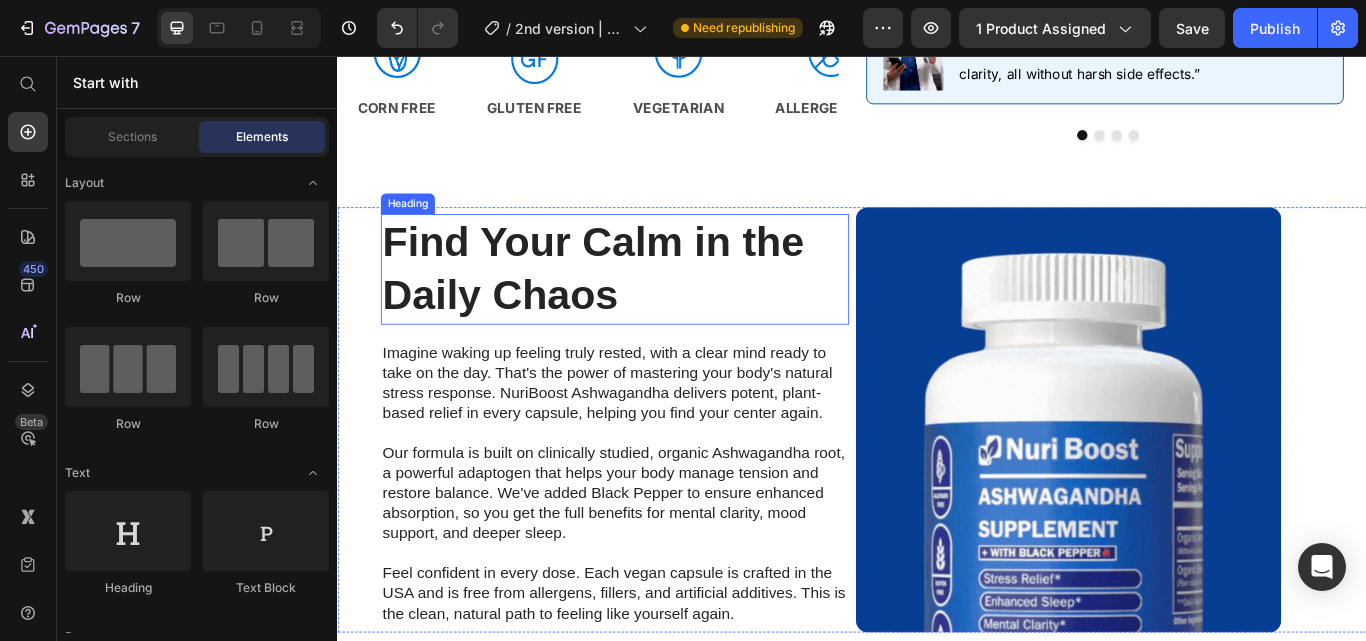 click on "Find Your Calm in the Daily Chaos" at bounding box center (635, 304) 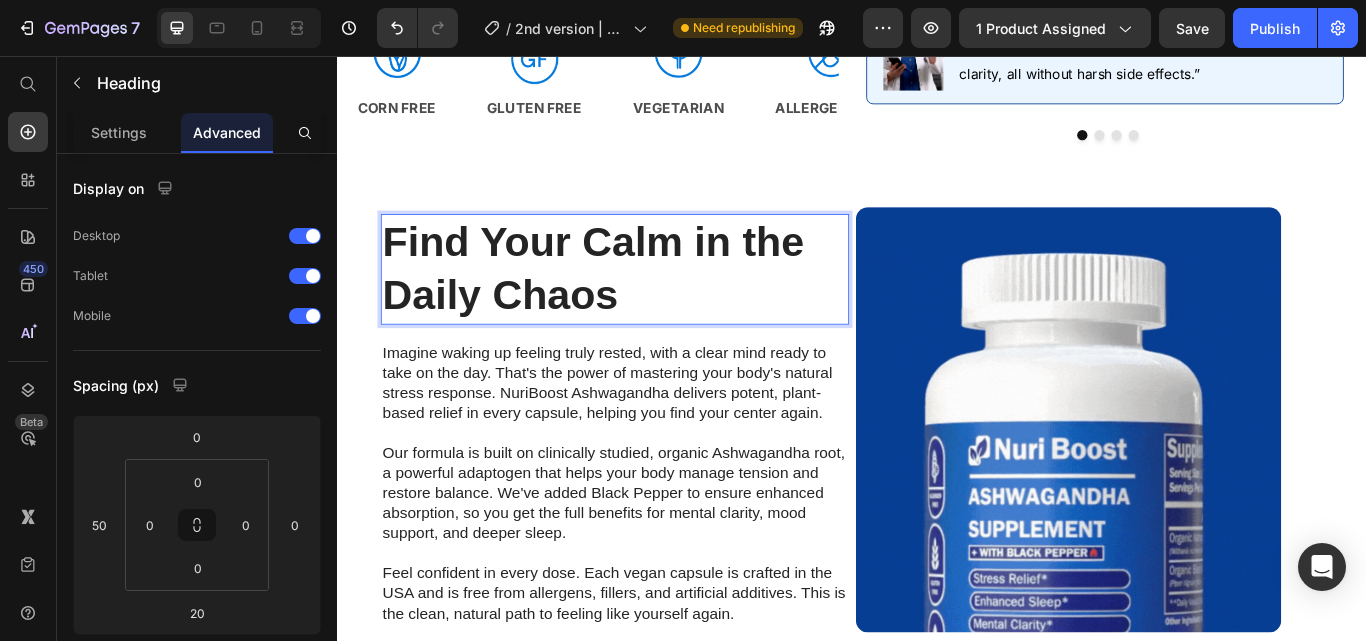 click on "Find Your Calm in the Daily Chaos" at bounding box center [635, 304] 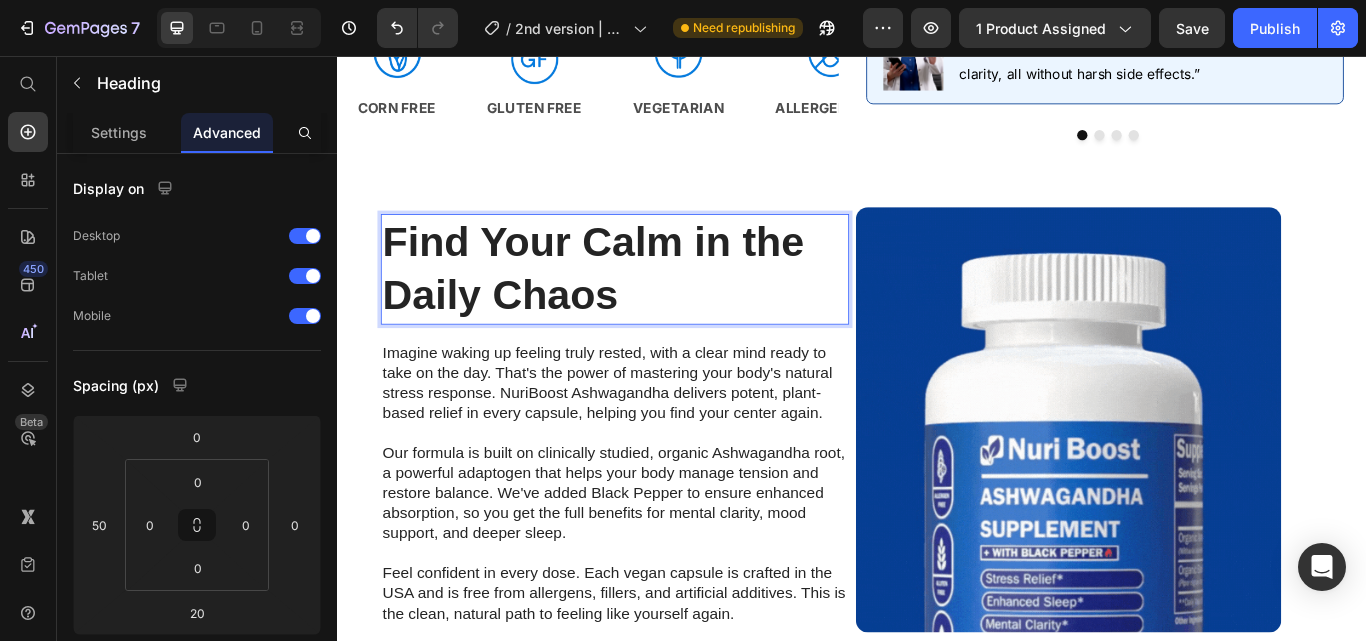 click on "Find Your Calm in the Daily Chaos" at bounding box center [635, 304] 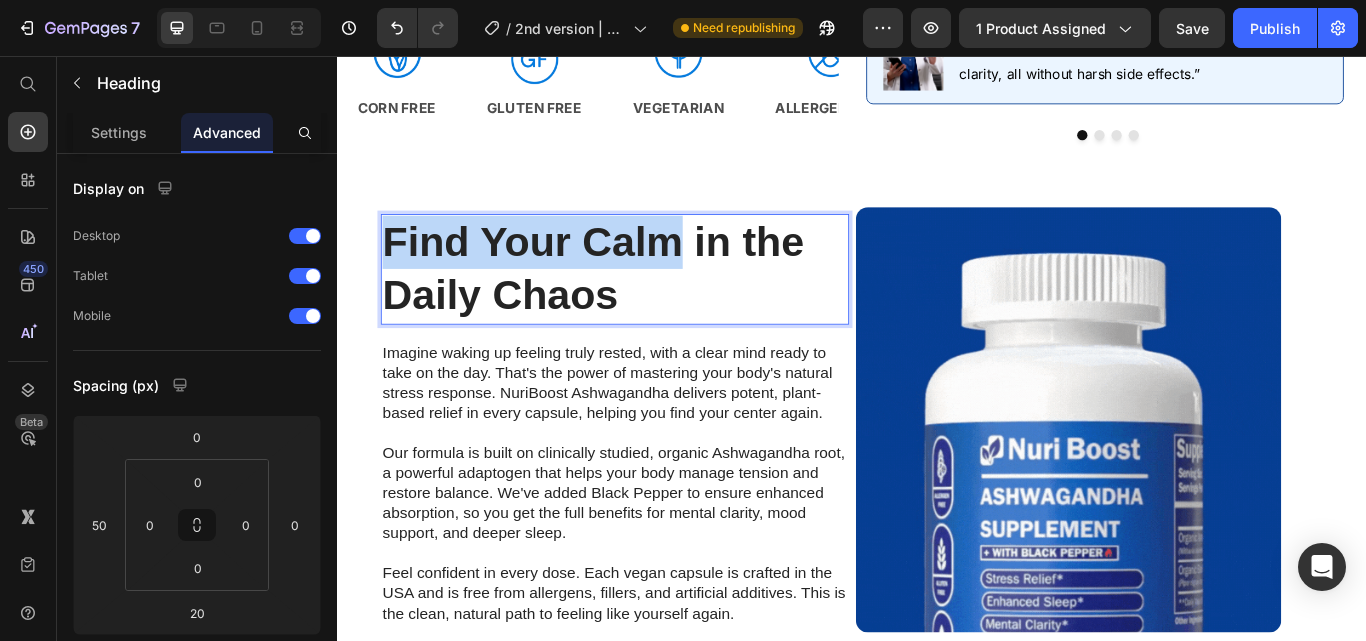 drag, startPoint x: 734, startPoint y: 265, endPoint x: 392, endPoint y: 260, distance: 342.03656 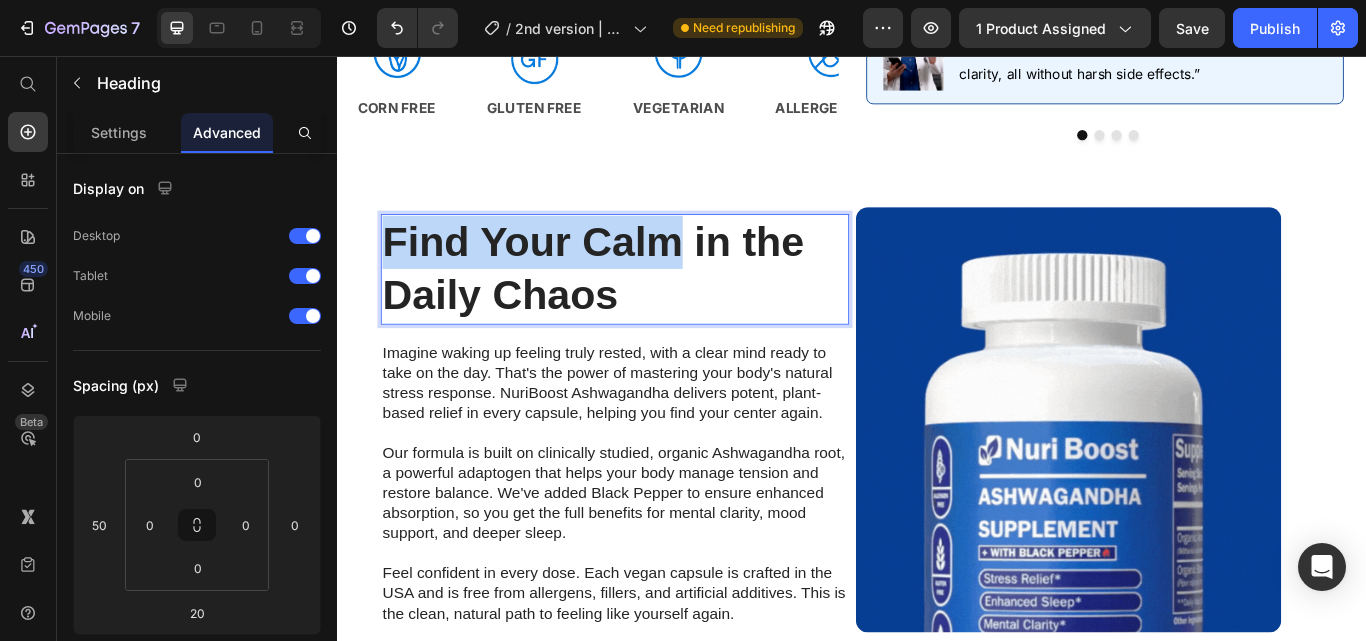 click on "Find Your Calm in the Daily Chaos" at bounding box center (635, 304) 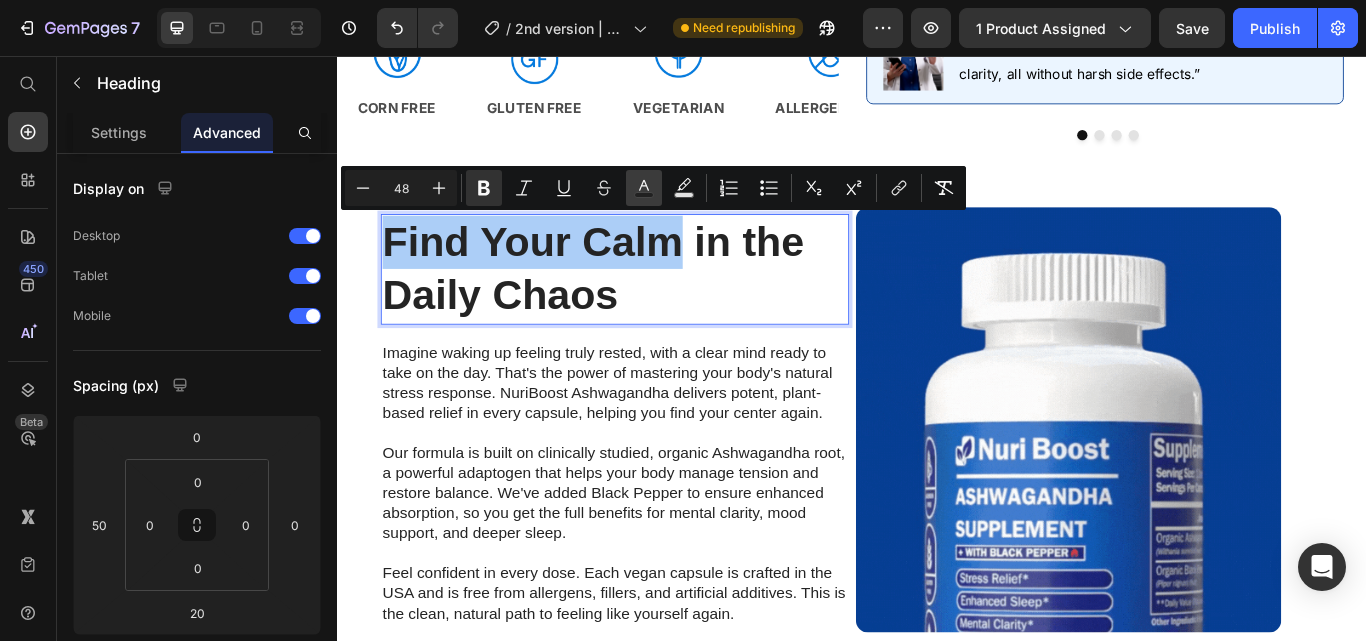 click 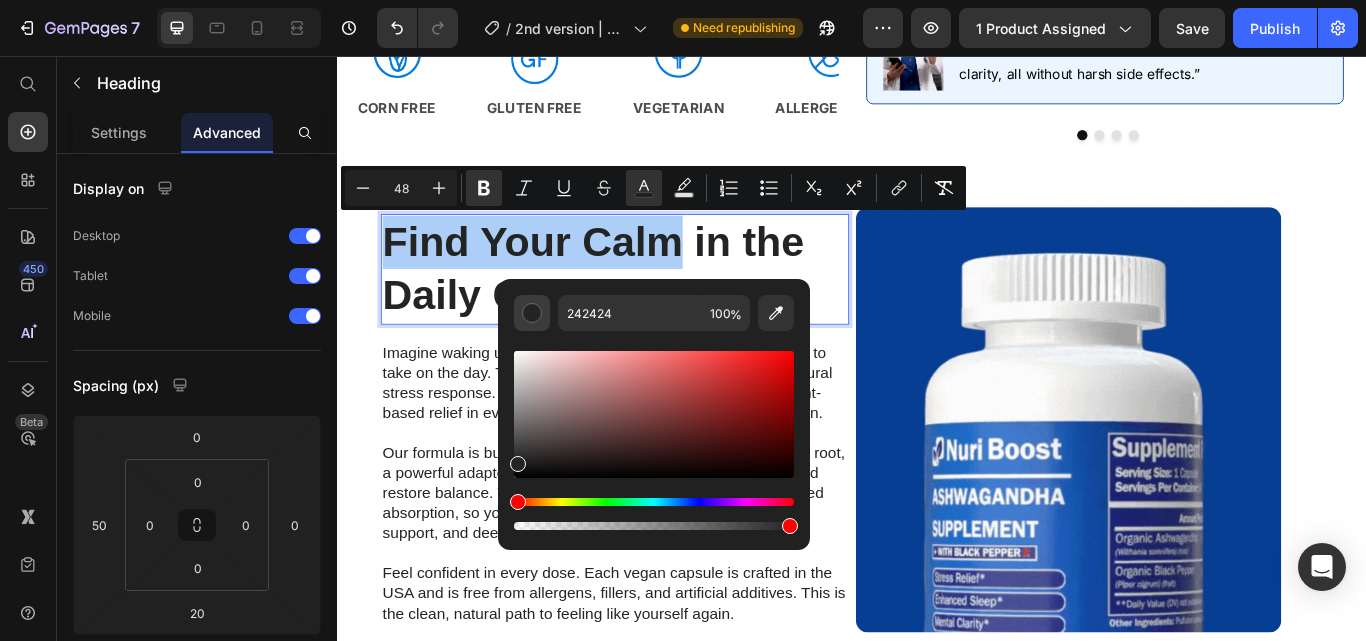 click at bounding box center (532, 313) 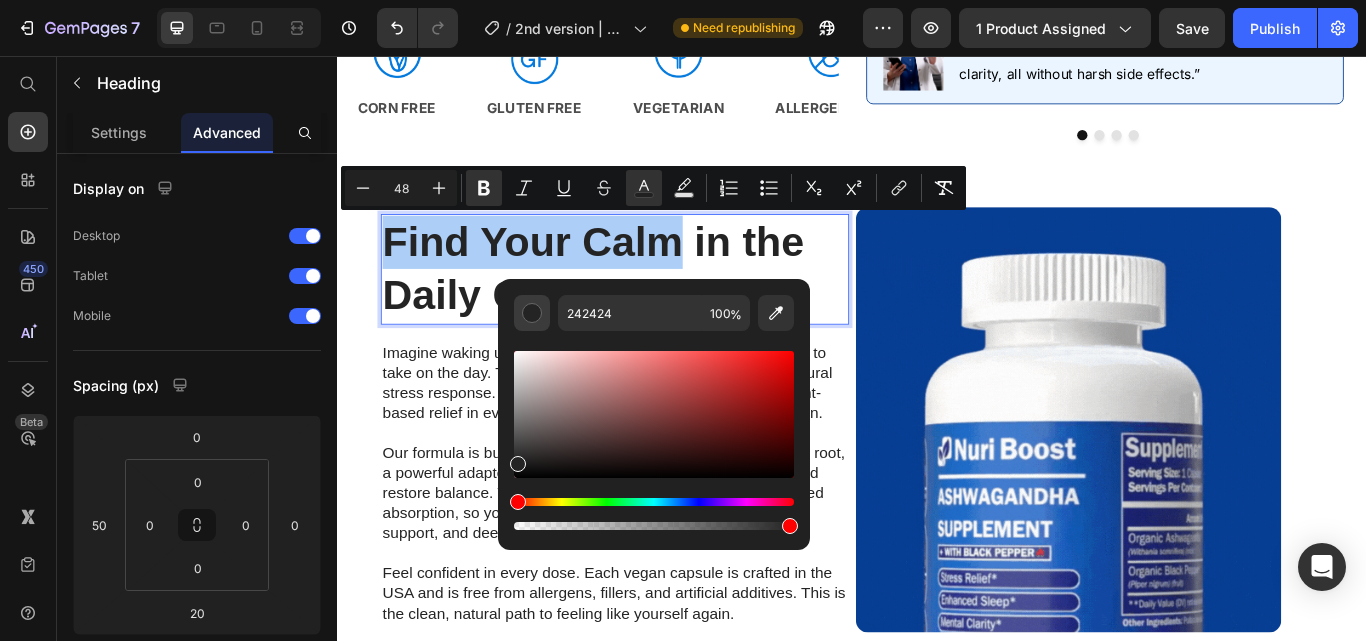 click at bounding box center (532, 313) 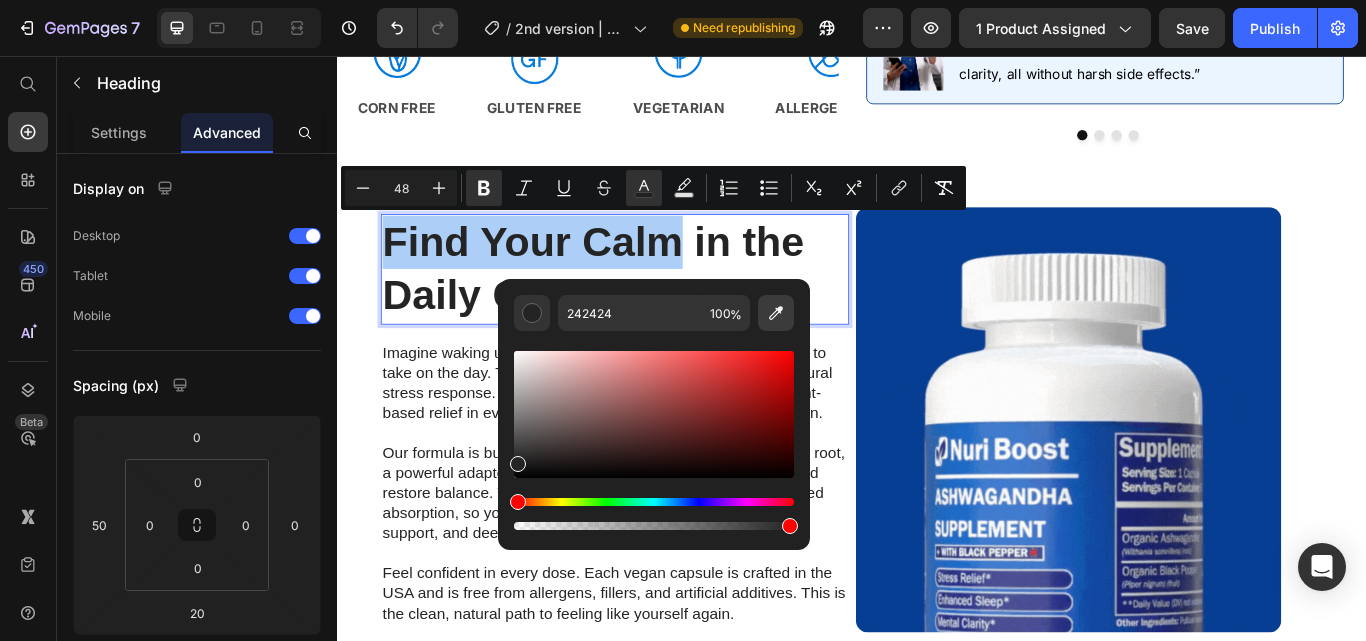 click 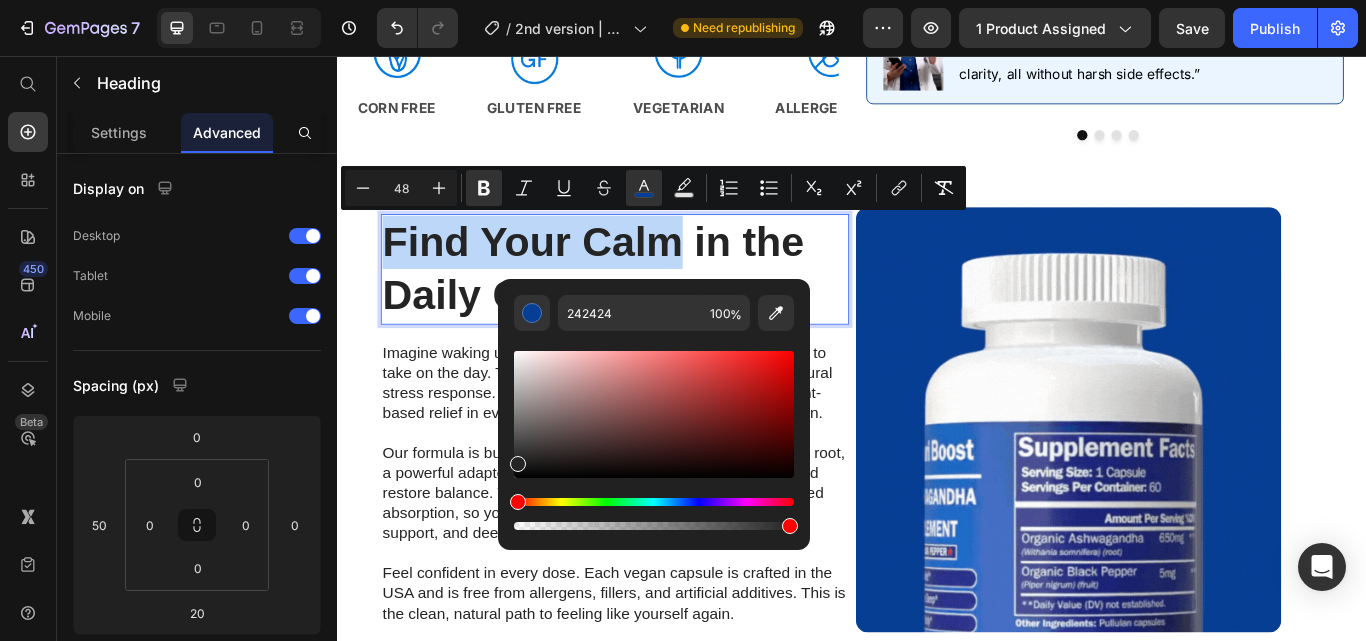 type on "053E94" 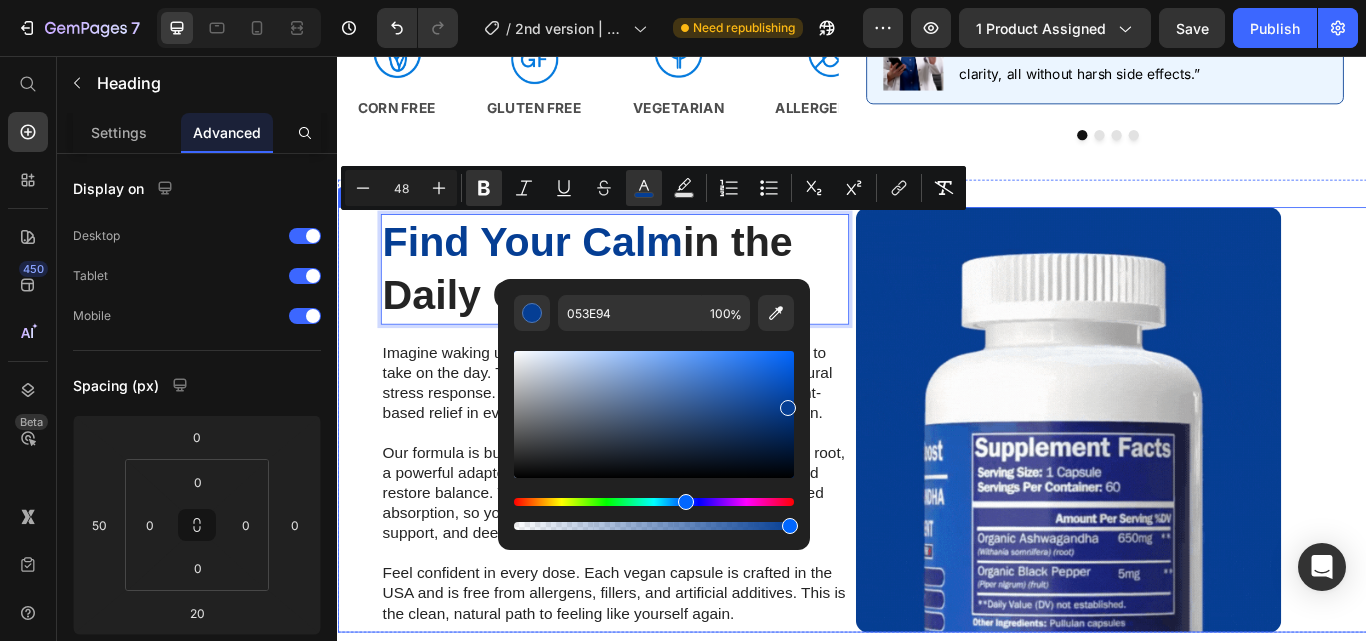 click on "Find Your Calm  in the Daily Chaos Heading   20 Imagine waking up feeling truly rested, with a clear mind ready to take on the day. That's the power of mastering your body's natural stress response. NuriBoost Ashwagandha delivers potent, plant-based relief in every capsule, helping you find your center again.   Our formula is built on clinically studied, organic Ashwagandha root, a powerful adaptogen that helps your body manage tension and restore balance. We've added Black Pepper to ensure enhanced absorption, so you get the full benefits for mental clarity, mood support, and deeper sleep.   Feel confident in every dose. Each vegan capsule is crafted in the USA and is free from allergens, fillers, and artificial additives. This is the clean, natural path to feeling like yourself again. Text Block Image Row" at bounding box center (937, 481) 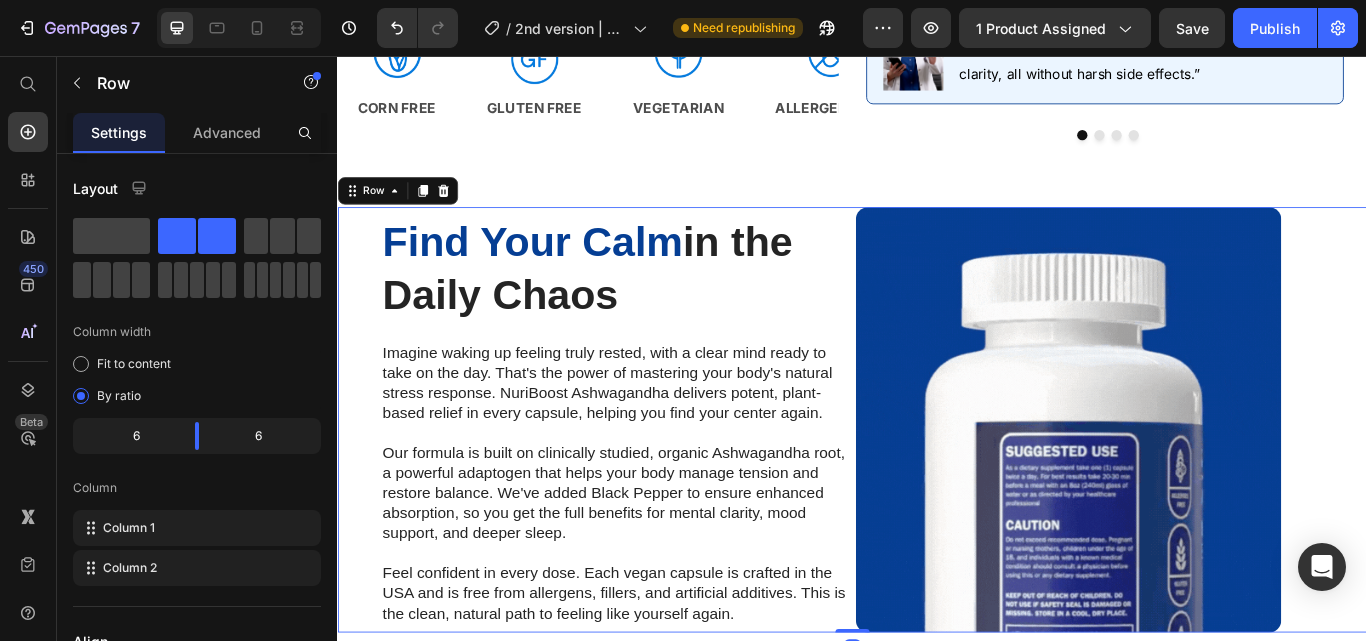 click on "⁠⁠⁠⁠⁠⁠⁠ Find Your Calm  in the Daily Chaos Heading Imagine waking up feeling truly rested, with a clear mind ready to take on the day. That's the power of mastering your body's natural stress response. NuriBoost Ashwagandha delivers potent, plant-based relief in every capsule, helping you find your center again.   Our formula is built on clinically studied, organic Ashwagandha root, a powerful adaptogen that helps your body manage tension and restore balance. We've added Black Pepper to ensure enhanced absorption, so you get the full benefits for mental clarity, mood support, and deeper sleep.   Feel confident in every dose. Each vegan capsule is crafted in the USA and is free from allergens, fillers, and artificial additives. This is the clean, natural path to feeling like yourself again. Text Block Image Row   0" at bounding box center (937, 481) 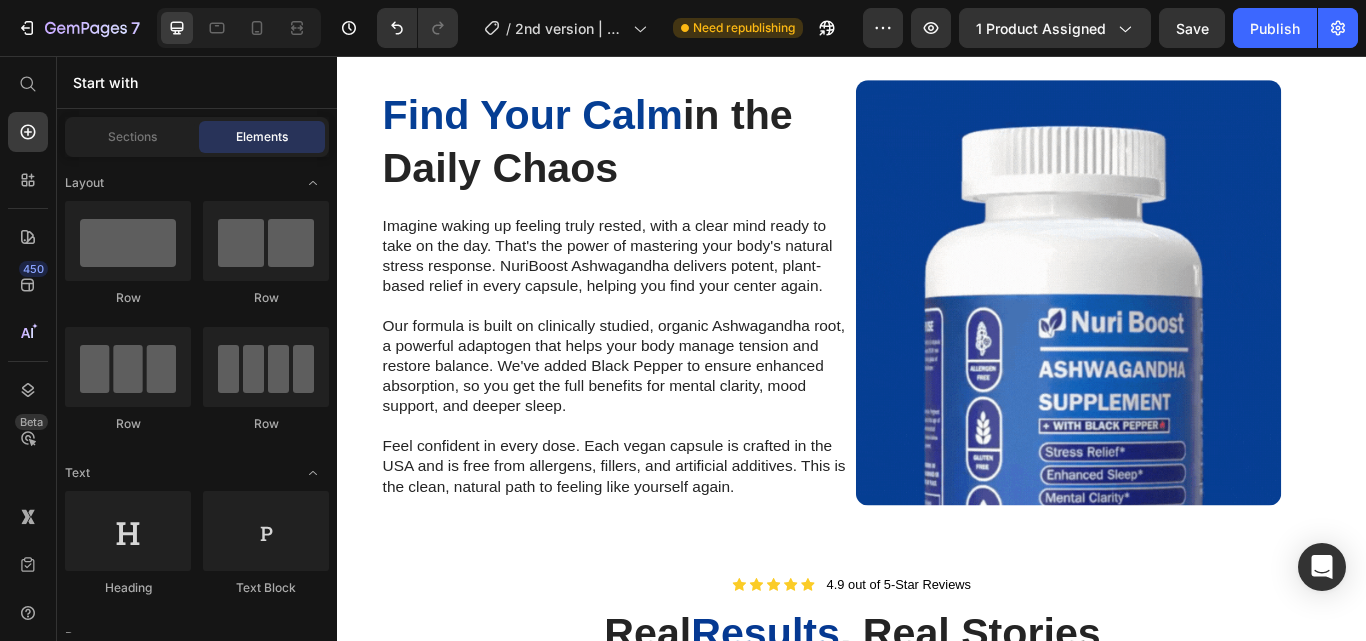 scroll, scrollTop: 1272, scrollLeft: 0, axis: vertical 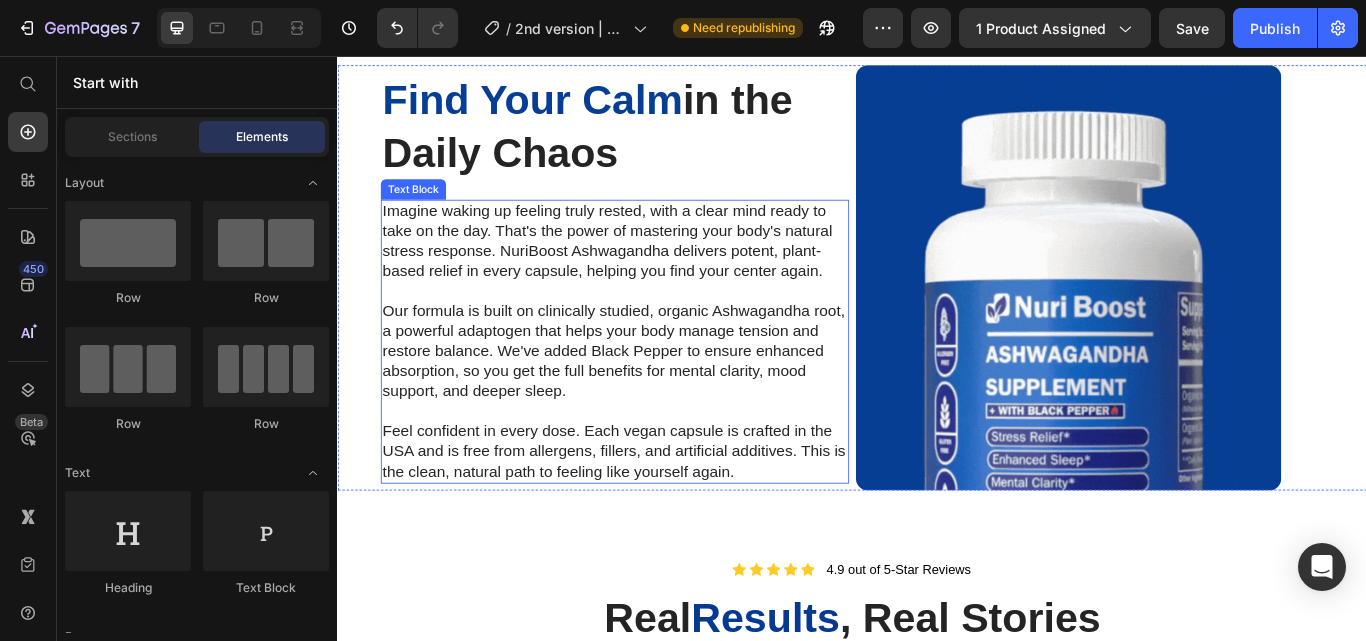 click on "Imagine waking up feeling truly rested, with a clear mind ready to take on the day. That's the power of mastering your body's natural stress response. NuriBoost Ashwagandha delivers potent, plant-based relief in every capsule, helping you find your center again." at bounding box center [660, 273] 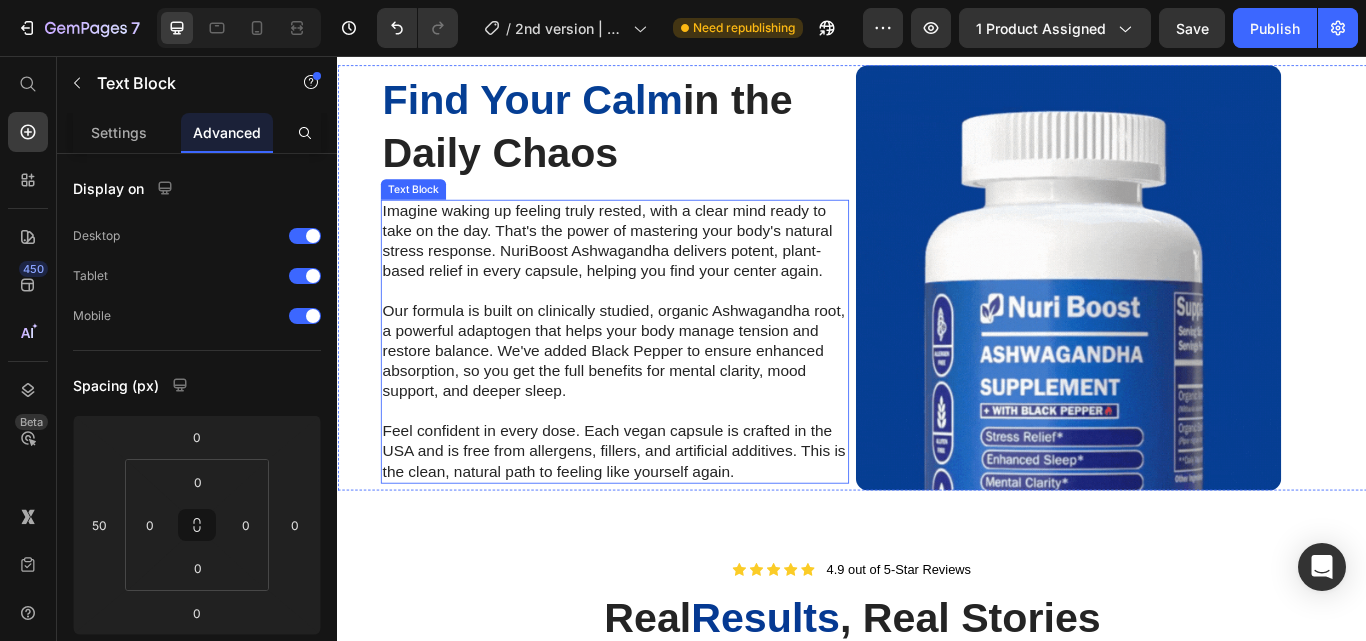 click on "Imagine waking up feeling truly rested, with a clear mind ready to take on the day. That's the power of mastering your body's natural stress response. NuriBoost Ashwagandha delivers potent, plant-based relief in every capsule, helping you find your center again." at bounding box center (660, 273) 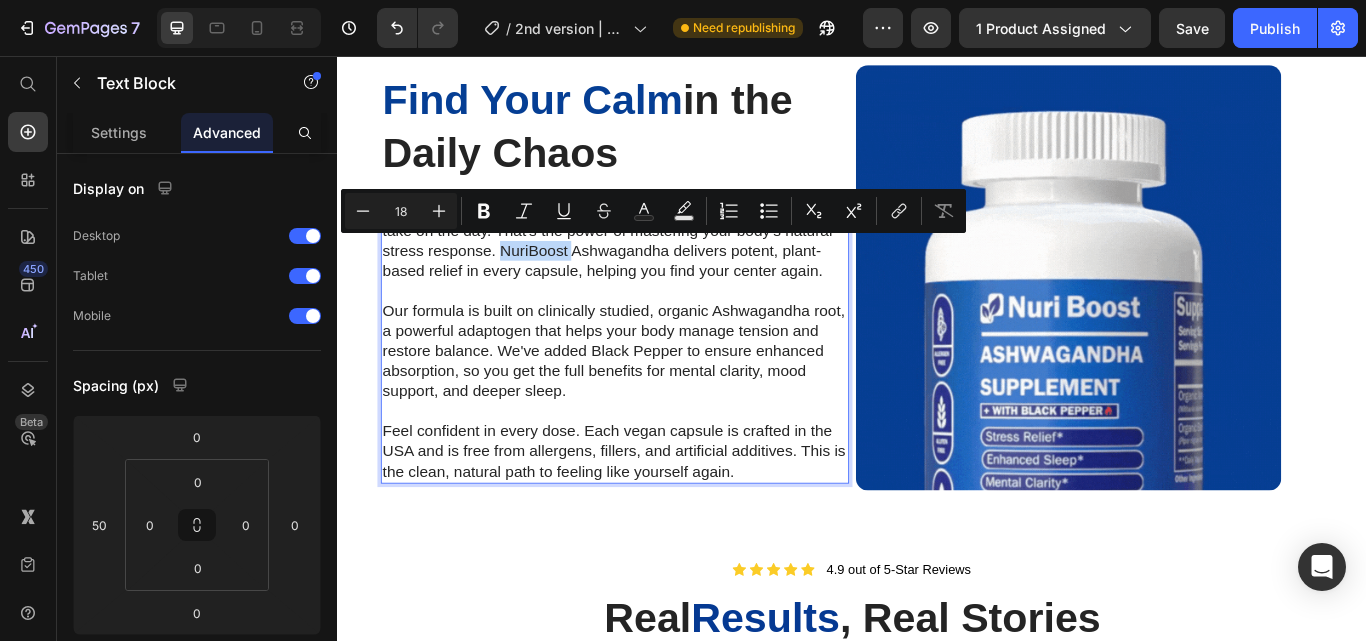 click on "Imagine waking up feeling truly rested, with a clear mind ready to take on the day. That's the power of mastering your body's natural stress response. NuriBoost Ashwagandha delivers potent, plant-based relief in every capsule, helping you find your center again." at bounding box center [660, 273] 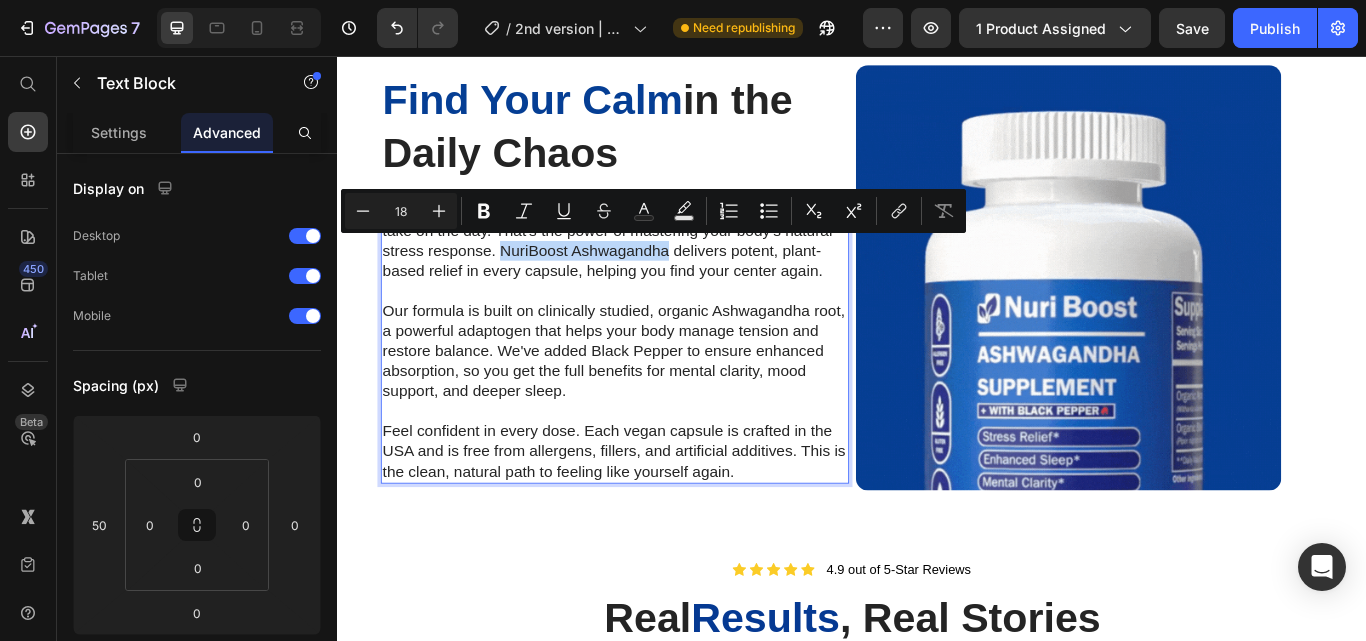 drag, startPoint x: 529, startPoint y: 279, endPoint x: 718, endPoint y: 282, distance: 189.0238 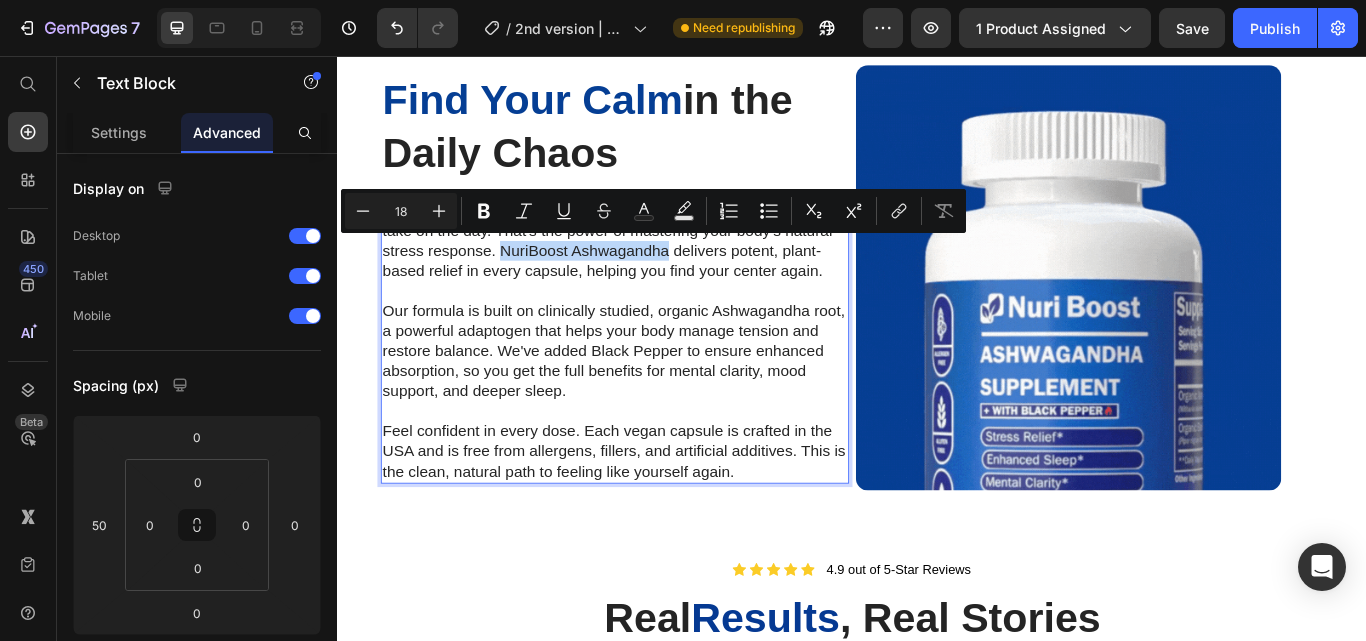 click on "Imagine waking up feeling truly rested, with a clear mind ready to take on the day. That's the power of mastering your body's natural stress response. NuriBoost Ashwagandha delivers potent, plant-based relief in every capsule, helping you find your center again." at bounding box center [660, 273] 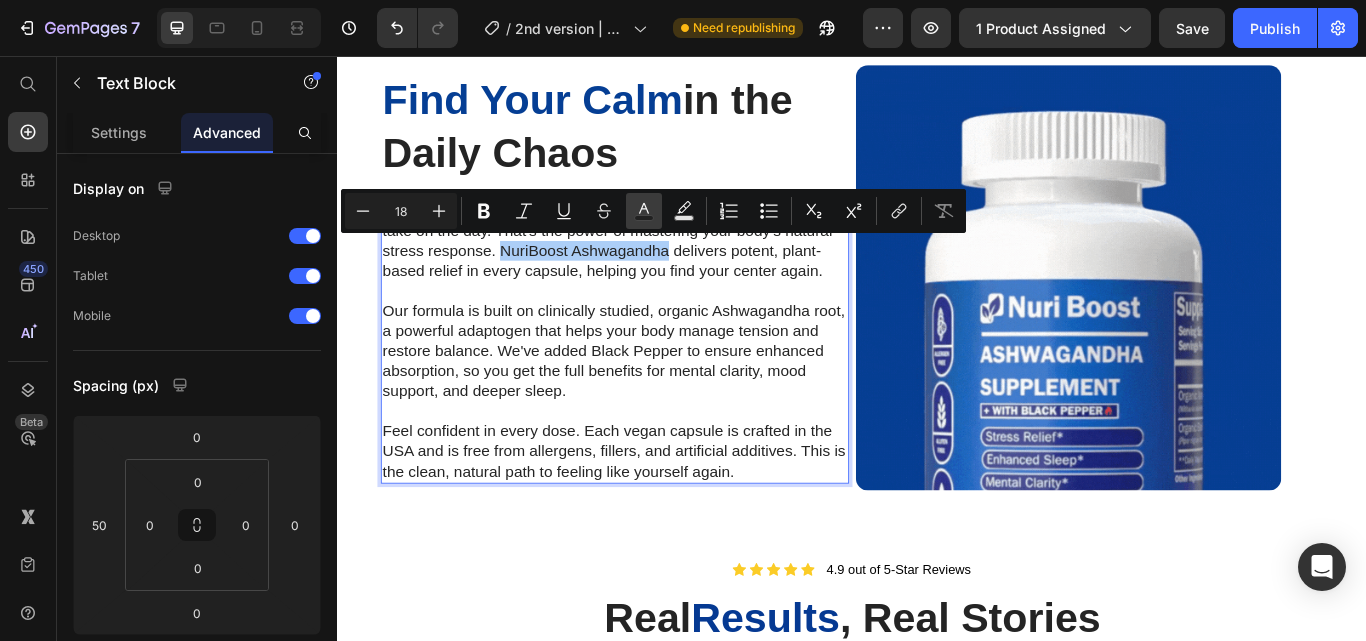 click 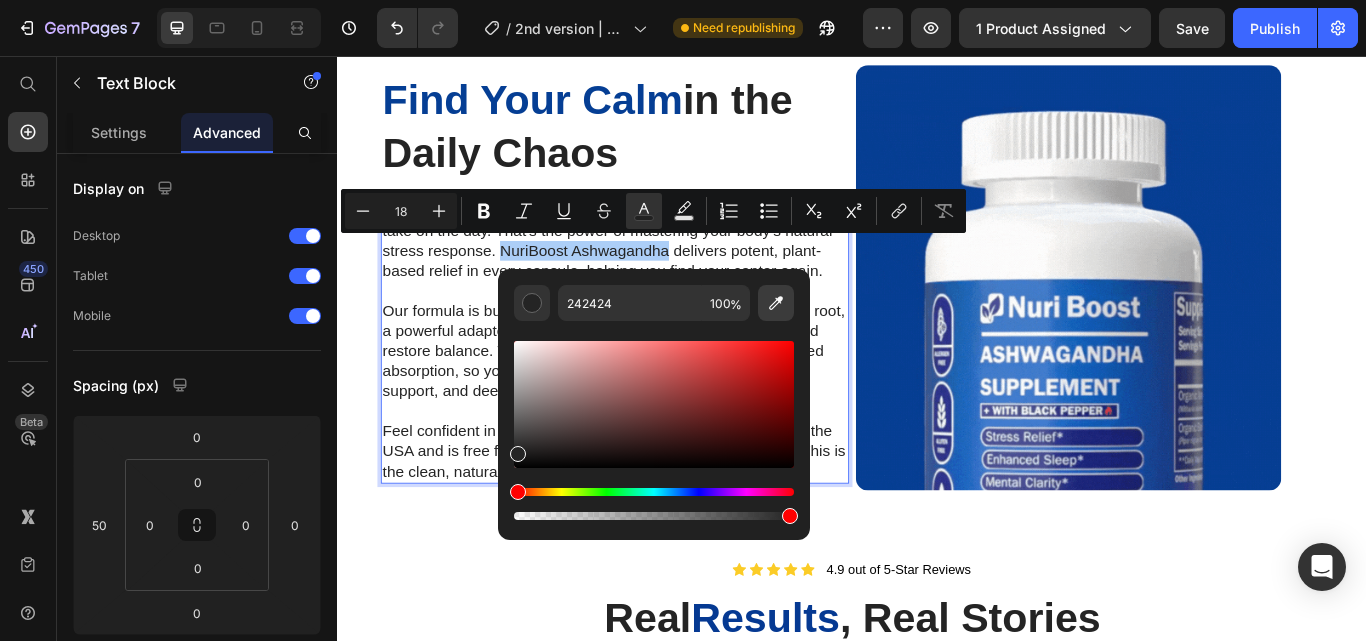 click 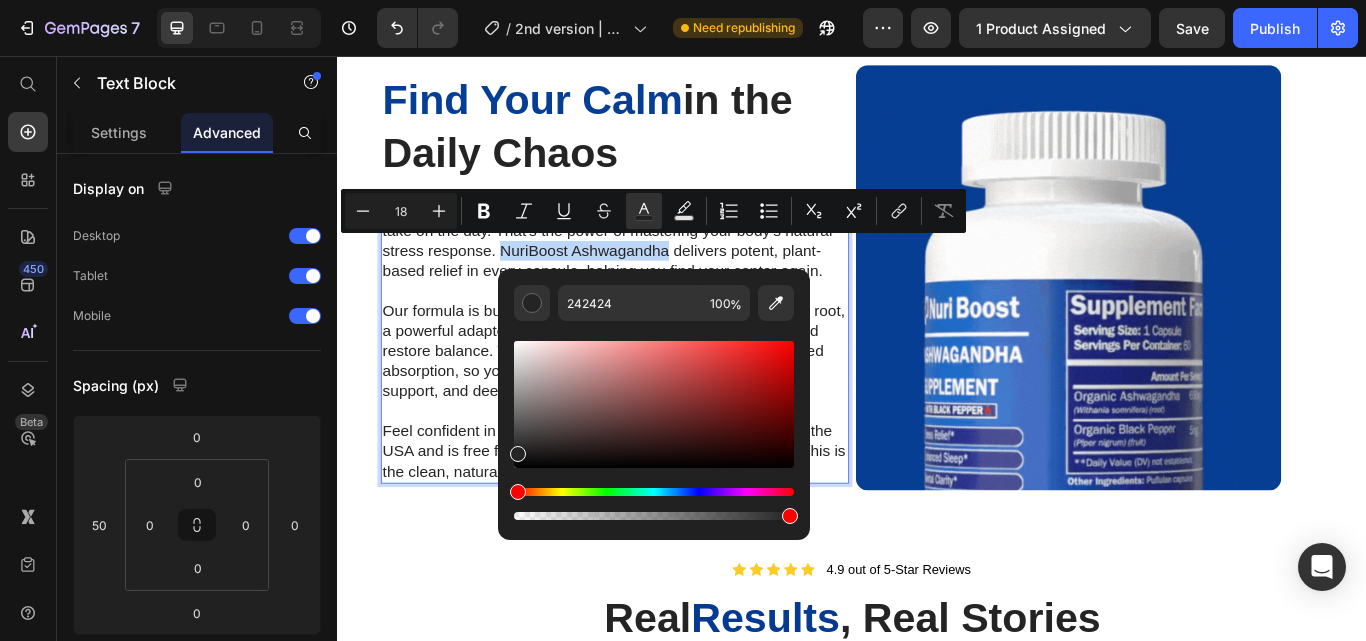 type on "053E94" 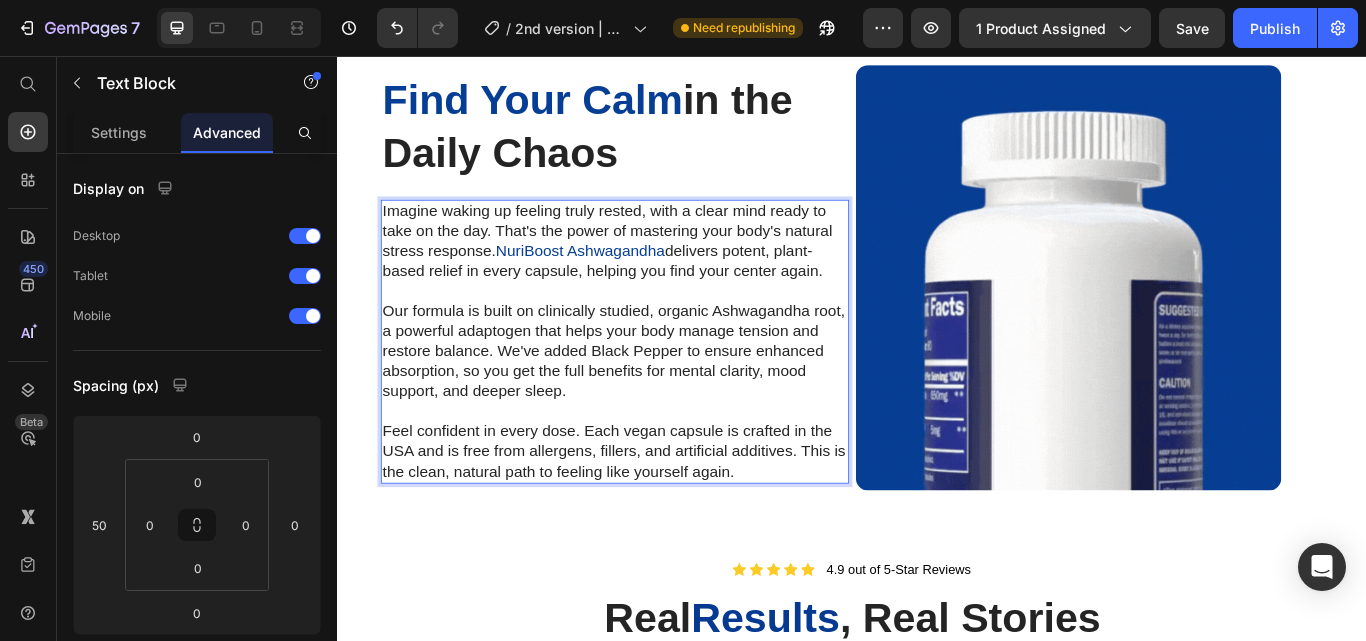 click on "Imagine waking up feeling truly rested, with a clear mind ready to take on the day. That's the power of mastering your body's natural stress response.  NuriBoost Ashwagandha  delivers potent, plant-based relief in every capsule, helping you find your center again." at bounding box center [660, 273] 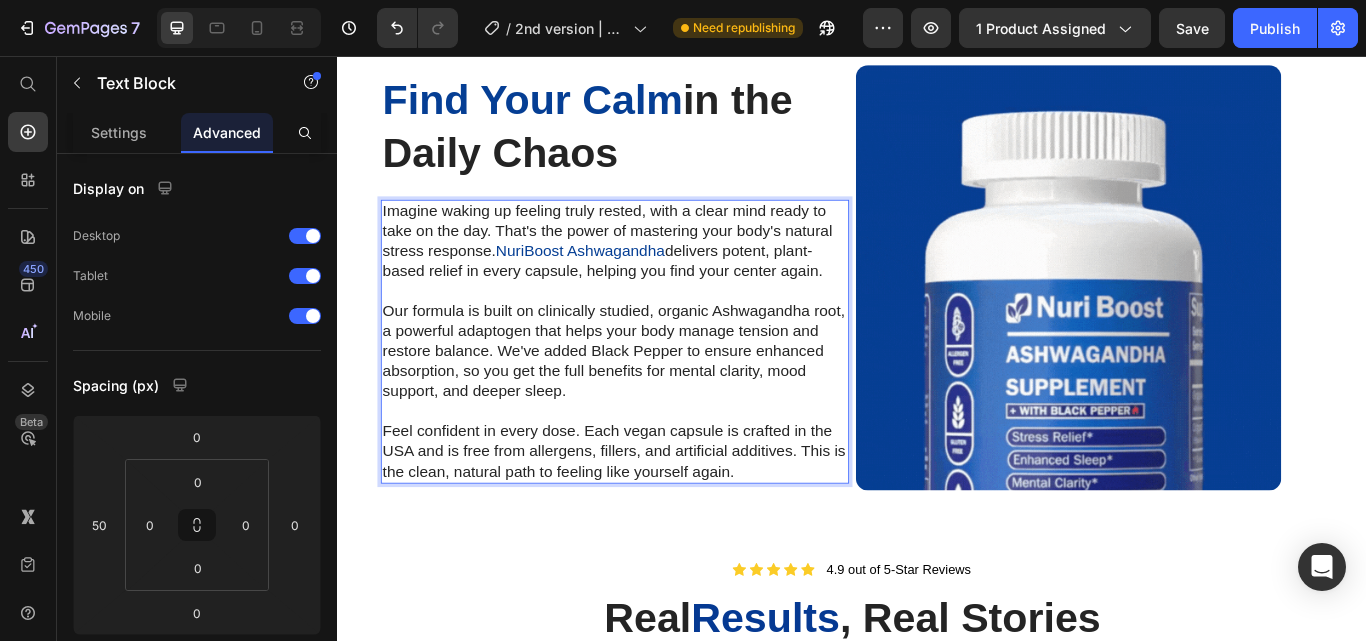 click on "Imagine waking up feeling truly rested, with a clear mind ready to take on the day. That's the power of mastering your body's natural stress response.  NuriBoost Ashwagandha  delivers potent, plant-based relief in every capsule, helping you find your center again." at bounding box center [660, 273] 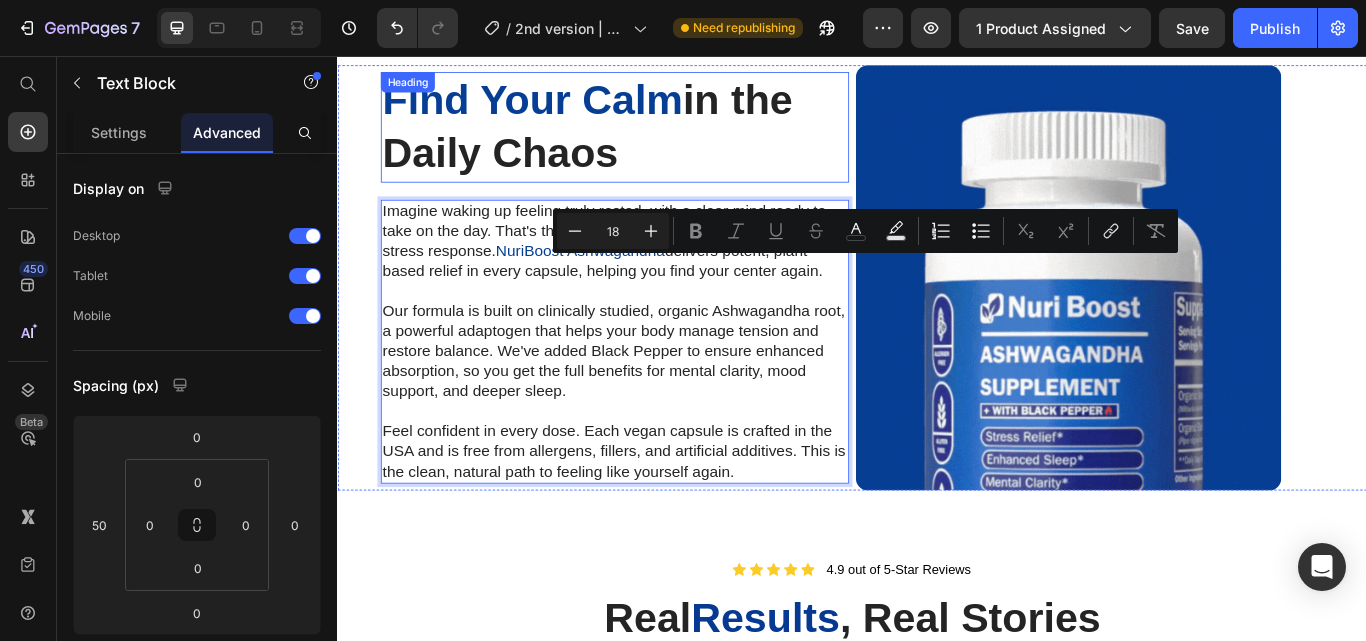 click on "⁠⁠⁠⁠⁠⁠⁠ Find Your Calm  in the Daily Chaos" at bounding box center [660, 139] 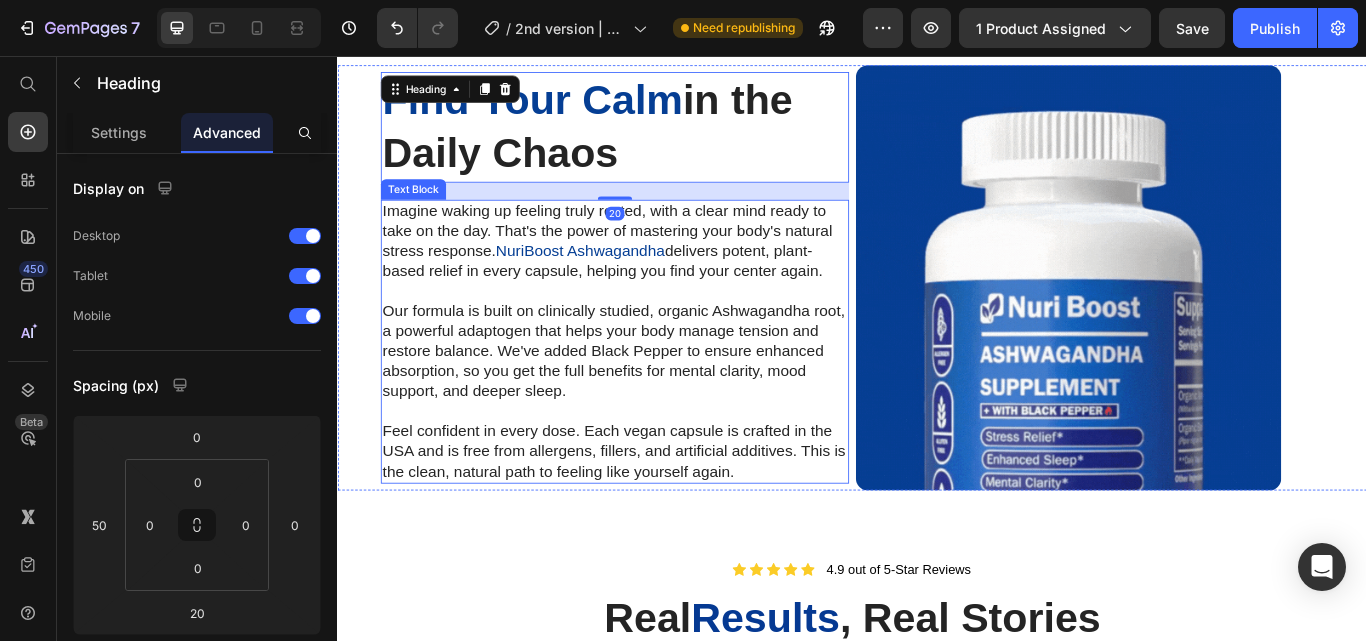 click on "NuriBoost Ashwagandha" at bounding box center [619, 283] 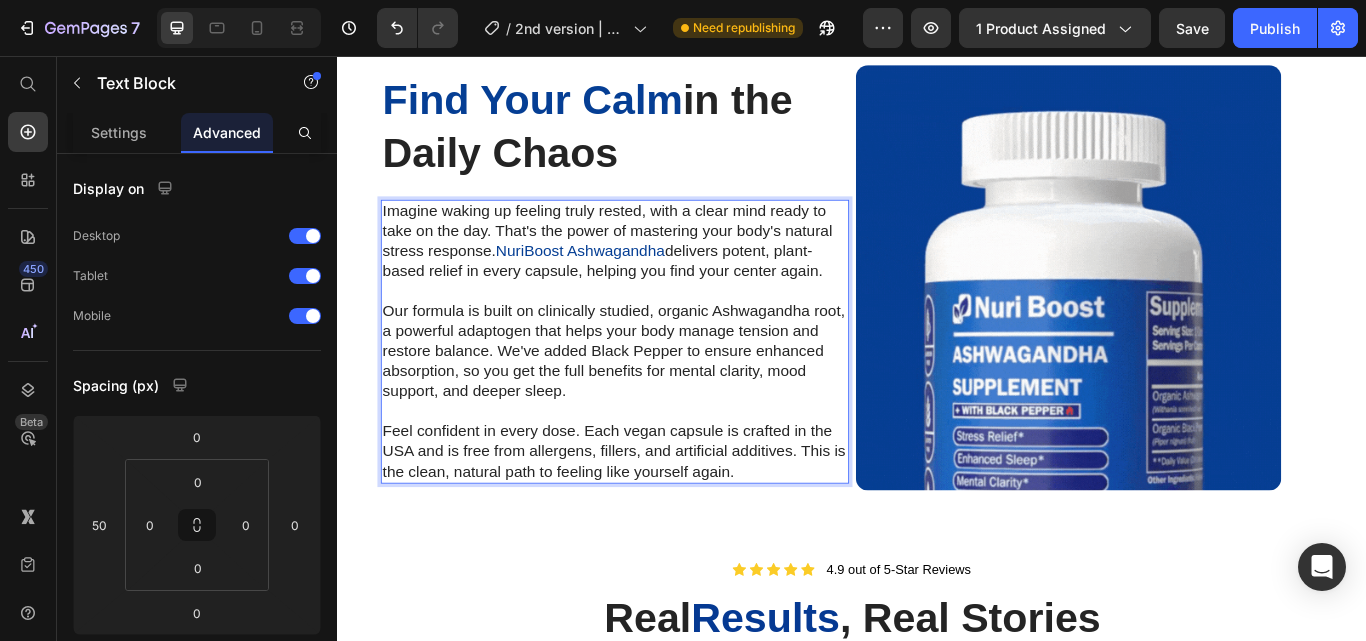 click on "NuriBoost Ashwagandha" at bounding box center (619, 283) 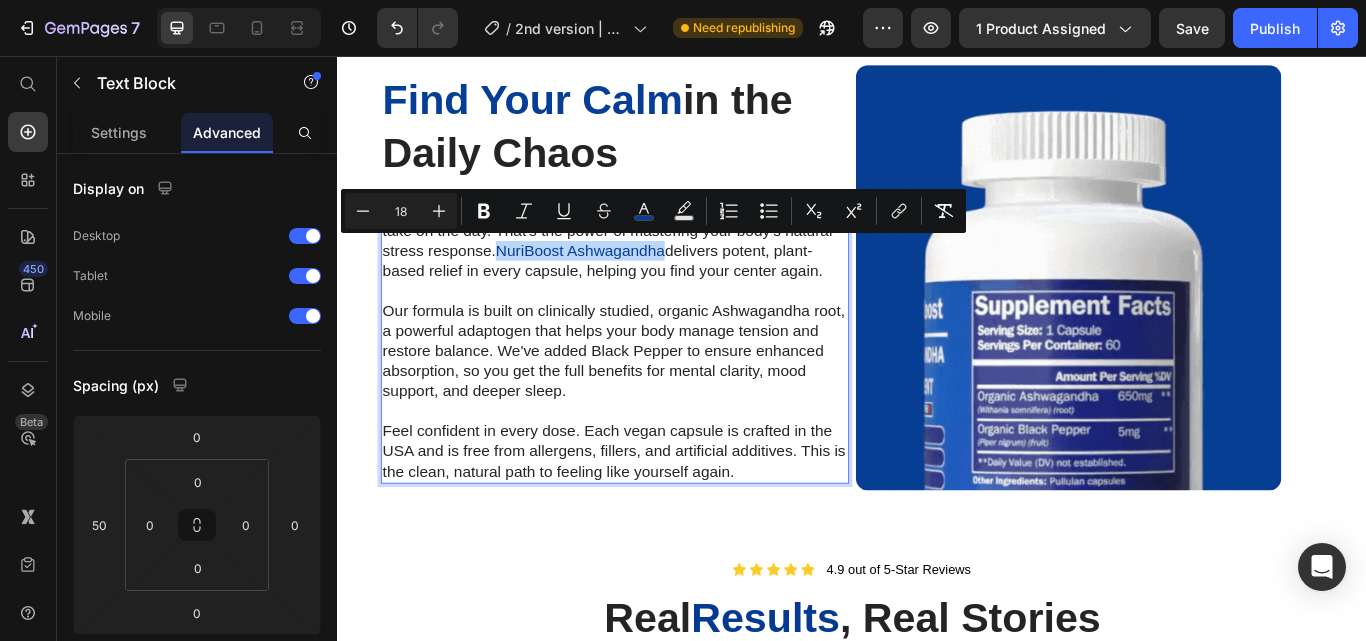 drag, startPoint x: 531, startPoint y: 275, endPoint x: 721, endPoint y: 278, distance: 190.02368 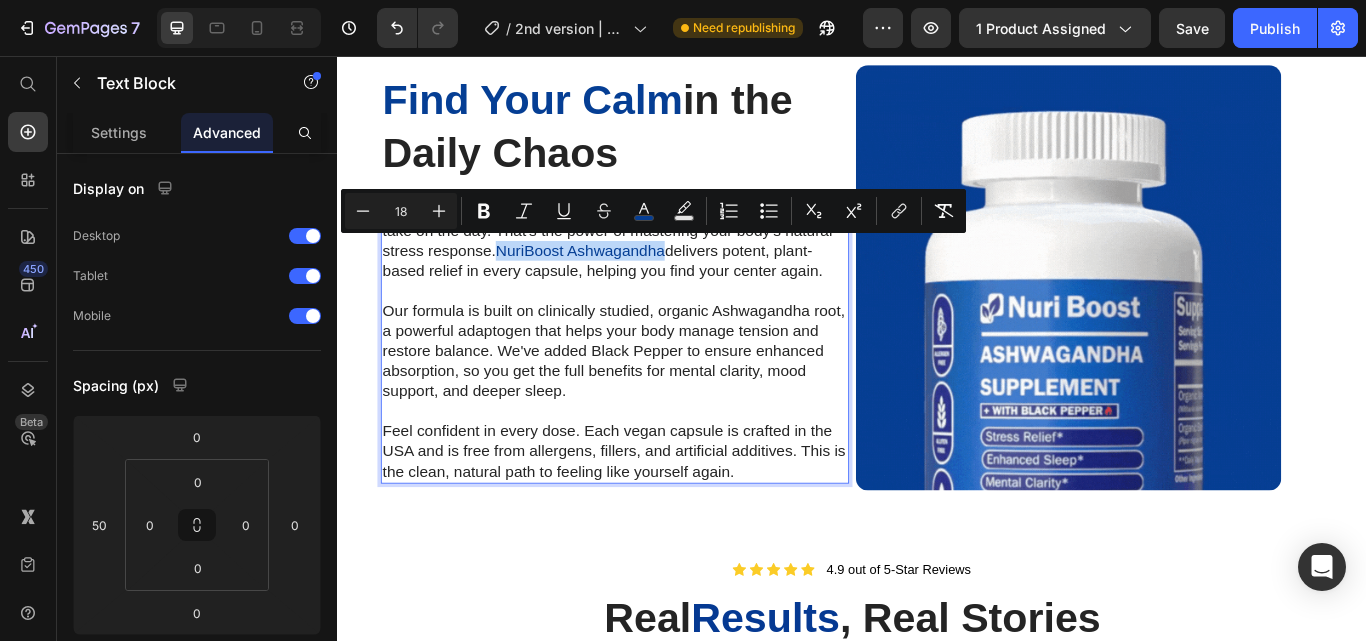 click on "NuriBoost Ashwagandha" at bounding box center (619, 283) 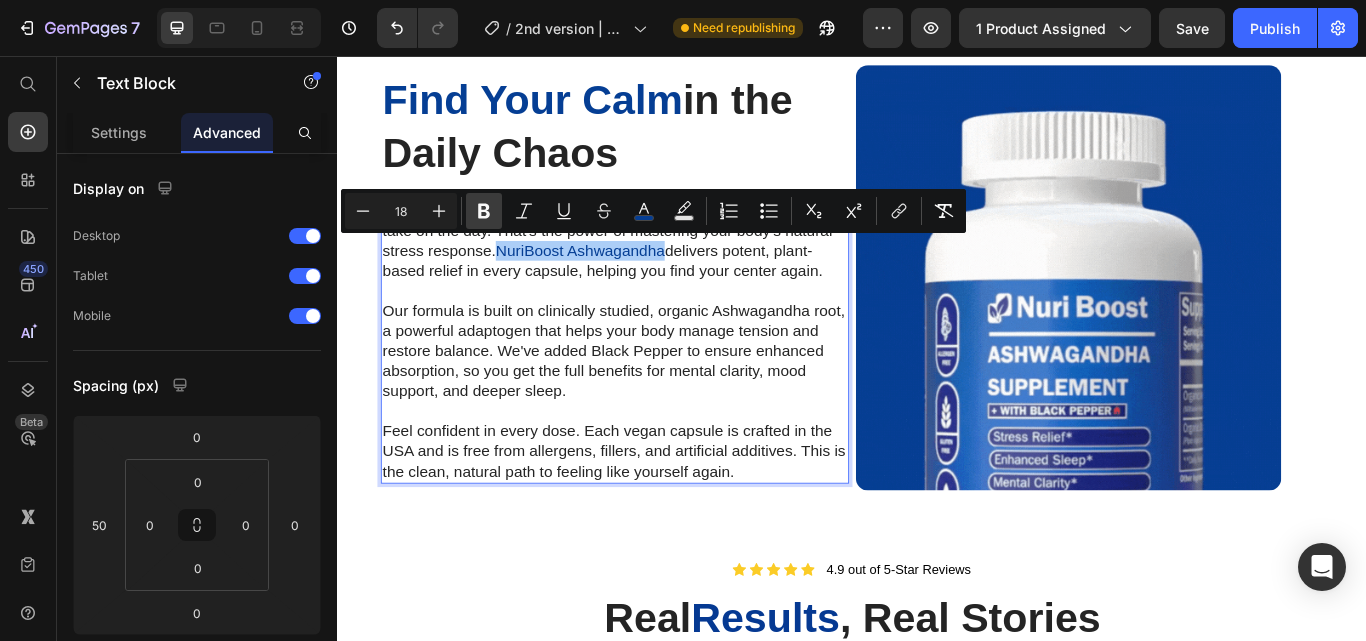 drag, startPoint x: 478, startPoint y: 207, endPoint x: 162, endPoint y: 286, distance: 325.72534 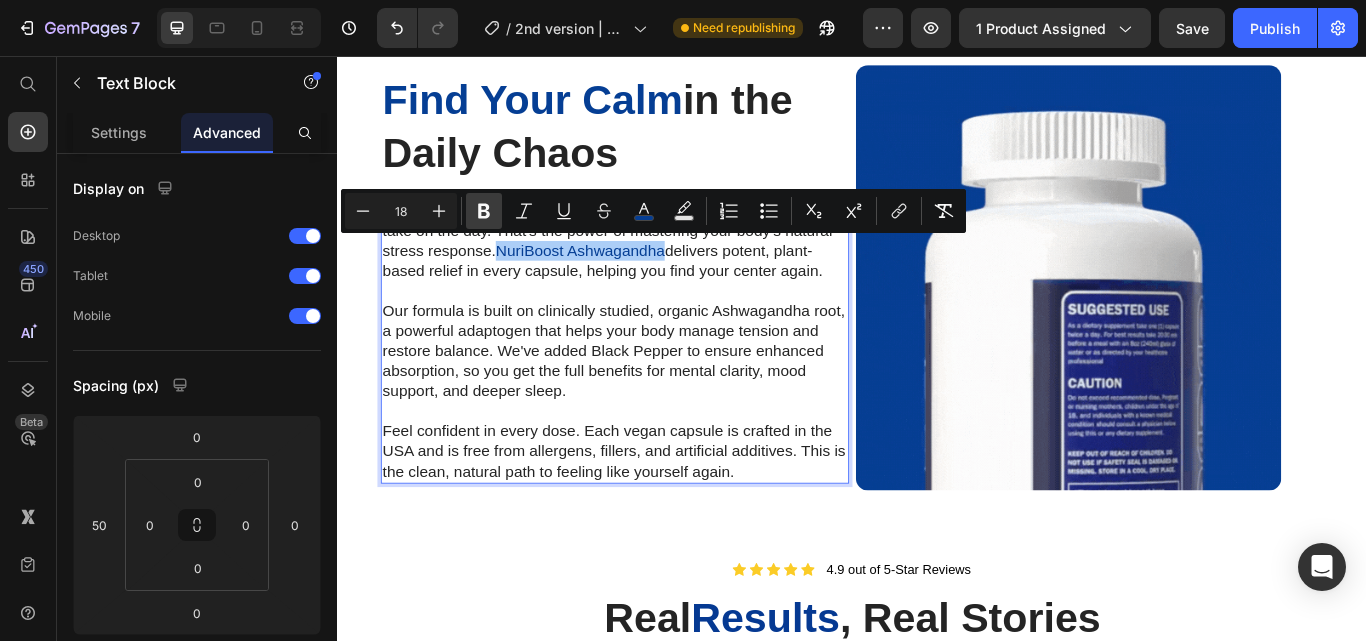 click 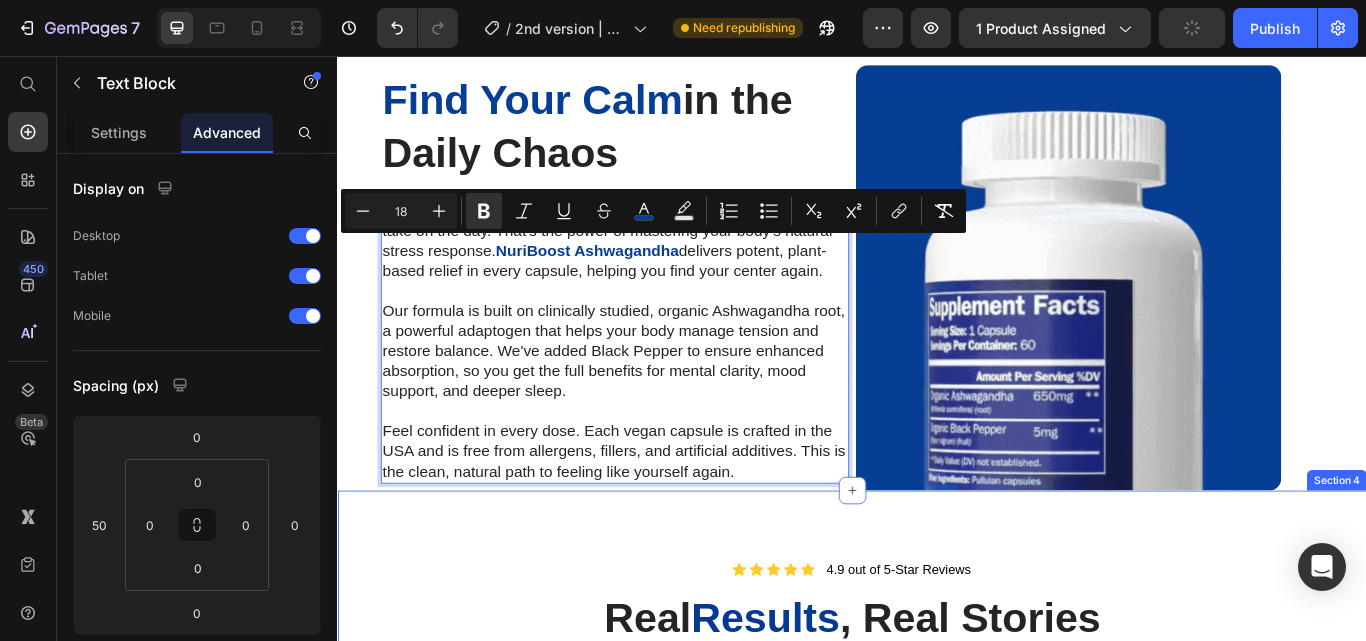click on "Icon Icon Icon Icon Icon Icon List 4.9 out of 5-Star Reviews Text Block Row Real  Results , Real Stories Heading Row Video Video Video Carousel Section 4" at bounding box center [937, 809] 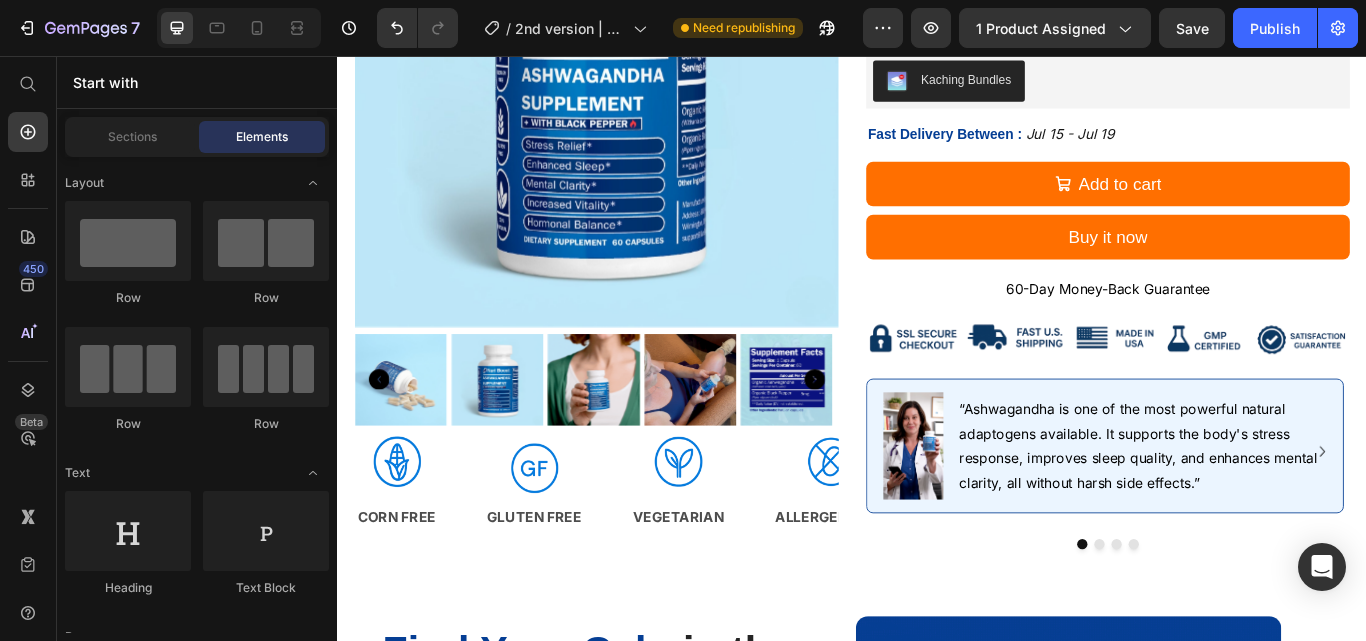 scroll, scrollTop: 648, scrollLeft: 0, axis: vertical 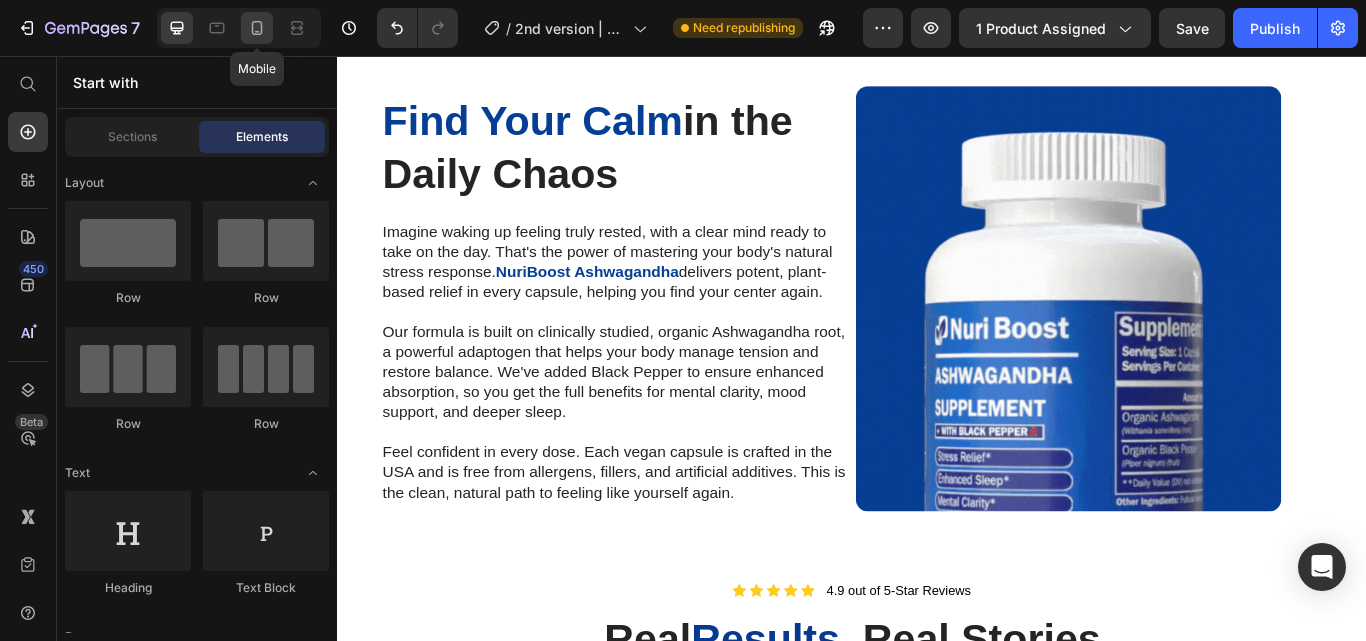 click 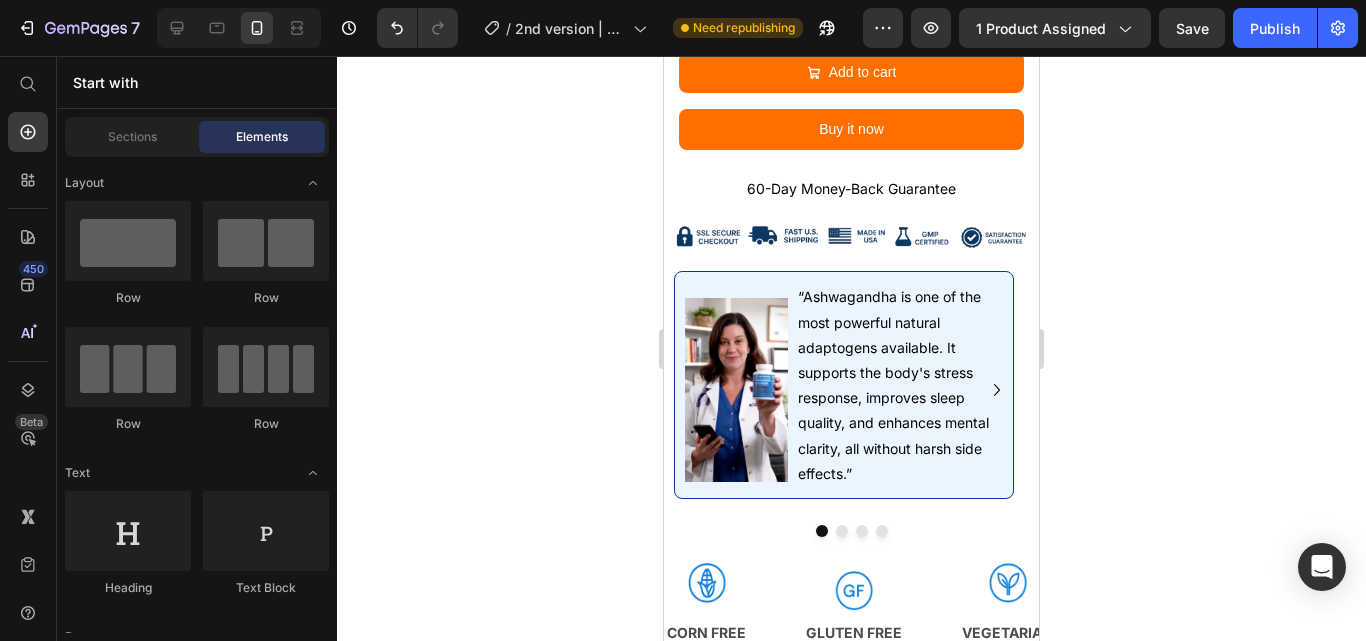 click 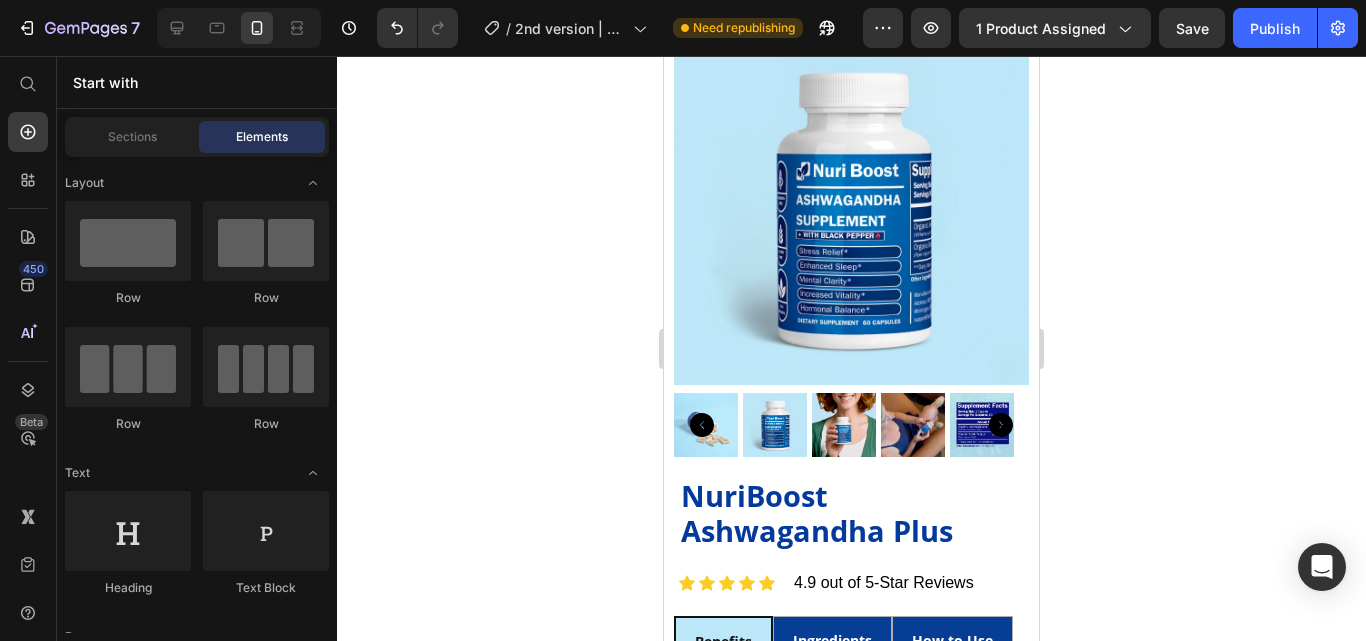 scroll, scrollTop: 0, scrollLeft: 0, axis: both 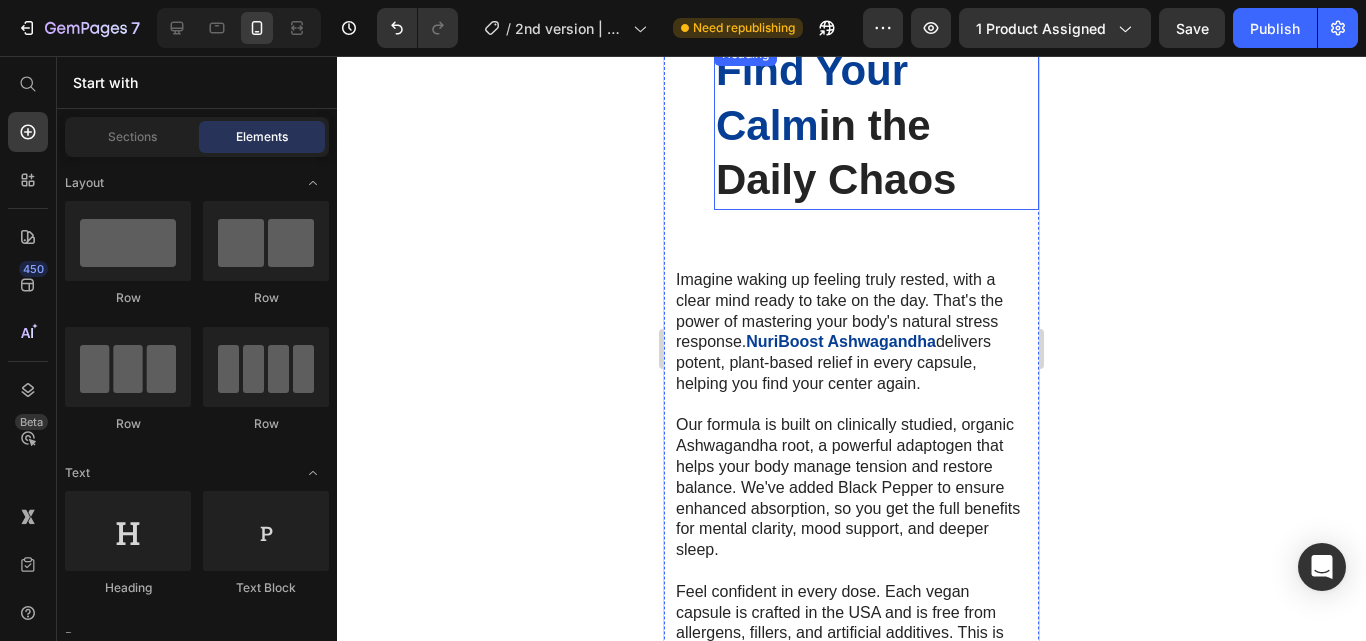 click on "Find Your Calm  in the Daily Chaos" at bounding box center (876, 126) 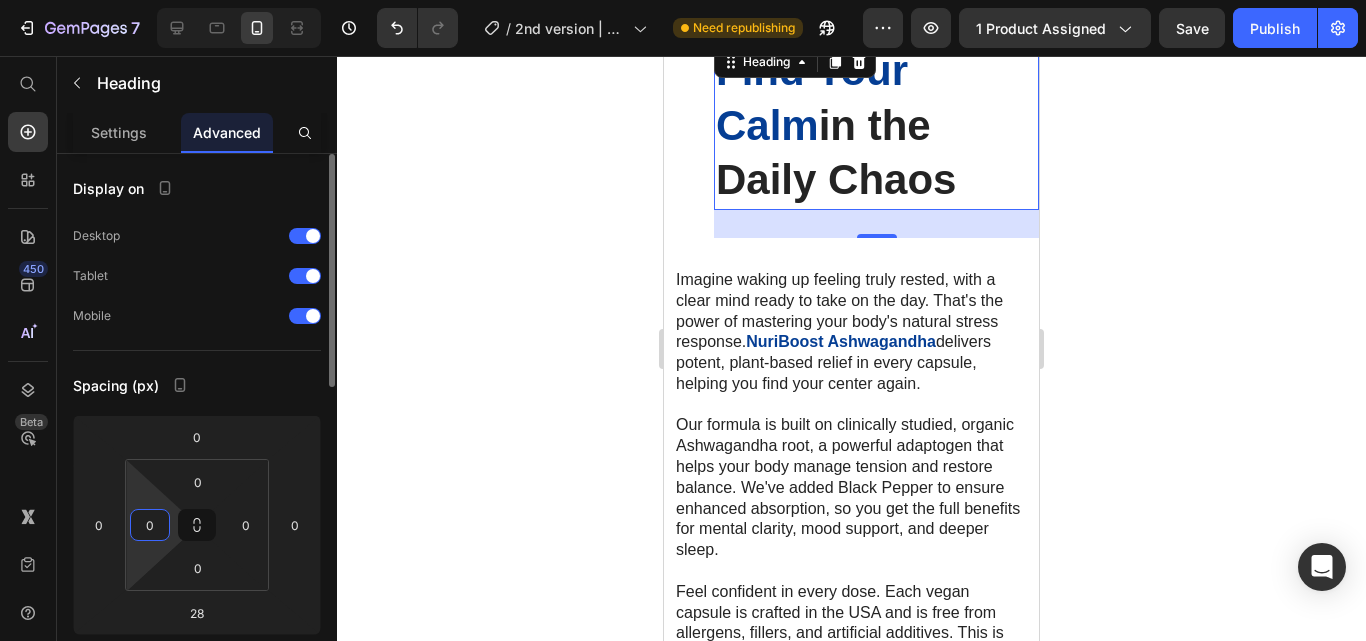 click on "0" at bounding box center (150, 525) 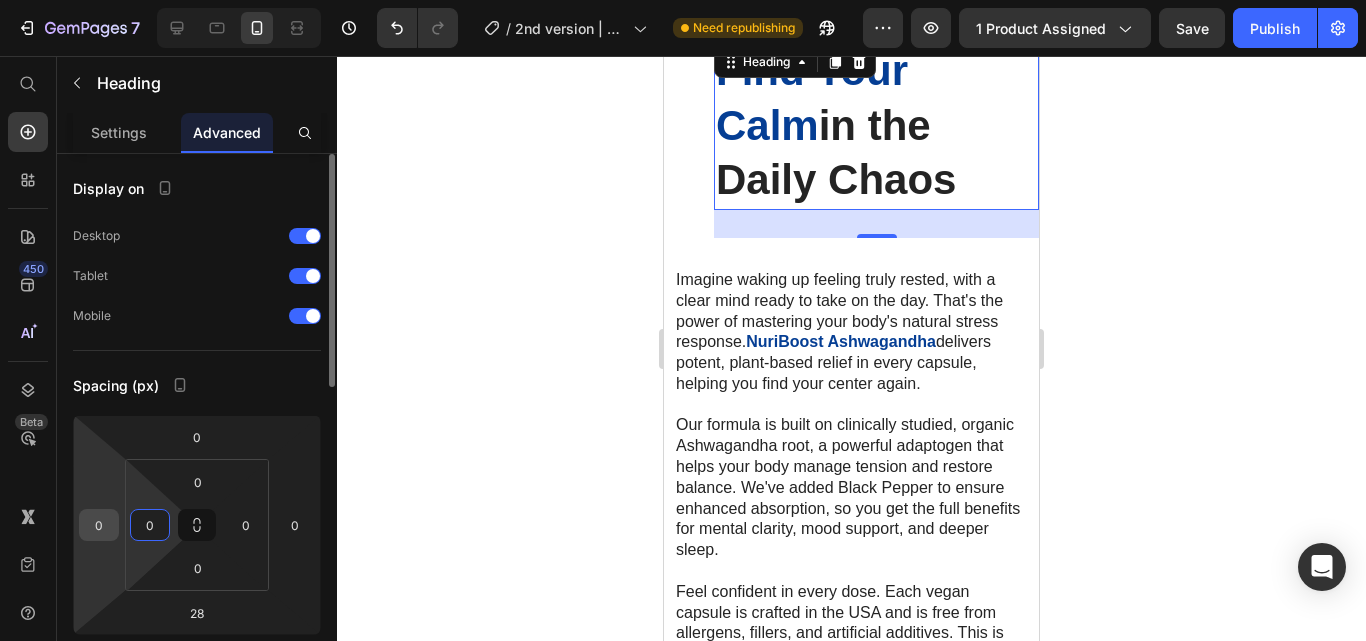 click on "0" at bounding box center [99, 525] 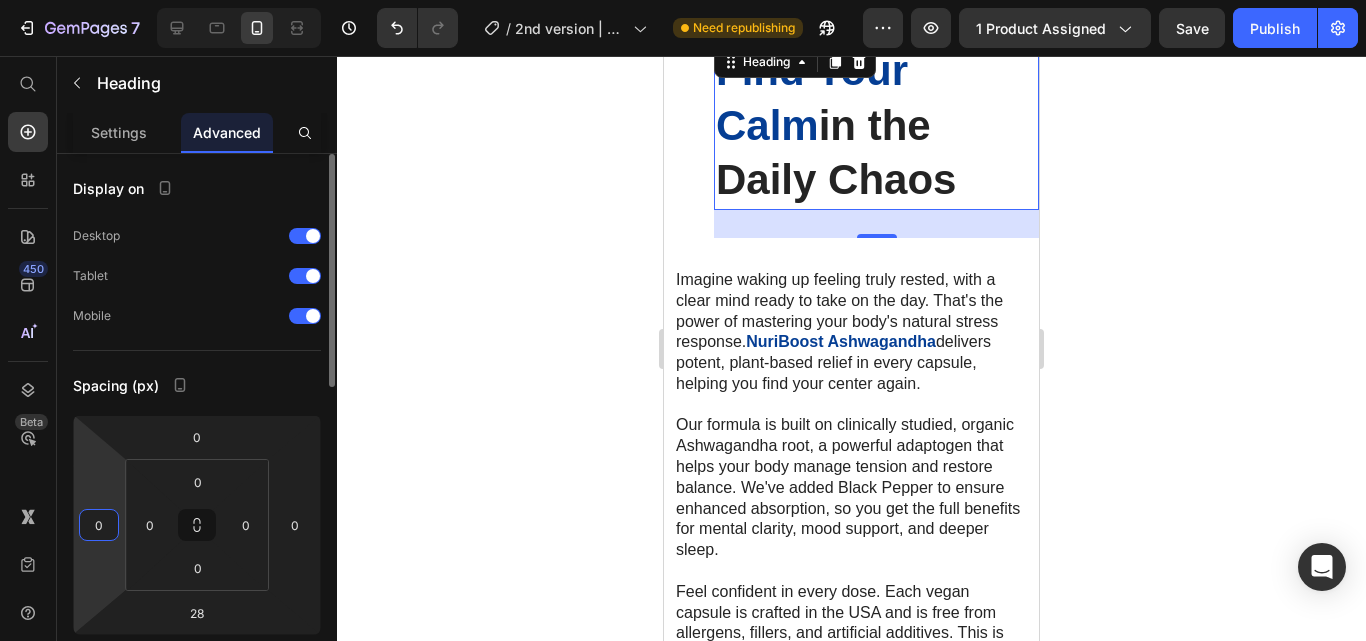 click on "Spacing (px)" at bounding box center (197, 385) 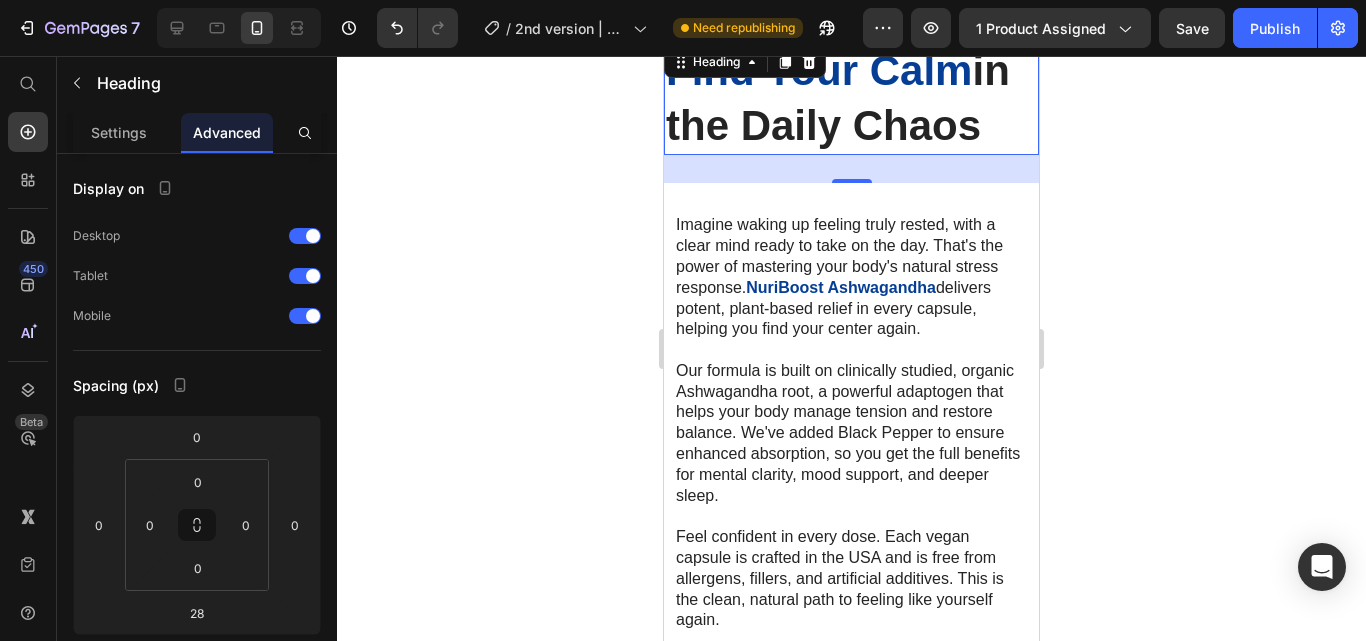 click 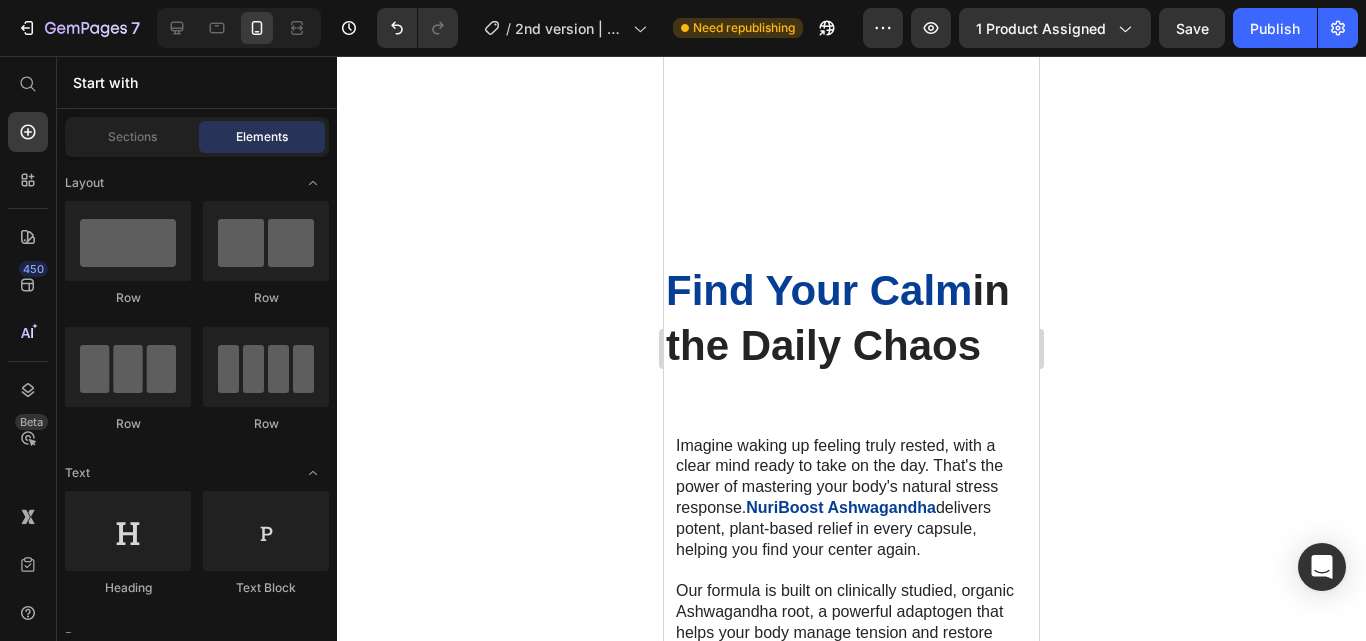 scroll, scrollTop: 2387, scrollLeft: 0, axis: vertical 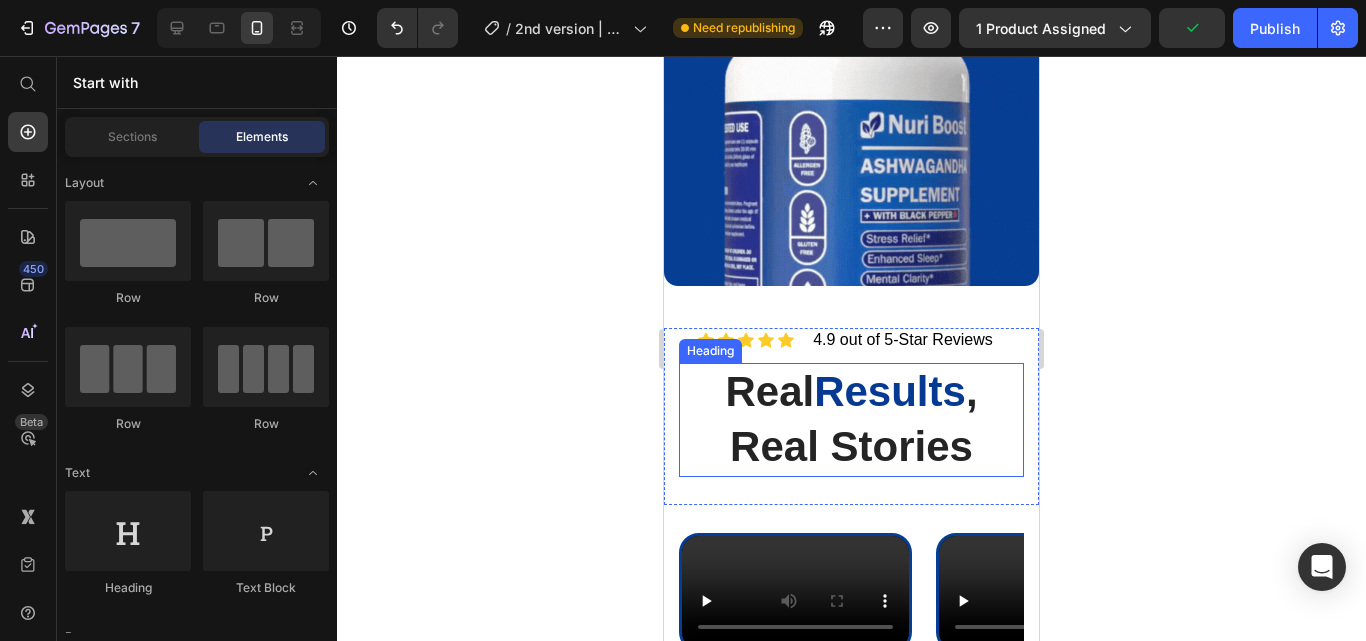 click on "Real  Results , Real Stories" at bounding box center (851, 419) 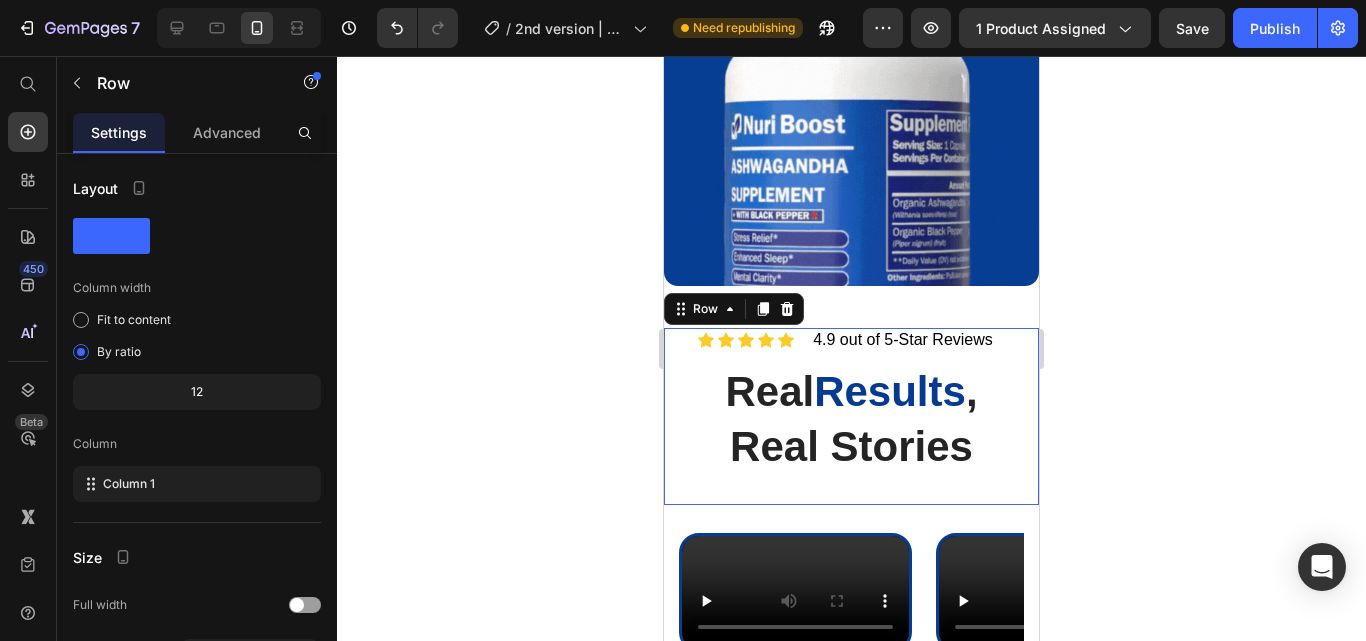 click on "Icon Icon Icon Icon Icon Icon List 4.9 out of 5-Star Reviews Text Block Row Real  Results , Real Stories Heading Row   0" at bounding box center [851, 416] 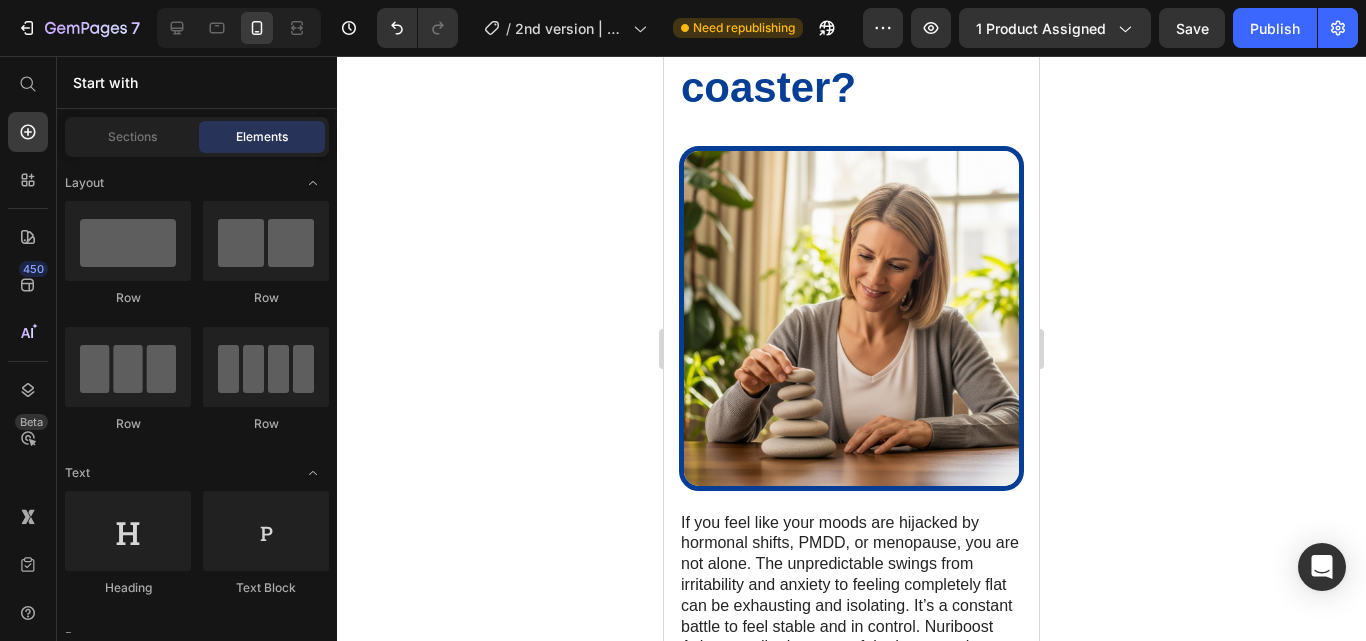 scroll, scrollTop: 3413, scrollLeft: 0, axis: vertical 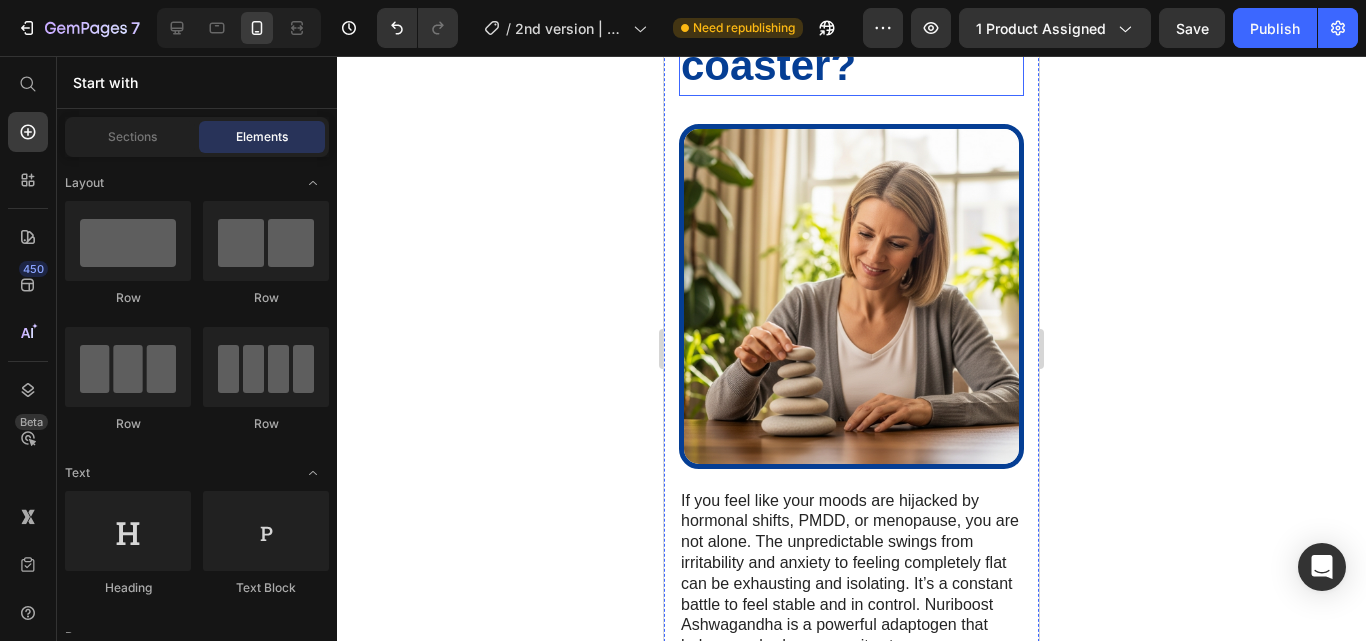 click on "Tired of the Emotional  Rollercoaster?" at bounding box center [851, 12] 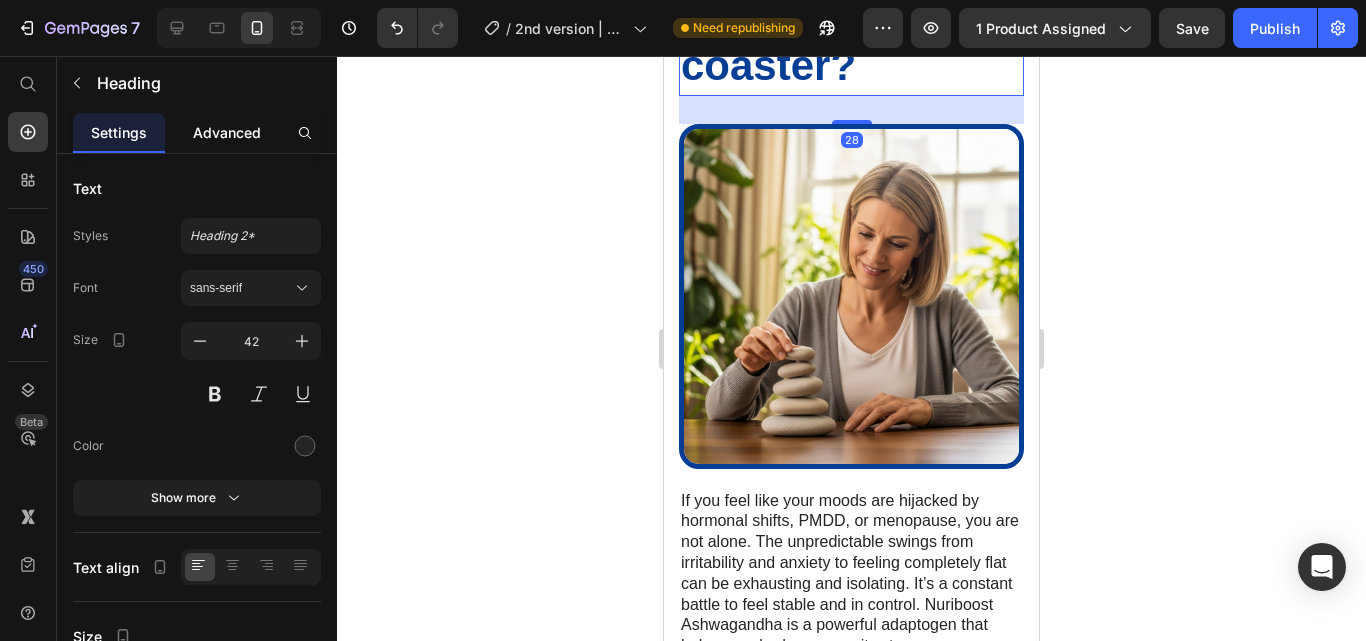 click on "Advanced" 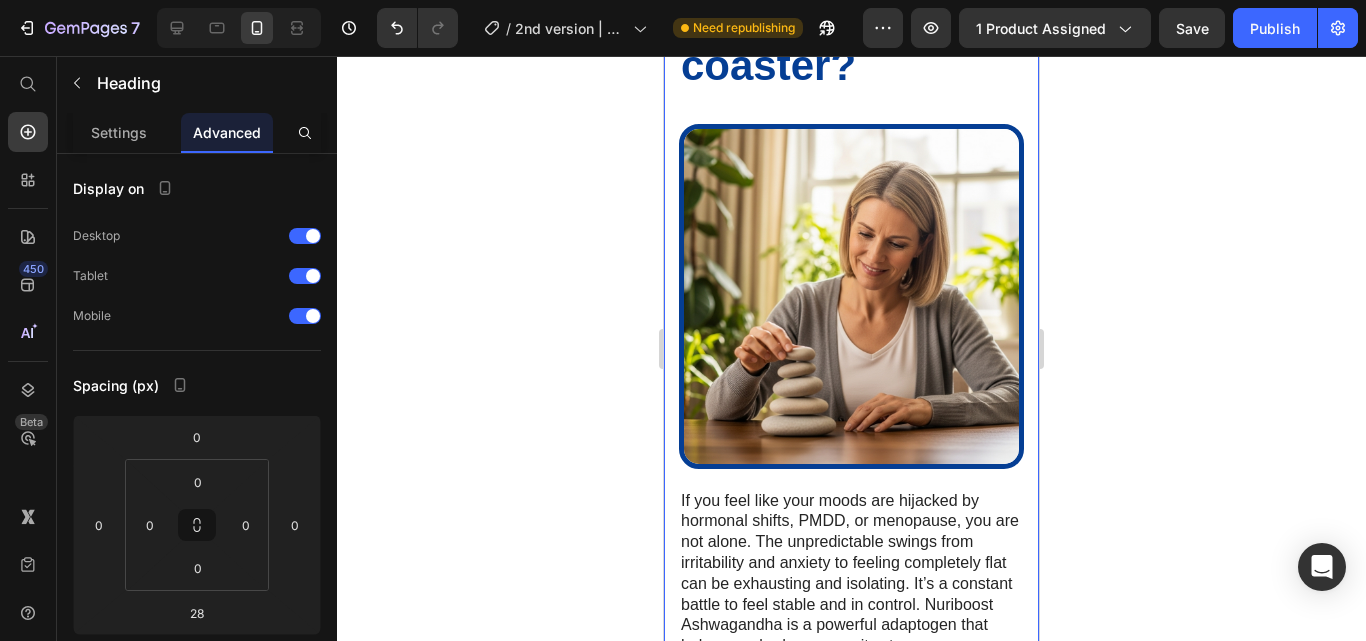 click on "Tired of the Emotional  Rollercoaster? Heading Image If you feel like your moods are hijacked by hormonal shifts, PMDD, or menopause, you are not alone. The unpredictable swings from irritability and anxiety to feeling completely flat can be exhausting and isolating. It’s a constant battle to feel stable and in control. Nuriboost Ashwagandha is a powerful adaptogen that helps your body manage its stress response, promoting a natural return to a calm, centered, and emotionally balanced state of being. Text Block Row   0" at bounding box center (851, 325) 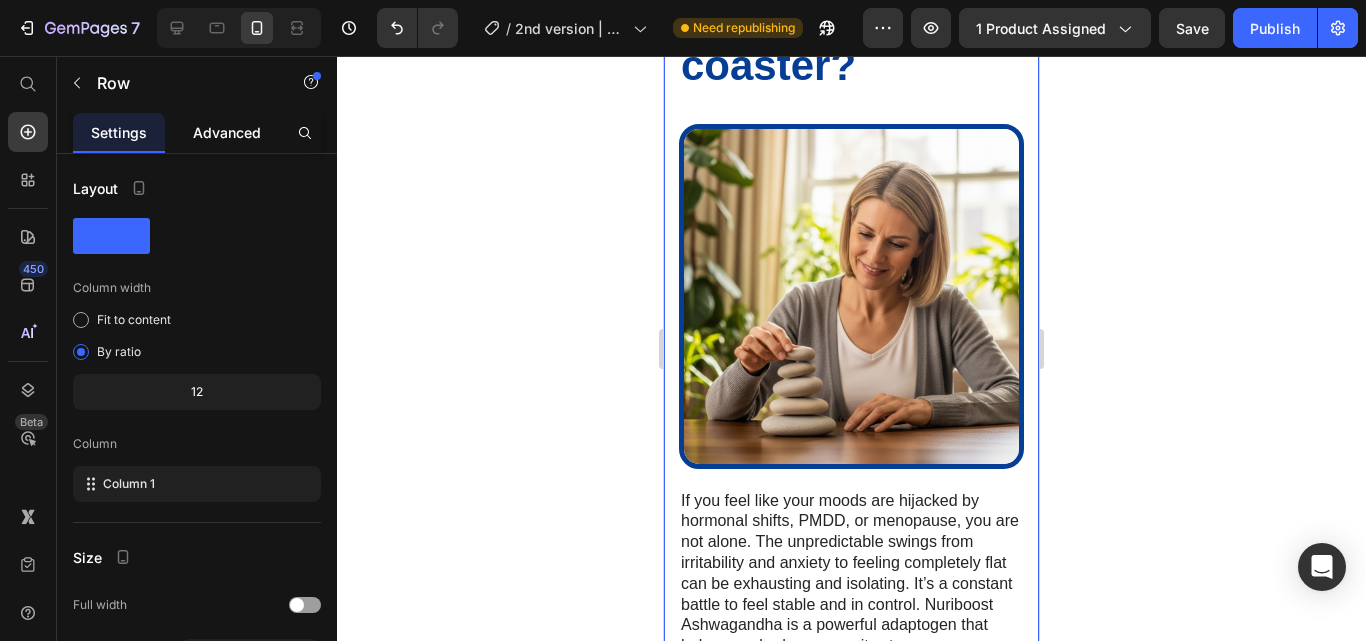 click on "Advanced" 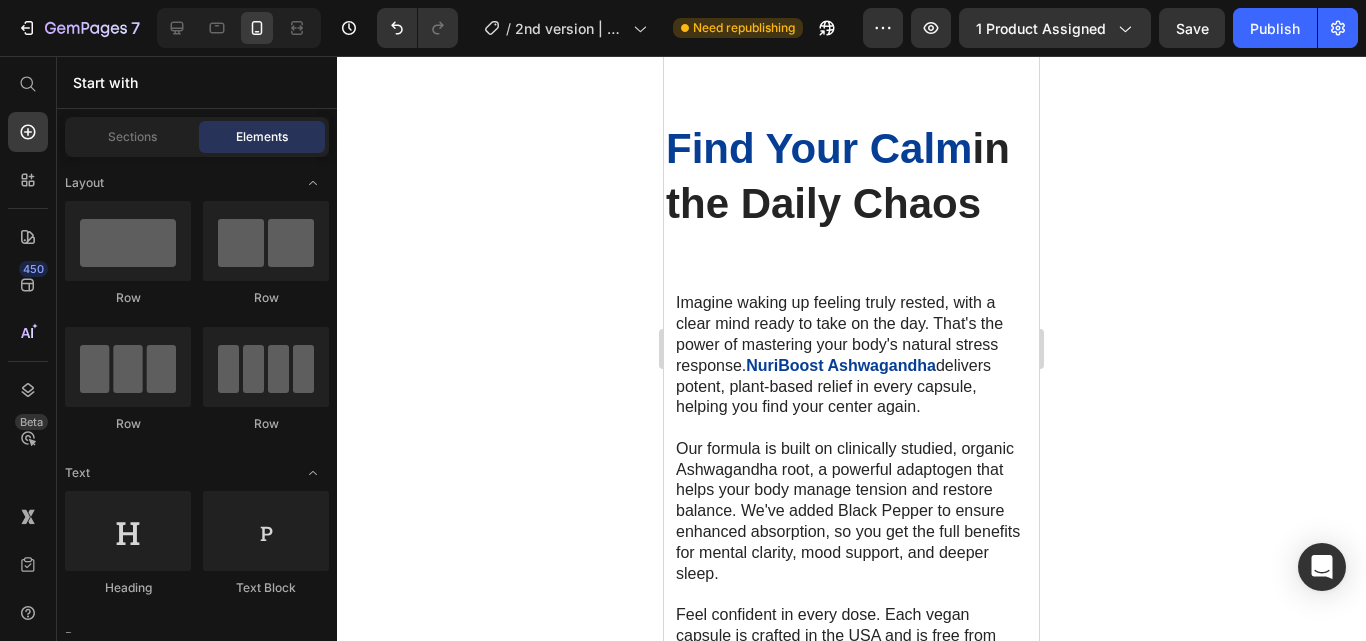 scroll, scrollTop: 1807, scrollLeft: 0, axis: vertical 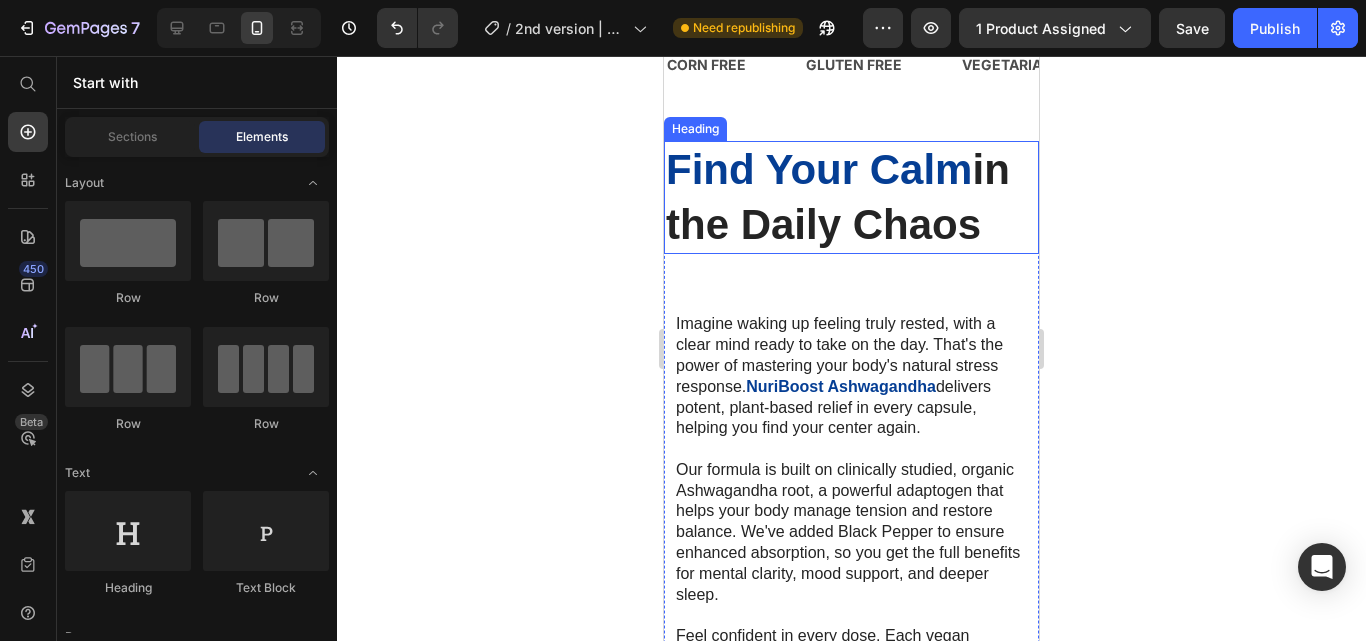 click on "in the Daily Chaos" at bounding box center (838, 197) 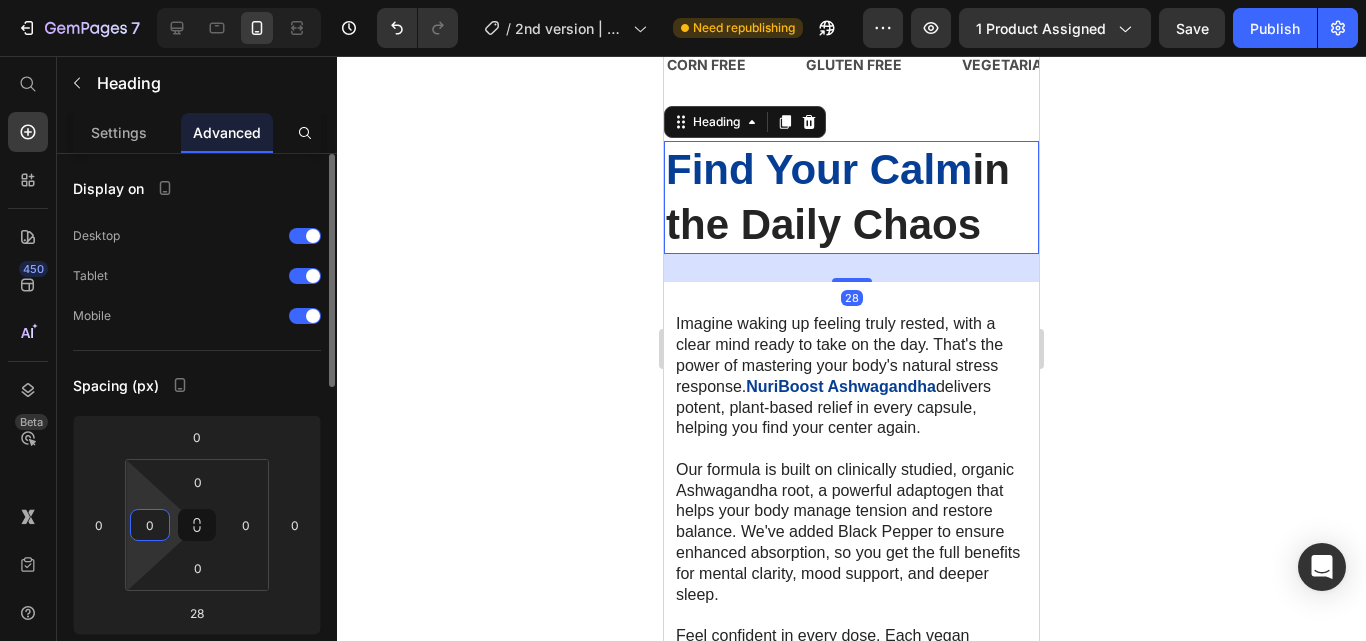 click on "0" at bounding box center [150, 525] 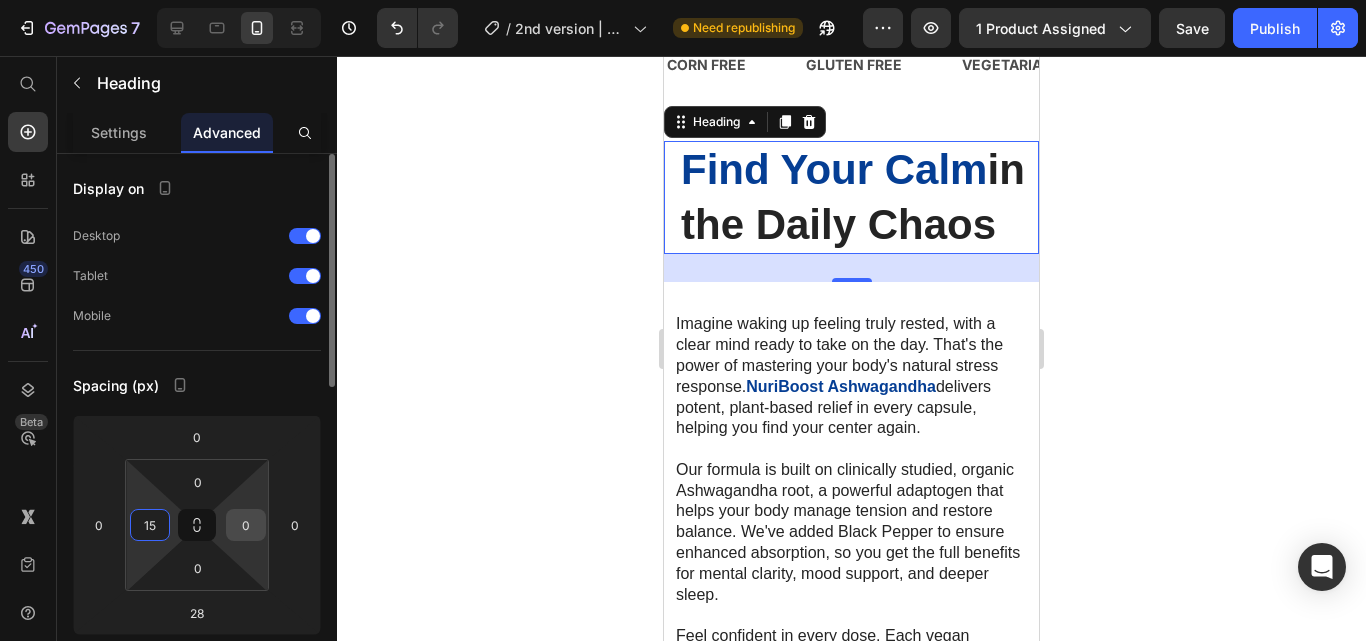type on "15" 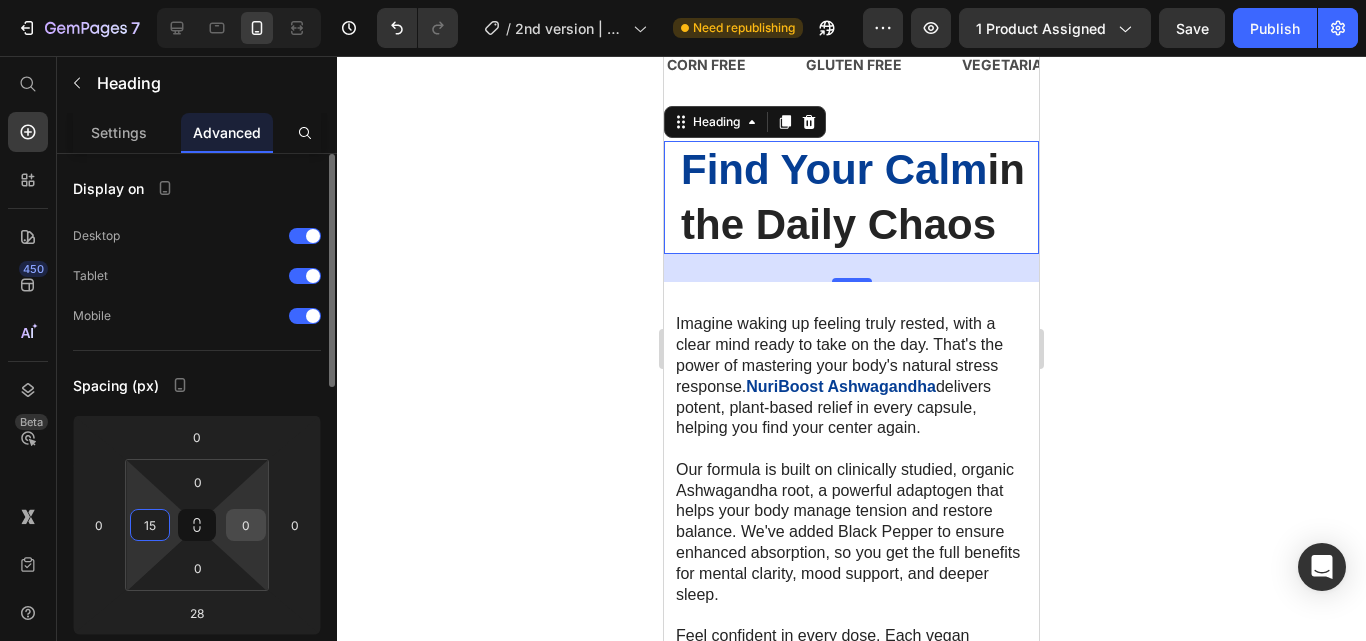 click on "0" at bounding box center (246, 525) 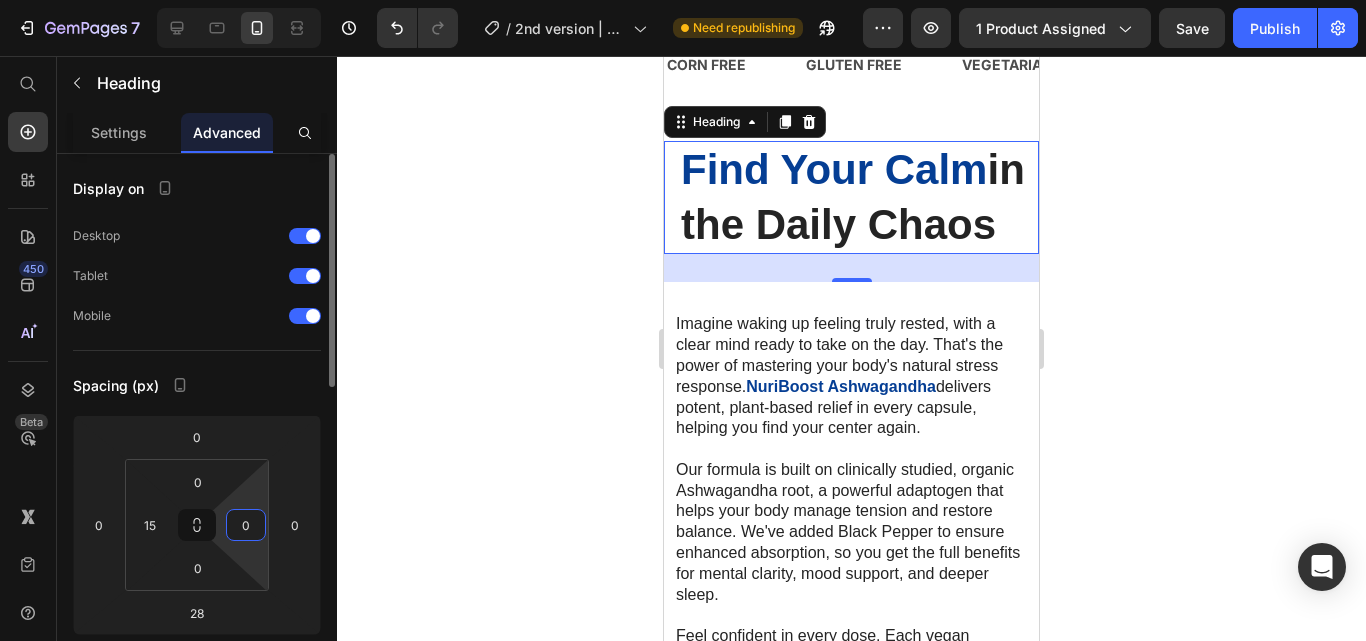 click on "0" at bounding box center [246, 525] 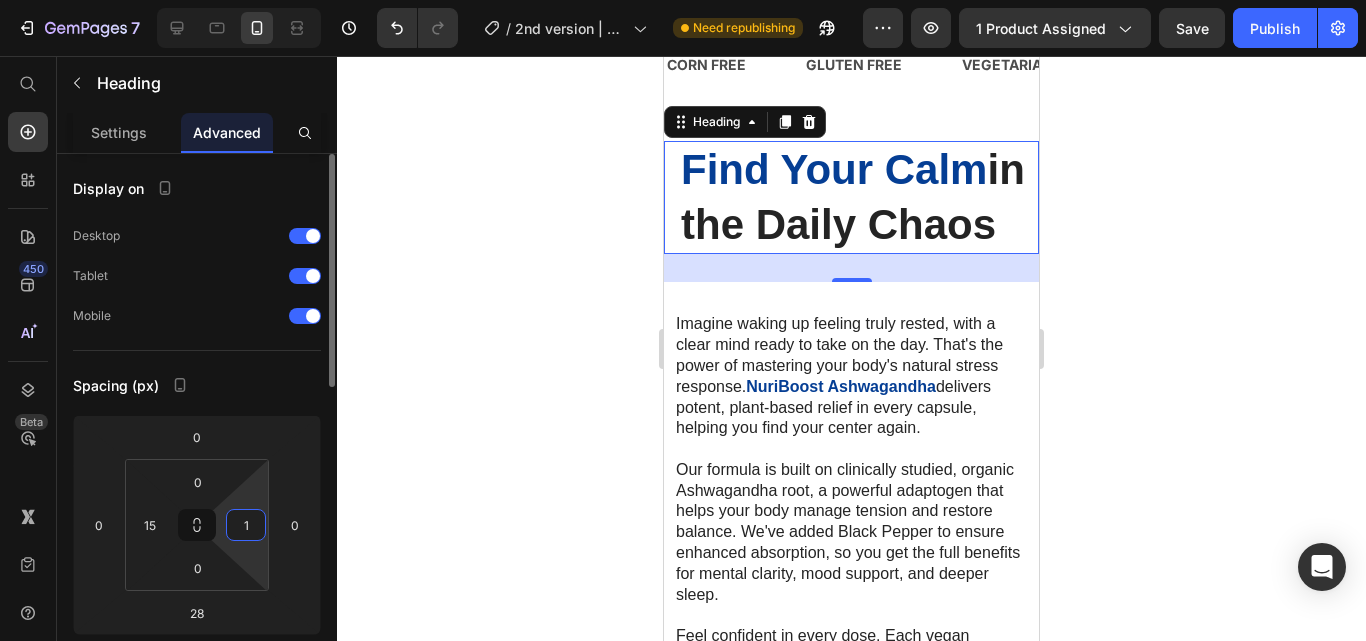 type on "15" 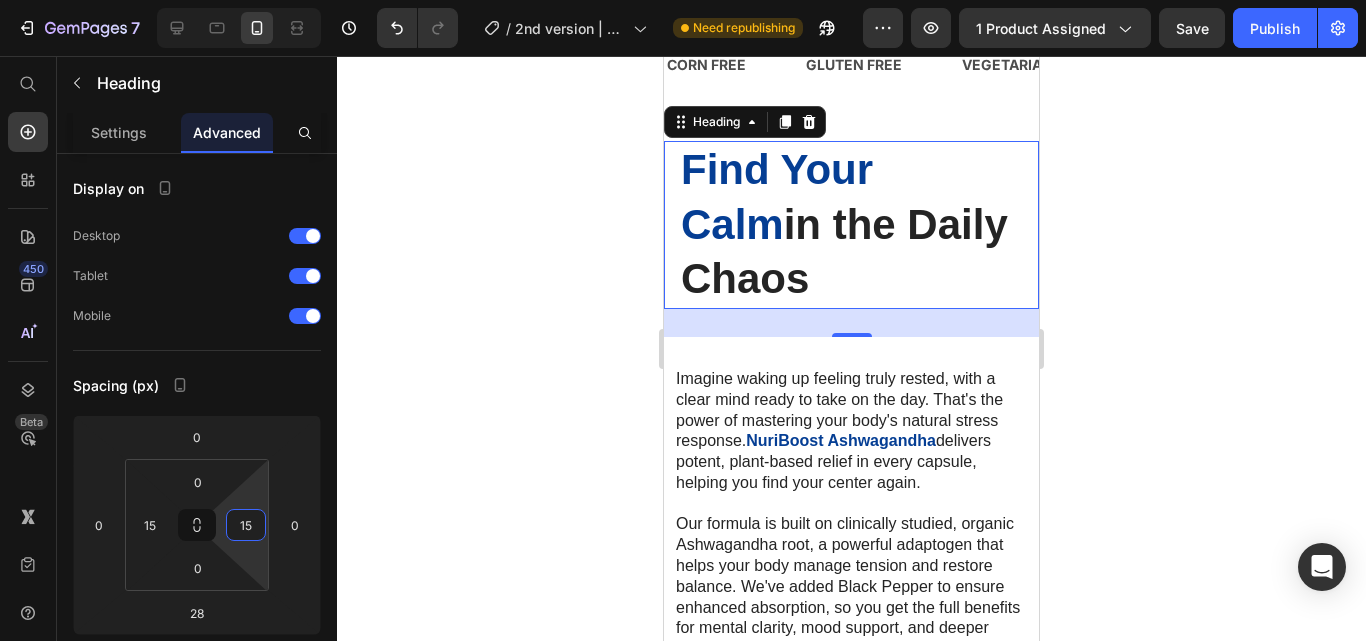 click 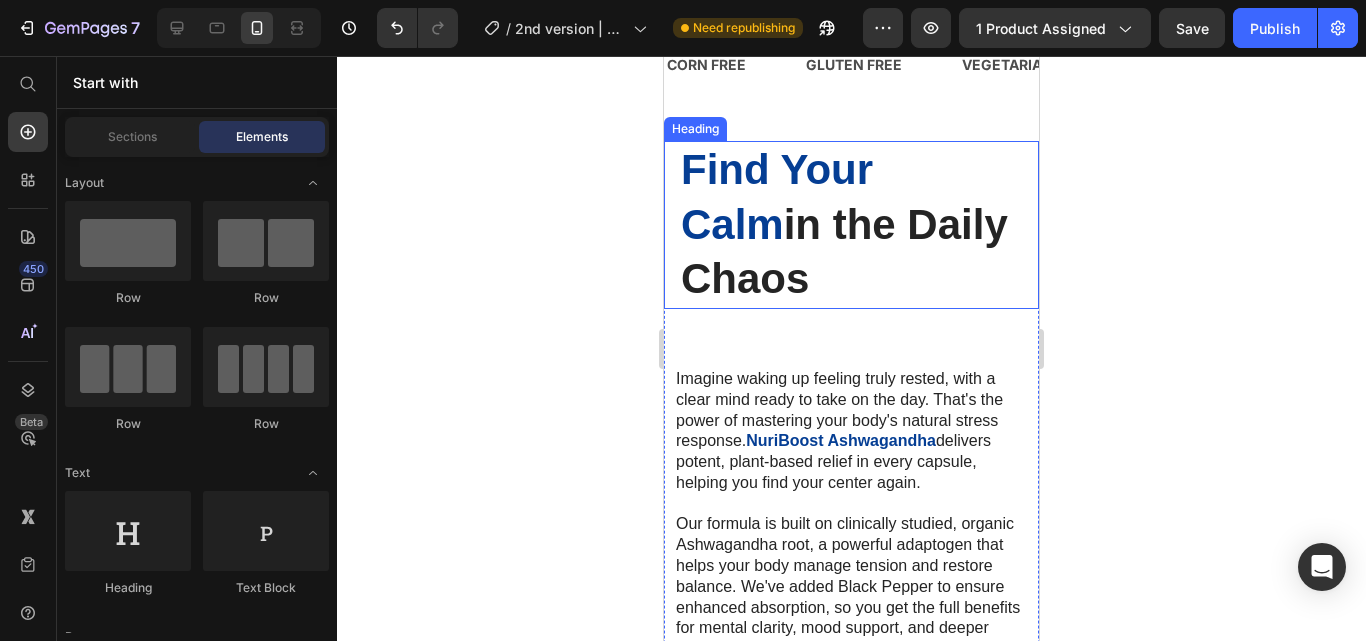 click on "in the Daily Chaos" at bounding box center (844, 252) 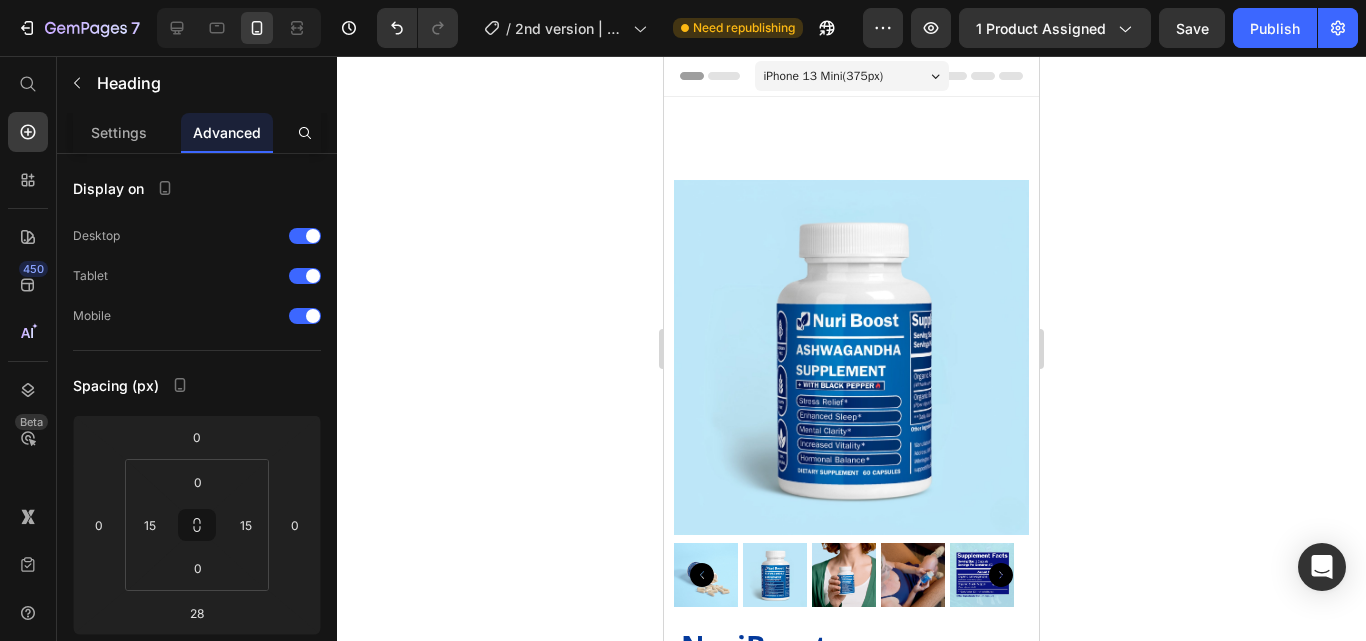 scroll, scrollTop: 1807, scrollLeft: 0, axis: vertical 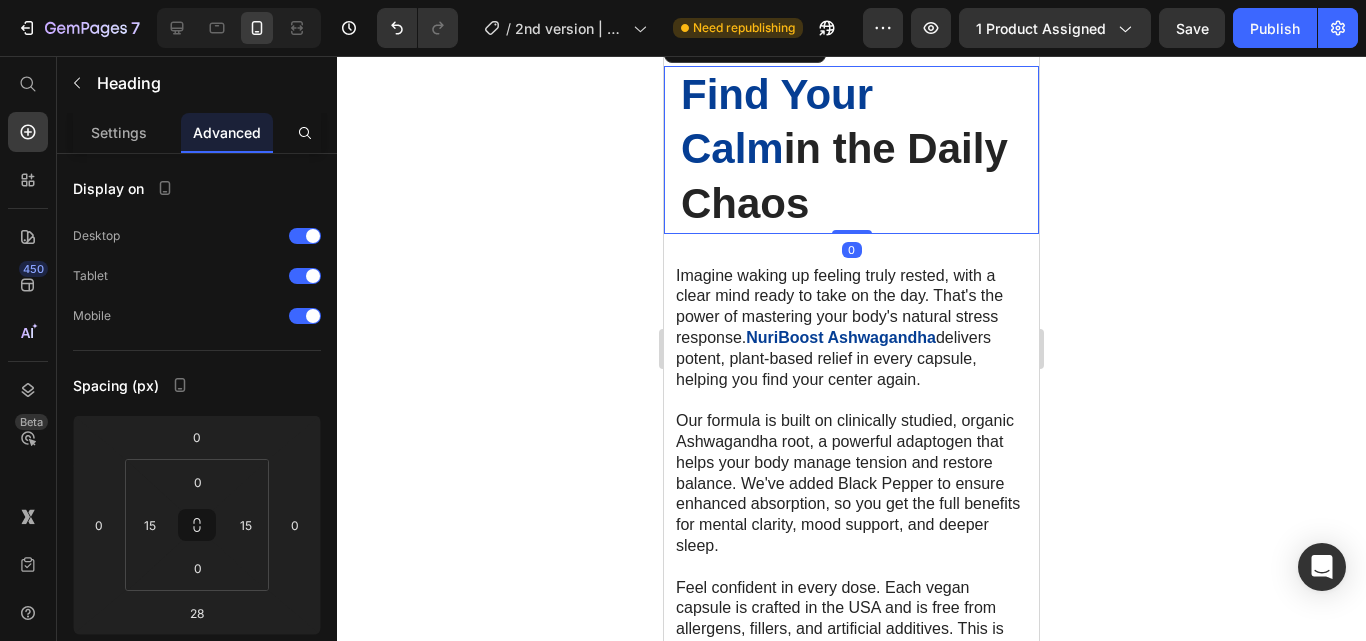 click on "Find Your Calm  in the Daily Chaos Heading   0" at bounding box center (851, 150) 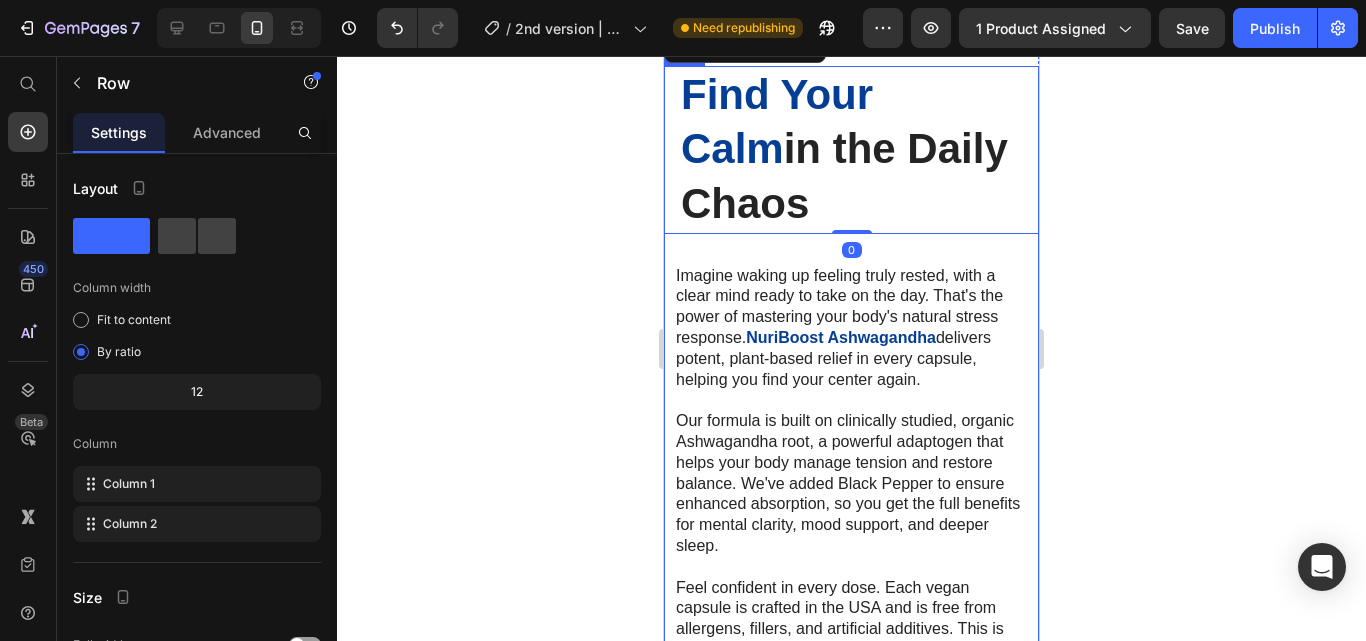 click on "Find Your Calm  in the Daily Chaos Heading   0 Imagine waking up feeling truly rested, with a clear mind ready to take on the day. That's the power of mastering your body's natural stress response.  NuriBoost Ashwagandha  delivers potent, plant-based relief in every capsule, helping you find your center again.   Our formula is built on clinically studied, organic Ashwagandha root, a powerful adaptogen that helps your body manage tension and restore balance. We've added Black Pepper to ensure enhanced absorption, so you get the full benefits for mental clarity, mood support, and deeper sleep.   Feel confident in every dose. Each vegan capsule is crafted in the USA and is free from allergens, fillers, and artificial additives. This is the clean, natural path to feeling like yourself again. Text Block" at bounding box center [851, 385] 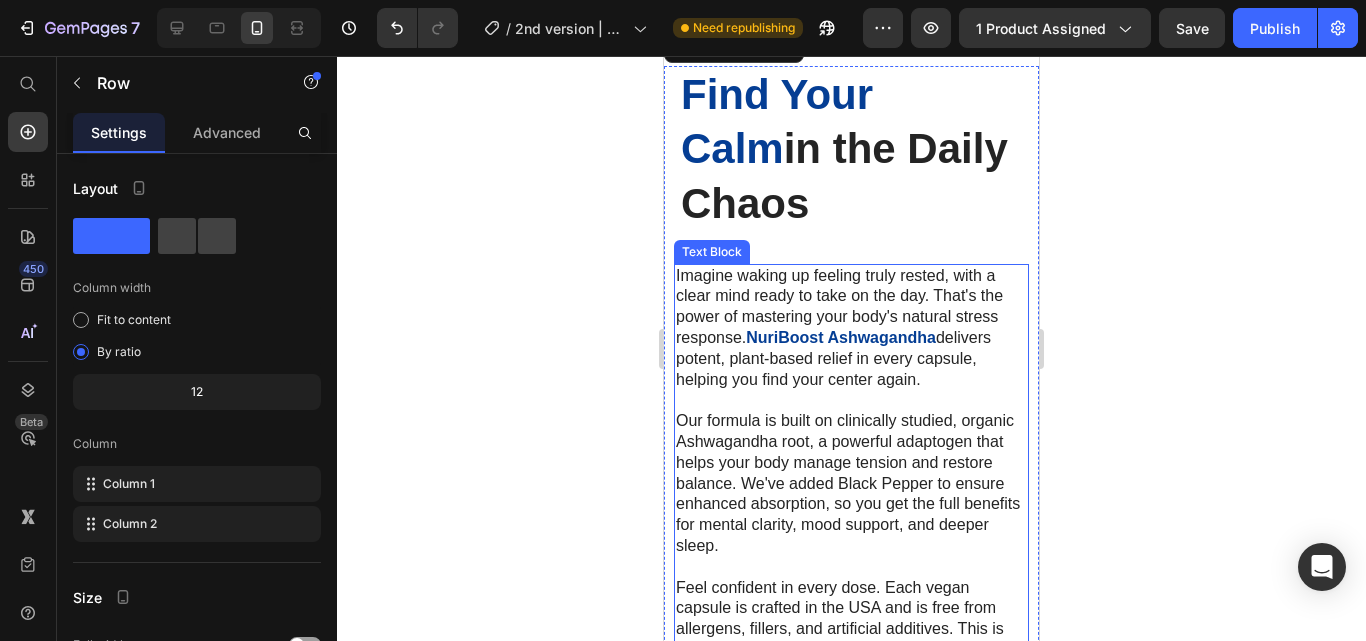 click on "Imagine waking up feeling truly rested, with a clear mind ready to take on the day. That's the power of mastering your body's natural stress response.  NuriBoost Ashwagandha  delivers potent, plant-based relief in every capsule, helping you find your center again." at bounding box center [851, 328] 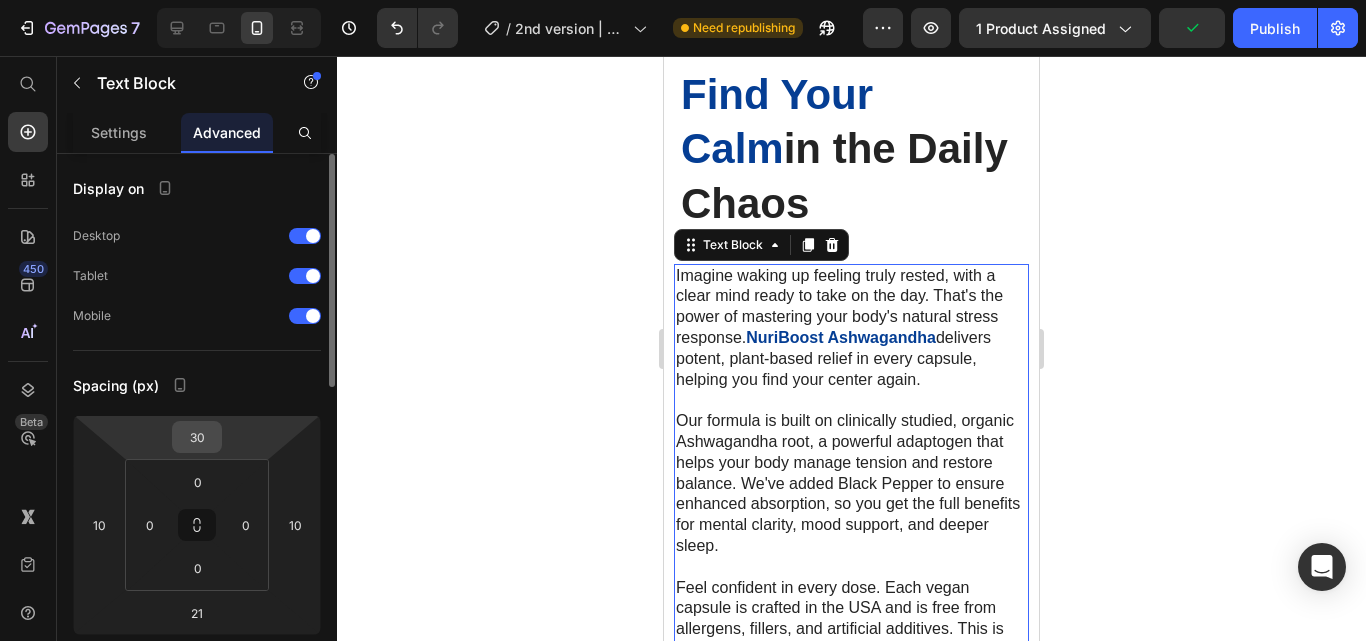 click on "30" at bounding box center (197, 437) 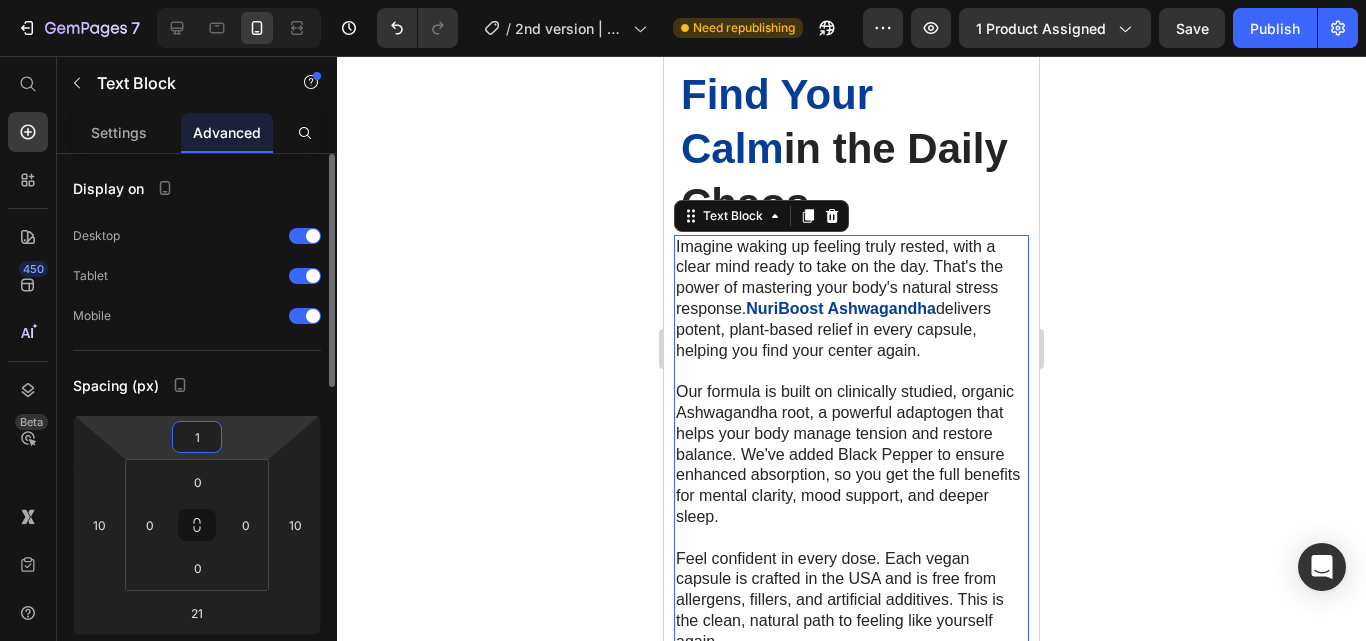 type on "10" 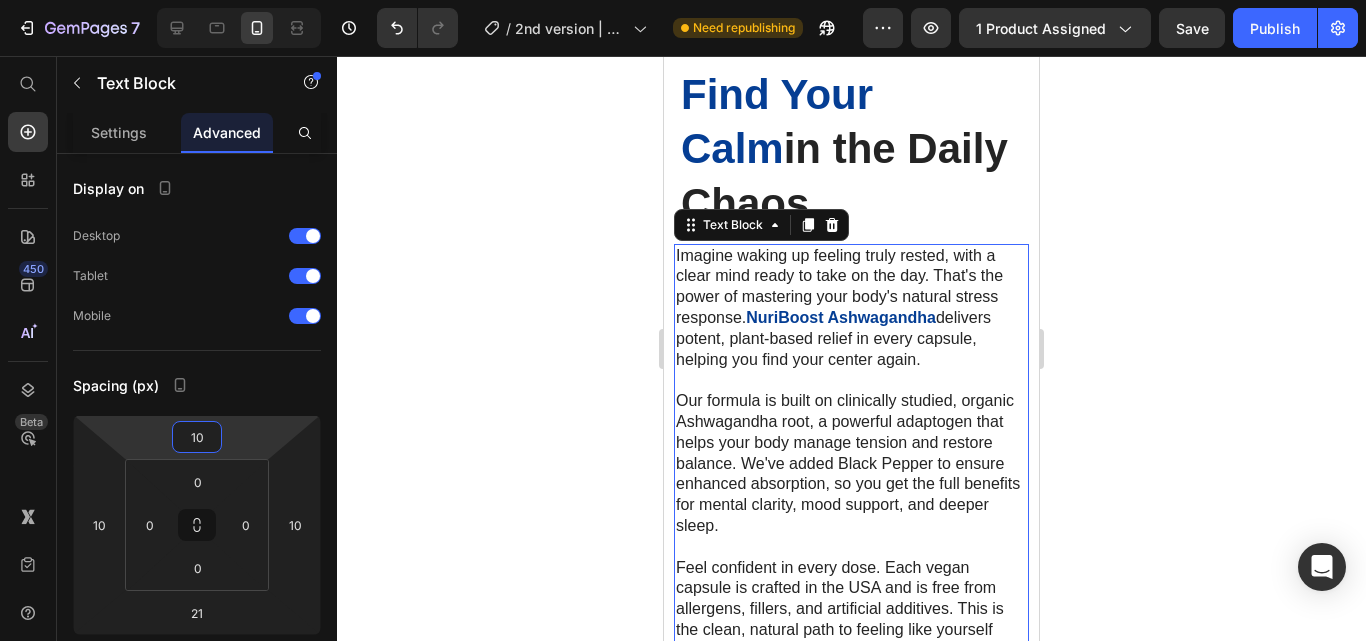 click 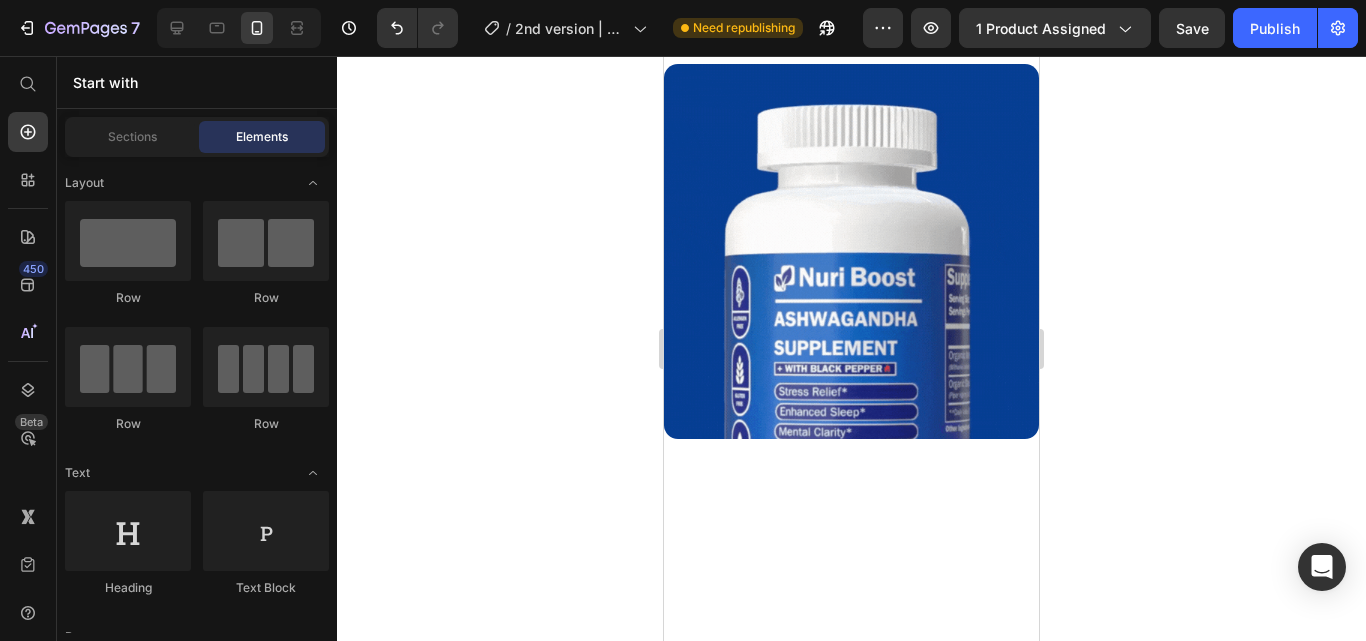 scroll, scrollTop: 1786, scrollLeft: 0, axis: vertical 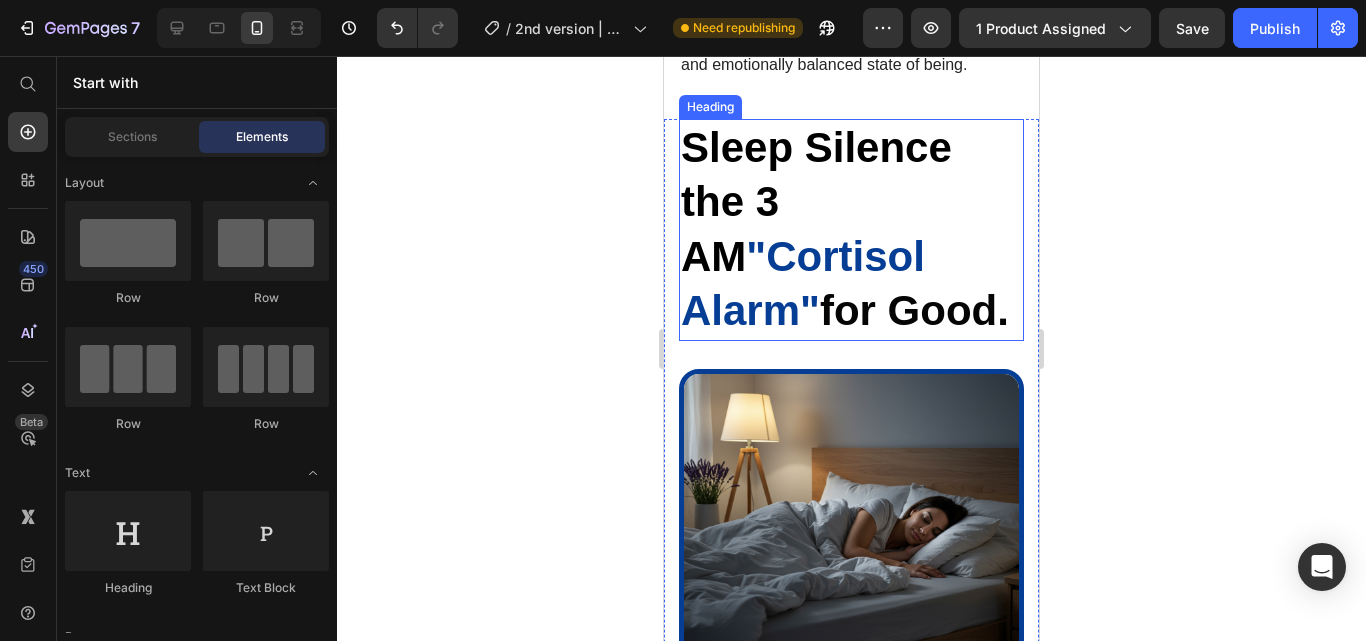 click on "Sleep Silence the 3 AM  "Cortisol Alarm"  for Good." at bounding box center [851, 230] 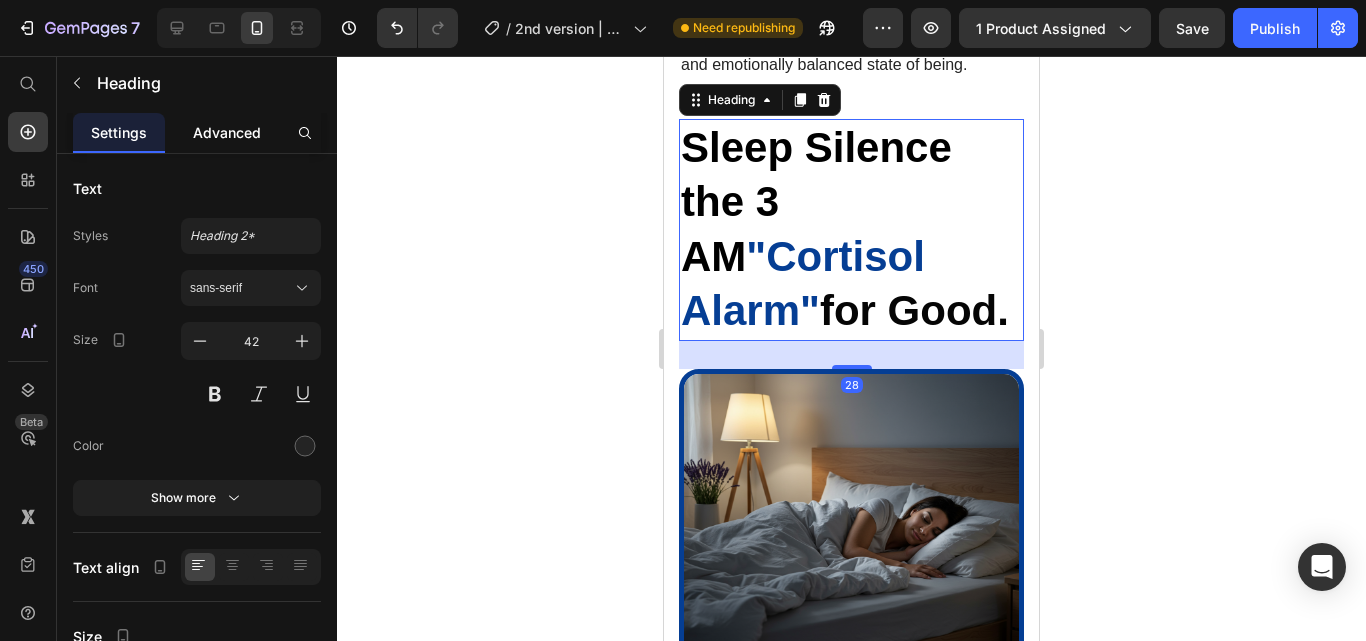 click on "Advanced" 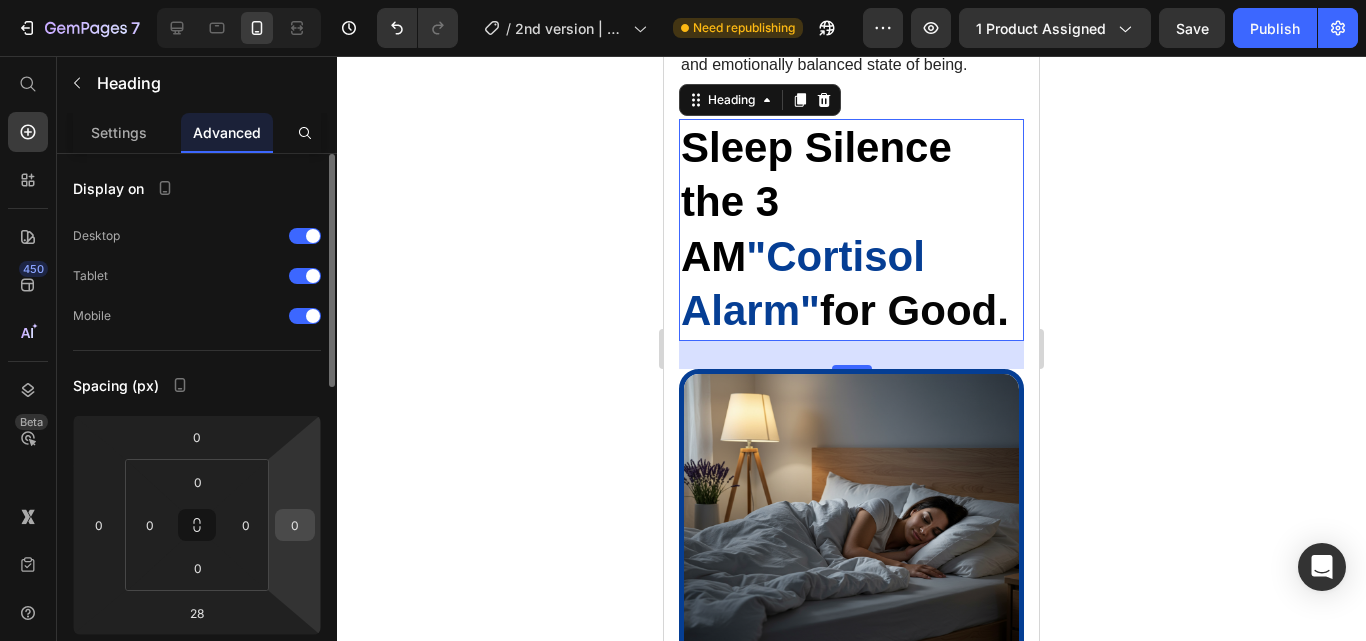click on "0" at bounding box center [295, 525] 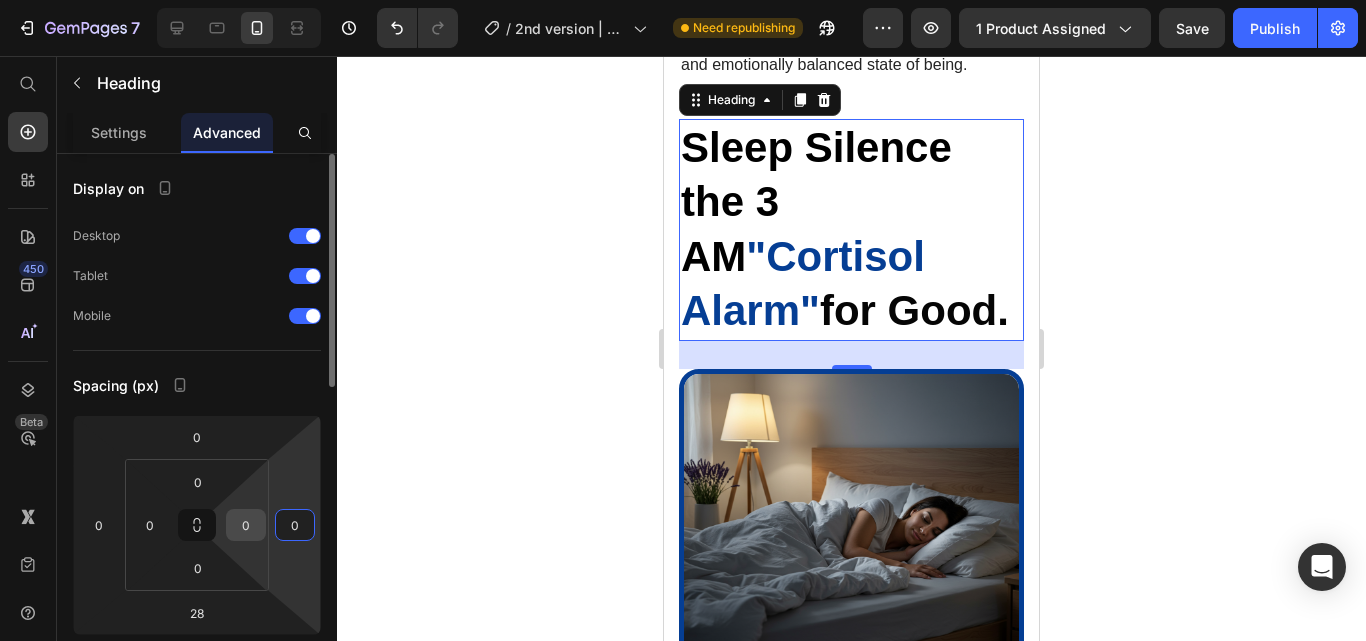 click on "0" at bounding box center (246, 525) 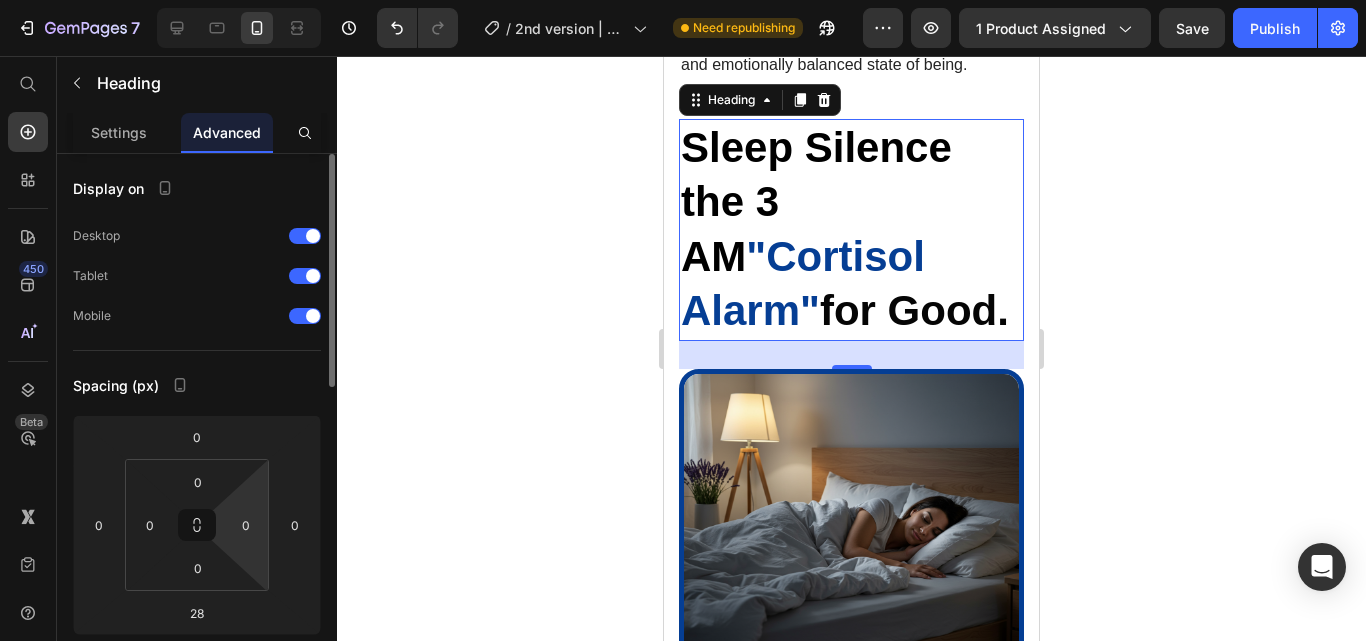 click on "Spacing (px)" at bounding box center (197, 385) 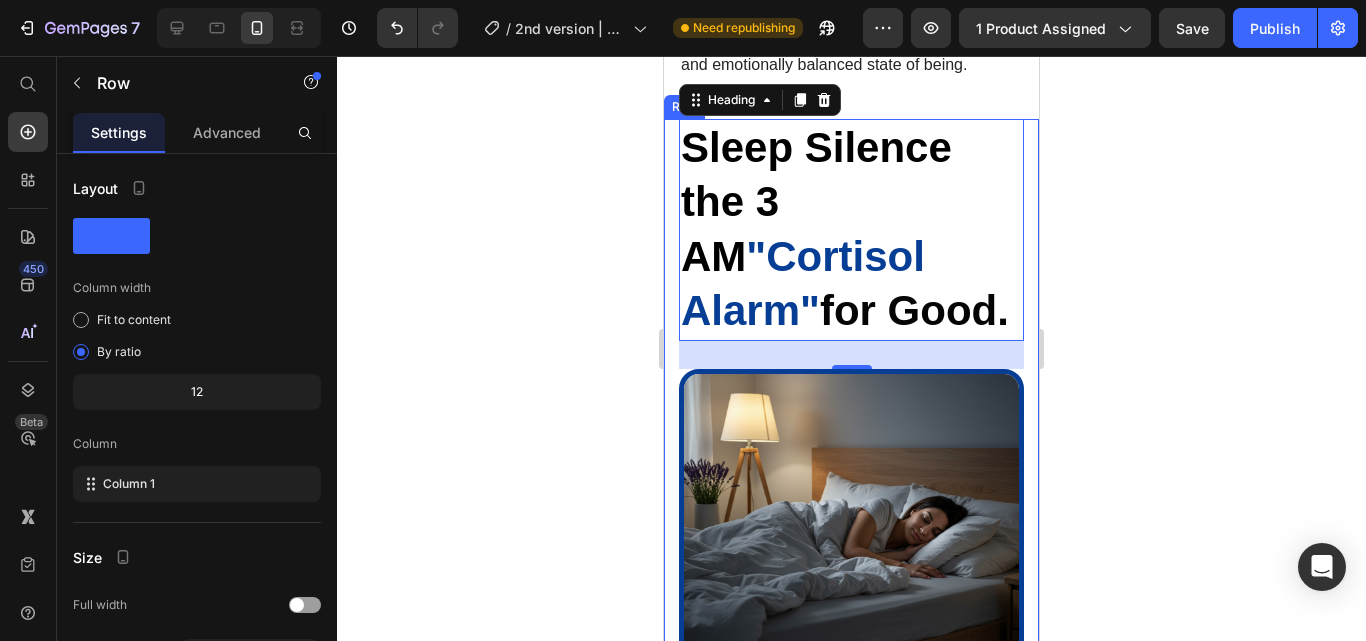click on "Sleep Silence the 3 AM  "Cortisol Alarm"  for Good. Heading   28 Image That jarring feeling of being wide awake at 2 or 3 AM is a classic sign of a dysregulated stress cycle. Your body is releasing the stress hormone, cortisol, at the wrong time, stealing your deep, restorative sleep. You don’t just need more sleep; you need  uninterrupted  sleep. By helping to regulate cortisol levels, Nuriboost Ashwagandha allows you to sleep through the night and wake up feeling genuinely refreshed and ready for your day, not groggy and defeated. Text Block Row" at bounding box center [851, 553] 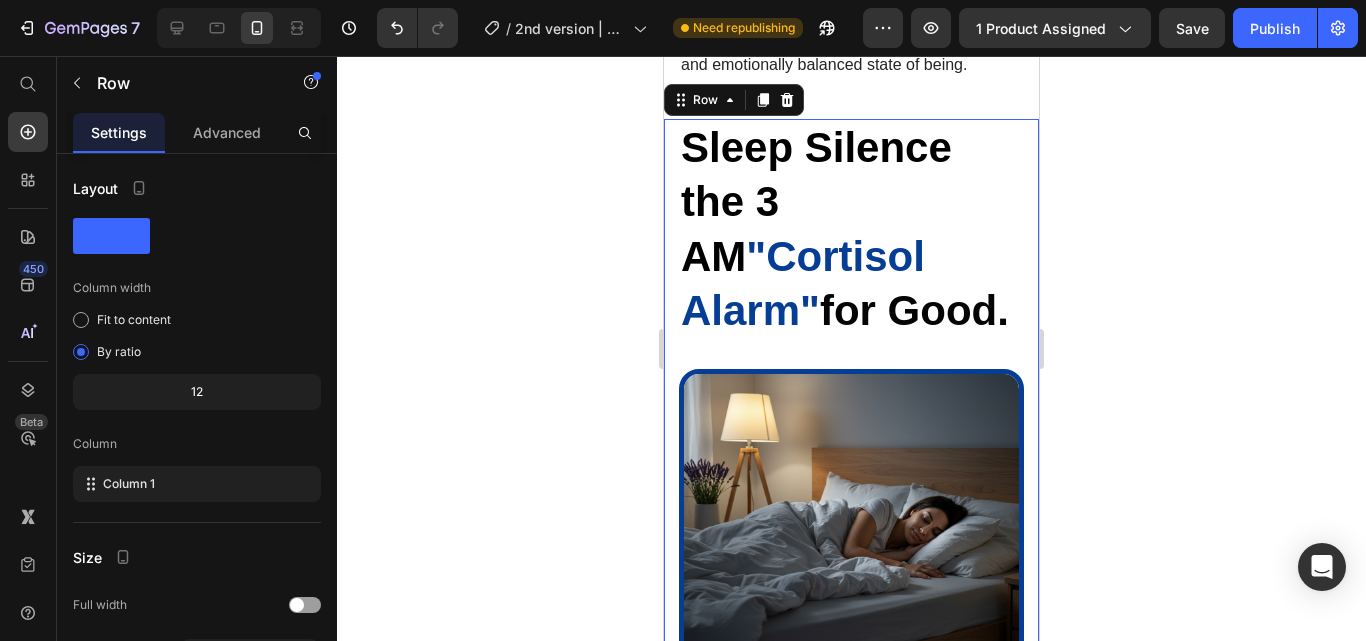drag, startPoint x: 592, startPoint y: 413, endPoint x: 303, endPoint y: 244, distance: 334.7865 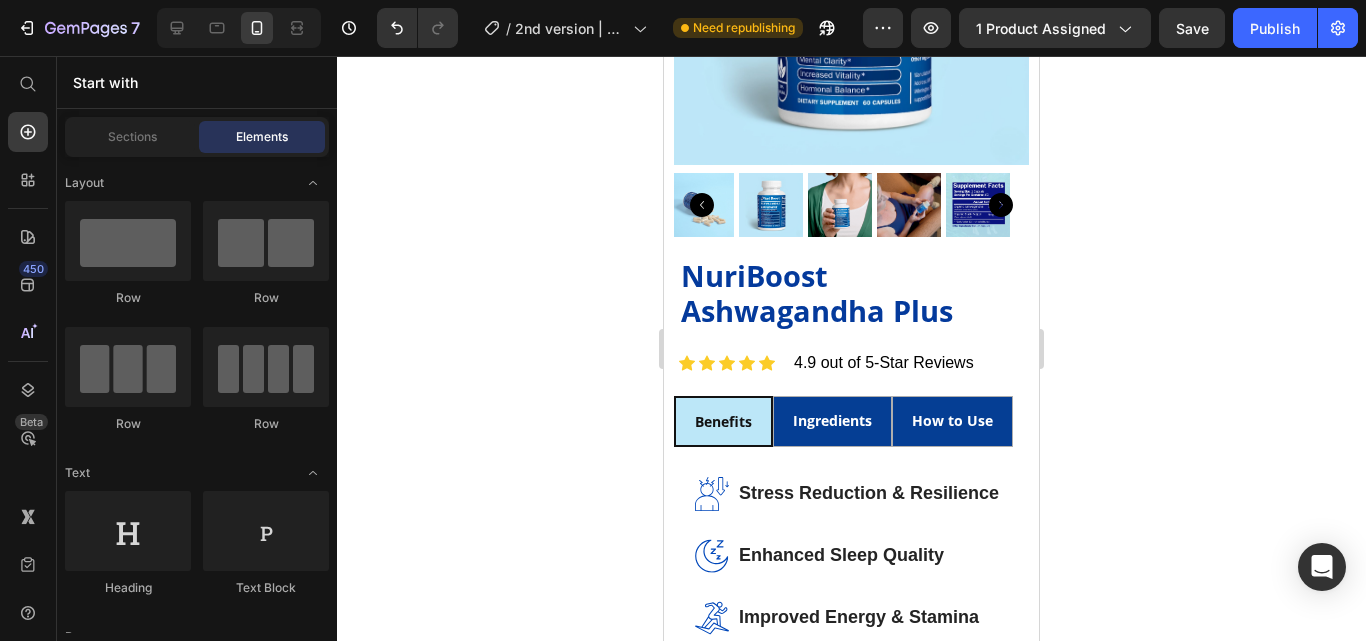 scroll, scrollTop: 0, scrollLeft: 0, axis: both 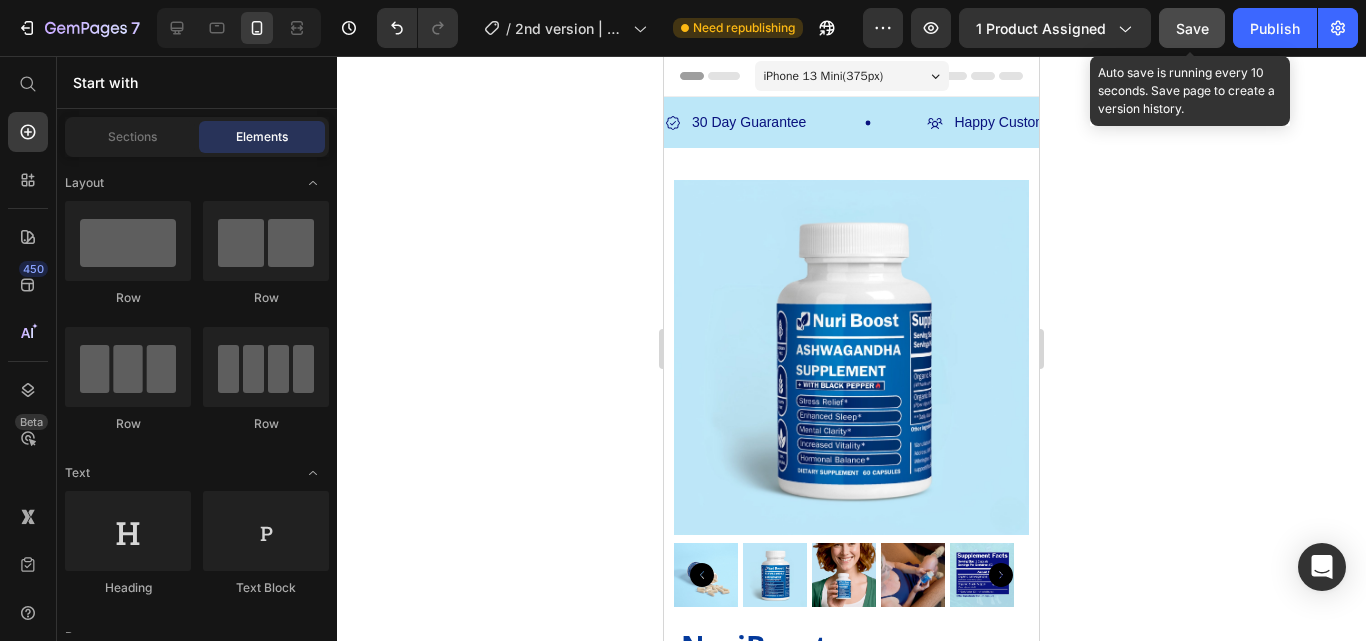 click on "Save" at bounding box center (1192, 28) 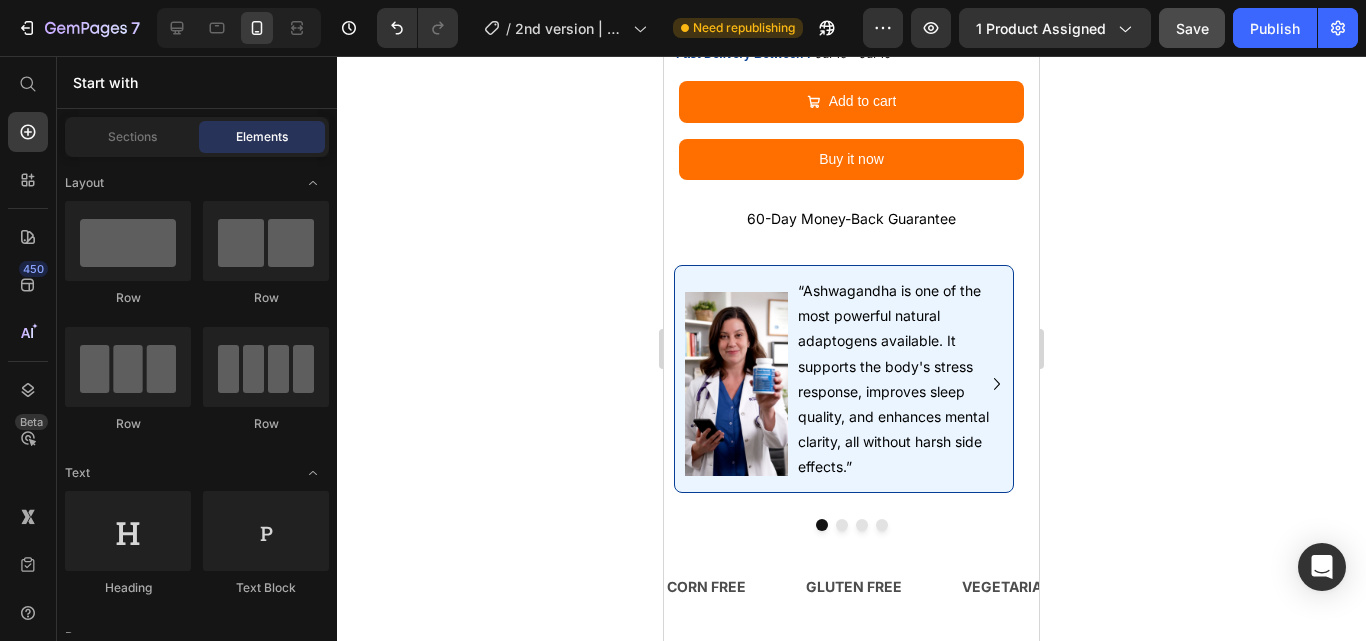 scroll, scrollTop: 1235, scrollLeft: 0, axis: vertical 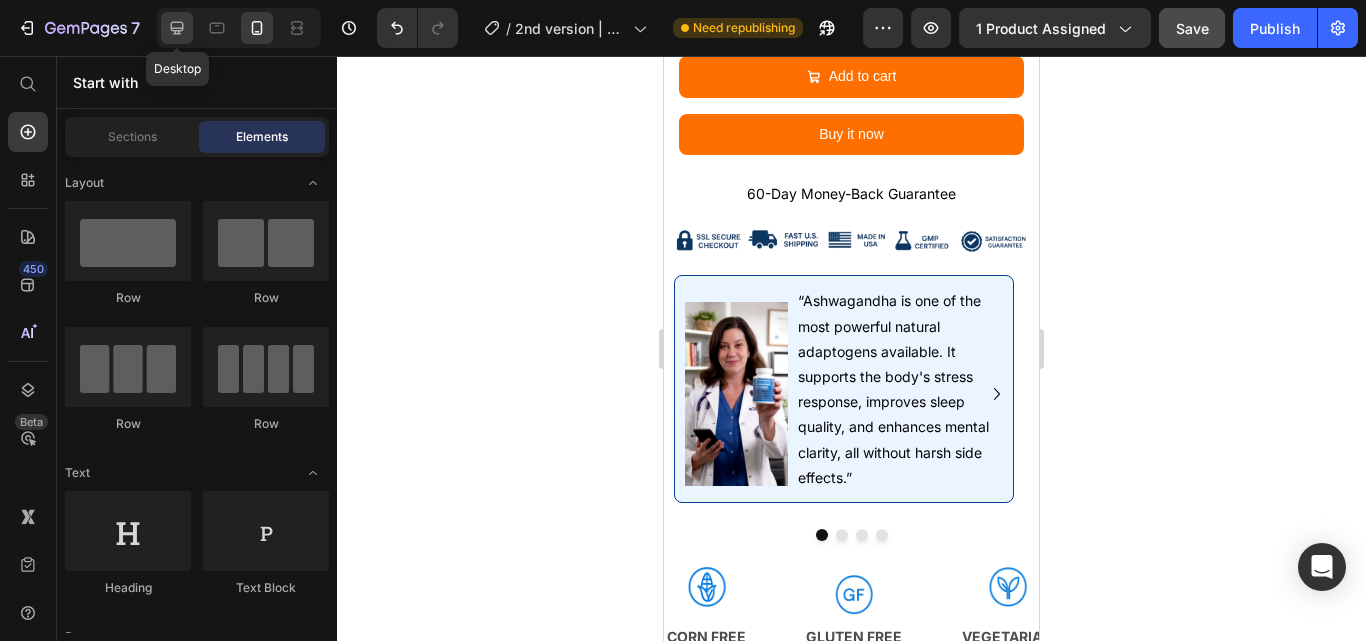click 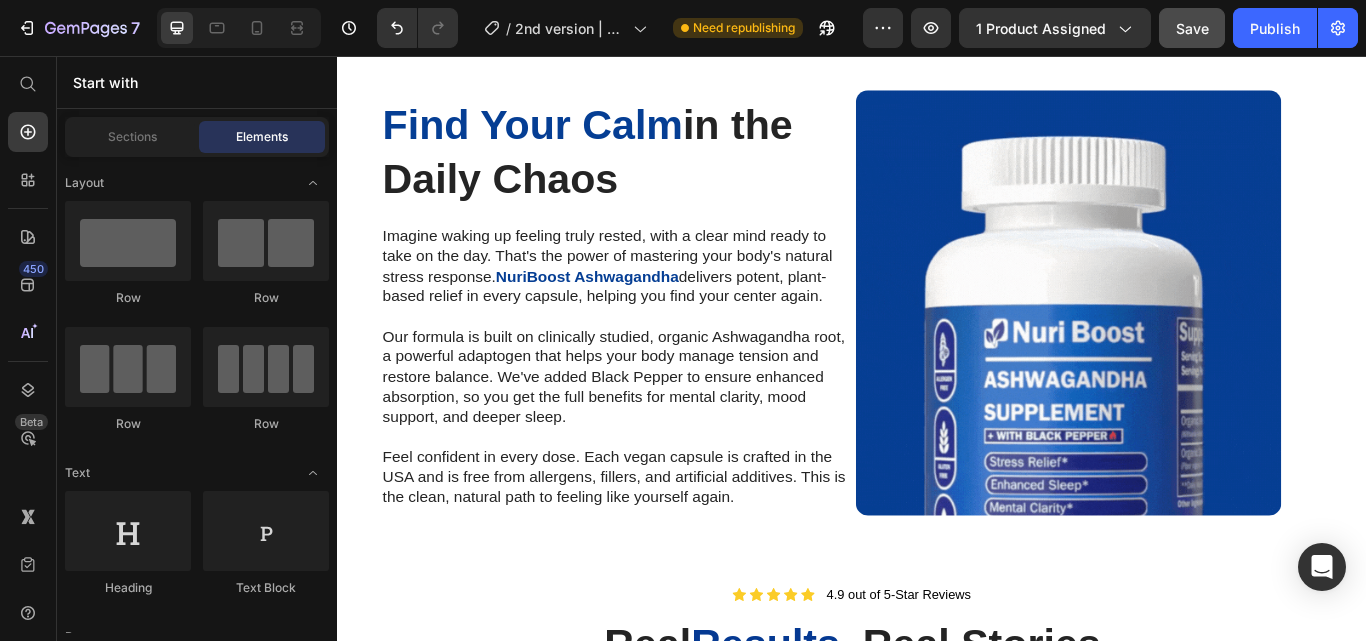 scroll, scrollTop: 1276, scrollLeft: 0, axis: vertical 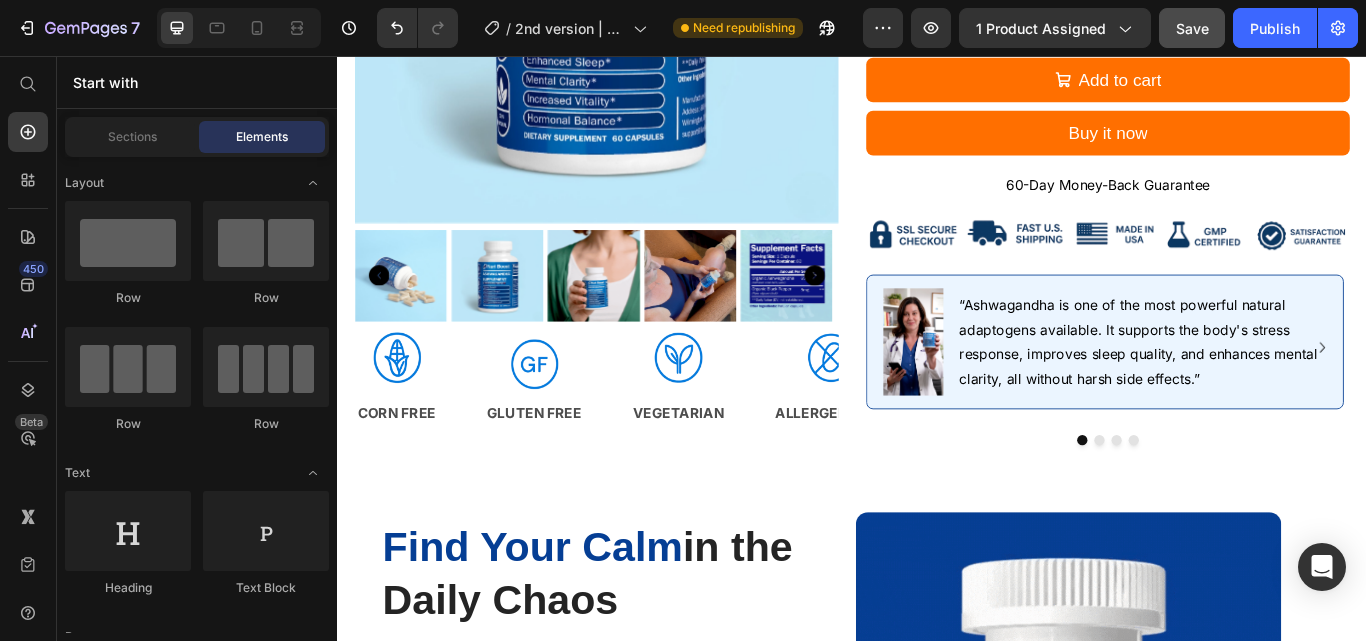 click on "“Ashwagandha is one of the most powerful natural adaptogens available. It supports the body's stress response, improves sleep quality, and enhances mental clarity, all without harsh side effects.”" at bounding box center (1270, 390) 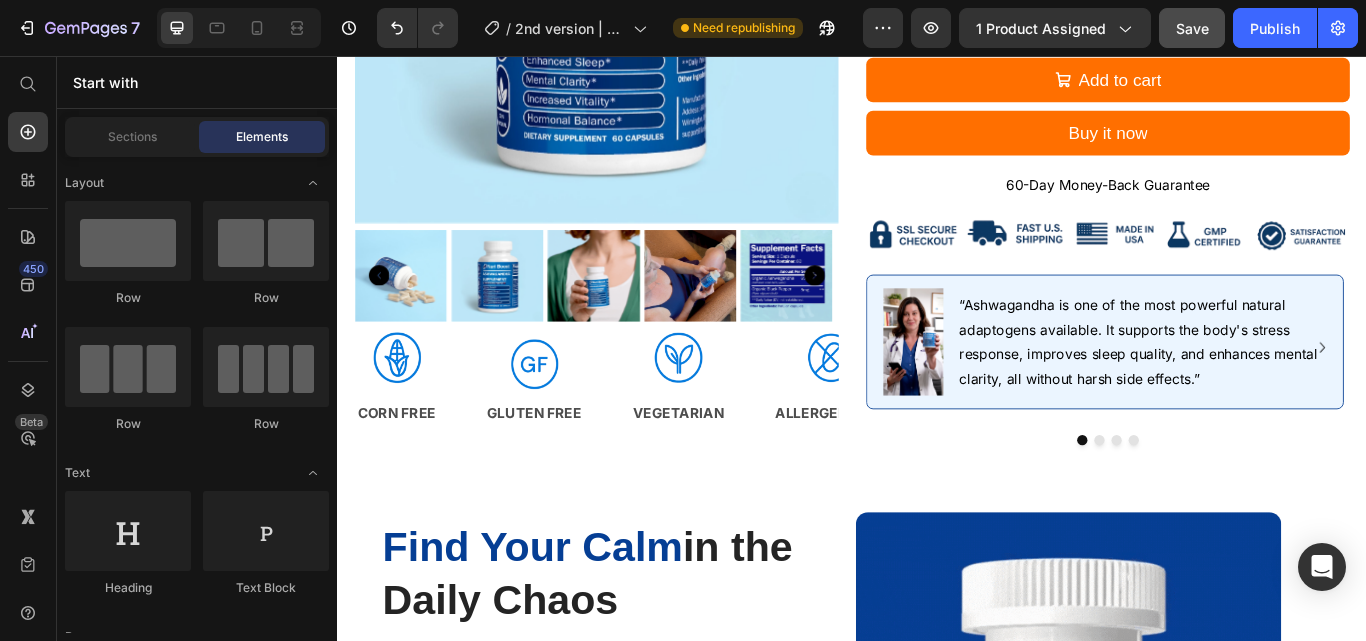 click on "“Ashwagandha is one of the most powerful natural adaptogens available. It supports the body's stress response, improves sleep quality, and enhances mental clarity, all without harsh side effects.”" at bounding box center [1270, 390] 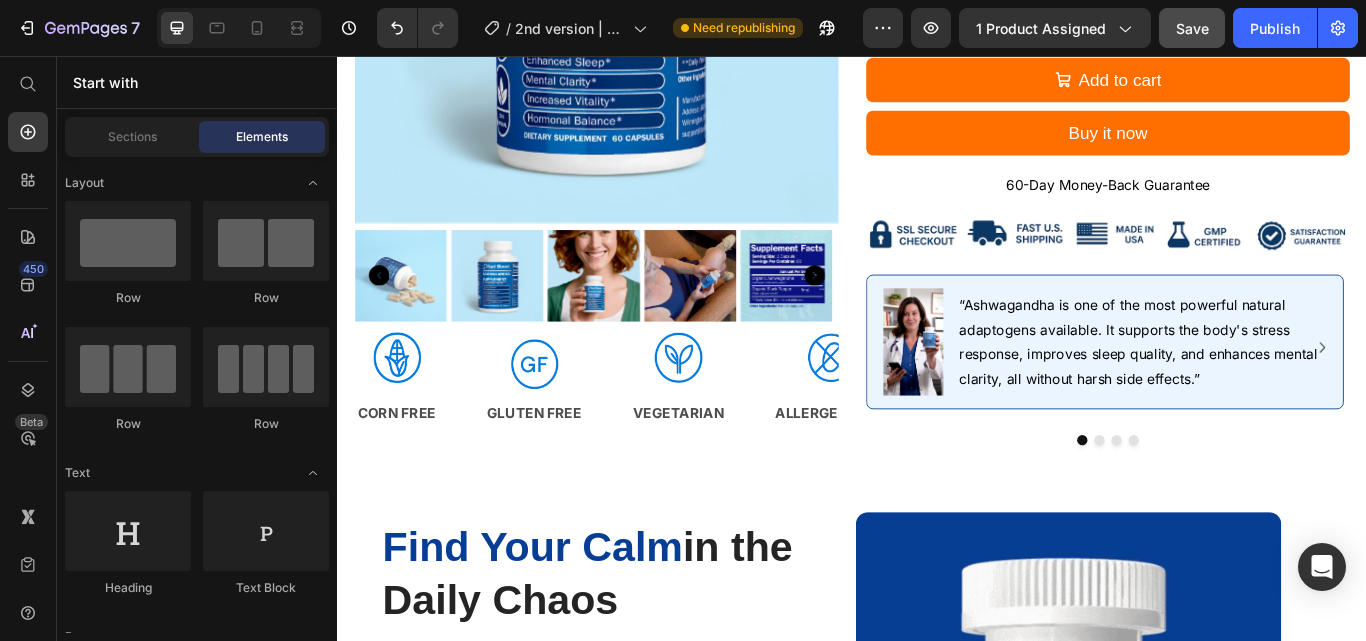 click on "“Ashwagandha is one of the most powerful natural adaptogens available. It supports the body's stress response, improves sleep quality, and enhances mental clarity, all without harsh side effects.”" at bounding box center [1270, 390] 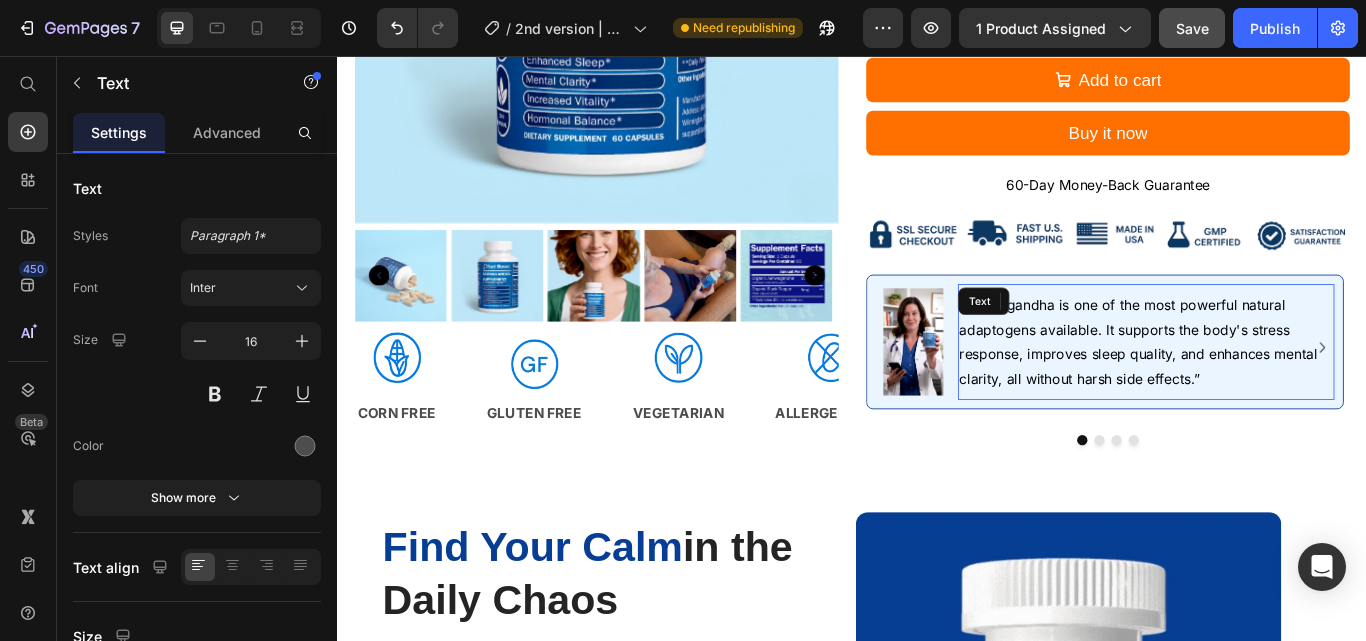 click on "“Ashwagandha is one of the most powerful natural adaptogens available. It supports the body's stress response, improves sleep quality, and enhances mental clarity, all without harsh side effects.”" at bounding box center [1270, 390] 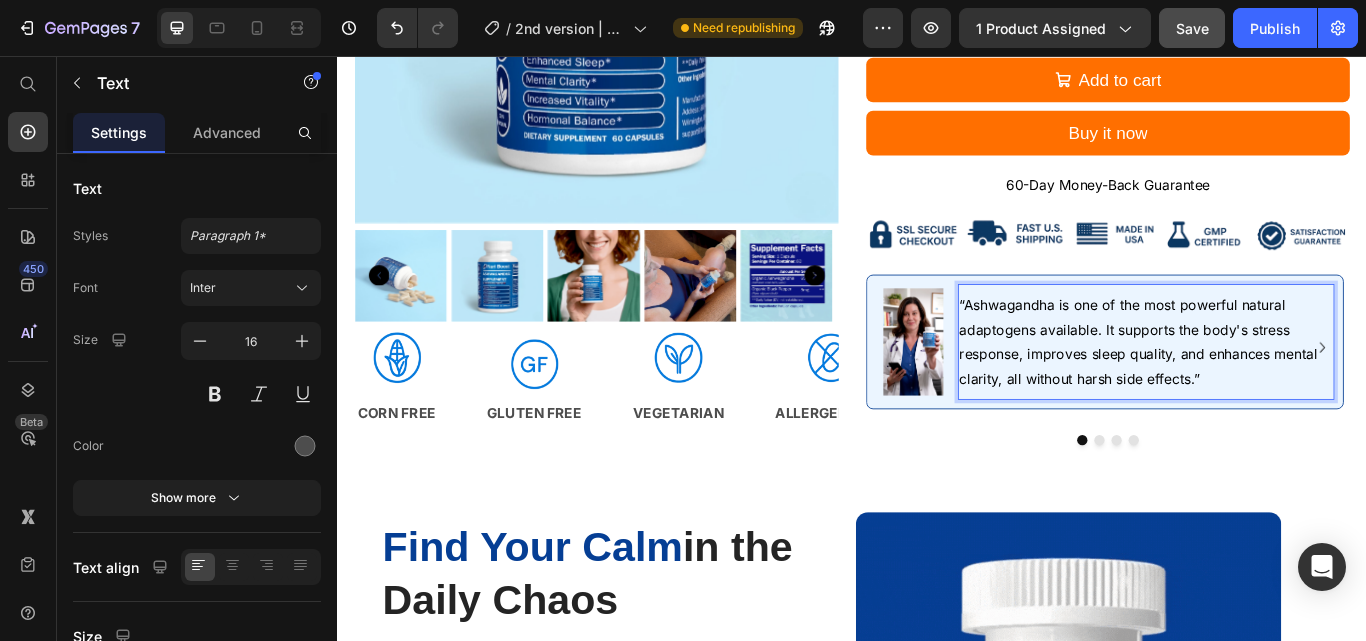 click on "“Ashwagandha is one of the most powerful natural adaptogens available. It supports the body's stress response, improves sleep quality, and enhances mental clarity, all without harsh side effects.”" at bounding box center (1270, 390) 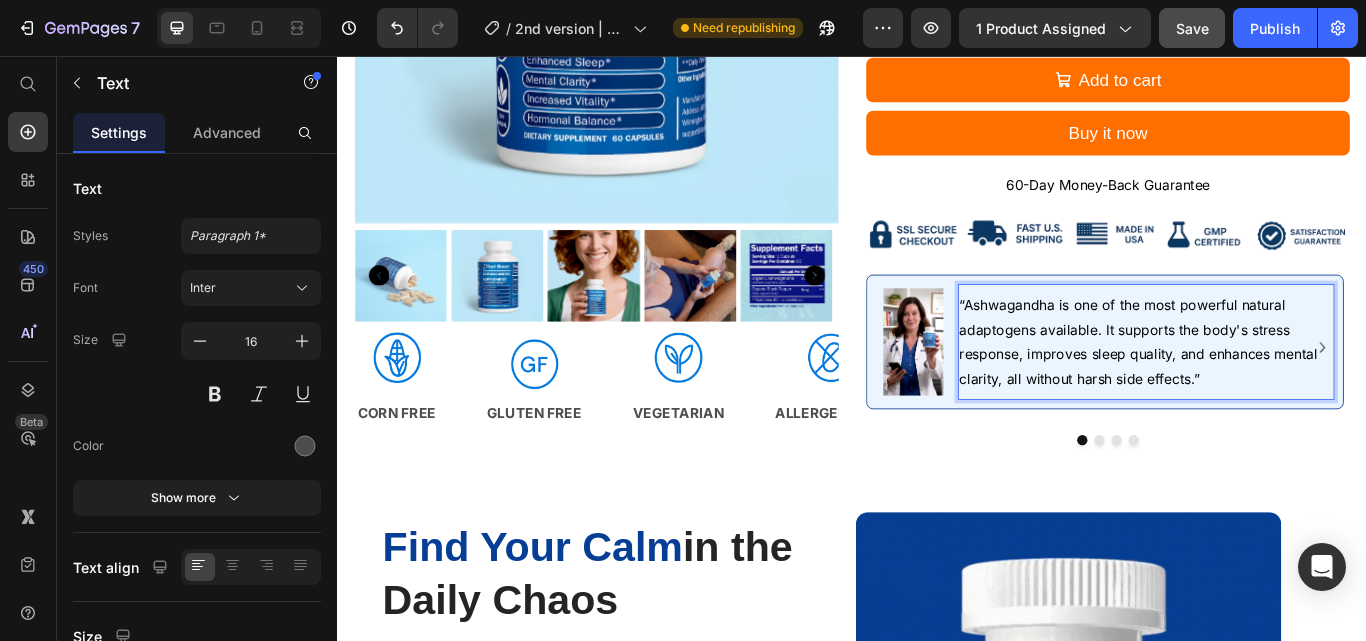 click on "“Ashwagandha is one of the most powerful natural adaptogens available. It supports the body's stress response, improves sleep quality, and enhances mental clarity, all without harsh side effects.”" at bounding box center [1270, 390] 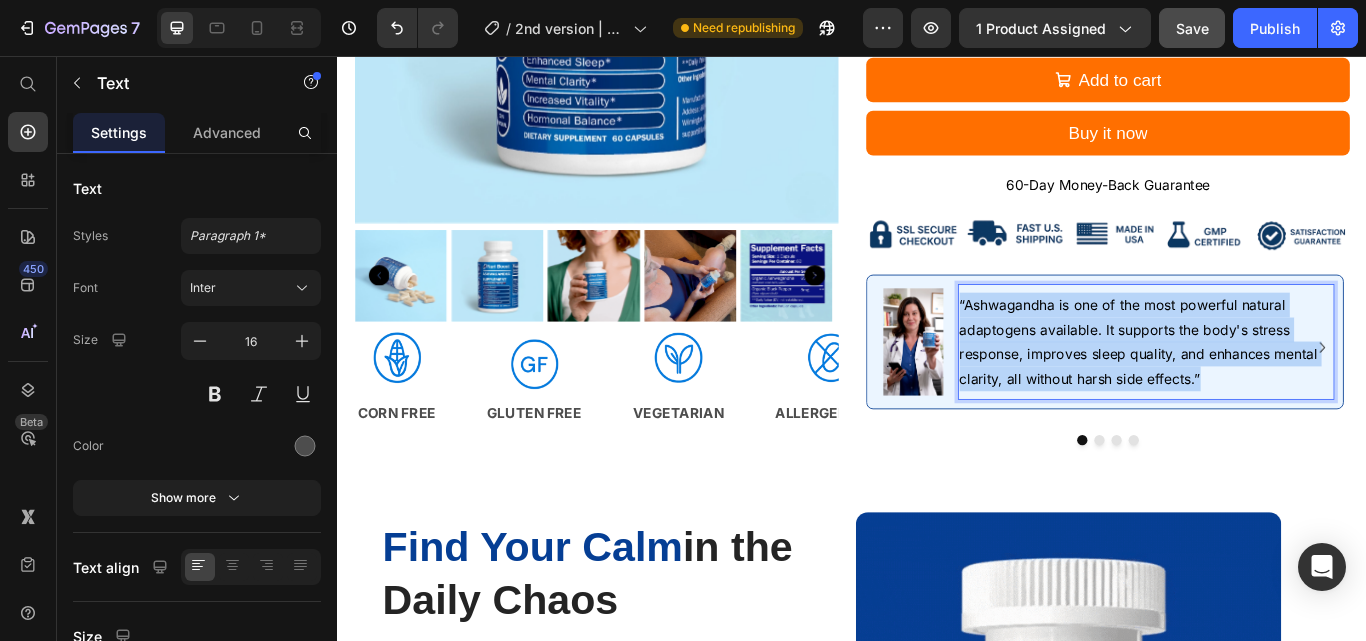 click on "“Ashwagandha is one of the most powerful natural adaptogens available. It supports the body's stress response, improves sleep quality, and enhances mental clarity, all without harsh side effects.”" at bounding box center (1270, 390) 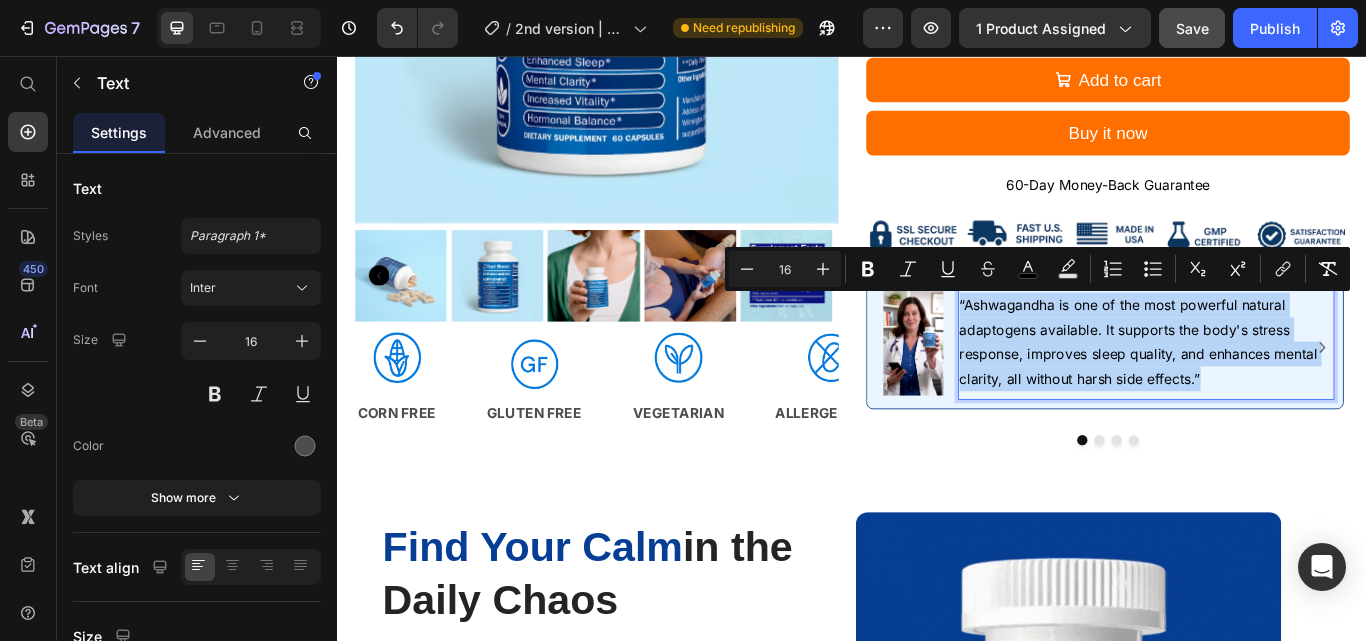 click on "“Ashwagandha is one of the most powerful natural adaptogens available. It supports the body's stress response, improves sleep quality, and enhances mental clarity, all without harsh side effects.”" at bounding box center [1270, 390] 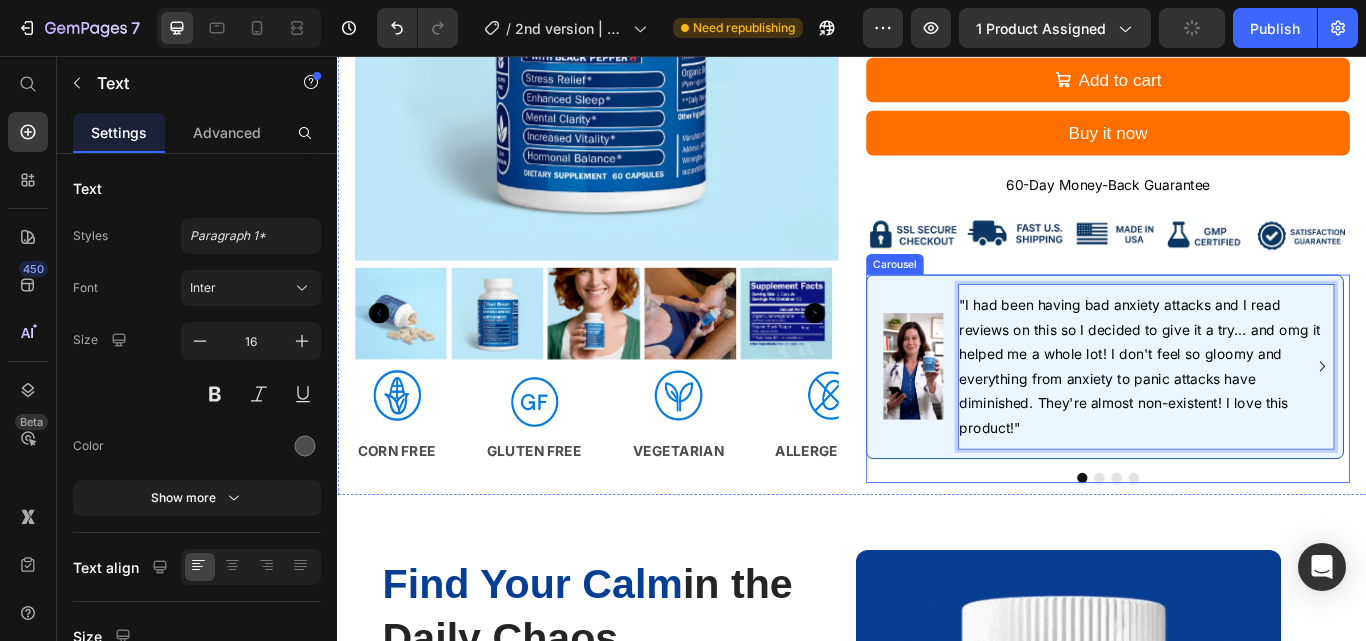 click at bounding box center (1235, 549) 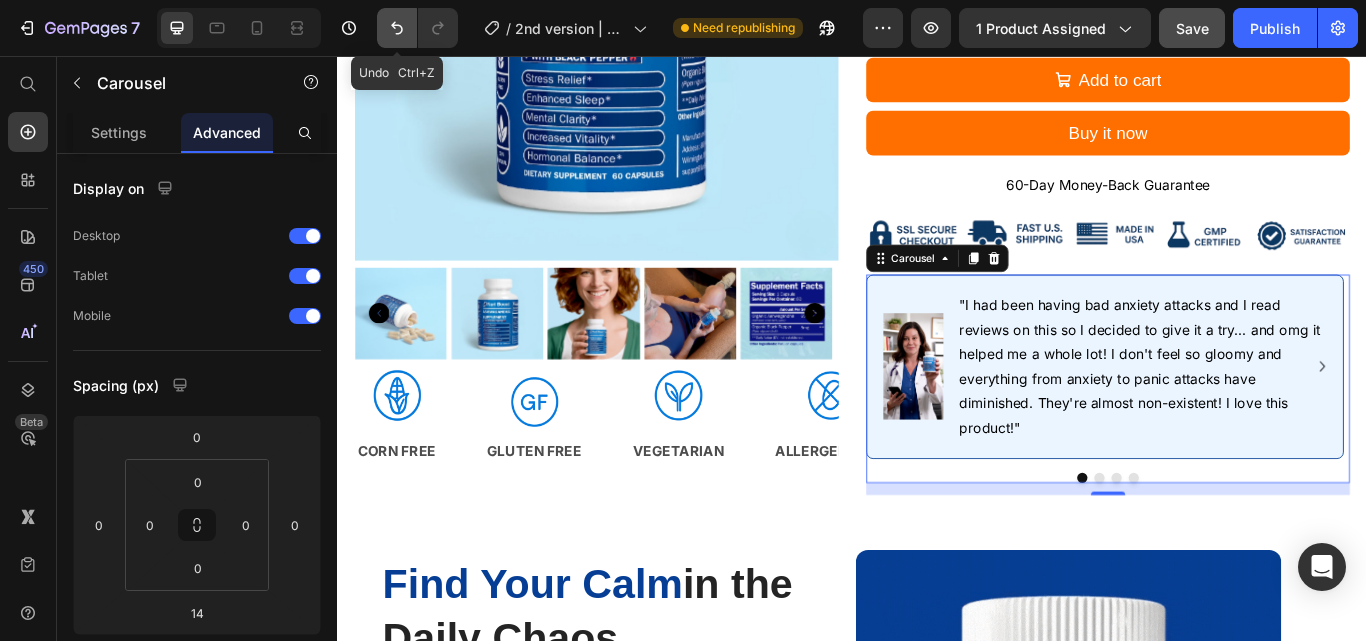 click 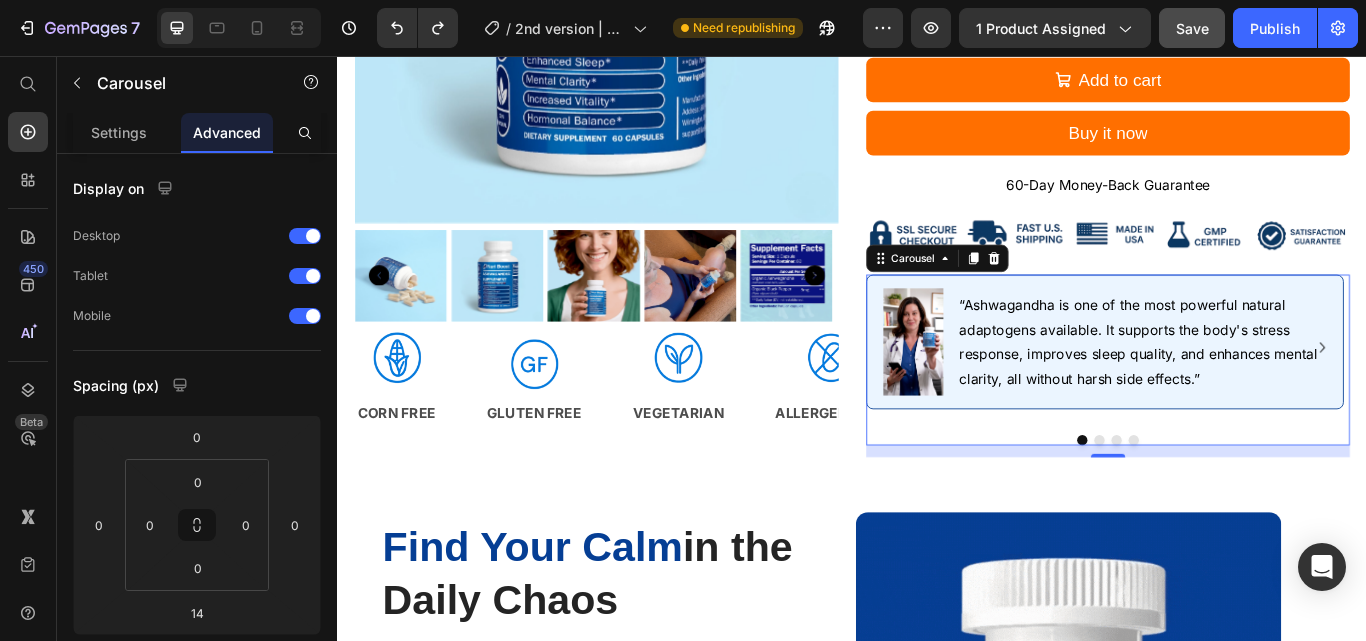 click 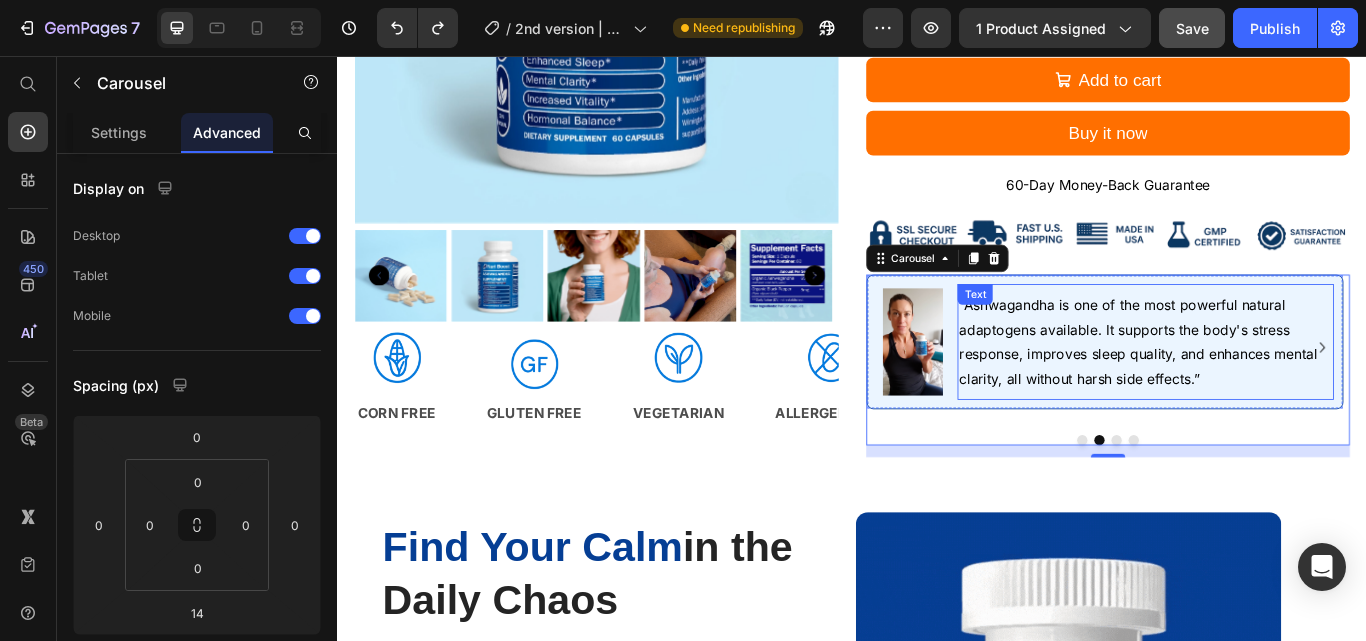 click on "“Ashwagandha is one of the most powerful natural adaptogens available. It supports the body's stress response, improves sleep quality, and enhances mental clarity, all without harsh side effects.”" at bounding box center [1279, 390] 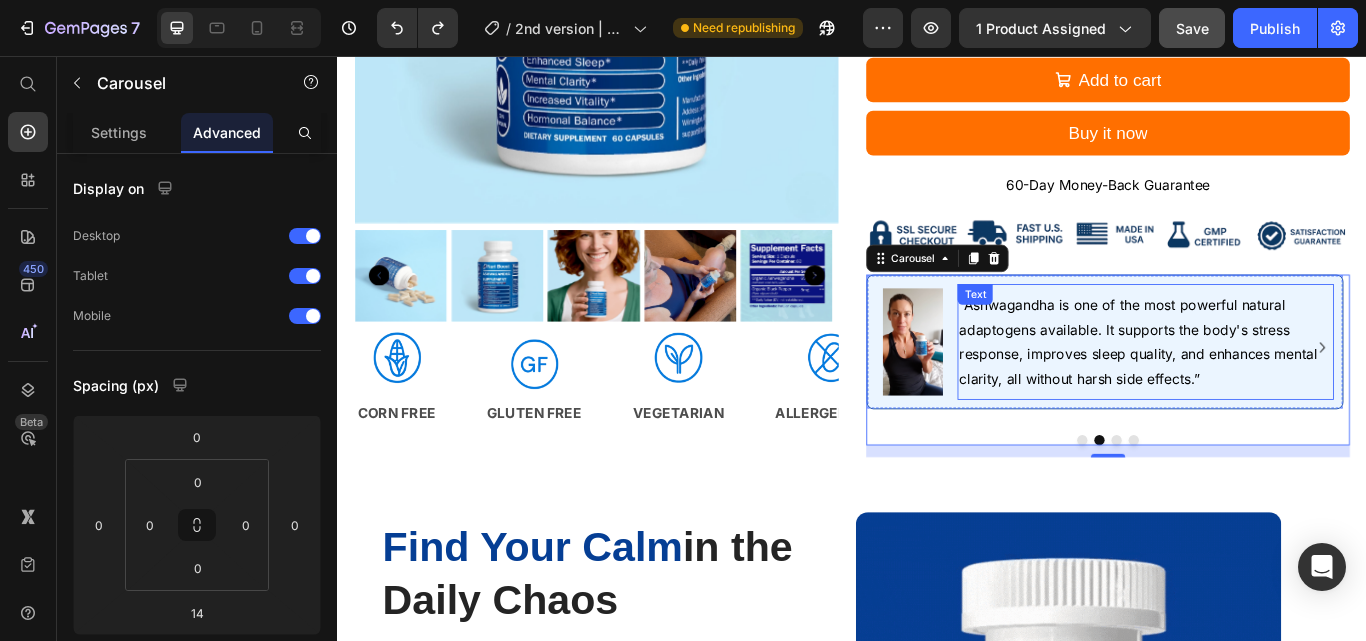 click on "“Ashwagandha is one of the most powerful natural adaptogens available. It supports the body's stress response, improves sleep quality, and enhances mental clarity, all without harsh side effects.”" at bounding box center [1279, 390] 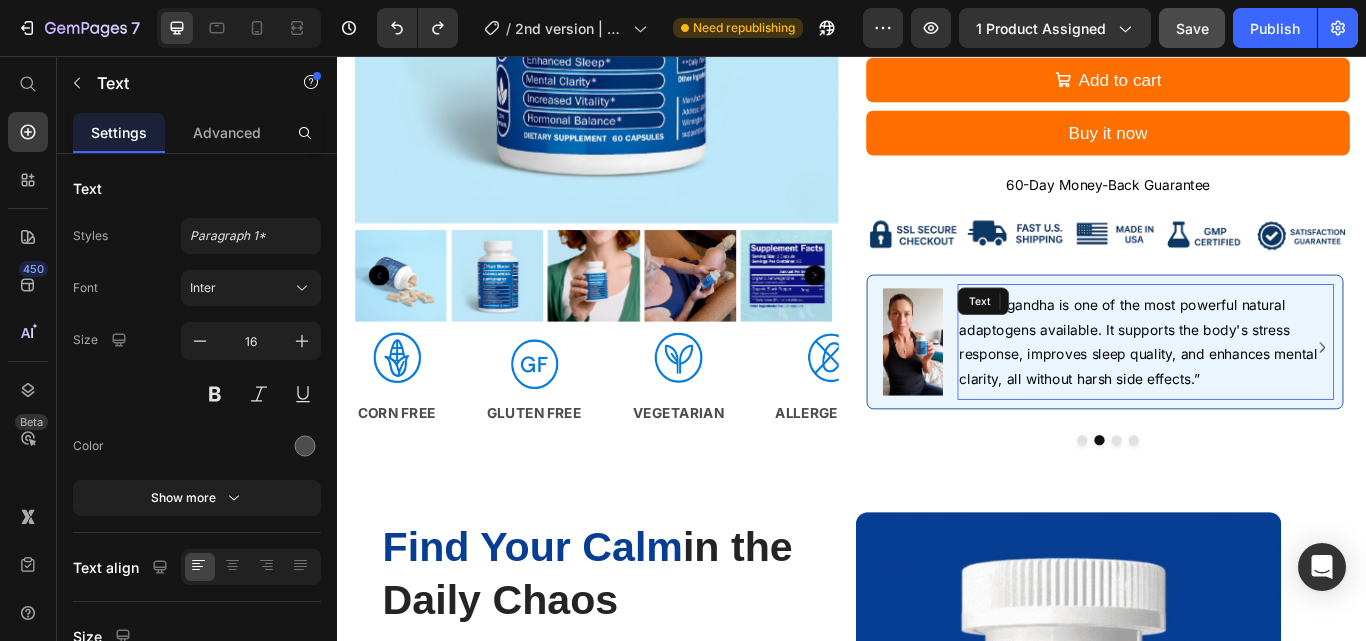 click on "“Ashwagandha is one of the most powerful natural adaptogens available. It supports the body's stress response, improves sleep quality, and enhances mental clarity, all without harsh side effects.”" at bounding box center [1279, 390] 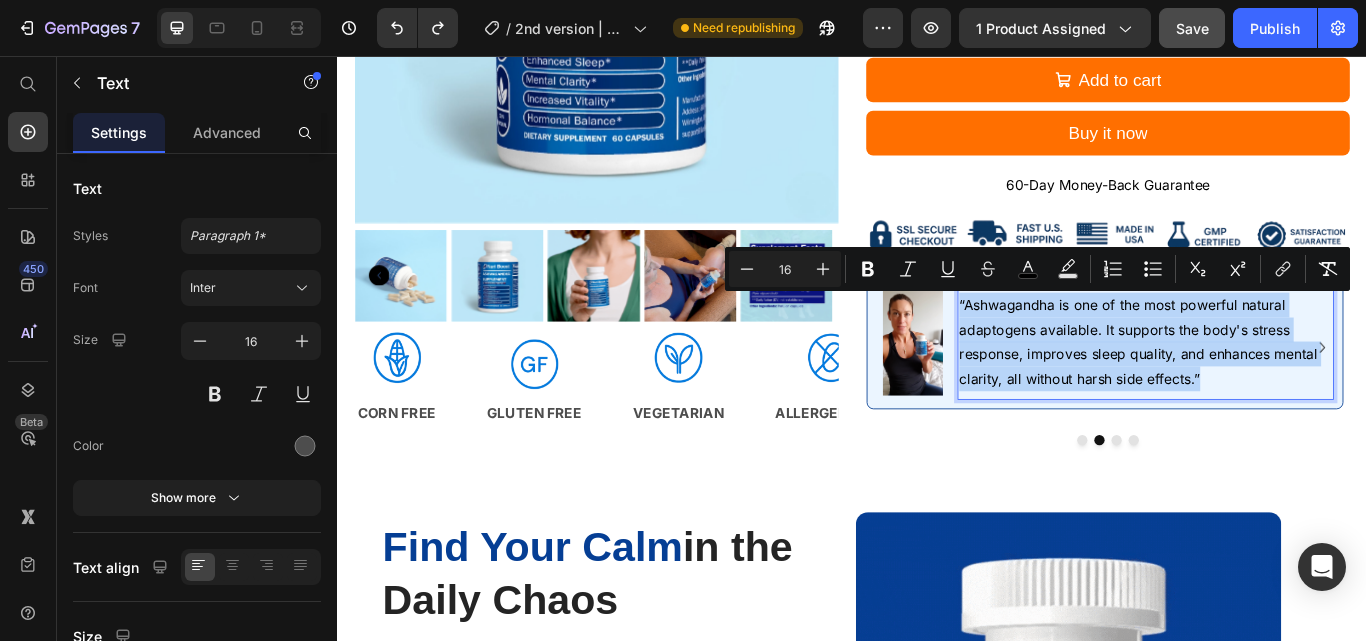 click on "“Ashwagandha is one of the most powerful natural adaptogens available. It supports the body's stress response, improves sleep quality, and enhances mental clarity, all without harsh side effects.”" at bounding box center (1279, 390) 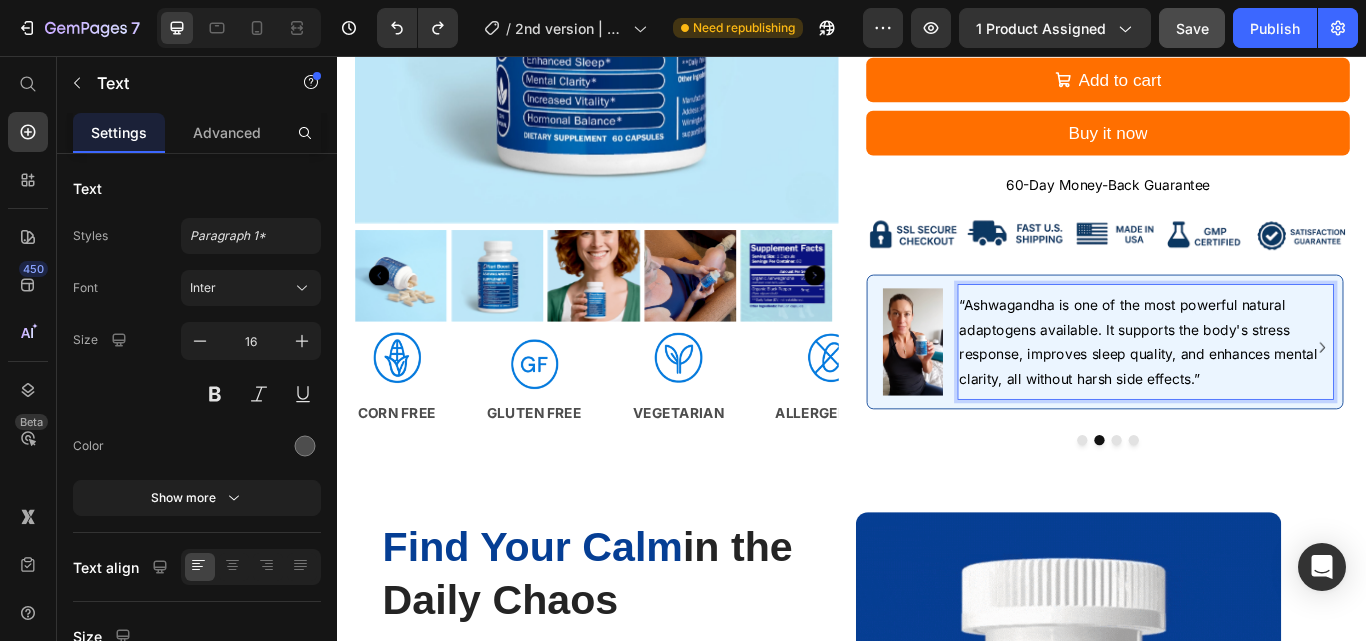 click on "“Ashwagandha is one of the most powerful natural adaptogens available. It supports the body's stress response, improves sleep quality, and enhances mental clarity, all without harsh side effects.”" at bounding box center (1270, 390) 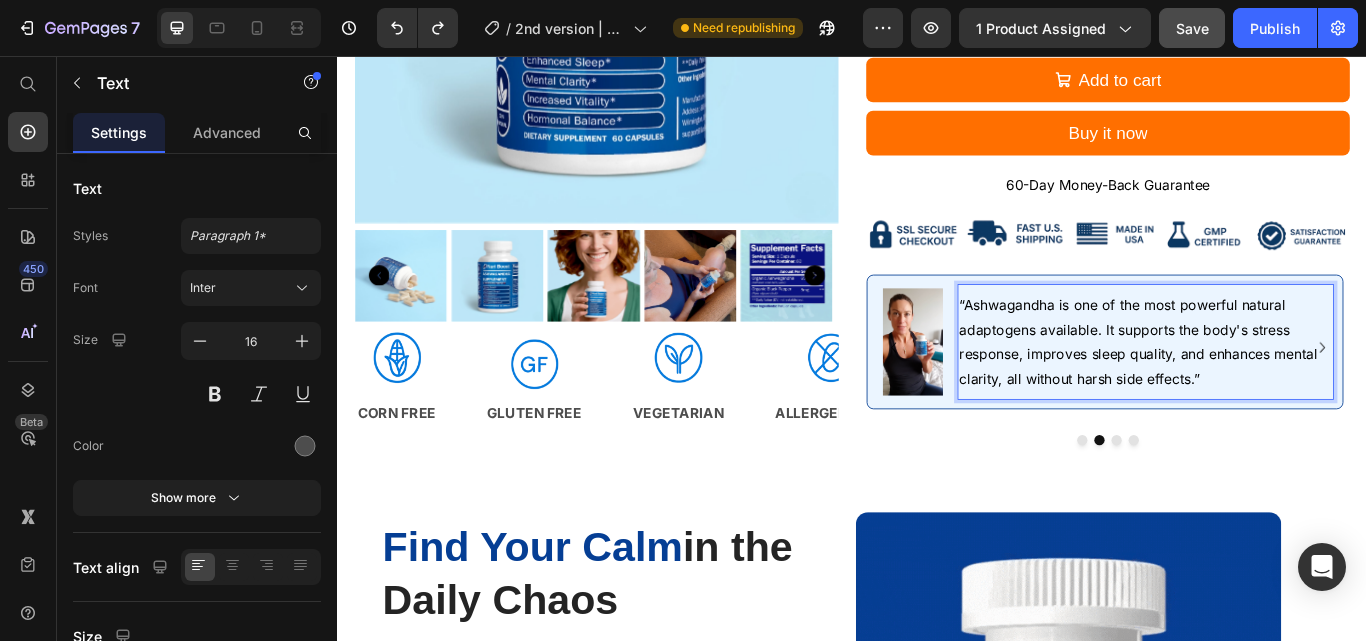 click on "“Ashwagandha is one of the most powerful natural adaptogens available. It supports the body's stress response, improves sleep quality, and enhances mental clarity, all without harsh side effects.”" at bounding box center (1270, 390) 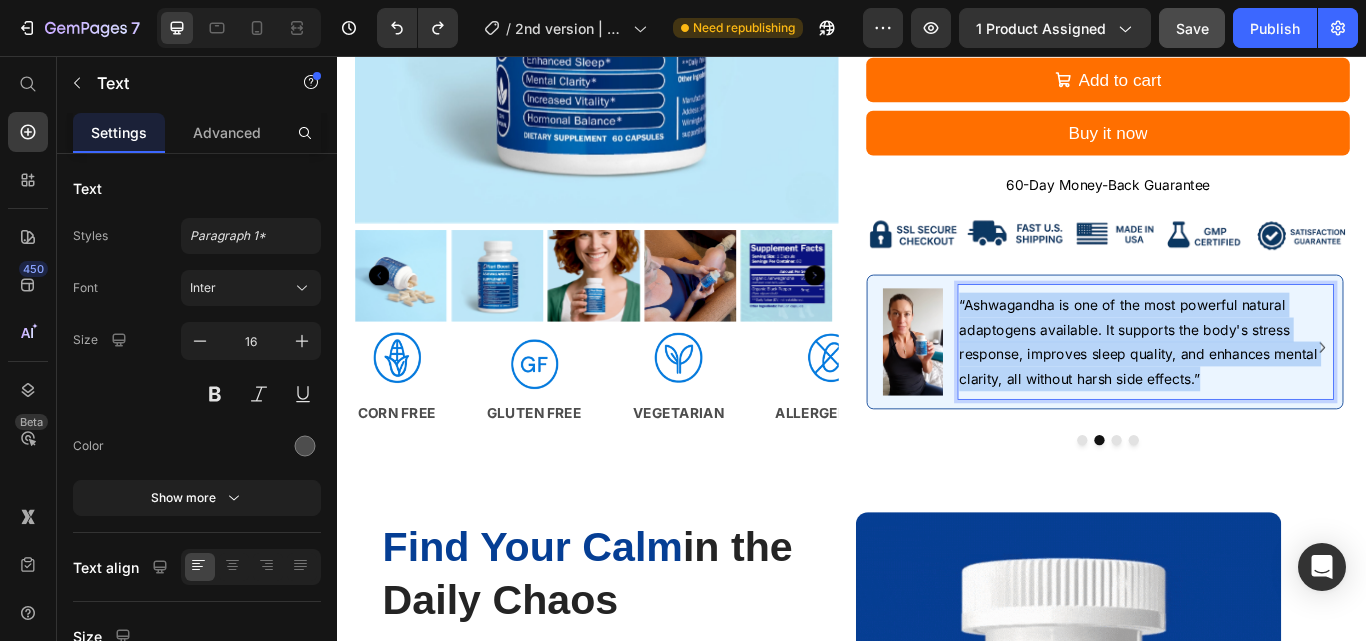 click on "“Ashwagandha is one of the most powerful natural adaptogens available. It supports the body's stress response, improves sleep quality, and enhances mental clarity, all without harsh side effects.”" at bounding box center [1270, 390] 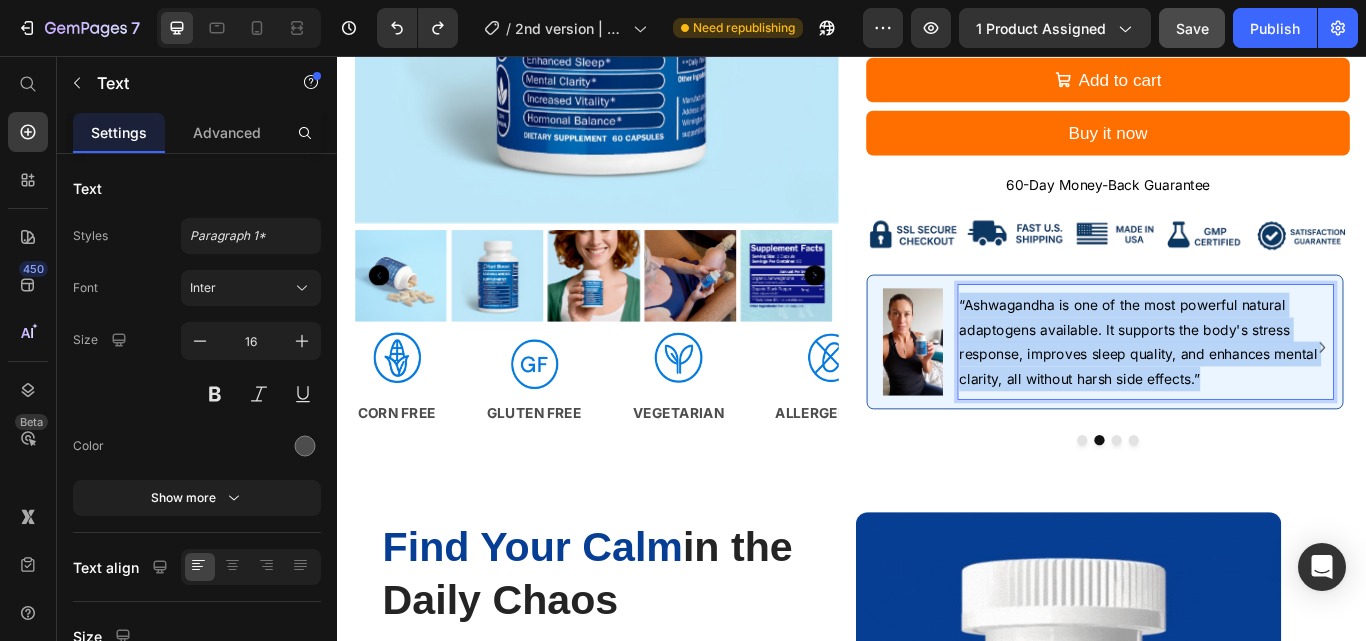 click on "“Ashwagandha is one of the most powerful natural adaptogens available. It supports the body's stress response, improves sleep quality, and enhances mental clarity, all without harsh side effects.”" at bounding box center (1270, 390) 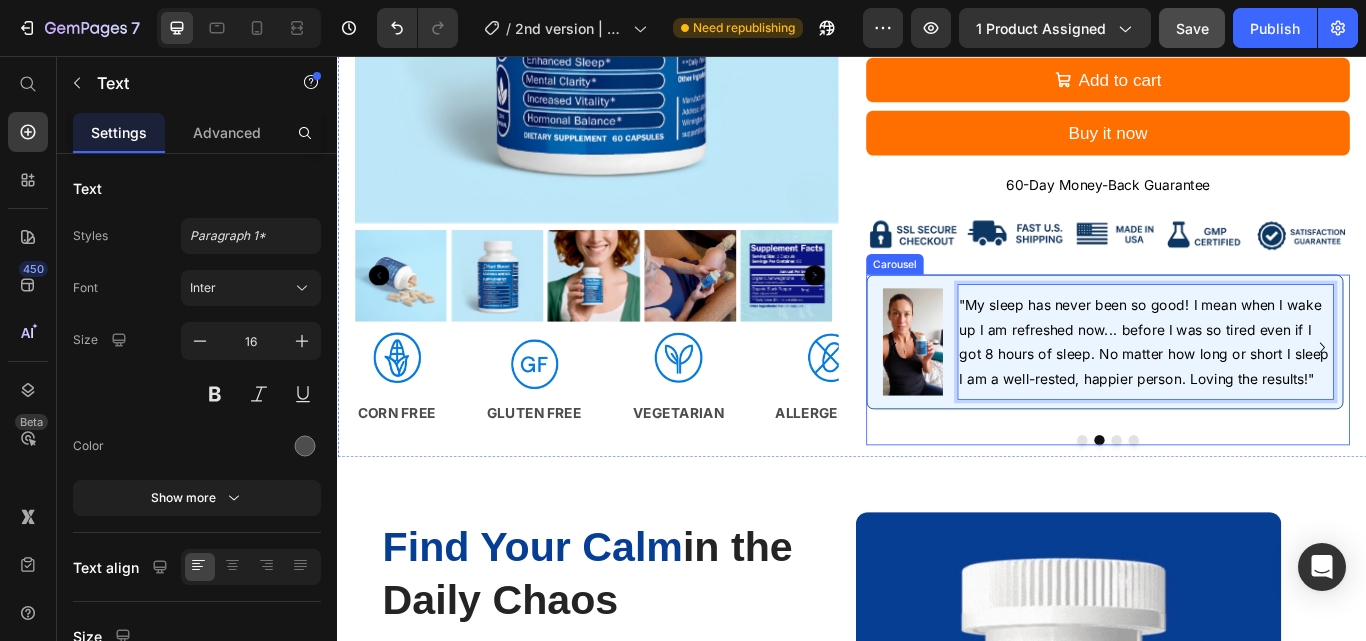 click on "Image "My sleep has never been so good! I mean when I wake up I am refreshed now... before I was so tired even if I got 8 hours of sleep. No matter how long or short I sleep I am a well-rested, happier person. Loving the results!" Text   0 Row" at bounding box center (1231, 397) 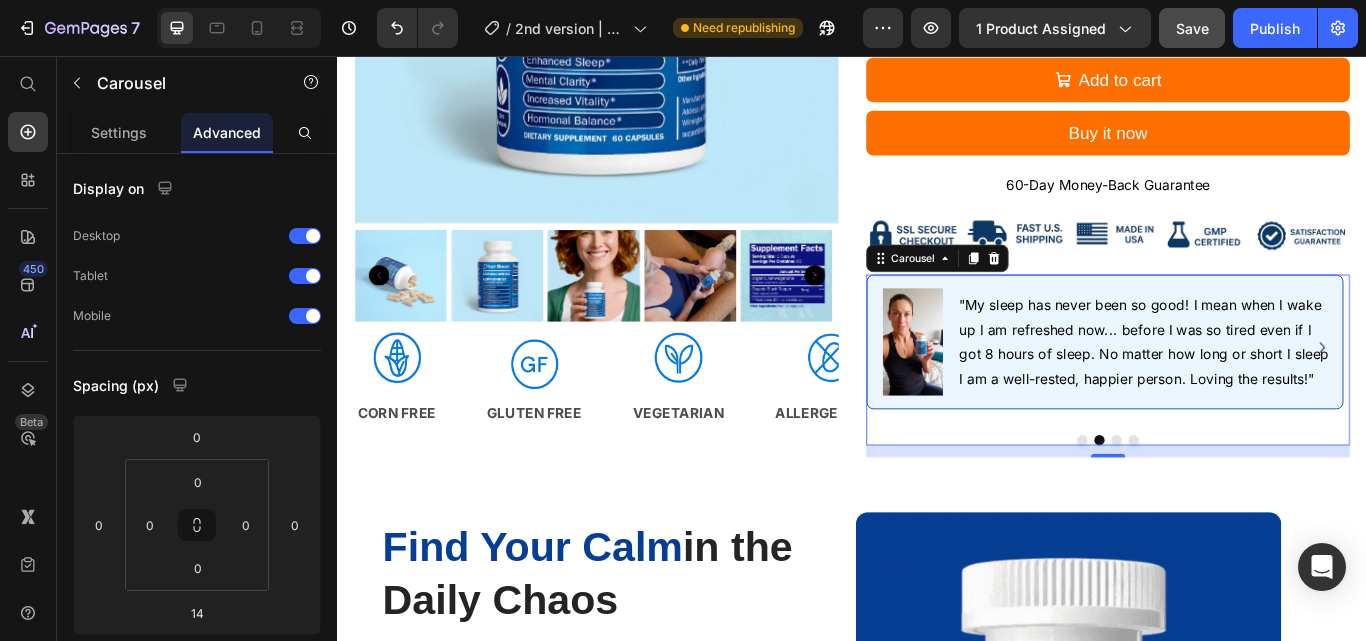 click at bounding box center (1245, 505) 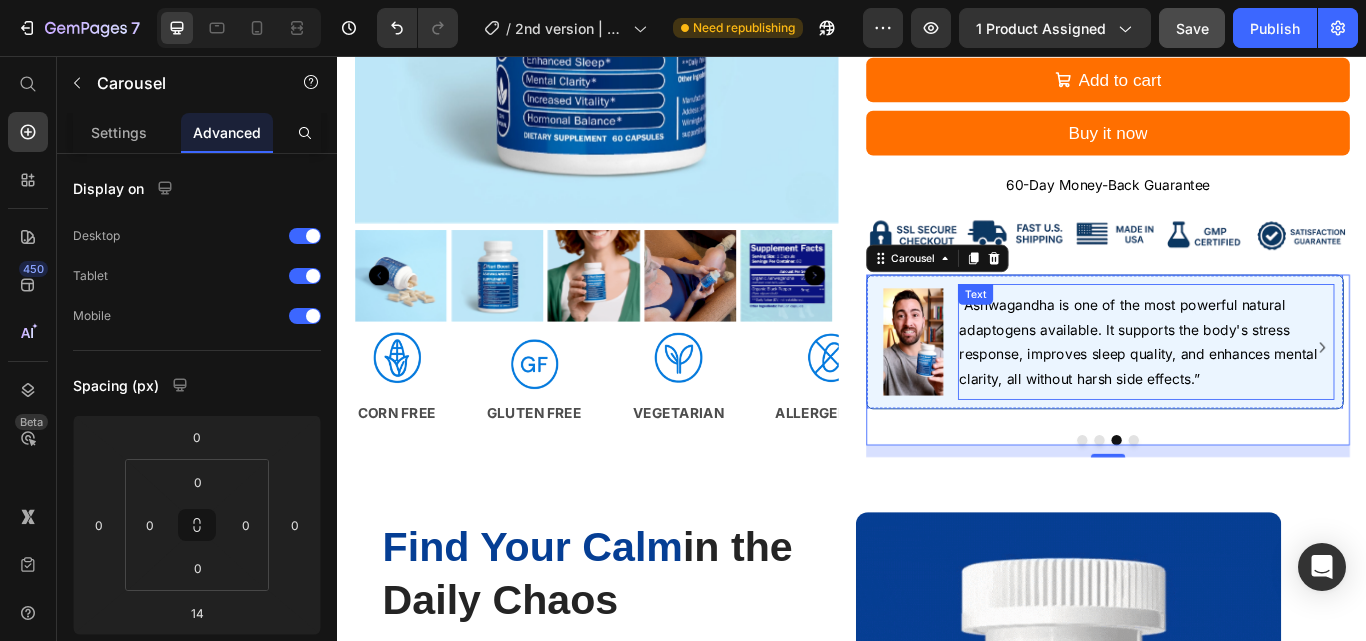 click on "“Ashwagandha is one of the most powerful natural adaptogens available. It supports the body's stress response, improves sleep quality, and enhances mental clarity, all without harsh side effects.”" at bounding box center (1279, 390) 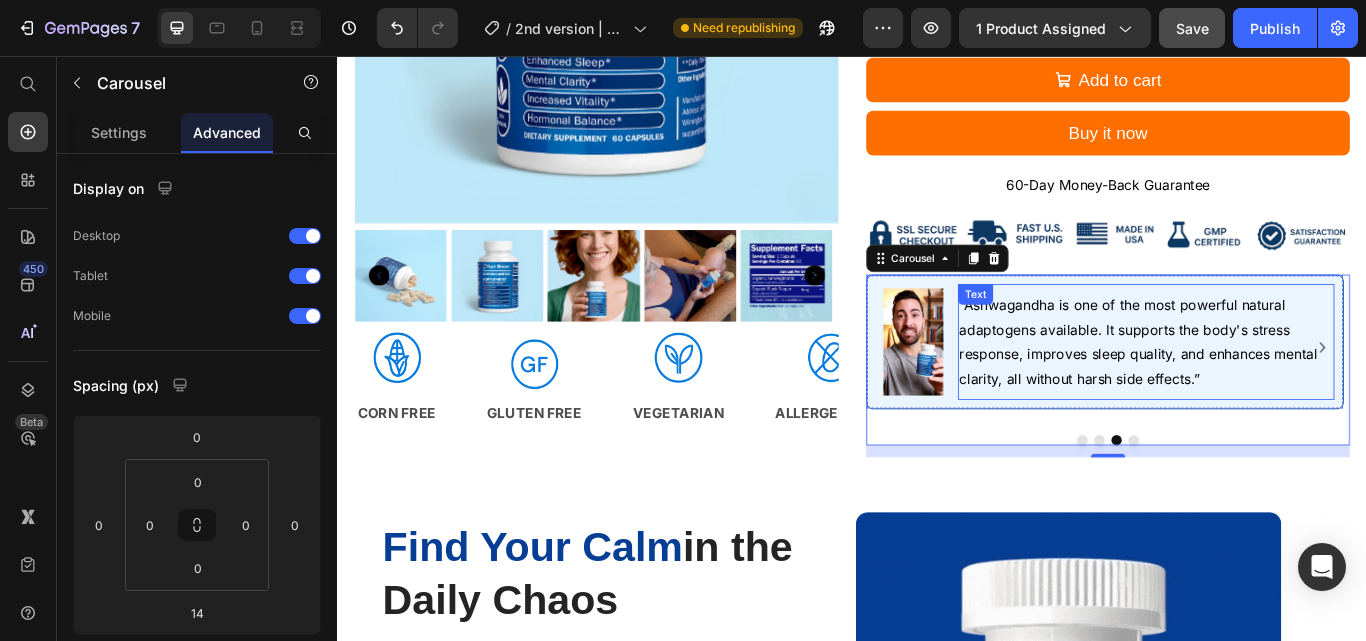 click on "“Ashwagandha is one of the most powerful natural adaptogens available. It supports the body's stress response, improves sleep quality, and enhances mental clarity, all without harsh side effects.”" at bounding box center [1279, 390] 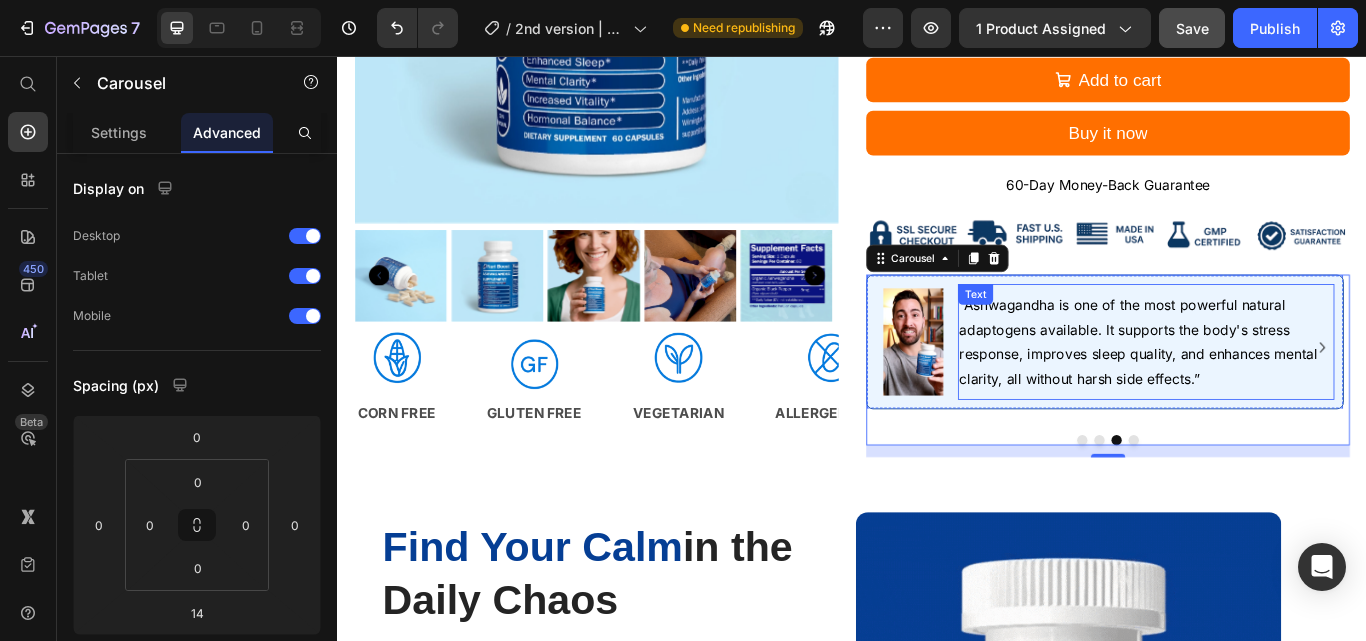 click on "“Ashwagandha is one of the most powerful natural adaptogens available. It supports the body's stress response, improves sleep quality, and enhances mental clarity, all without harsh side effects.”" at bounding box center (1279, 390) 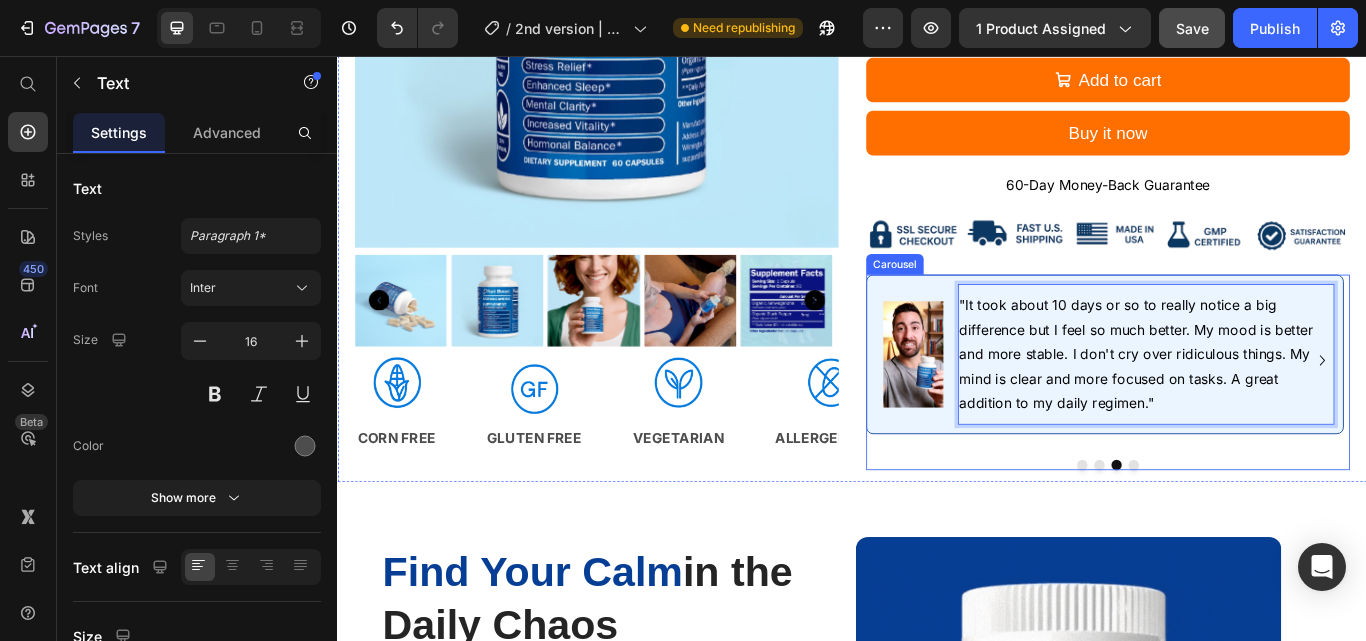 click at bounding box center (1235, 534) 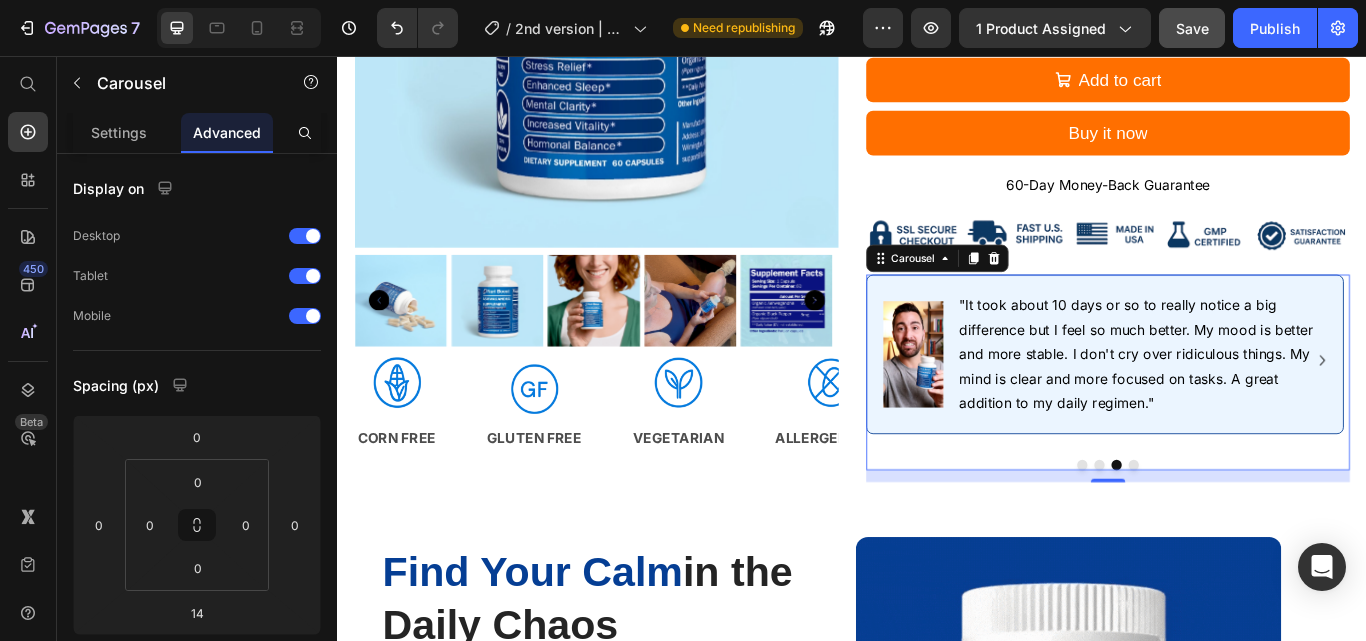 click on "14" at bounding box center [1235, 547] 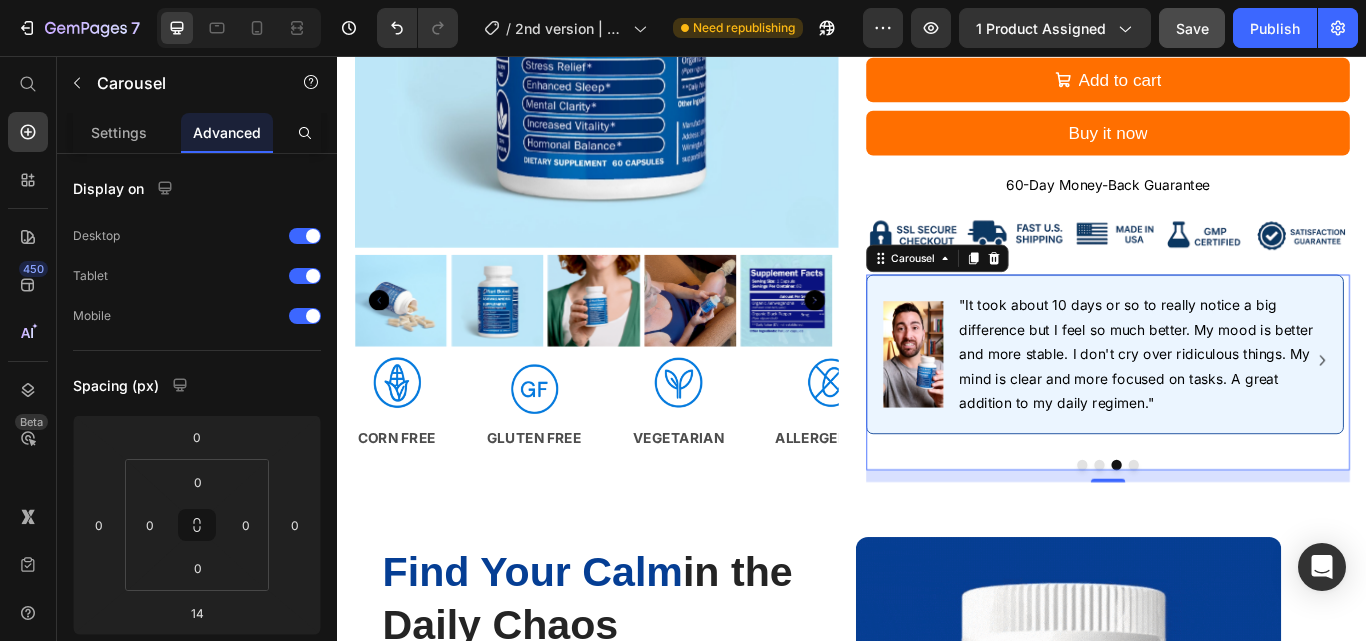 click 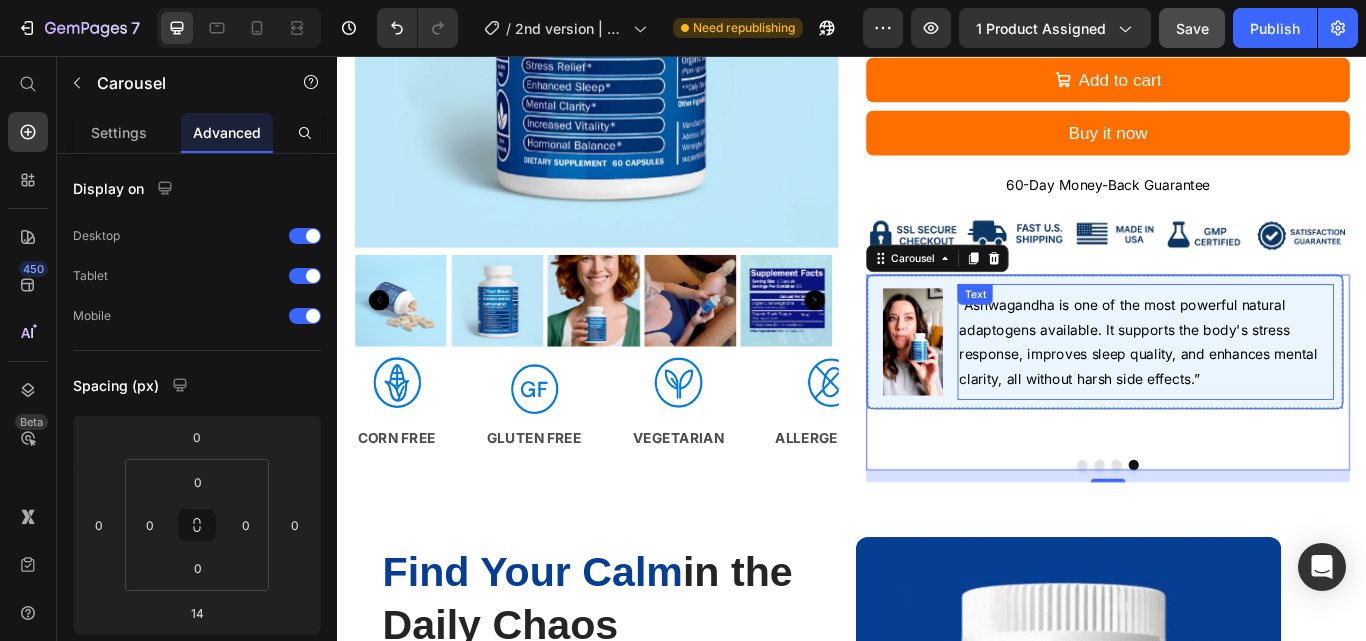 click on "“Ashwagandha is one of the most powerful natural adaptogens available. It supports the body's stress response, improves sleep quality, and enhances mental clarity, all without harsh side effects.”" at bounding box center (1270, 390) 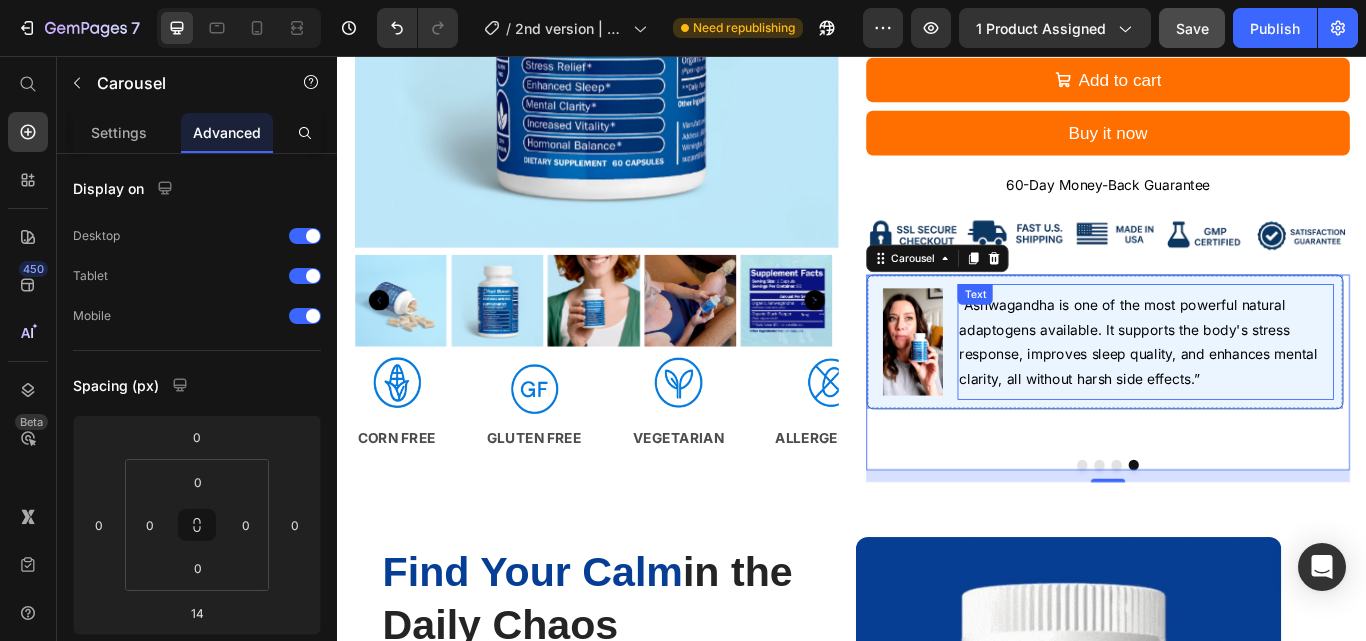 click on "“Ashwagandha is one of the most powerful natural adaptogens available. It supports the body's stress response, improves sleep quality, and enhances mental clarity, all without harsh side effects.”" at bounding box center (1270, 390) 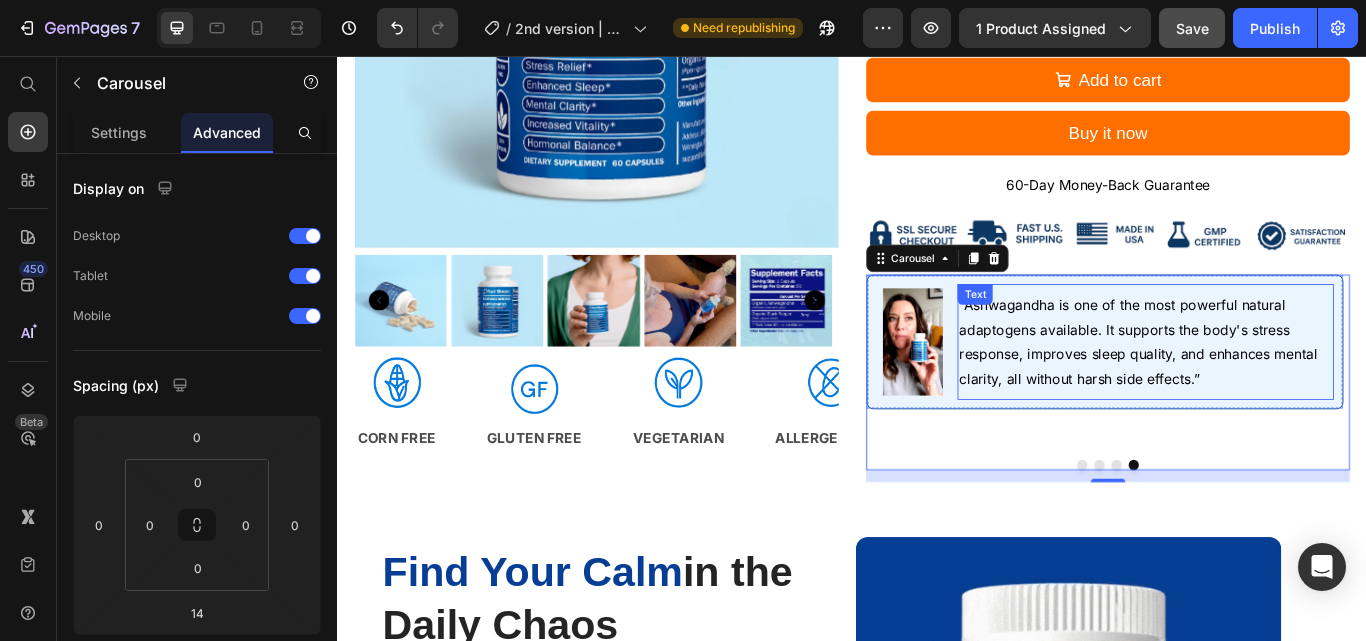 click on "“Ashwagandha is one of the most powerful natural adaptogens available. It supports the body's stress response, improves sleep quality, and enhances mental clarity, all without harsh side effects.”" at bounding box center (1270, 390) 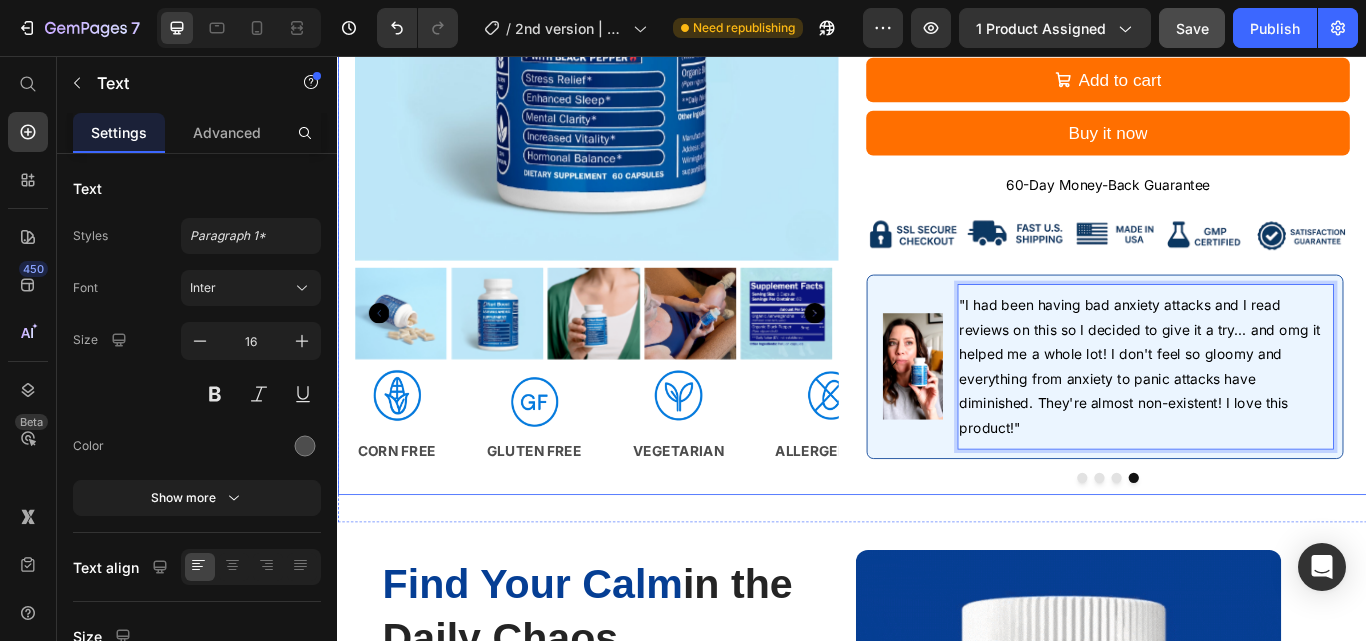 click on "Image “Ashwagandha is one of the most powerful natural adaptogens available. It supports the body's stress response, improves sleep quality, and enhances mental clarity, all without harsh side effects.” Text Row Image "My sleep has never been so good! I mean when I wake up I am refreshed now... before I was so tired even if I got 8 hours of sleep. No matter how long or short I sleep I am a well-rested, happier person. Loving the results!" Text Row Image "It took about 10 days or so to really notice a big difference but I feel so much better. My mood is better and more stable. I don't cry over ridiculous things. My mind is clear and more focused on tasks. A great addition to my daily regimen." Text Row Image Text   0 Row
Carousel" at bounding box center [1235, 440] 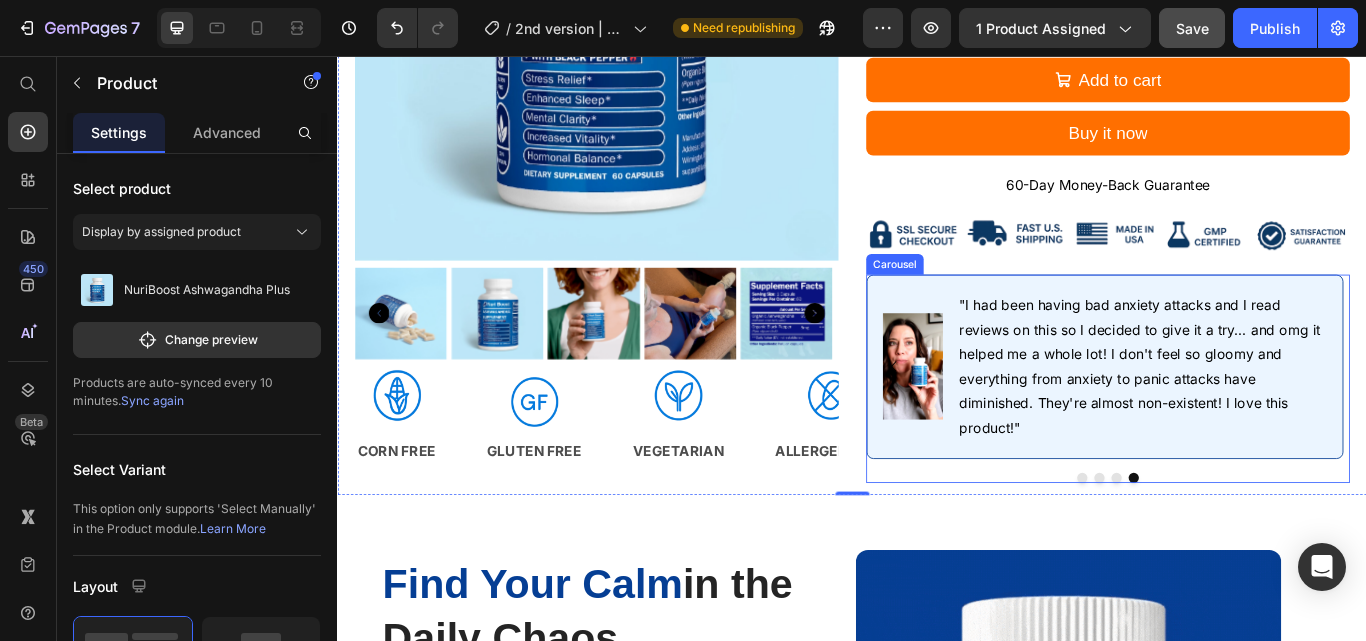 click at bounding box center (1245, 549) 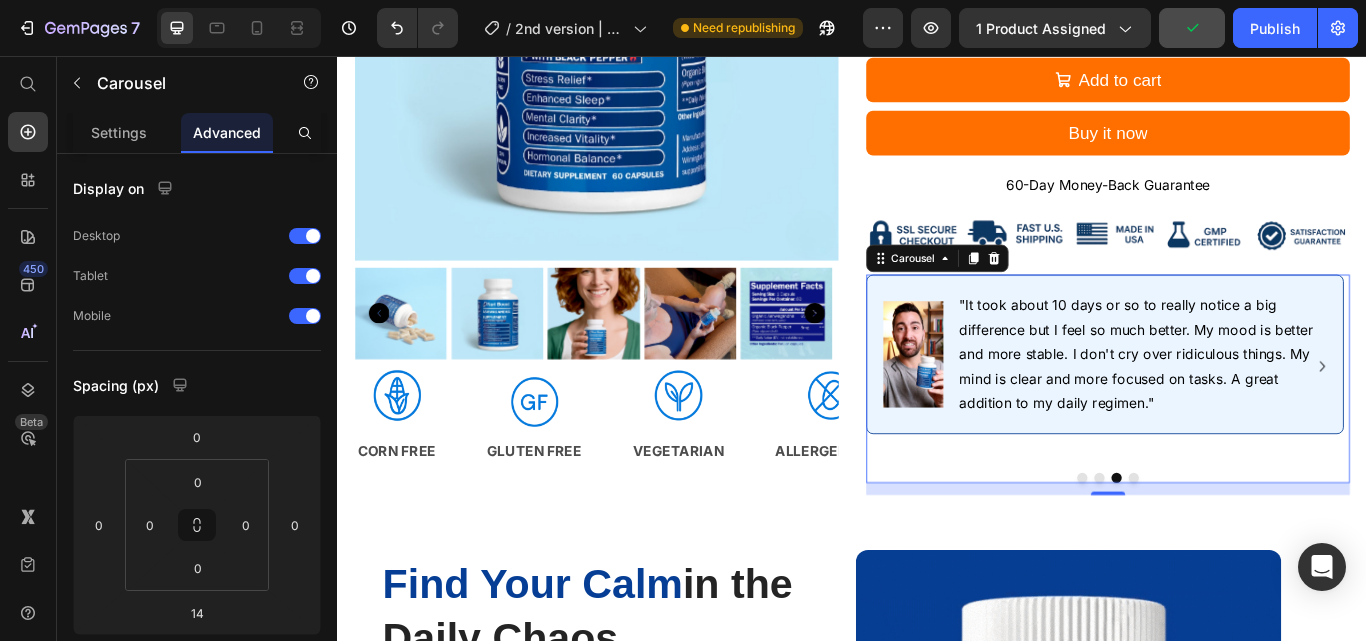 click at bounding box center [1225, 549] 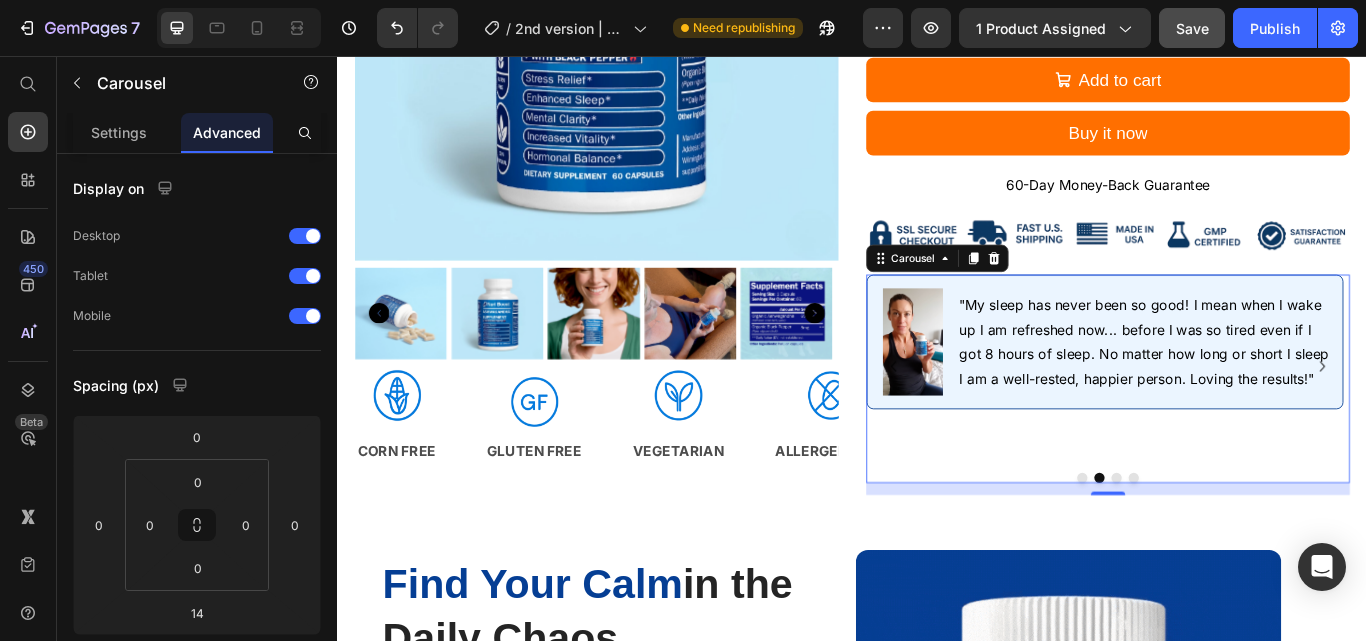 click at bounding box center (1205, 549) 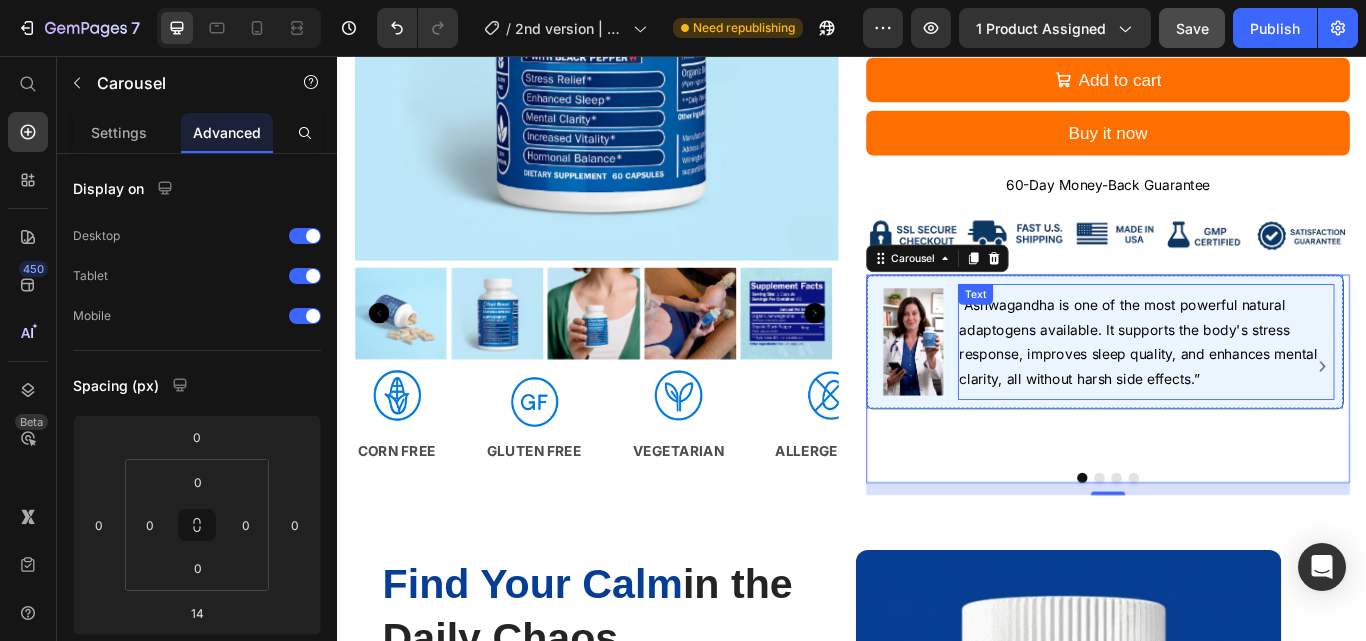 click on "“Ashwagandha is one of the most powerful natural adaptogens available. It supports the body's stress response, improves sleep quality, and enhances mental clarity, all without harsh side effects.”" at bounding box center (1270, 390) 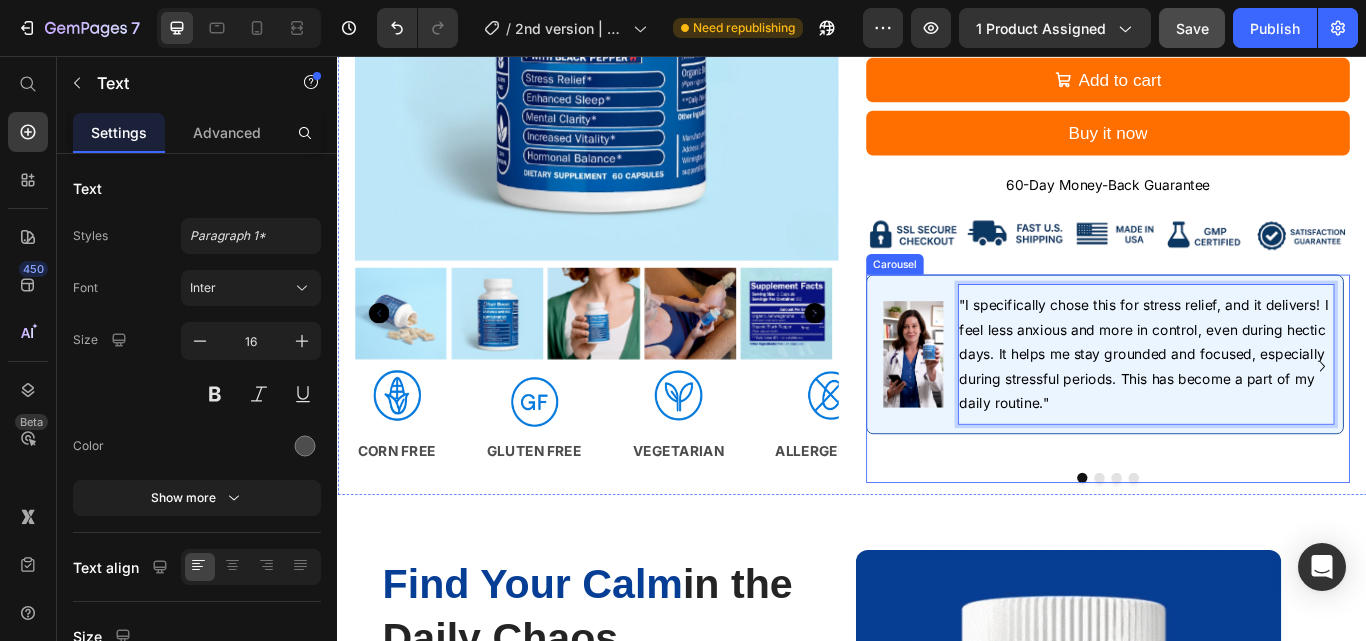 click on "Image "I specifically chose this for stress relief, and it delivers! I feel less anxious and more in control, even during hectic days. It helps me stay grounded and focused, especially during stressful periods. This has become a part of my daily routine." Text   0 Row" at bounding box center (1231, 419) 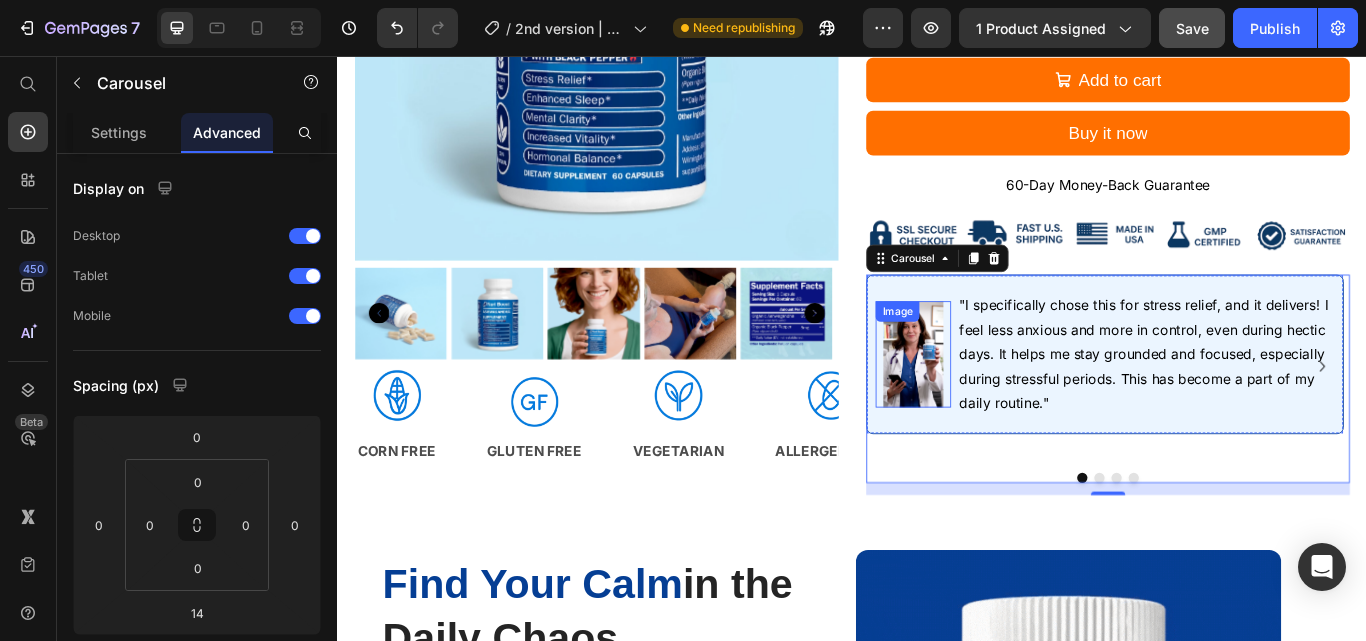 click at bounding box center [1008, 405] 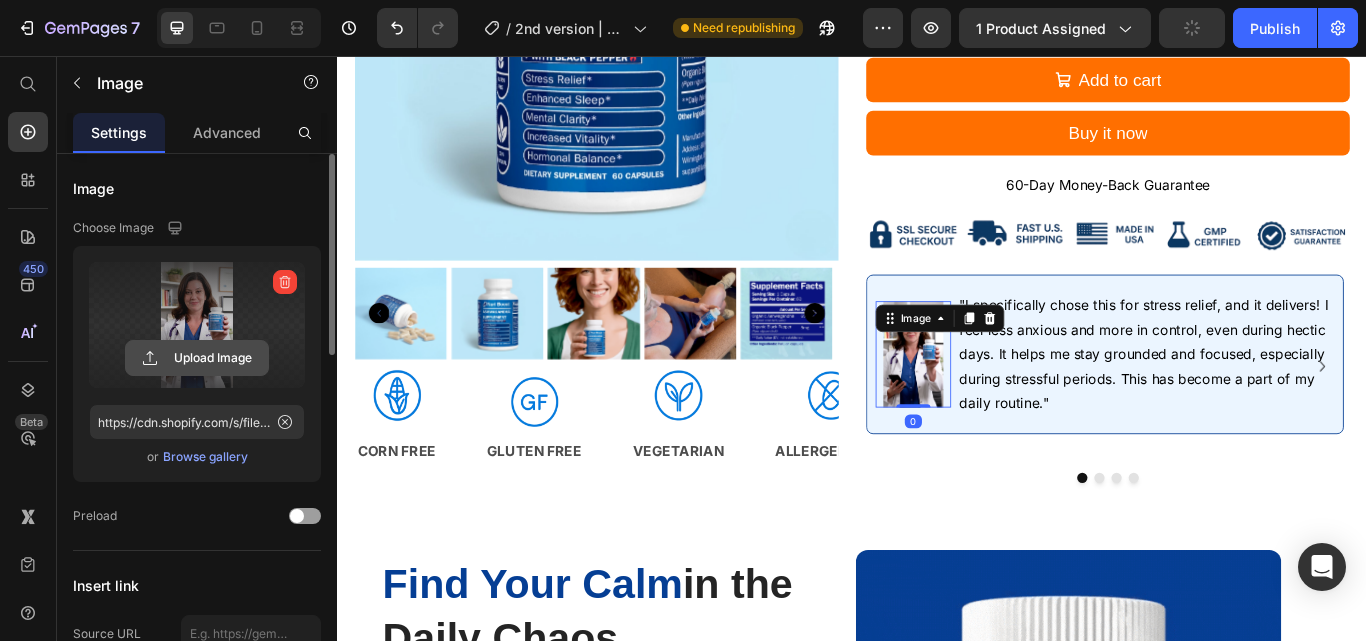 click 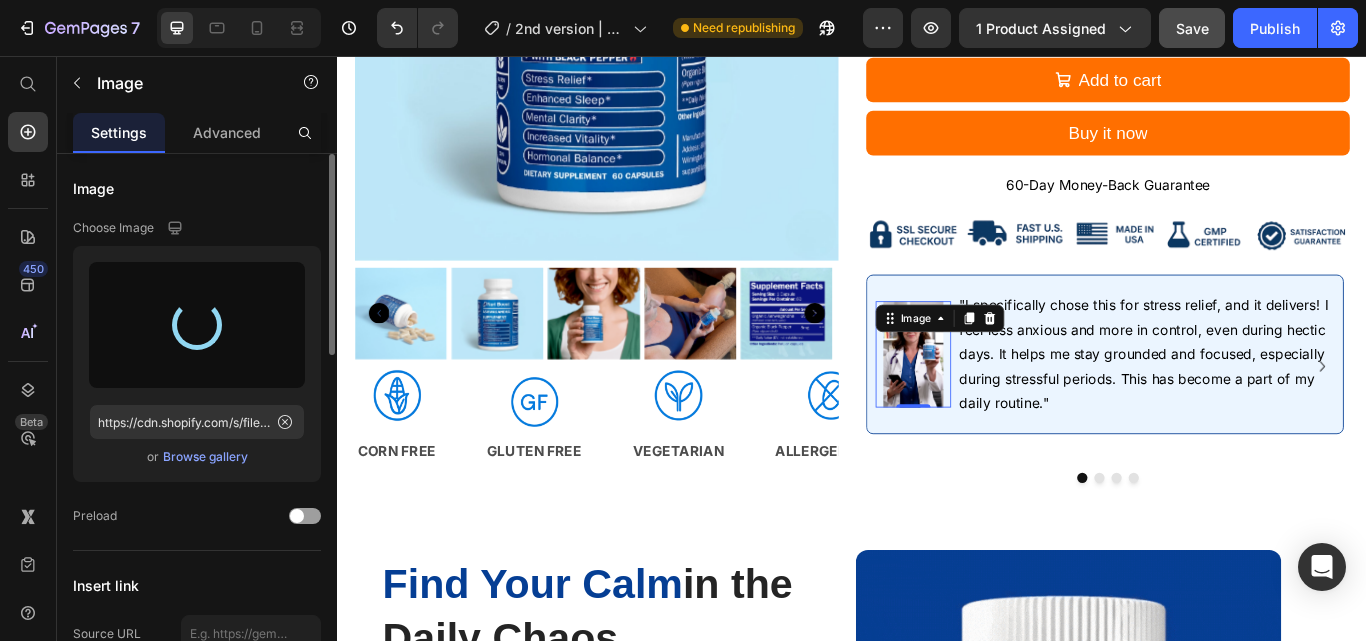 type on "https://cdn.shopify.com/s/files/1/0696/4884/2941/files/gempages_561783125563147456-e443959e-7b1a-47a5-bb6b-9bff4c23e436.jpg" 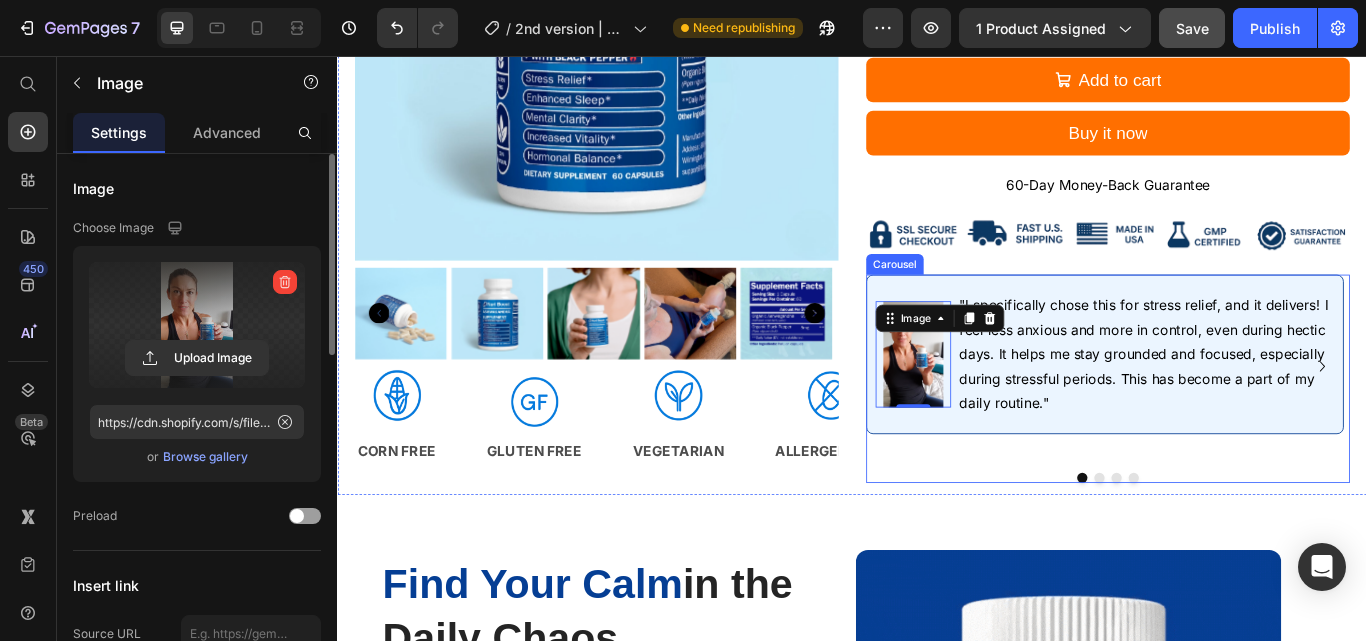 click on "Image   0 "I specifically chose this for stress relief, and it delivers! I feel less anxious and more in control, even during hectic days. It helps me stay grounded and focused, especially during stressful periods. This has become a part of my daily routine." Text Row Image "My sleep has never been so good! I mean when I wake up I am refreshed now... before I was so tired even if I got 8 hours of sleep. No matter how long or short I sleep I am a well-rested, happier person. Loving the results!" Text Row Image "It took about 10 days or so to really notice a big difference but I feel so much better. My mood is better and more stable. I don't cry over ridiculous things. My mind is clear and more focused on tasks. A great addition to my daily regimen." Text Row Image Text Row" at bounding box center (1235, 433) 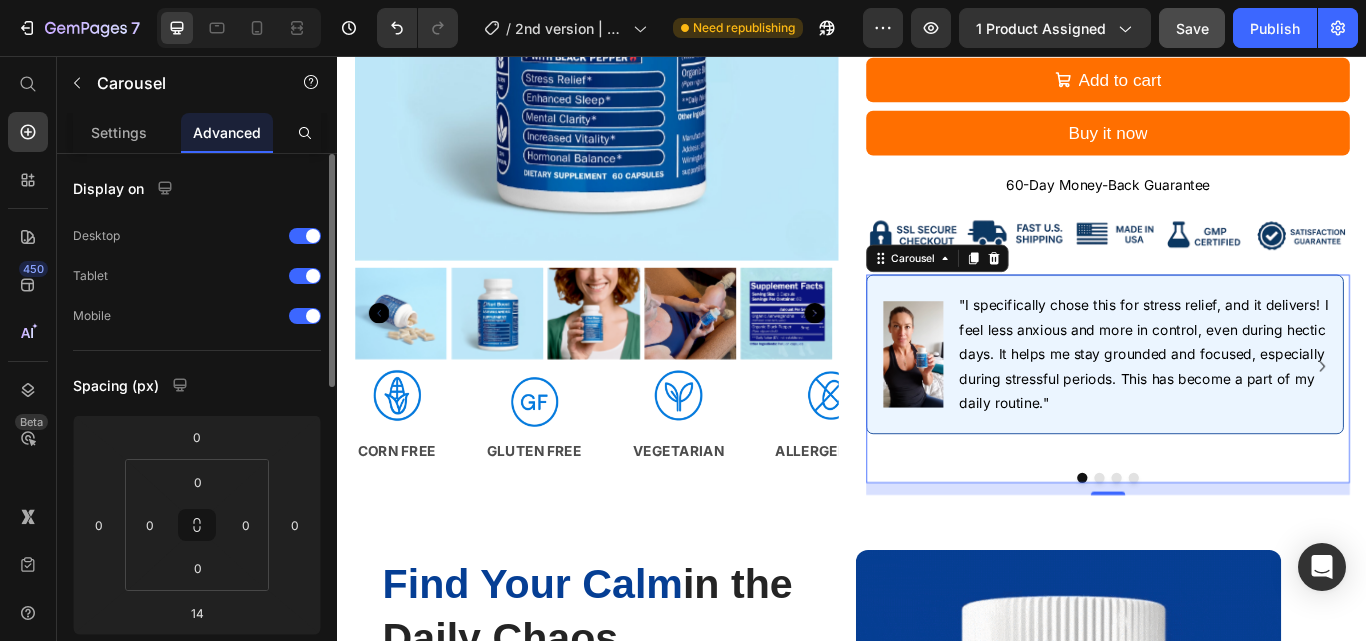 click on "Image "I specifically chose this for stress relief, and it delivers! I feel less anxious and more in control, even during hectic days. It helps me stay grounded and focused, especially during stressful periods. This has become a part of my daily routine." Text Row" at bounding box center (1231, 419) 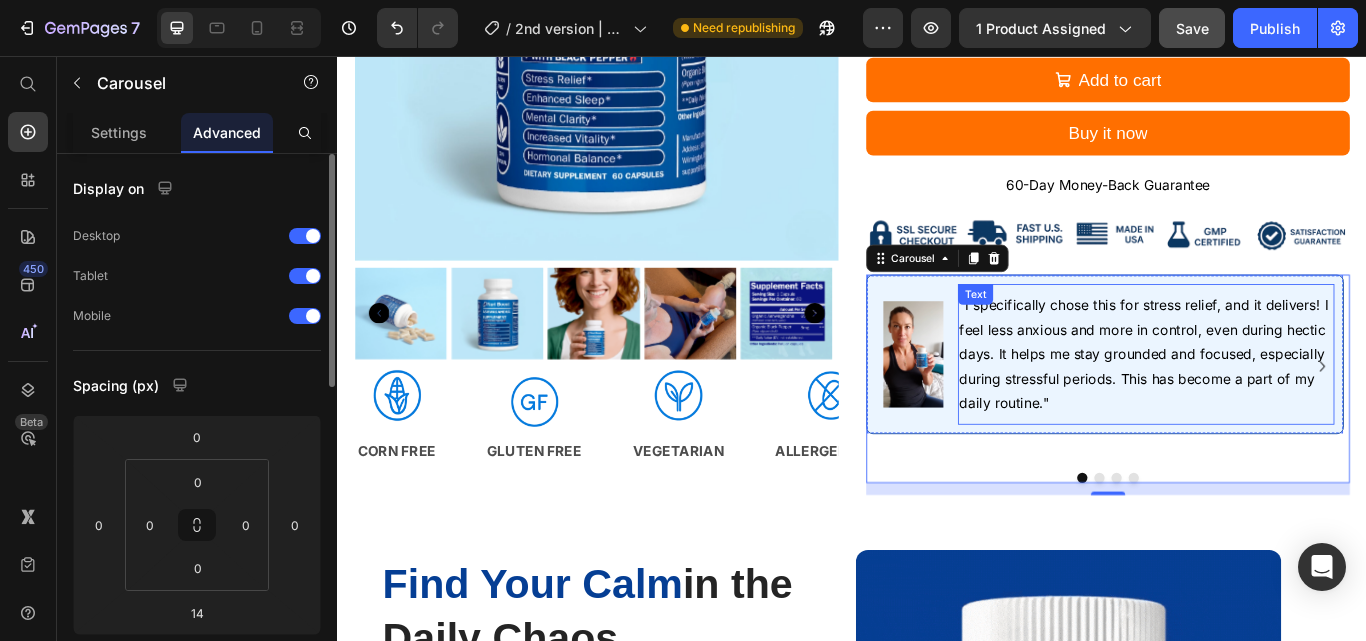 click on ""I specifically chose this for stress relief, and it delivers! I feel less anxious and more in control, even during hectic days. It helps me stay grounded and focused, especially during stressful periods. This has become a part of my daily routine."" at bounding box center [1277, 404] 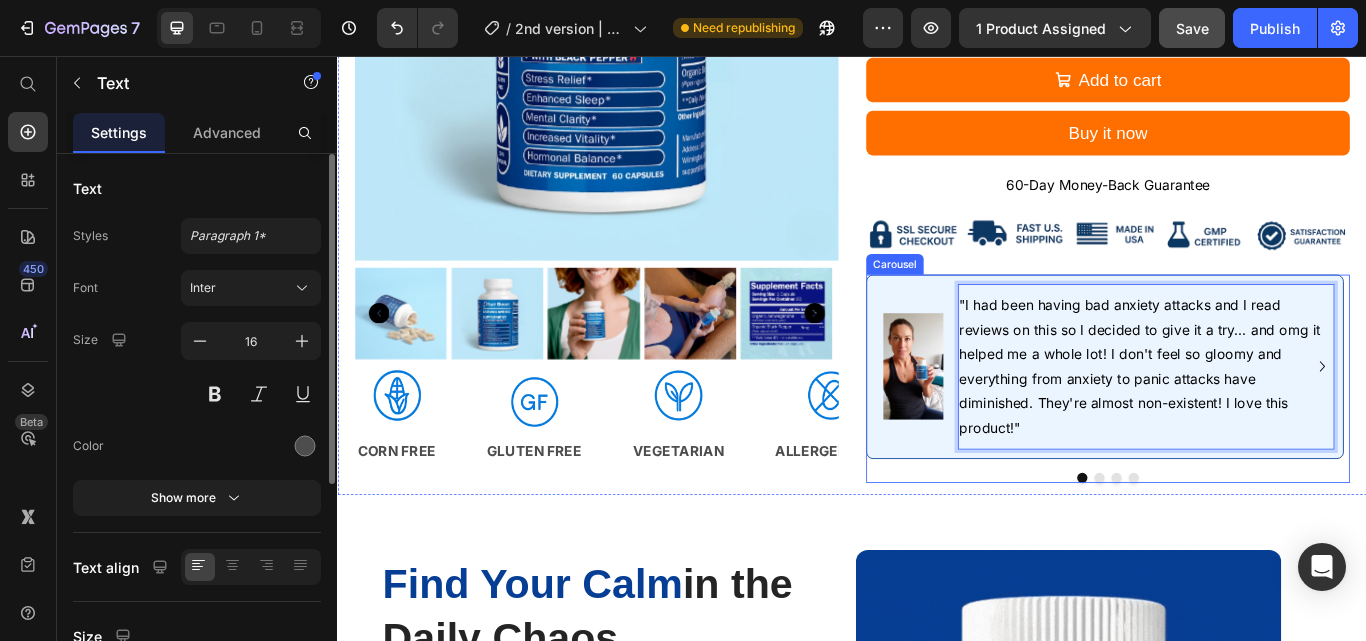 click on "Image "I had been having bad anxiety attacks and I read reviews on this so I decided to give it a try... and omg it helped me a whole lot! I don't feel so gloomy and everything from anxiety to panic attacks have diminished. They're almost non-existent! I love this product!" Text   0 Row Image "My sleep has never been so good! I mean when I wake up I am refreshed now... before I was so tired even if I got 8 hours of sleep. No matter how long or short I sleep I am a well-rested, happier person. Loving the results!" Text Row Image "It took about 10 days or so to really notice a big difference but I feel so much better. My mood is better and more stable. I don't cry over ridiculous things. My mind is clear and more focused on tasks. A great addition to my daily regimen." Text Row Image Text Row" at bounding box center (1235, 433) 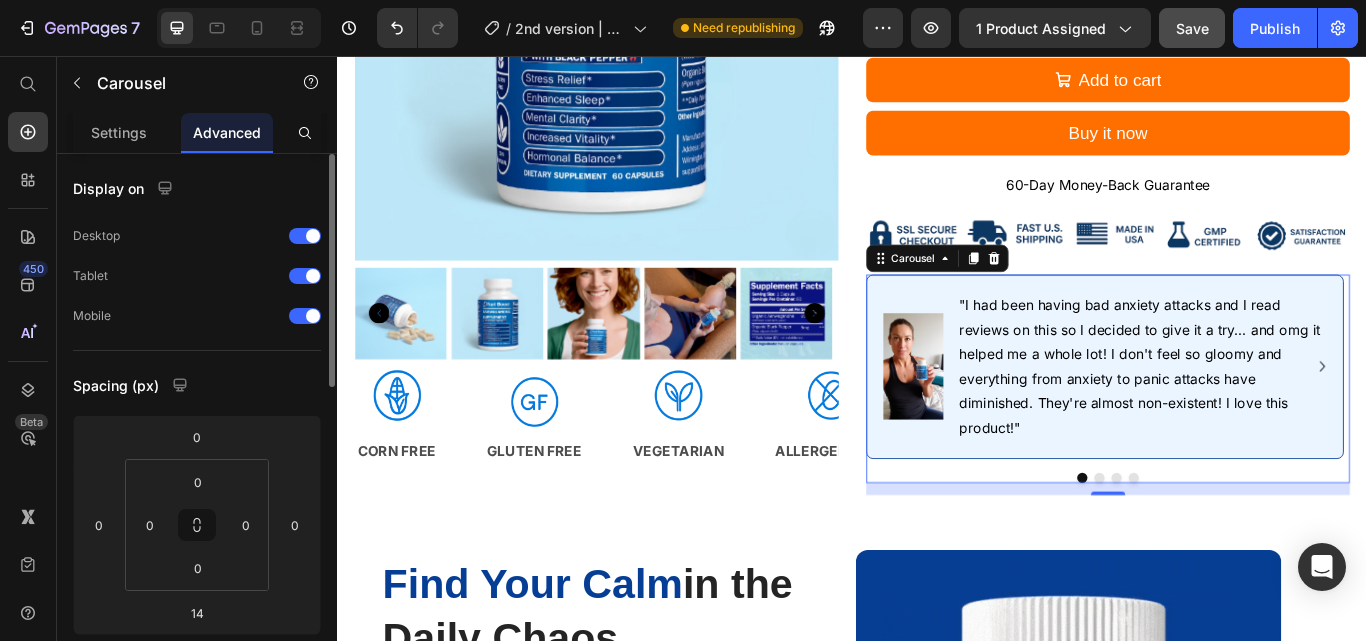 click 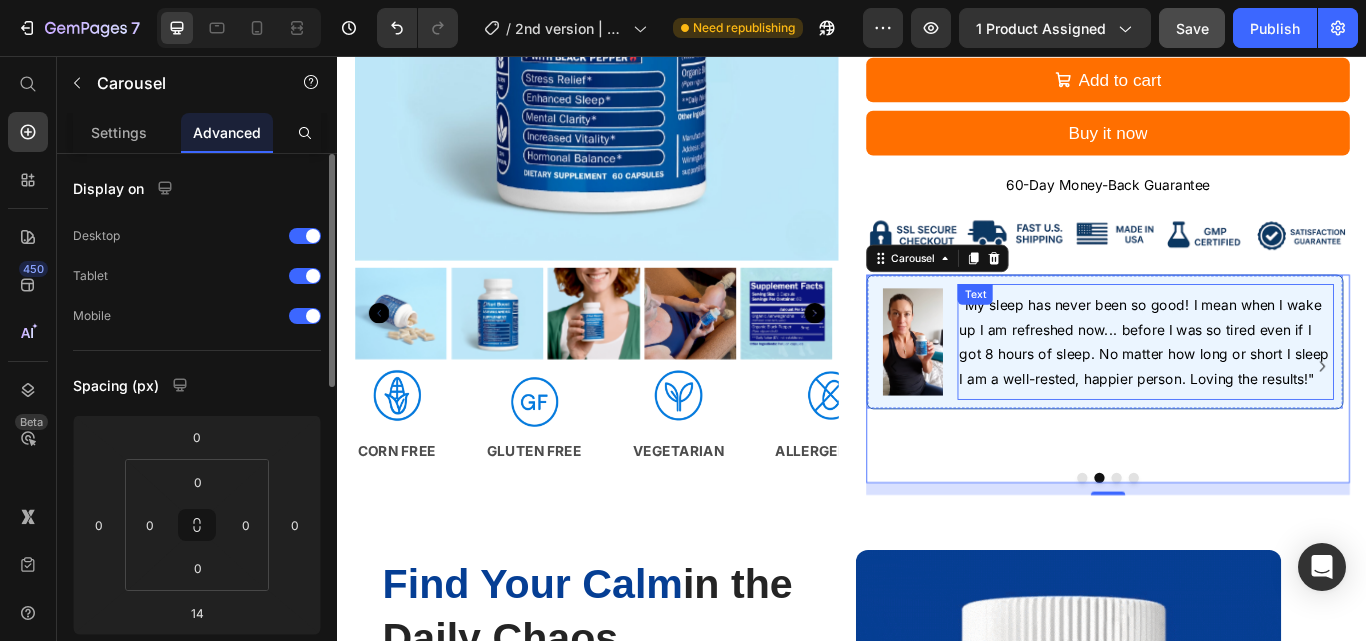 click on ""My sleep has never been so good! I mean when I wake up I am refreshed now... before I was so tired even if I got 8 hours of sleep. No matter how long or short I sleep I am a well-rested, happier person. Loving the results!"" at bounding box center (1277, 390) 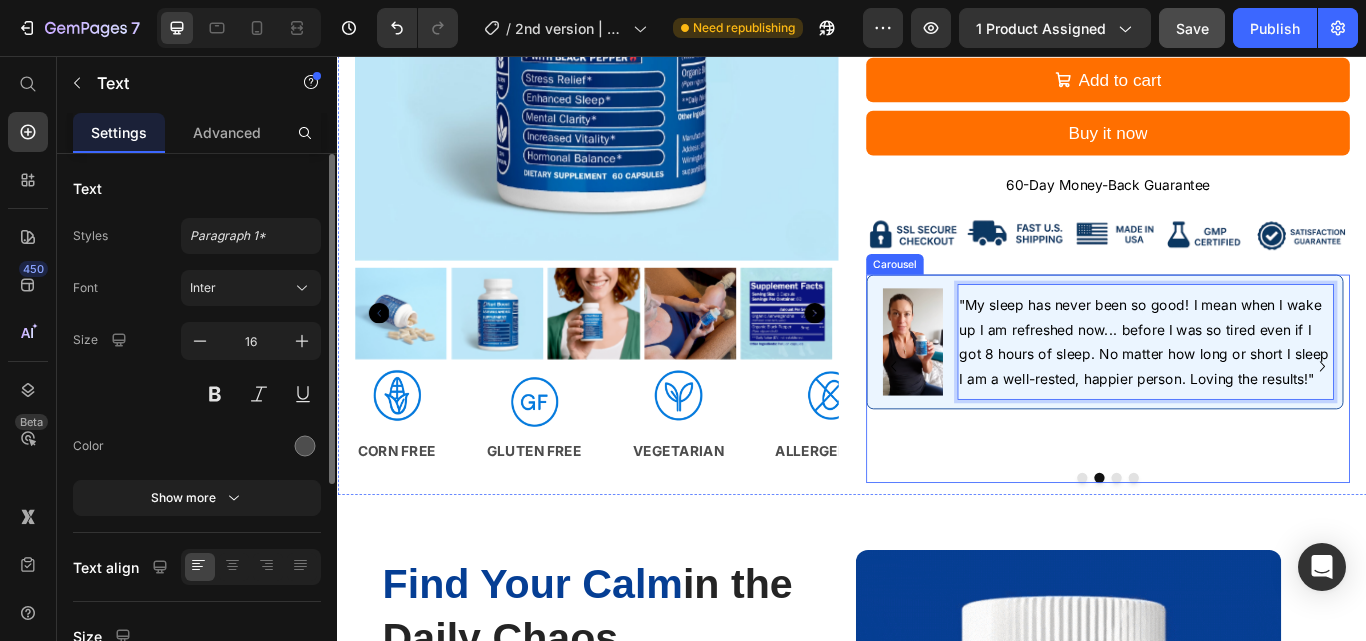 click 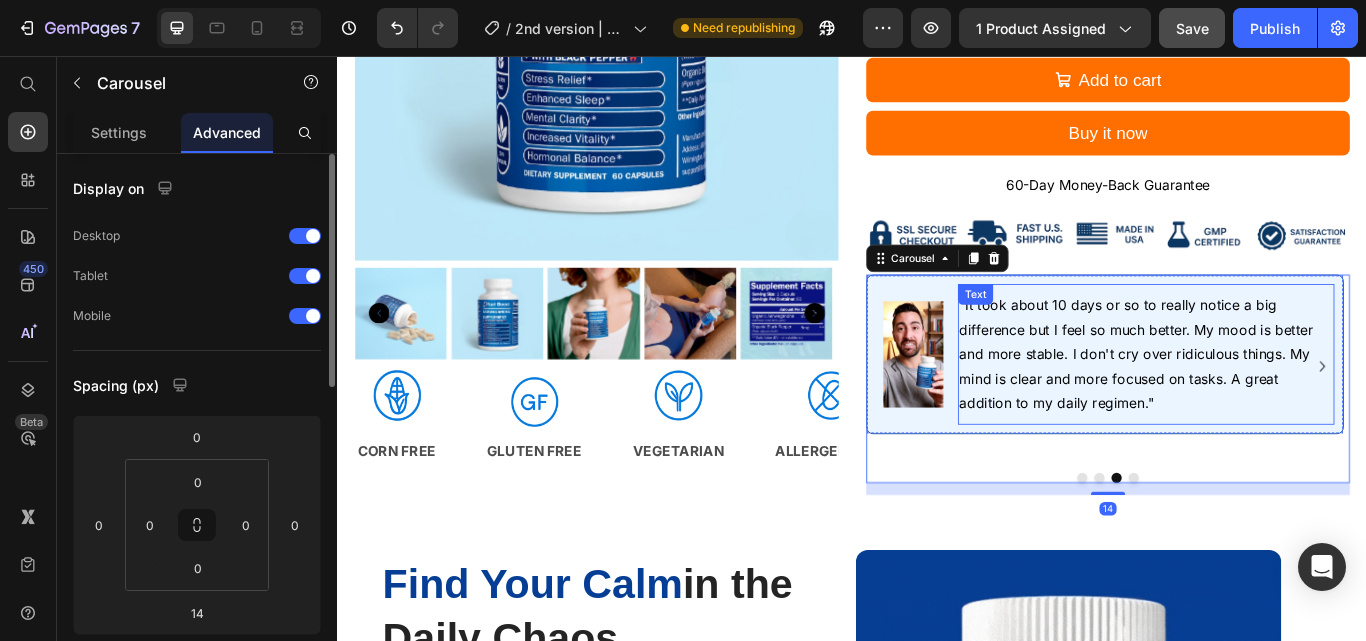 click on ""It took about 10 days or so to really notice a big difference but I feel so much better. My mood is better and more stable. I don't cry over ridiculous things. My mind is clear and more focused on tasks. A great addition to my daily regimen."" at bounding box center [1268, 404] 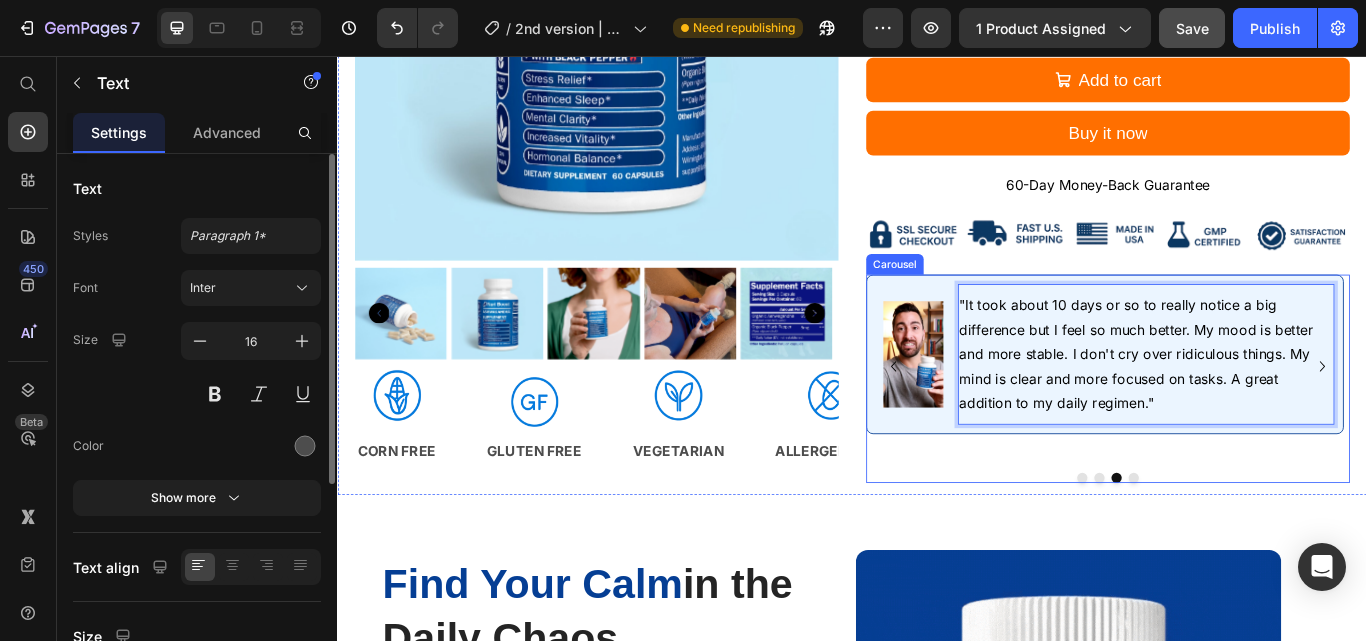 click 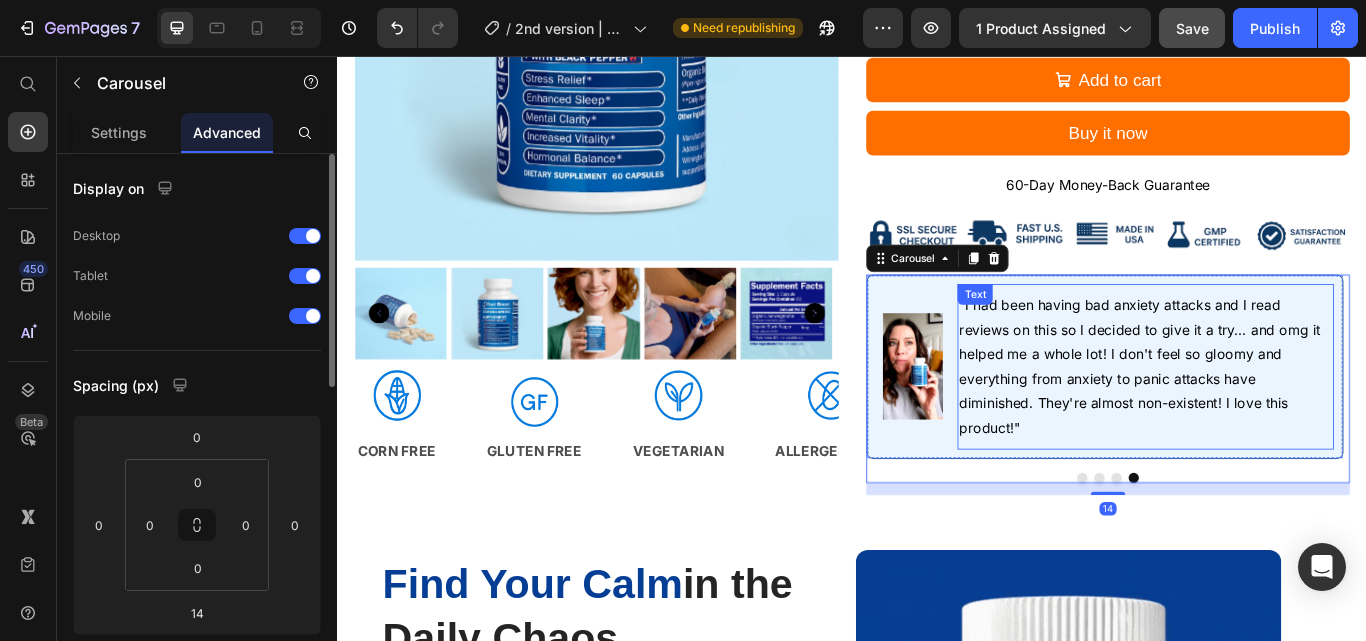 click on ""I had been having bad anxiety attacks and I read reviews on this so I decided to give it a try... and omg it helped me a whole lot! I don't feel so gloomy and everything from anxiety to panic attacks have diminished. They're almost non-existent! I love this product!"" at bounding box center [1279, 419] 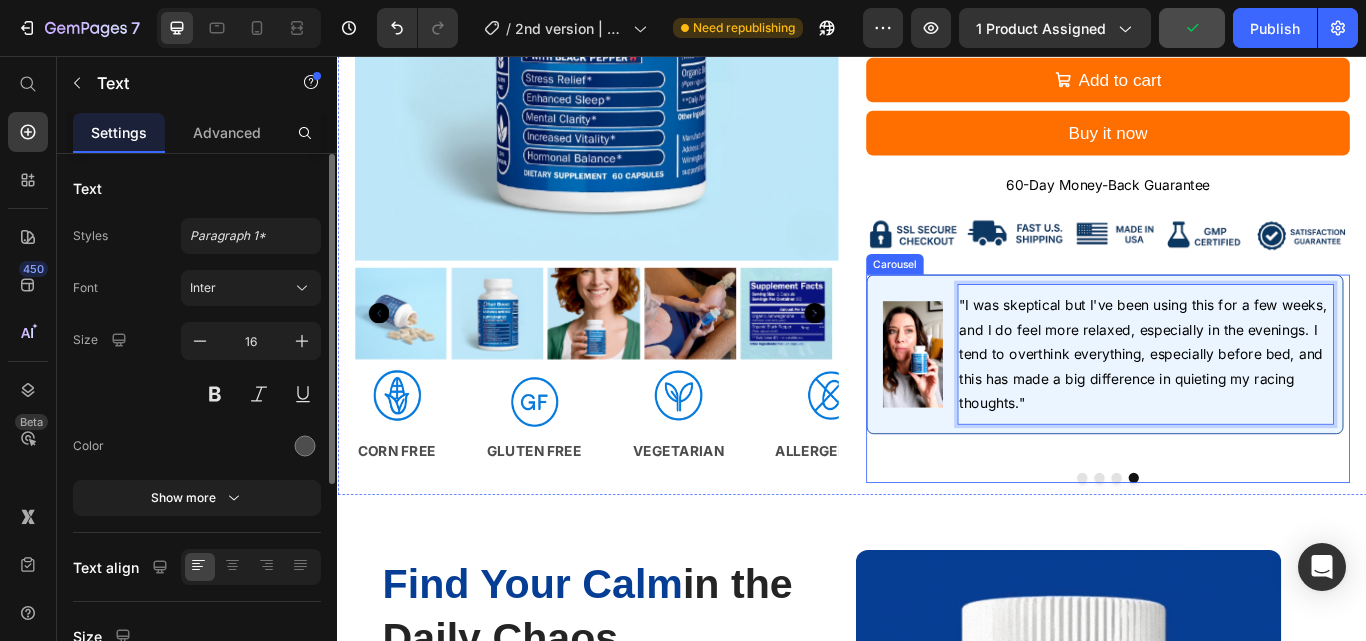 click on "Image "I was skeptical but I've been using this for a few weeks, and I do feel more relaxed, especially in the evenings. I tend to overthink everything, especially before bed, and this has made a big difference in quieting my racing thoughts." Text   0 Row" at bounding box center [1231, 419] 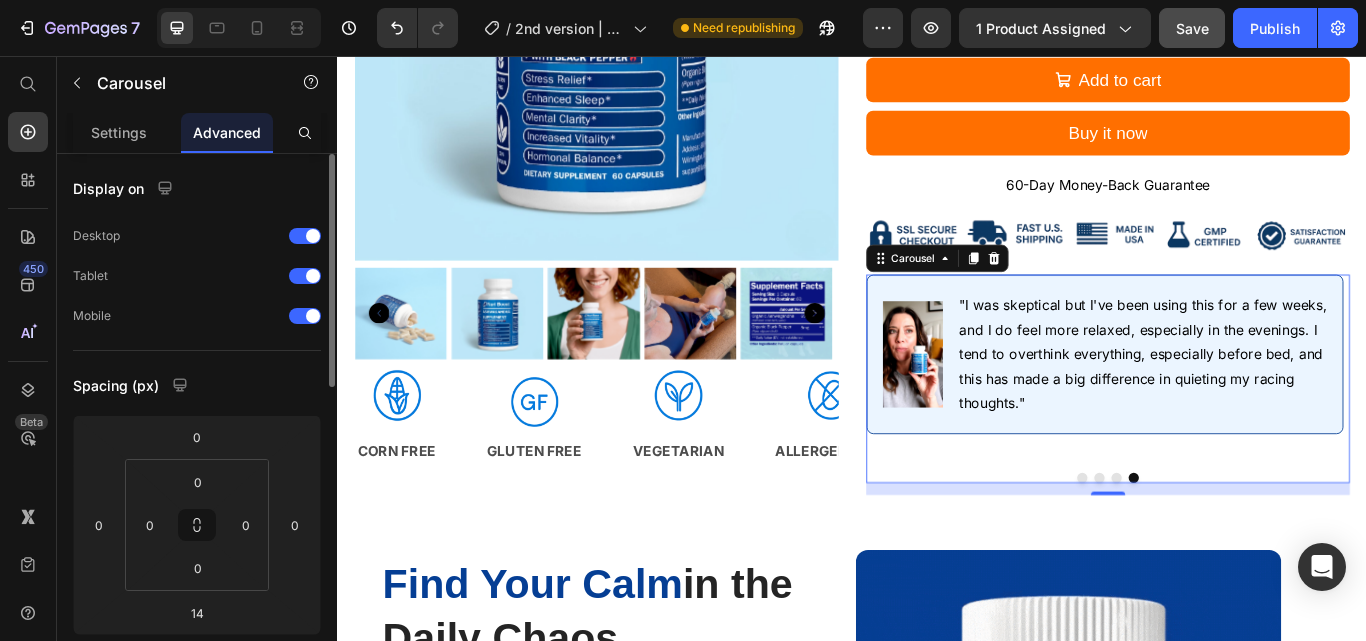 click at bounding box center [1205, 549] 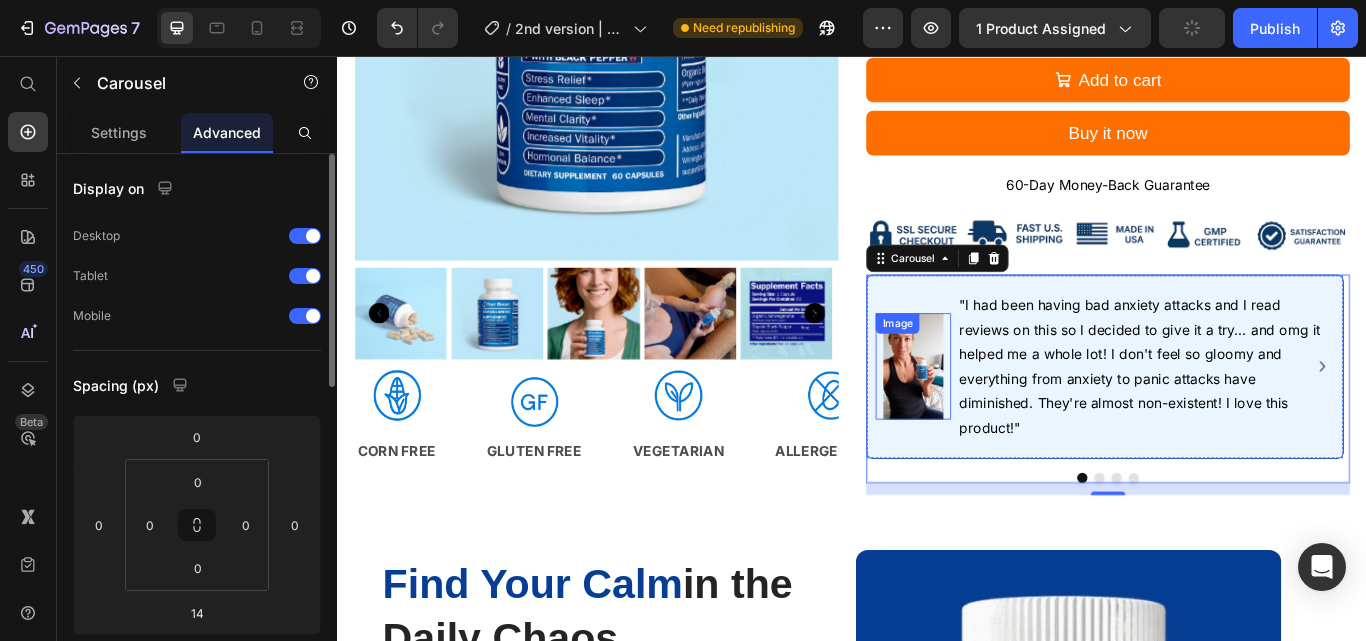 click at bounding box center (1008, 419) 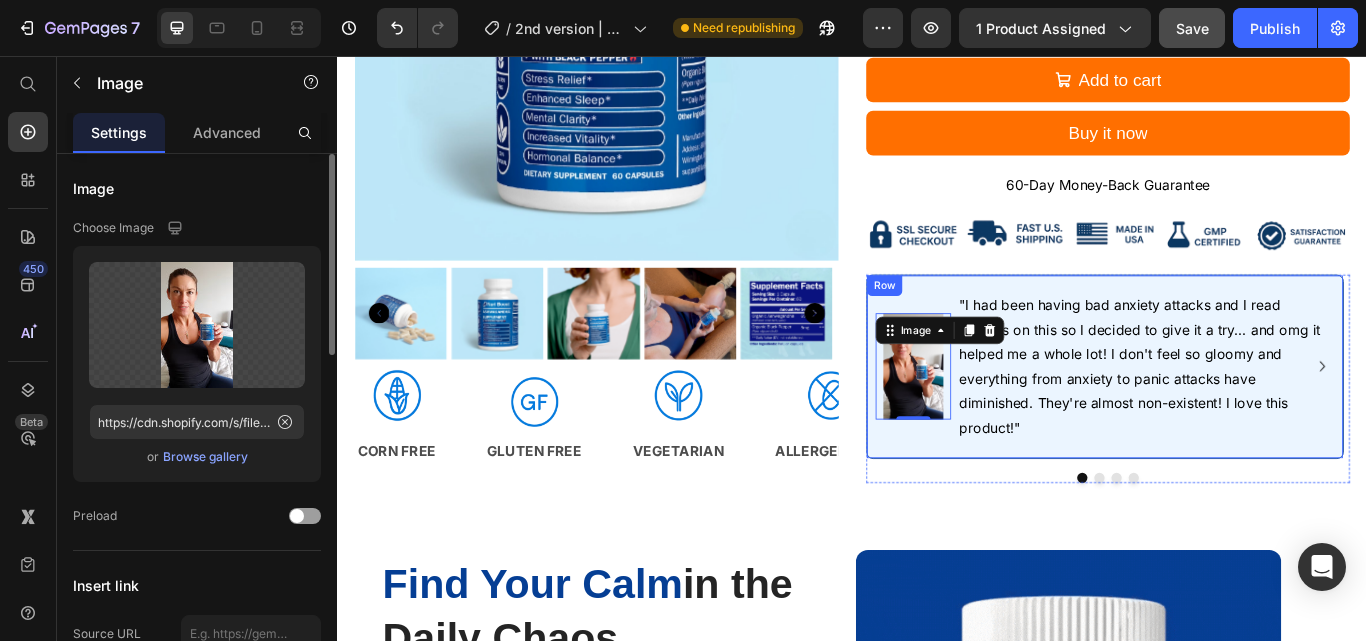 click on "Row" at bounding box center [974, 325] 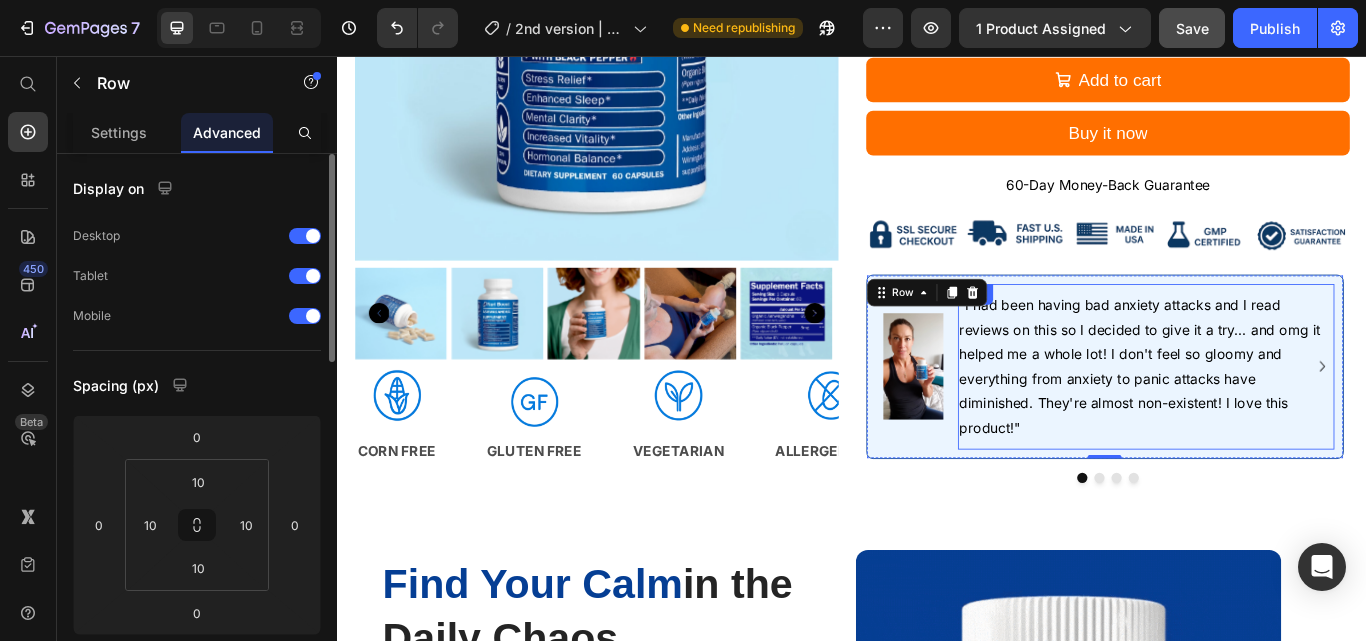 click on ""I had been having bad anxiety attacks and I read reviews on this so I decided to give it a try... and omg it helped me a whole lot! I don't feel so gloomy and everything from anxiety to panic attacks have diminished. They're almost non-existent! I love this product!" Text" at bounding box center [1279, 419] 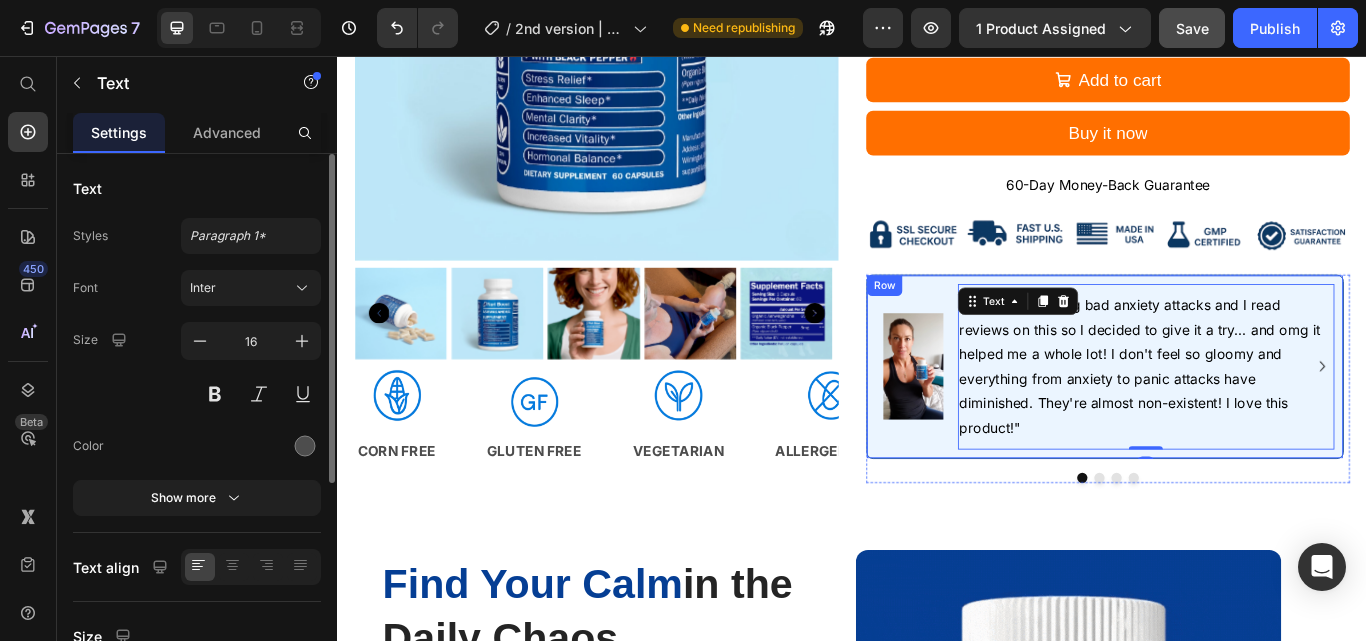 click on "Image "I had been having bad anxiety attacks and I read reviews on this so I decided to give it a try... and omg it helped me a whole lot! I don't feel so gloomy and everything from anxiety to panic attacks have diminished. They're almost non-existent! I love this product!" Text   0 Row" at bounding box center [1231, 419] 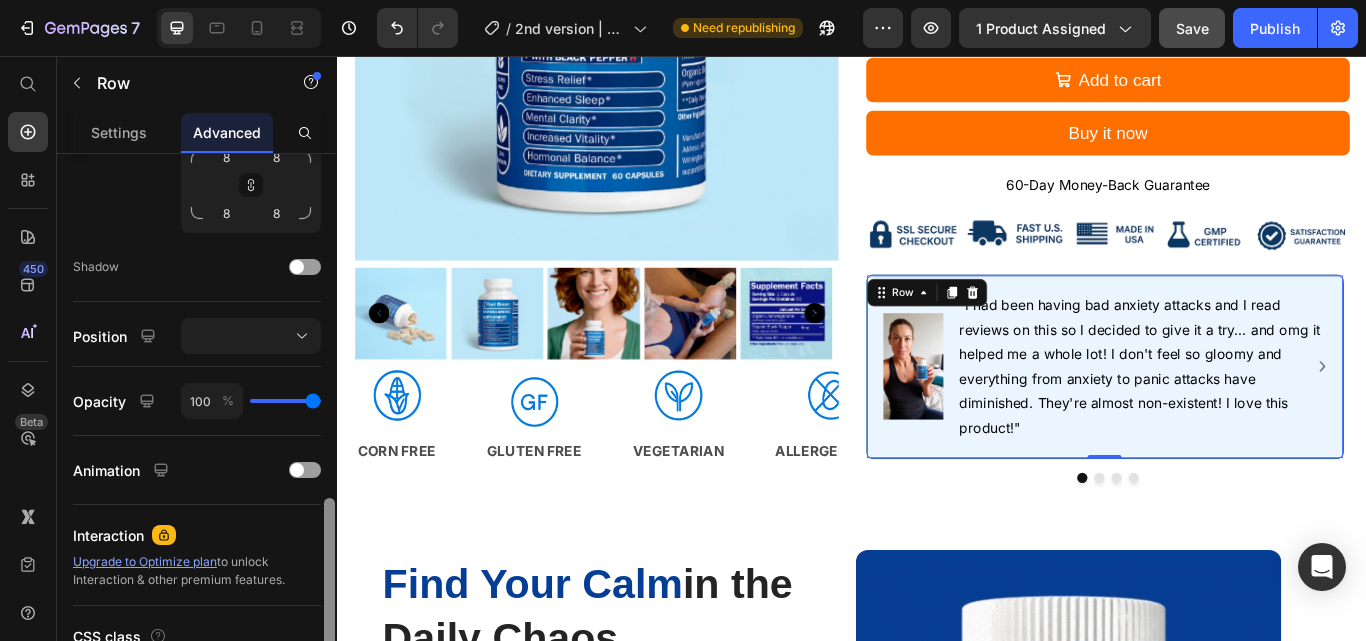 scroll, scrollTop: 776, scrollLeft: 0, axis: vertical 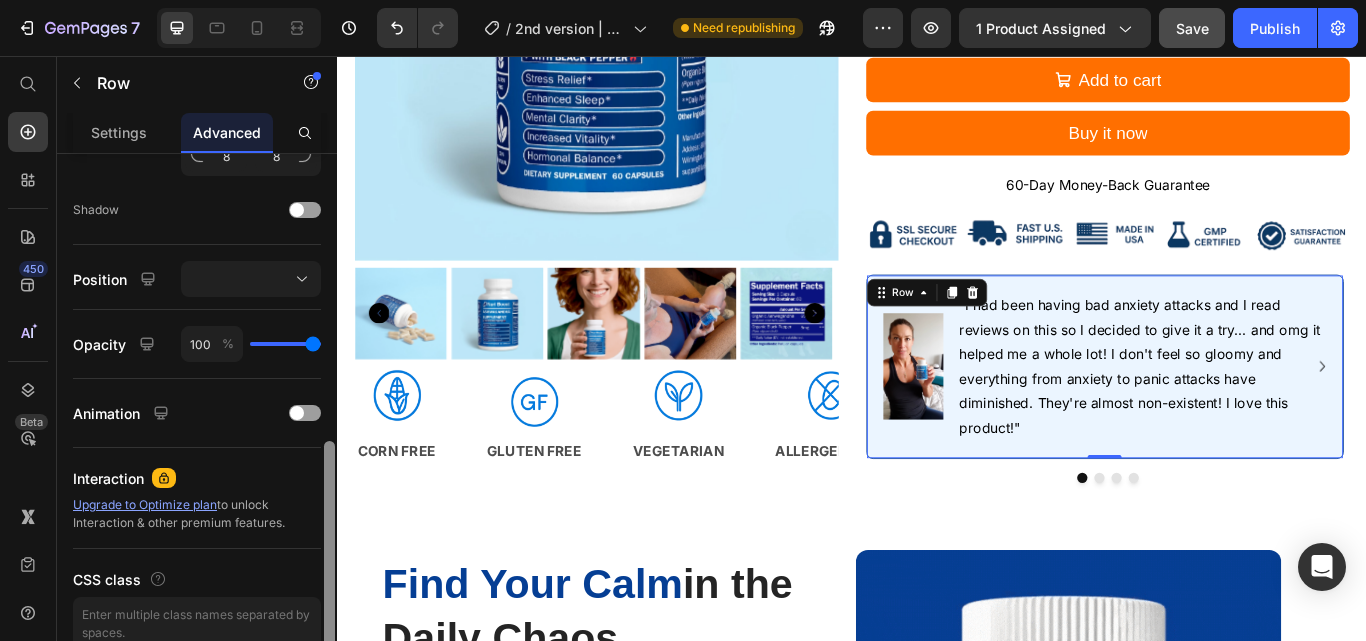 drag, startPoint x: 332, startPoint y: 226, endPoint x: 329, endPoint y: 525, distance: 299.01505 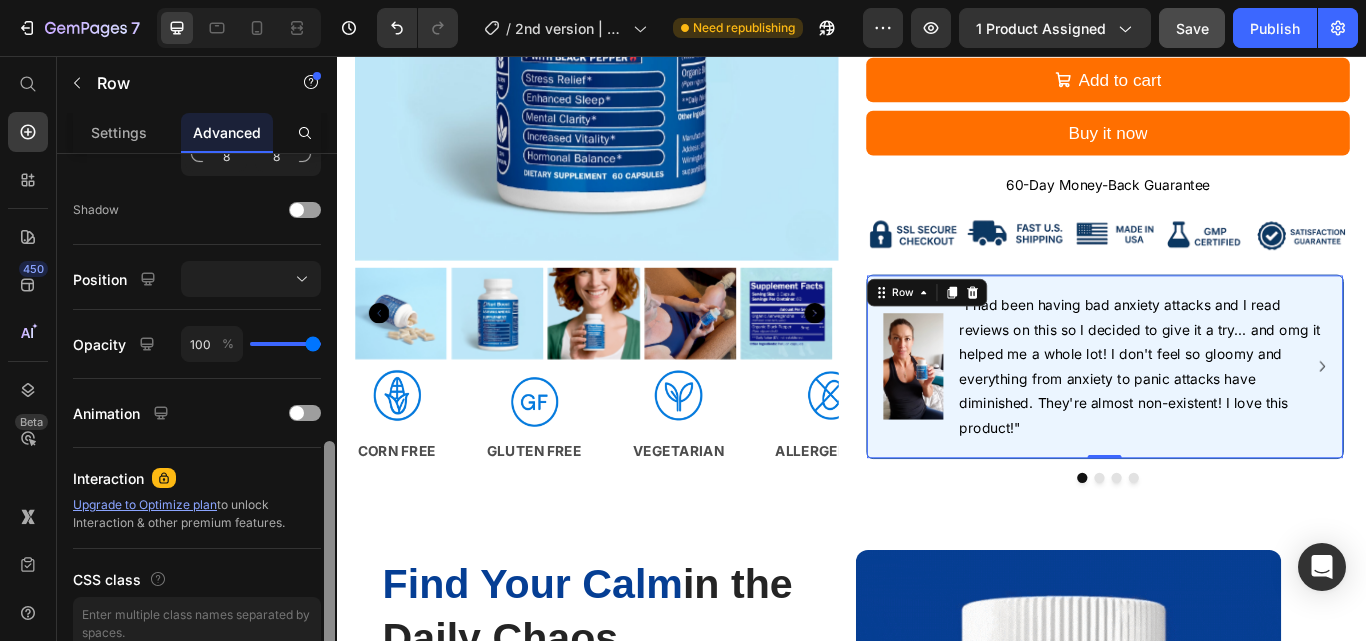 click at bounding box center [329, 545] 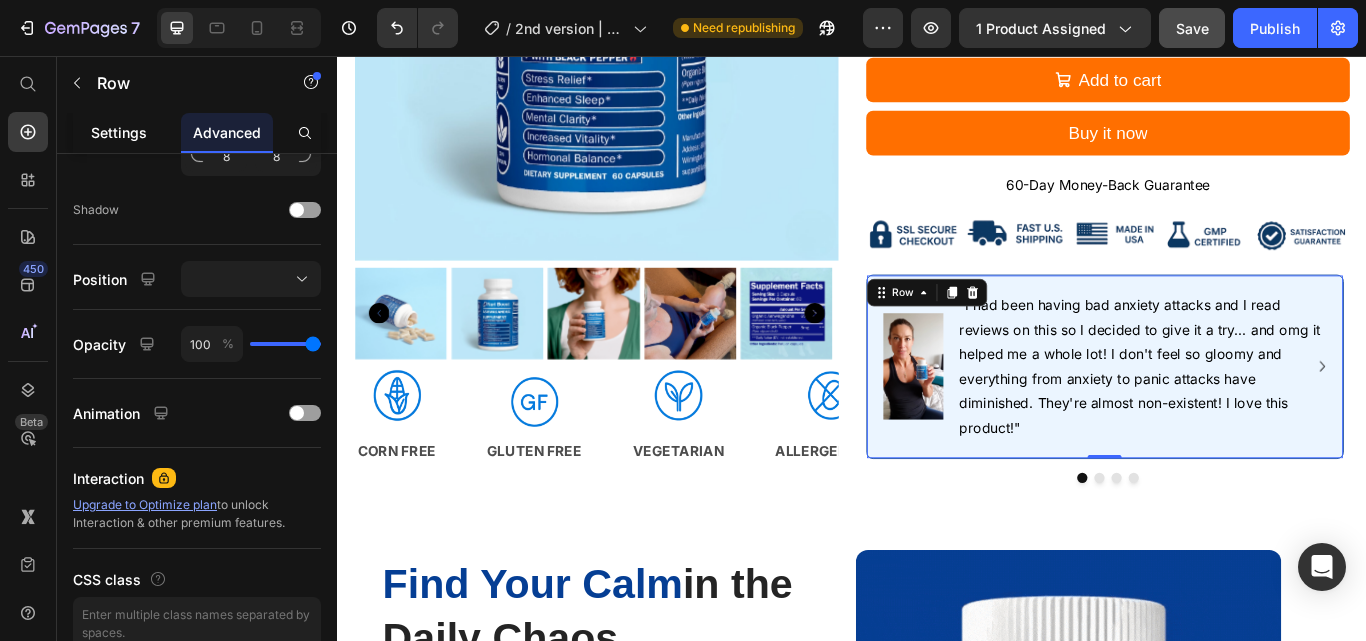 click on "Settings" 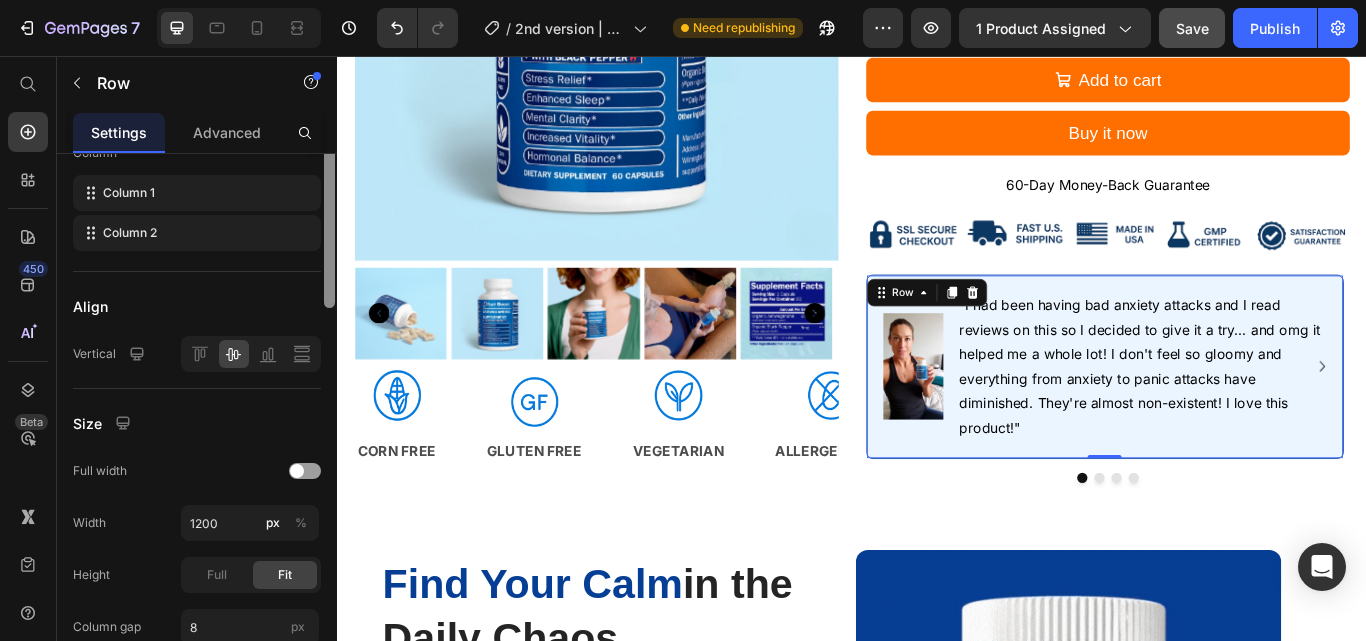 scroll, scrollTop: 382, scrollLeft: 0, axis: vertical 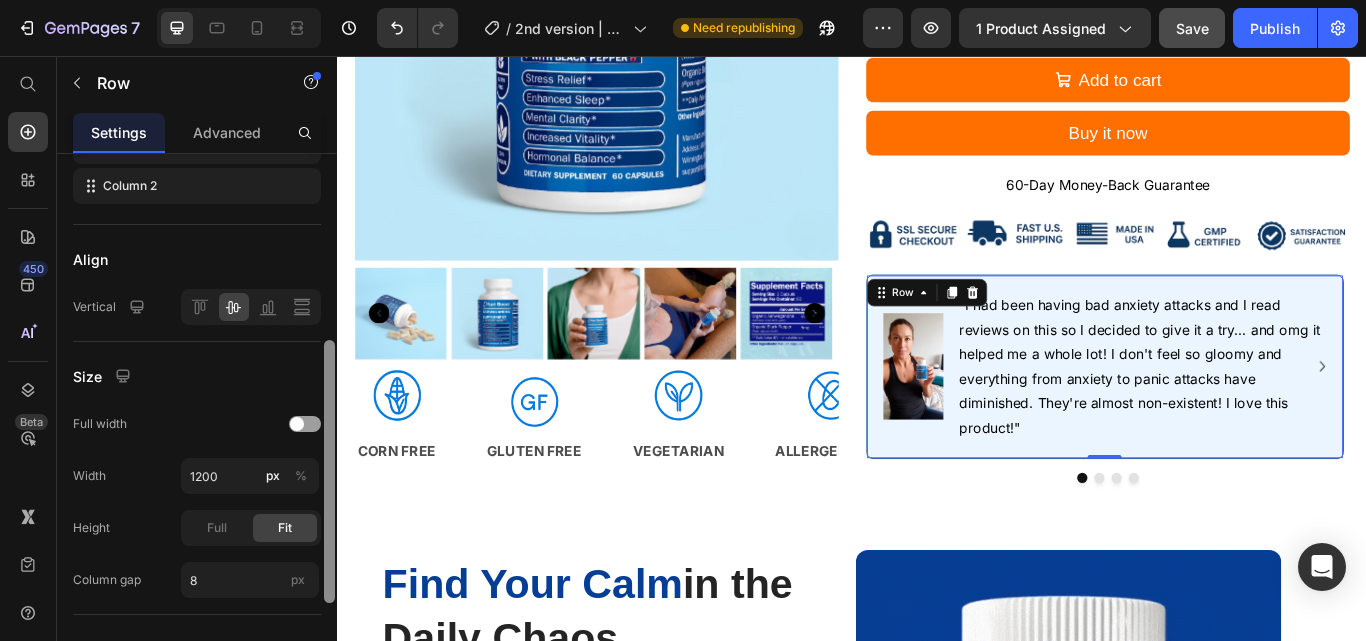 drag, startPoint x: 325, startPoint y: 340, endPoint x: 322, endPoint y: 526, distance: 186.02419 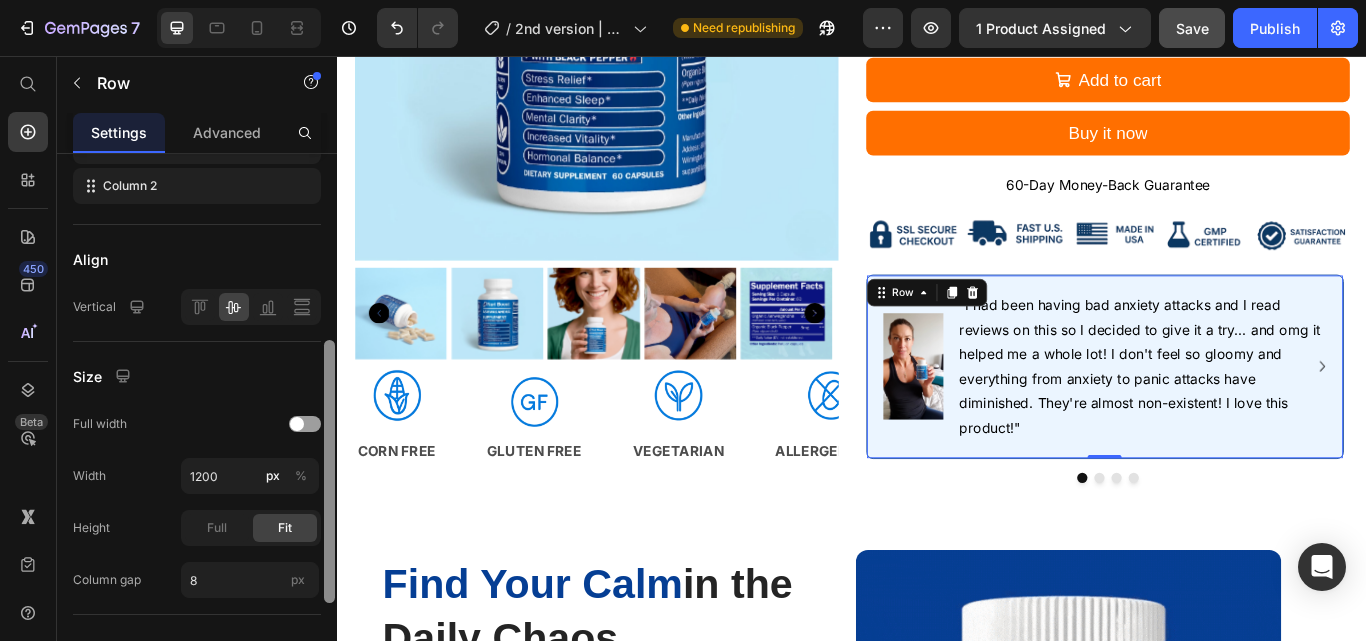 click at bounding box center (329, 426) 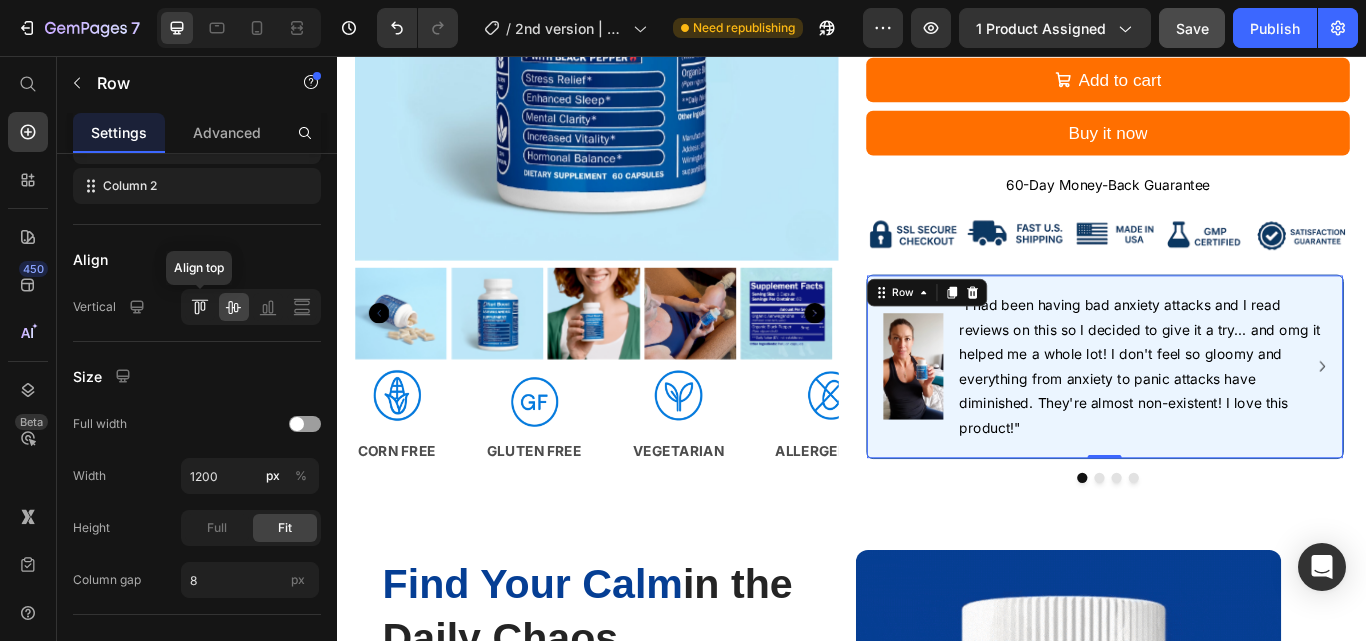 click 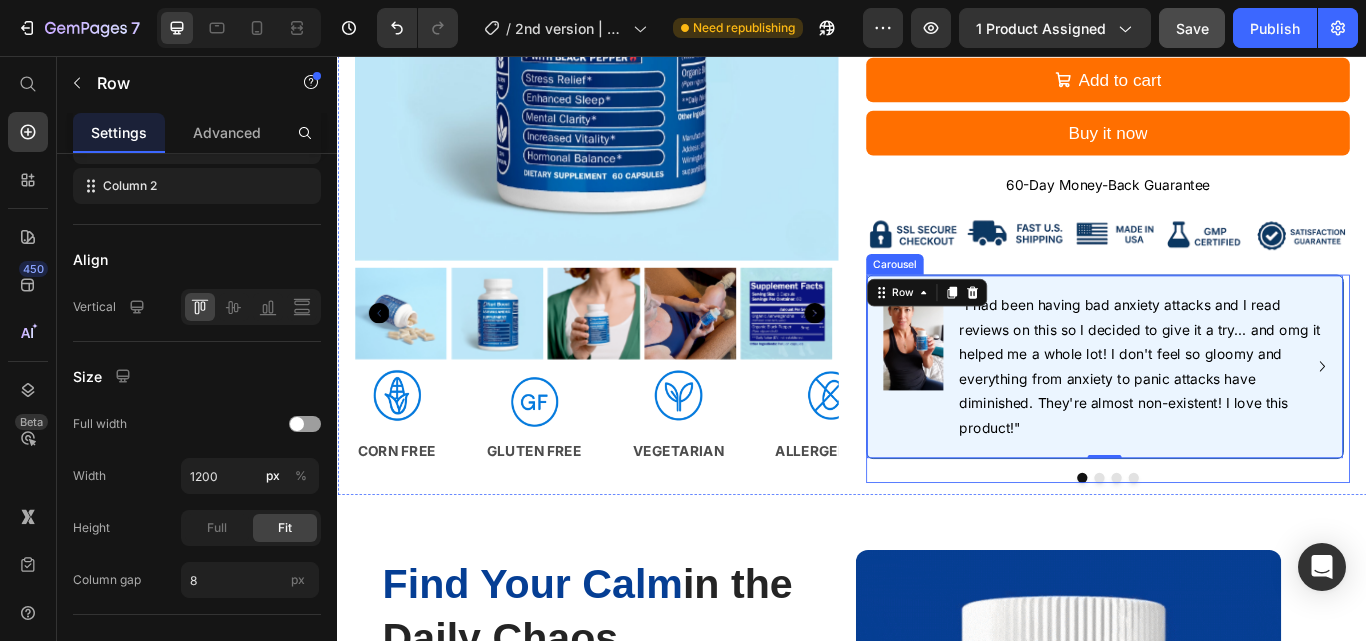 click at bounding box center [1235, 549] 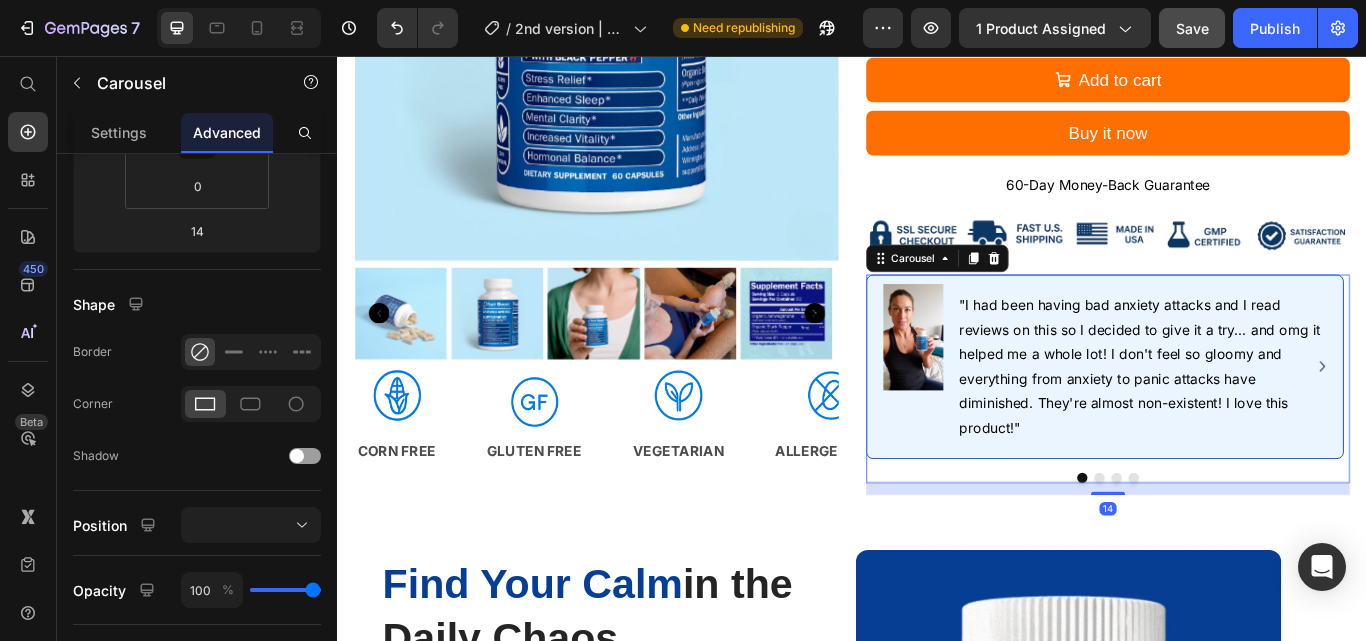 scroll, scrollTop: 0, scrollLeft: 0, axis: both 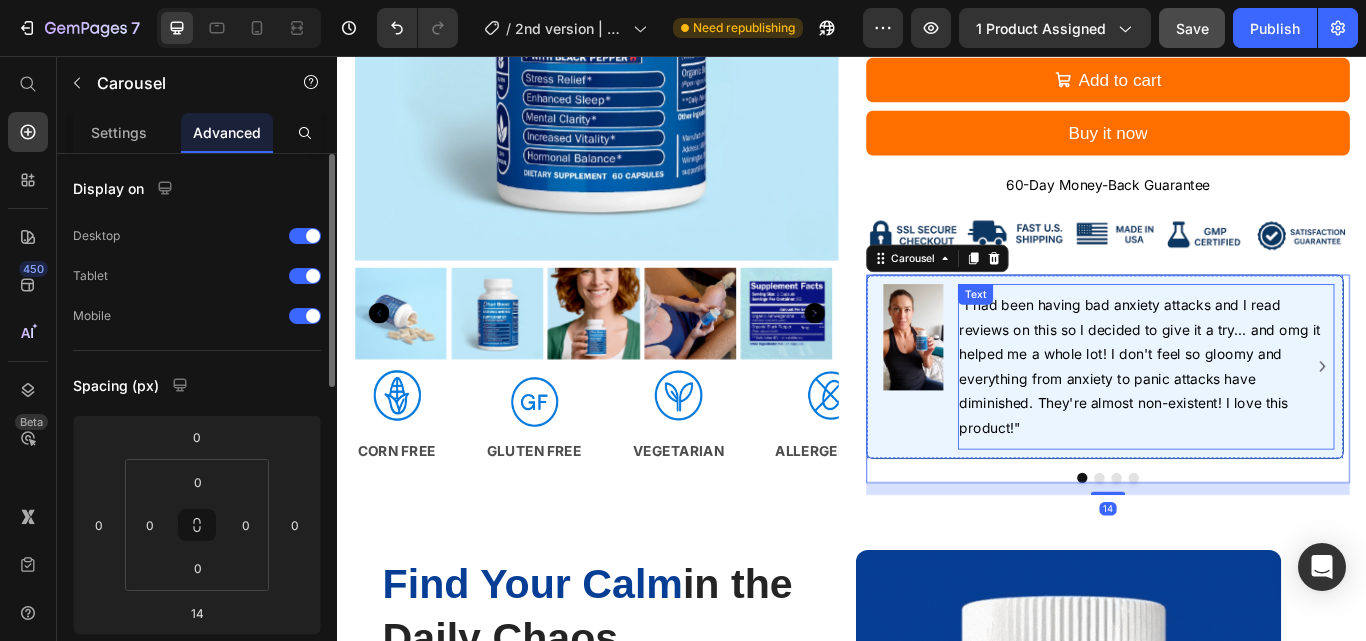 click on ""I had been having bad anxiety attacks and I read reviews on this so I decided to give it a try... and omg it helped me a whole lot! I don't feel so gloomy and everything from anxiety to panic attacks have diminished. They're almost non-existent! I love this product!"" at bounding box center (1272, 419) 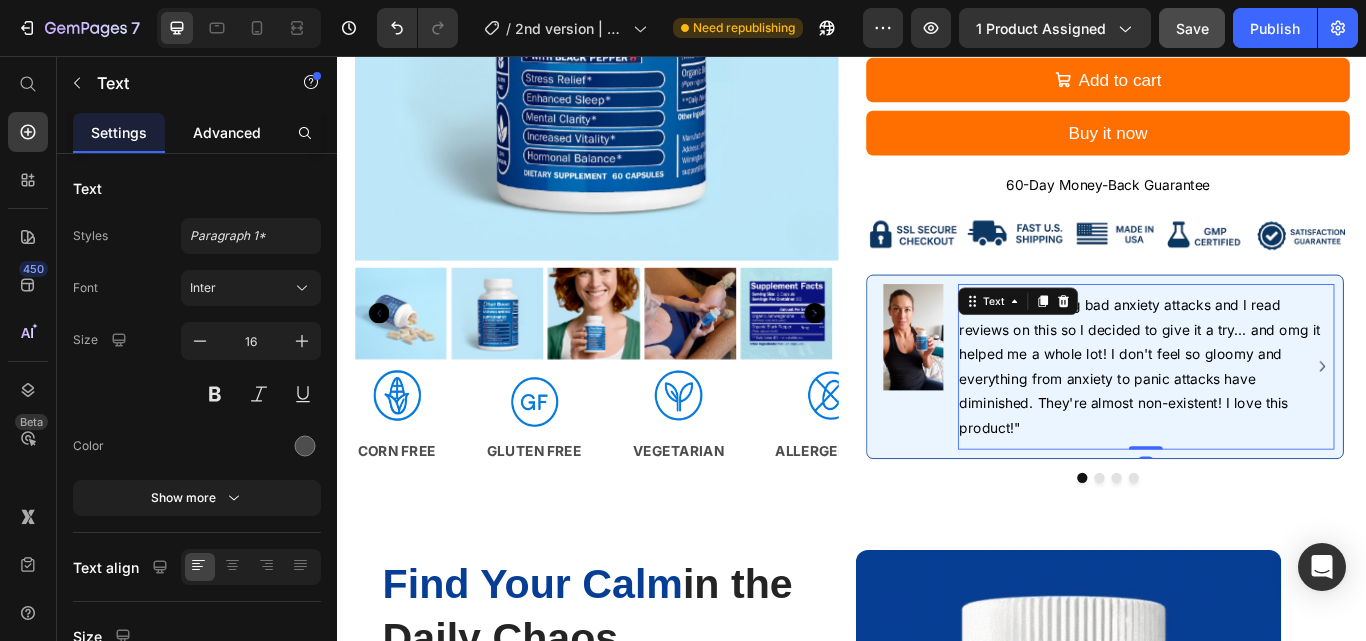 click on "Advanced" at bounding box center (227, 132) 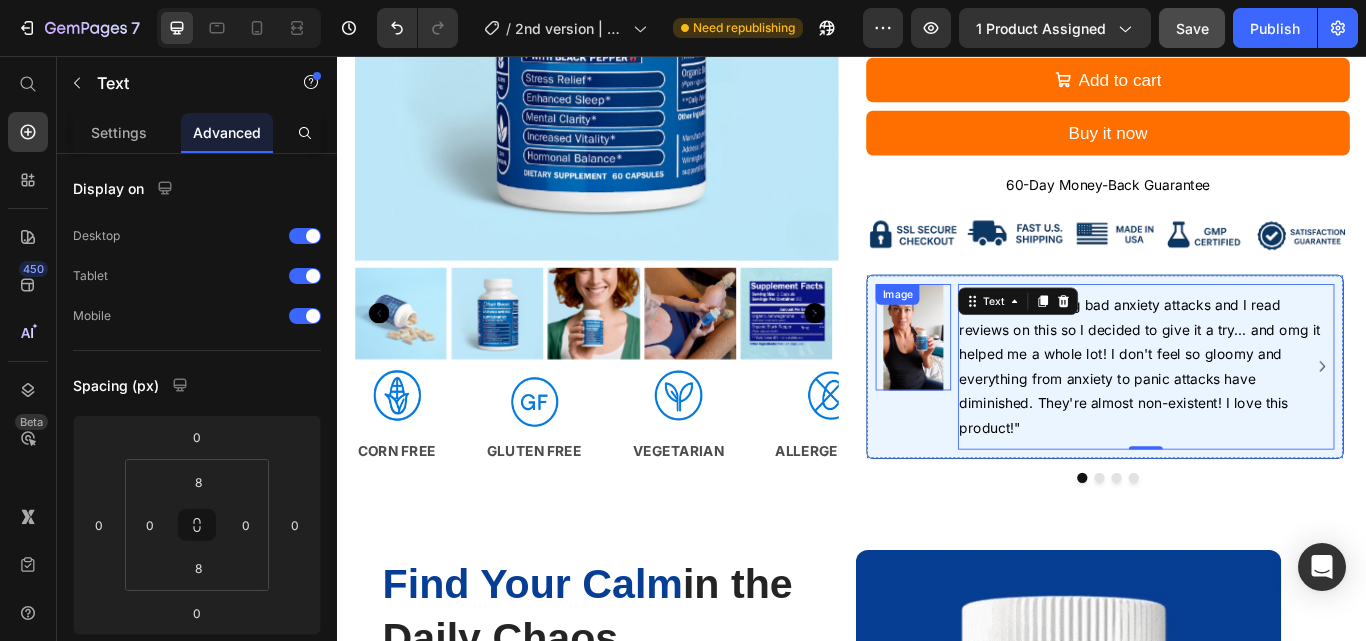 click at bounding box center (1008, 385) 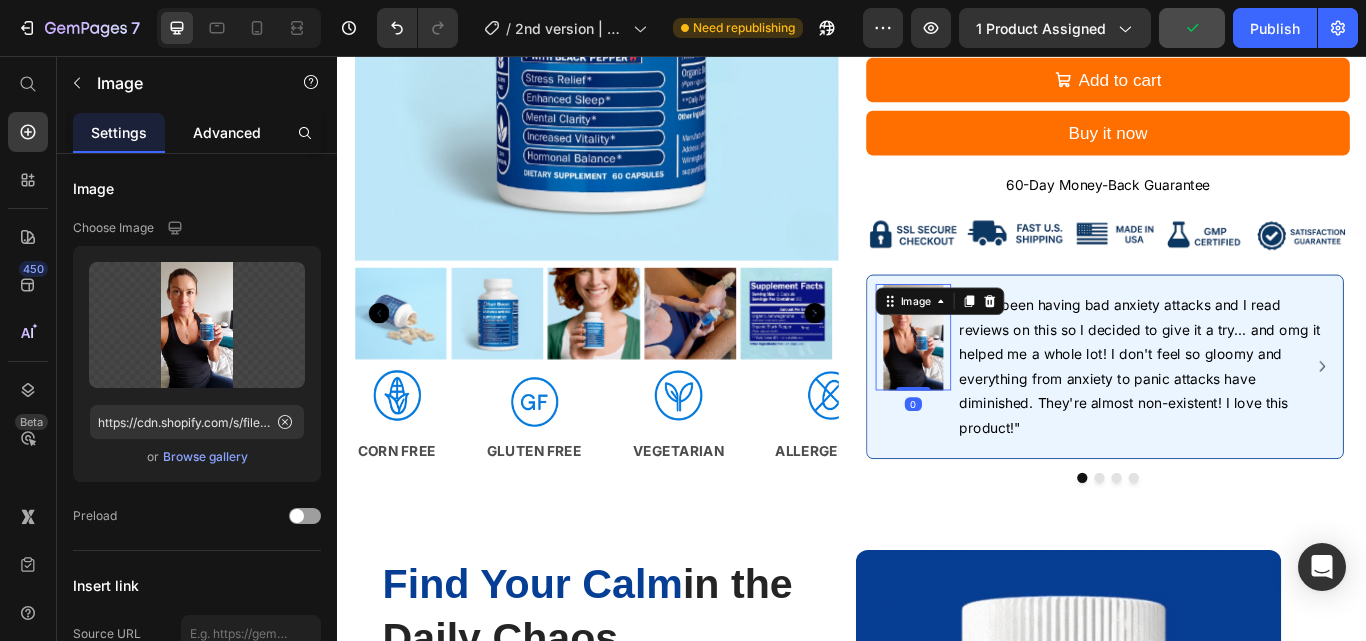 click on "Advanced" at bounding box center (227, 132) 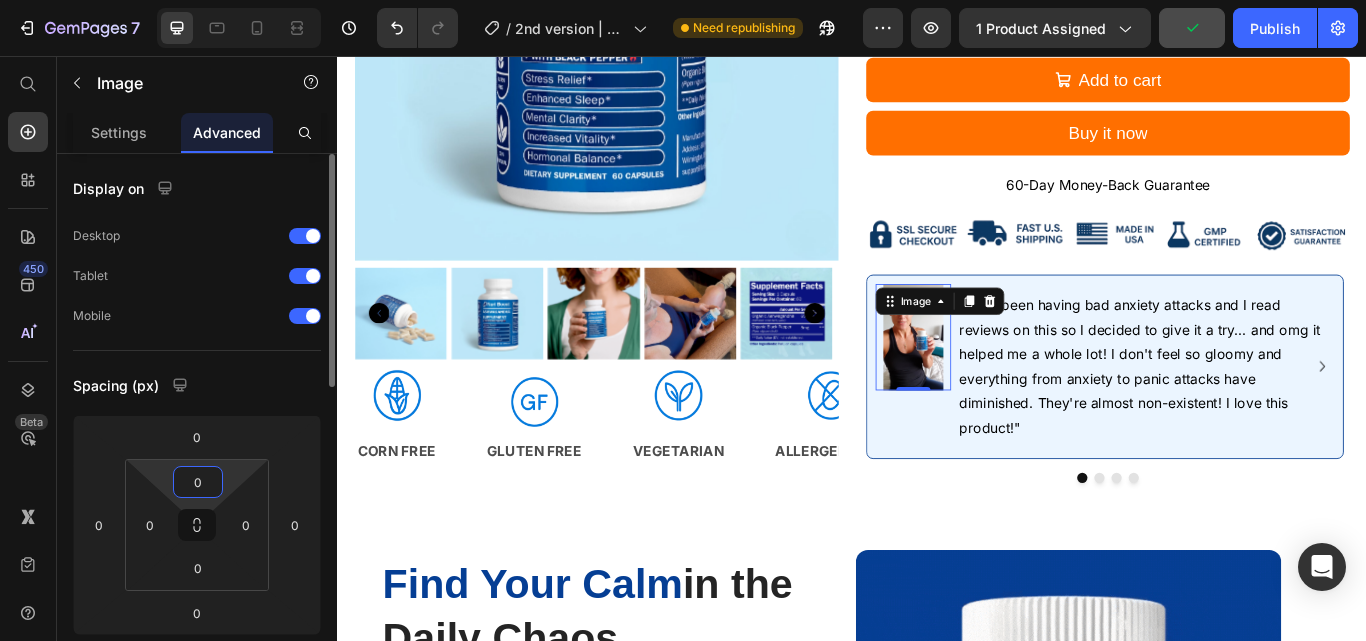 click on "0" at bounding box center [198, 482] 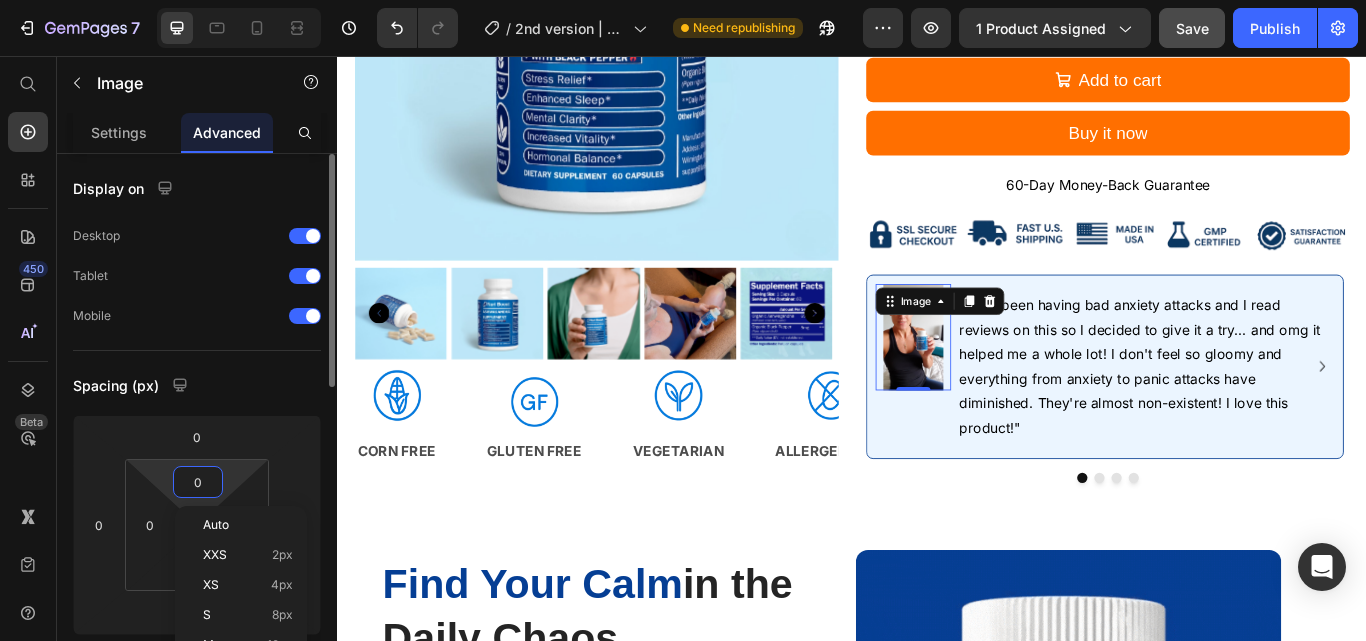 type on "8" 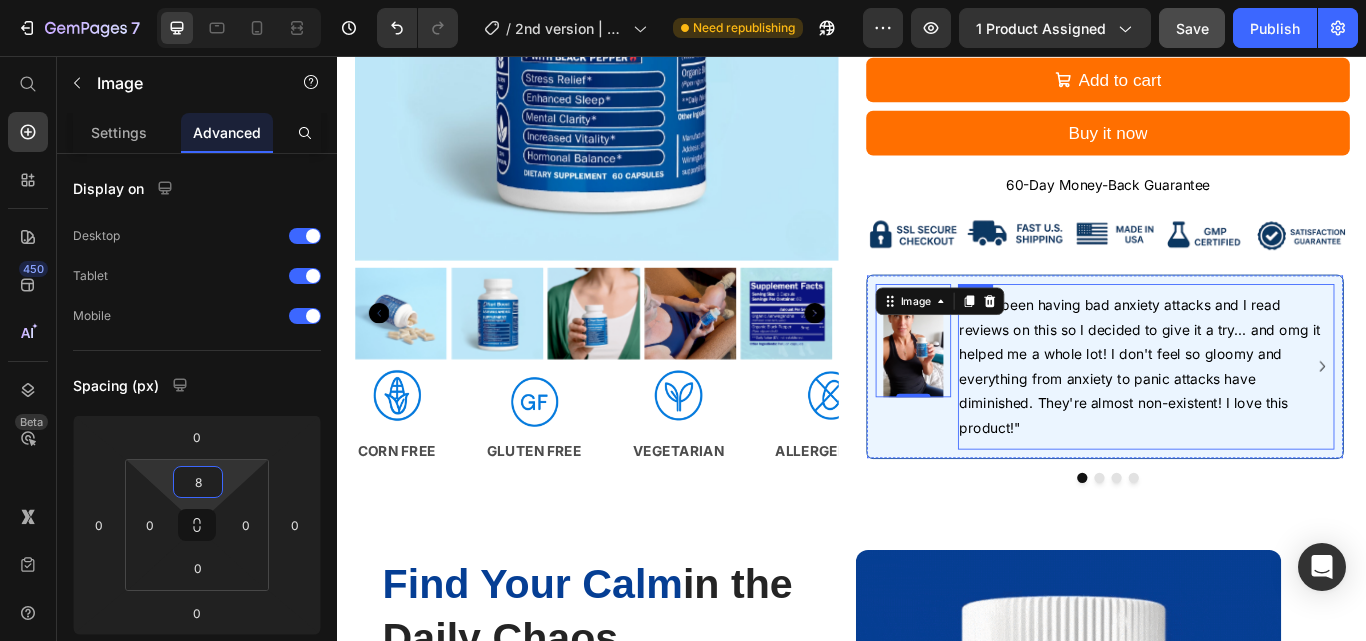 click on ""I had been having bad anxiety attacks and I read reviews on this so I decided to give it a try... and omg it helped me a whole lot! I don't feel so gloomy and everything from anxiety to panic attacks have diminished. They're almost non-existent! I love this product!"" at bounding box center (1272, 419) 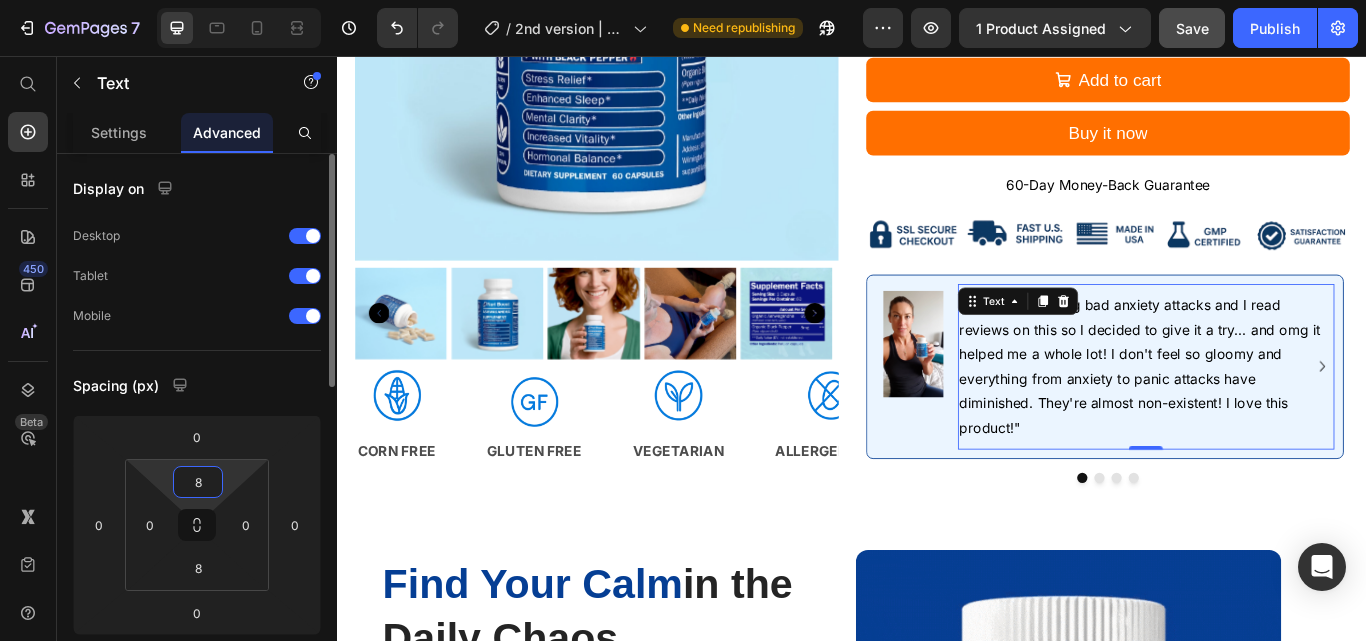 click on "8" at bounding box center [198, 482] 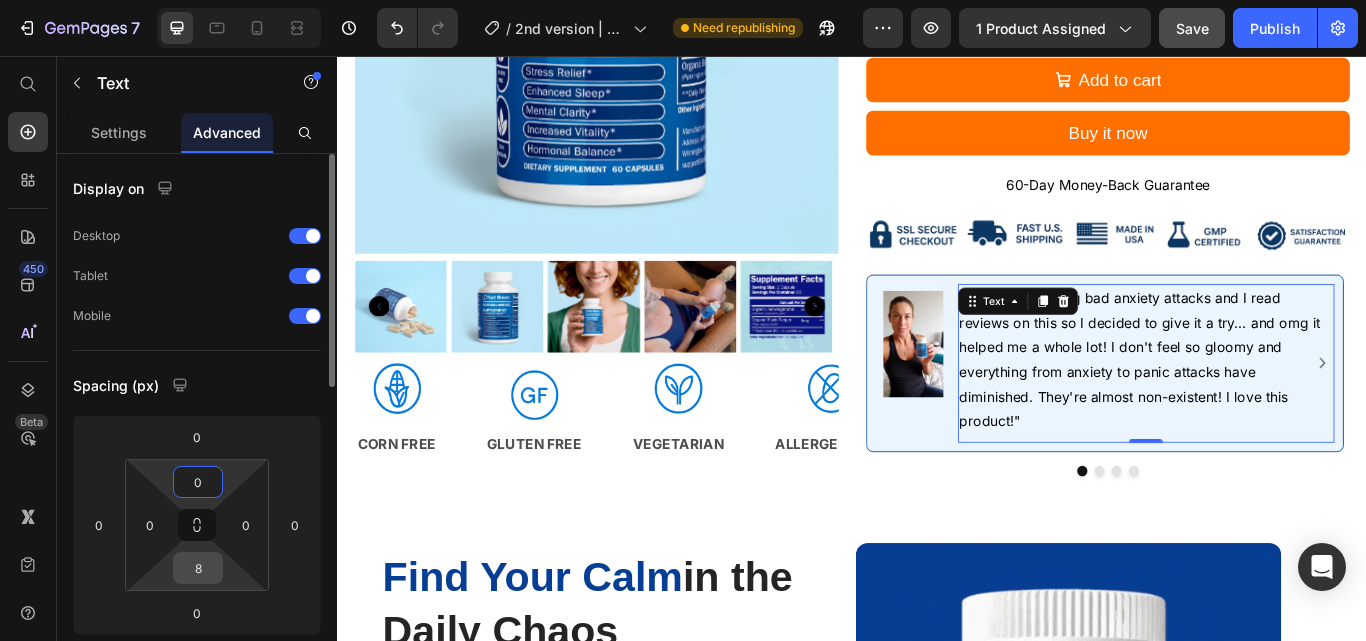 type on "0" 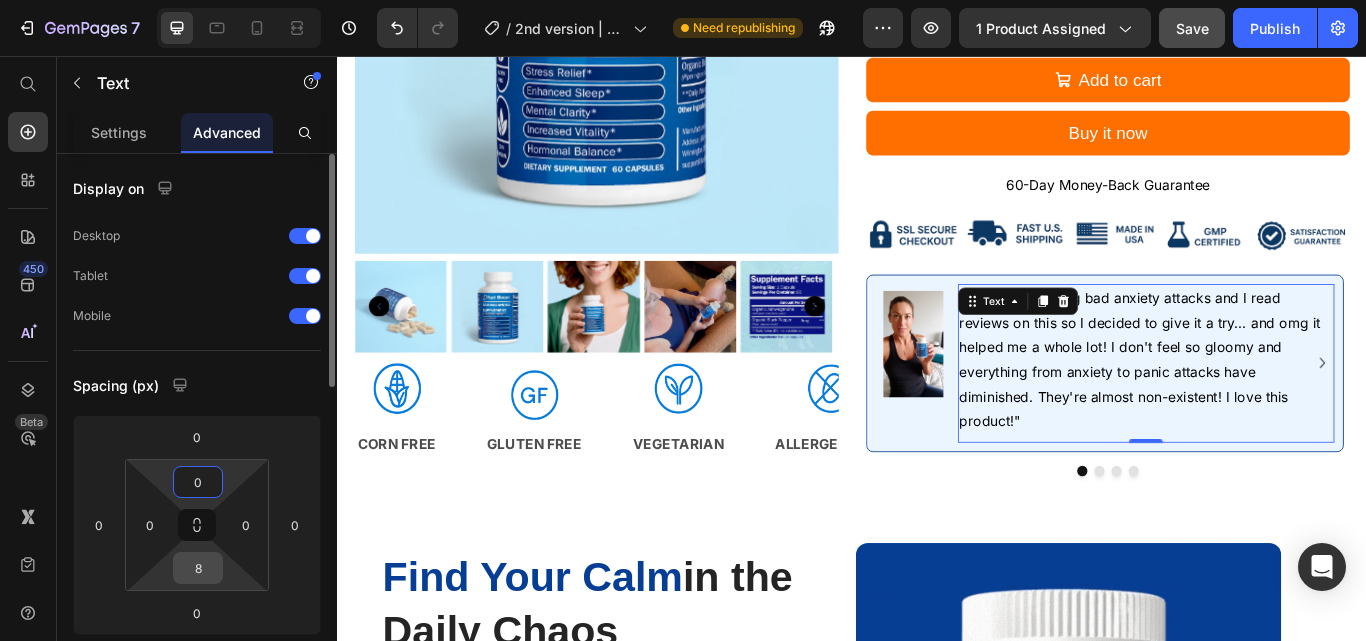 click on "8" at bounding box center [198, 568] 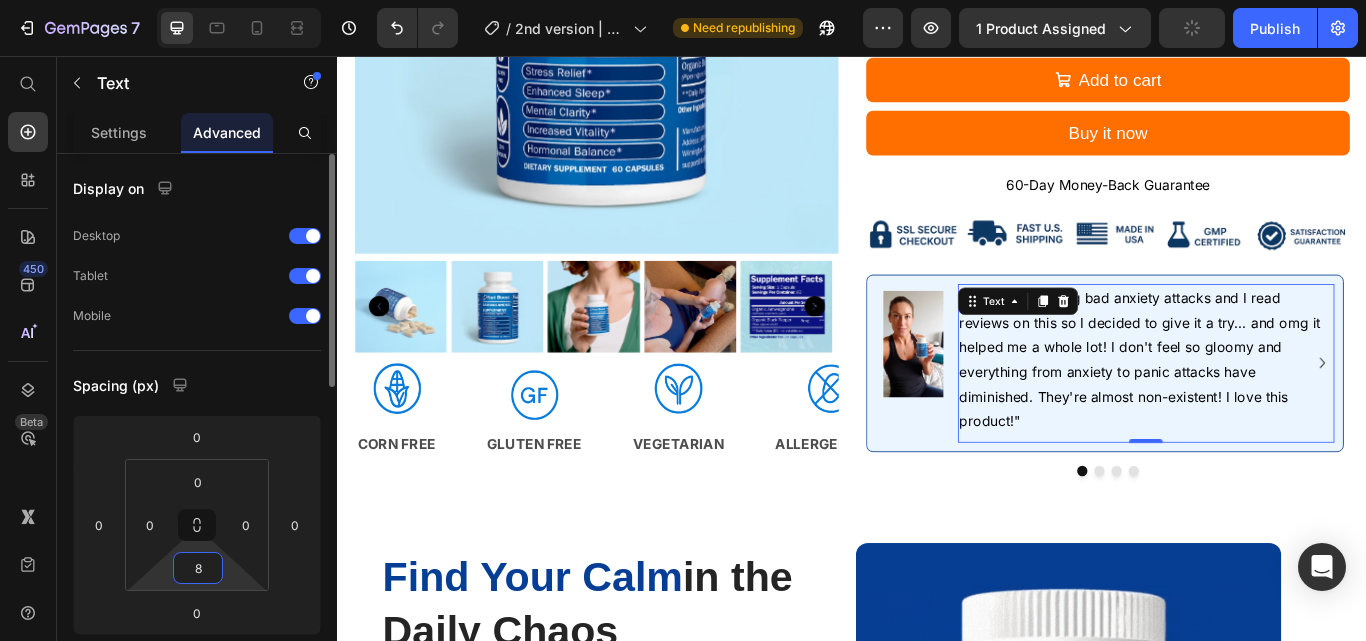 click on "8" at bounding box center (198, 568) 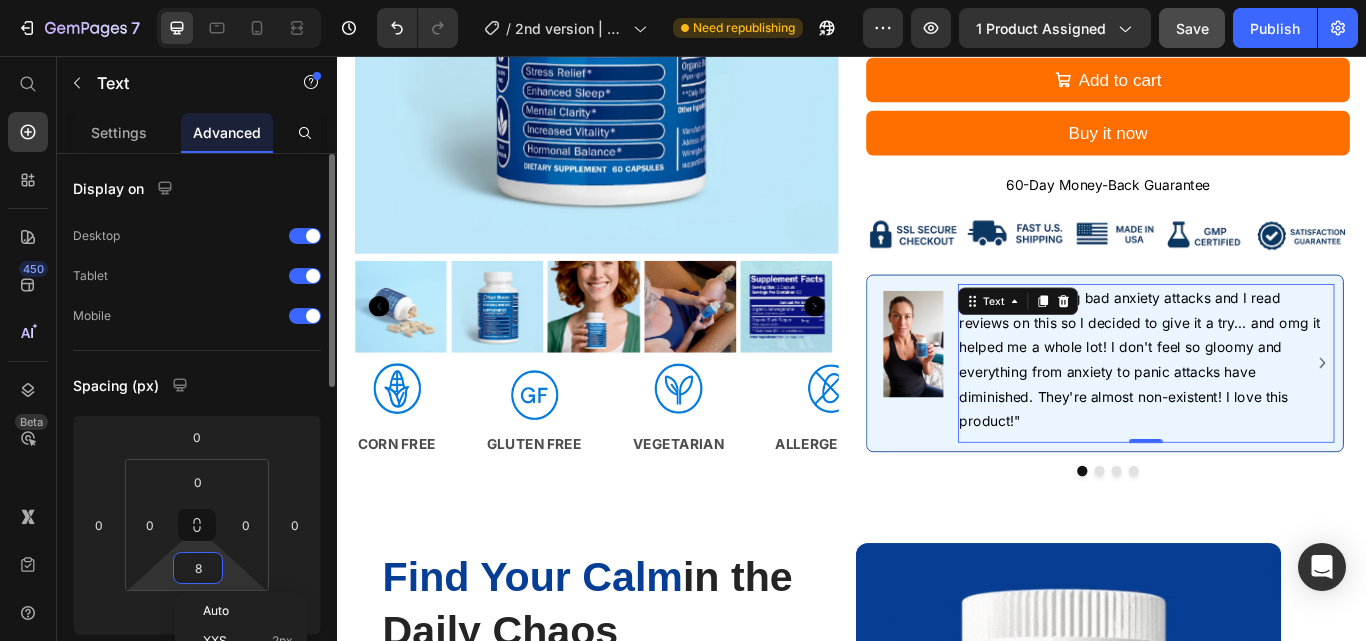 type on "0" 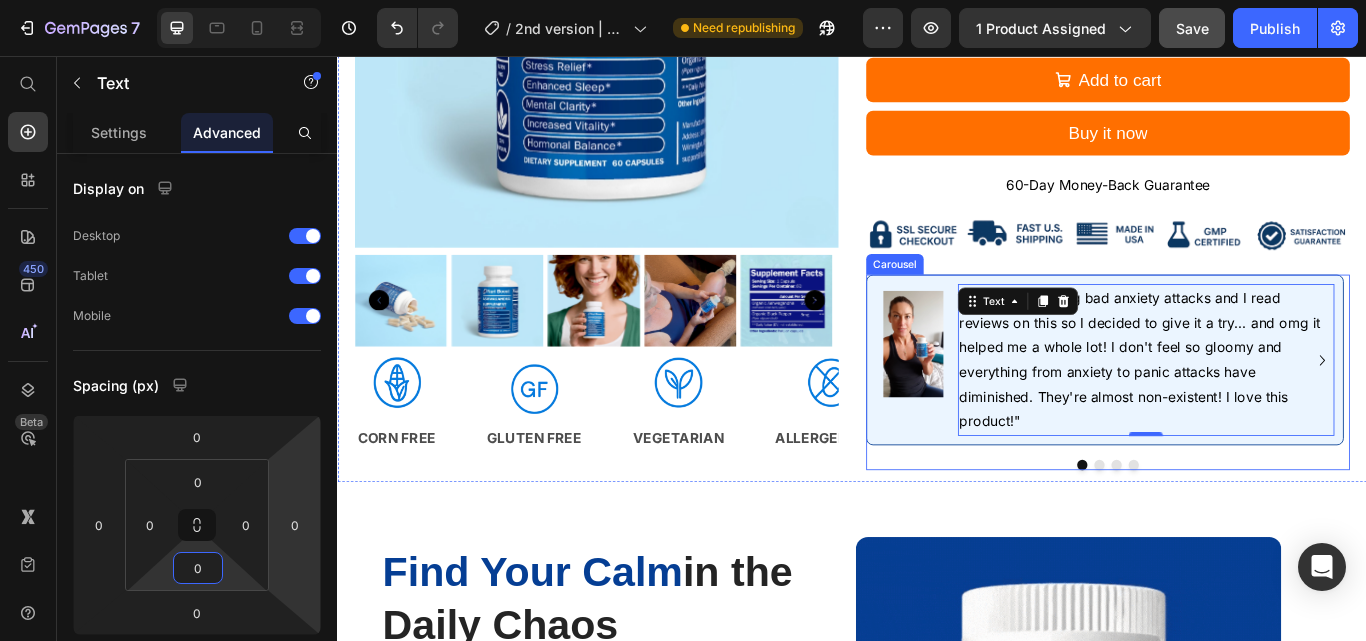 click at bounding box center (1235, 534) 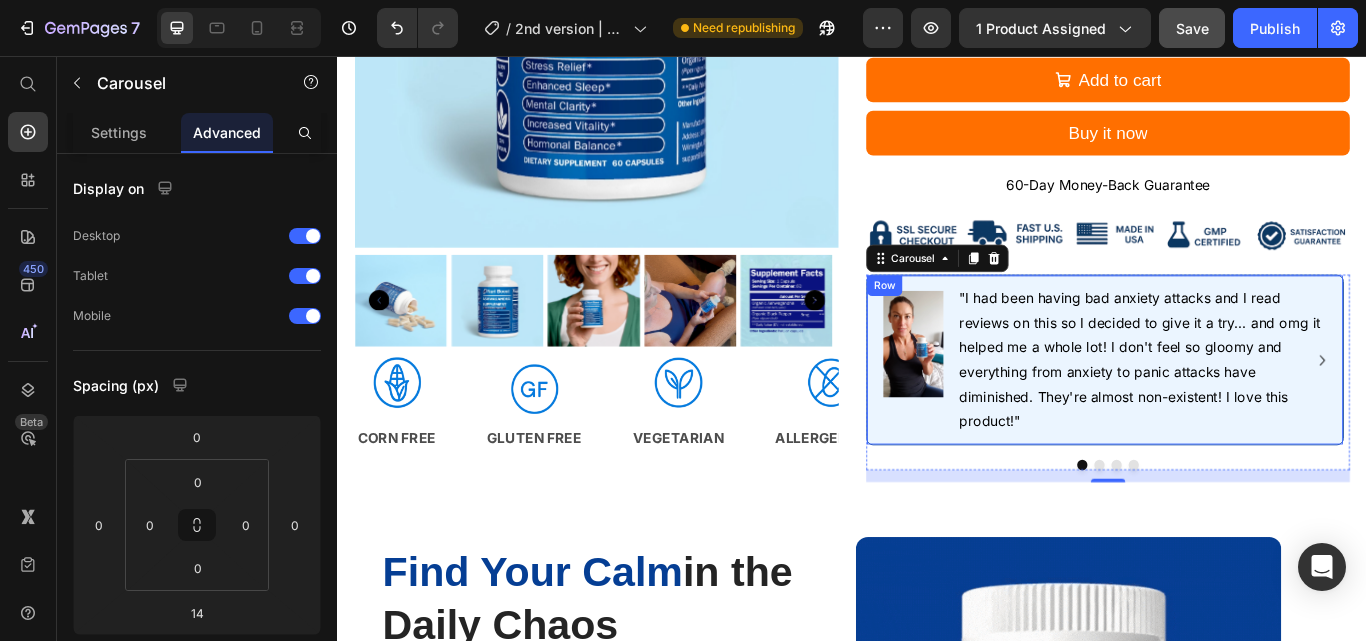 click on "Image "I had been having bad anxiety attacks and I read reviews on this so I decided to give it a try... and omg it helped me a whole lot! I don't feel so gloomy and everything from anxiety to panic attacks have diminished. They're almost non-existent! I love this product!" Text Row" at bounding box center [1231, 411] 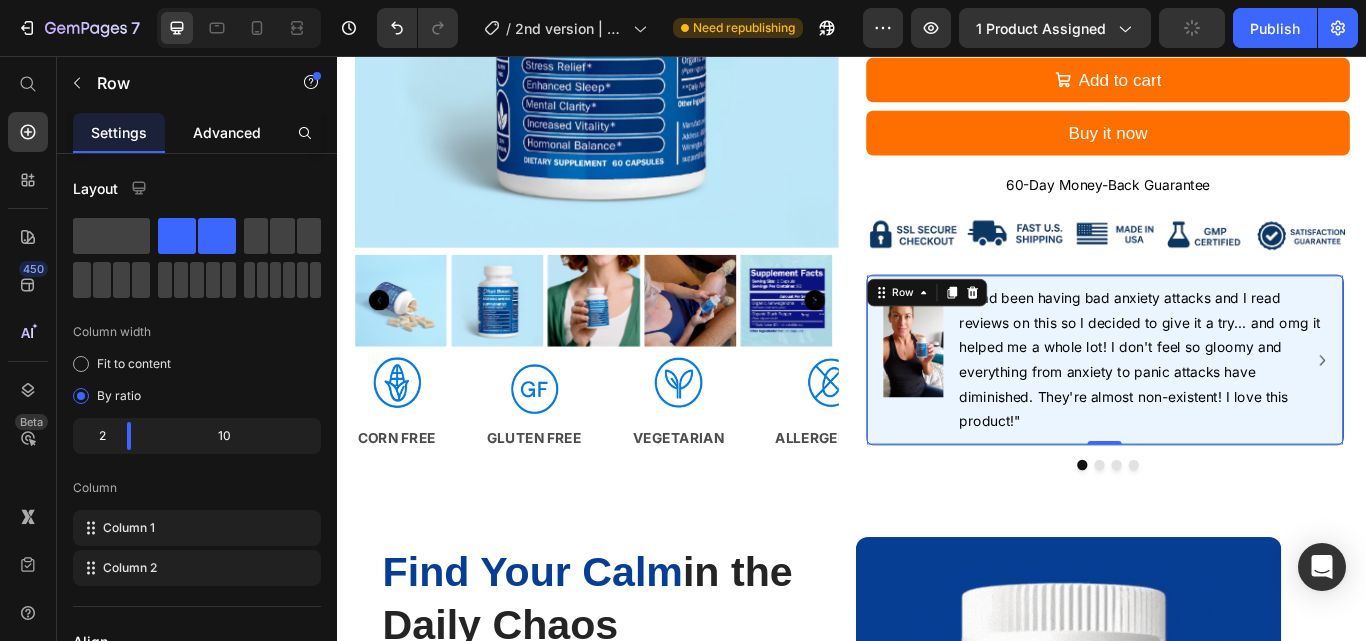 click on "Advanced" at bounding box center [227, 132] 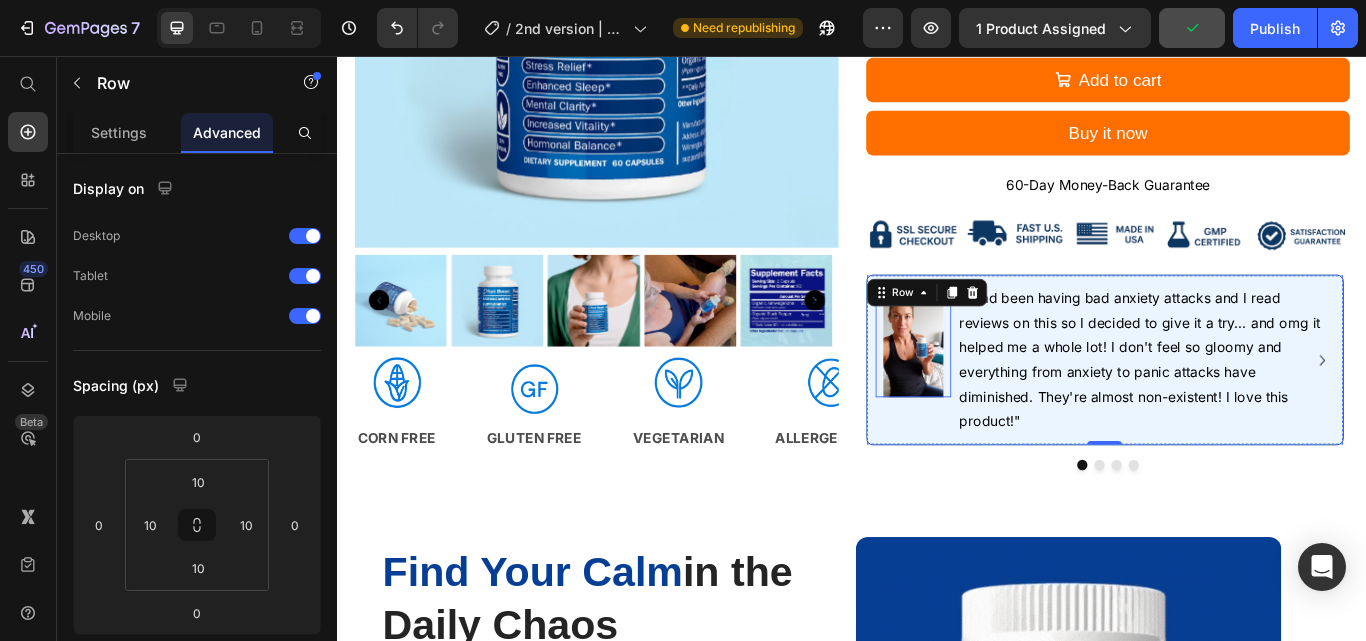 click at bounding box center [1008, 389] 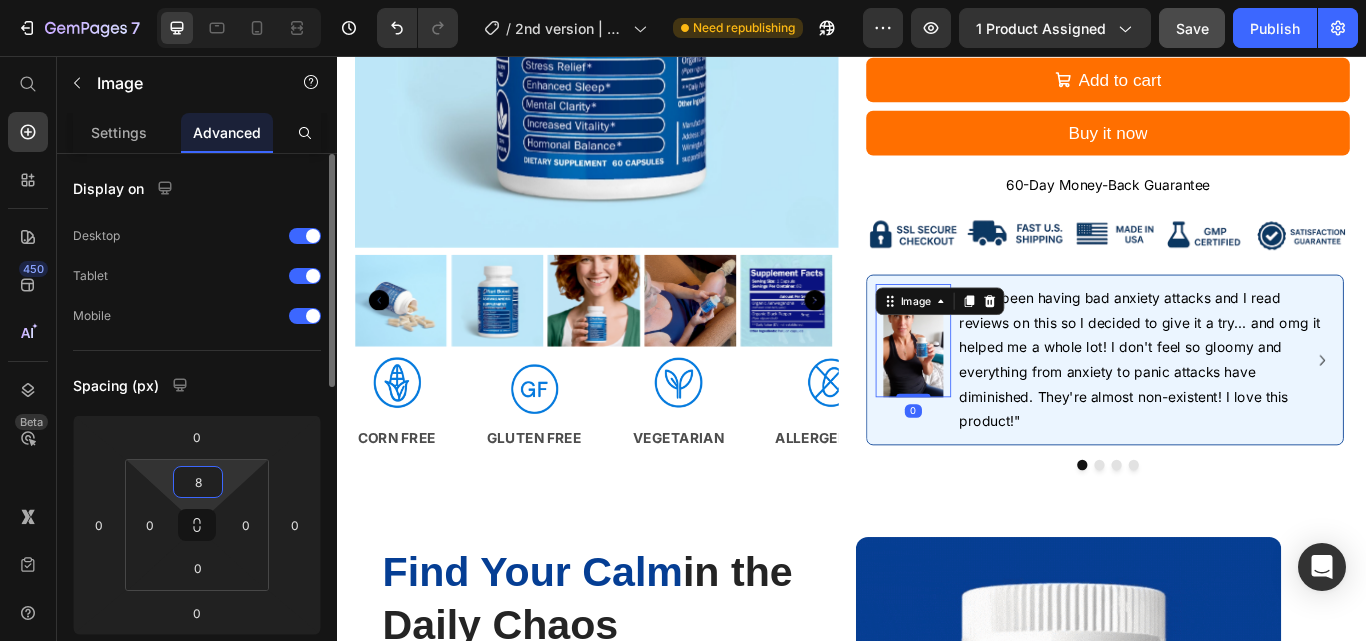 click on "8" at bounding box center [198, 482] 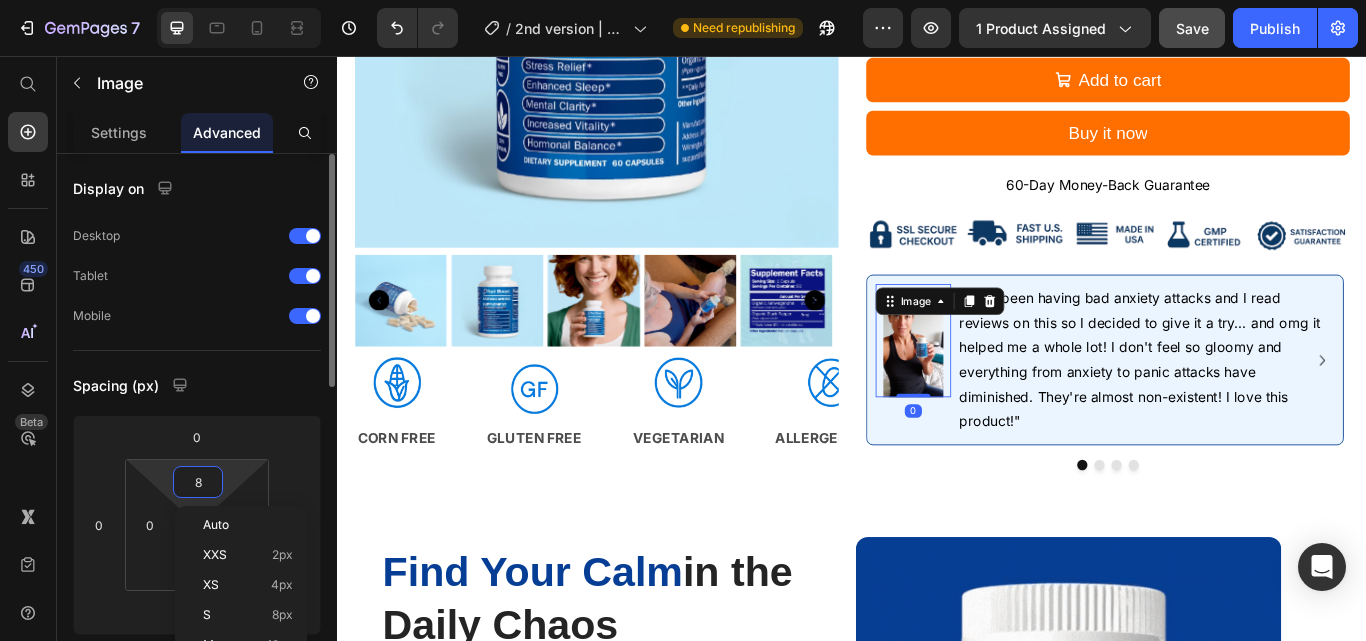 type on "0" 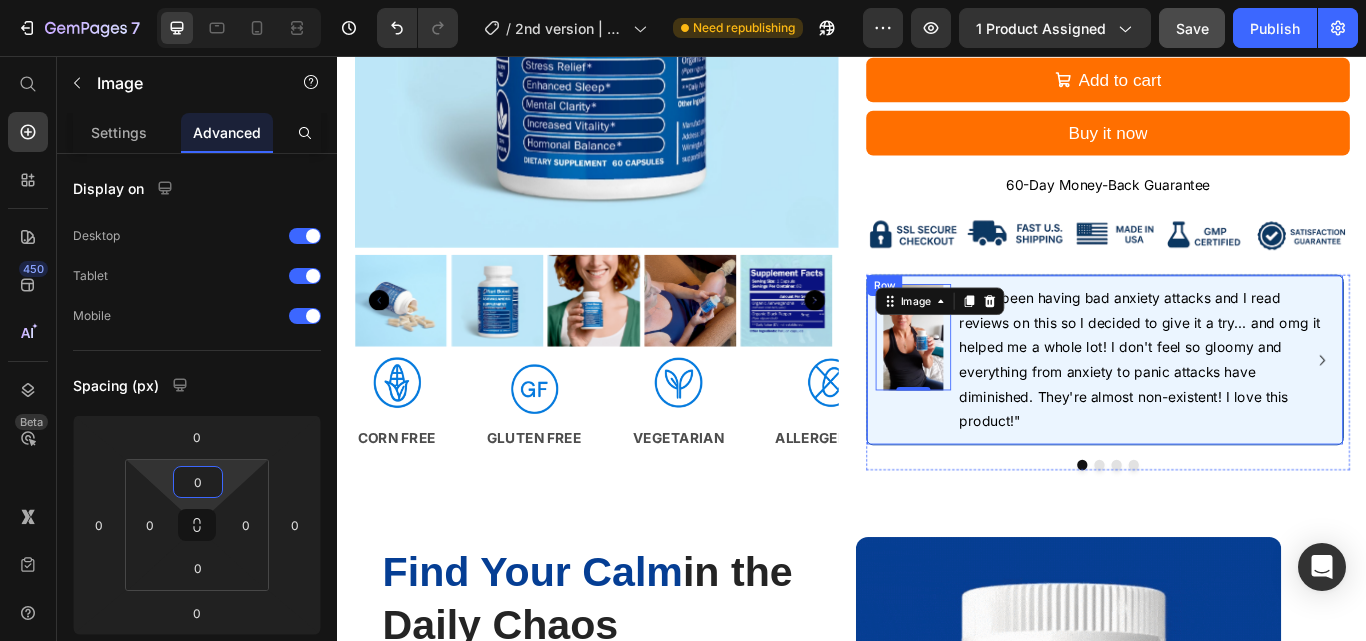 click on "Image   0 "I had been having bad anxiety attacks and I read reviews on this so I decided to give it a try... and omg it helped me a whole lot! I don't feel so gloomy and everything from anxiety to panic attacks have diminished. They're almost non-existent! I love this product!" Text Row" at bounding box center (1231, 411) 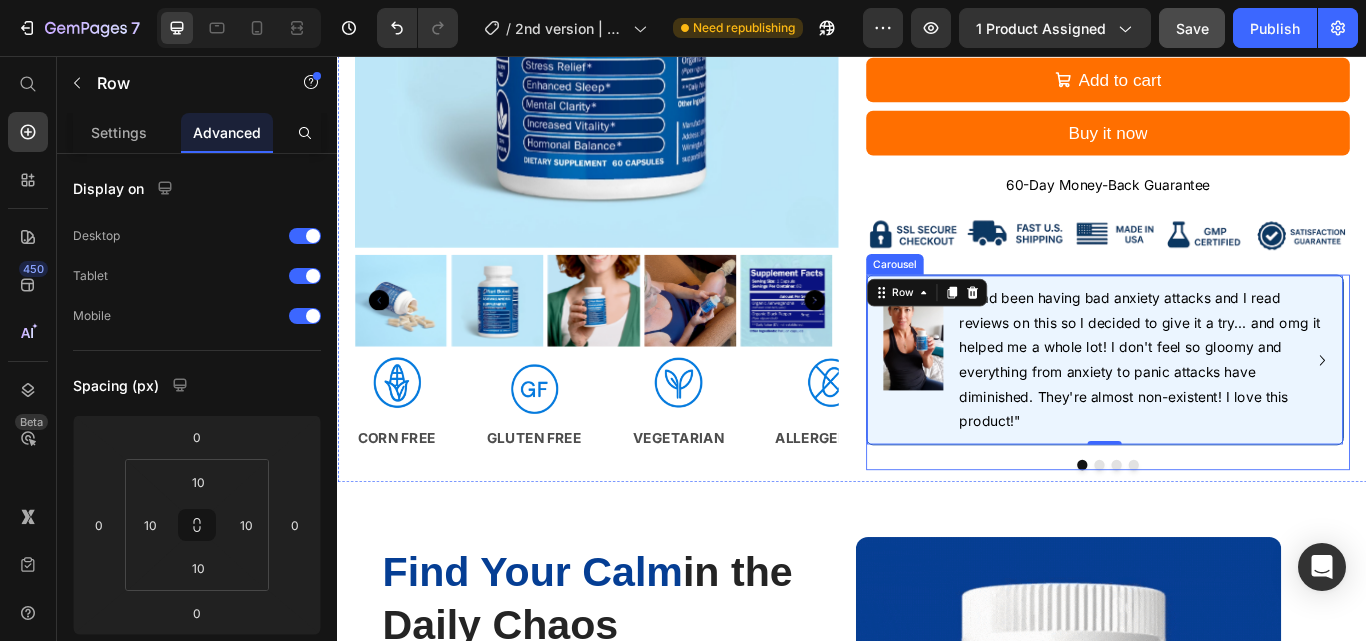 click on "Image "I had been having bad anxiety attacks and I read reviews on this so I decided to give it a try... and omg it helped me a whole lot! I don't feel so gloomy and everything from anxiety to panic attacks have diminished. They're almost non-existent! I love this product!" Text Row   0 Image "My sleep has never been so good! I mean when I wake up I am refreshed now... before I was so tired even if I got 8 hours of sleep. No matter how long or short I sleep I am a well-rested, happier person. Loving the results!" Text Row Image "It took about 10 days or so to really notice a big difference but I feel so much better. My mood is better and more stable. I don't cry over ridiculous things. My mind is clear and more focused on tasks. A great addition to my daily regimen." Text Row Image Text Row" at bounding box center (1235, 426) 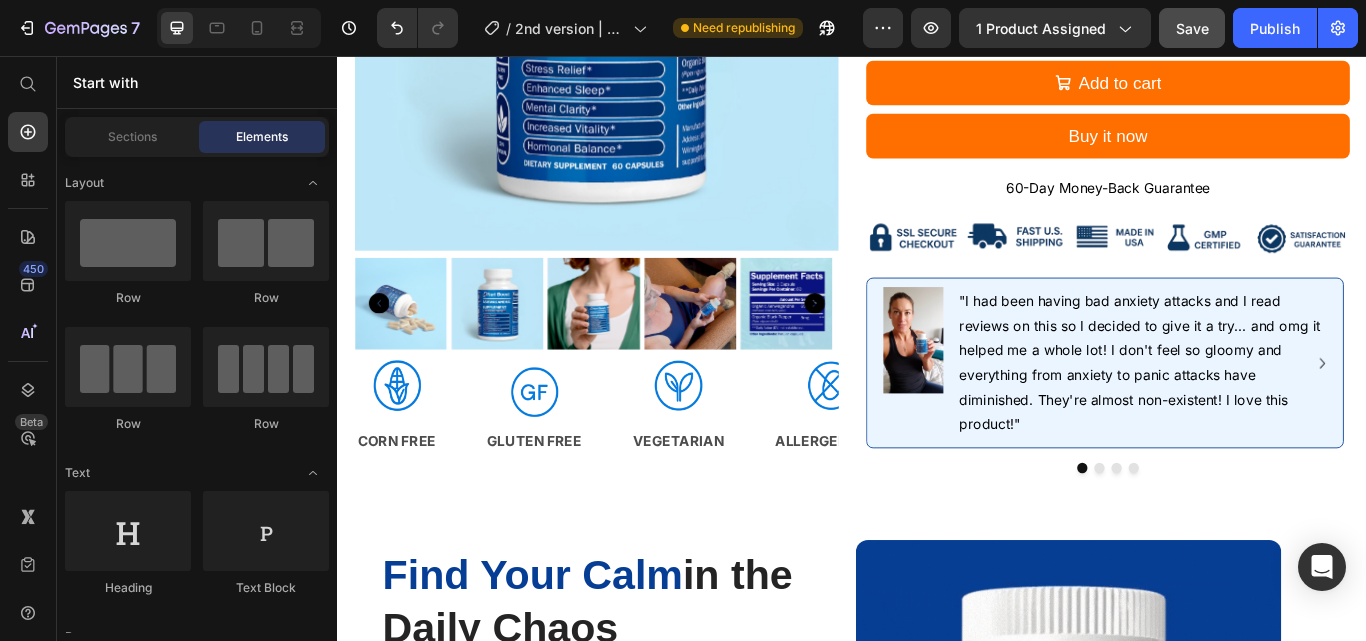 scroll, scrollTop: 770, scrollLeft: 0, axis: vertical 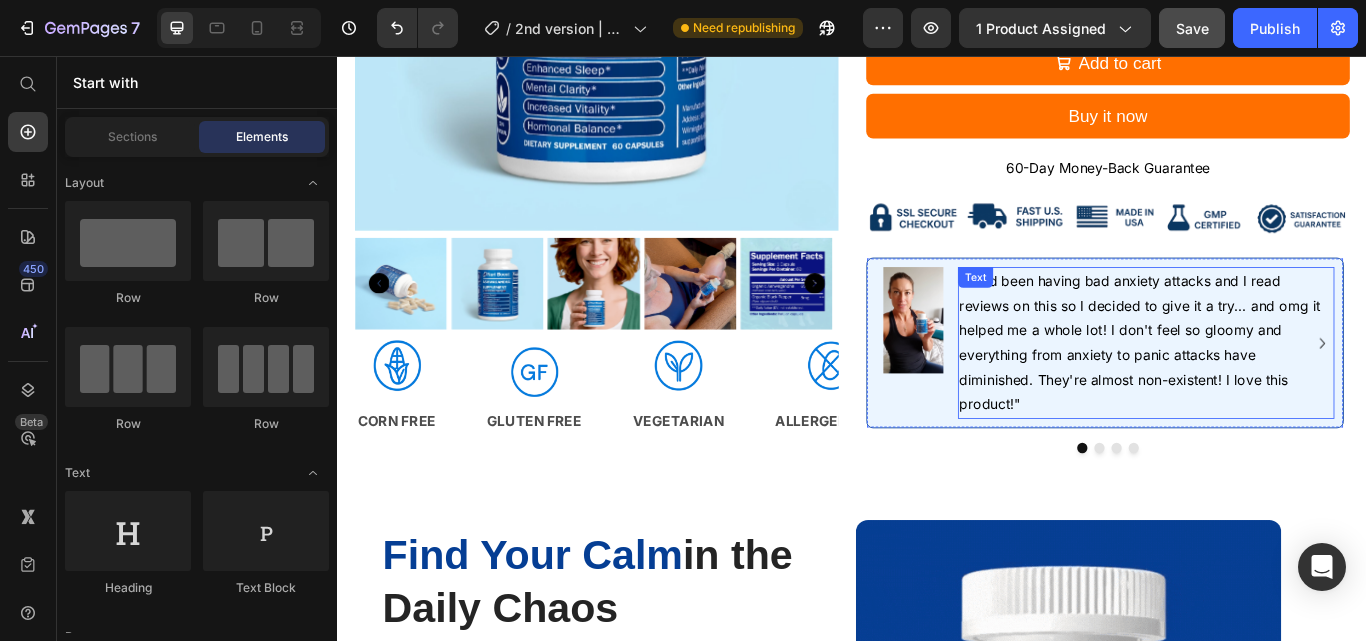 click on ""I had been having bad anxiety attacks and I read reviews on this so I decided to give it a try... and omg it helped me a whole lot! I don't feel so gloomy and everything from anxiety to panic attacks have diminished. They're almost non-existent! I love this product!"" at bounding box center (1272, 391) 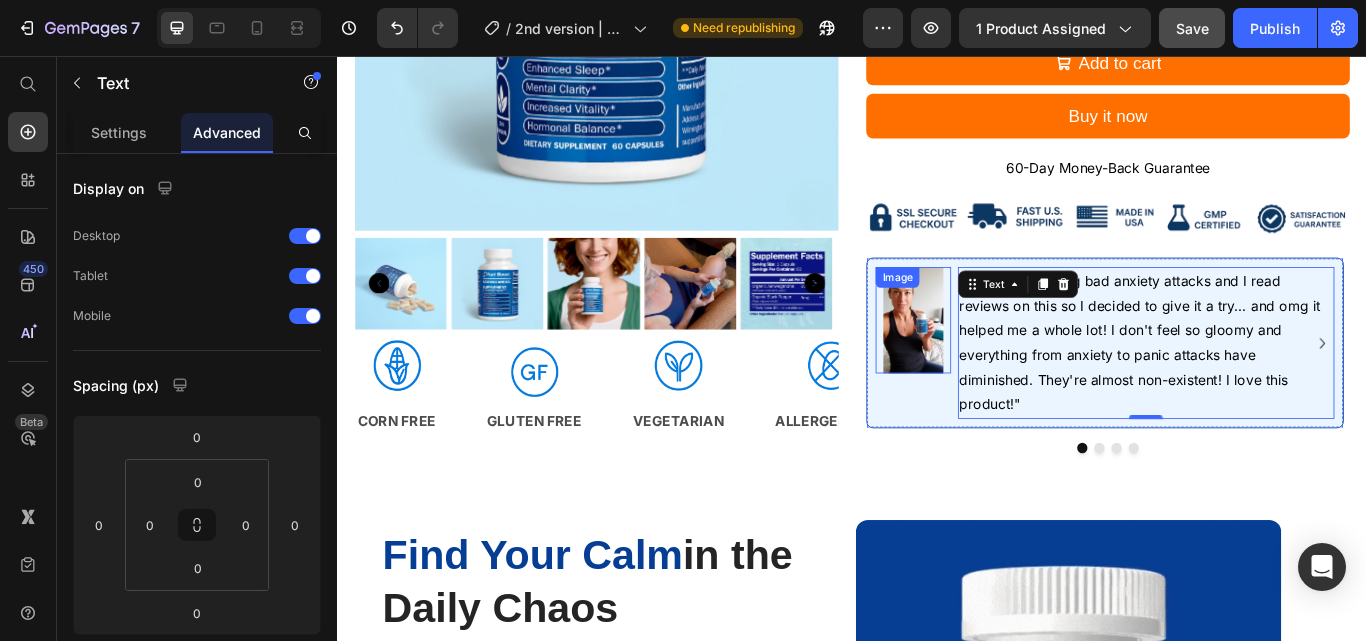 click at bounding box center [1008, 365] 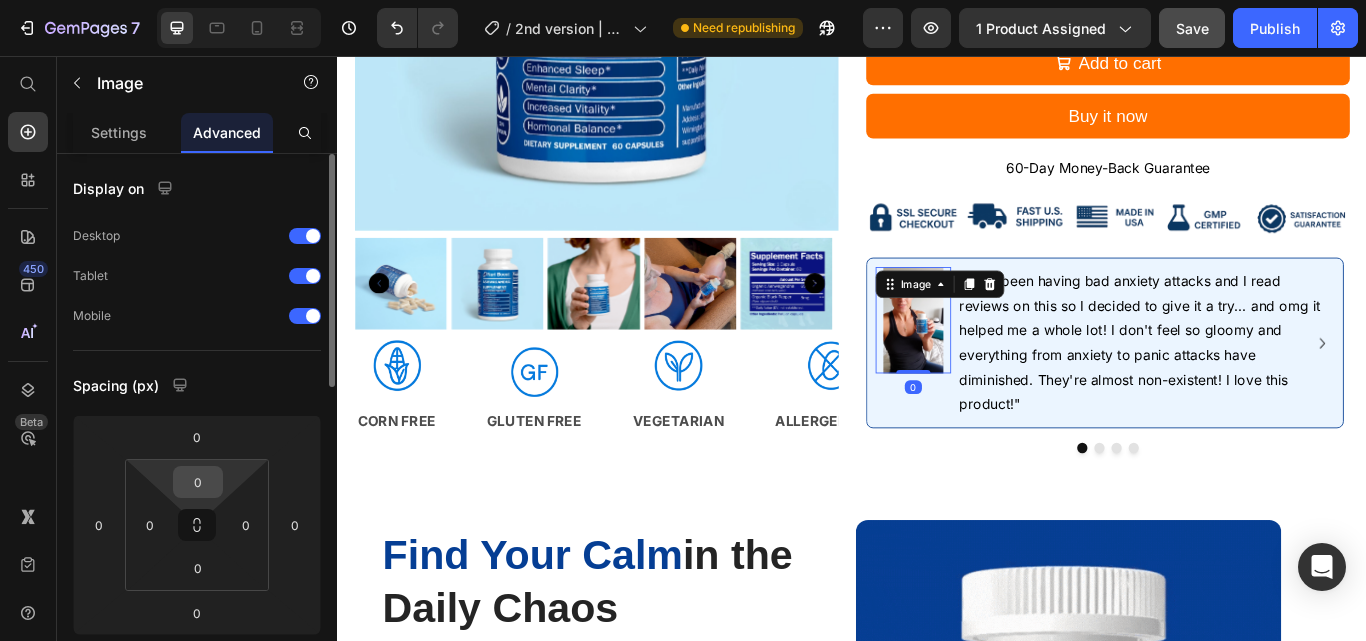 click on "0" at bounding box center (198, 482) 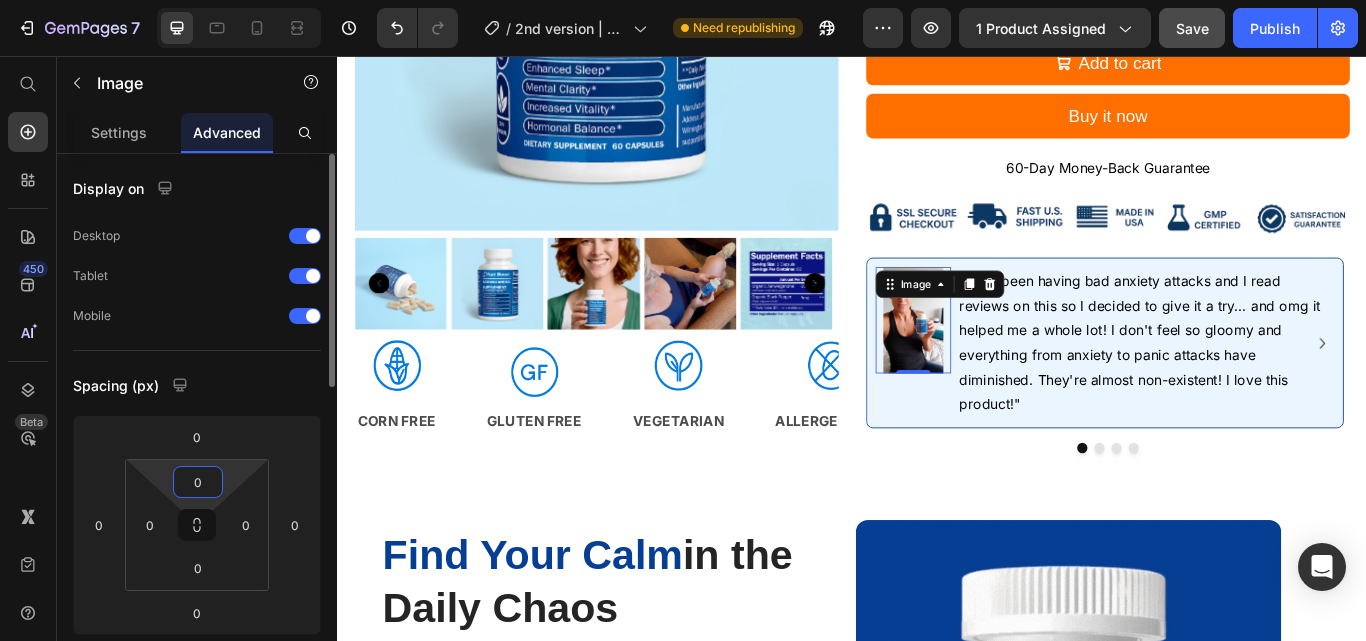click on "0" at bounding box center [198, 482] 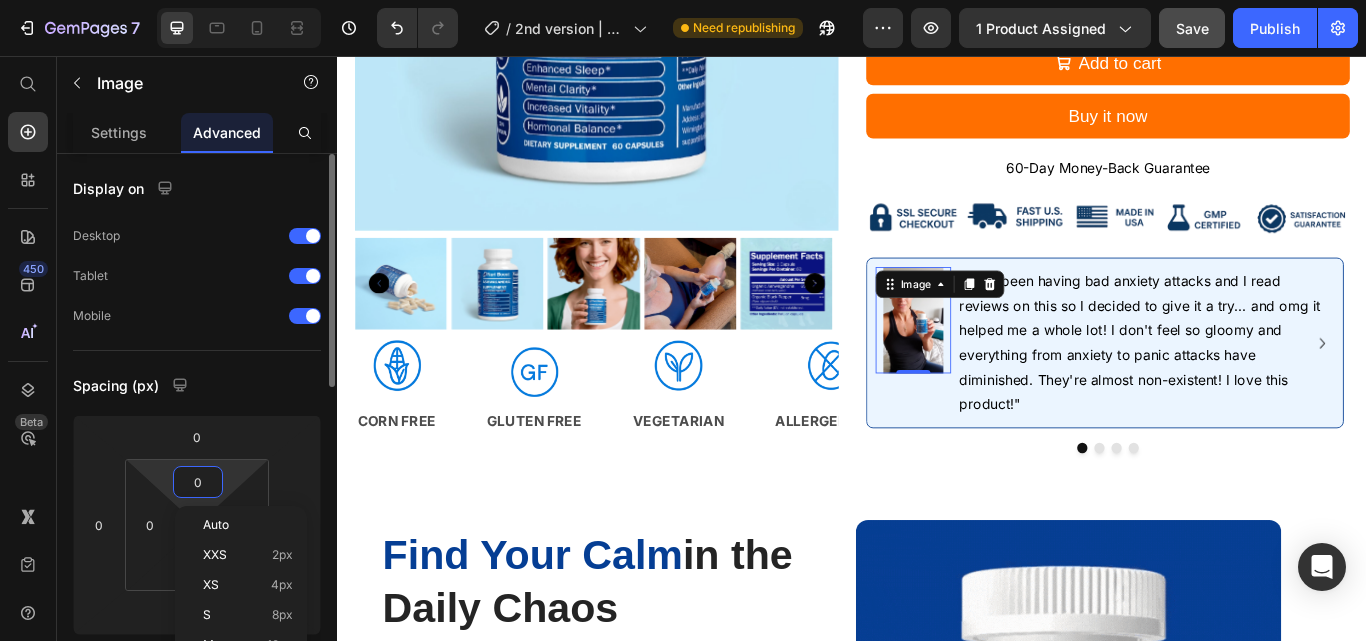 type on "5" 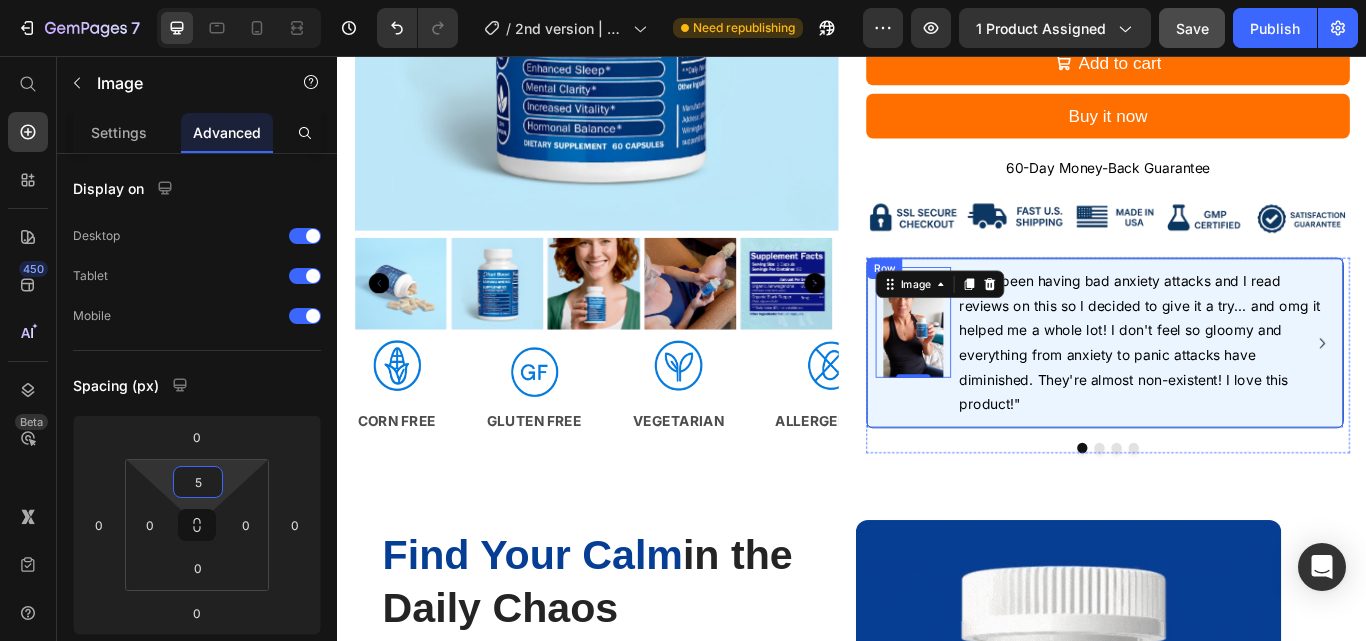click on "Image   0" at bounding box center [1008, 391] 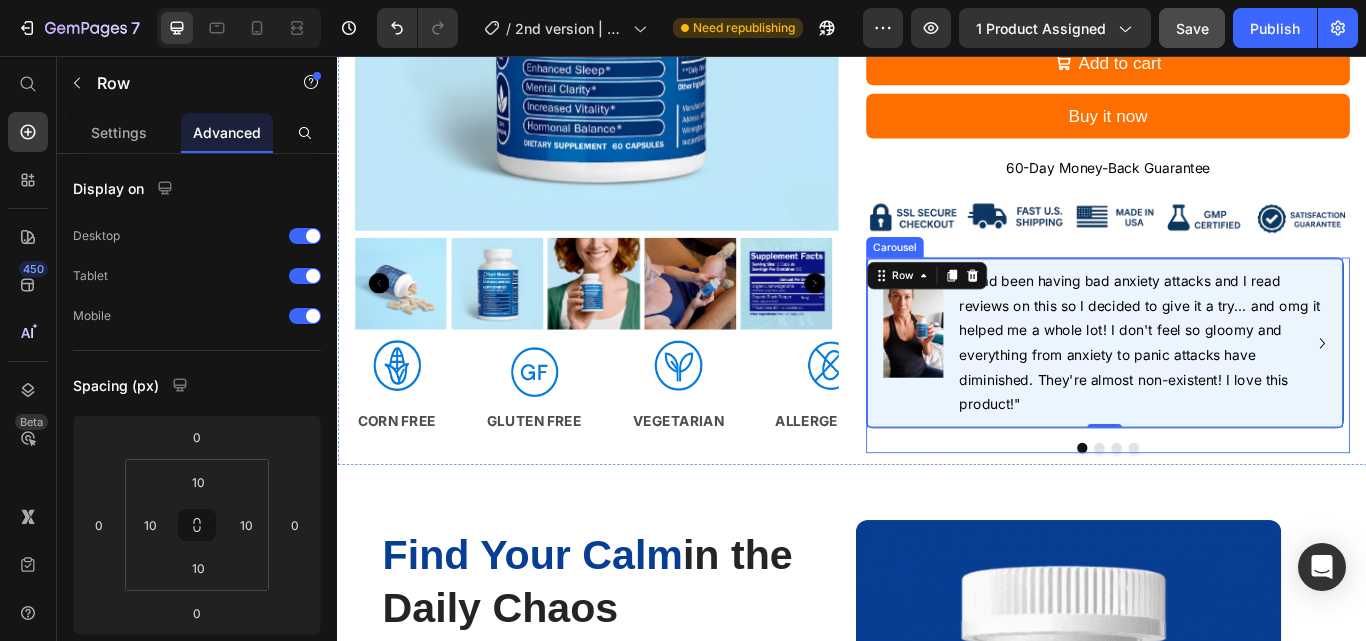 click at bounding box center (1235, 514) 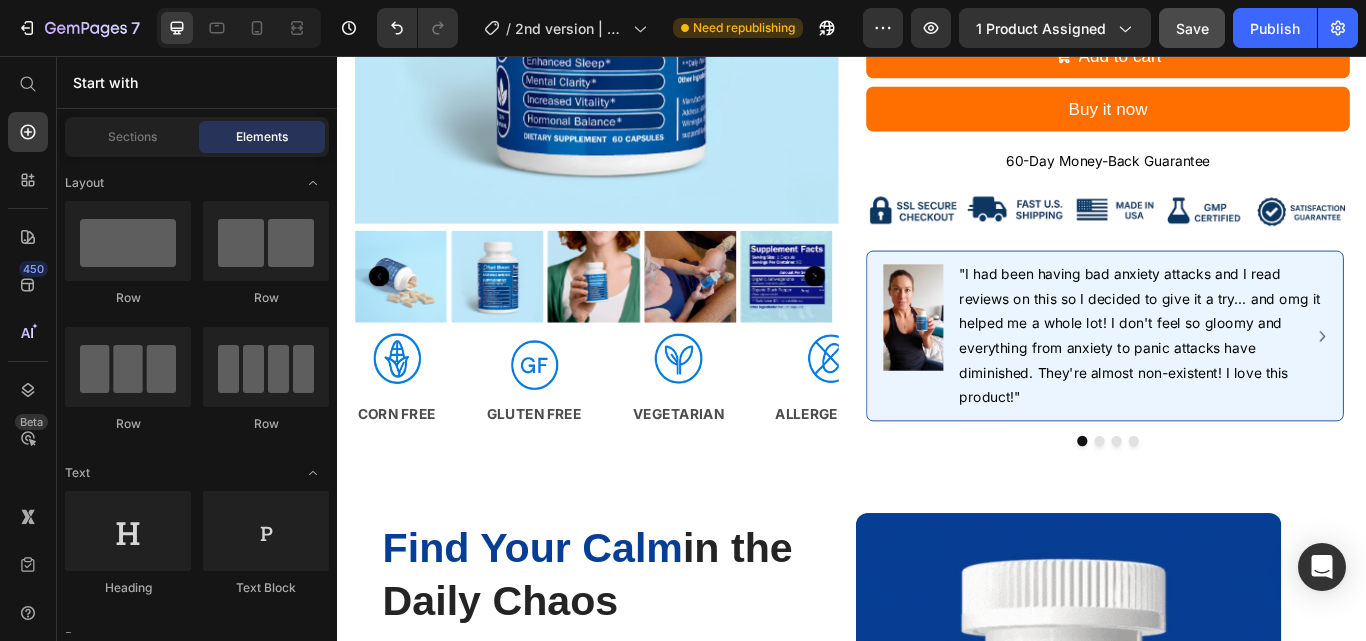 scroll, scrollTop: 802, scrollLeft: 0, axis: vertical 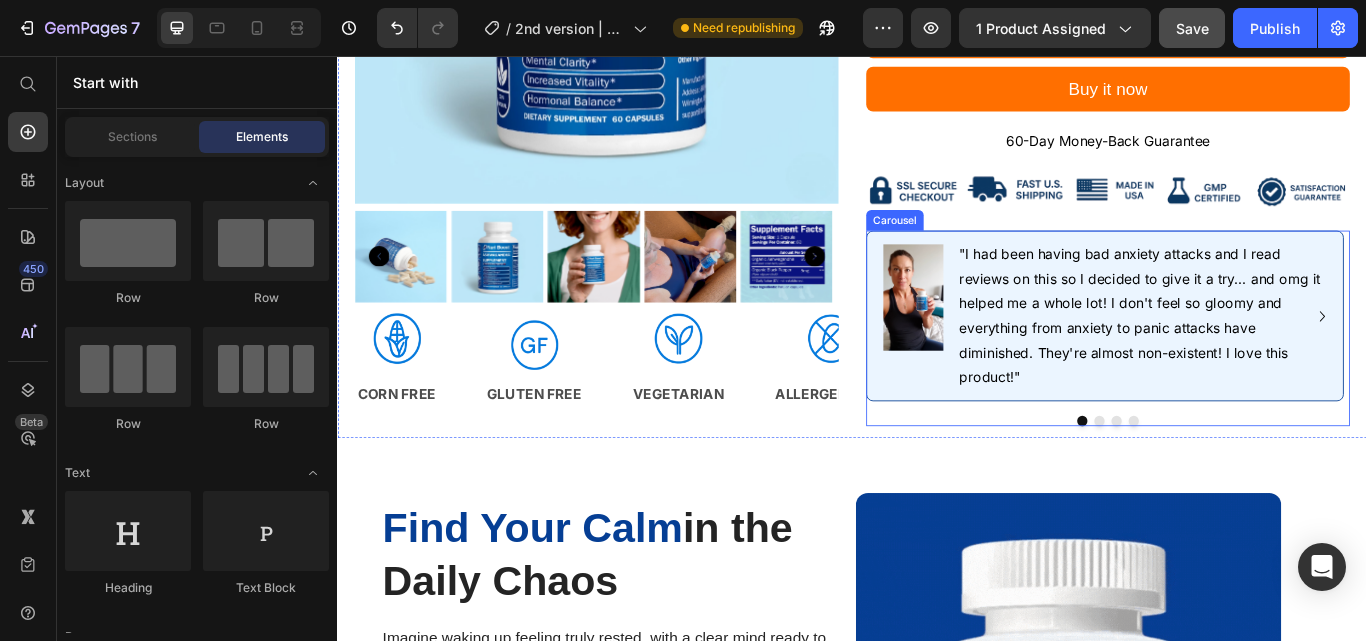 click 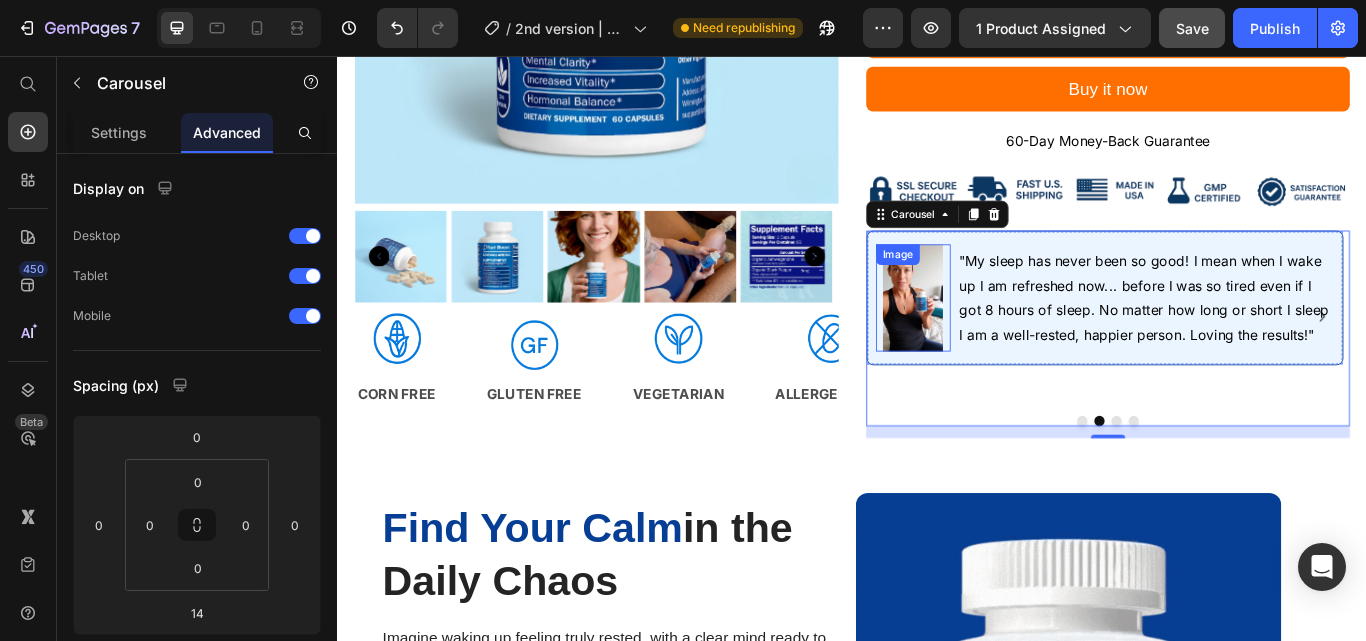 click at bounding box center [1008, 338] 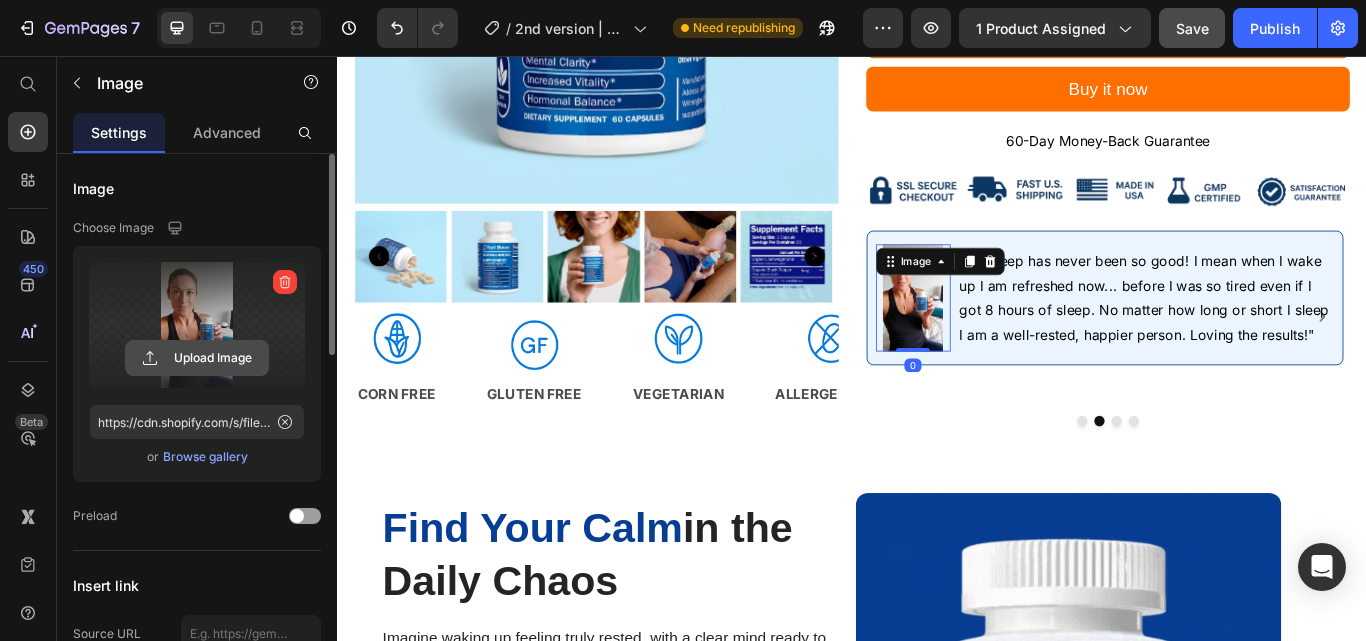 click 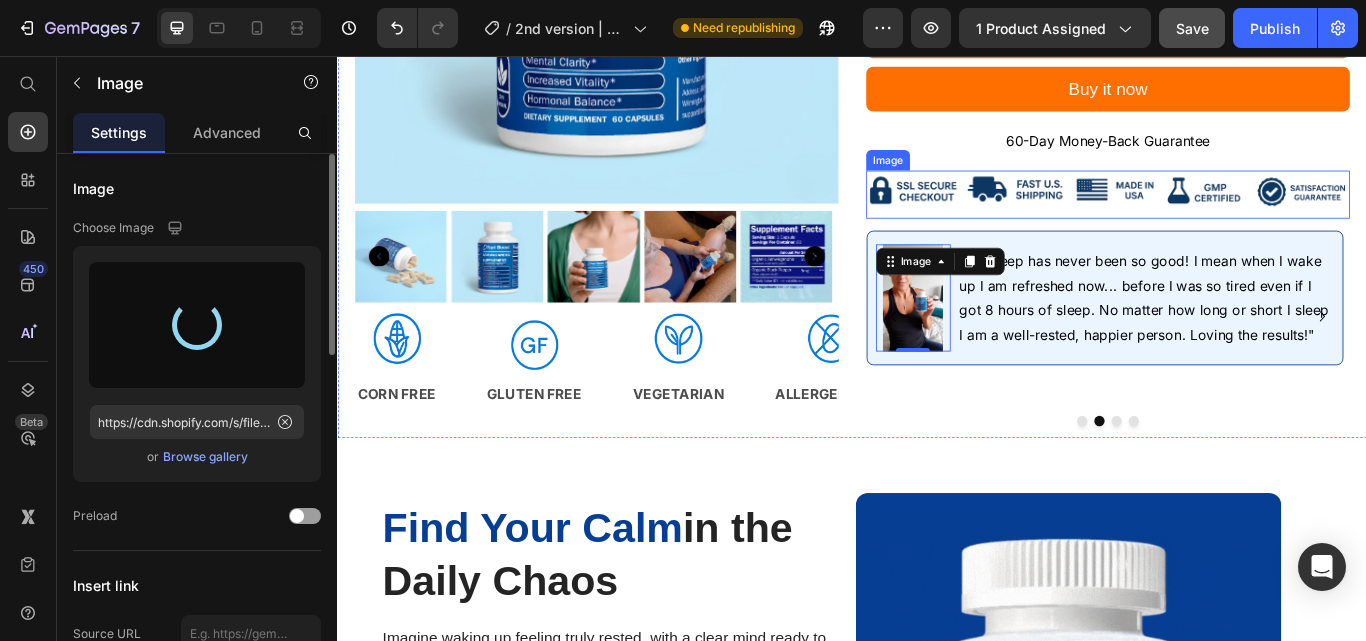 type on "https://cdn.shopify.com/s/files/1/0696/4884/2941/files/gempages_561783125563147456-b33af3c7-2308-4855-83b8-6b510867be7e.jpg" 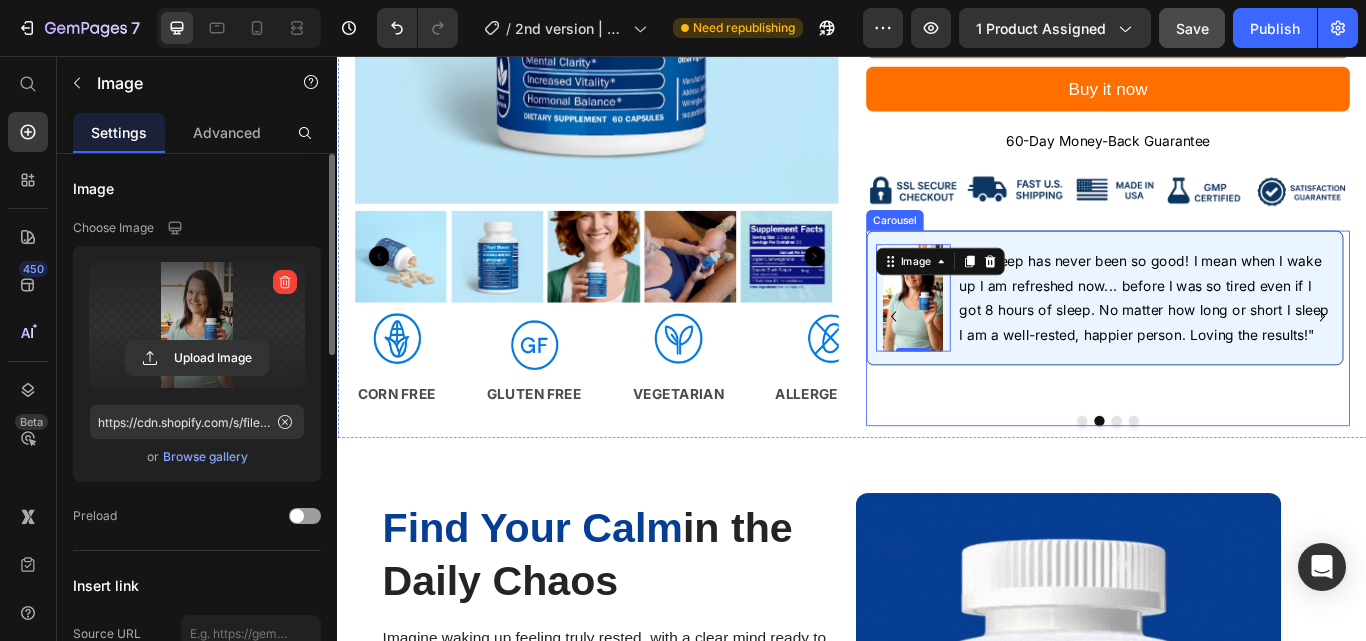 click on "Image   0 "My sleep has never been so good! I mean when I wake up I am refreshed now... before I was so tired even if I got 8 hours of sleep. No matter how long or short I sleep I am a well-rested, happier person. Loving the results!" Text Row" at bounding box center (1231, 360) 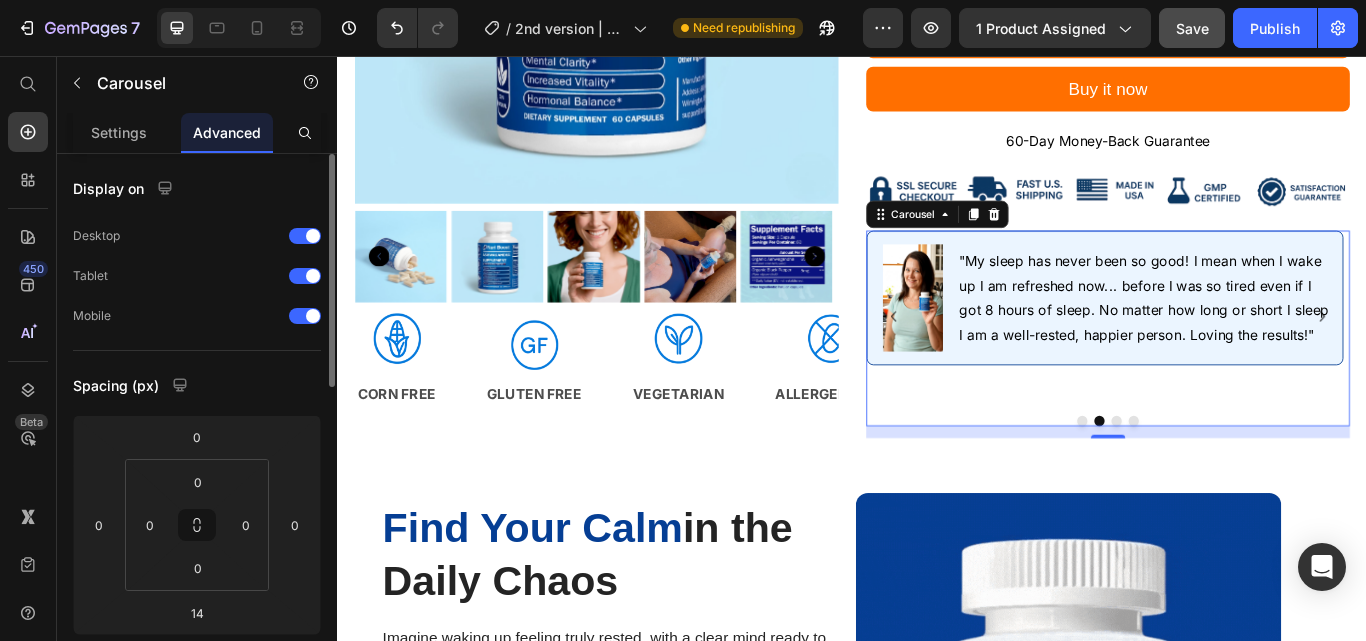 click at bounding box center (1205, 482) 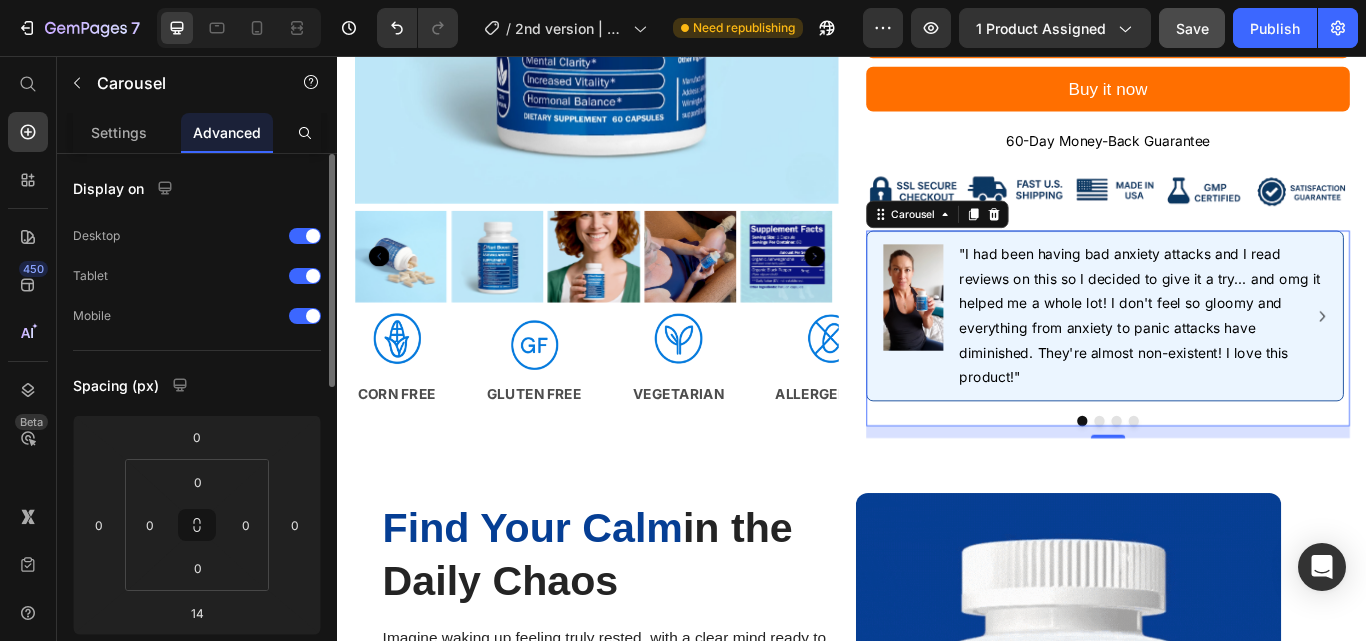 click at bounding box center [1235, 482] 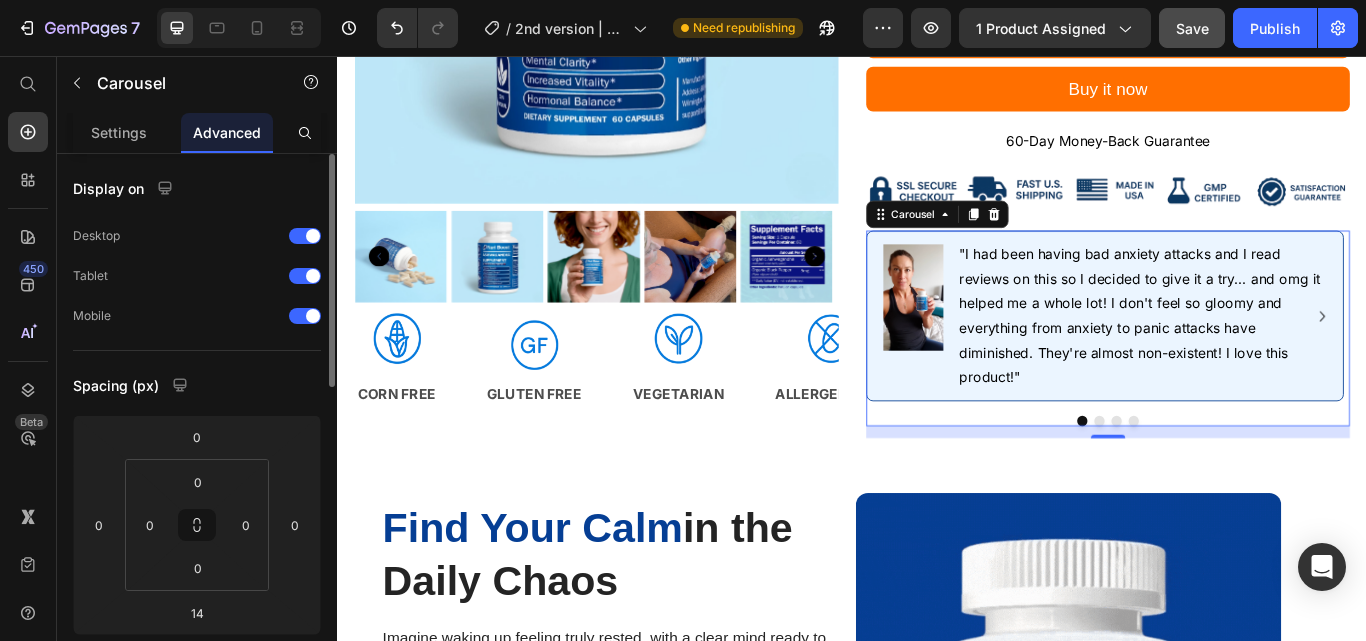 click at bounding box center (1225, 482) 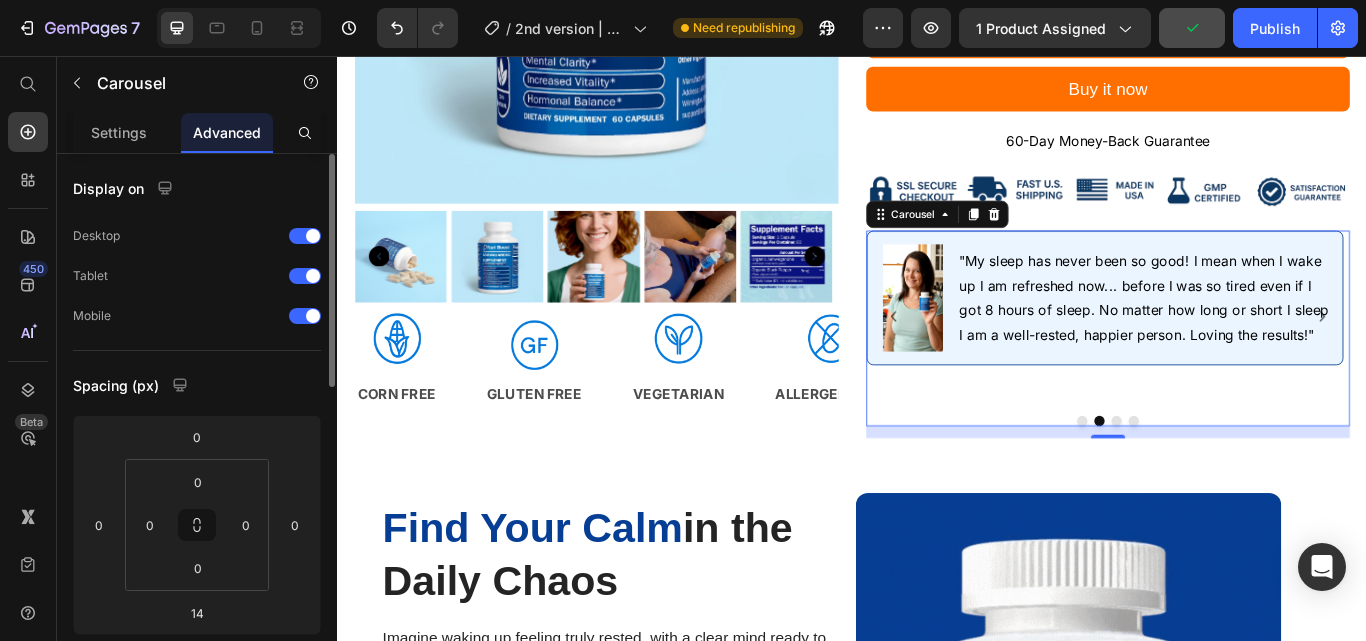 click at bounding box center (1245, 482) 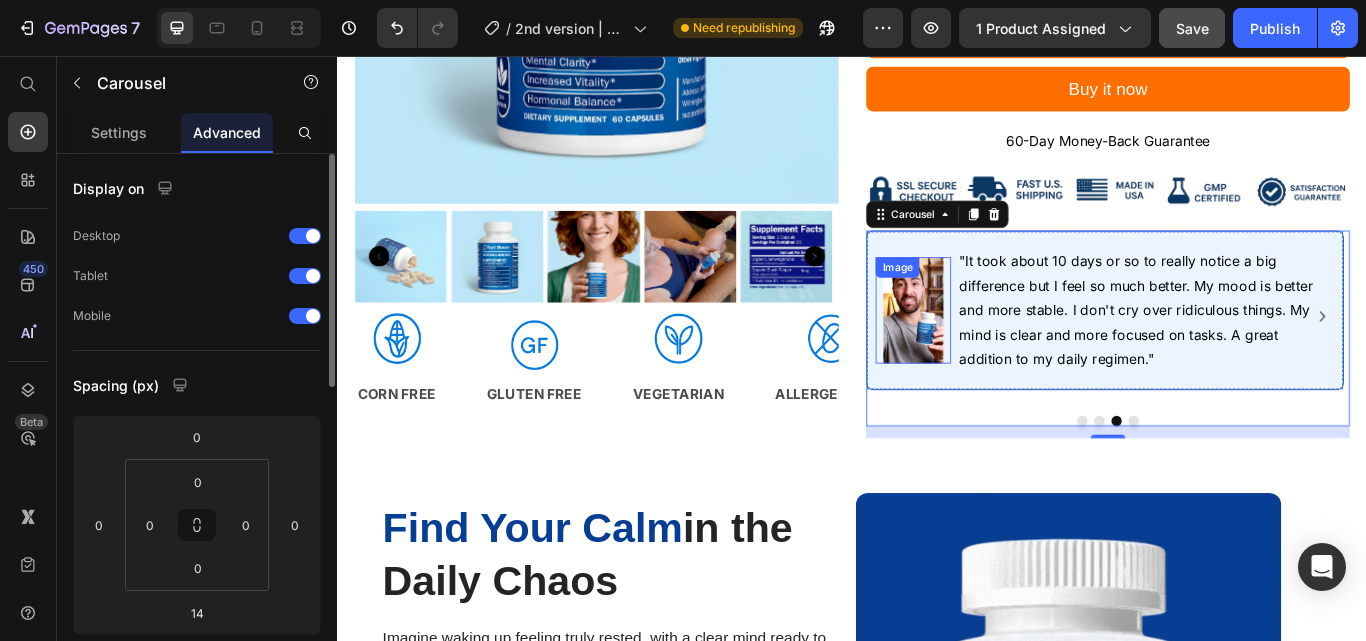 click at bounding box center [1008, 353] 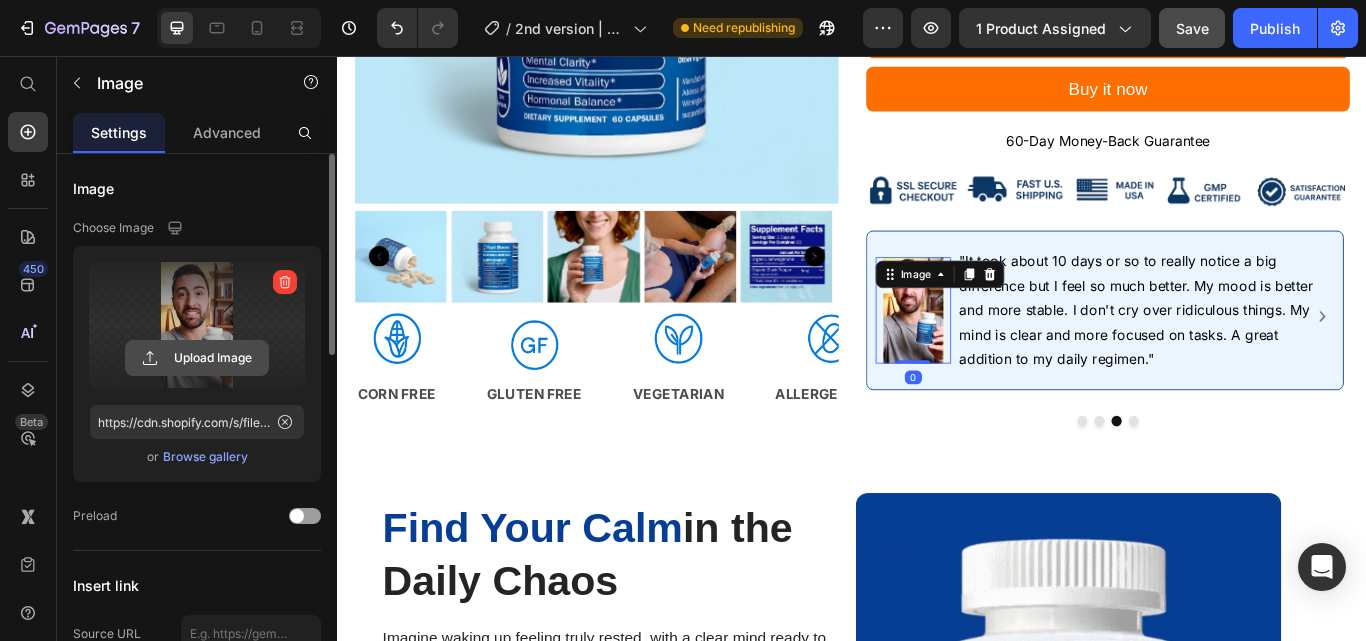 click 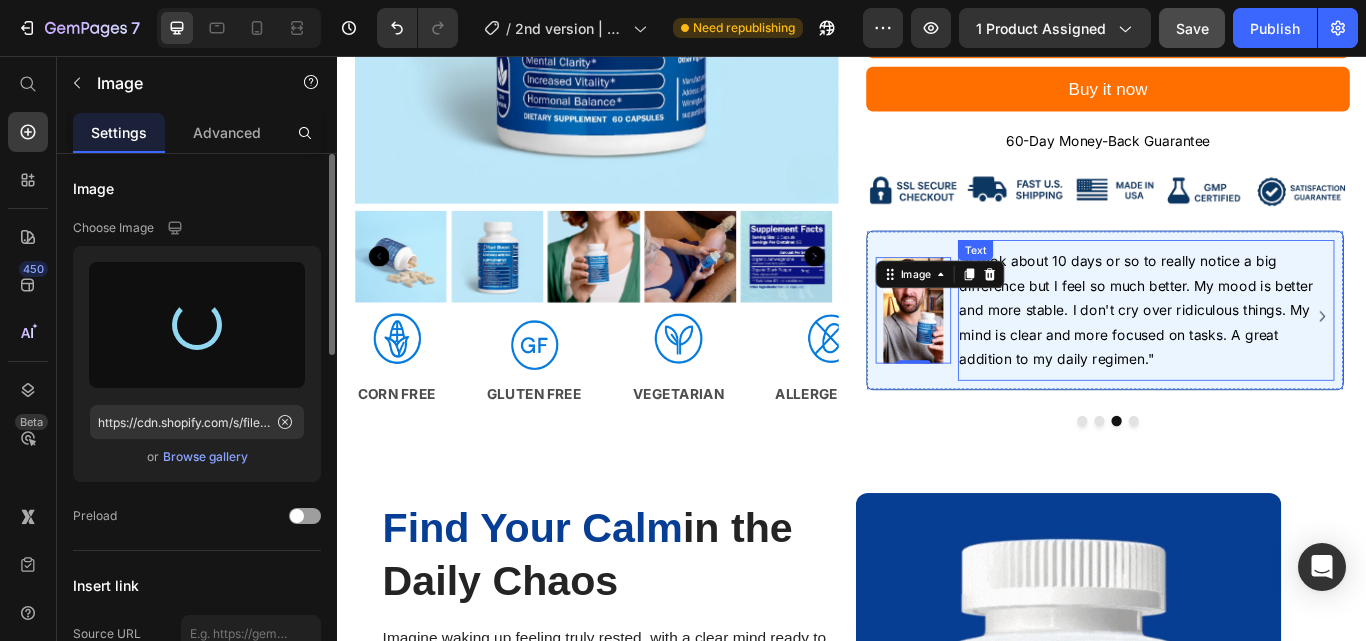 type on "https://cdn.shopify.com/s/files/1/0696/4884/2941/files/gempages_561783125563147456-d6632836-726a-427a-8010-1d25ab662bd2.jpg" 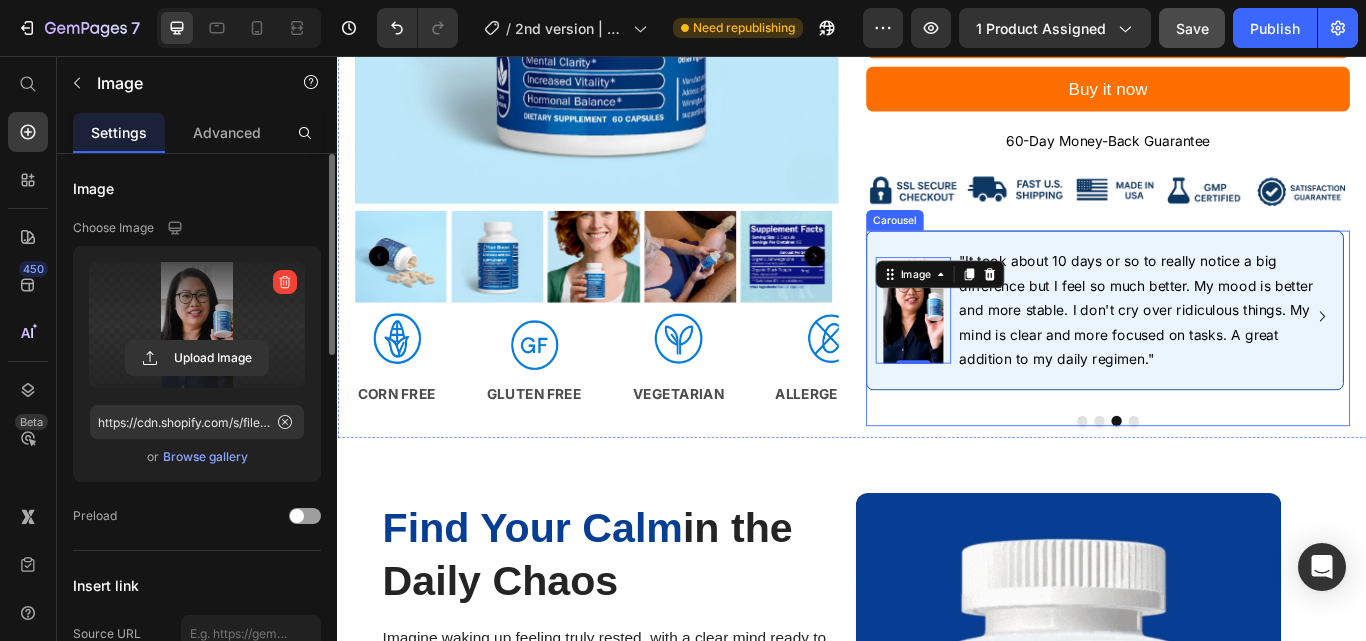 click on "Image   0 "It took about 10 days or so to really notice a big difference but I feel so much better. My mood is better and more stable. I don't cry over ridiculous things. My mind is clear and more focused on tasks. A great addition to my daily regimen." Text Row" at bounding box center (1231, 360) 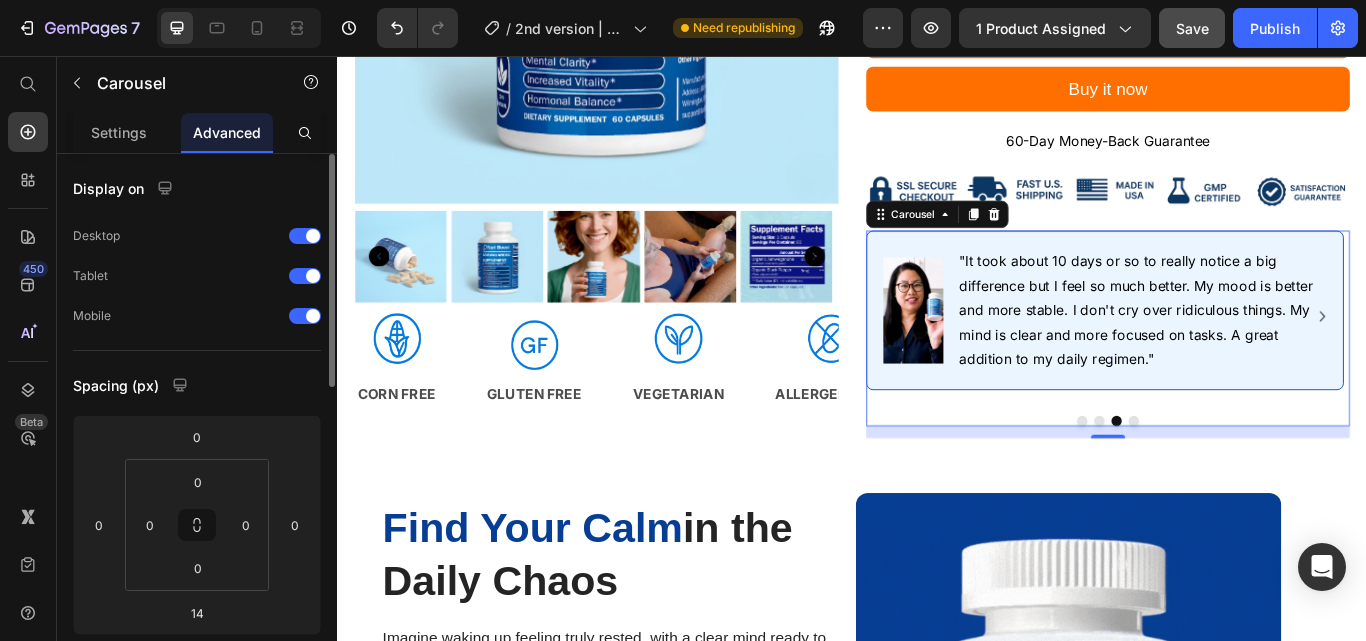 click at bounding box center (1265, 482) 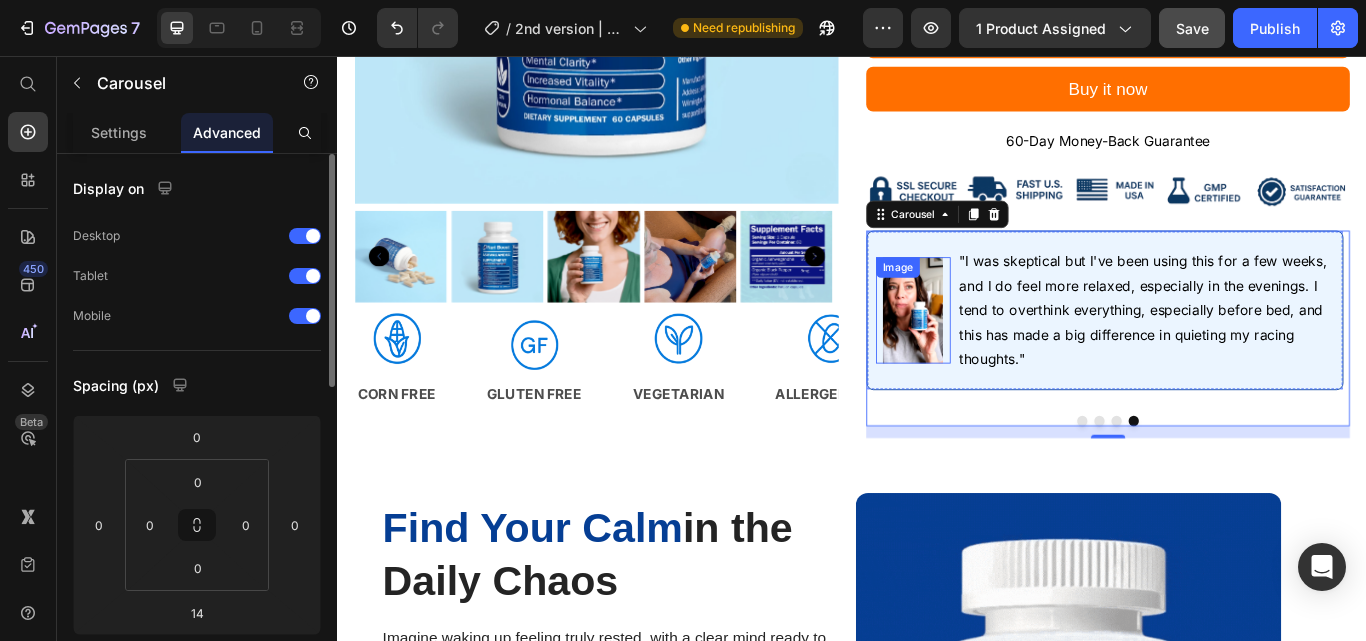 click at bounding box center [1008, 353] 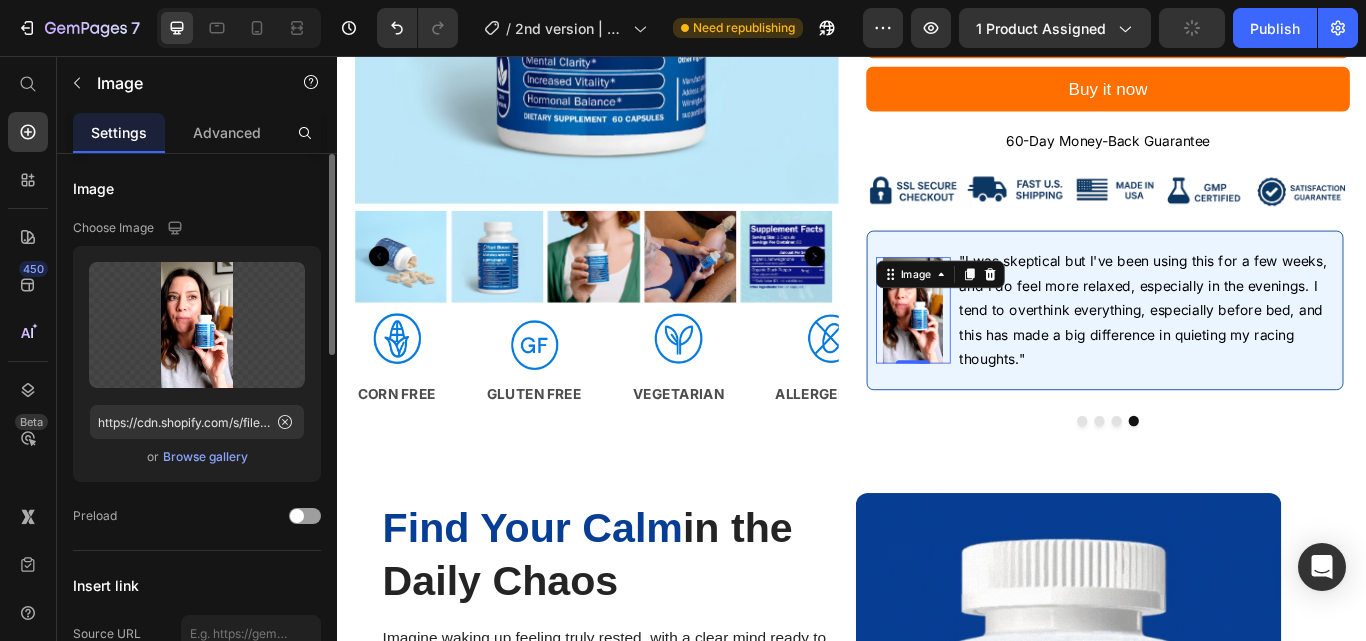 click on "Browse gallery" at bounding box center [205, 457] 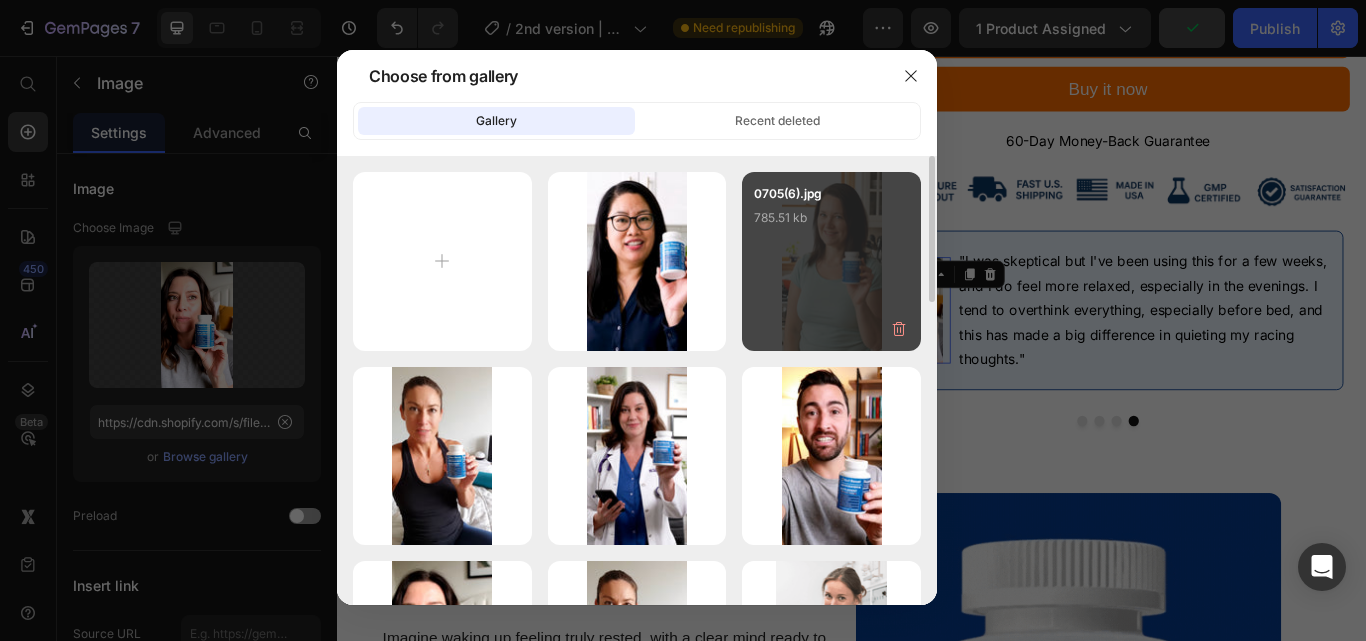 click on "0705(6).jpg 785.51 kb" at bounding box center [831, 224] 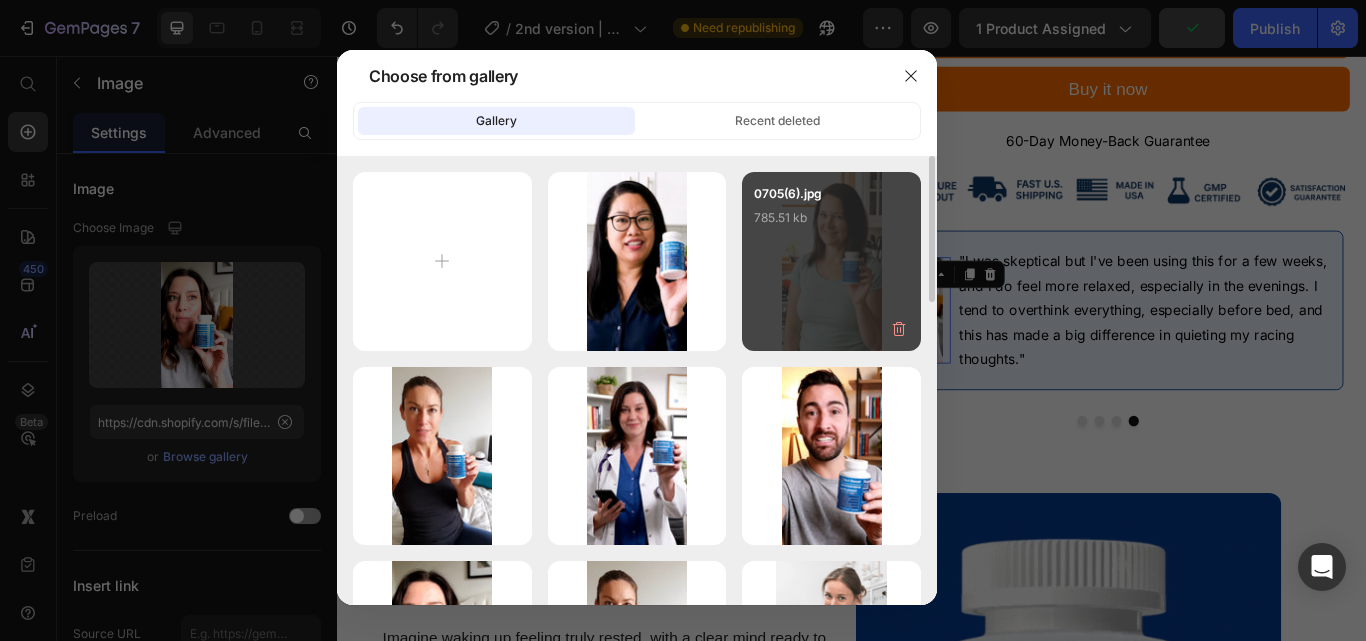 type on "https://cdn.shopify.com/s/files/1/0696/4884/2941/files/gempages_561783125563147456-b33af3c7-2308-4855-83b8-6b510867be7e.jpg" 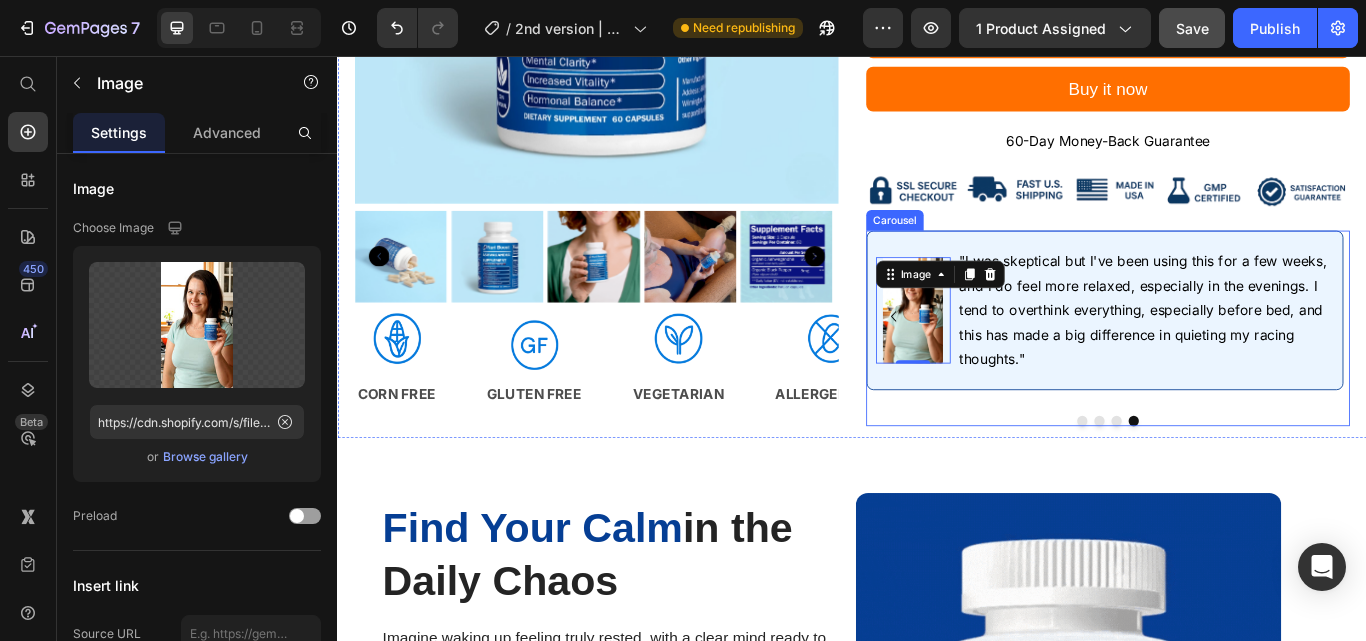 click at bounding box center (1225, 482) 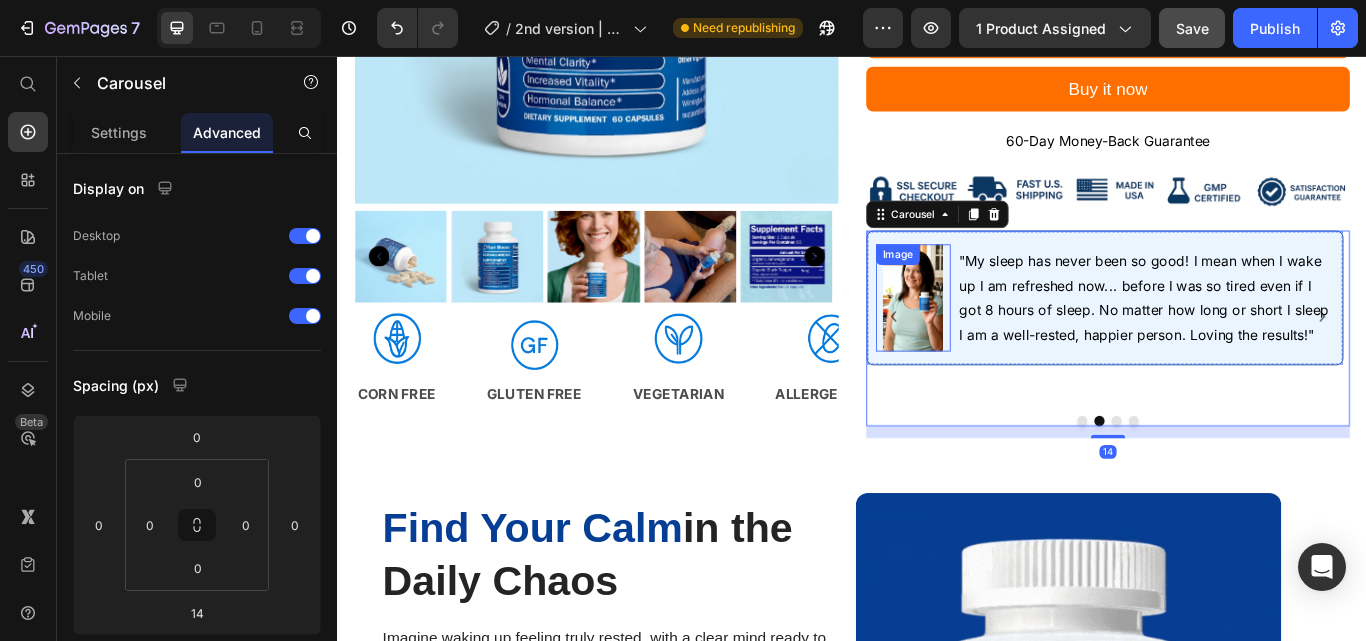 click at bounding box center [1008, 338] 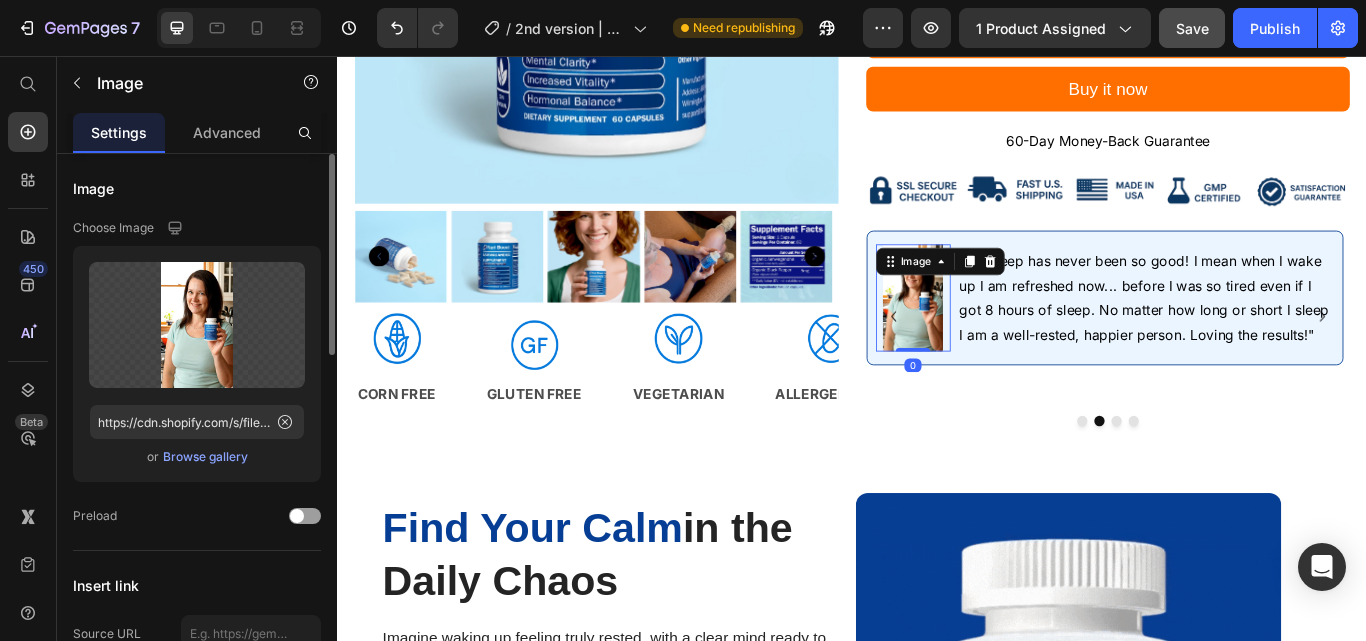 click on "Browse gallery" at bounding box center [205, 457] 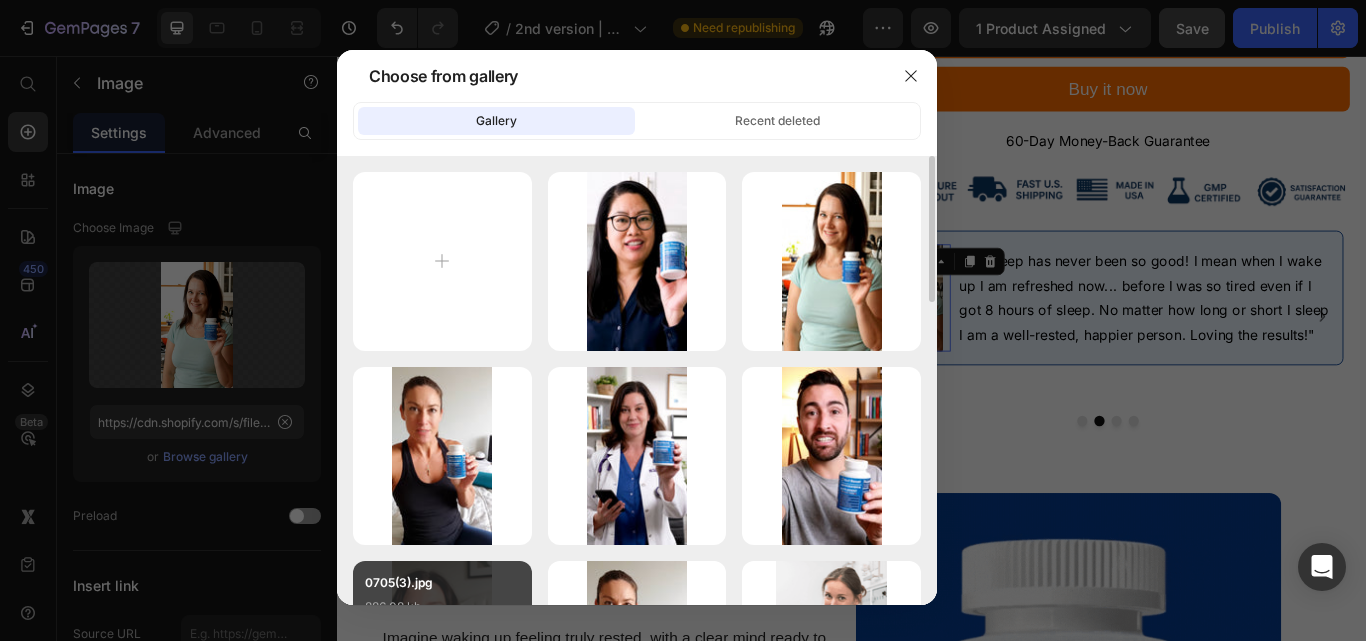 click on "0705(3).jpg" at bounding box center [442, 583] 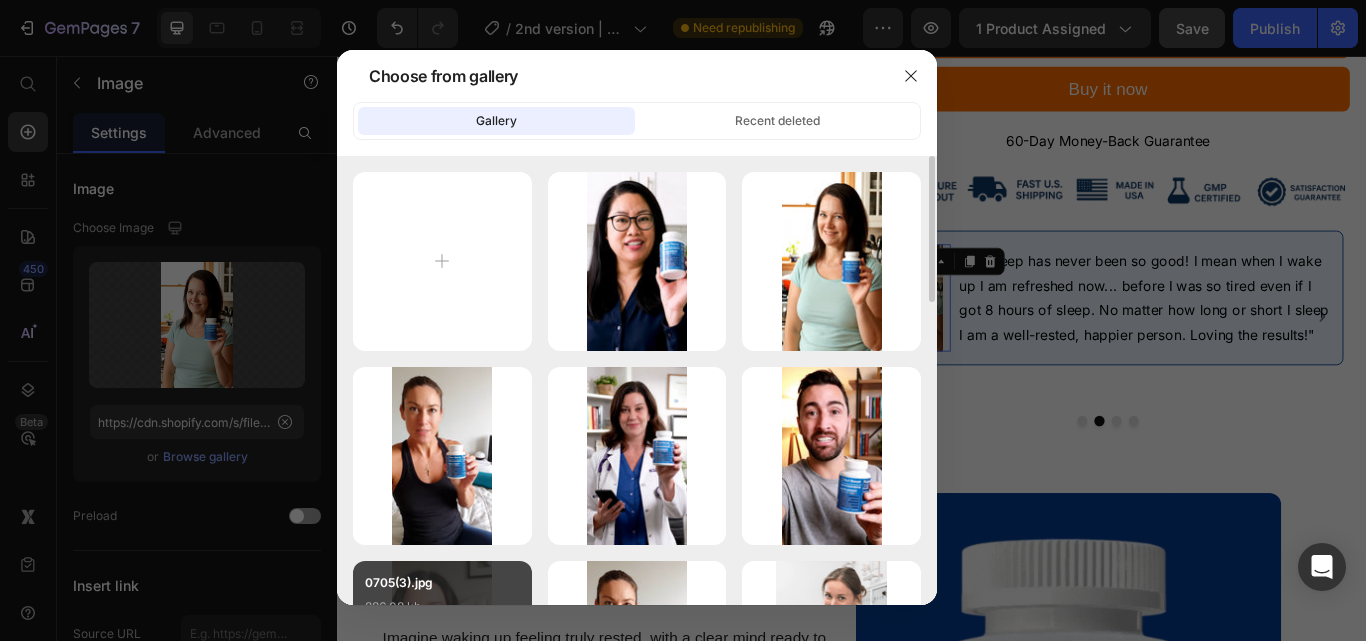 type on "https://cdn.shopify.com/s/files/1/0696/4884/2941/files/gempages_561783125563147456-823ff507-1a1f-4f58-a06a-3776f472a500.jpg" 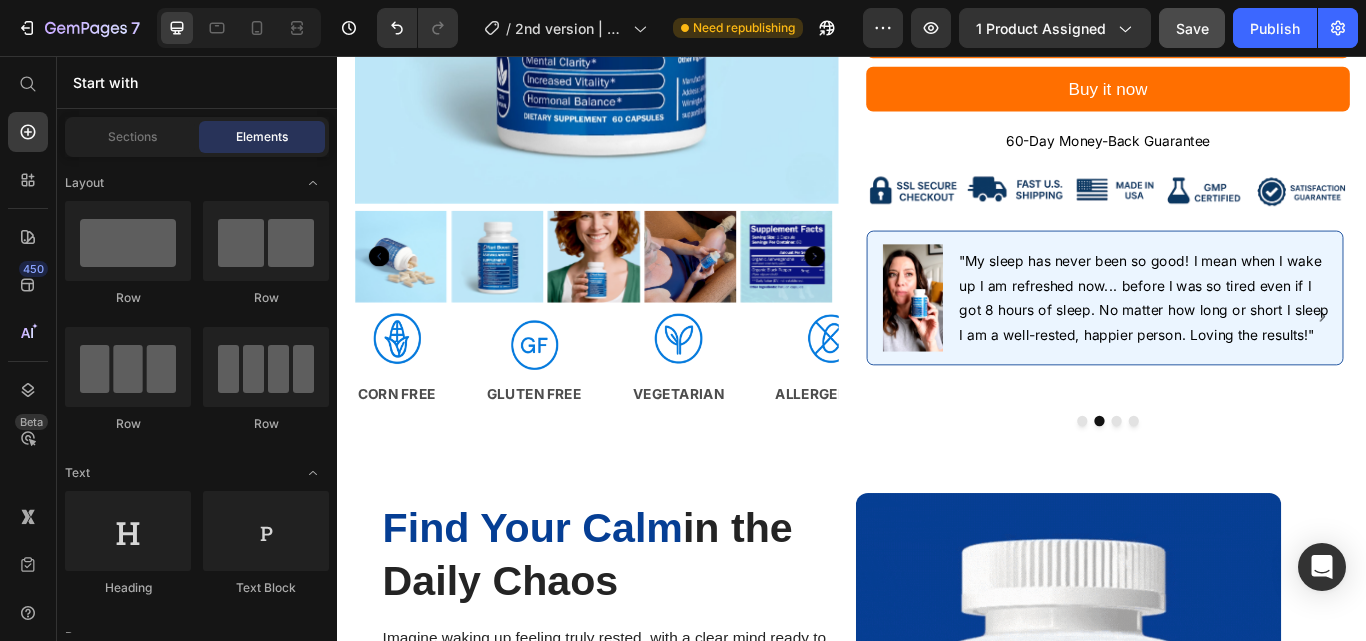 scroll, scrollTop: 778, scrollLeft: 0, axis: vertical 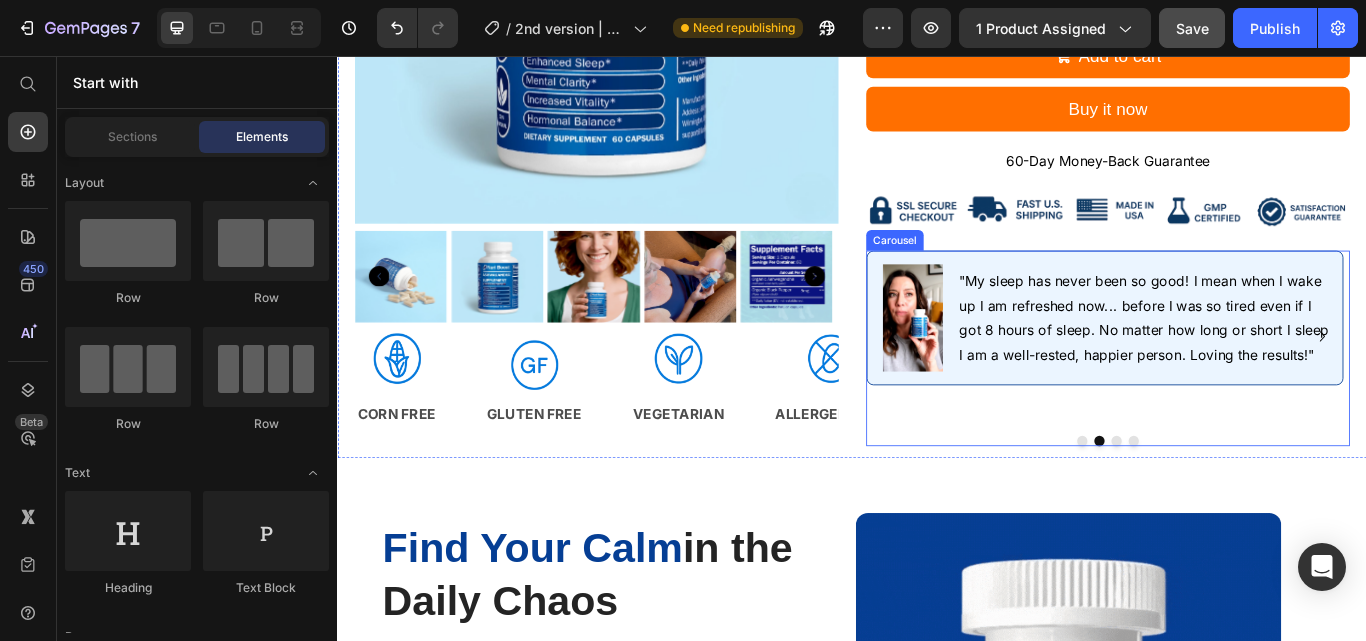 click at bounding box center (1205, 506) 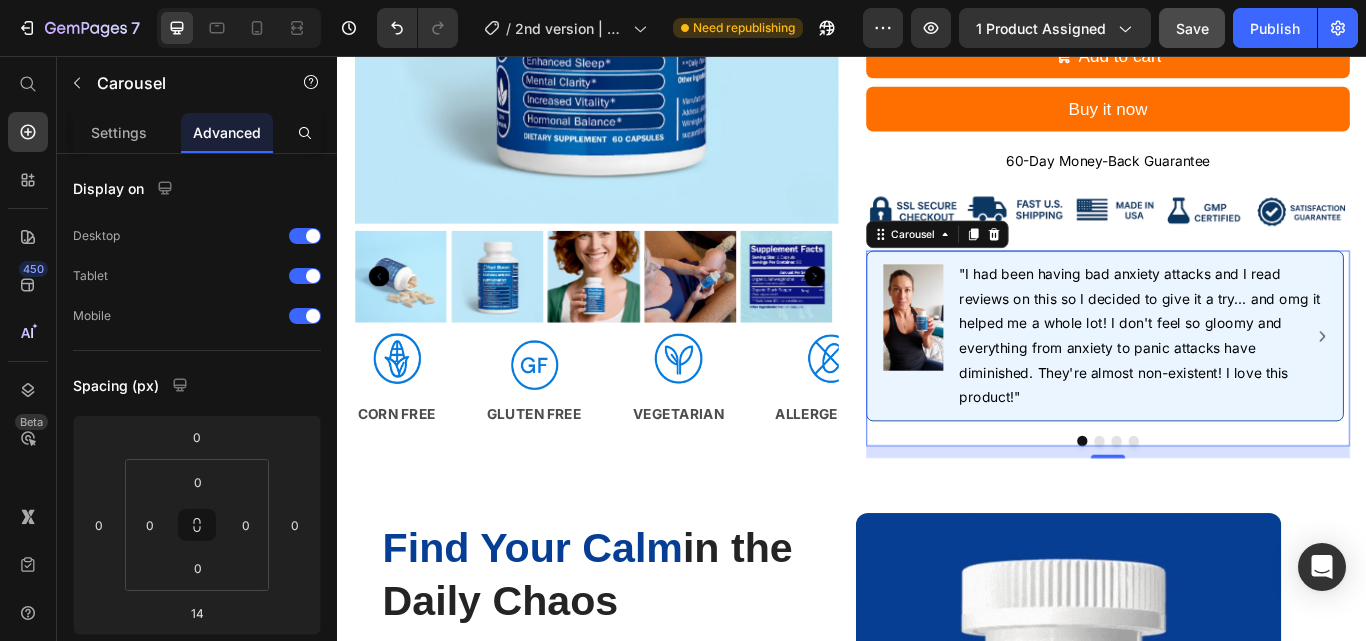 click at bounding box center (1225, 506) 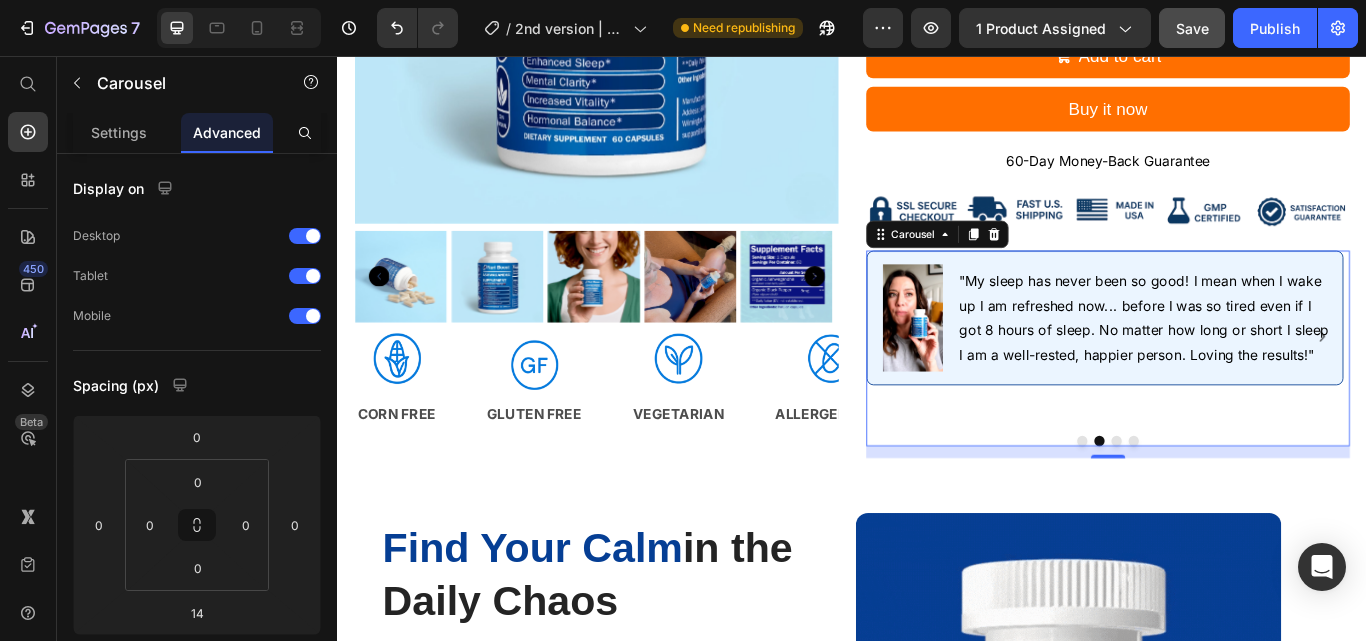 click at bounding box center [1245, 506] 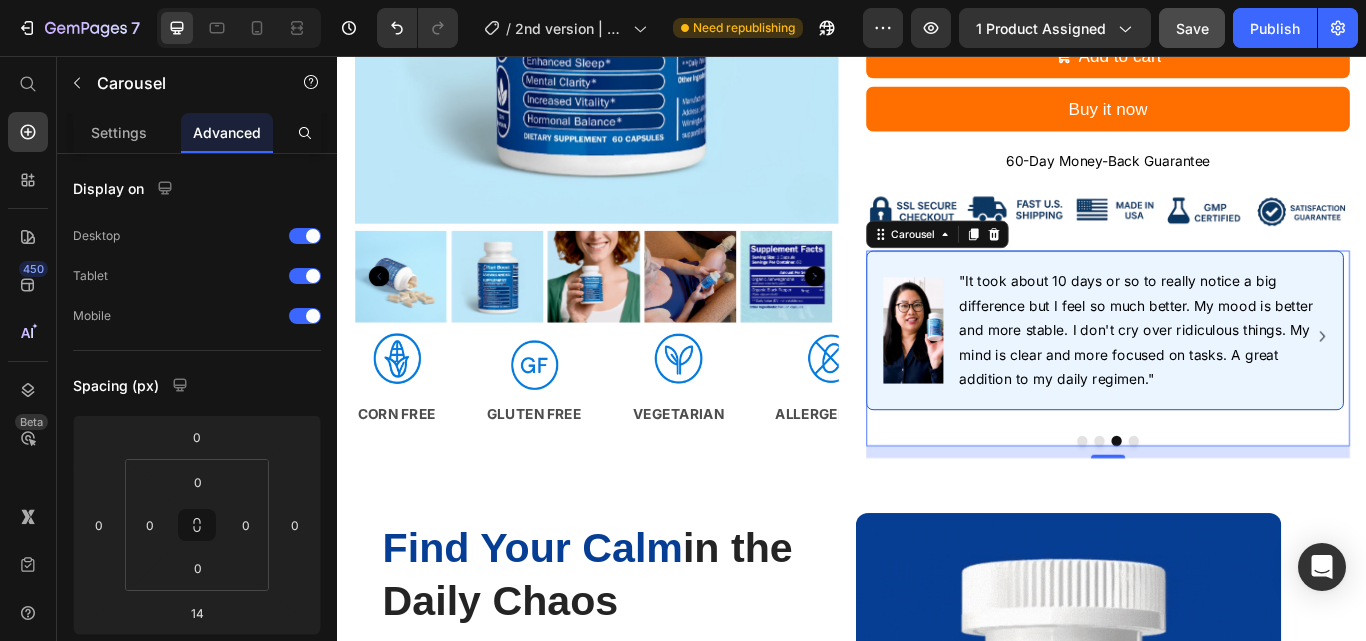 click at bounding box center (1265, 506) 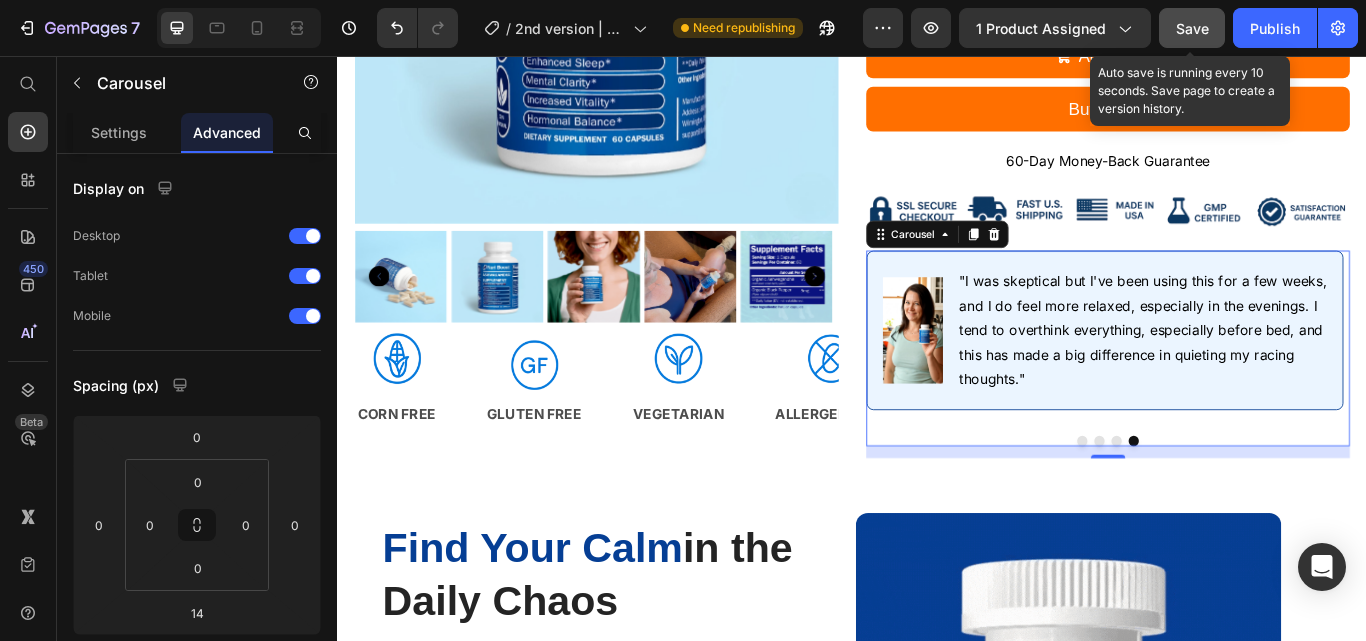click on "Save" 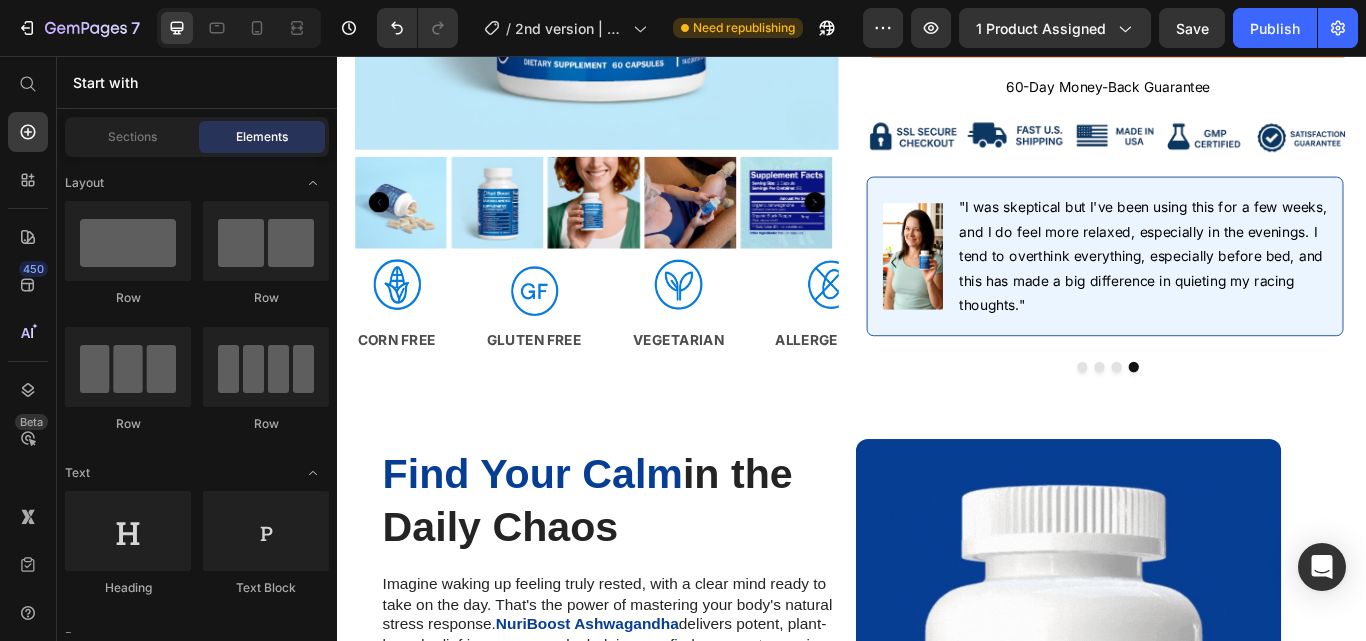 scroll, scrollTop: 469, scrollLeft: 0, axis: vertical 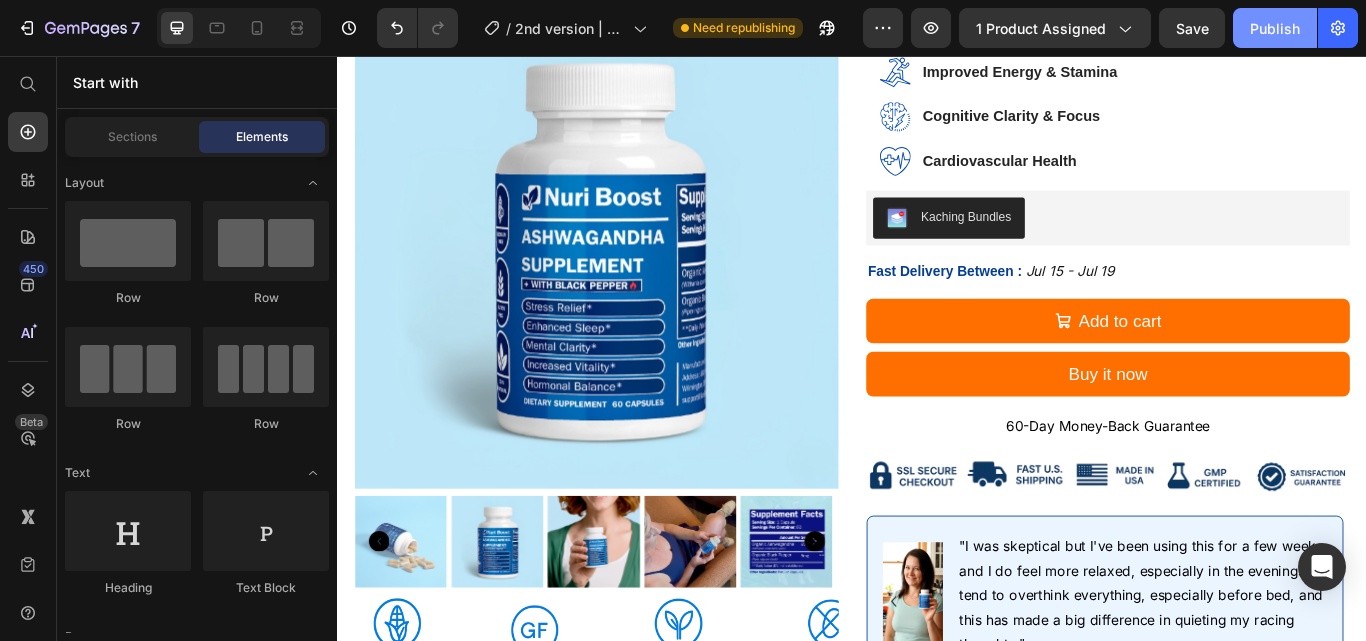 click on "Publish" at bounding box center (1275, 28) 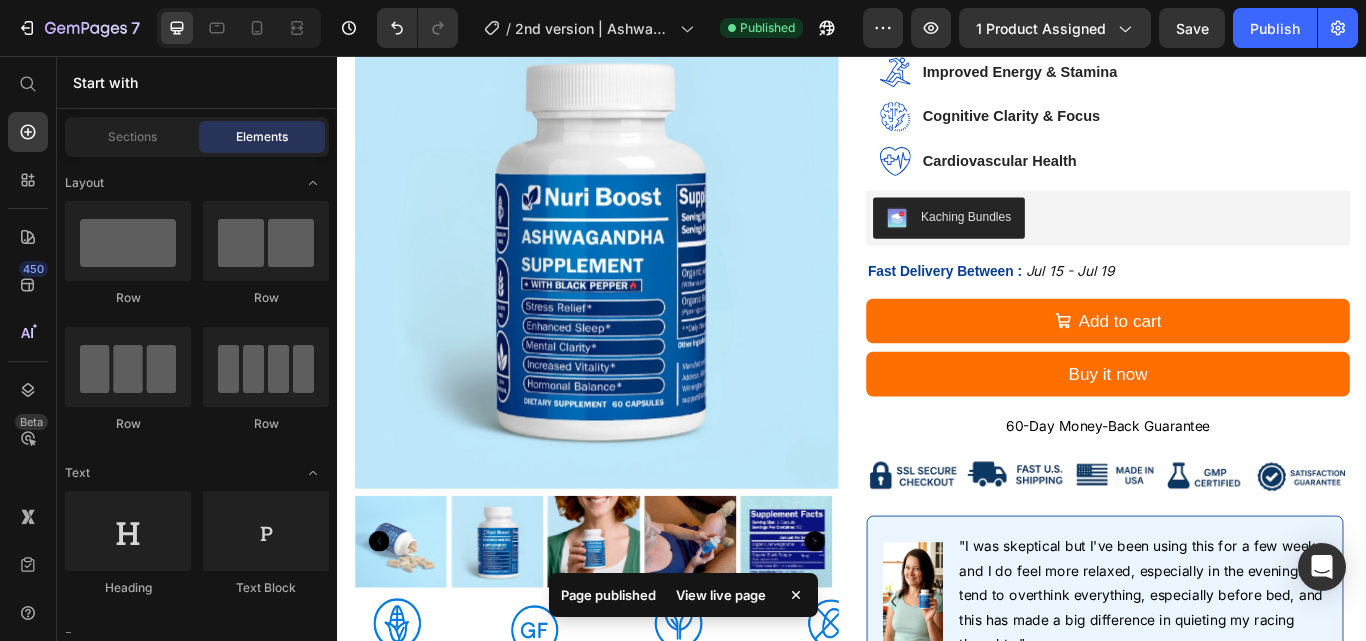 click on "View live page" at bounding box center [721, 595] 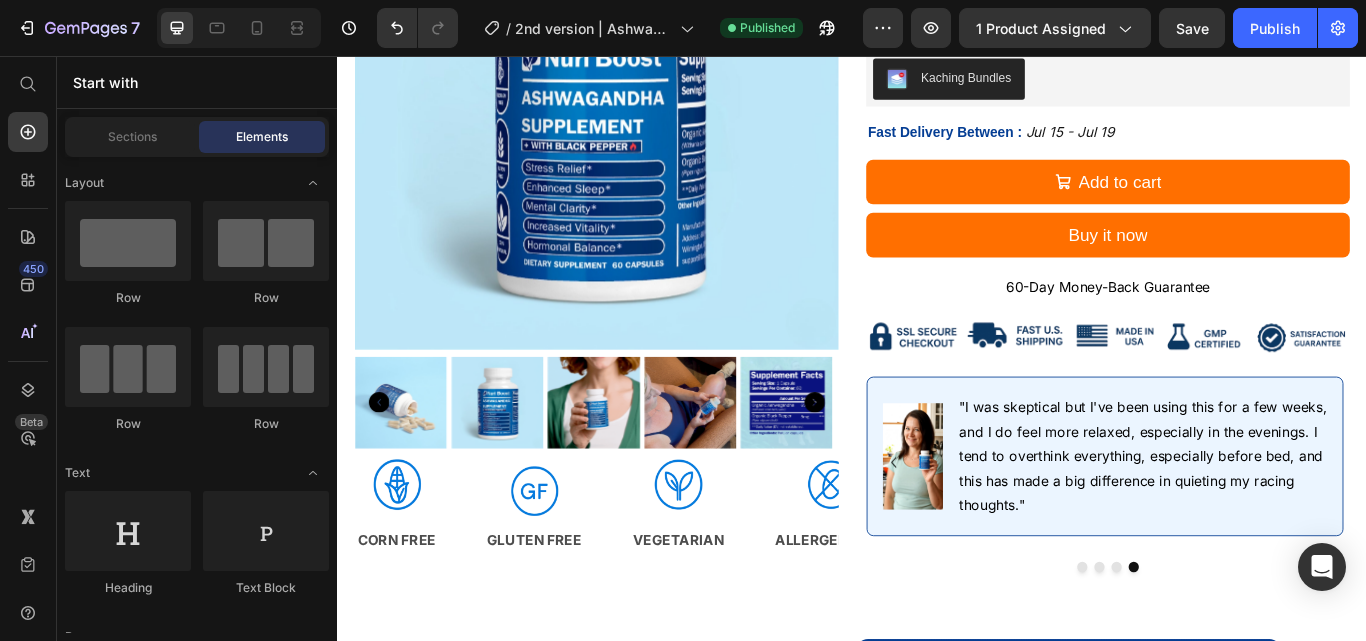 scroll, scrollTop: 702, scrollLeft: 0, axis: vertical 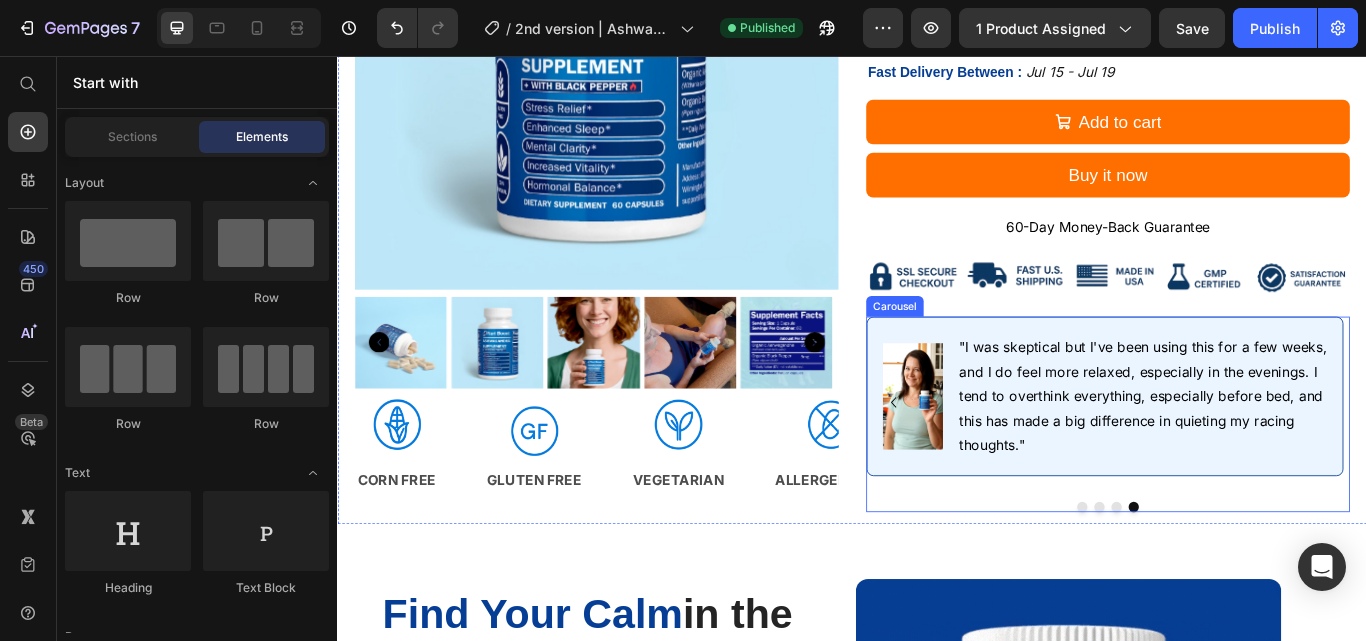 click at bounding box center (1235, 582) 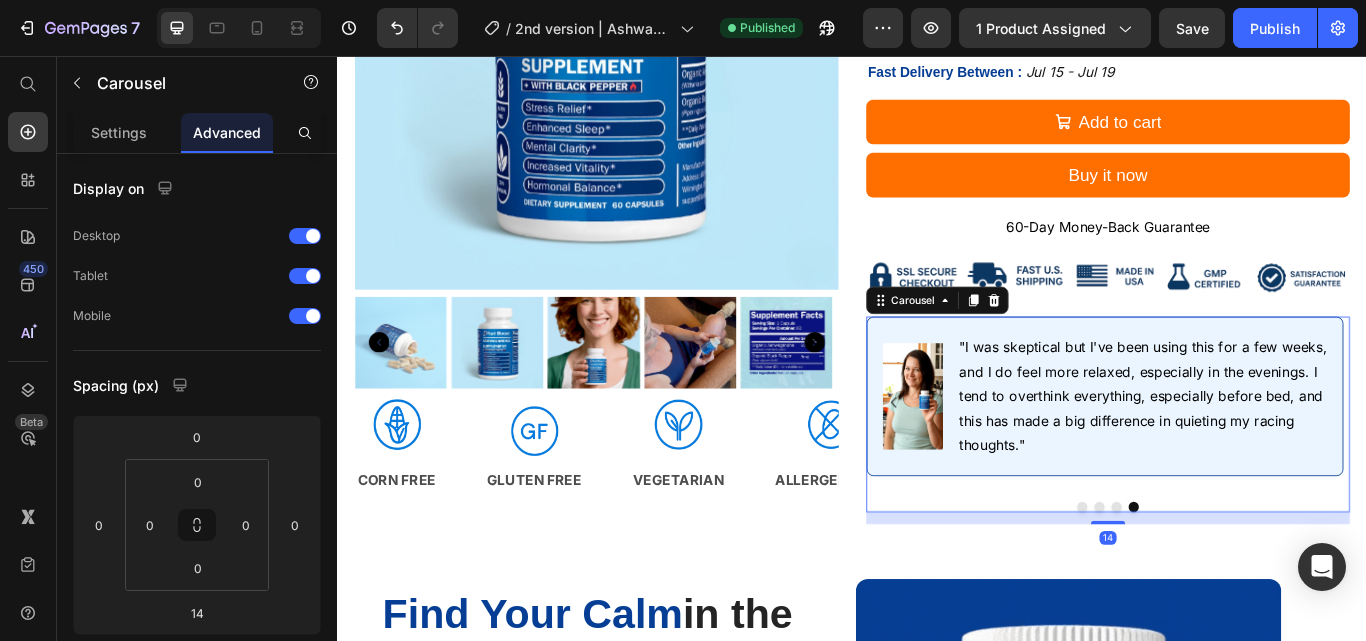 click at bounding box center [1205, 582] 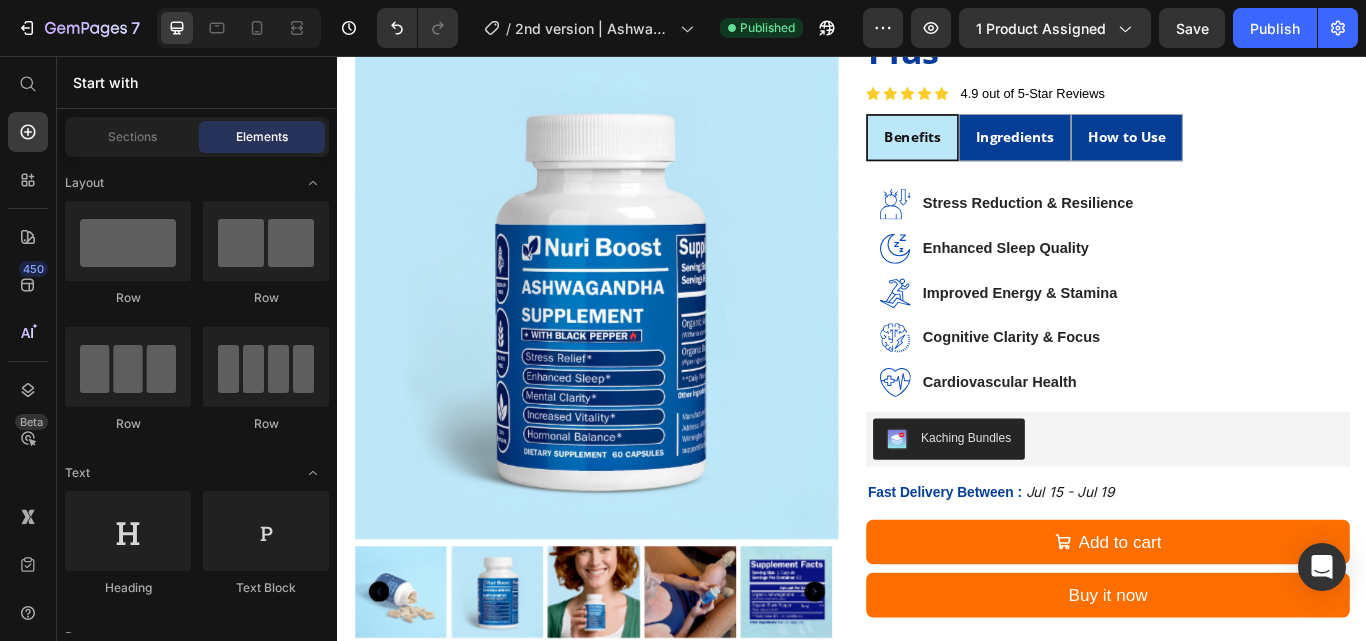 scroll, scrollTop: 119, scrollLeft: 0, axis: vertical 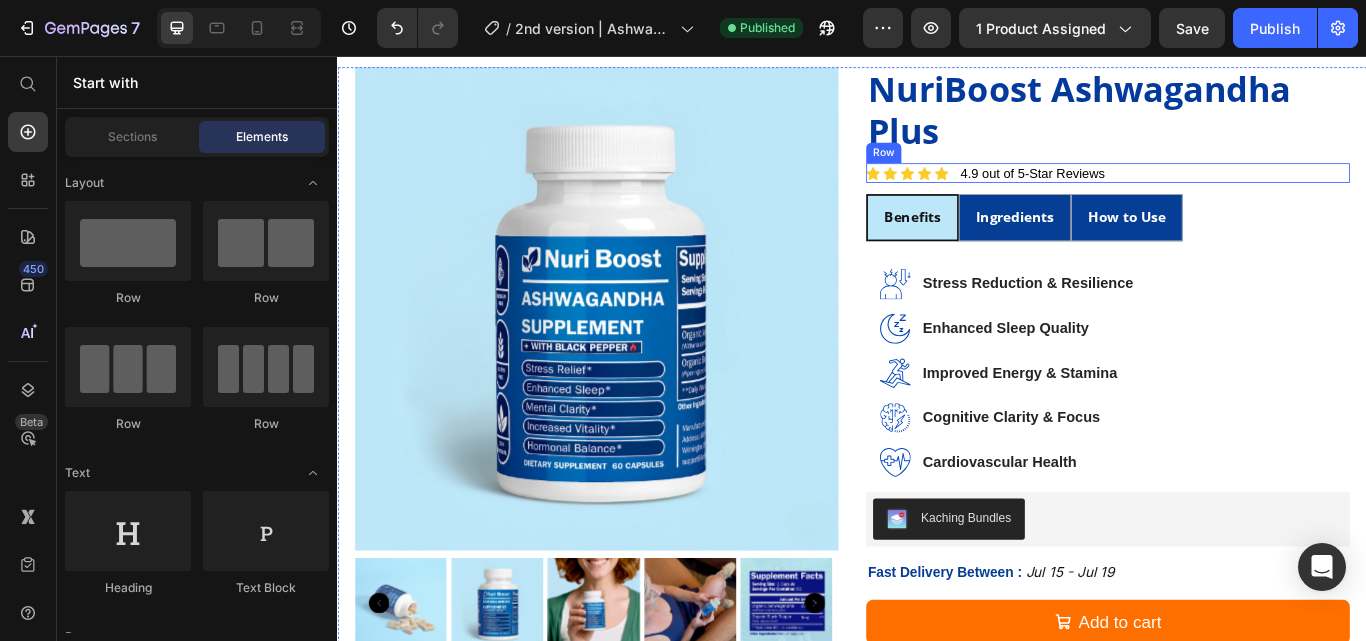 click on "Icon Icon Icon Icon Icon Icon List 4.9 out of 5-Star Reviews Text Block Row" at bounding box center (1235, 193) 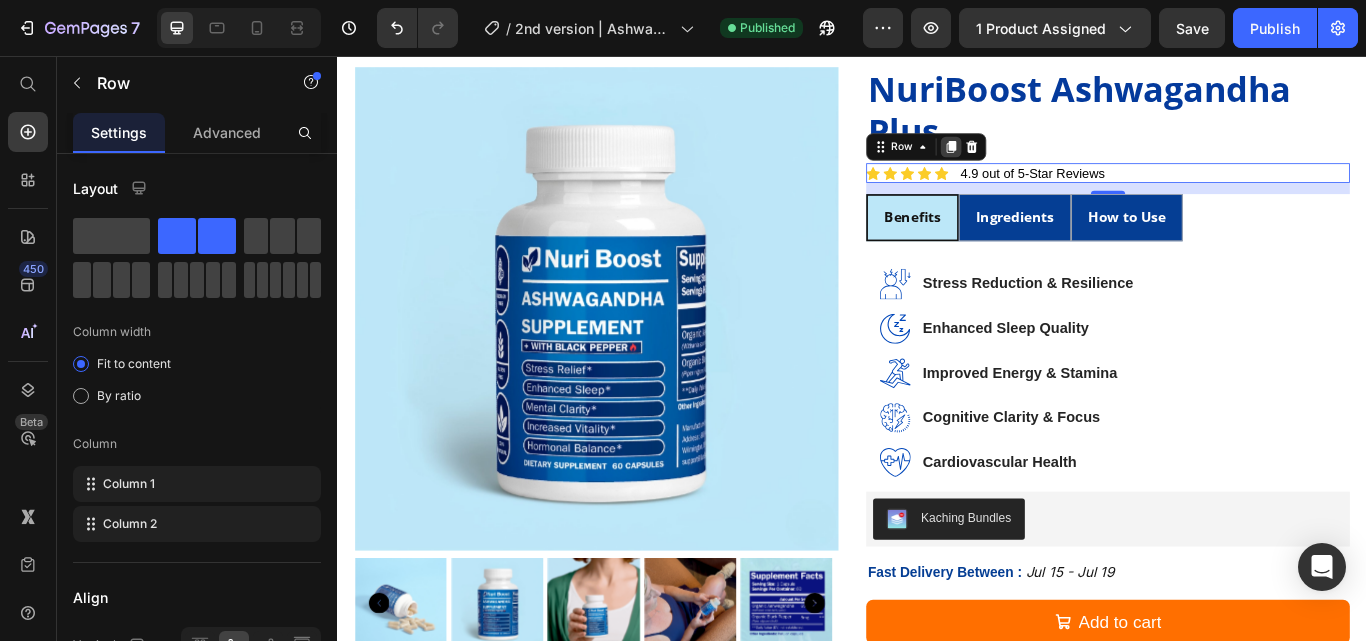 click 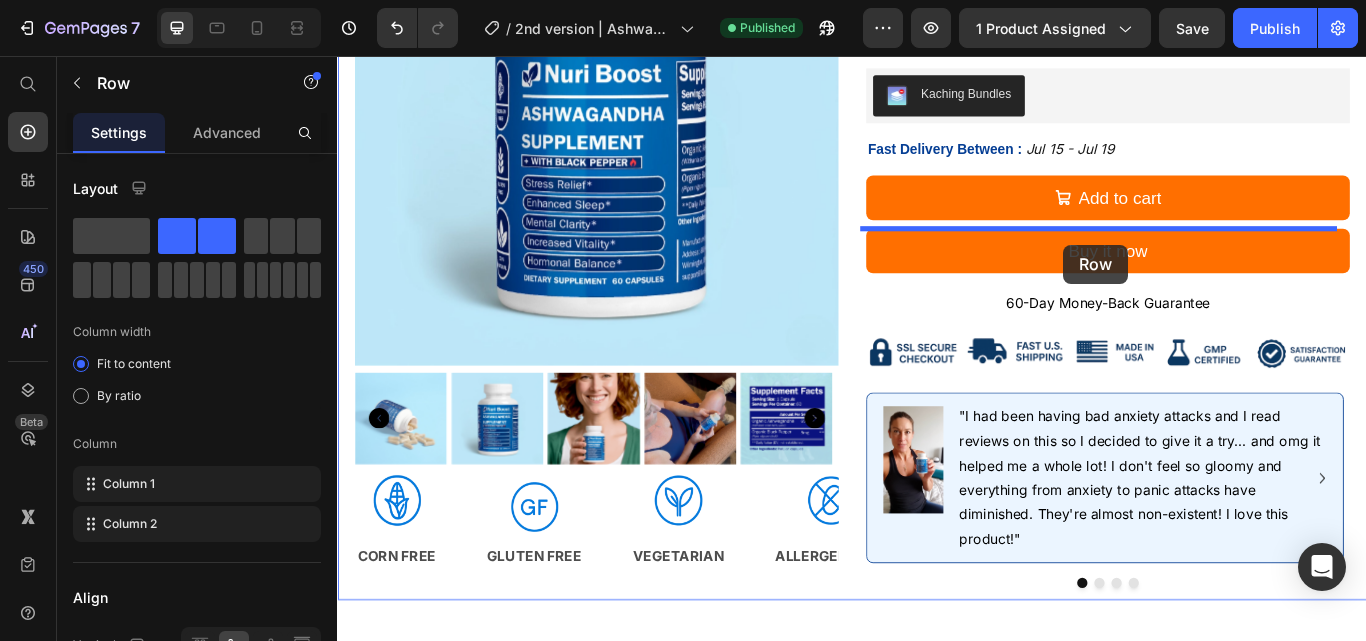 scroll, scrollTop: 784, scrollLeft: 0, axis: vertical 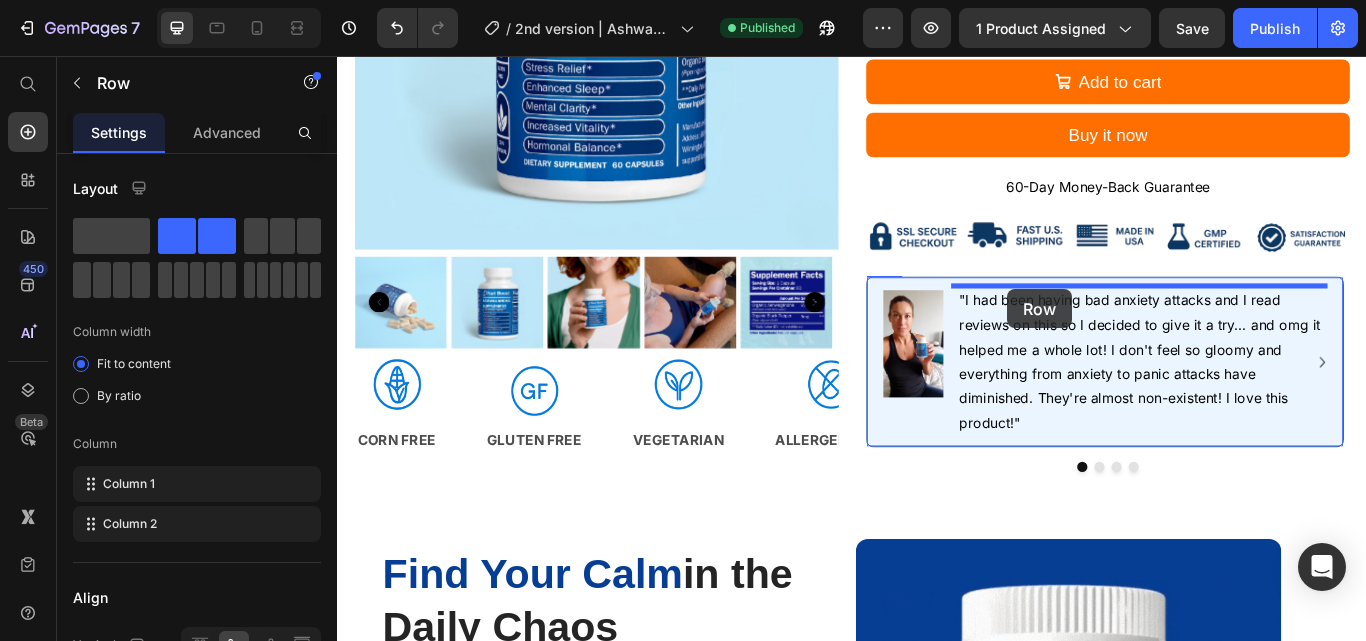 drag, startPoint x: 992, startPoint y: 197, endPoint x: 1118, endPoint y: 328, distance: 181.76083 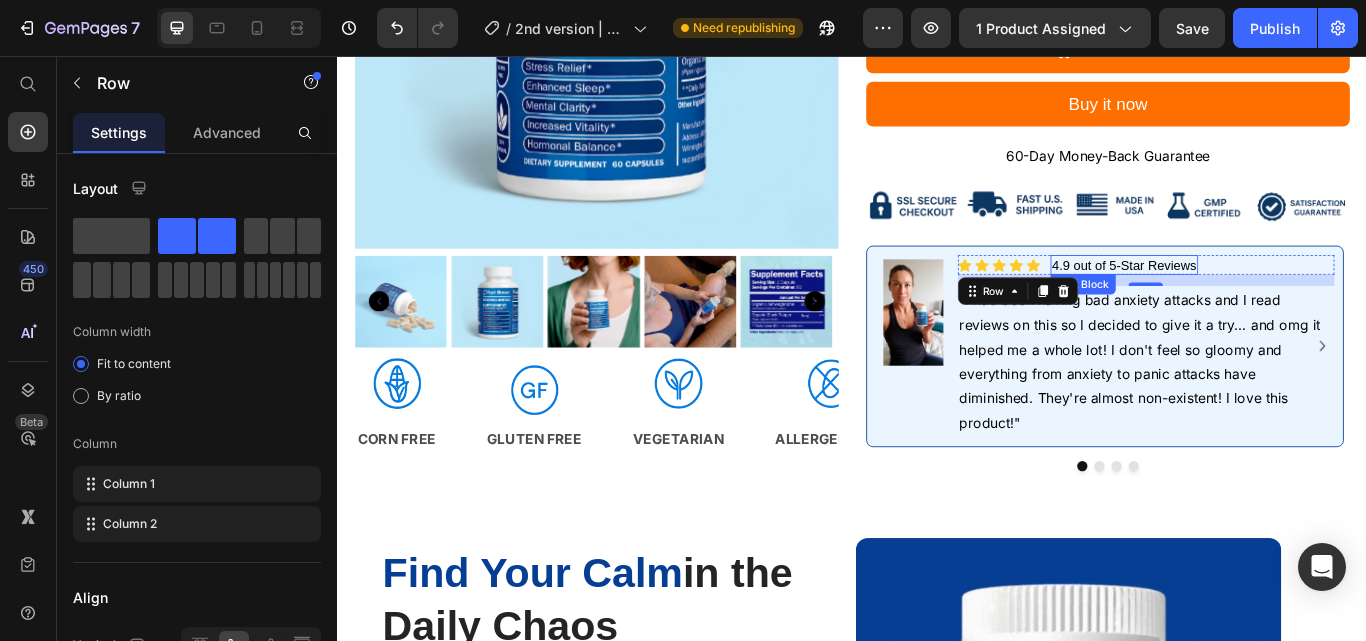 click on "4.9 out of 5-Star Reviews" at bounding box center (1254, 300) 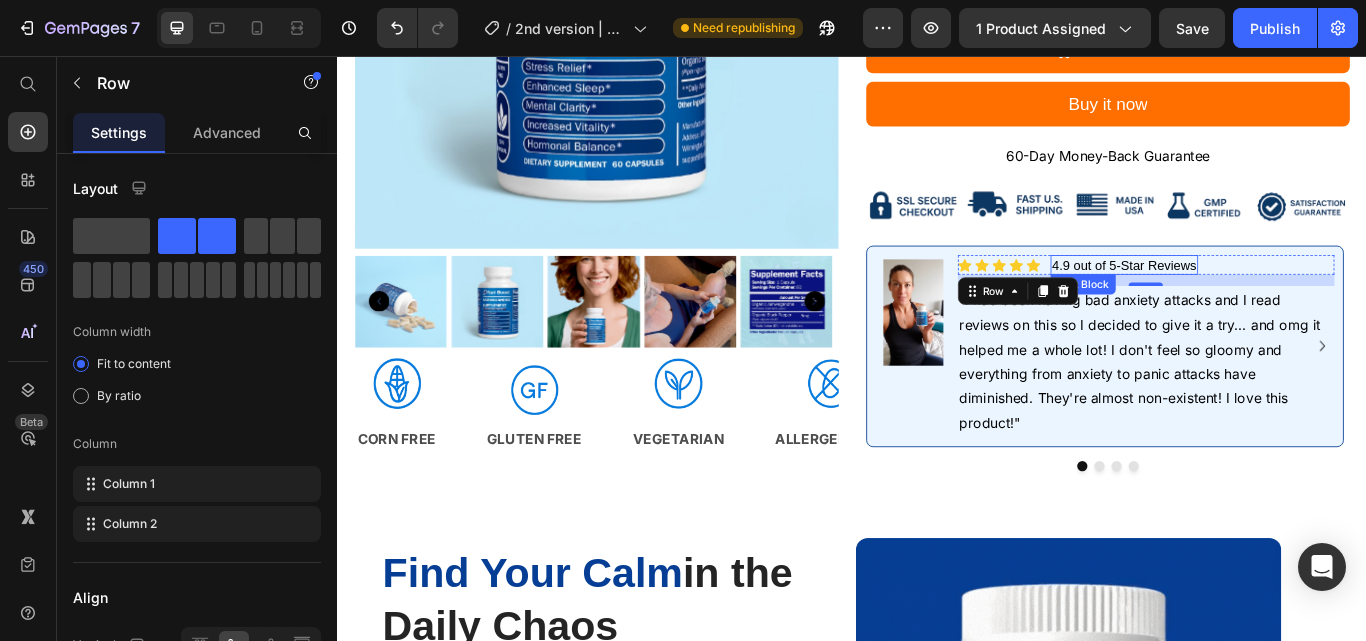 click on "4.9 out of 5-Star Reviews" at bounding box center [1254, 300] 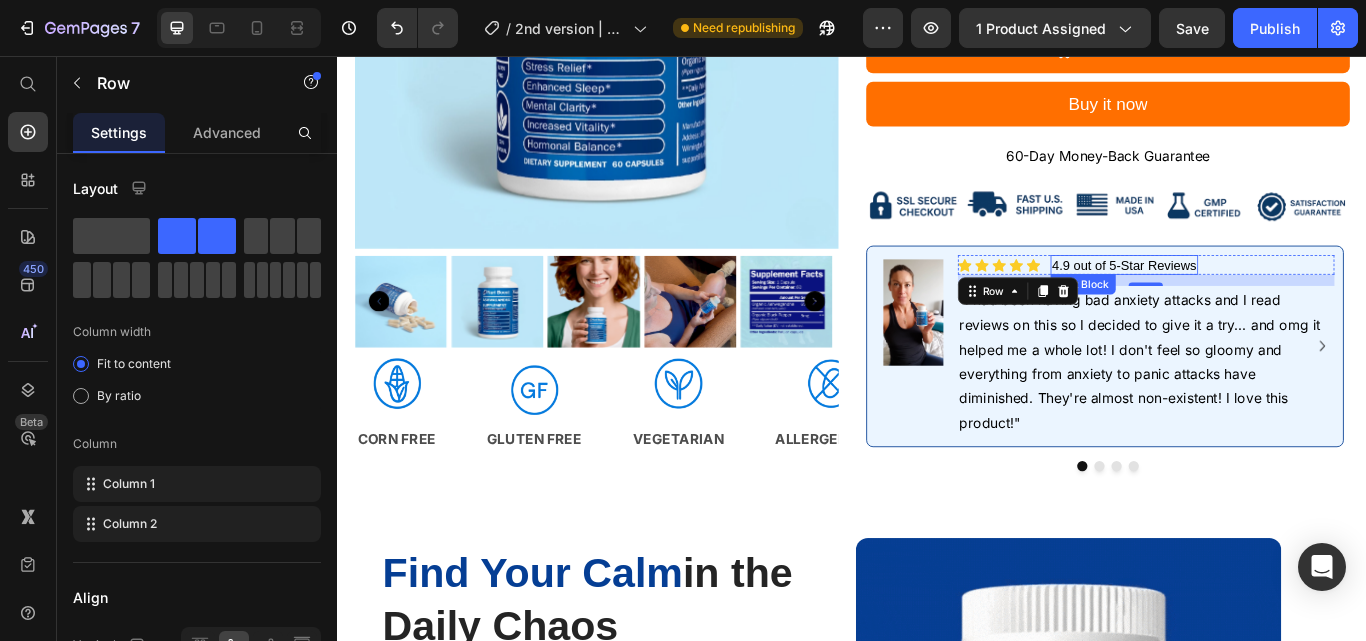 click on "4.9 out of 5-Star Reviews" at bounding box center [1254, 300] 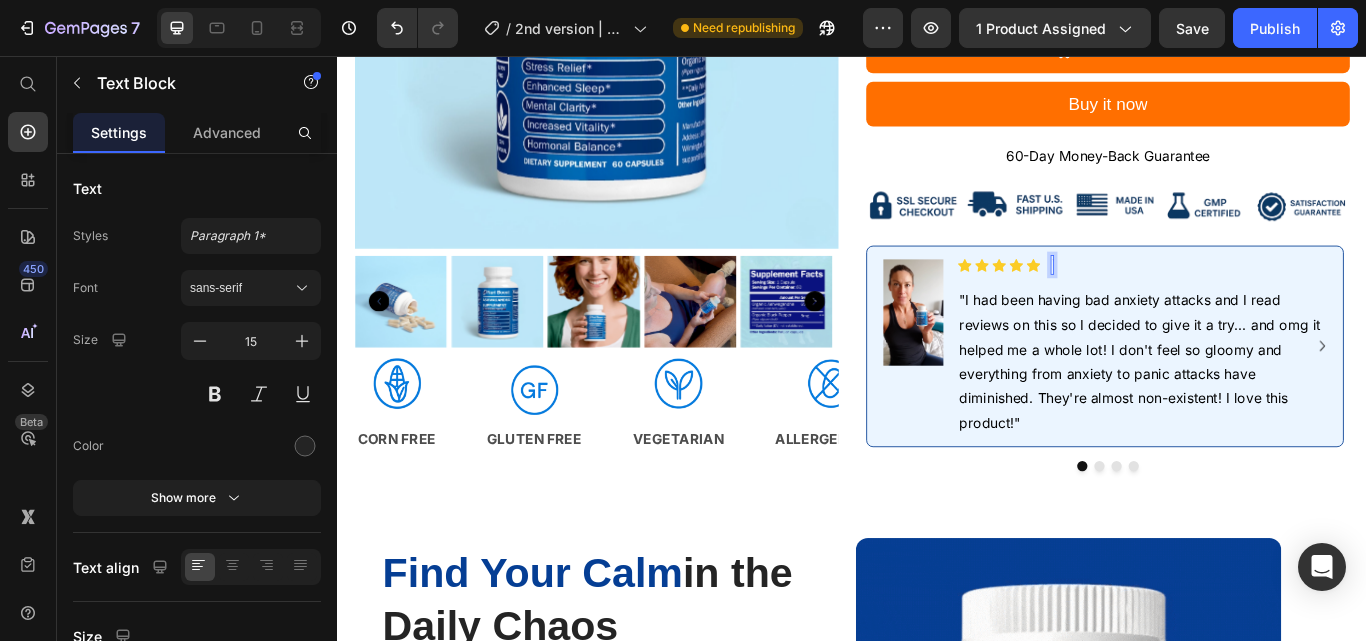scroll, scrollTop: 778, scrollLeft: 0, axis: vertical 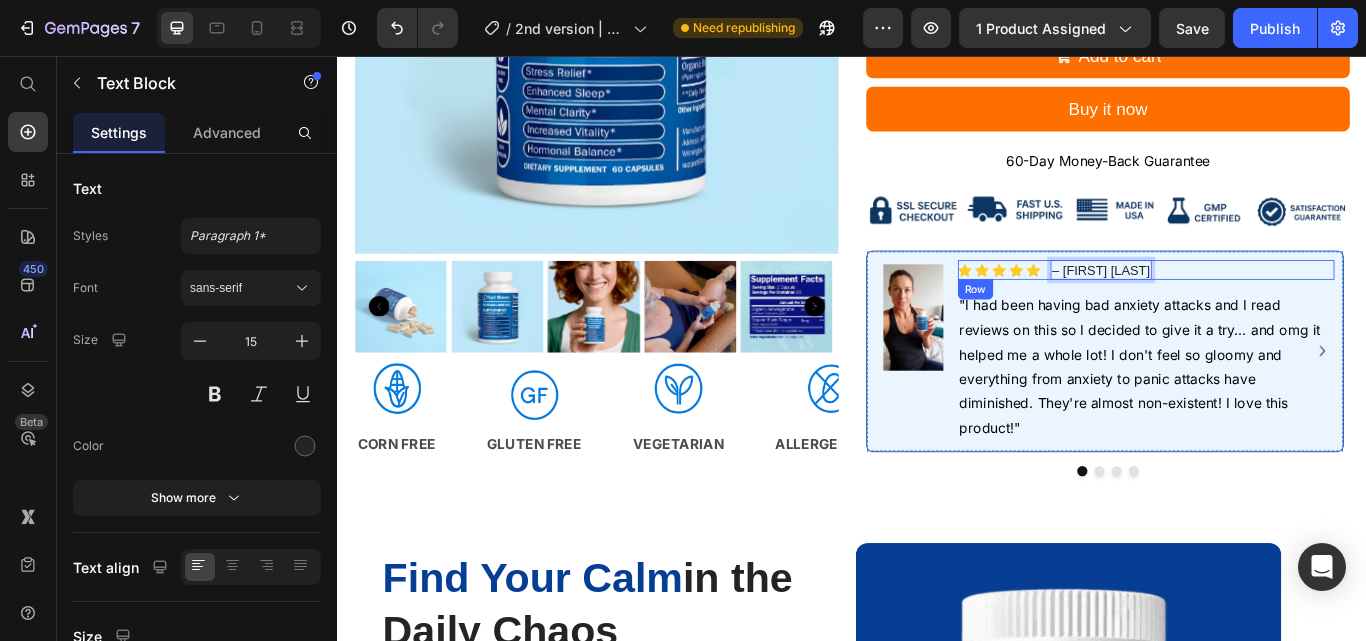 click on "Icon Icon Icon Icon Icon Icon List – Maria R Text Block   0 Row" at bounding box center [1279, 307] 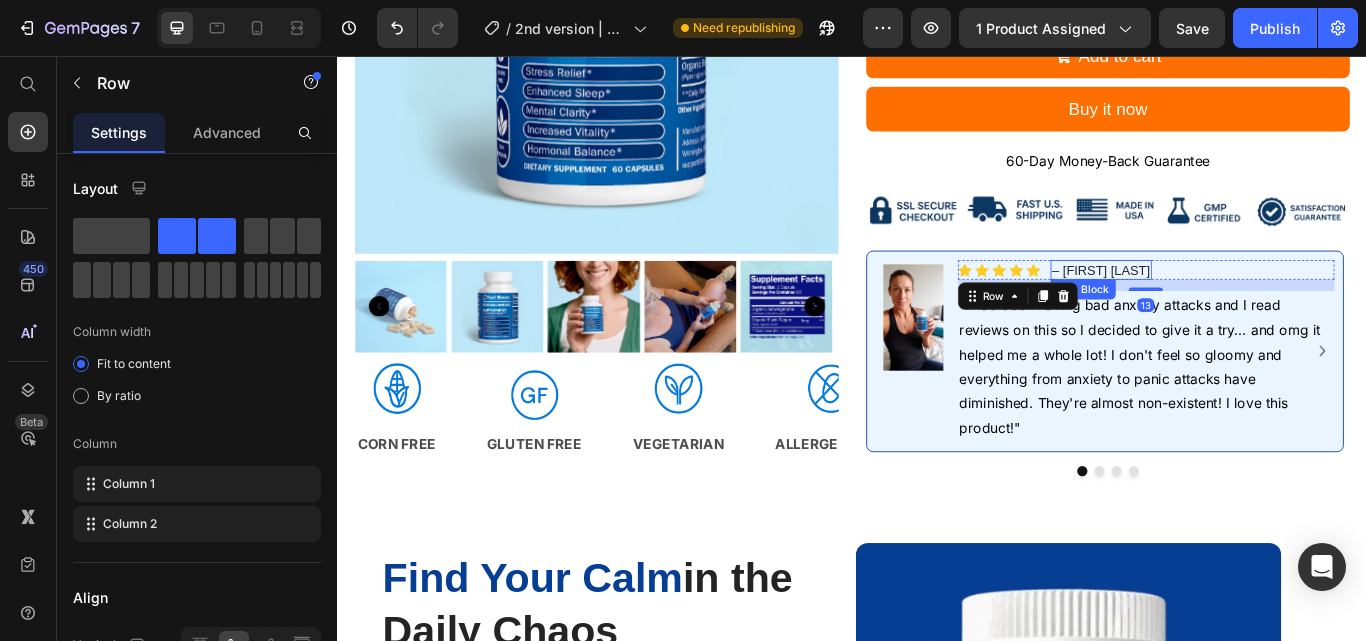 click on "– Maria R" at bounding box center (1227, 307) 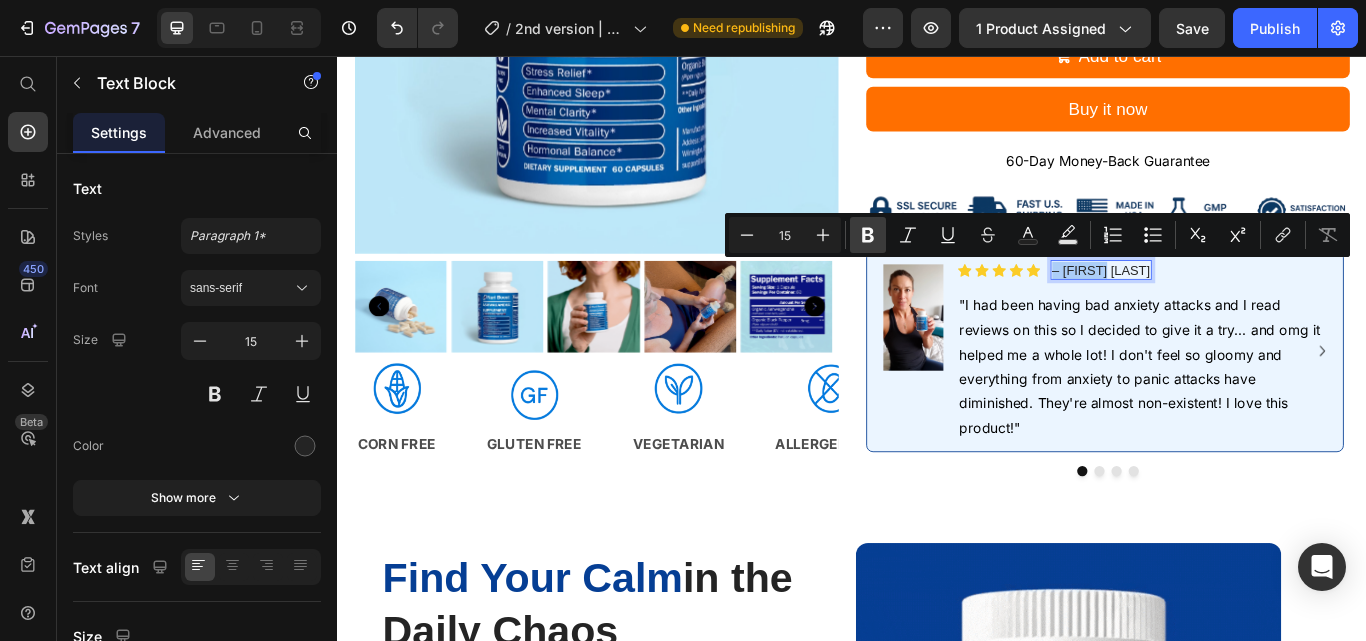 click on "Bold" at bounding box center [868, 235] 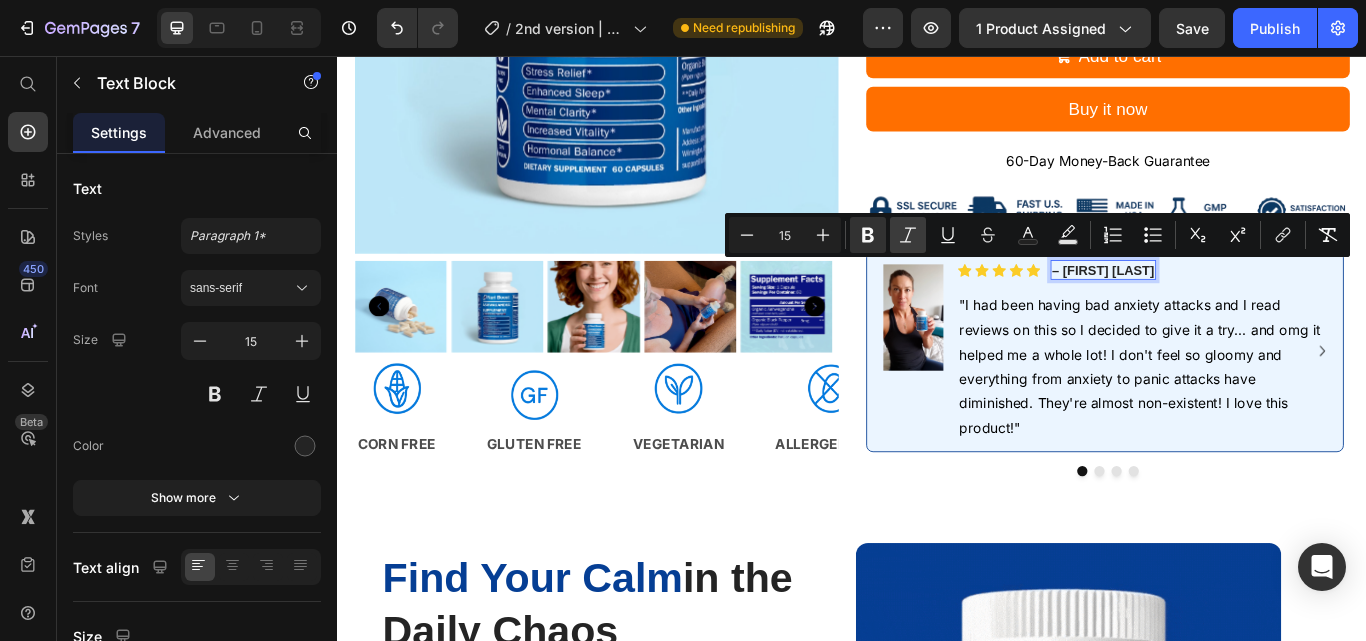 click 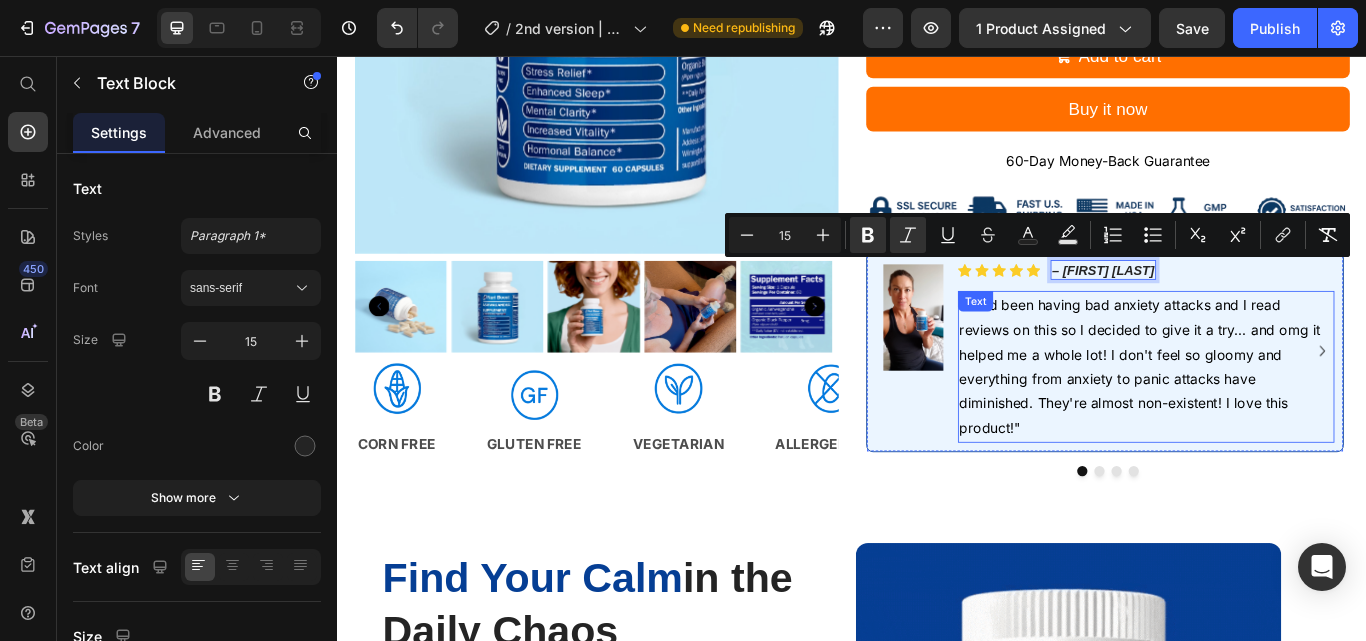 click on ""I had been having bad anxiety attacks and I read reviews on this so I decided to give it a try... and omg it helped me a whole lot! I don't feel so gloomy and everything from anxiety to panic attacks have diminished. They're almost non-existent! I love this product!"" at bounding box center [1272, 419] 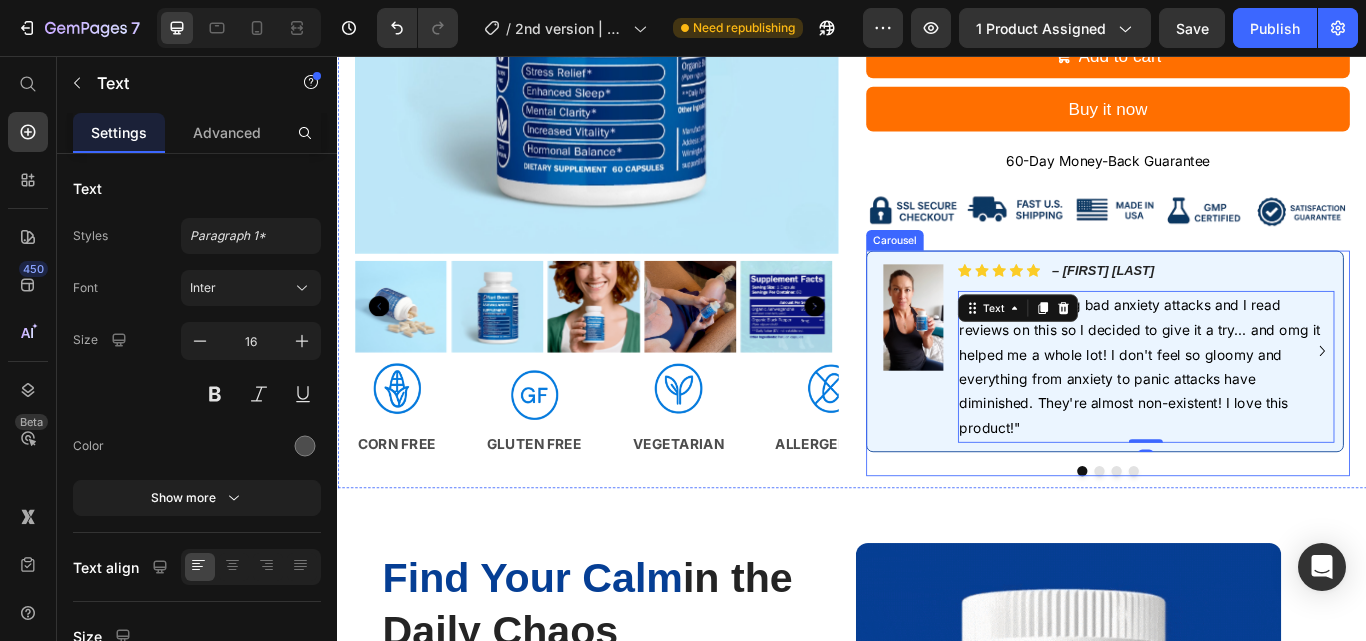 click at bounding box center [1235, 541] 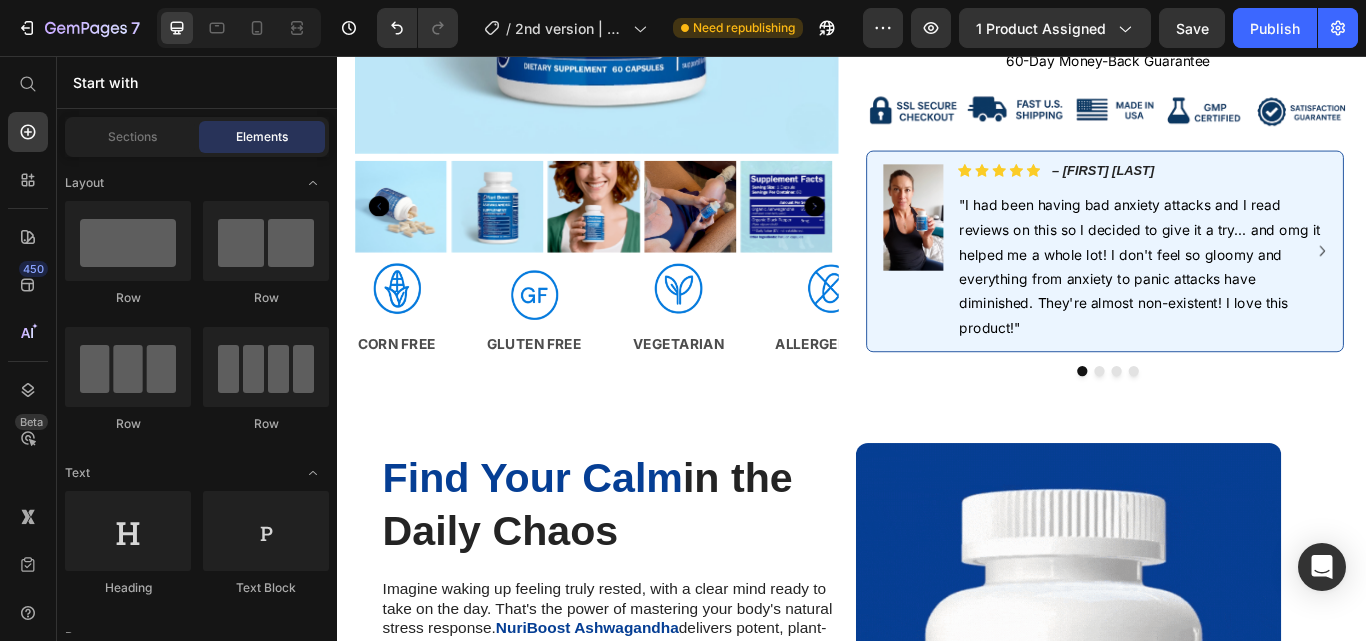 scroll, scrollTop: 872, scrollLeft: 0, axis: vertical 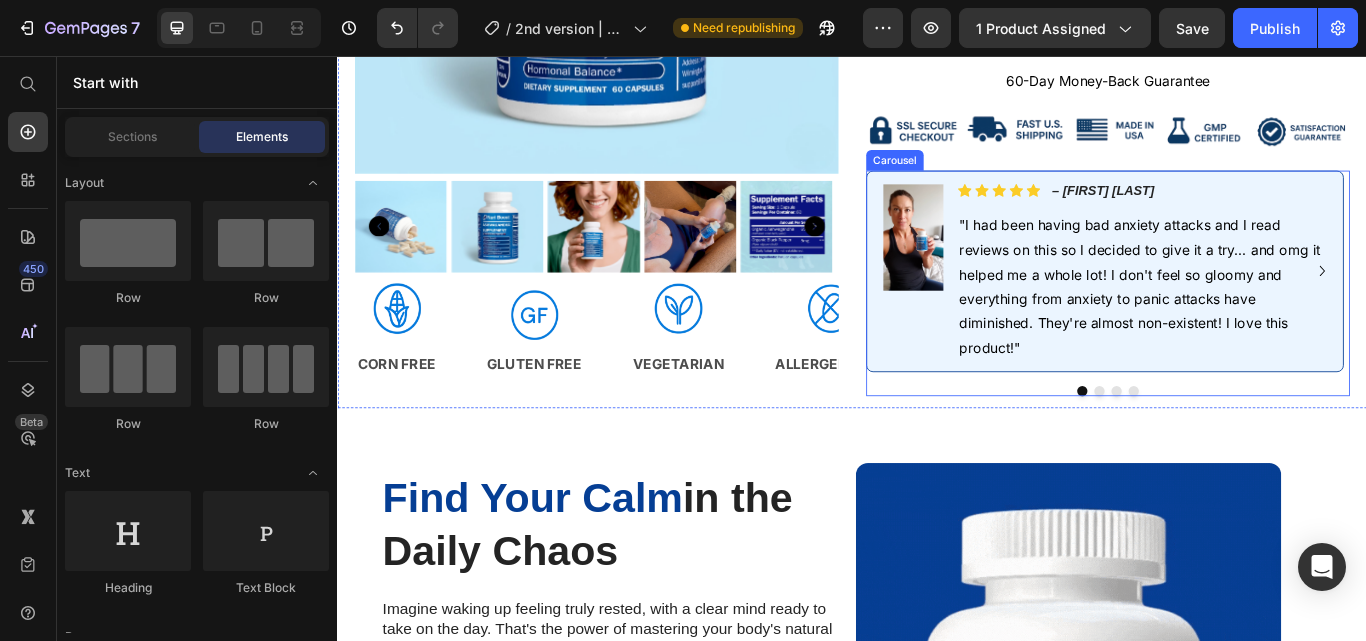 click 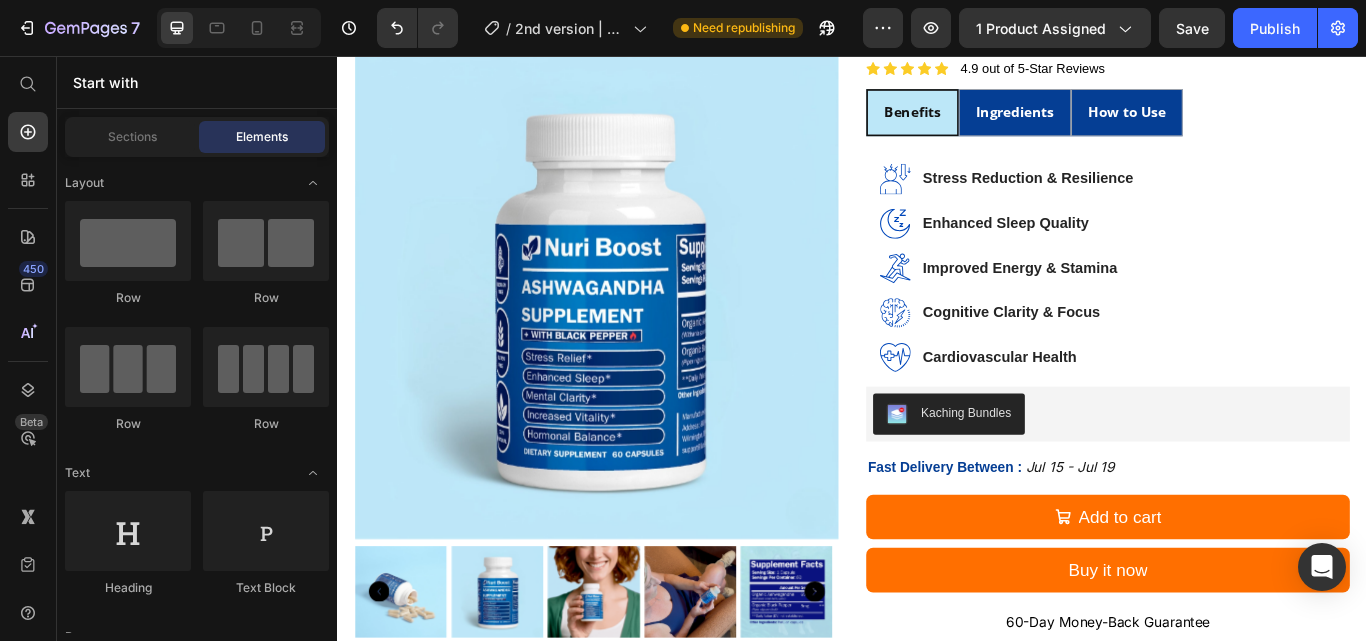 scroll, scrollTop: 77, scrollLeft: 0, axis: vertical 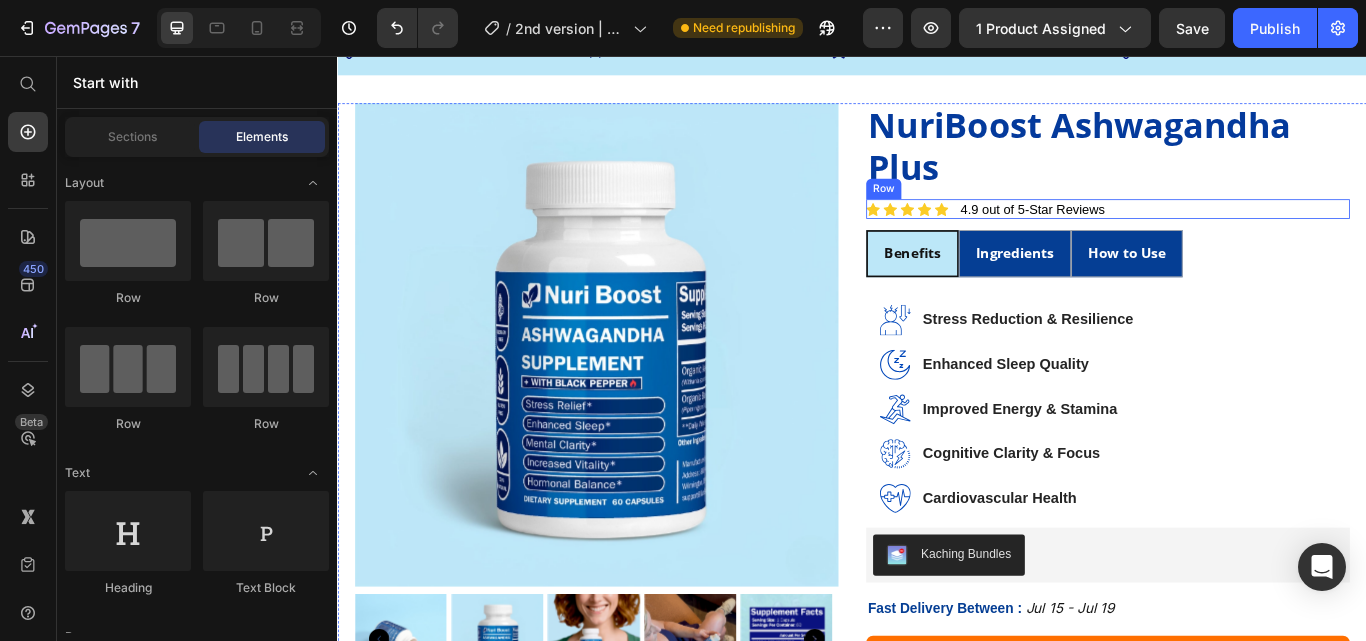 click on "Icon Icon Icon Icon Icon Icon List 4.9 out of 5-Star Reviews Text Block Row" at bounding box center (1235, 235) 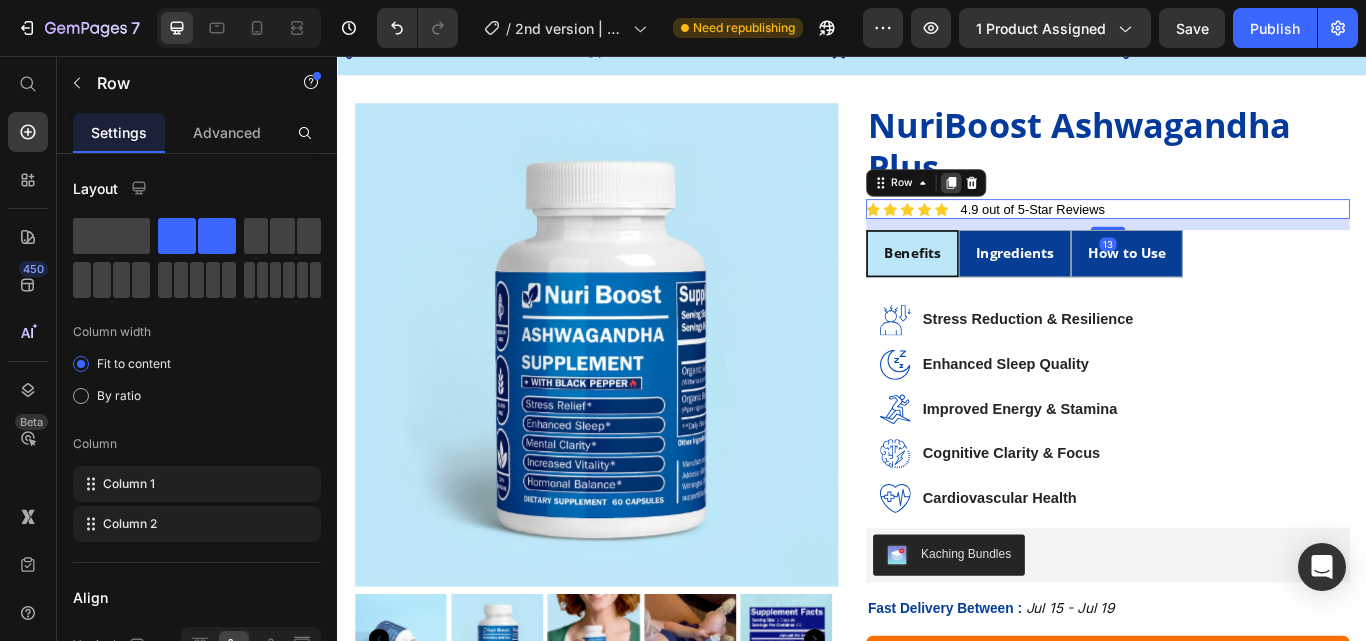 click 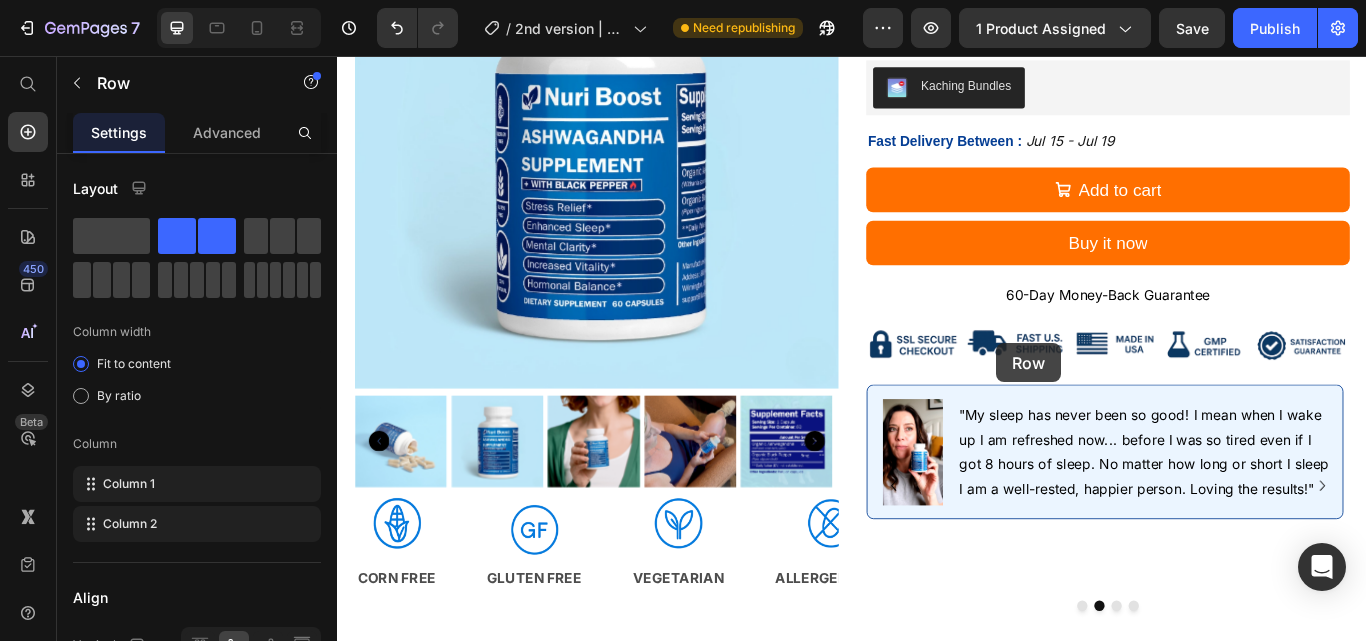 scroll, scrollTop: 674, scrollLeft: 0, axis: vertical 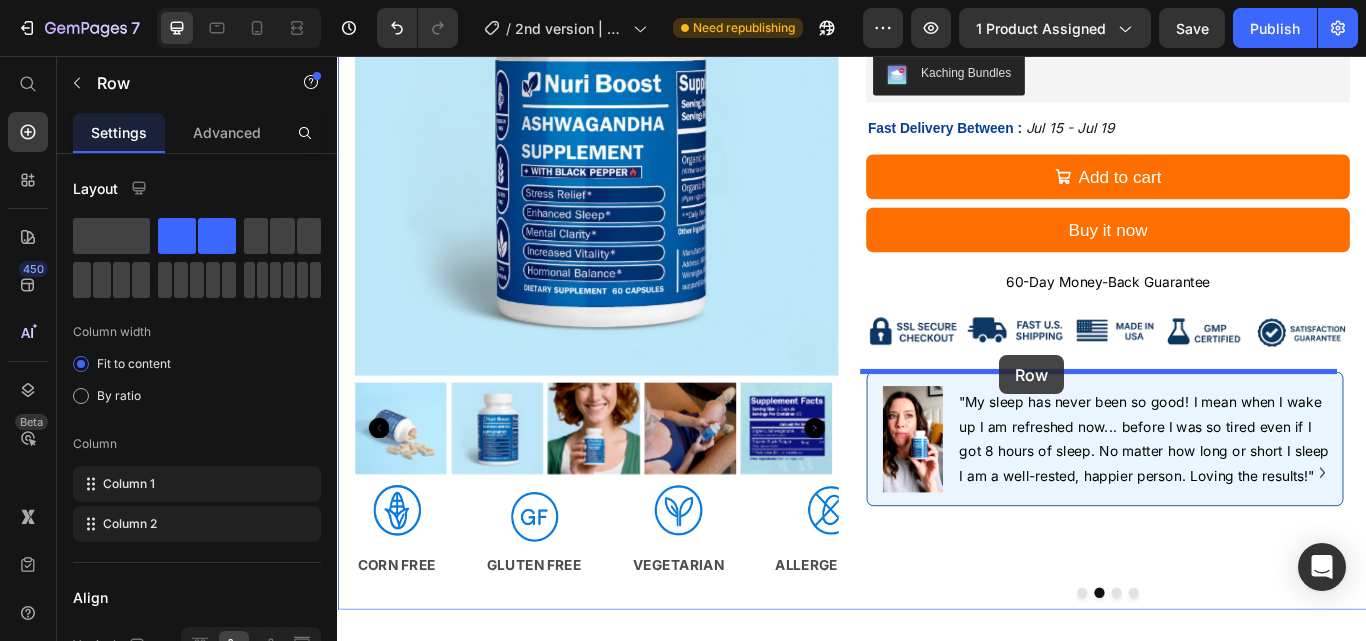 drag, startPoint x: 998, startPoint y: 234, endPoint x: 1109, endPoint y: 405, distance: 203.8676 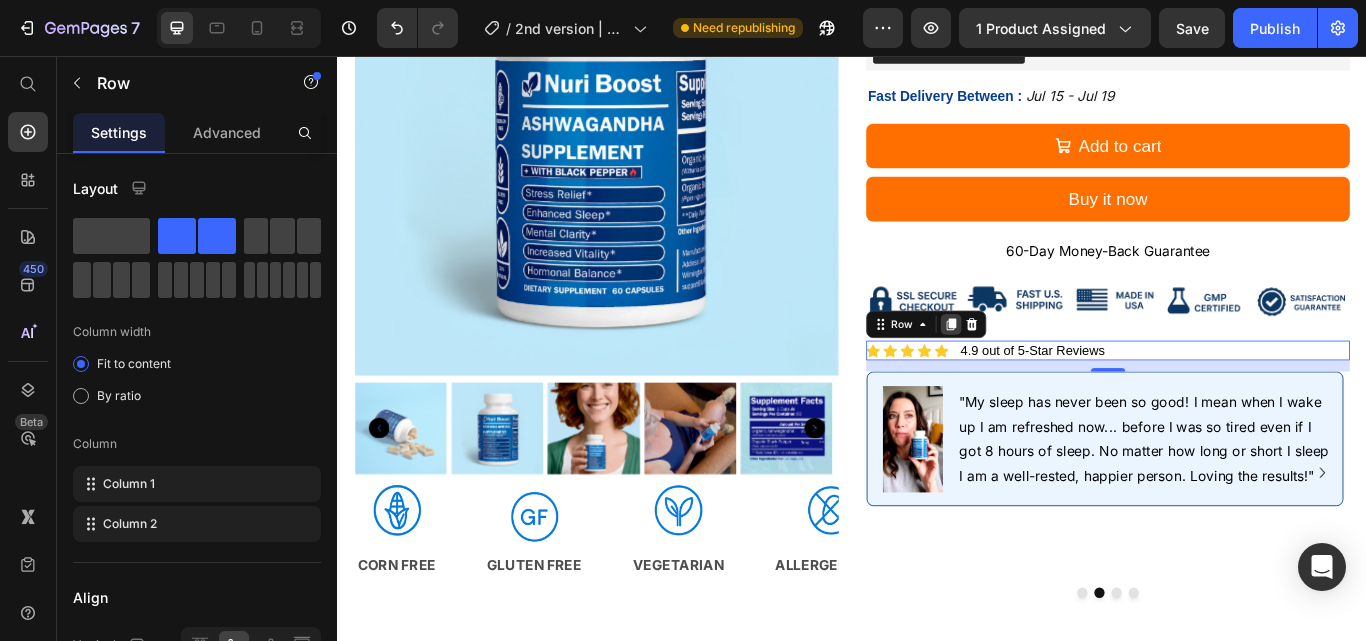 click 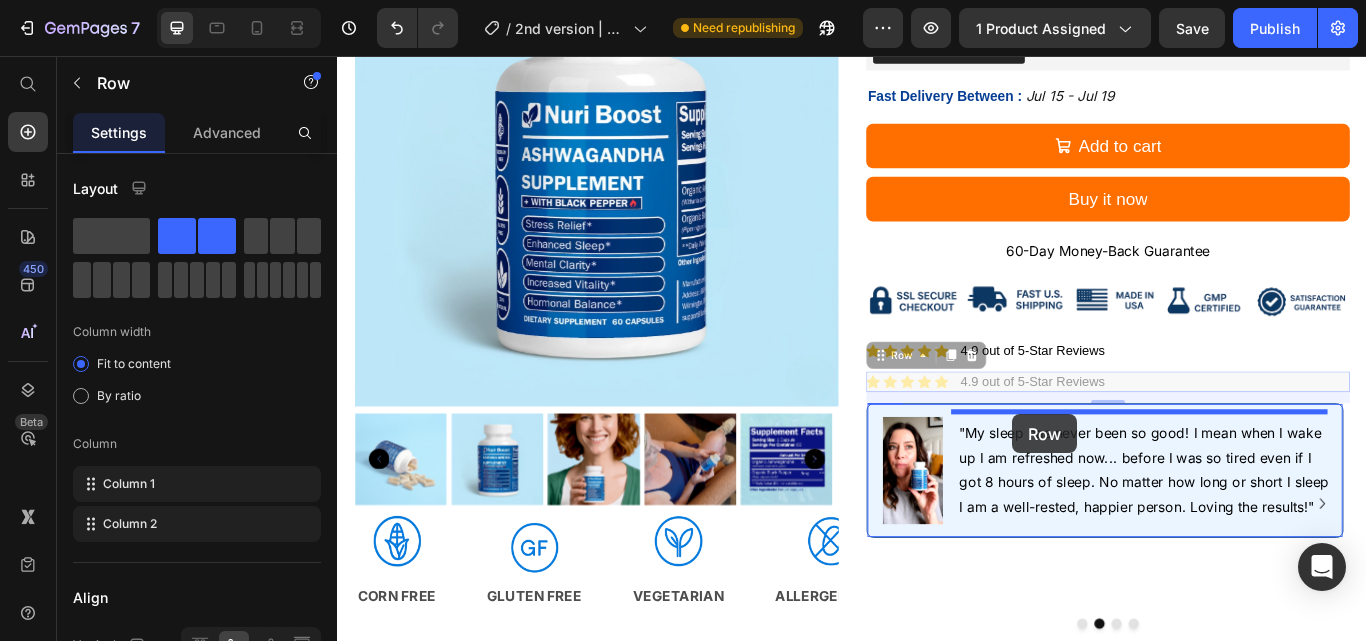 drag, startPoint x: 978, startPoint y: 412, endPoint x: 1124, endPoint y: 474, distance: 158.61903 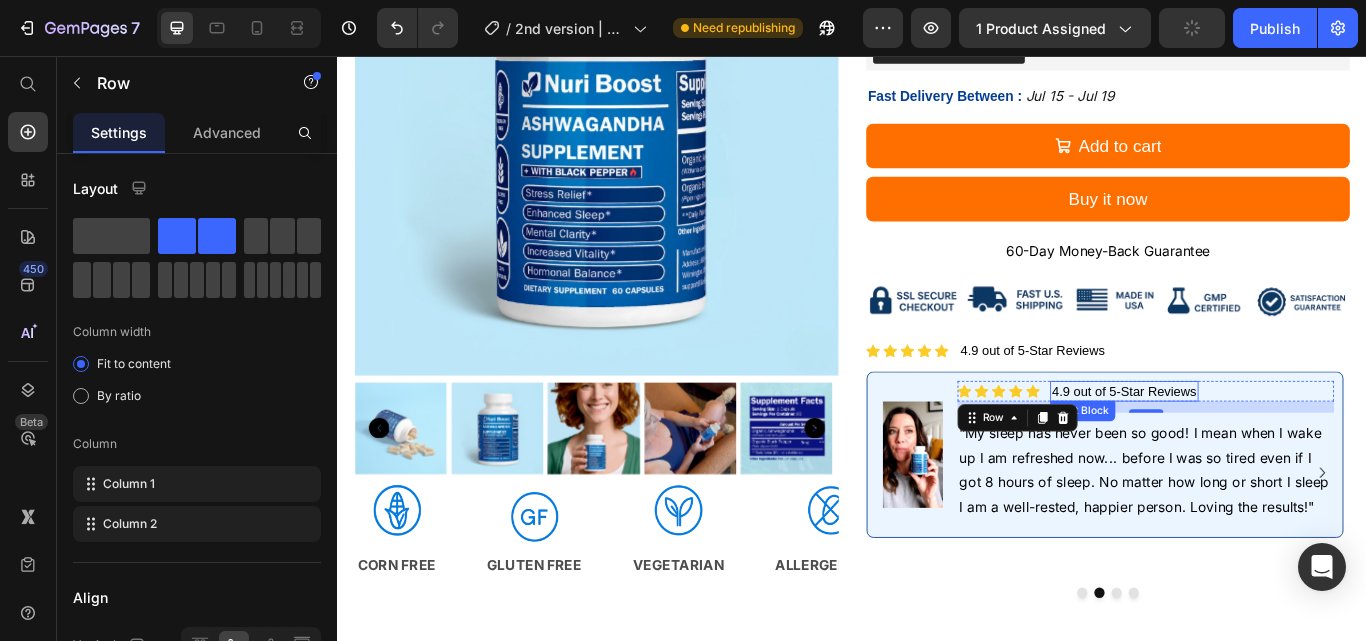 click on "4.9 out of 5-Star Reviews" at bounding box center [1254, 446] 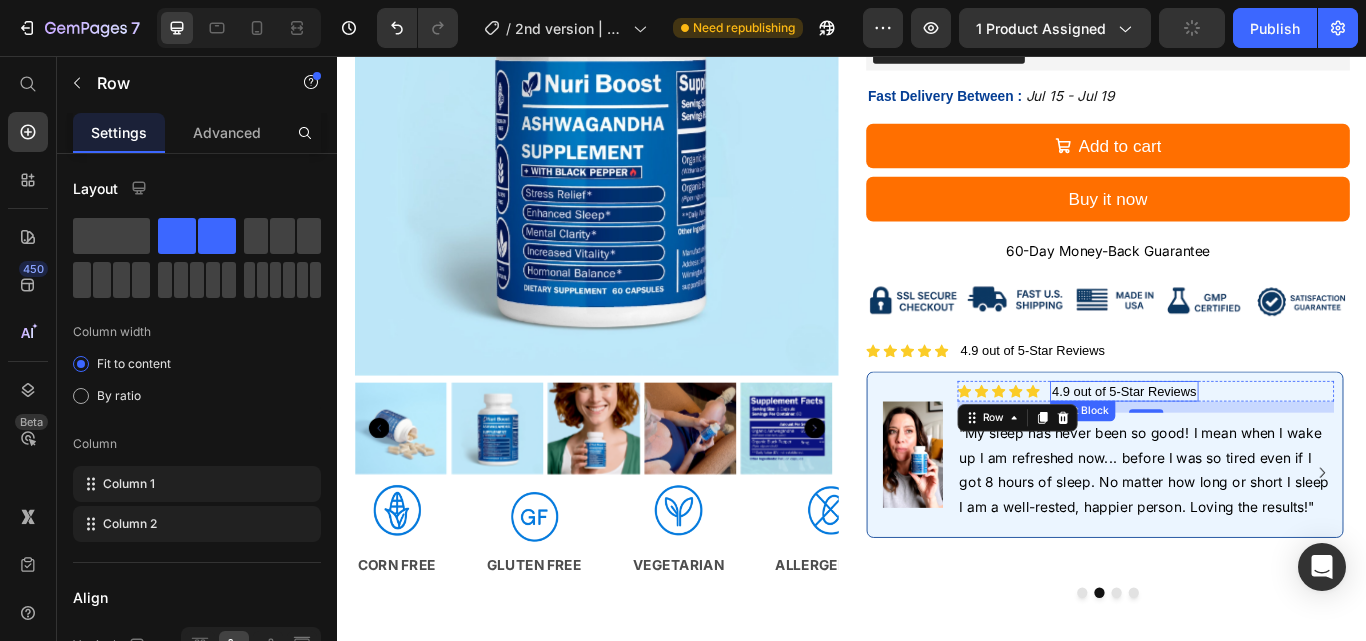 click on "4.9 out of 5-Star Reviews" at bounding box center [1254, 446] 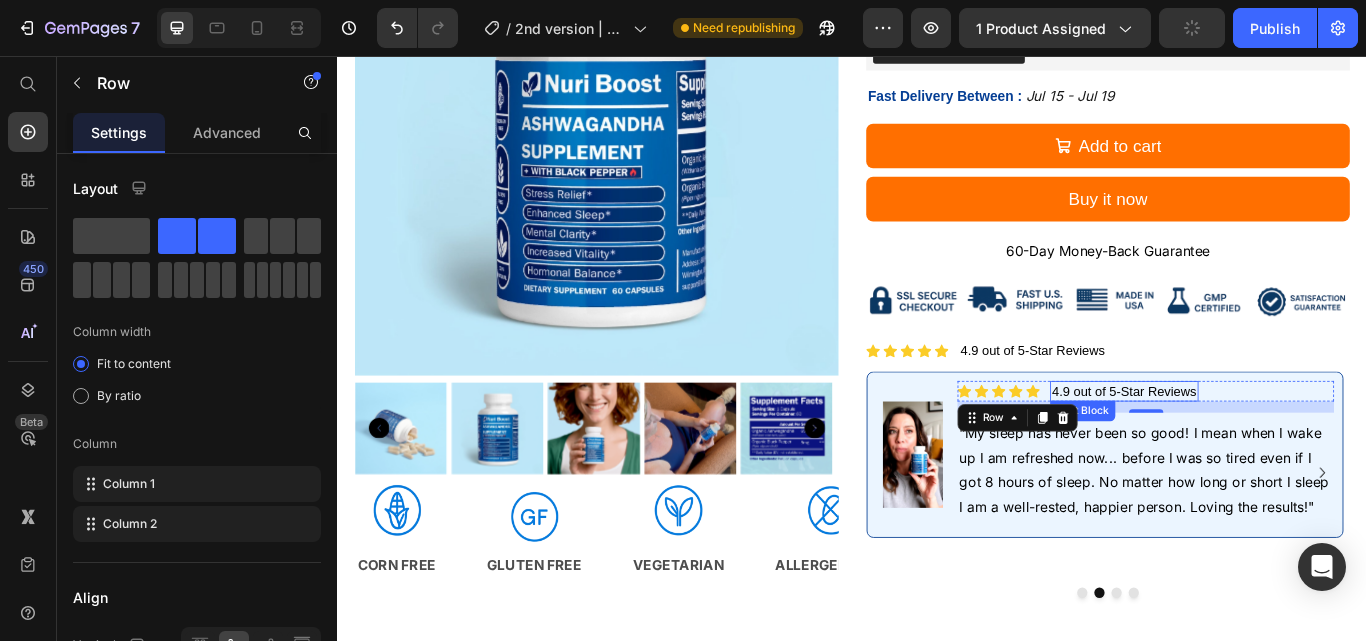 click on "4.9 out of 5-Star Reviews" at bounding box center (1254, 446) 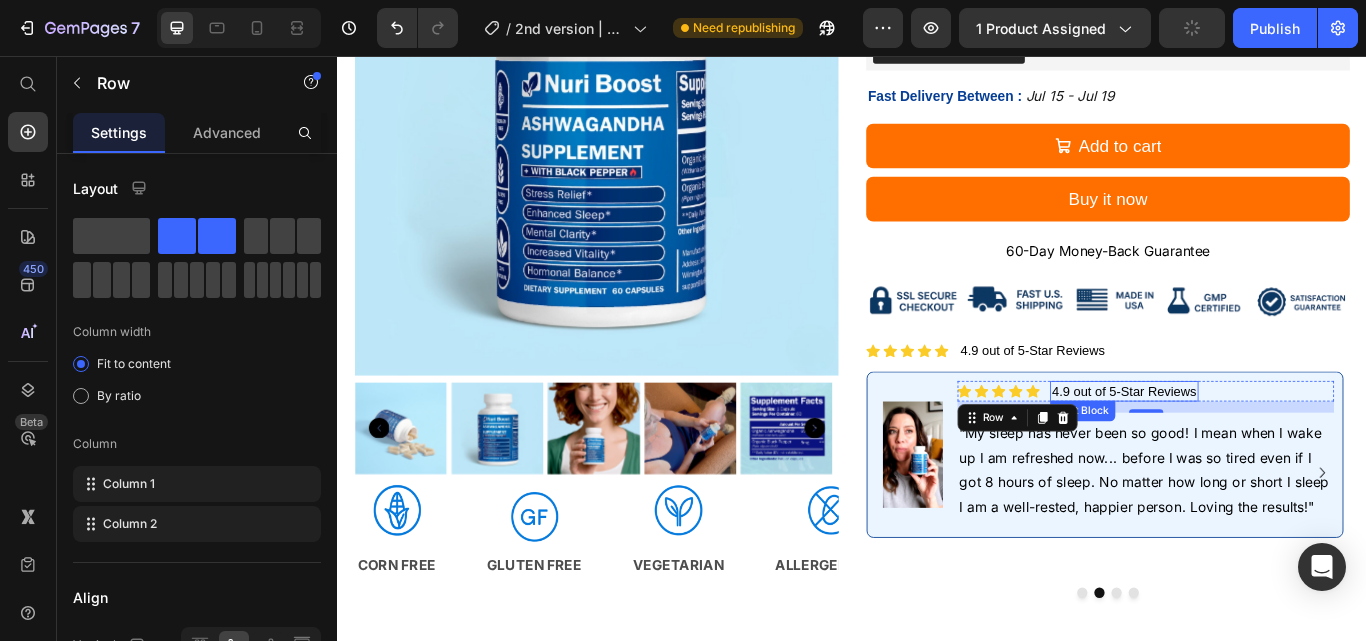 click on "4.9 out of 5-Star Reviews" at bounding box center (1254, 446) 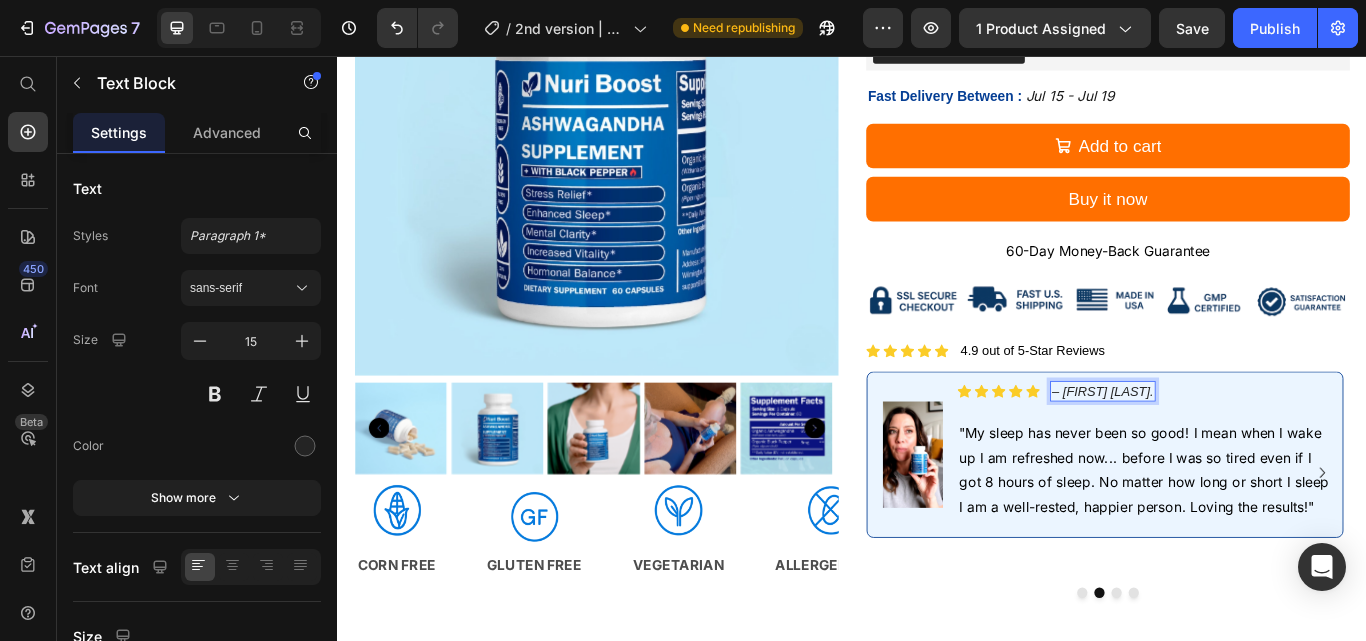 click on "– Jessica P." at bounding box center (1229, 446) 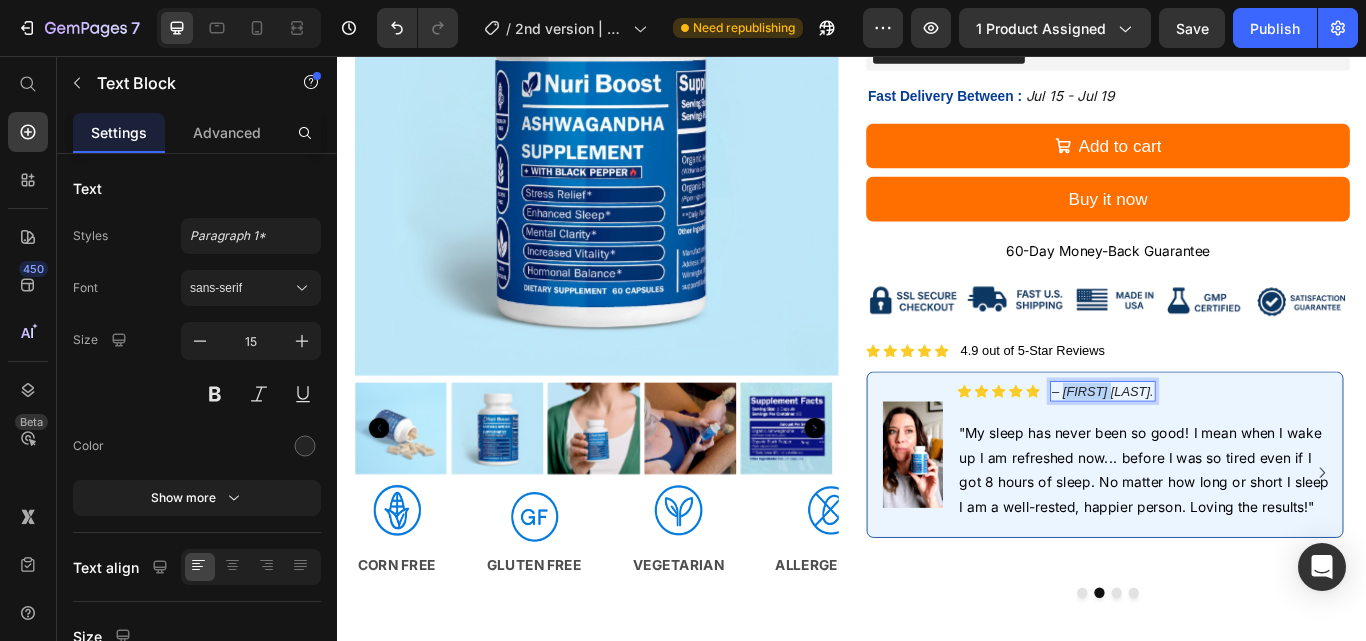 click on "– Jessica P." at bounding box center [1229, 446] 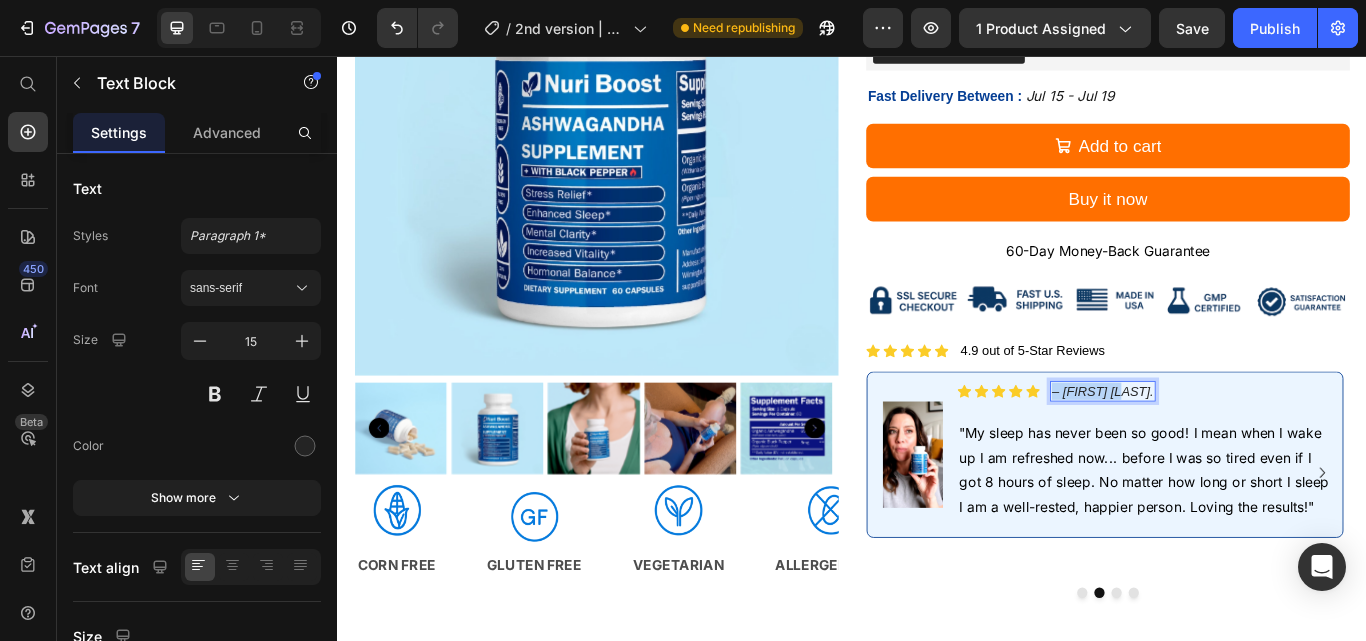 click on "– Jessica P." at bounding box center [1229, 446] 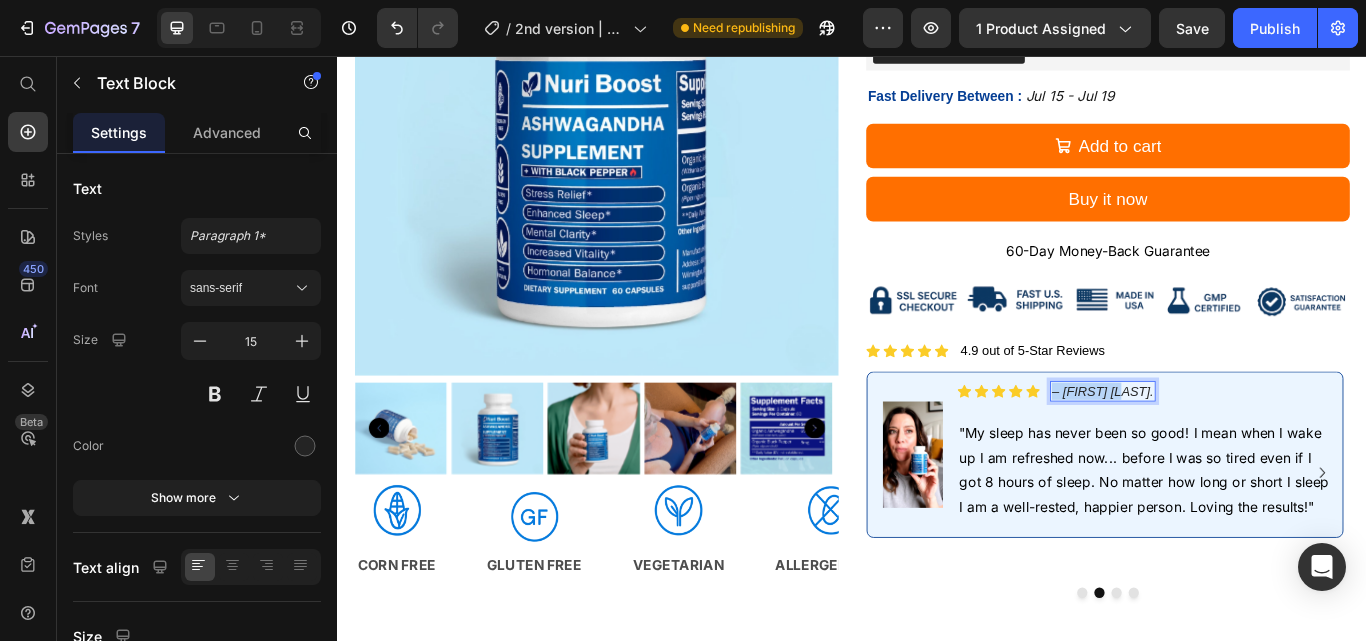 click on "– Jessica P." at bounding box center (1229, 446) 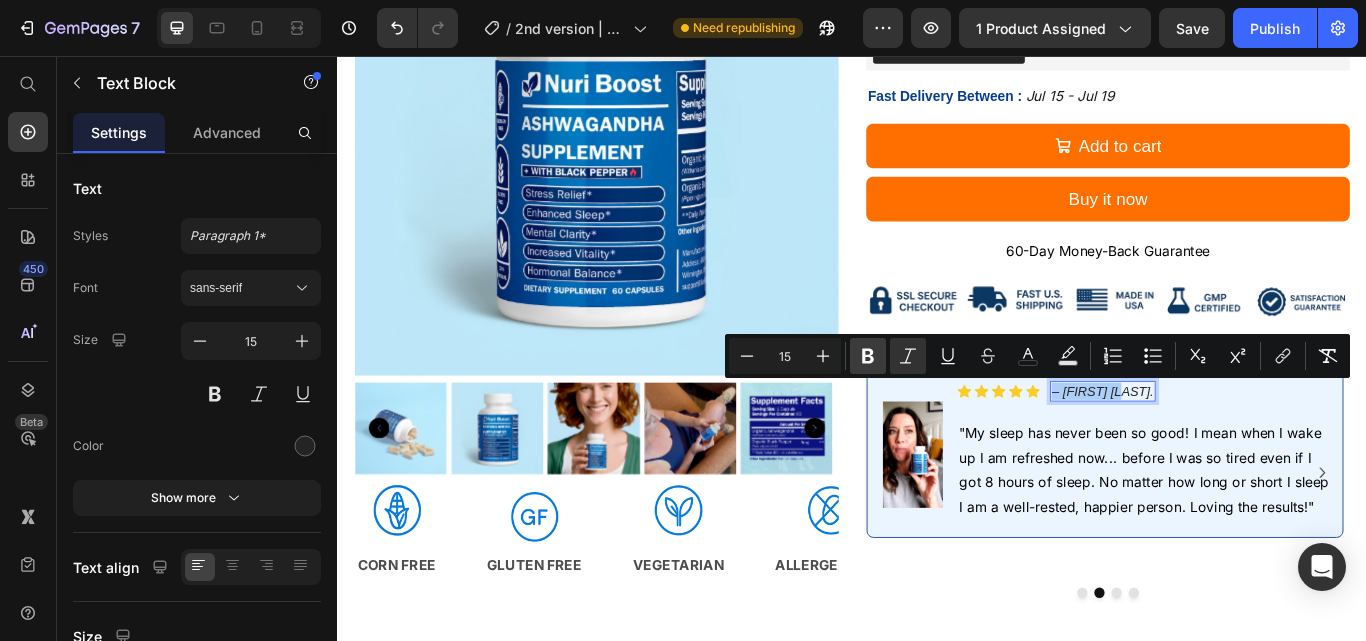 click 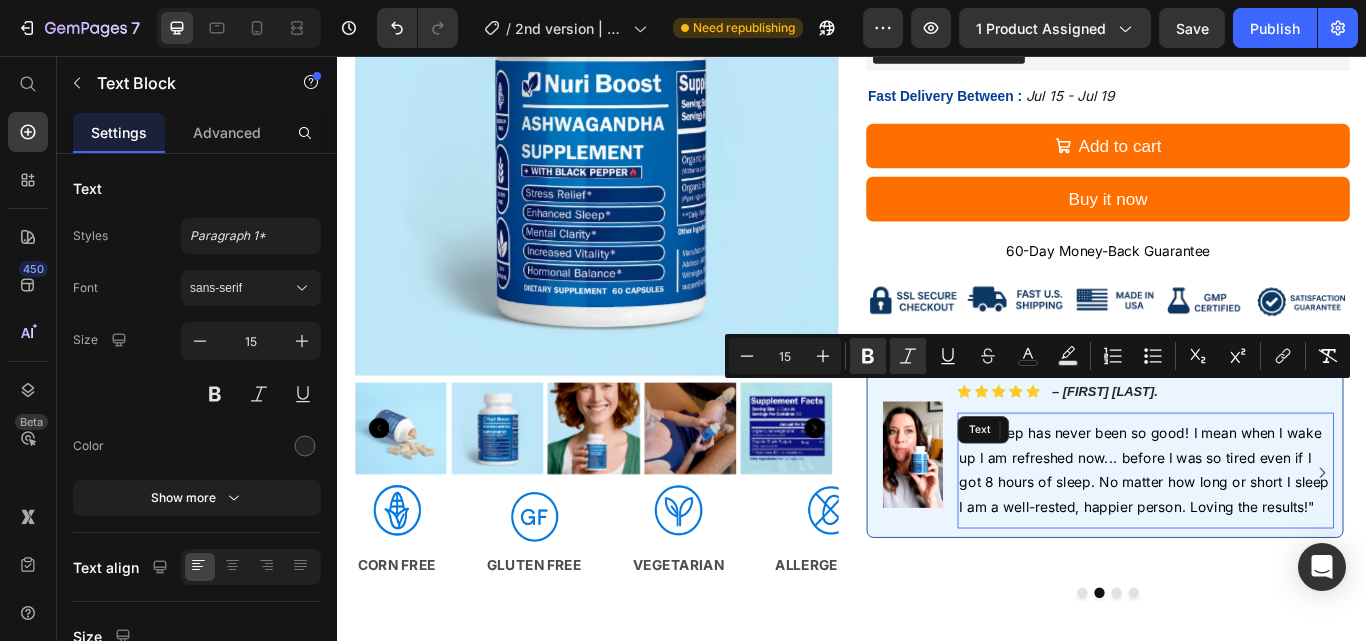 click on ""My sleep has never been so good! I mean when I wake up I am refreshed now... before I was so tired even if I got 8 hours of sleep. No matter how long or short I sleep I am a well-rested, happier person. Loving the results!"" at bounding box center [1279, 539] 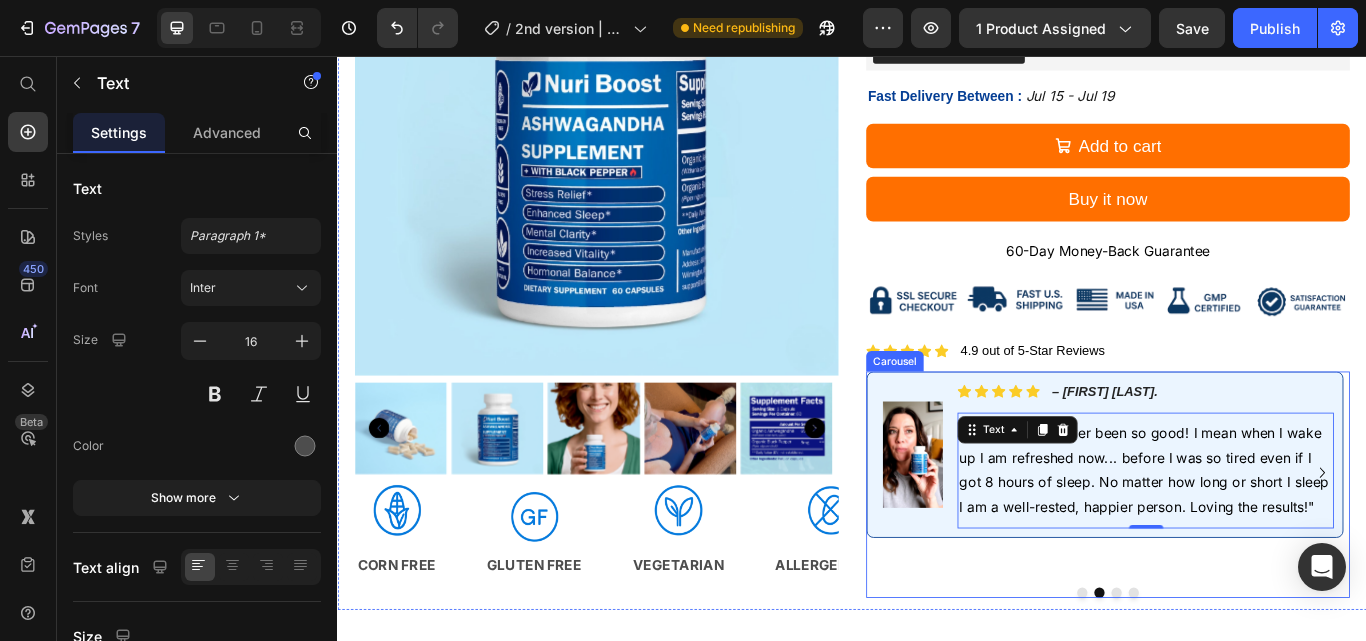 click at bounding box center [1205, 682] 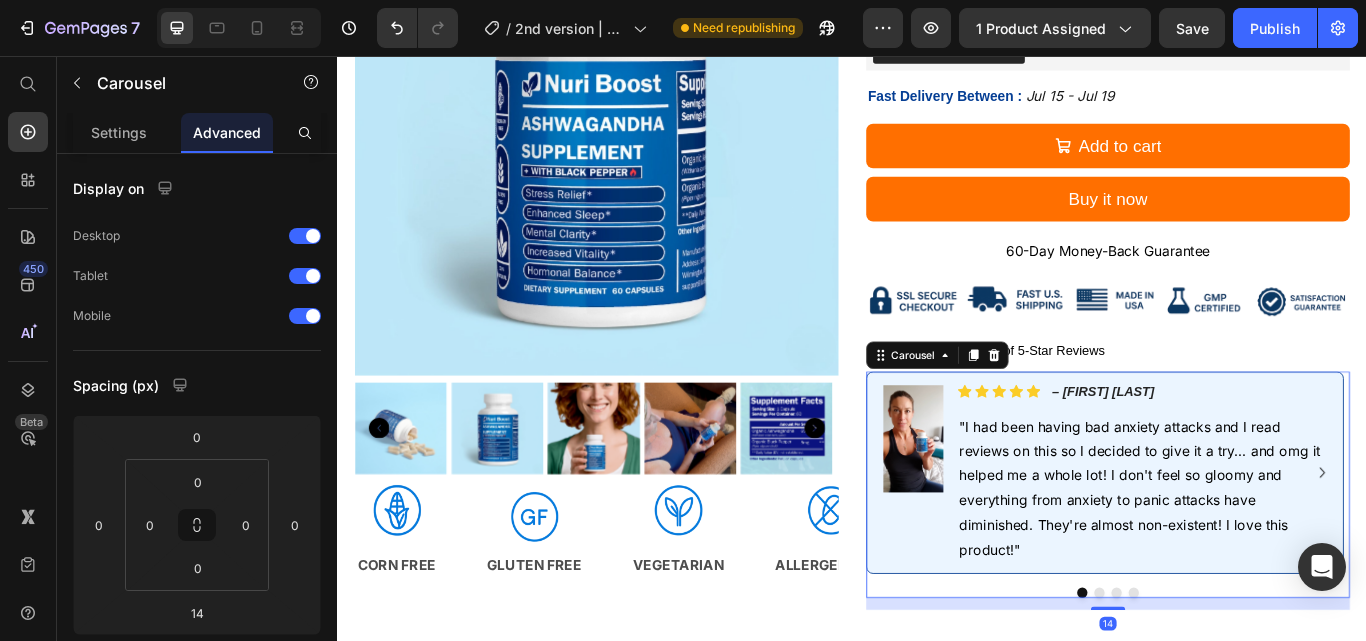 click at bounding box center (1225, 682) 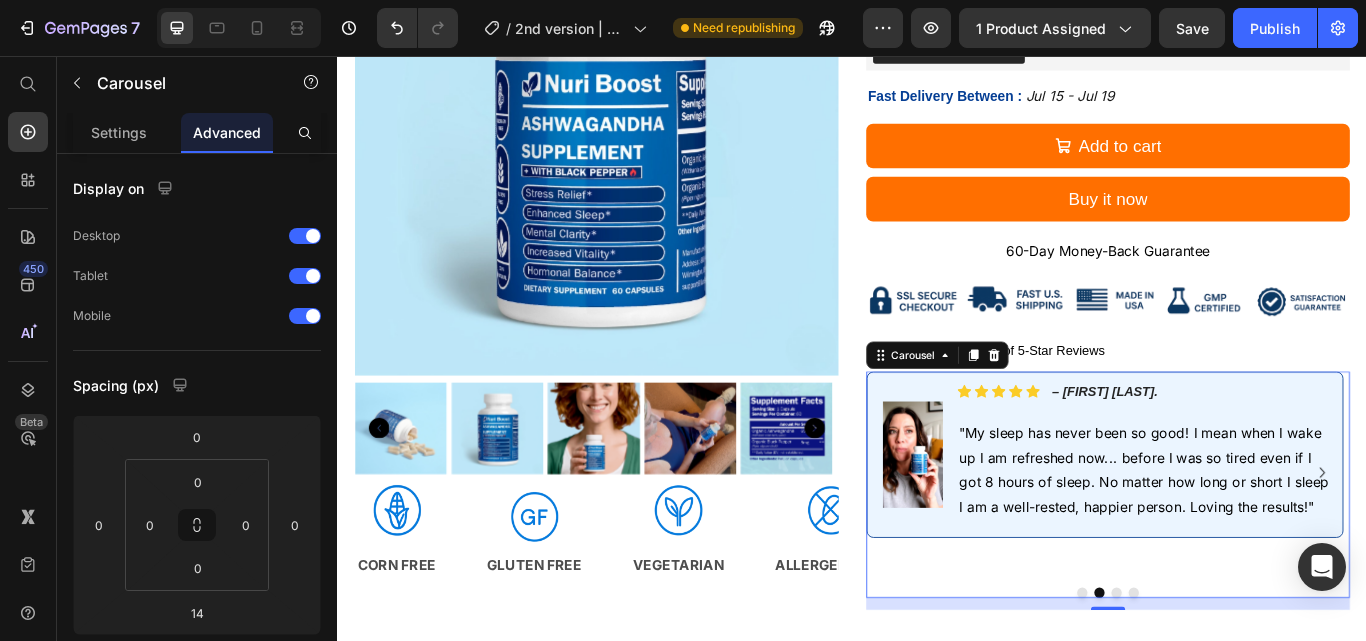 click at bounding box center (1205, 682) 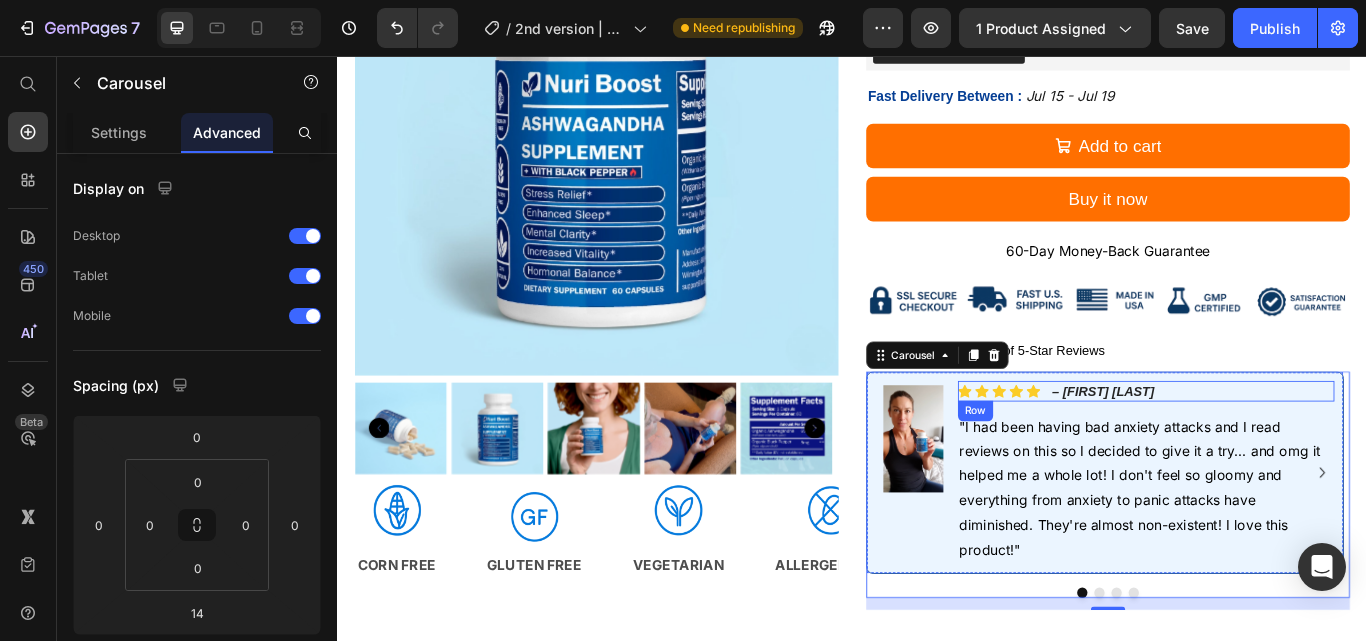click on "Icon Icon Icon Icon Icon Icon List – Maria R Text Block Row" at bounding box center (1279, 447) 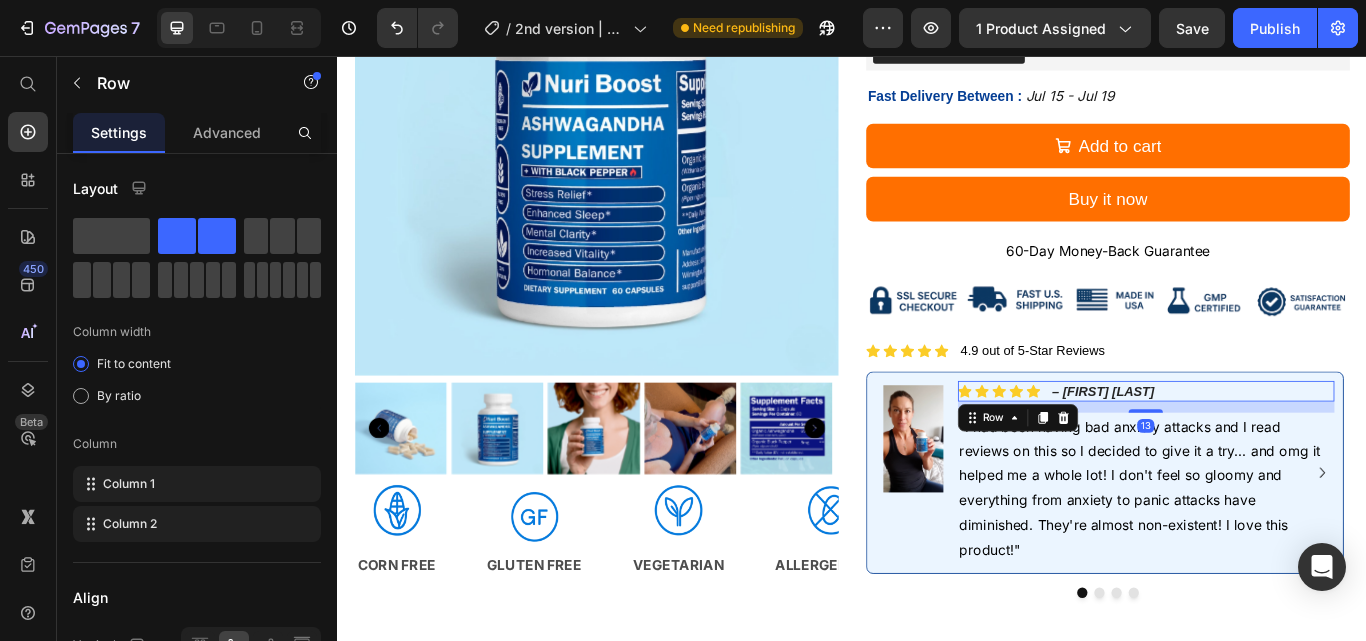 click on "Icon Icon Icon Icon Icon Icon List – Maria R Text Block Row   13" at bounding box center [1279, 447] 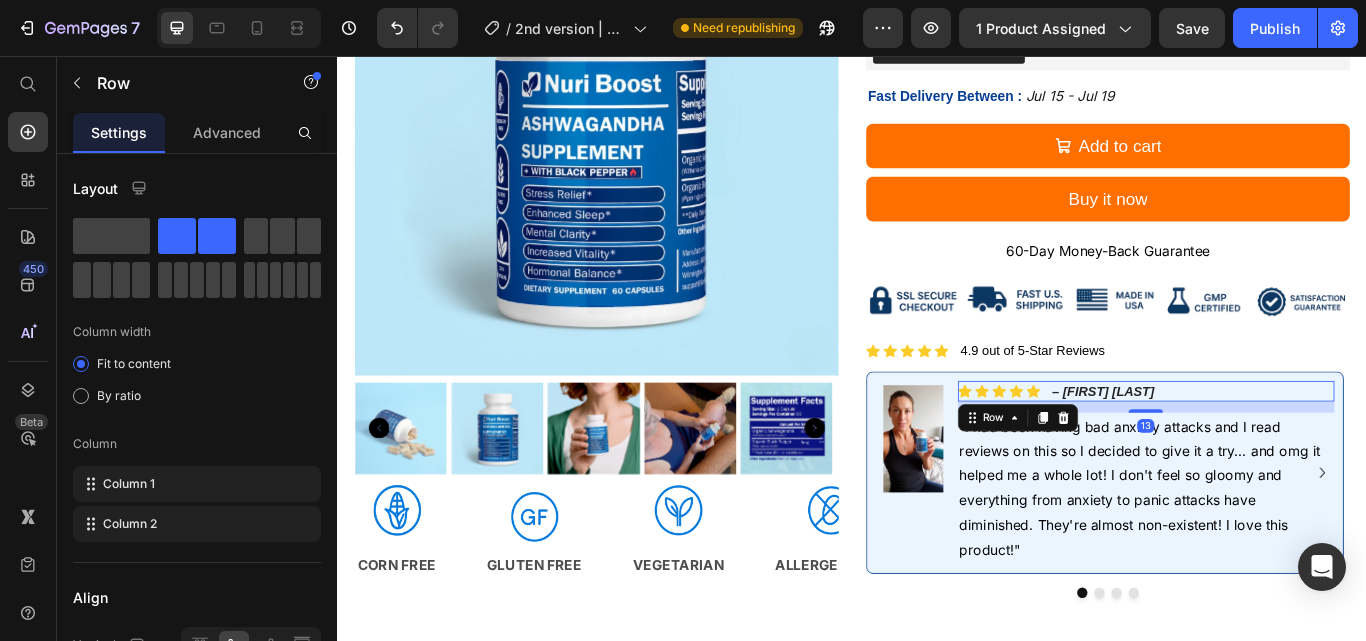 click on "Icon Icon Icon Icon Icon Icon List – Maria R Text Block Row   13" at bounding box center [1279, 447] 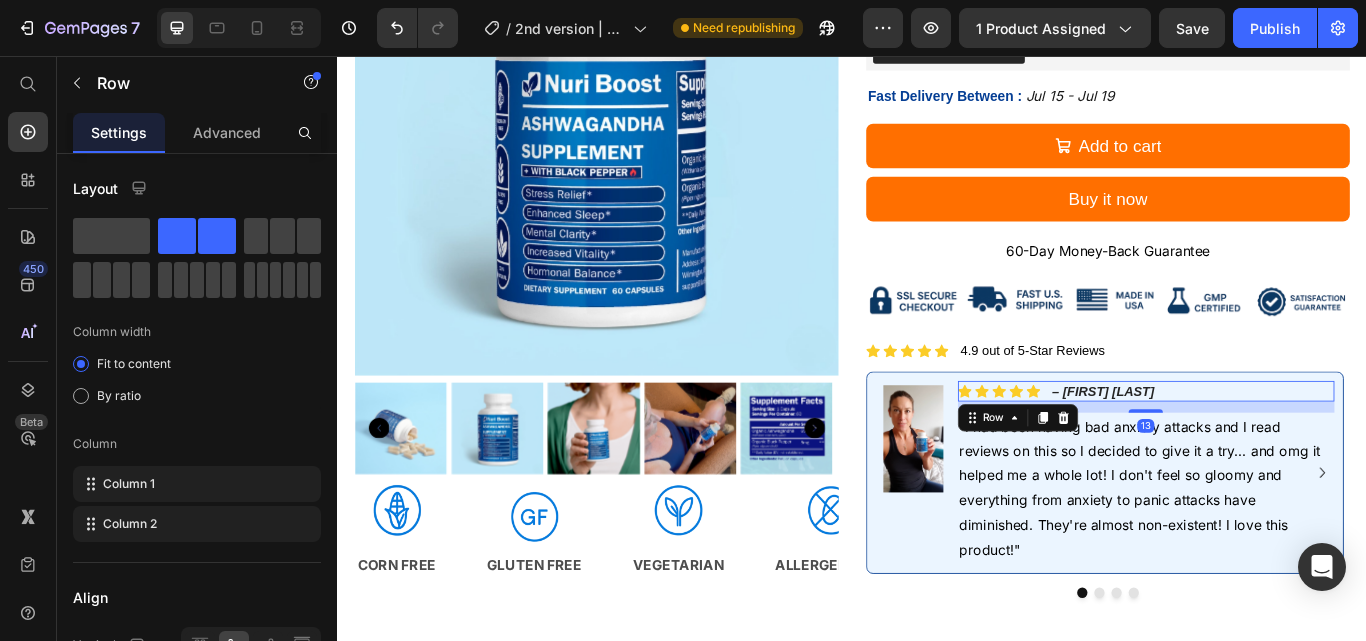 click on "Icon Icon Icon Icon Icon Icon List – Maria R Text Block Row   13" at bounding box center [1279, 447] 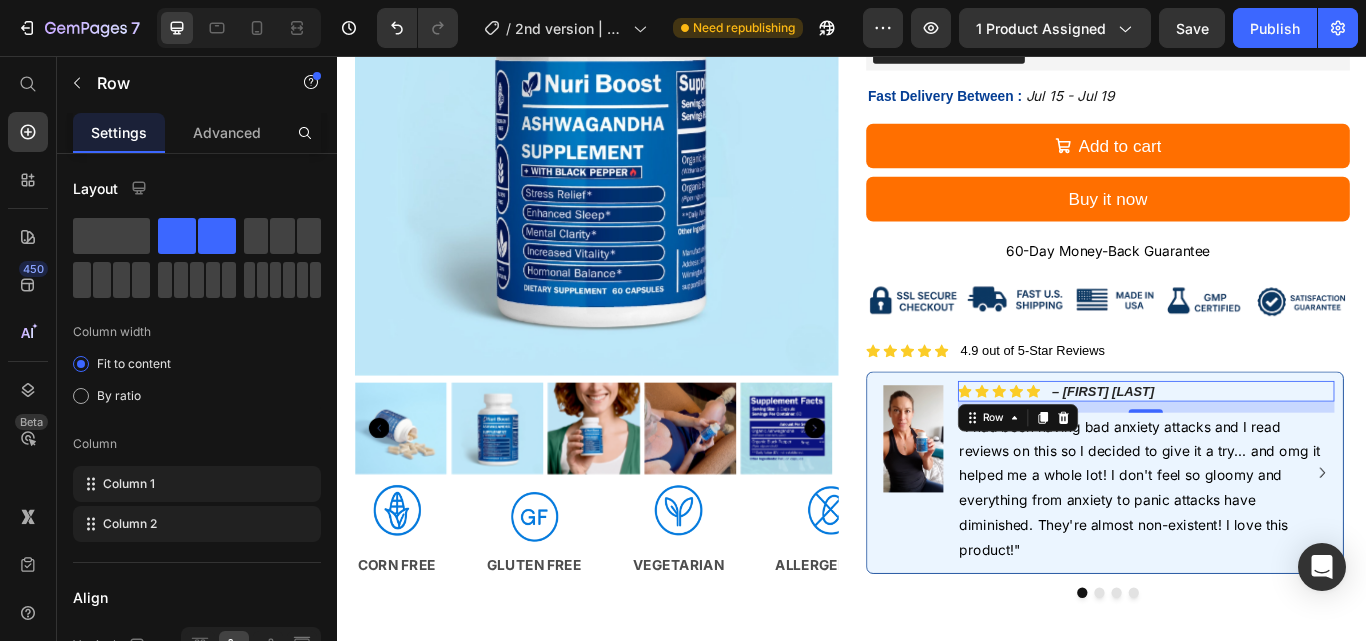 click on "Icon Icon Icon Icon Icon Icon List – Maria R Text Block Row   13" at bounding box center (1279, 447) 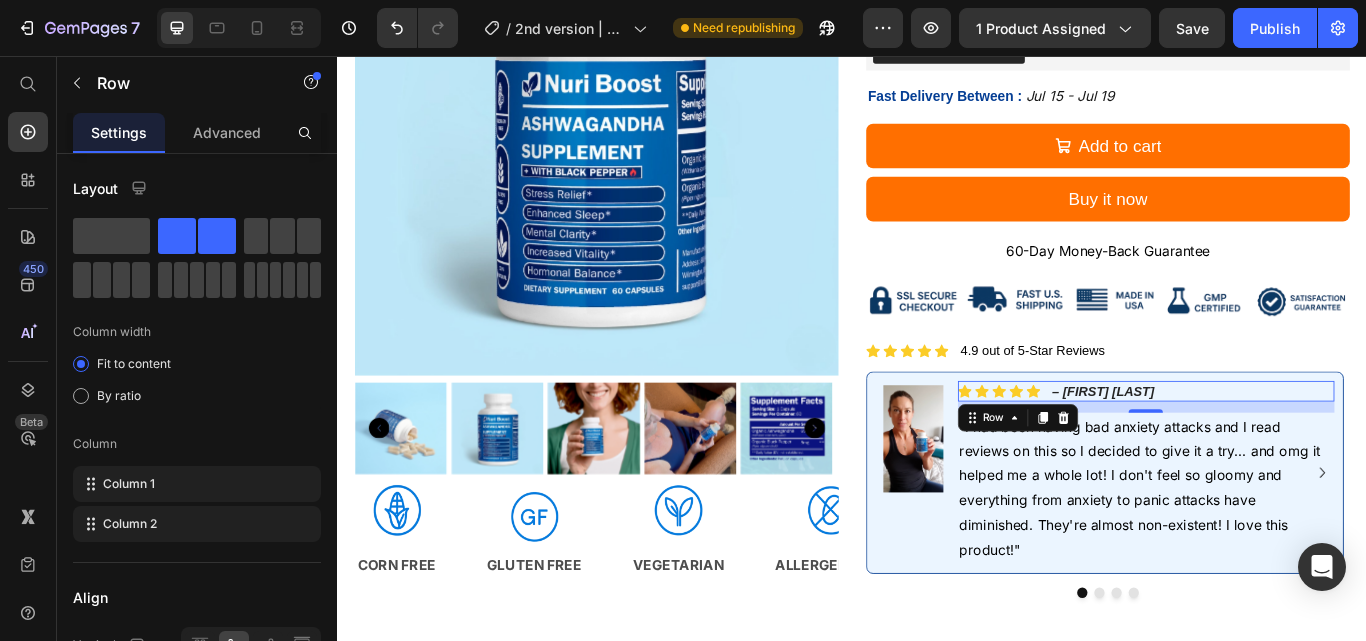click on "Icon Icon Icon Icon Icon Icon List – Maria R Text Block Row   13" at bounding box center [1279, 447] 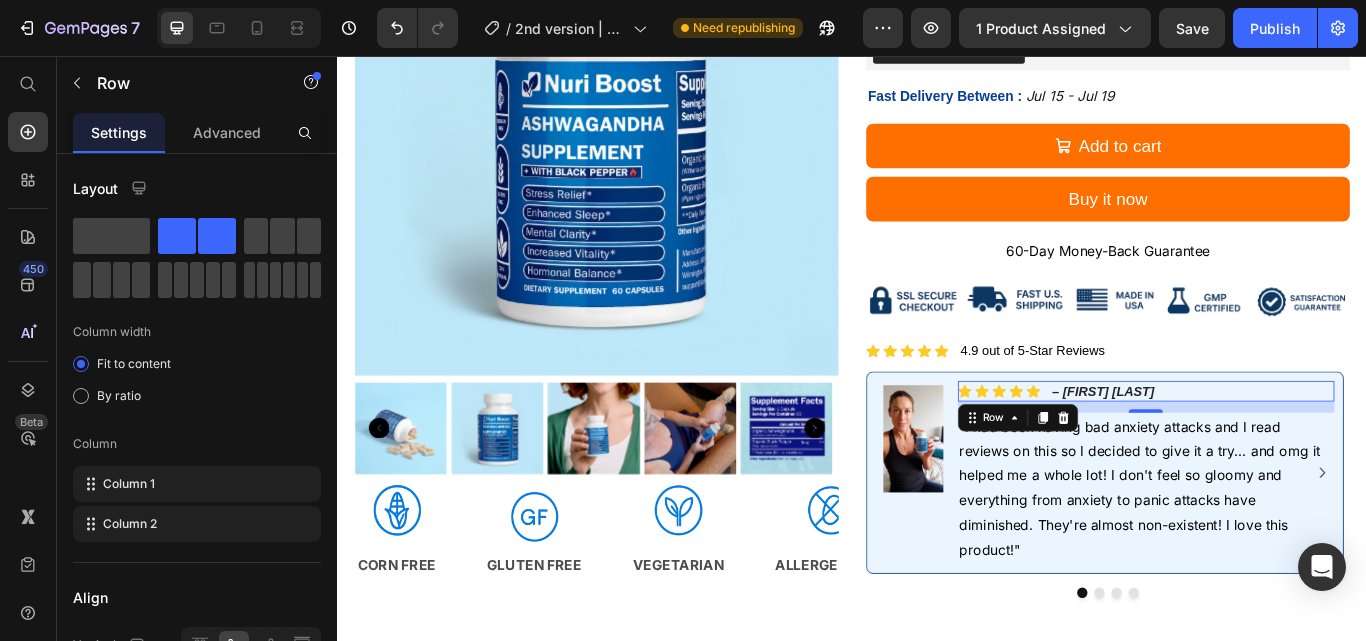 click on "Icon Icon Icon Icon Icon Icon List – Maria R Text Block Row   13" at bounding box center (1279, 447) 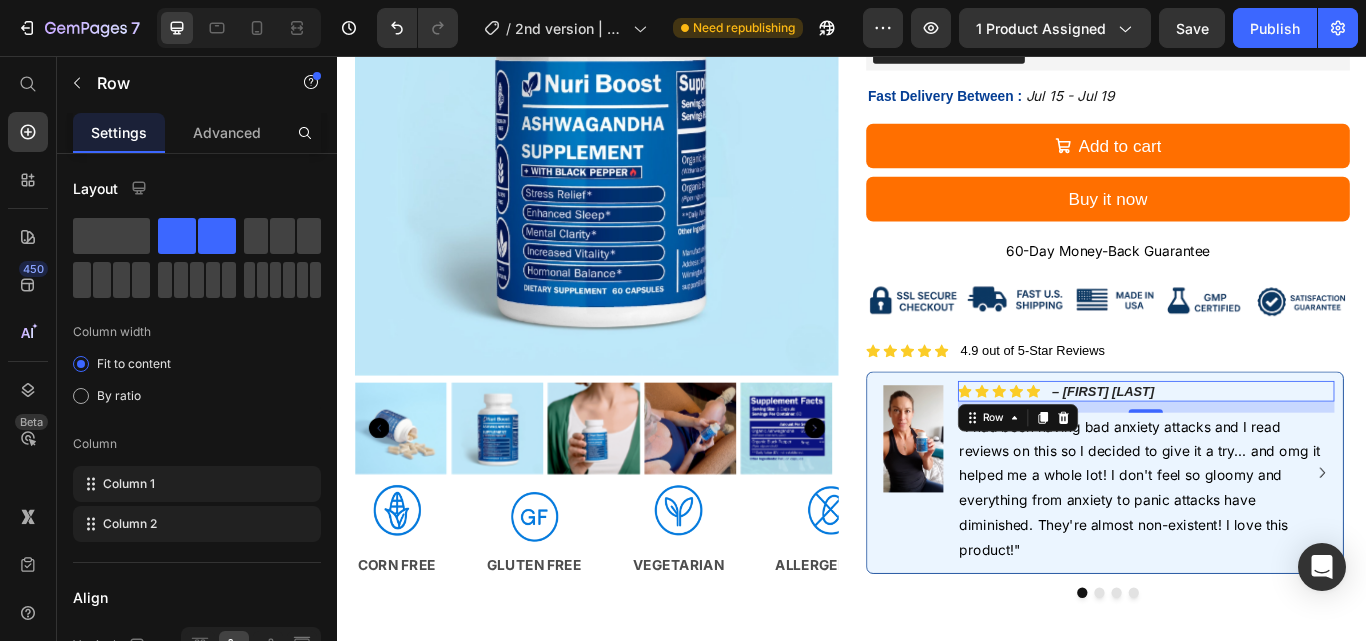 click on "Icon Icon Icon Icon Icon Icon List – Maria R Text Block Row   13" at bounding box center (1279, 447) 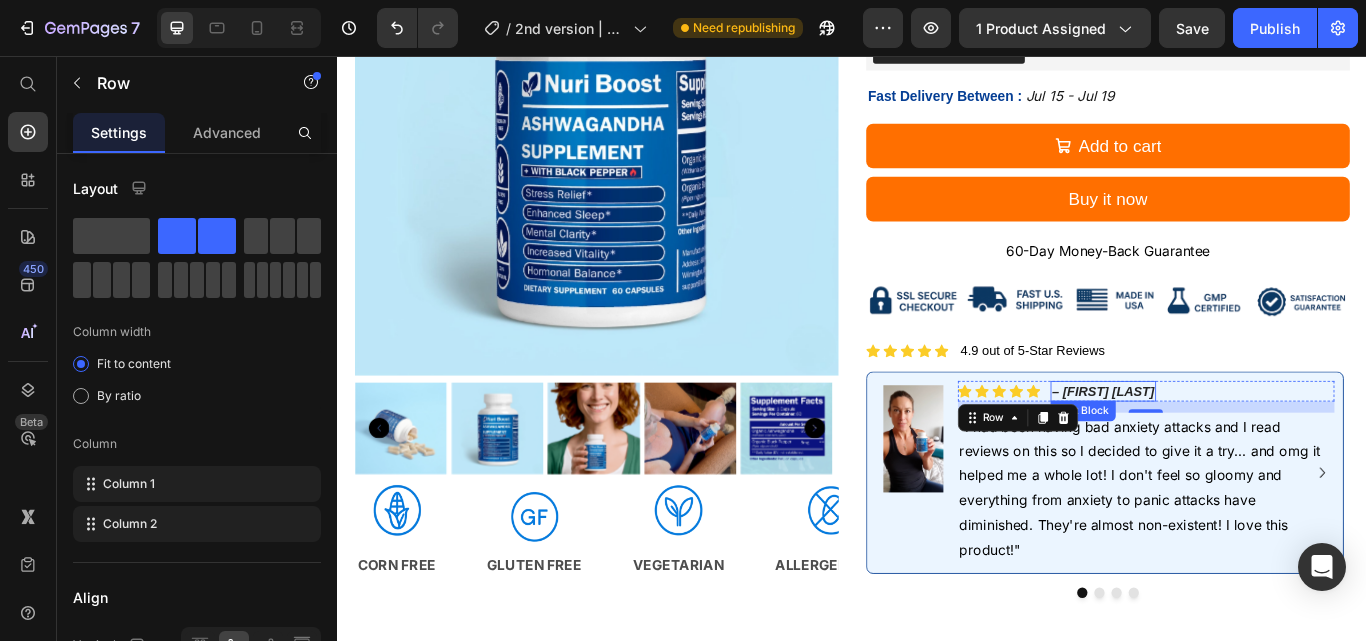 click on "– Maria R" at bounding box center [1229, 446] 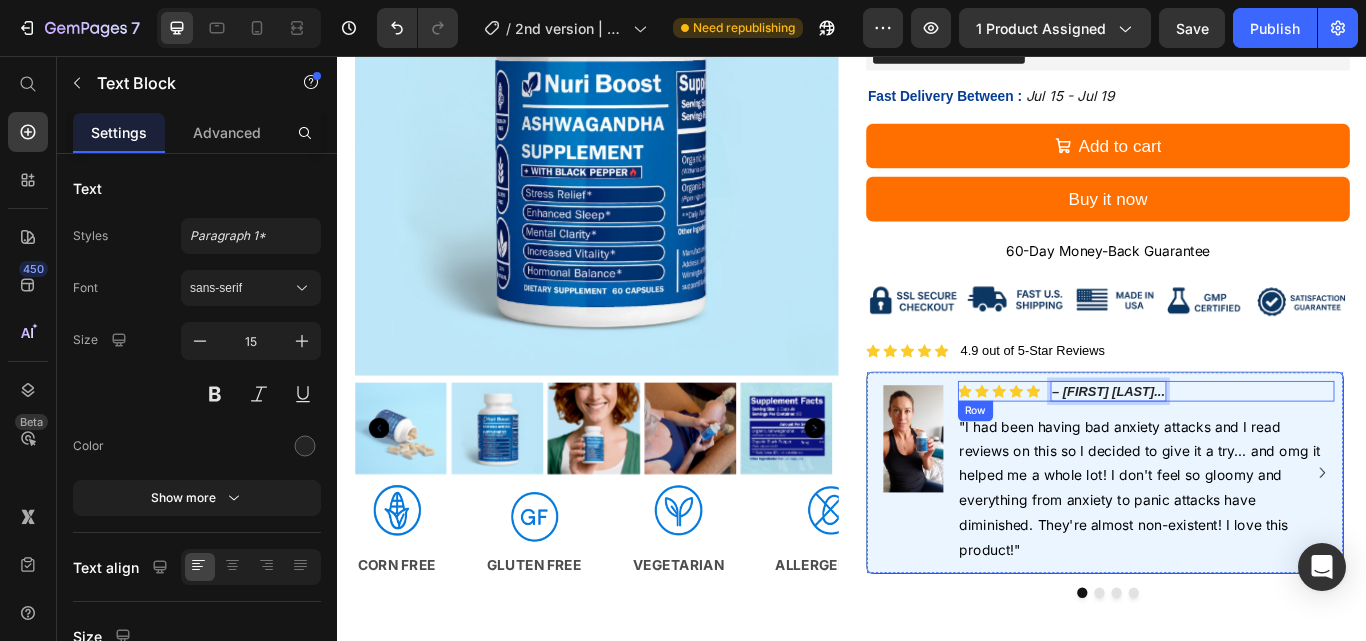click on "Icon Icon Icon Icon Icon Icon List – Maria R... Text Block   0 Row" at bounding box center (1279, 447) 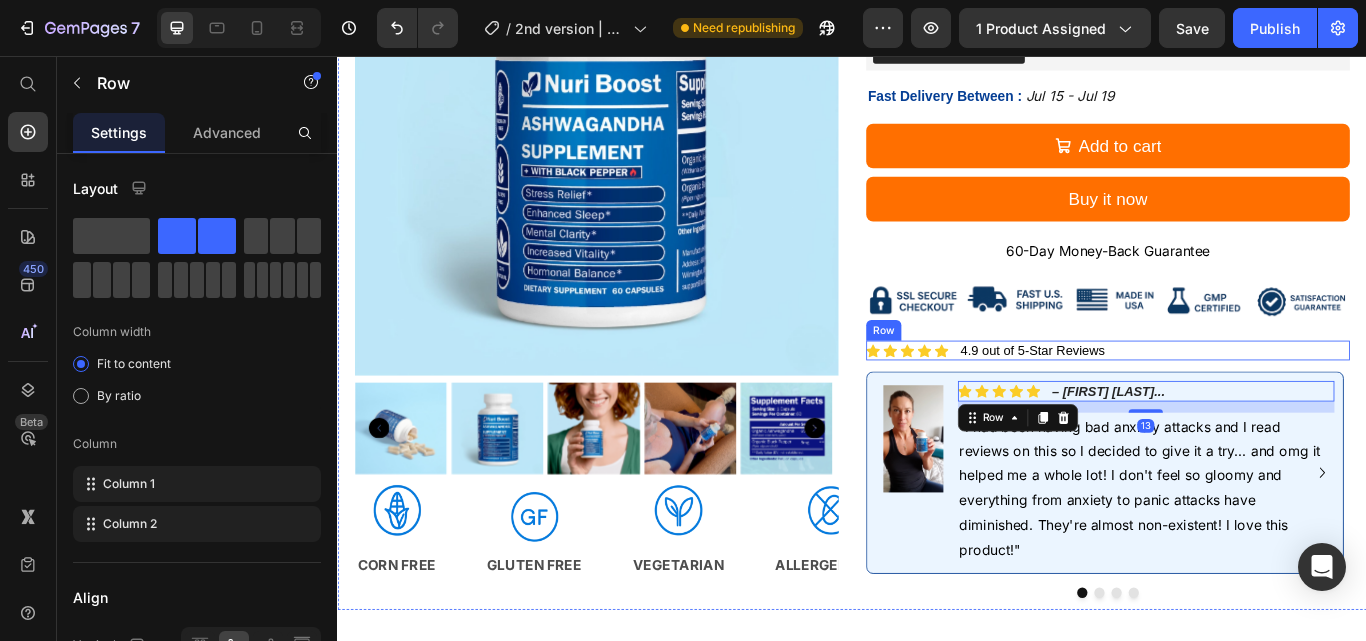 click on "Icon Icon Icon Icon Icon Icon List 4.9 out of 5-Star Reviews Text Block Row" at bounding box center [1235, 400] 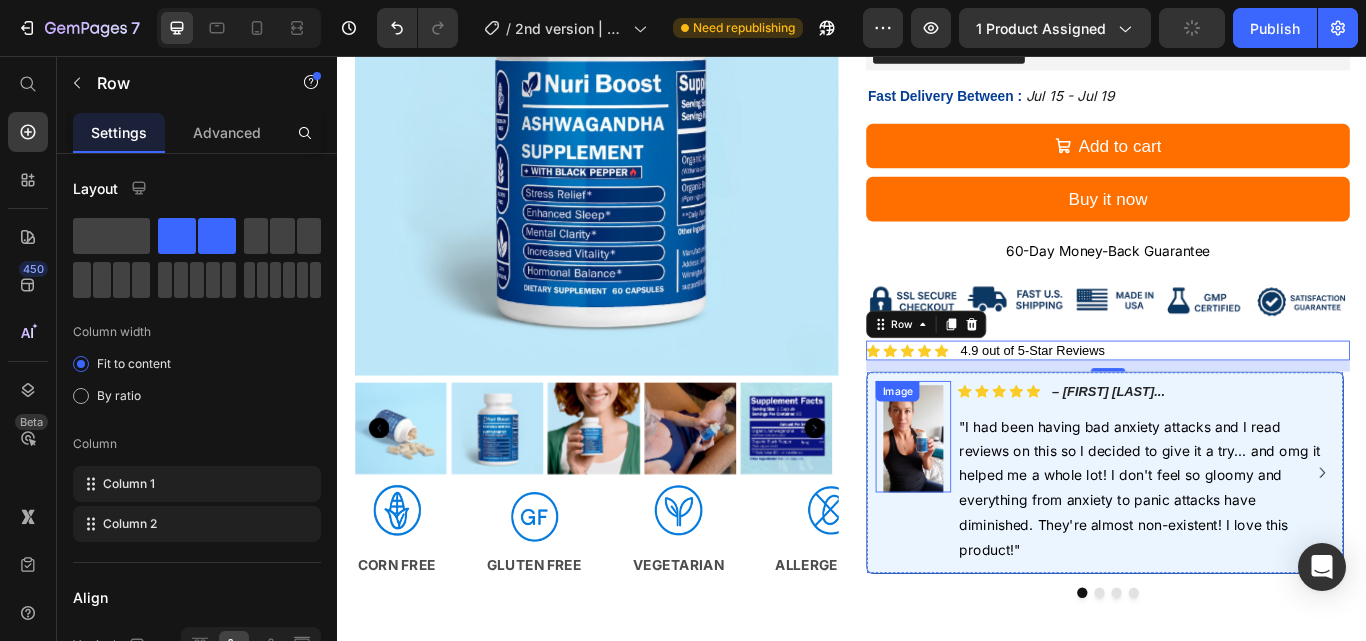 click at bounding box center (1008, 499) 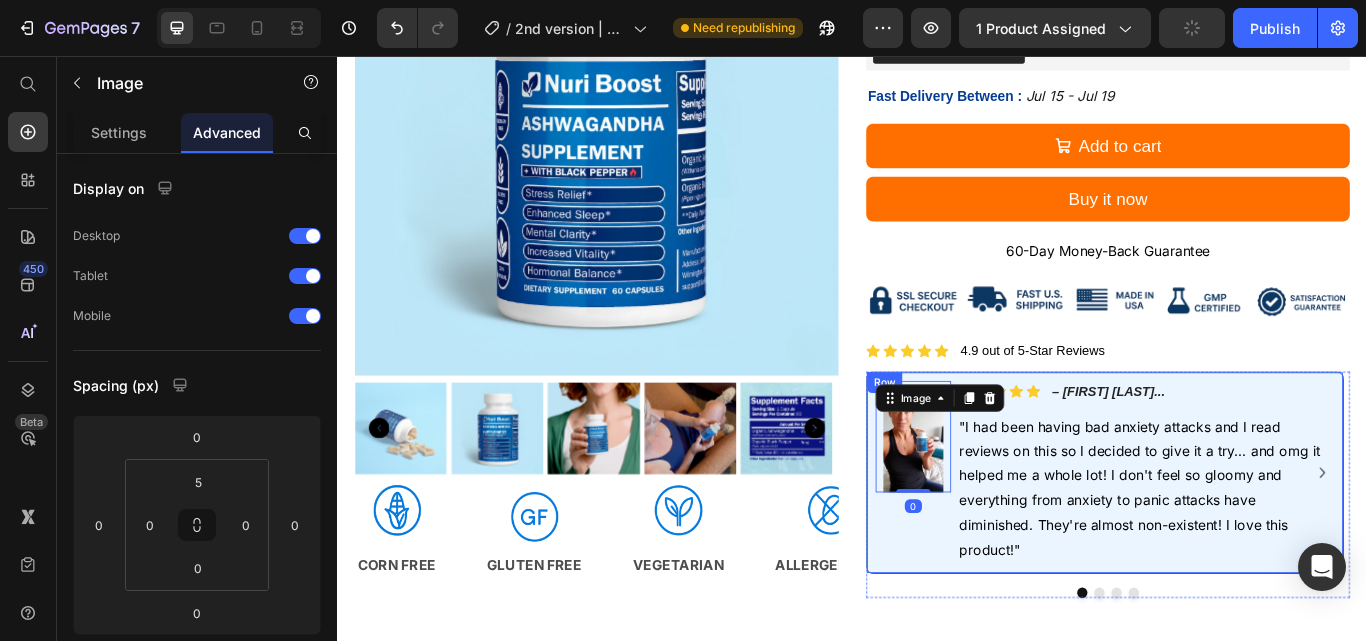 click on "Image   0" at bounding box center [1008, 541] 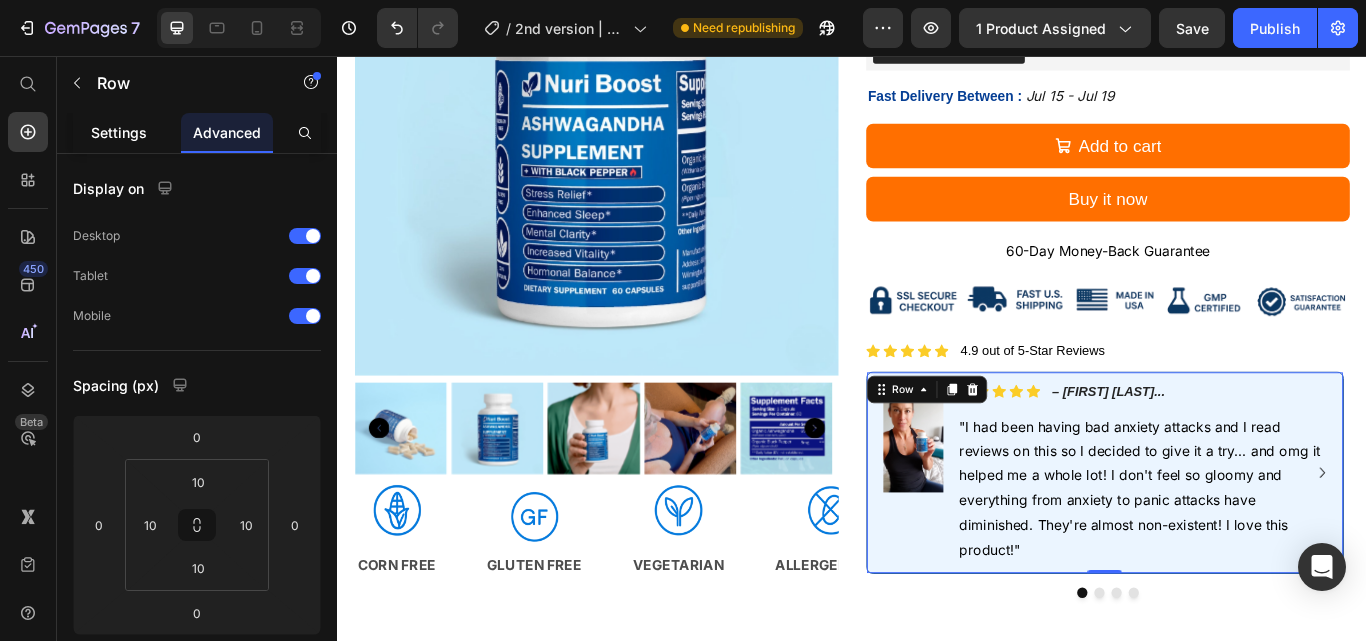 click on "Settings" 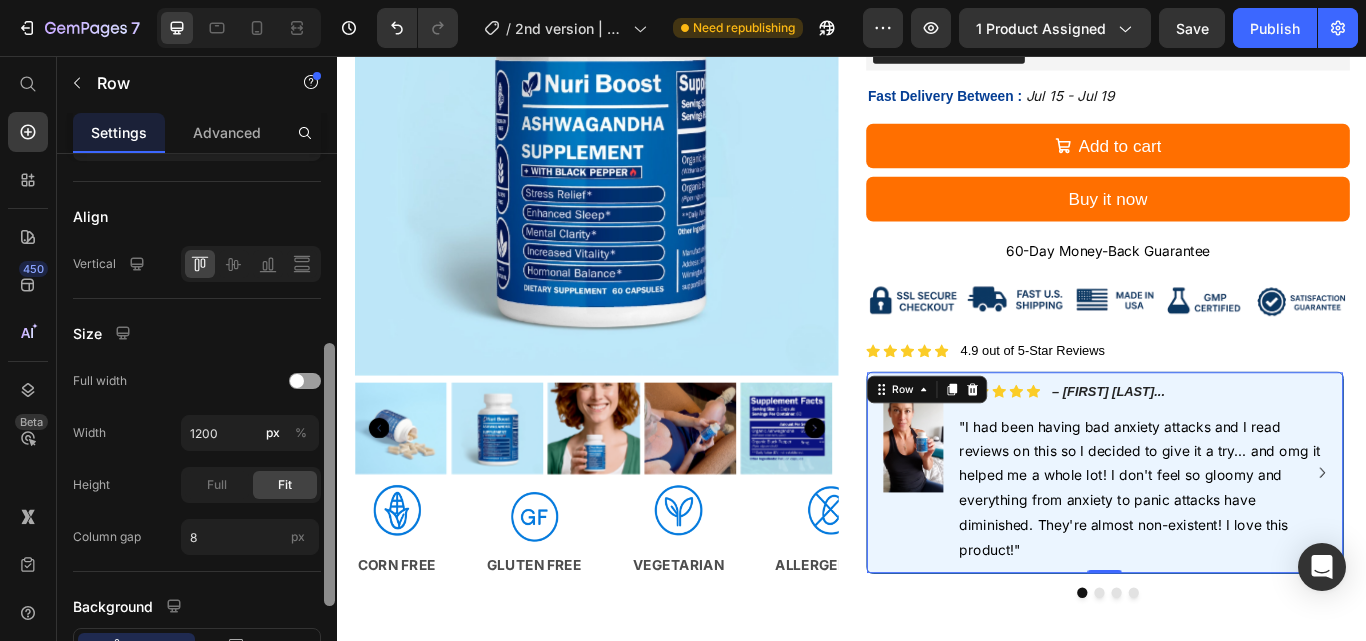 drag, startPoint x: 325, startPoint y: 204, endPoint x: 308, endPoint y: 410, distance: 206.70027 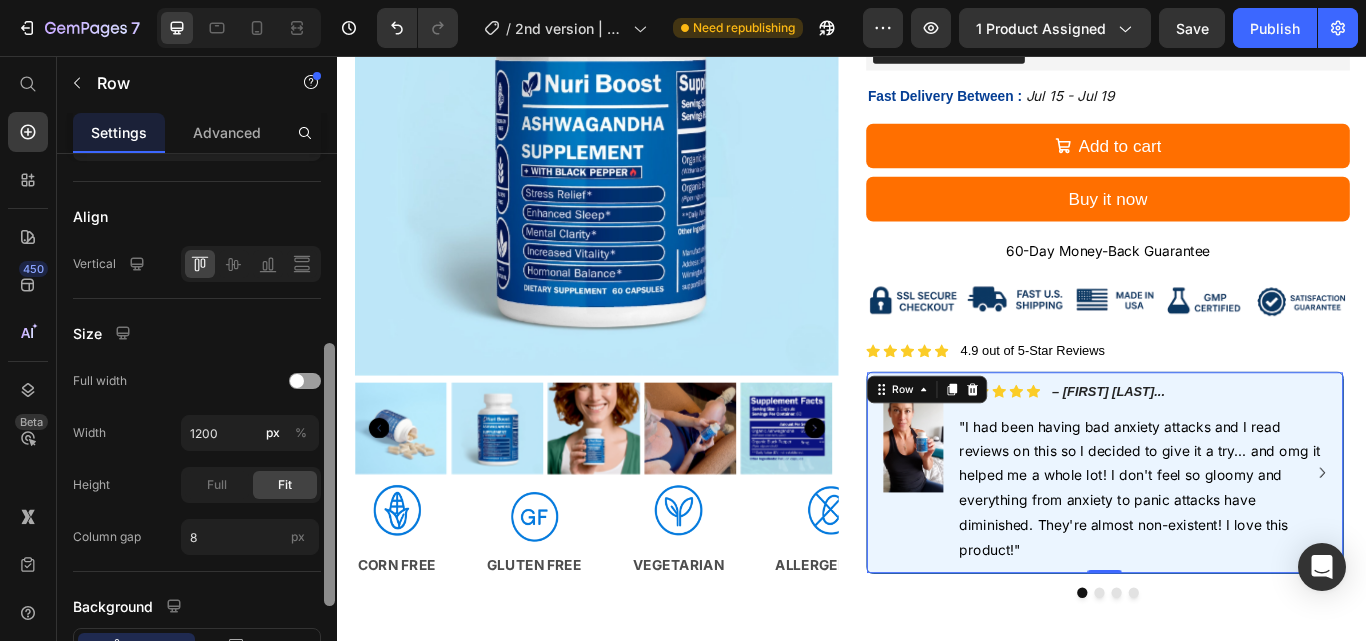 click on "Layout Column width Fit to content By ratio 2 10 Column Column 1 Column 2 Align Vertical
Size Full width Width 1200 px % Height Full Fit Column gap 8 px Background Color Image Video  Color   Delete element" at bounding box center [197, 426] 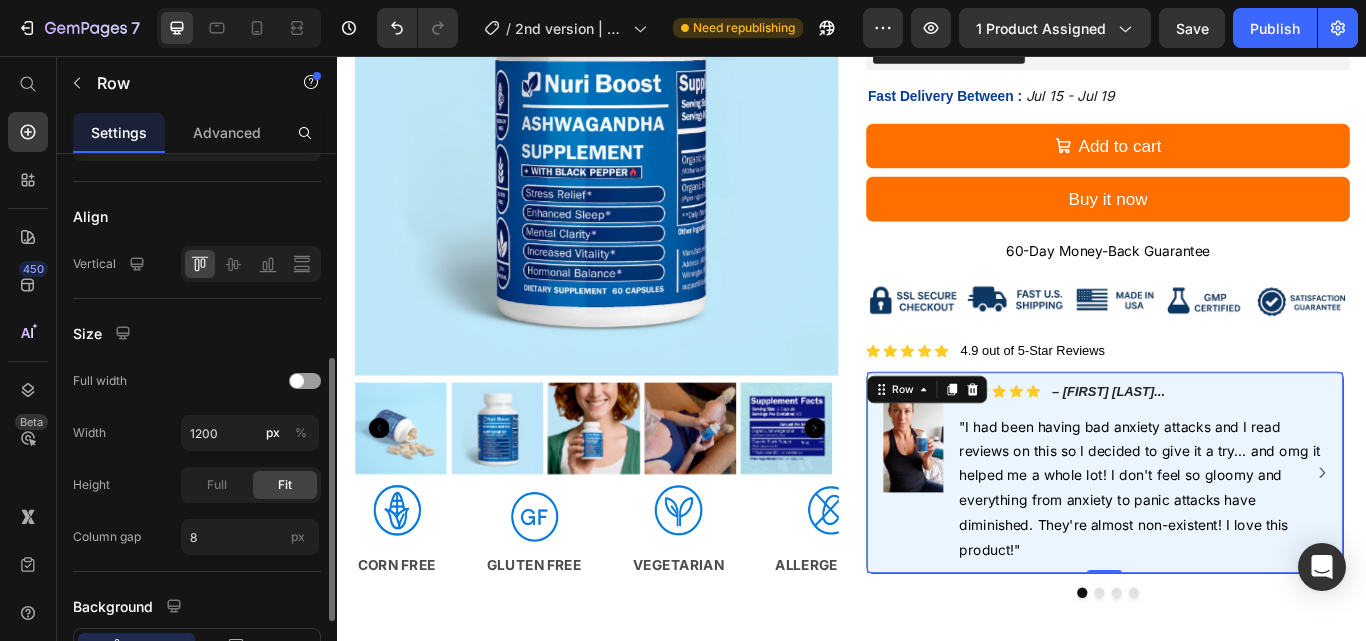 scroll, scrollTop: 423, scrollLeft: 0, axis: vertical 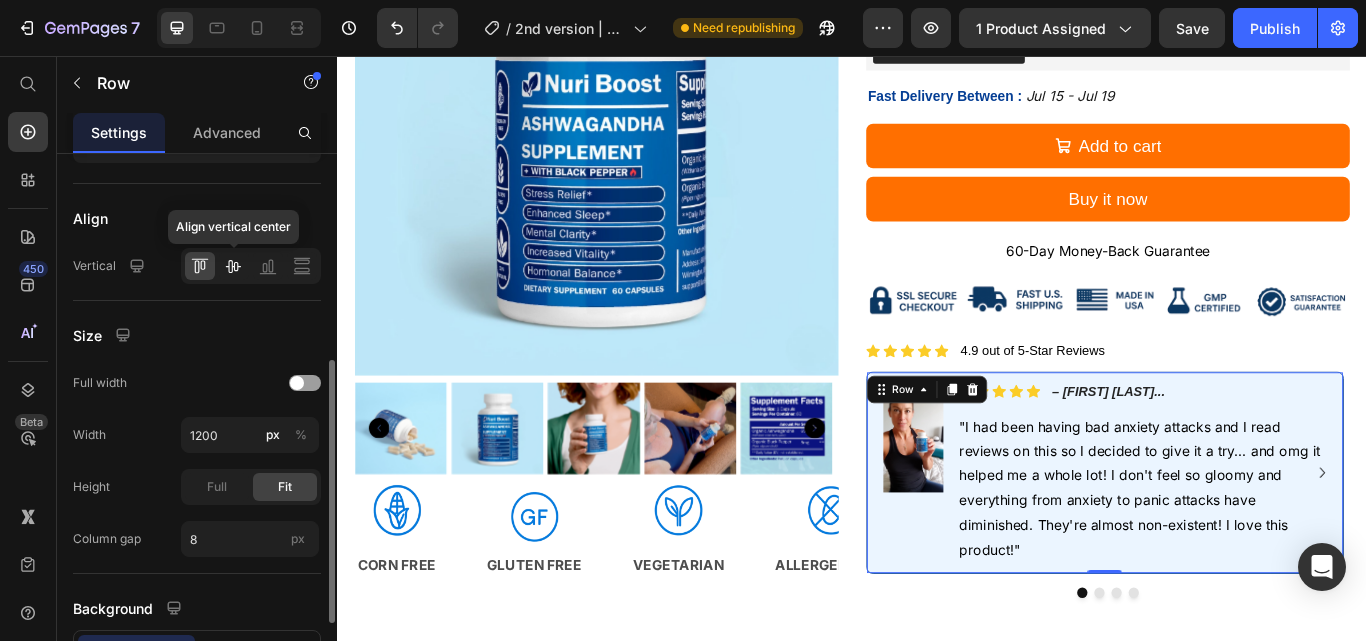 click 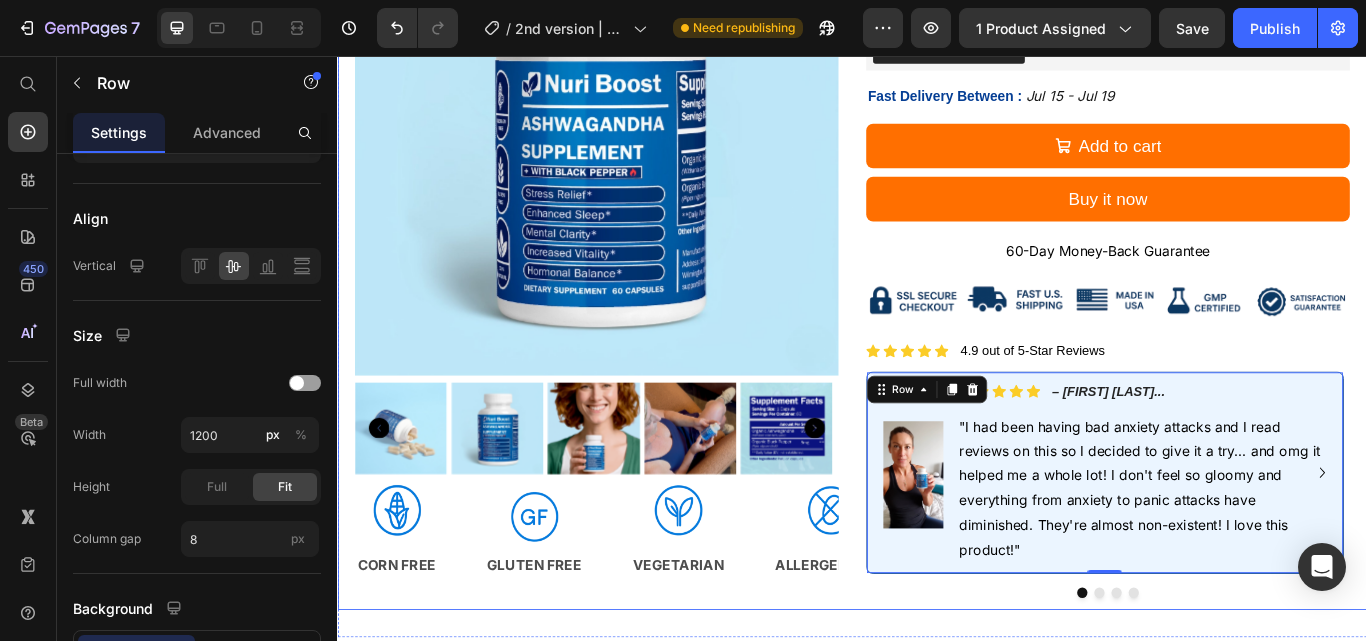 click on "Product Images Image CORN FREE Text Image GLUTEN FREE Text Image VEGETARIAN Text Image ALLERGEN FREE Text Image 100% NATURAL Text Image HORMONE FREE Text Image ANTIBIOTIC FREE Text Image VEGAN Text Image CORN FREE Text Image GLUTEN FREE Text Image VEGETARIAN Text Image ALLERGEN FREE Text Image 100% NATURAL Text Image HORMONE FREE Text Image ANTIBIOTIC FREE Text Image VEGAN Text Marquee Row NuriBoost Ashwagandha Plus Product Title Icon Icon Icon Icon Icon Icon List 4.9 out of 5-Star Reviews Text Block Row Benefits Ingredients How to Use Icon Stress Reduction & Resilience Heading Row Icon Enhanced Sleep Quality Heading Row Icon Improved Energy & Stamina Heading Row Icon Cognitive Clarity & Focus Heading Row Icon Cardiovascular Health Heading Row Row Organic Ashwagandha Root A powerful adaptogen used in Ayurveda to reduce stress, boost focus, and support energy and hormone balance.* Text Block Organic Black Pepper Extract Text Block Pullulan Capsules Text Block Take  Text Block Tab" at bounding box center (937, 108) 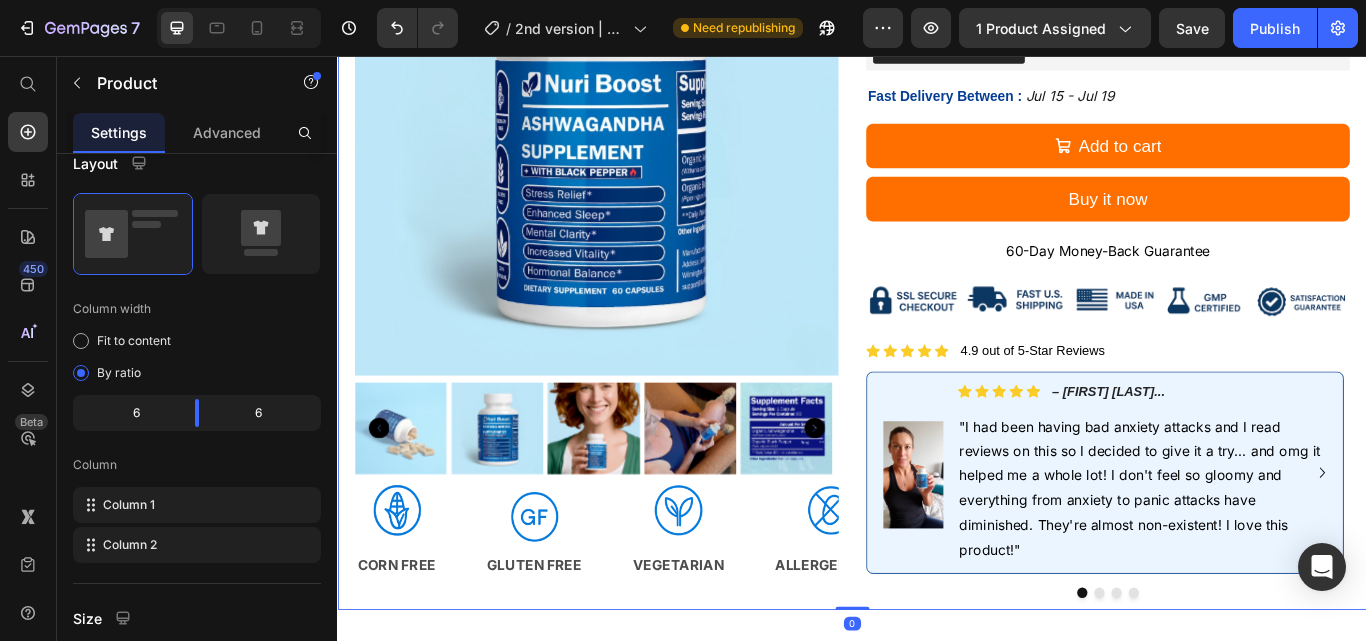 scroll, scrollTop: 0, scrollLeft: 0, axis: both 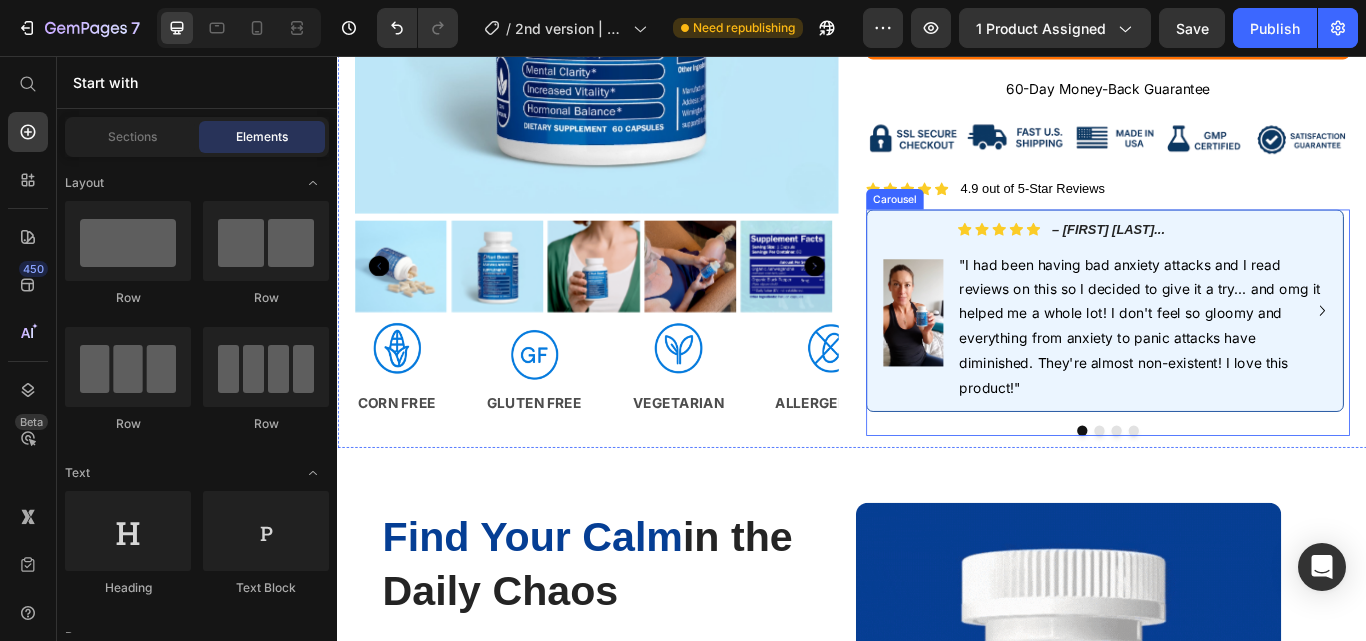 click 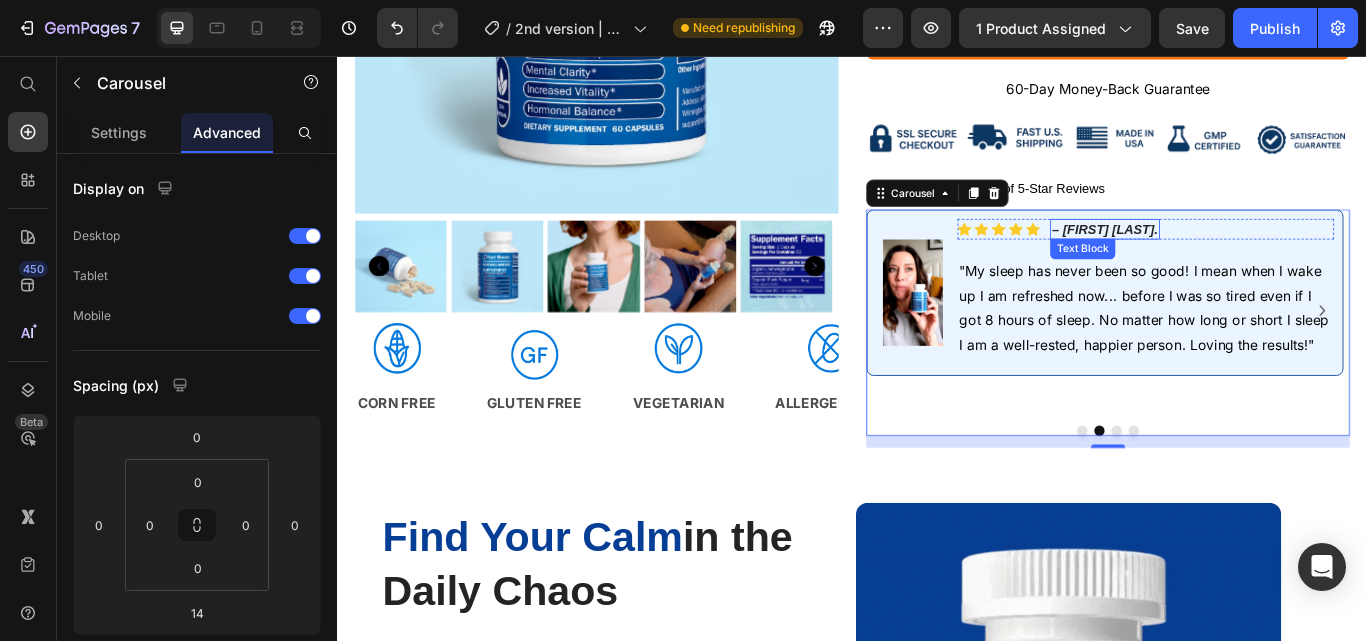 click on "– Jessica P." at bounding box center [1231, 258] 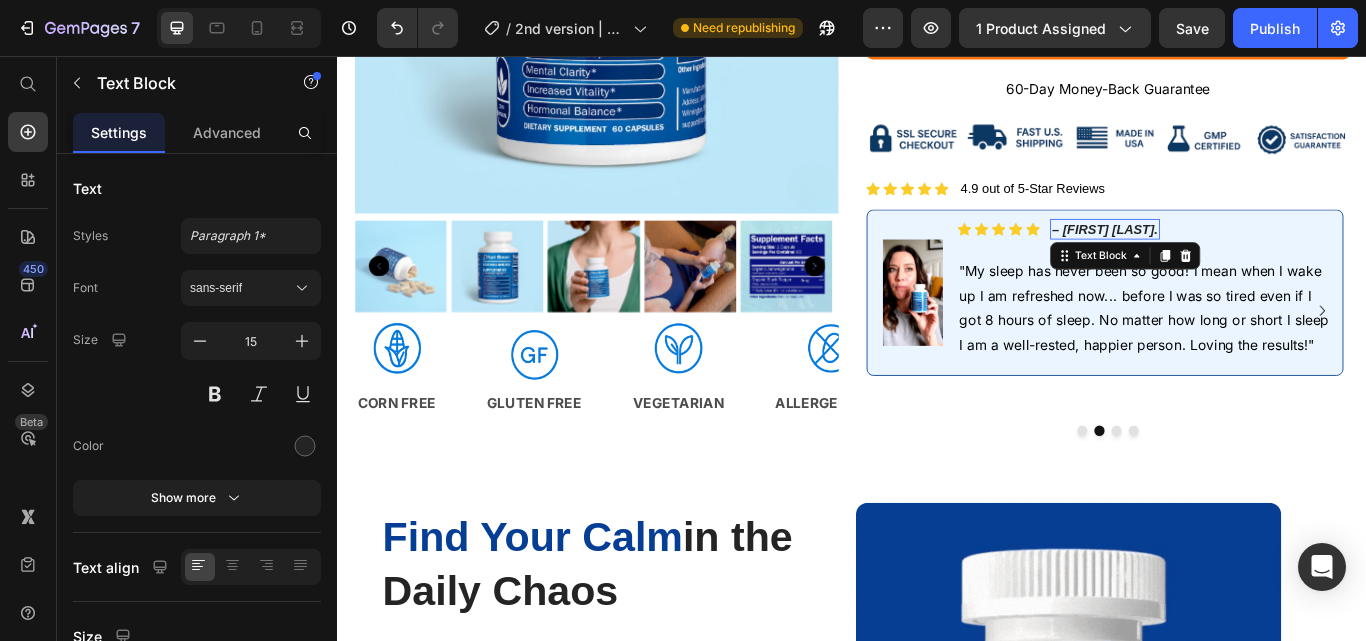 click on "– Jessica P." at bounding box center [1231, 258] 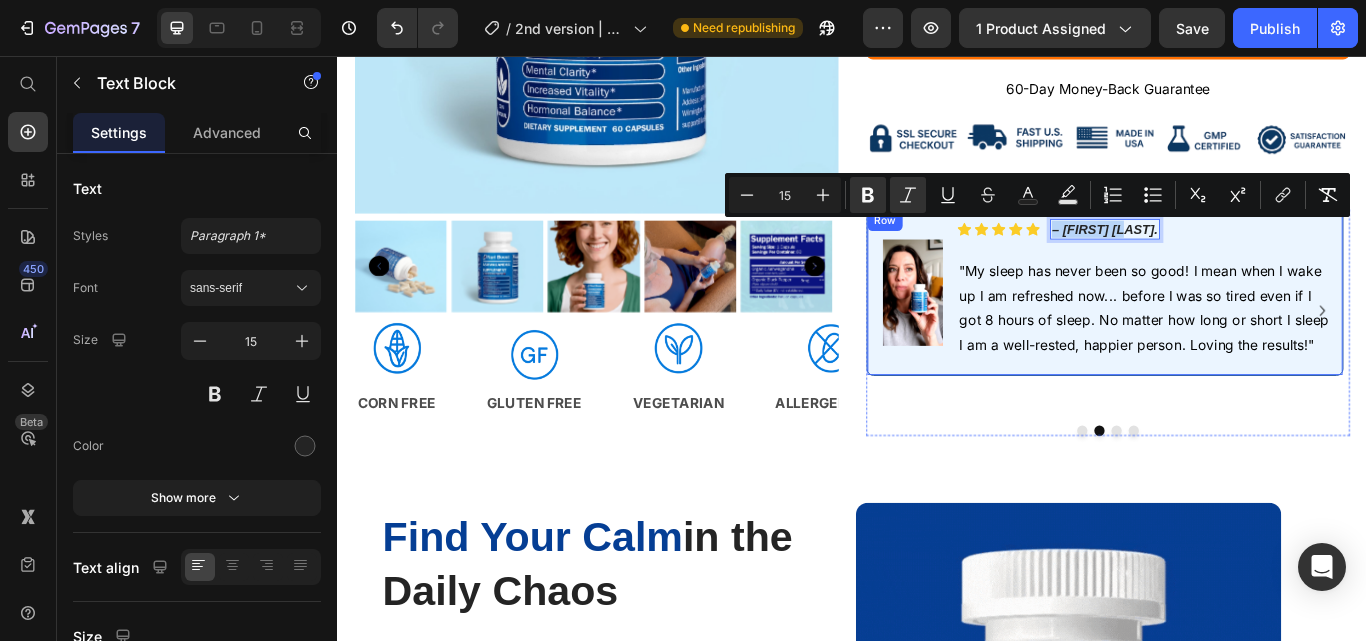 click on "Image Icon Icon Icon Icon Icon Icon List – Jessica P. Text Block   0 Row "My sleep has never been so good! I mean when I wake up I am refreshed now... before I was so tired even if I got 8 hours of sleep. No matter how long or short I sleep I am a well-rested, happier person. Loving the results!" Text Row" at bounding box center [1231, 333] 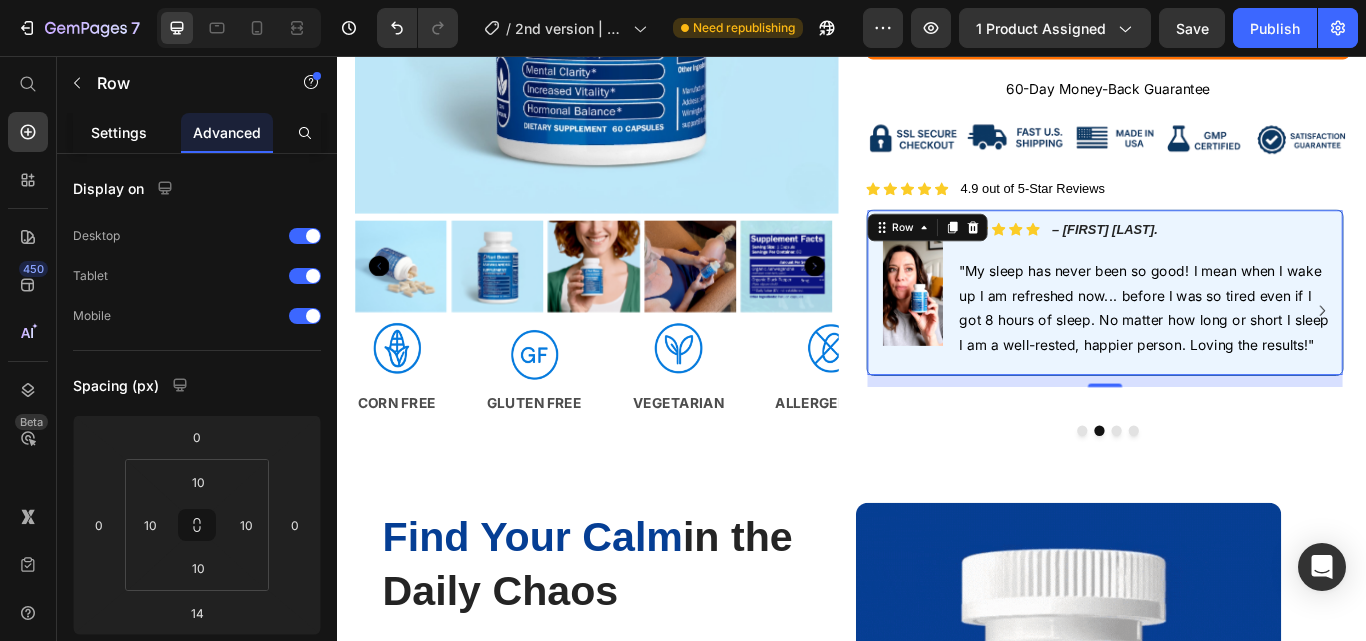 click on "Settings" 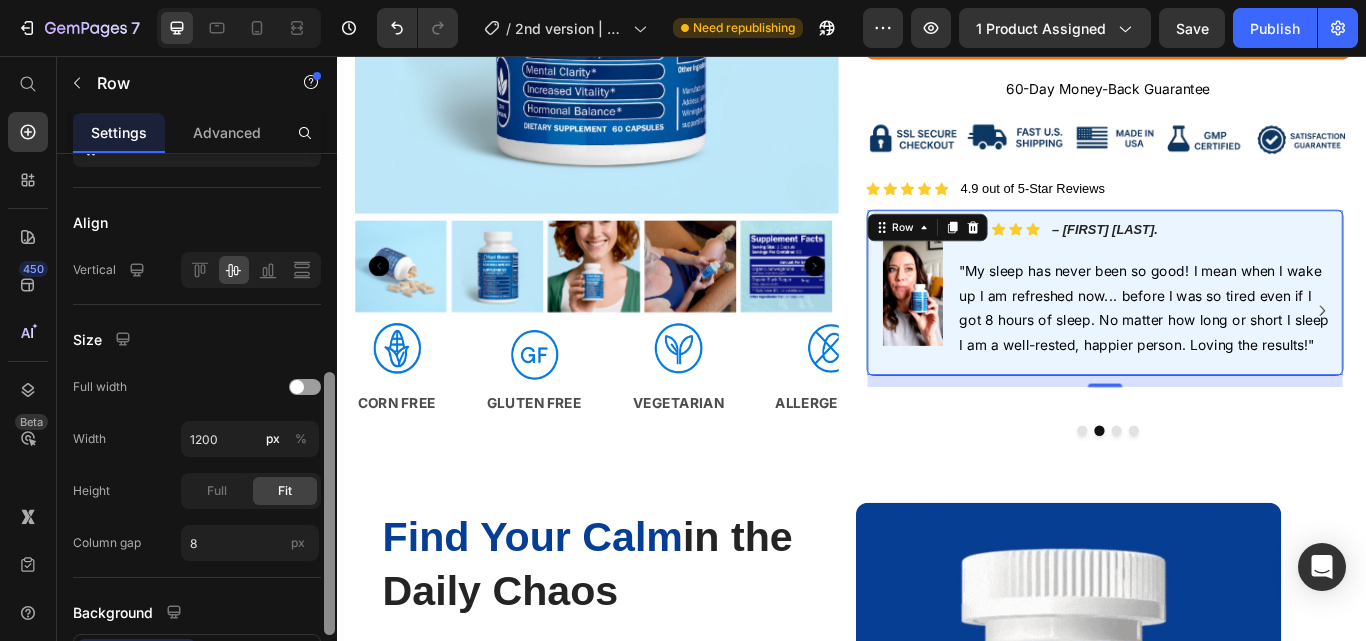 scroll, scrollTop: 429, scrollLeft: 0, axis: vertical 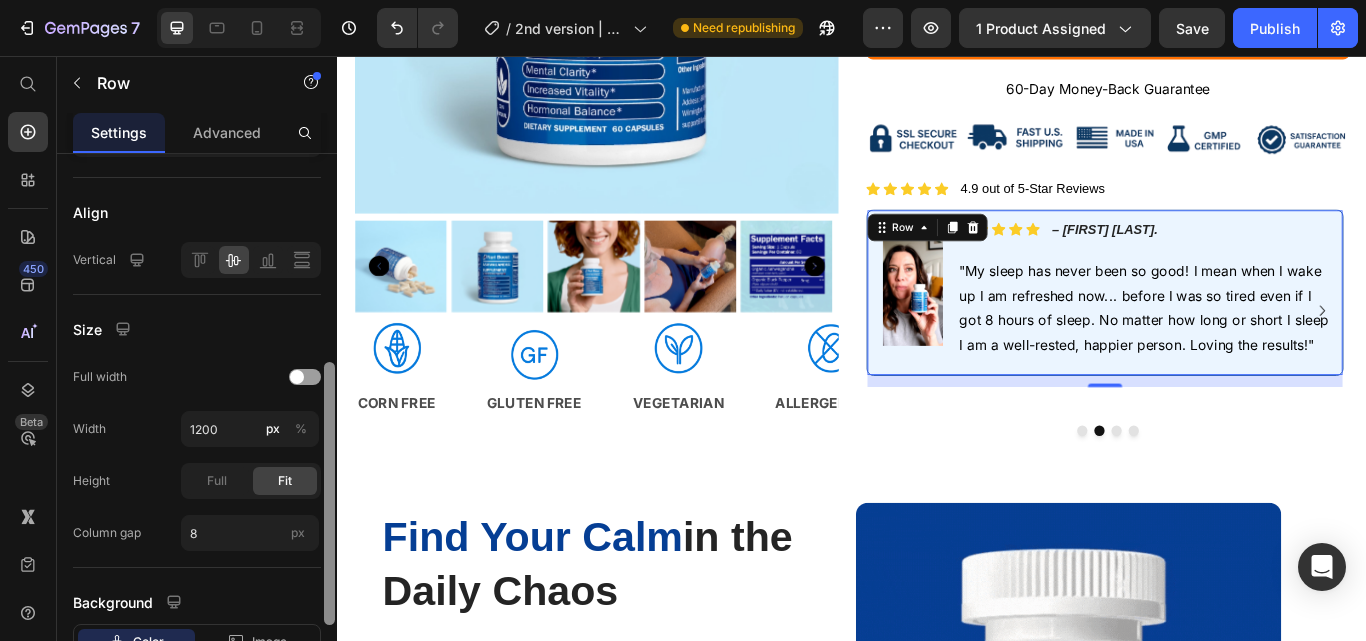 drag, startPoint x: 327, startPoint y: 218, endPoint x: 322, endPoint y: 427, distance: 209.0598 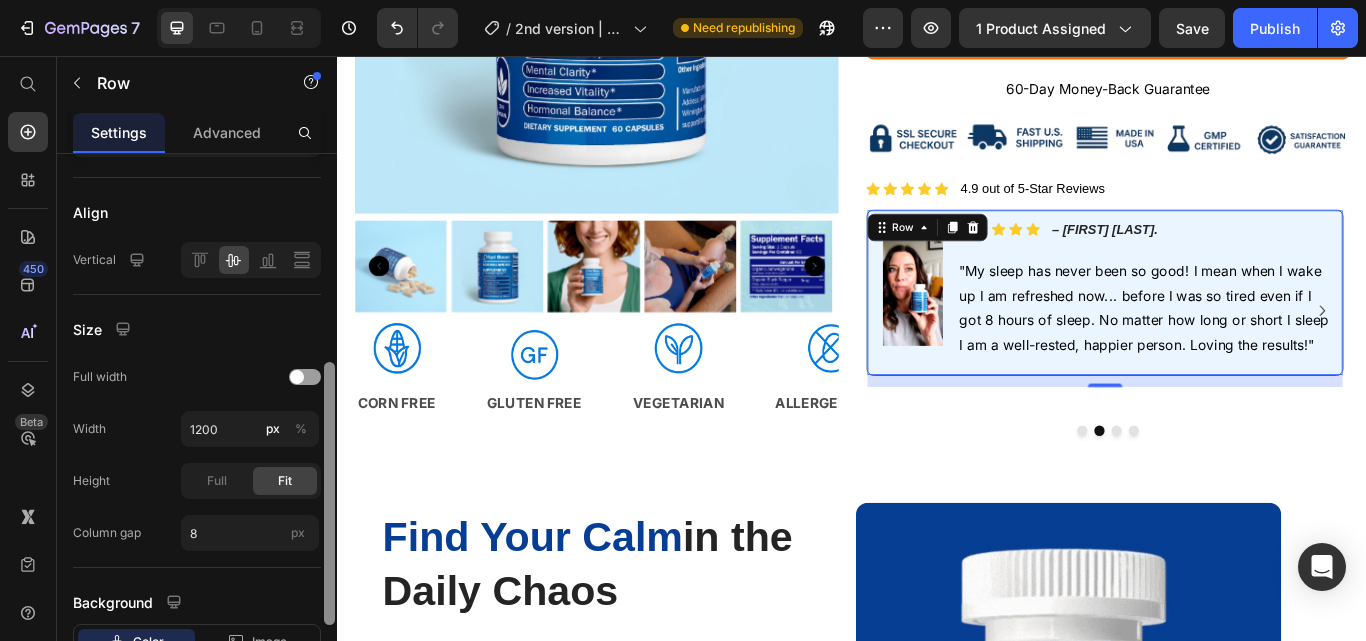 click at bounding box center [329, 426] 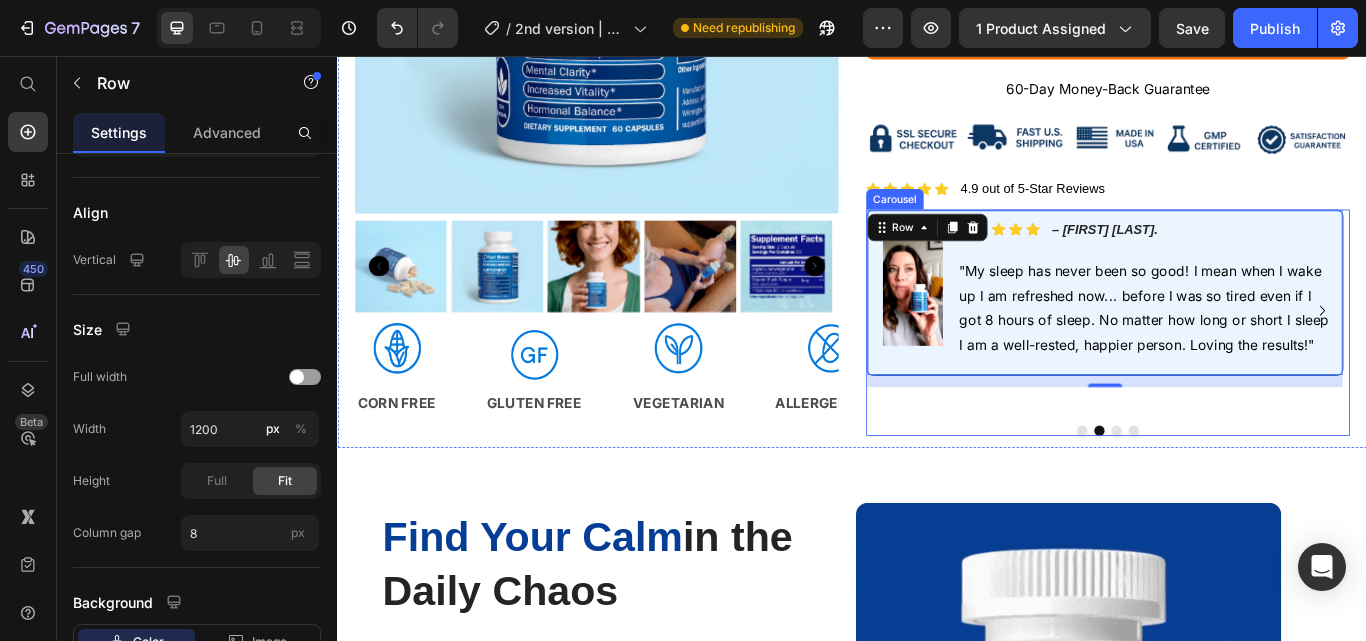 click at bounding box center (1245, 494) 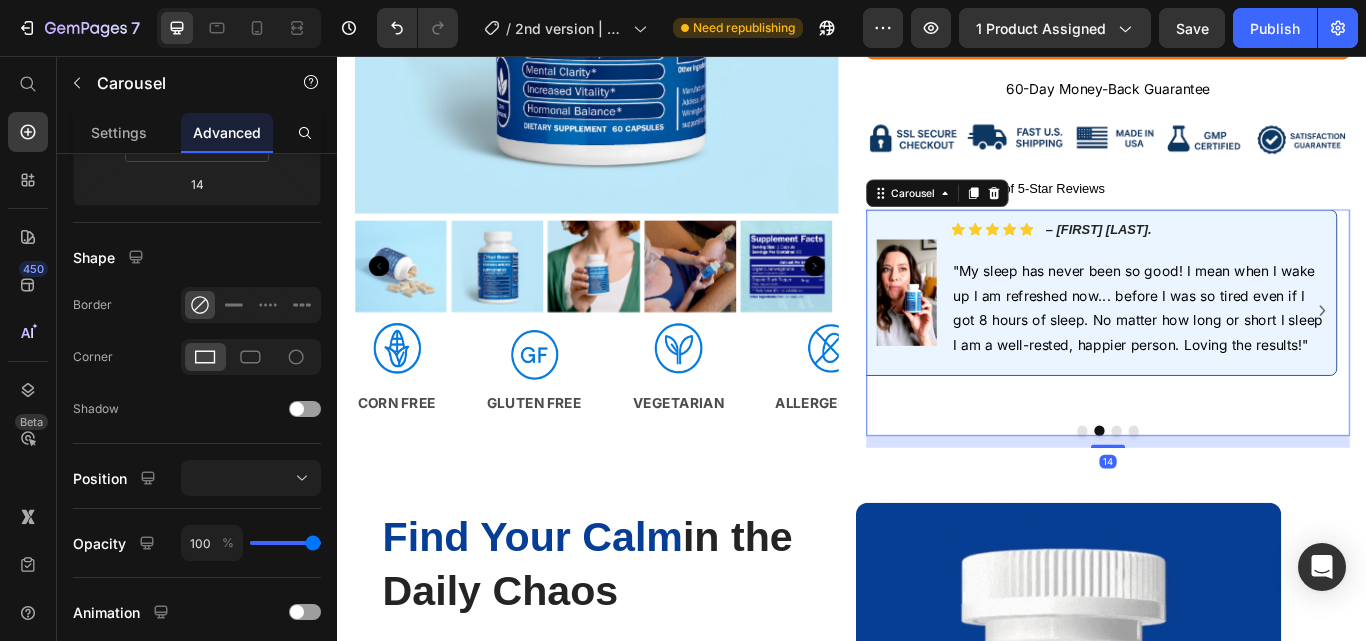 scroll, scrollTop: 0, scrollLeft: 0, axis: both 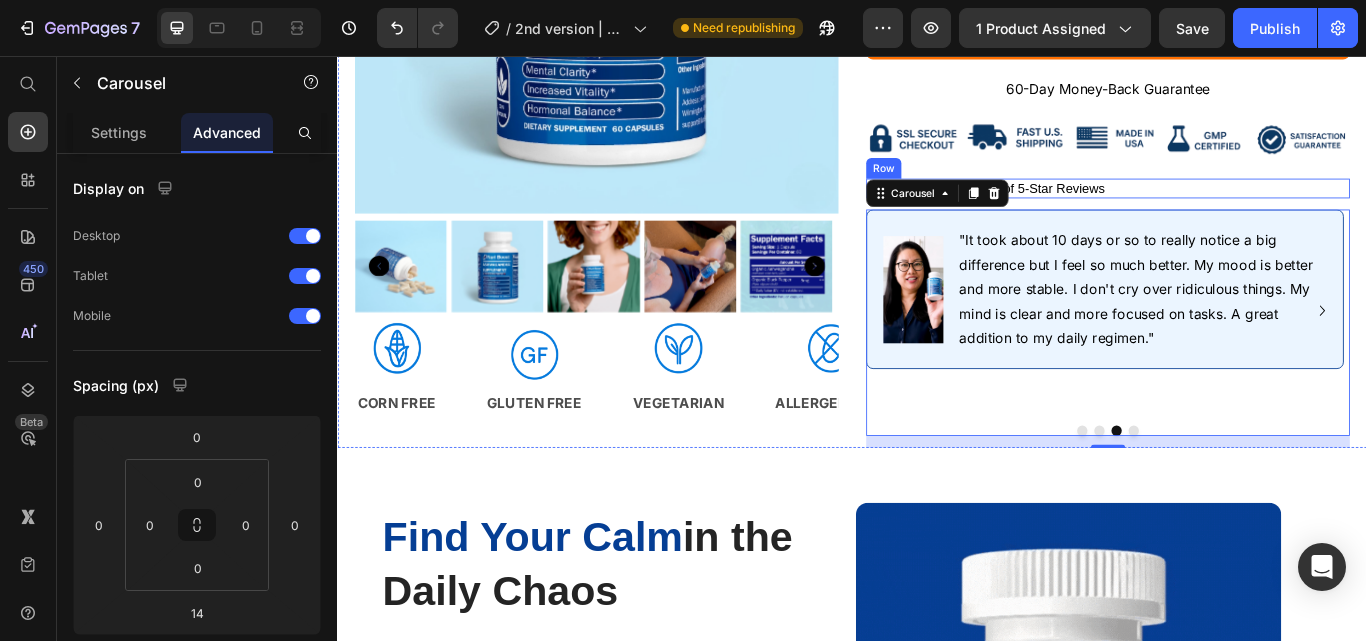 click on "Icon Icon Icon Icon Icon Icon List 4.9 out of 5-Star Reviews Text Block Row" at bounding box center (1235, 212) 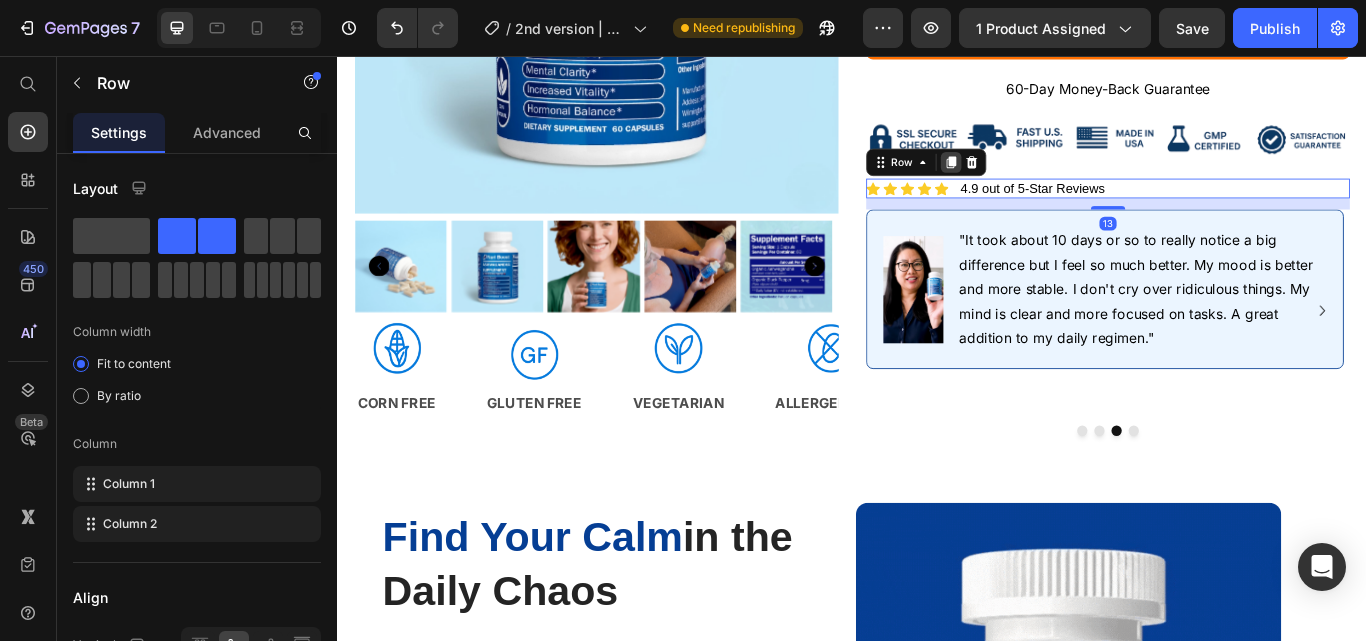 click 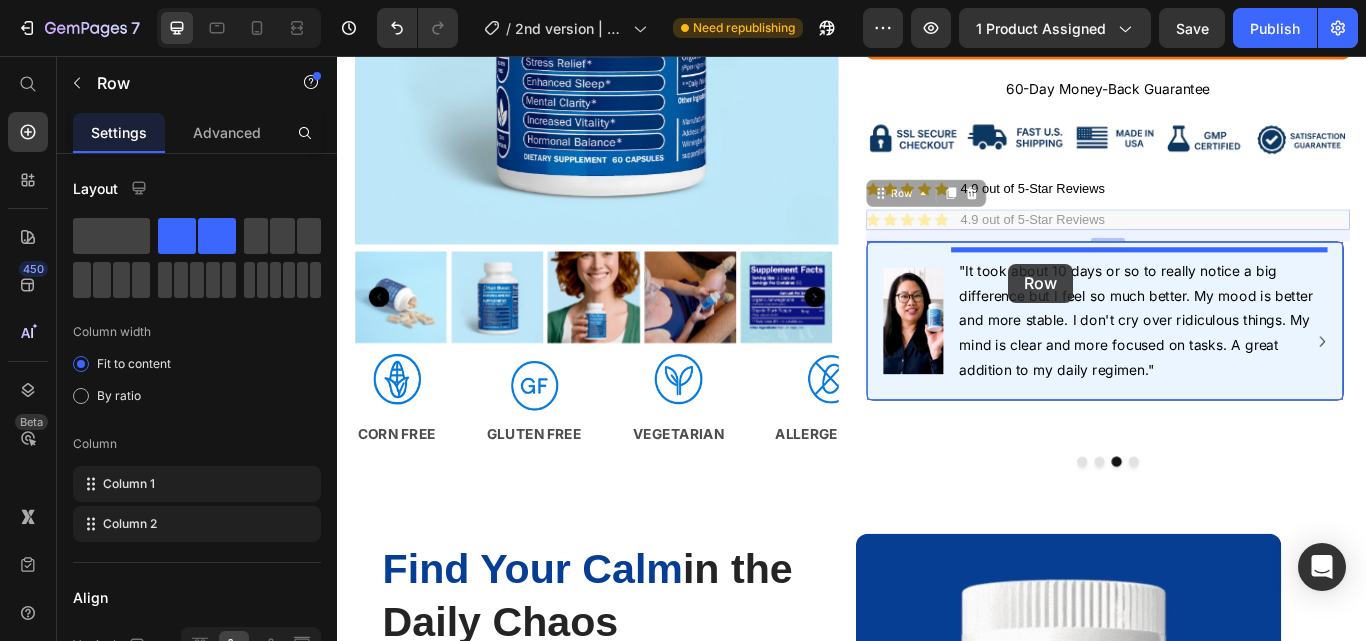 drag, startPoint x: 994, startPoint y: 216, endPoint x: 1119, endPoint y: 298, distance: 149.49582 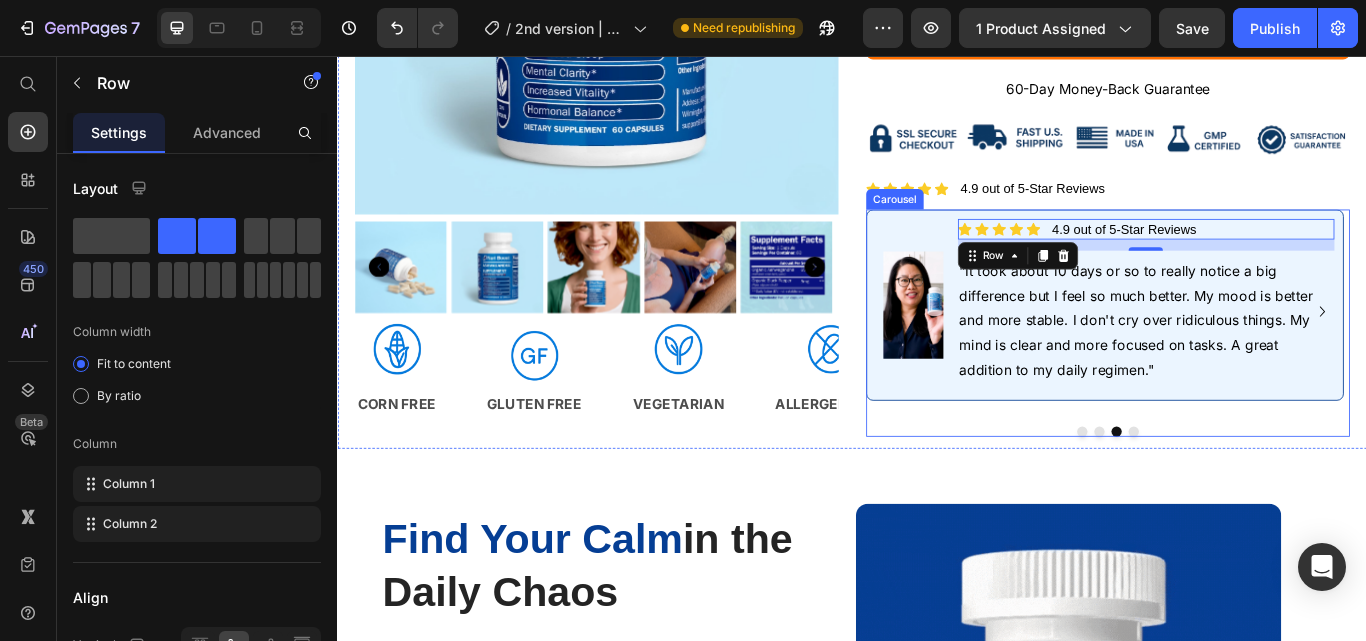 click at bounding box center (1265, 495) 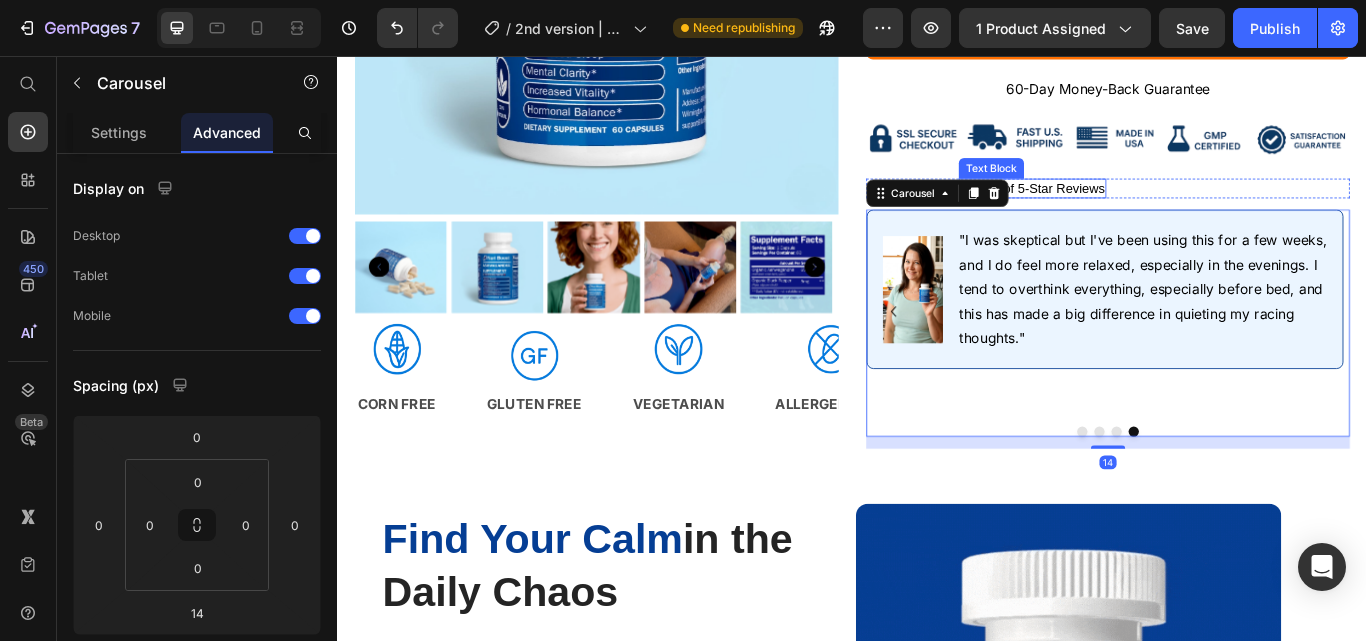 click on "4.9 out of 5-Star Reviews" at bounding box center (1147, 211) 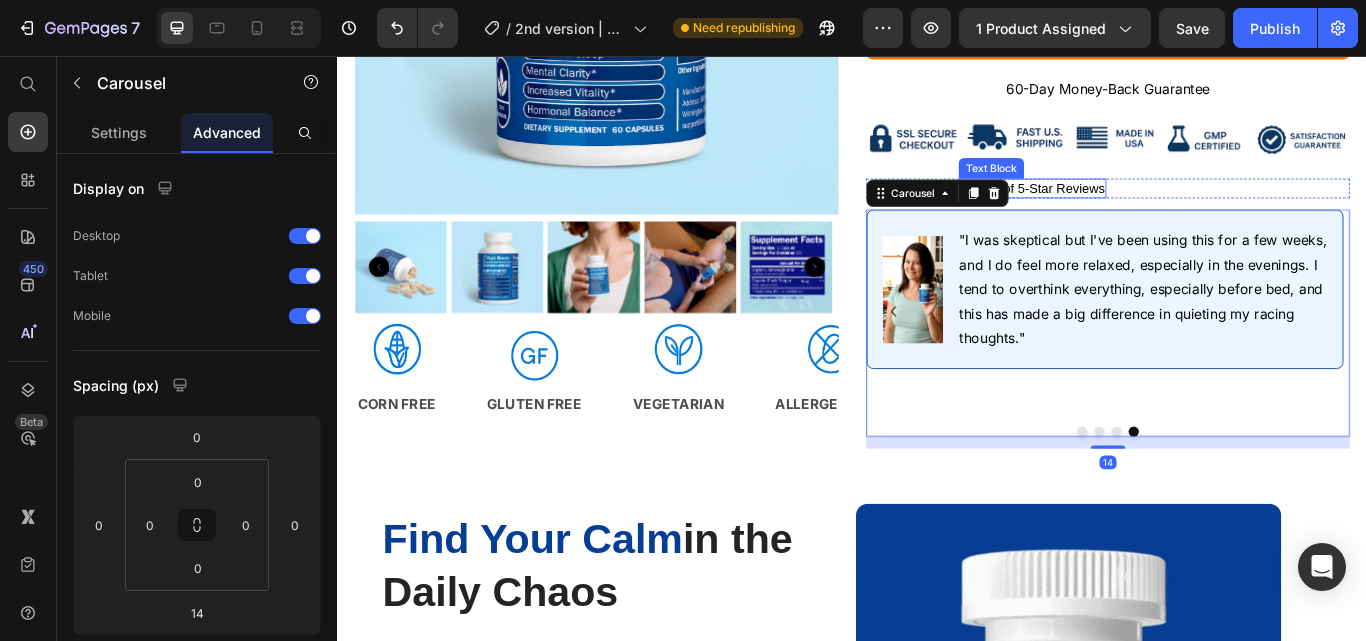 click on "4.9 out of 5-Star Reviews" at bounding box center [1147, 211] 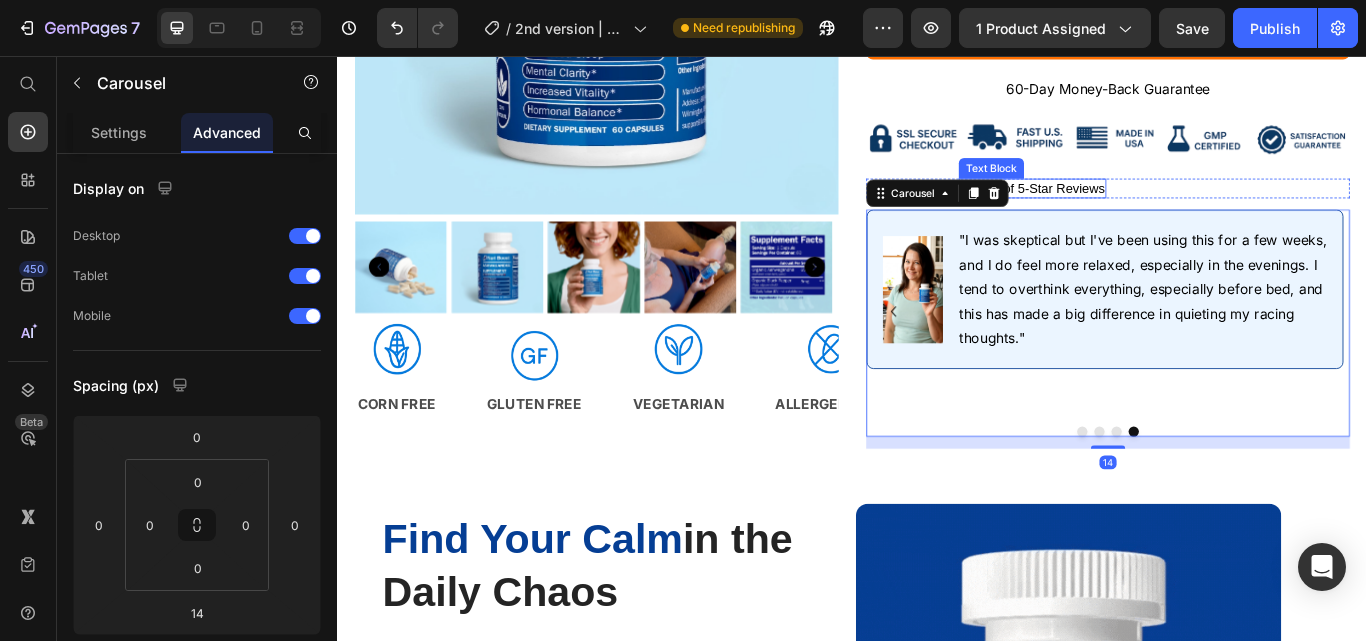 click on "4.9 out of 5-Star Reviews" at bounding box center (1147, 211) 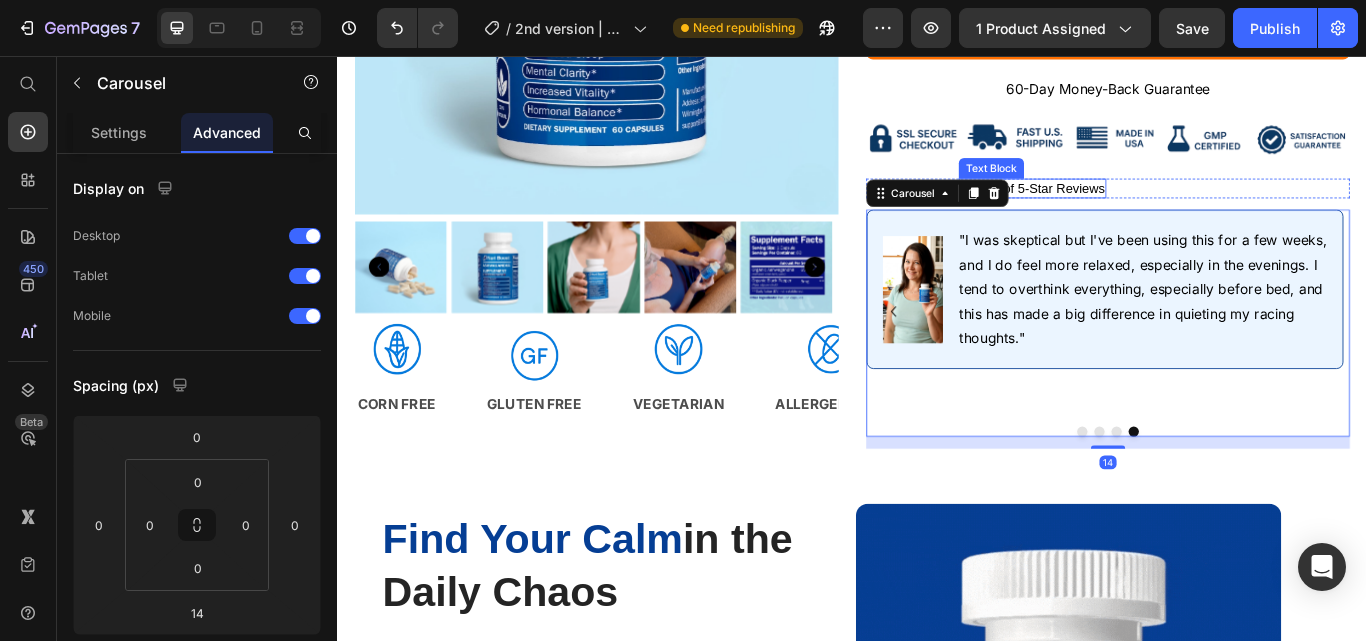 click on "4.9 out of 5-Star Reviews" at bounding box center [1147, 211] 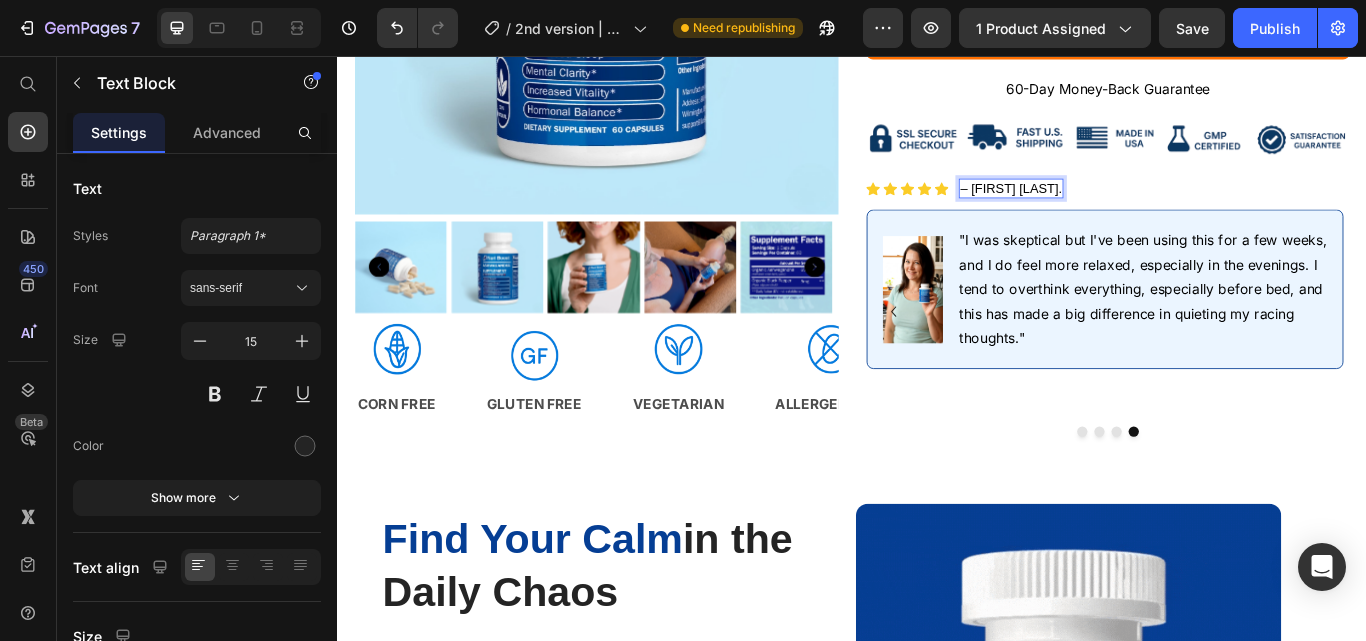 click on "– Samantha G." at bounding box center [1122, 211] 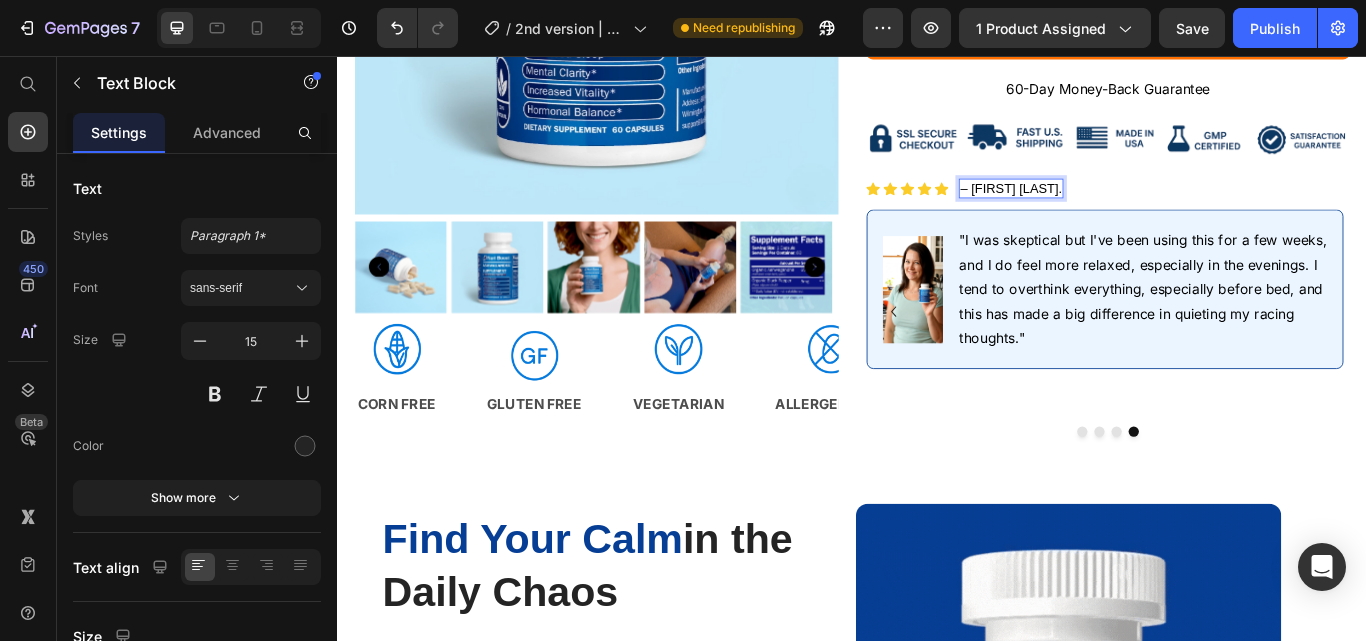 click on "– Samantha G." at bounding box center (1122, 211) 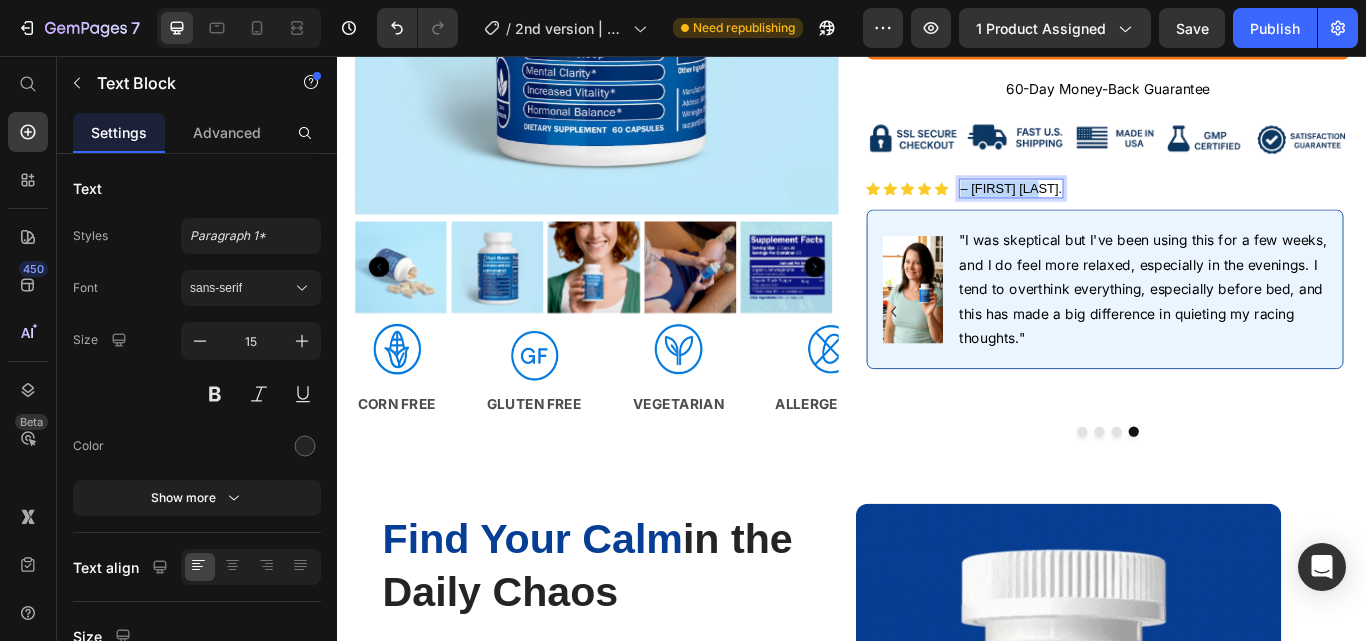 click on "– Samantha G." at bounding box center [1122, 211] 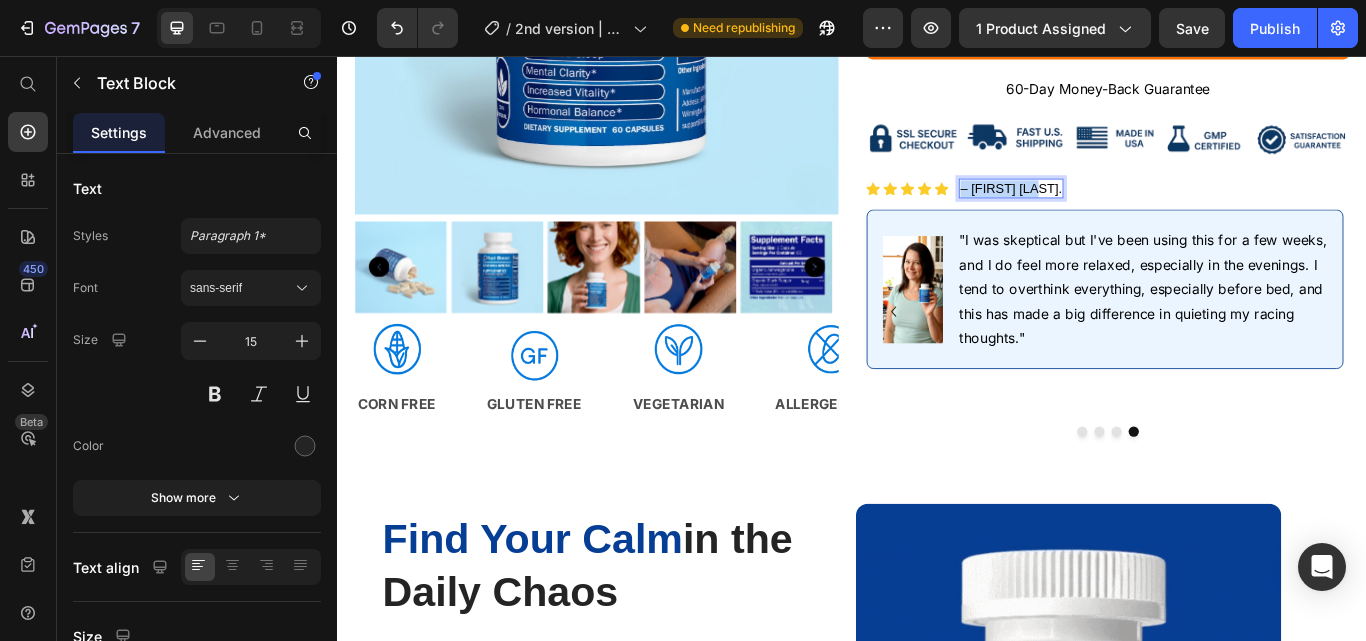 click on "– Samantha G." at bounding box center (1122, 211) 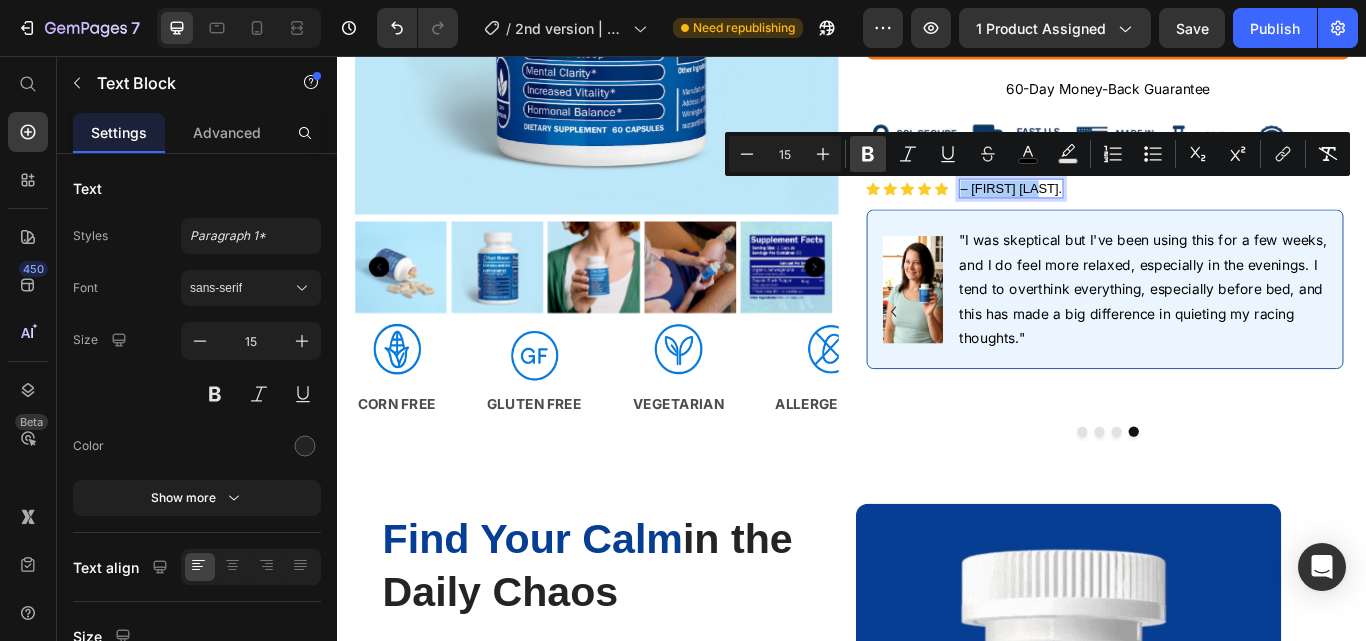 click 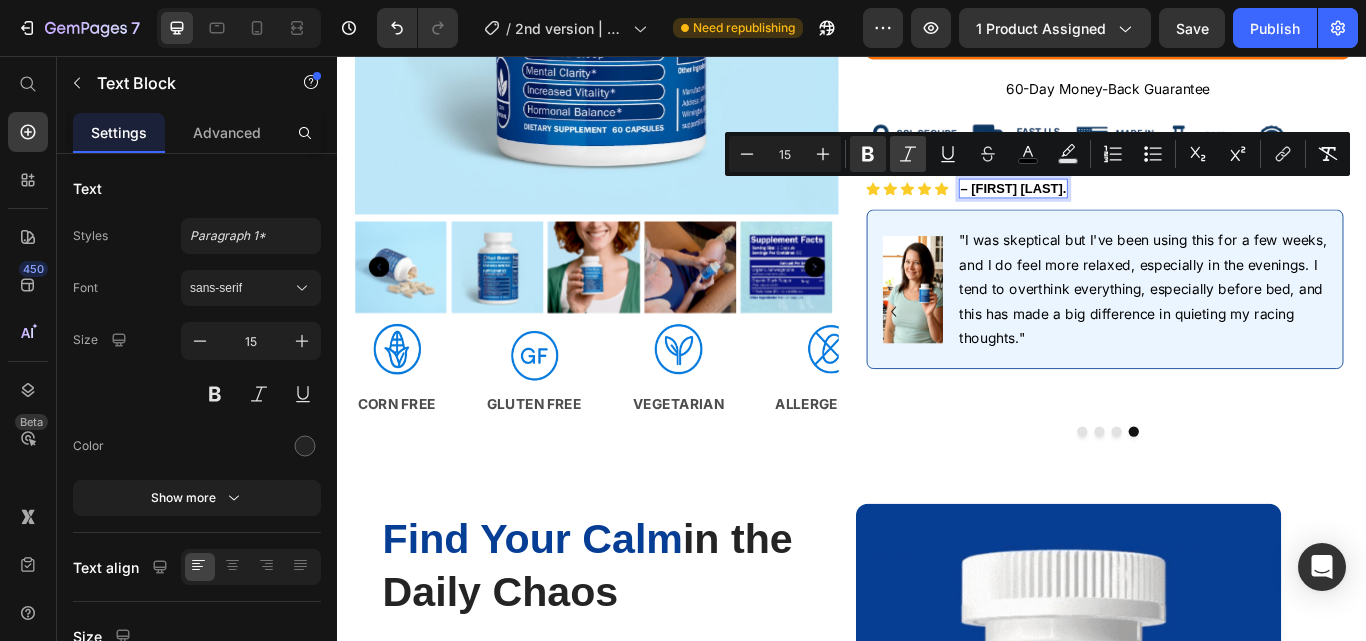 click 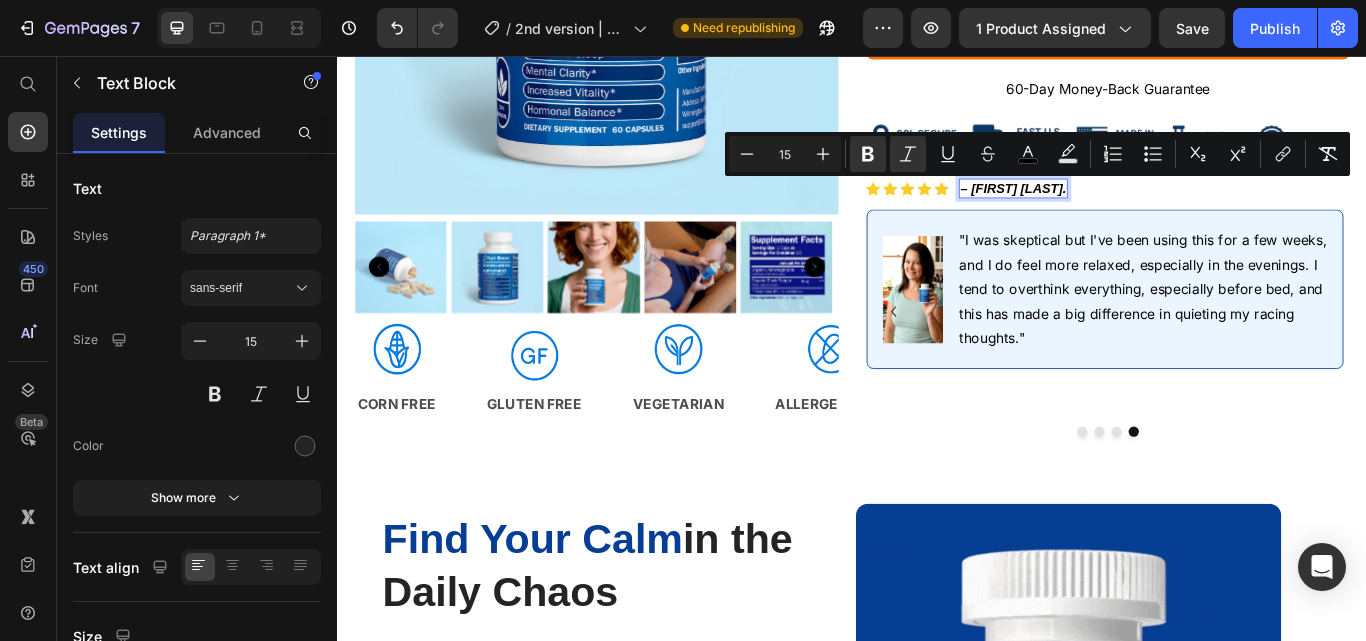 click on "– Samantha G." at bounding box center [1124, 211] 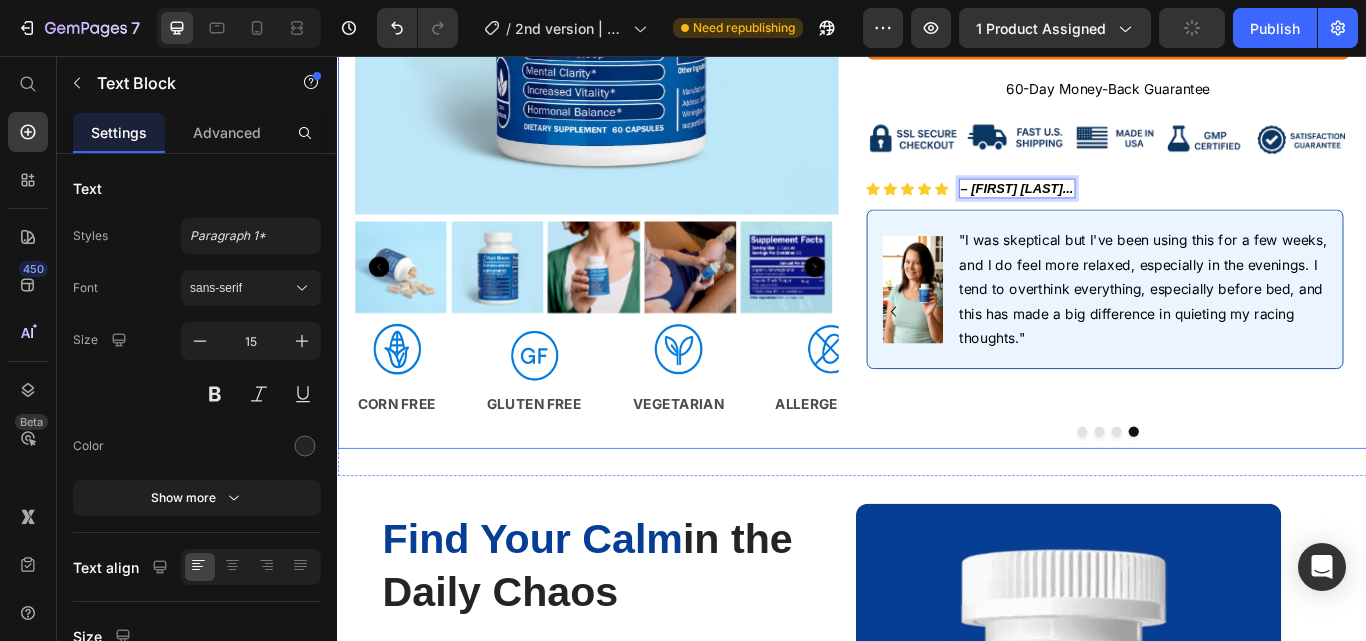 click on "NuriBoost Ashwagandha Plus Product Title Icon Icon Icon Icon Icon Icon List 4.9 out of 5-Star Reviews Text Block Row Benefits Ingredients How to Use Icon Stress Reduction & Resilience Heading Row Icon Enhanced Sleep Quality Heading Row Icon Improved Energy & Stamina Heading Row Icon Cognitive Clarity & Focus Heading Row Icon Cardiovascular Health Heading Row Row Organic Ashwagandha Root A powerful adaptogen used in Ayurveda to reduce stress, boost focus, and support energy and hormone balance.* Text Block Organic Black Pepper Extract Enhances absorption and effectiveness of Ashwagandha for better results.* Text Block Pullulan Capsules Vegan, allergen-free capsules made from plants easy to digest and gentle on the stomach.* Text Block Take  1 capsule twice daily, once before breakfast and once before dinner, with an 8 oz glass of water . For best results, use consistently to support stress relief, better sleep, and overall wellness.* Text Block Tab Kaching Bundles Kaching Bundles
Buy it now" at bounding box center [1235, -80] 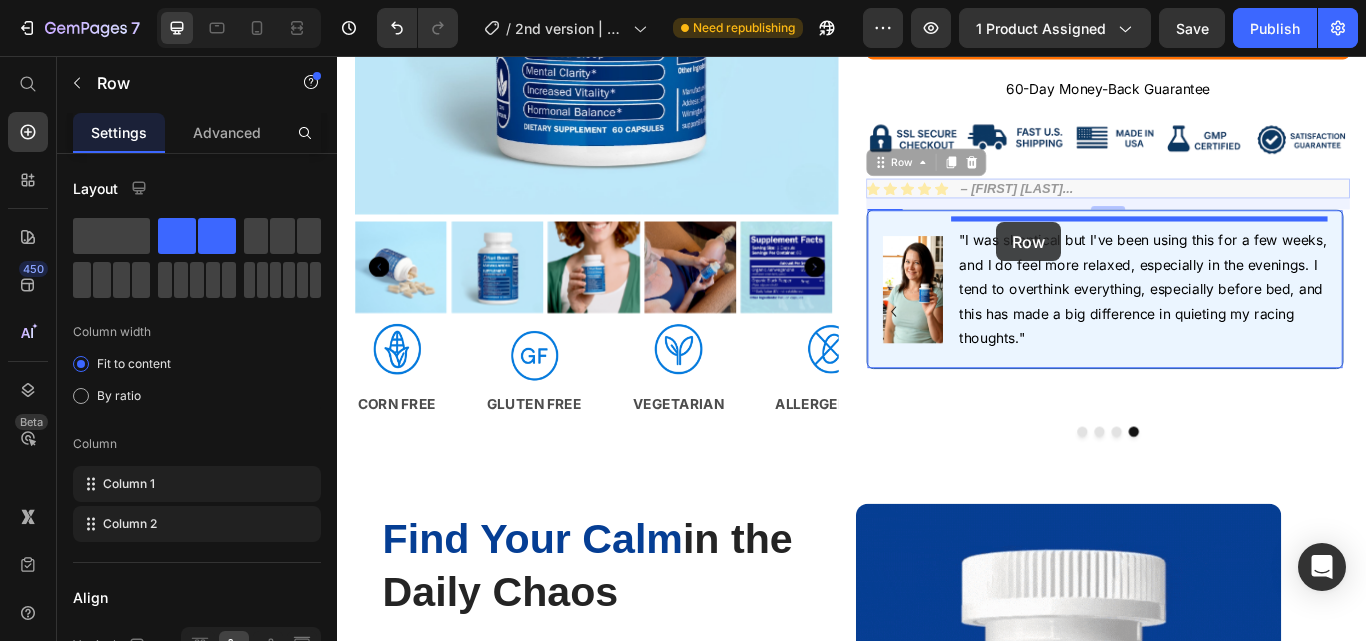 drag, startPoint x: 967, startPoint y: 186, endPoint x: 1106, endPoint y: 250, distance: 153.02614 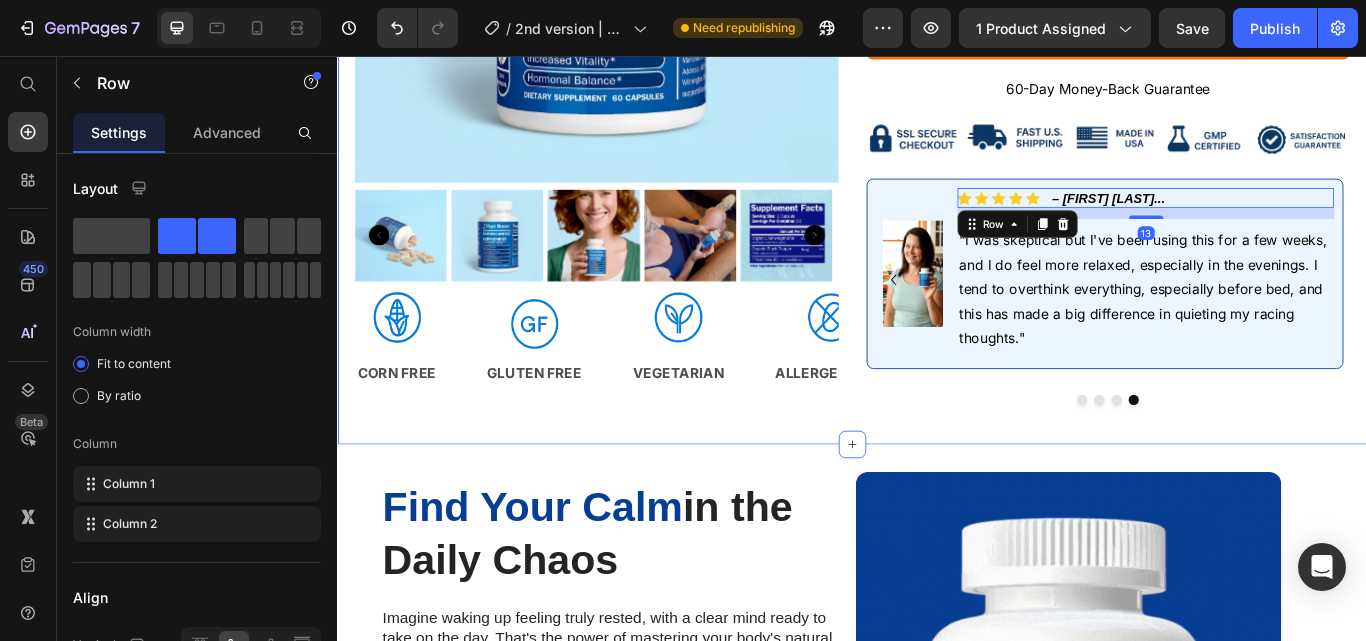 click on "Product Images Image CORN FREE Text Image GLUTEN FREE Text Image VEGETARIAN Text Image ALLERGEN FREE Text Image 100% NATURAL Text Image HORMONE FREE Text Image ANTIBIOTIC FREE Text Image VEGAN Text Image CORN FREE Text Image GLUTEN FREE Text Image VEGETARIAN Text Image ALLERGEN FREE Text Image 100% NATURAL Text Image HORMONE FREE Text Image ANTIBIOTIC FREE Text Image VEGAN Text Marquee Row NuriBoost Ashwagandha Plus Product Title Icon Icon Icon Icon Icon Icon List 4.9 out of 5-Star Reviews Text Block Row Benefits Ingredients How to Use Icon Stress Reduction & Resilience Heading Row Icon Enhanced Sleep Quality Heading Row Icon Improved Energy & Stamina Heading Row Icon Cognitive Clarity & Focus Heading Row Icon Cardiovascular Health Heading Row Row Organic Ashwagandha Root A powerful adaptogen used in Ayurveda to reduce stress, boost focus, and support energy and hormone balance.* Text Block Organic Black Pepper Extract Text Block Pullulan Capsules Text Block Take  Text Block Tab" at bounding box center [937, -98] 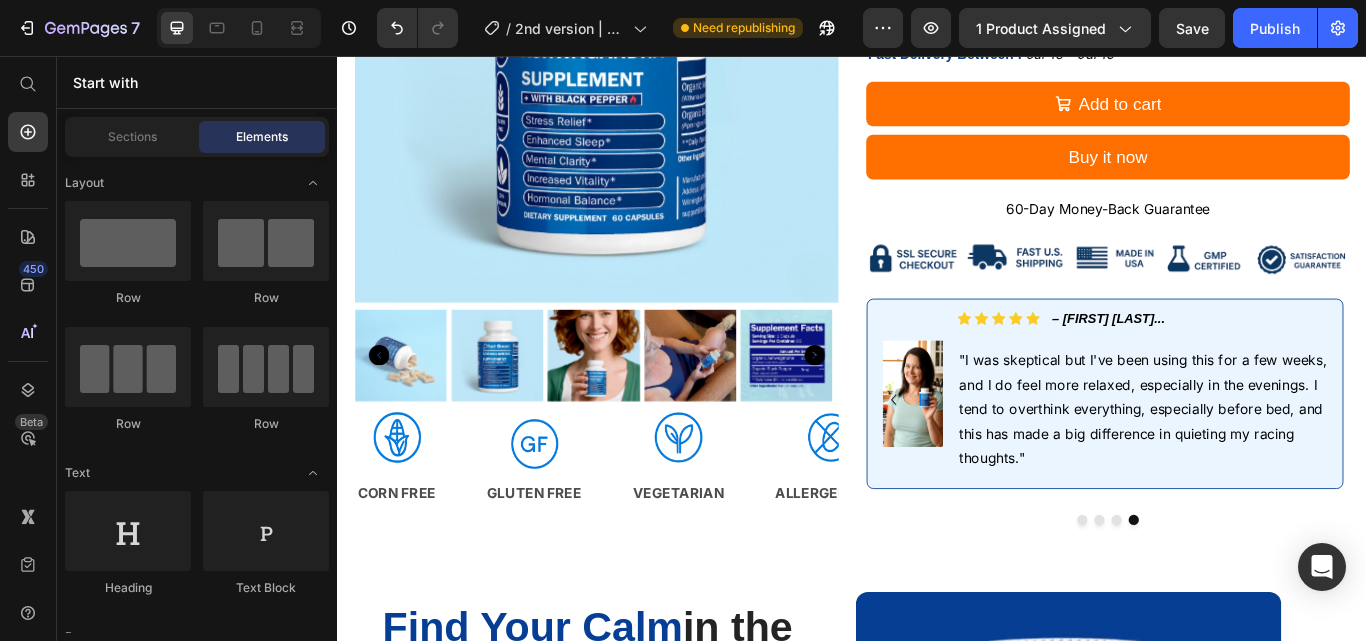 scroll, scrollTop: 698, scrollLeft: 0, axis: vertical 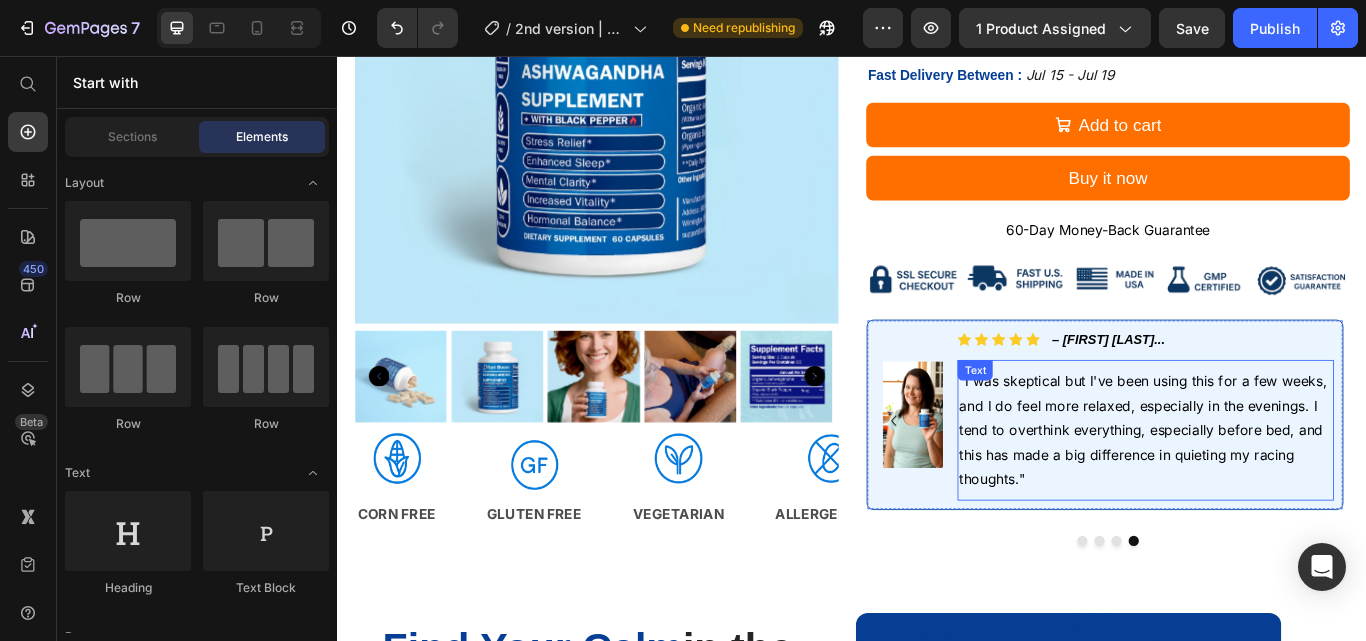 click on ""I was skeptical but I've been using this for a few weeks, and I do feel more relaxed, especially in the evenings. I tend to overthink everything, especially before bed, and this has made a big difference in quieting my racing thoughts."" at bounding box center (1279, 493) 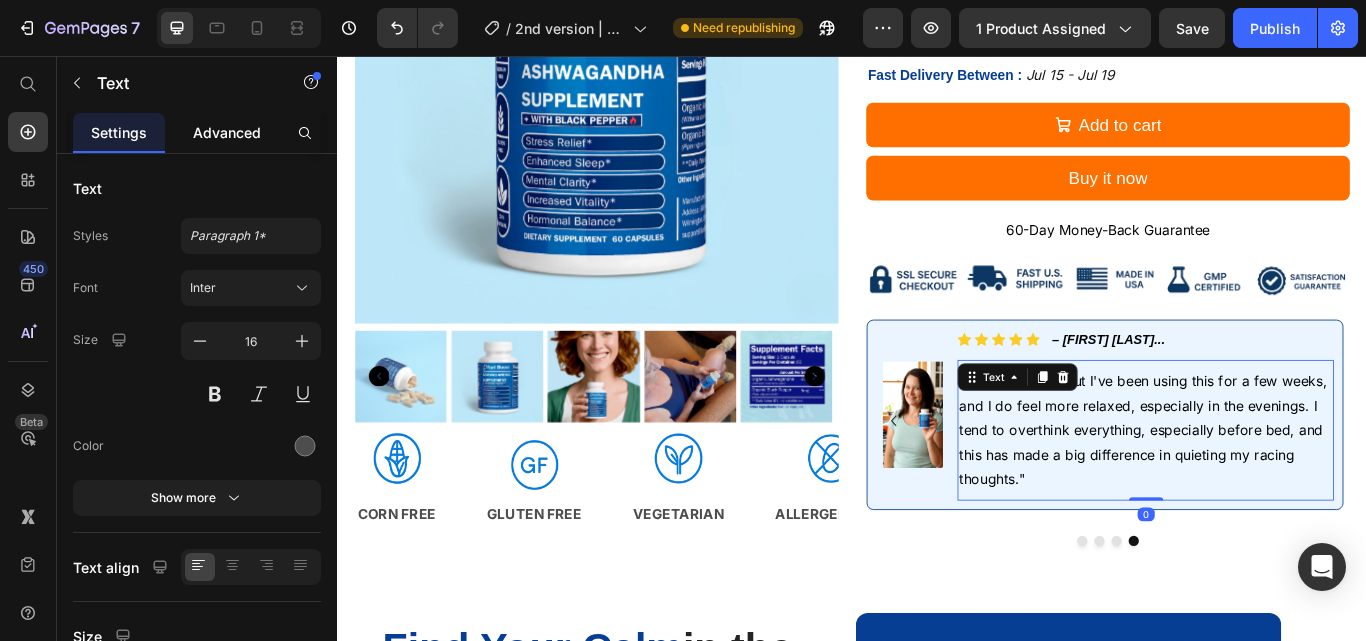 click on "Advanced" at bounding box center [227, 132] 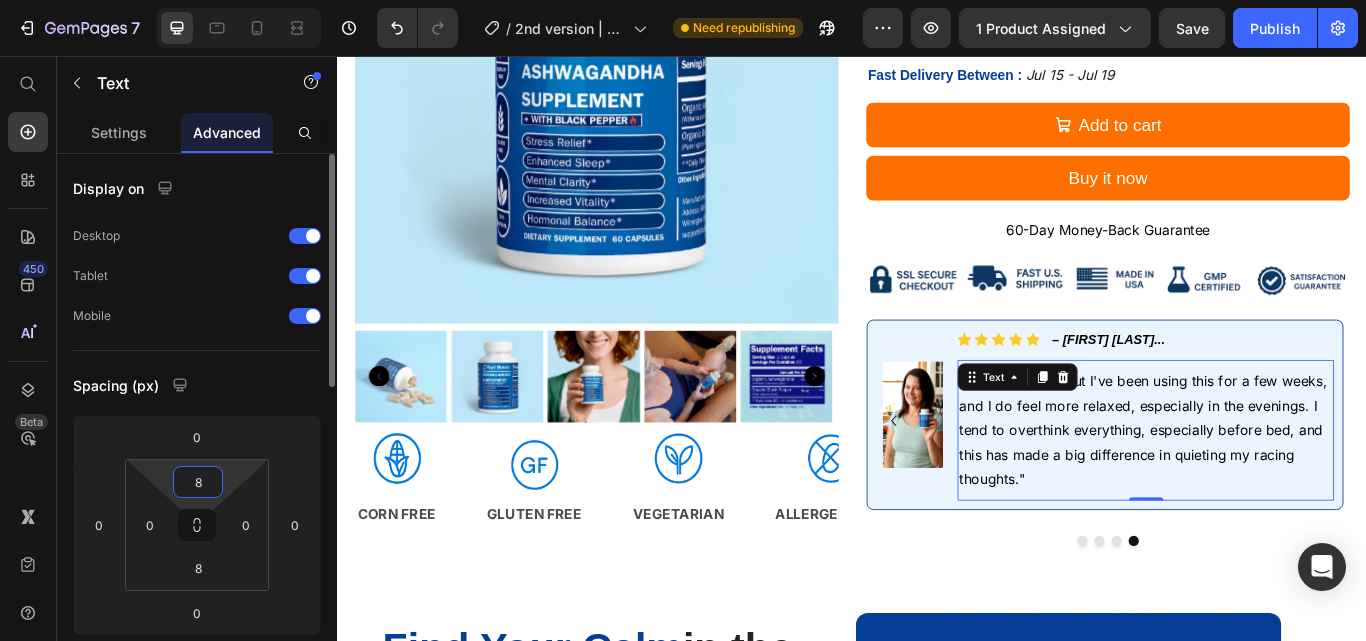 click on "8" at bounding box center [198, 482] 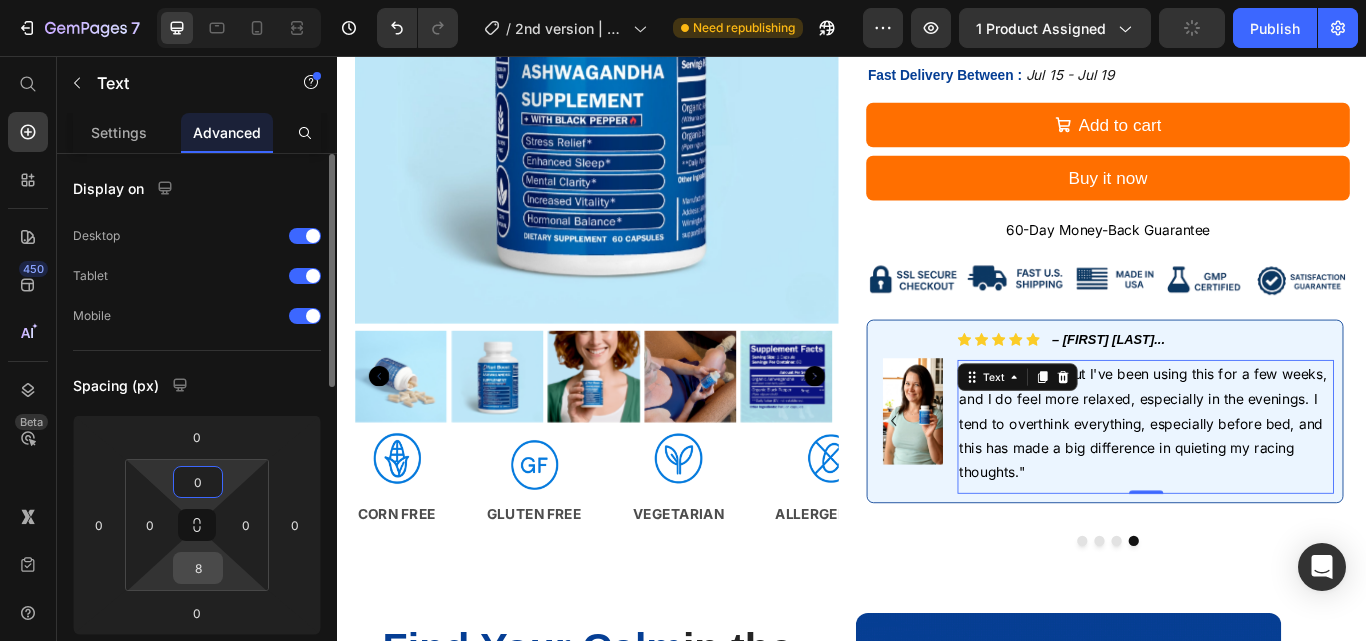 type on "0" 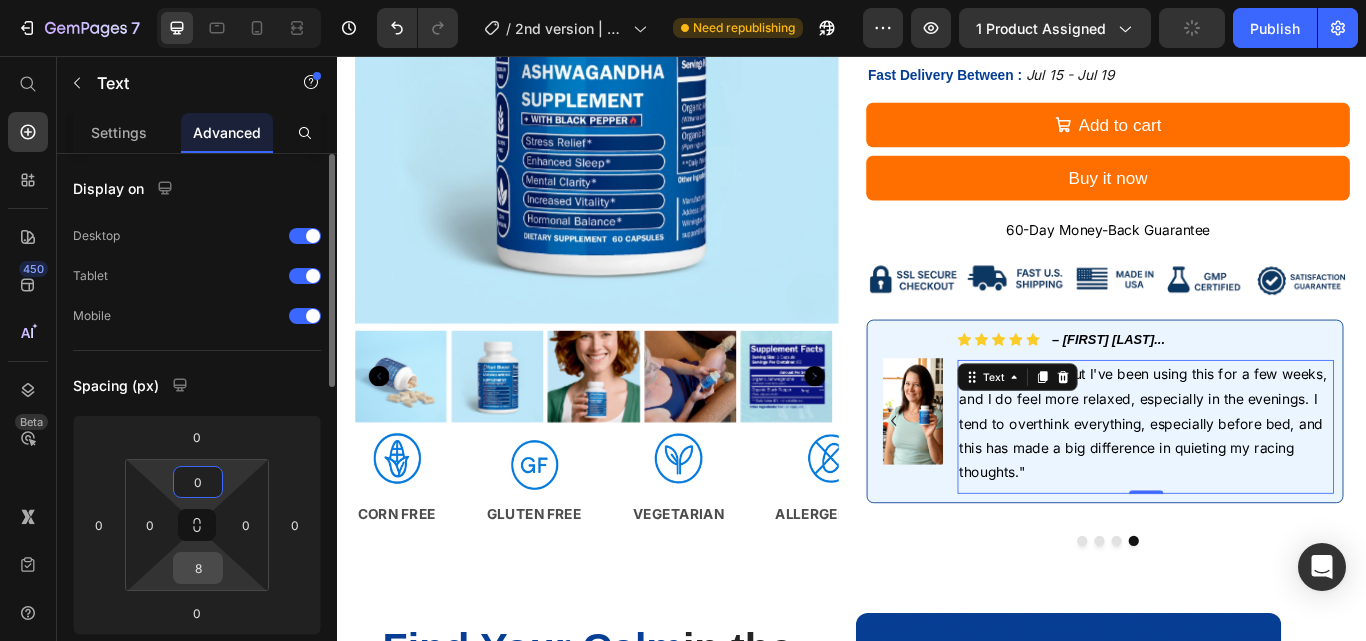 click on "8" at bounding box center [198, 568] 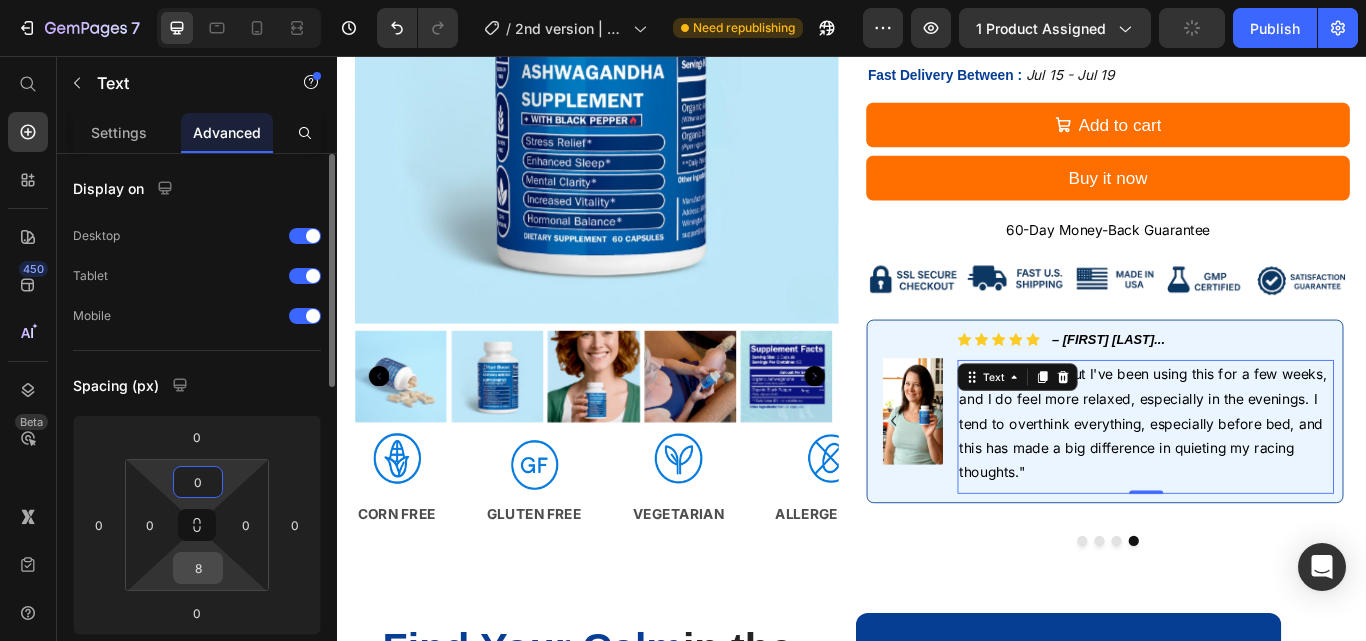 click on "8" at bounding box center (198, 568) 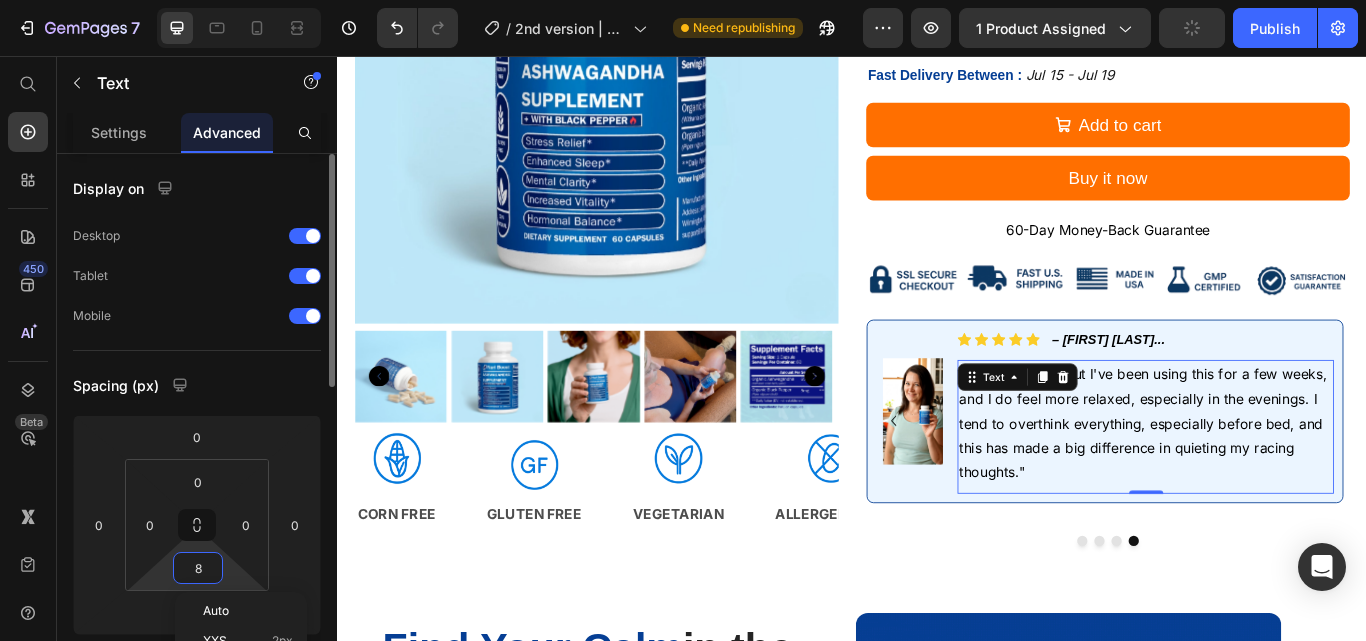 type on "0" 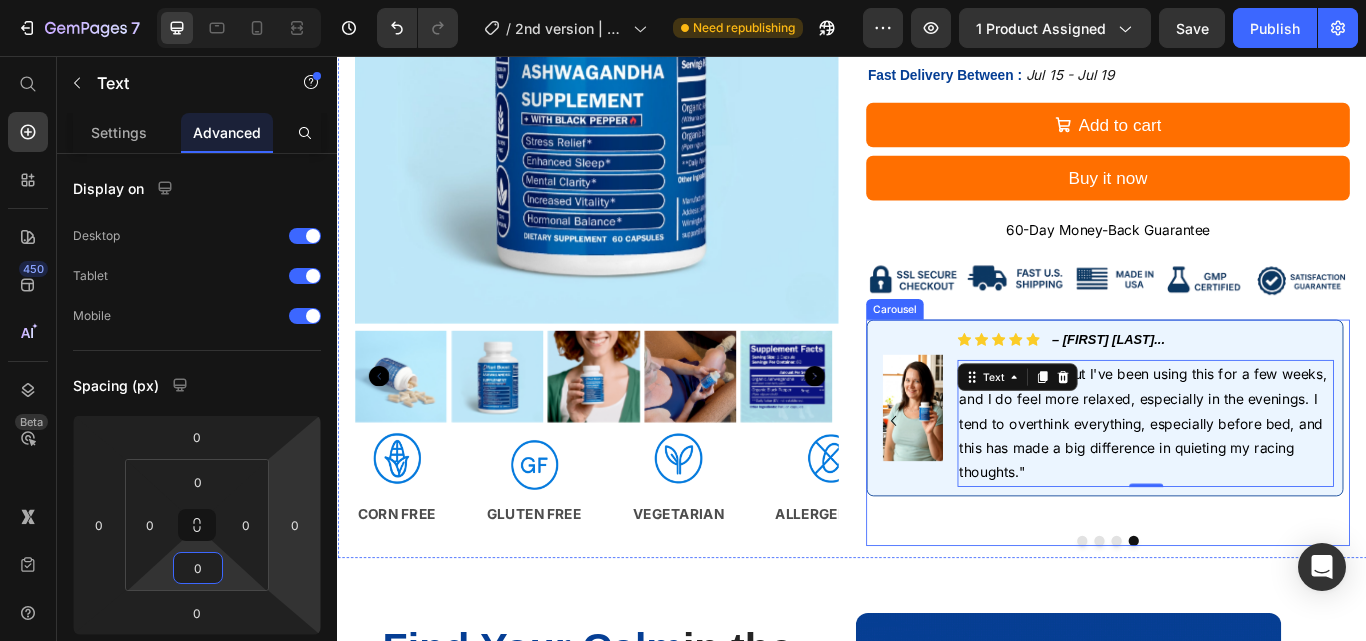 click on "Image Icon Icon Icon Icon Icon Icon List – Maria R... Text Block Row "I had been having bad anxiety attacks and I read reviews on this so I decided to give it a try... and omg it helped me a whole lot! I don't feel so gloomy and everything from anxiety to panic attacks have diminished. They're almost non-existent! I love this product!" Text Row Image Icon Icon Icon Icon Icon Icon List – Jessica P. Text Block Row "My sleep has never been so good! I mean when I wake up I am refreshed now... before I was so tired even if I got 8 hours of sleep. No matter how long or short I sleep I am a well-rested, happier person. Loving the results!" Text Row Image Icon Icon Icon Icon Icon Icon List 4.9 out of 5-Star Reviews Text Block Row Text Row Image Icon Icon Icon Icon Icon Icon List – Samantha G... Text Block Row Text   0 Row" at bounding box center (1235, 496) 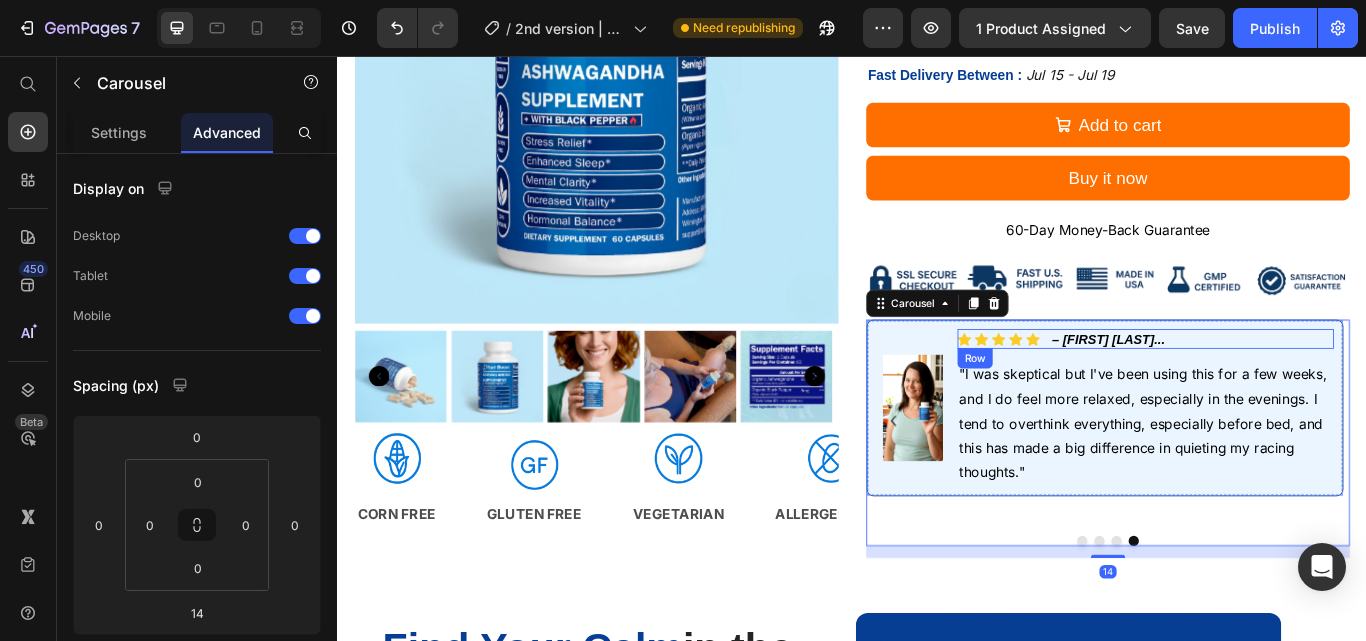click on "Icon Icon Icon Icon Icon Icon List – Samantha G... Text Block Row" at bounding box center [1279, 387] 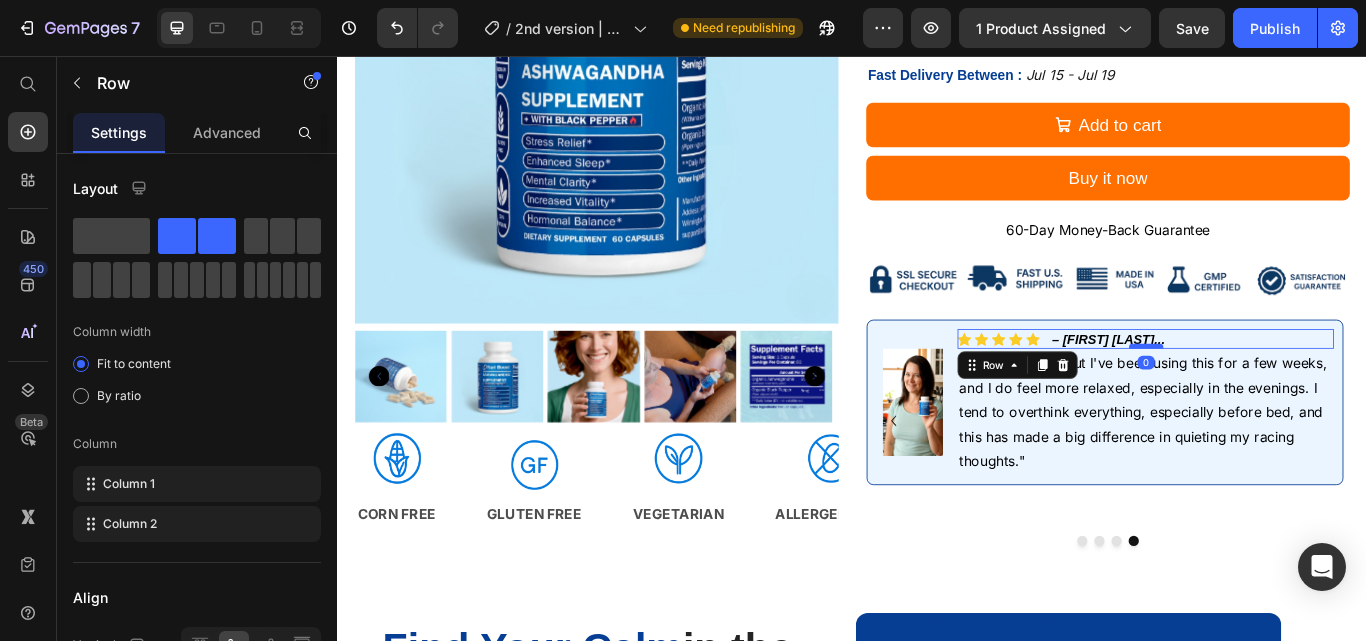 drag, startPoint x: 1278, startPoint y: 409, endPoint x: 1286, endPoint y: 393, distance: 17.888544 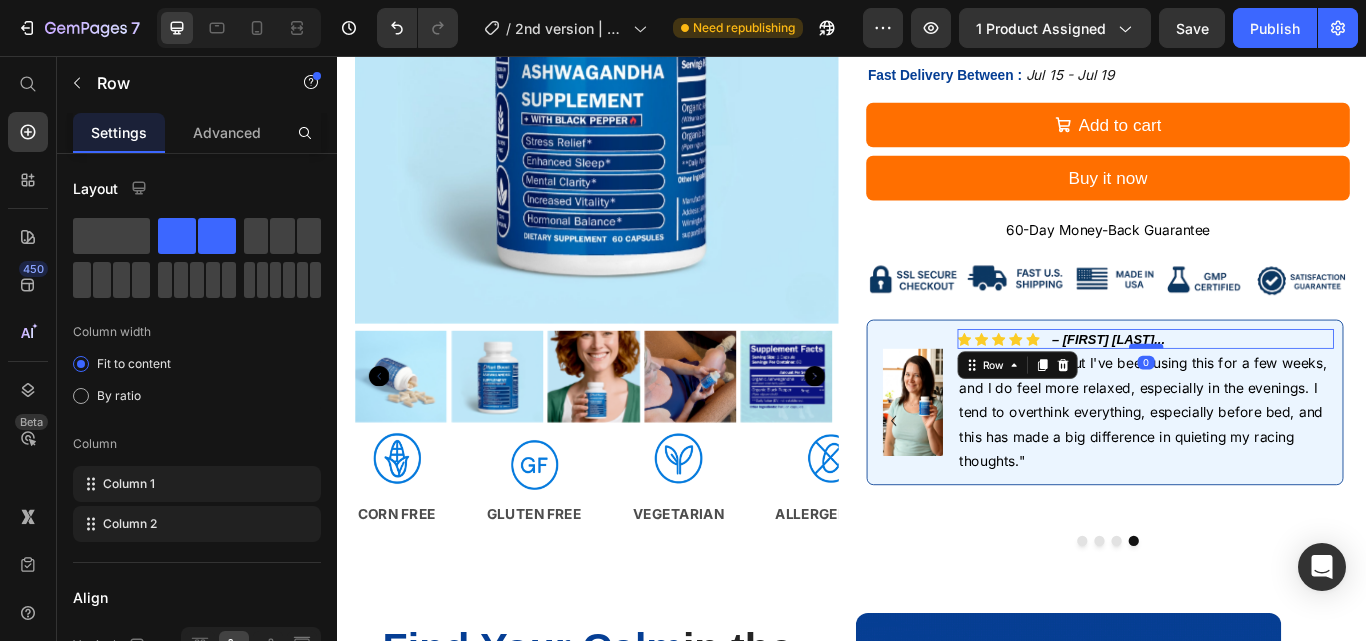 click at bounding box center (1279, 395) 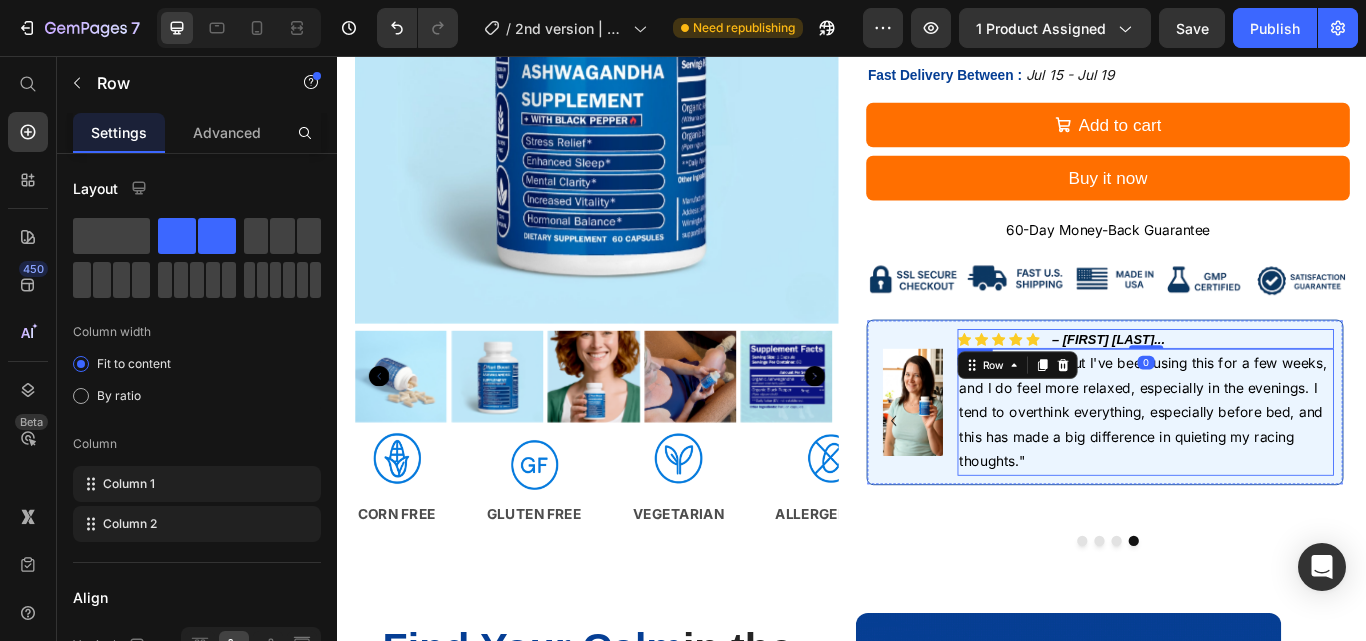 click on ""I was skeptical but I've been using this for a few weeks, and I do feel more relaxed, especially in the evenings. I tend to overthink everything, especially before bed, and this has made a big difference in quieting my racing thoughts."" at bounding box center (1276, 471) 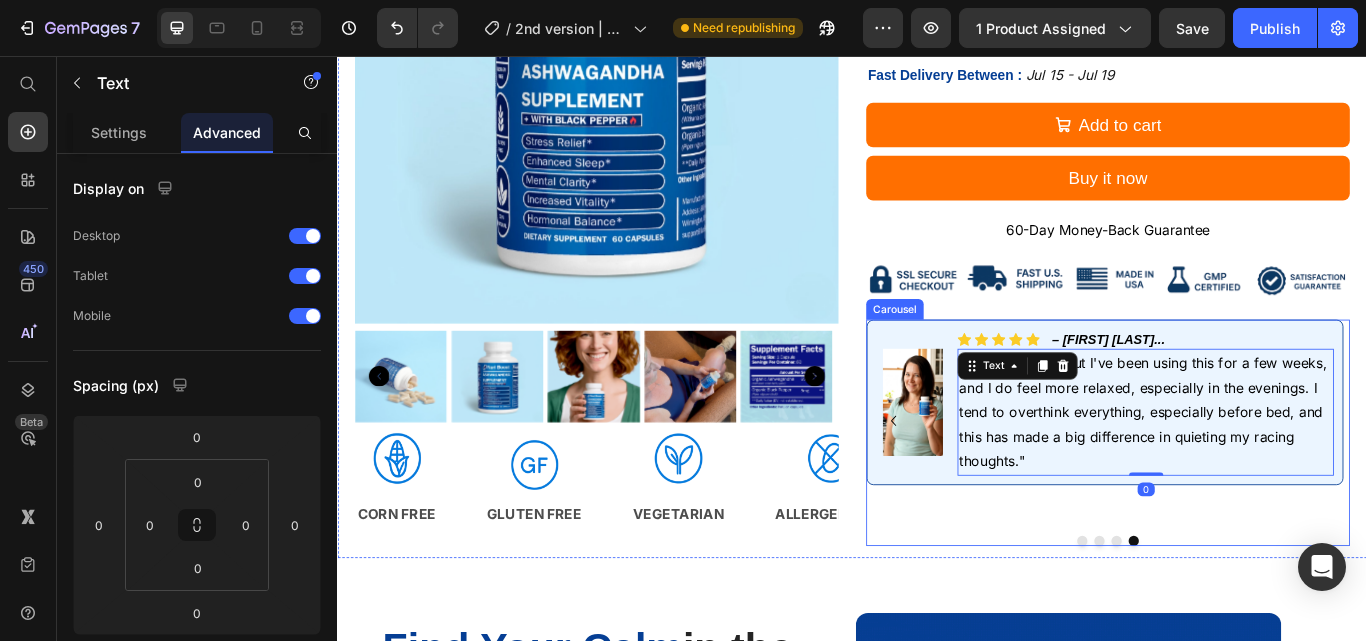 click on "Image Icon Icon Icon Icon Icon Icon List – Samantha G... Text Block Row "I was skeptical but I've been using this for a few weeks, and I do feel more relaxed, especially in the evenings. I tend to overthink everything, especially before bed, and this has made a big difference in quieting my racing thoughts." Text   0 Row" at bounding box center (1231, 482) 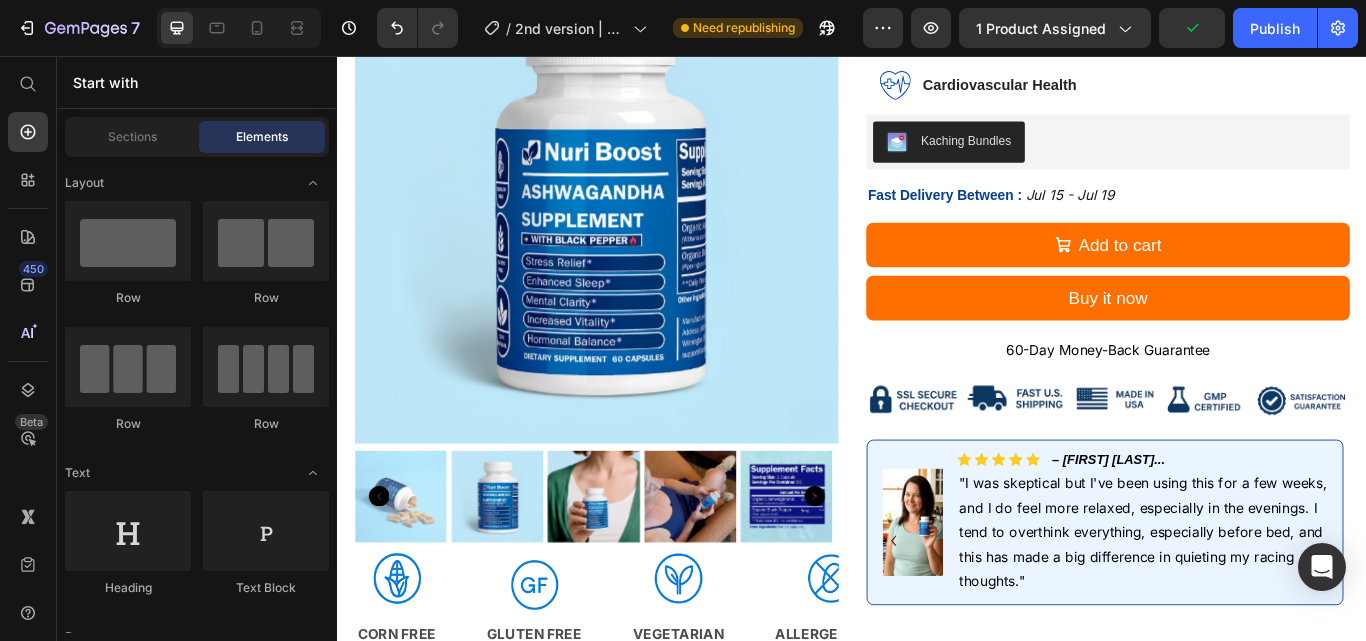 scroll, scrollTop: 722, scrollLeft: 0, axis: vertical 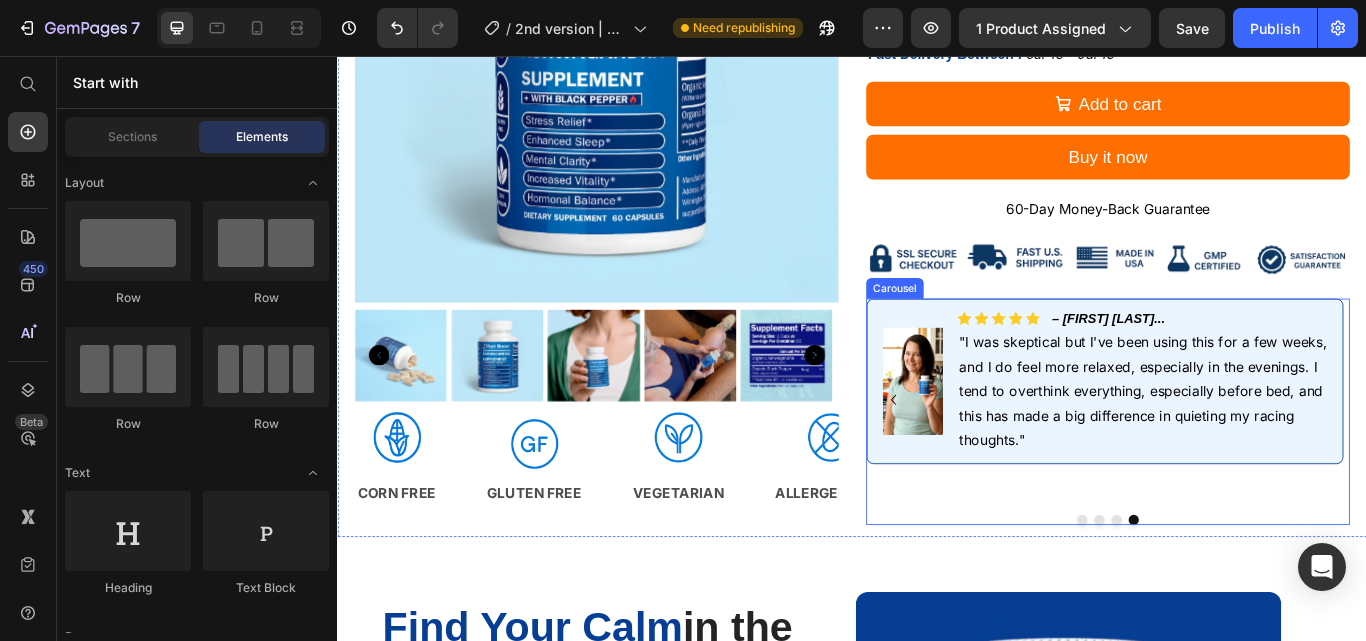 click at bounding box center (1245, 598) 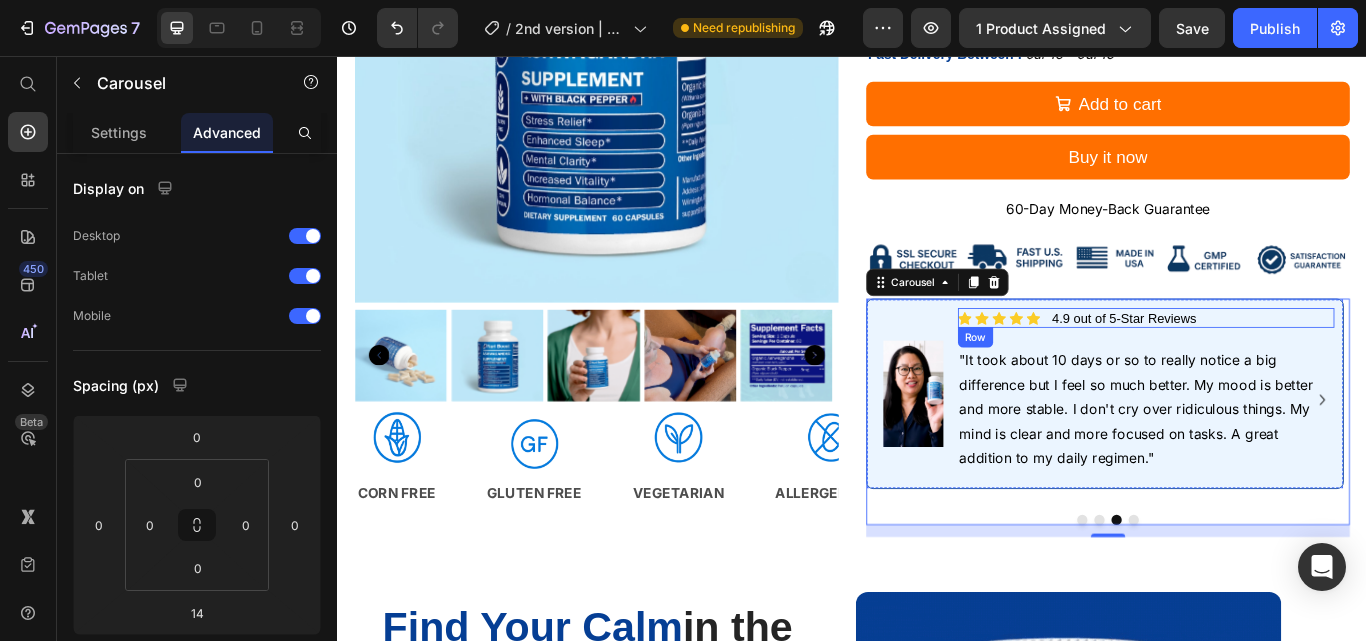click on "Icon Icon Icon Icon Icon Icon List 4.9 out of 5-Star Reviews Text Block Row" at bounding box center (1279, 363) 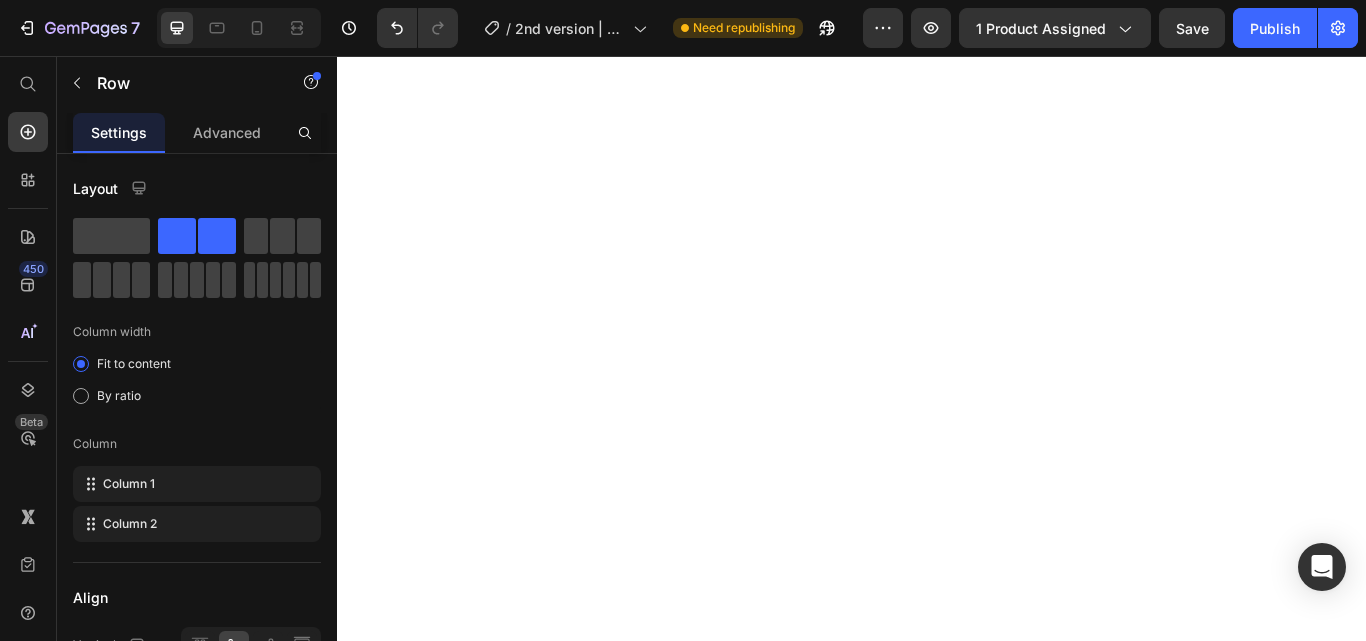 scroll, scrollTop: 0, scrollLeft: 0, axis: both 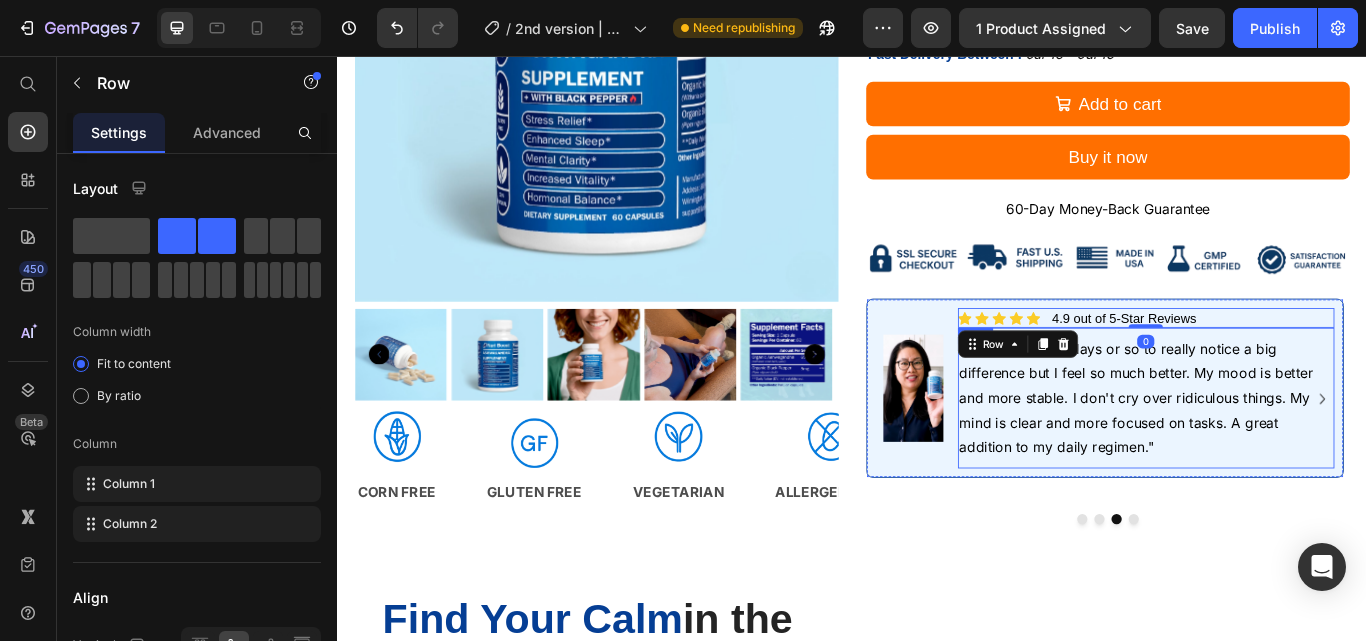 click on ""It took about 10 days or so to really notice a big difference but I feel so much better. My mood is better and more stable. I don't cry over ridiculous things. My mind is clear and more focused on tasks. A great addition to my daily regimen."" at bounding box center [1268, 455] 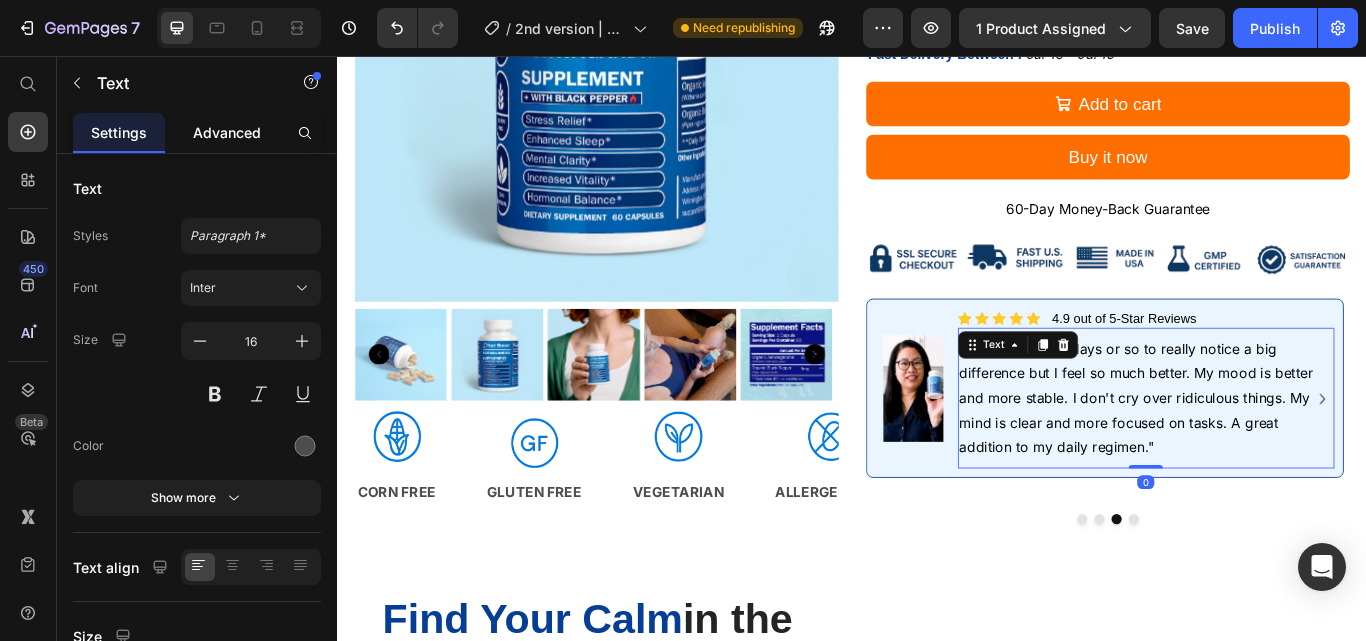 click on "Advanced" 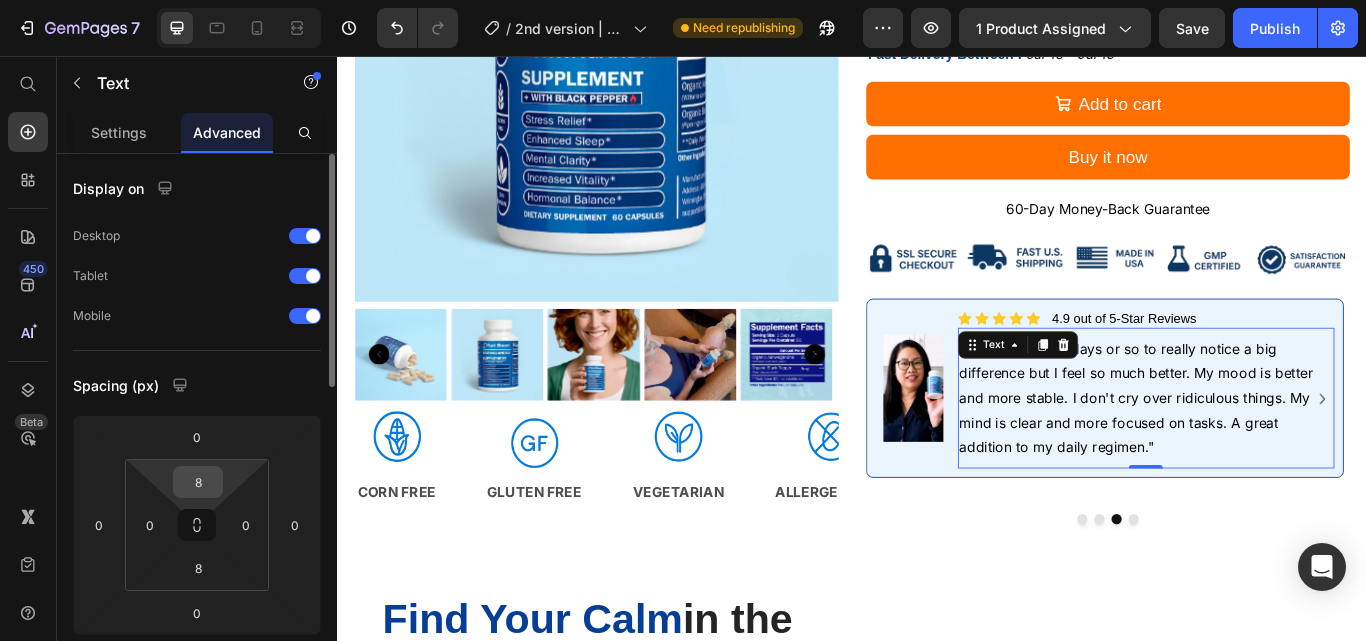 click on "8" at bounding box center [198, 482] 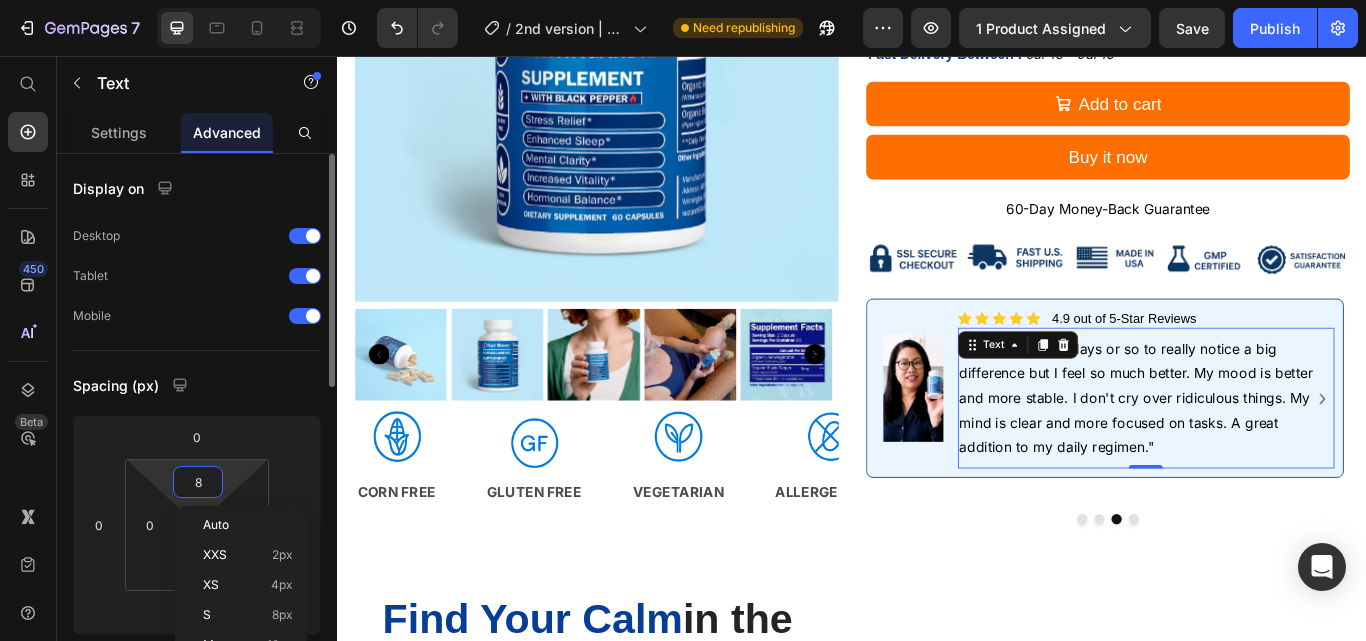 click on "8" at bounding box center (198, 482) 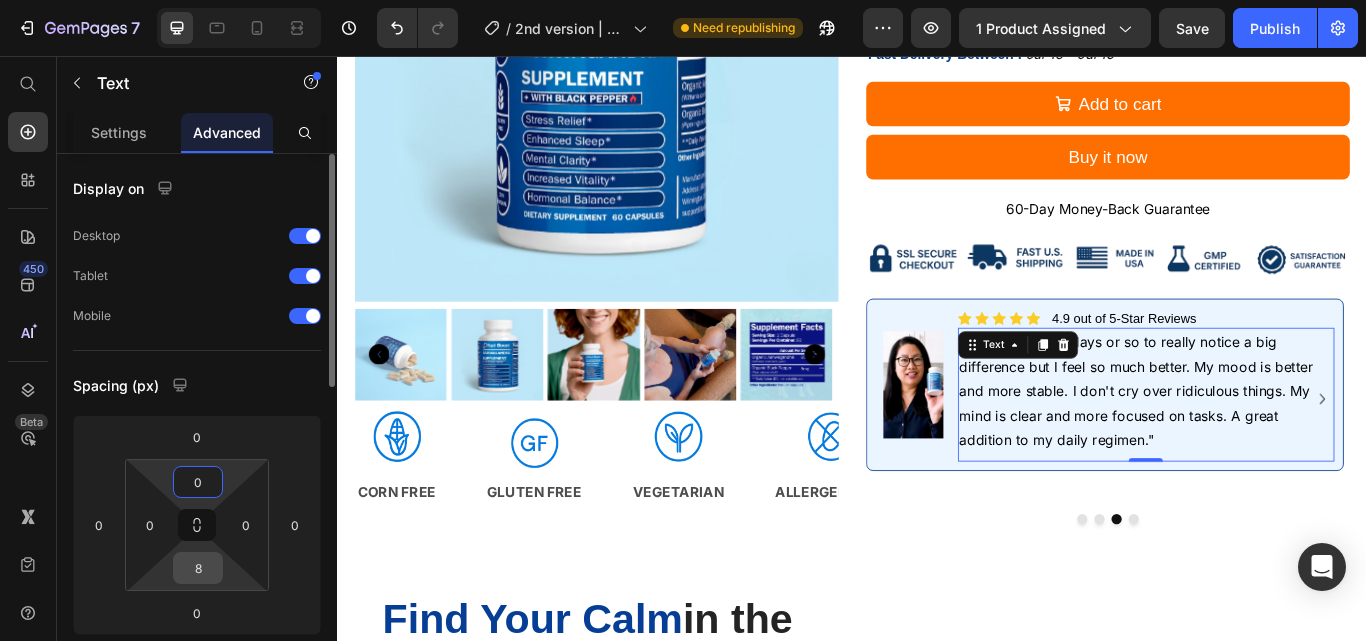 type on "0" 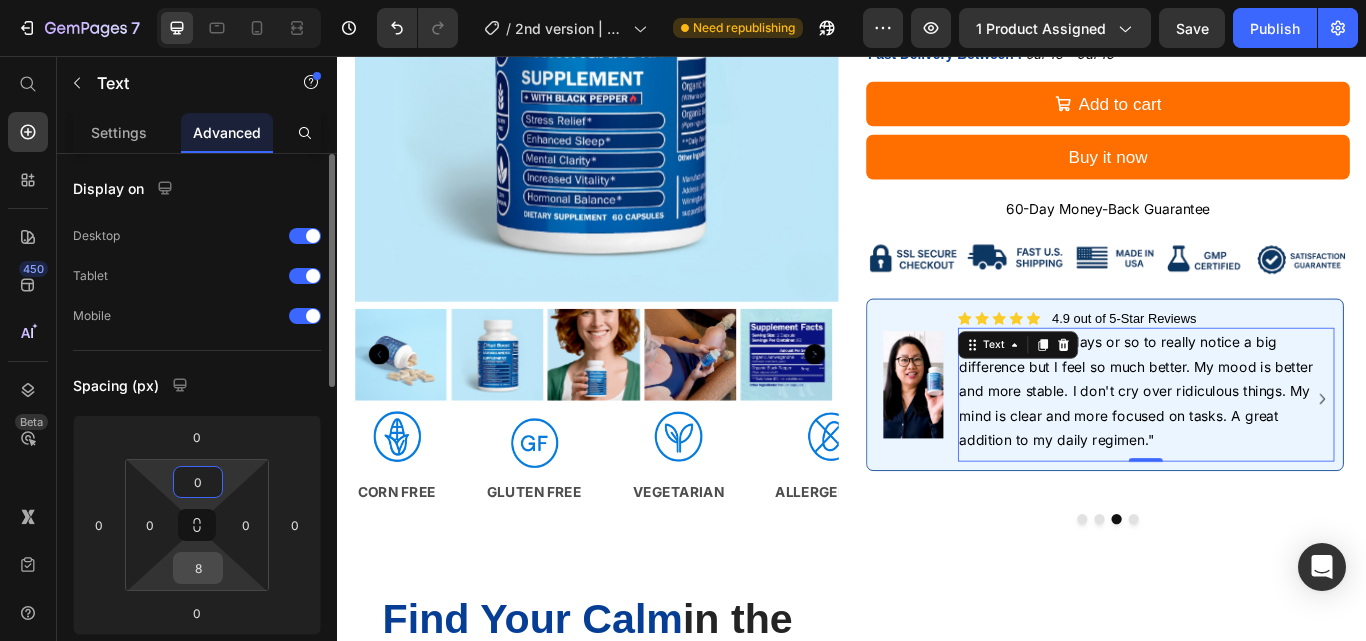 click on "8" at bounding box center [198, 568] 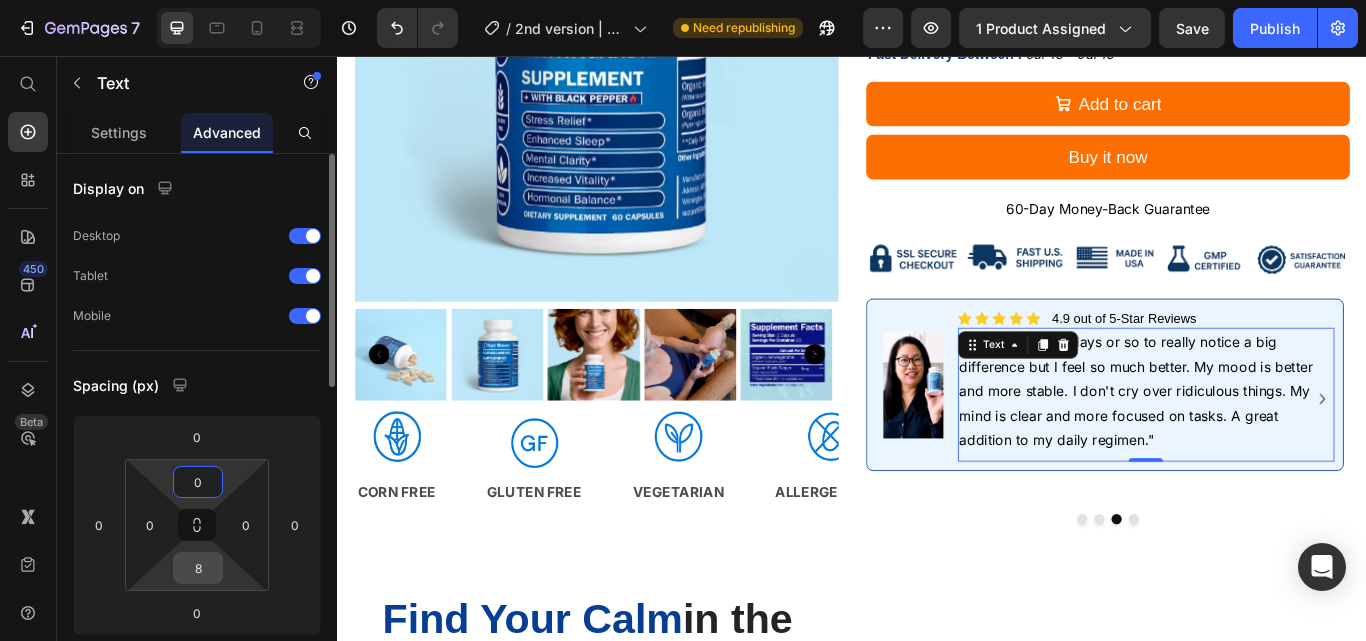 click on "8" at bounding box center [198, 568] 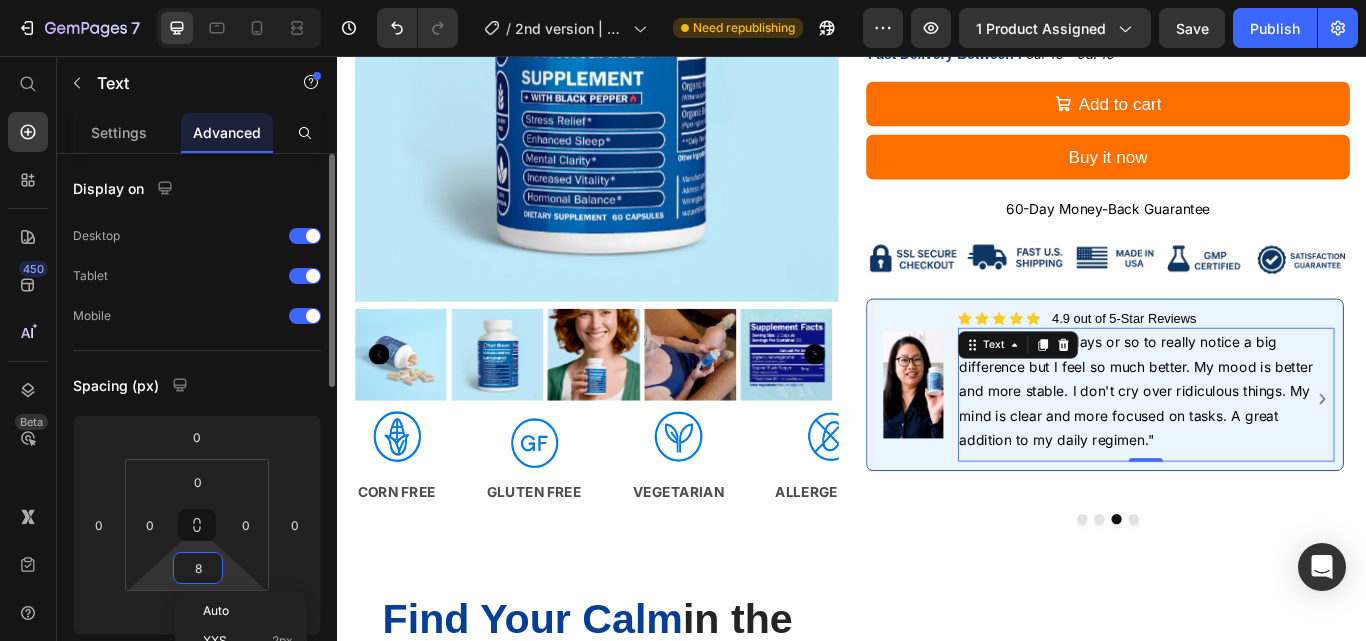 type on "0" 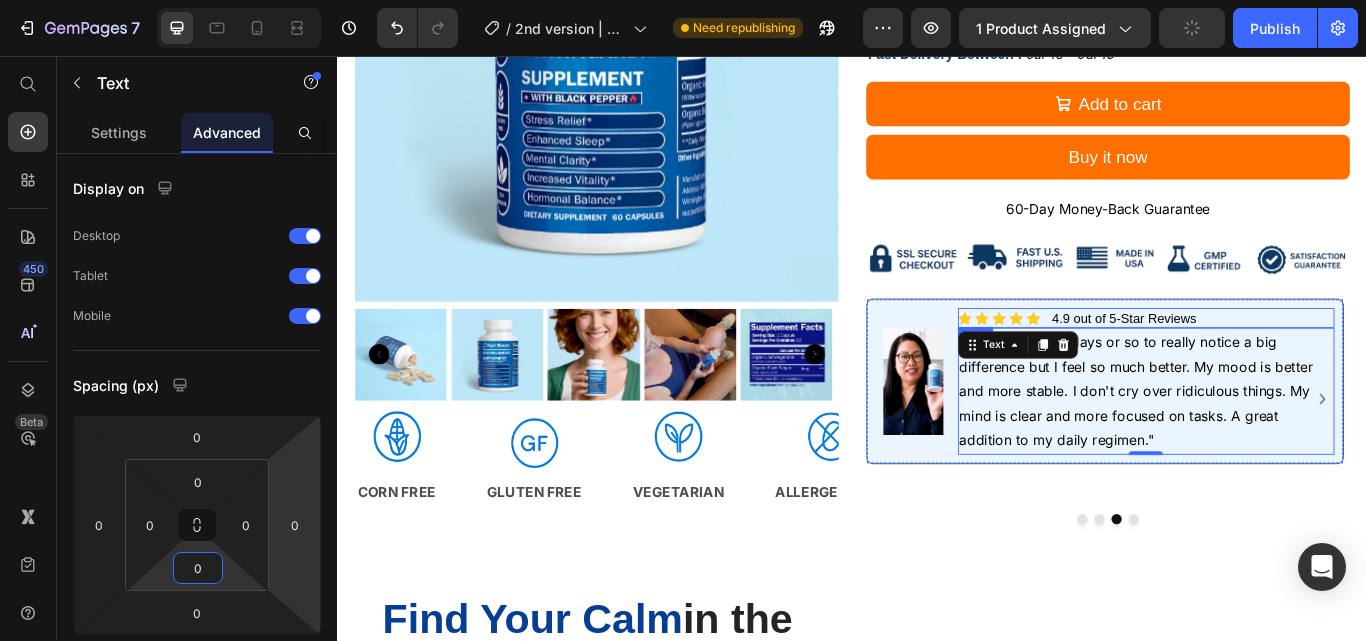 click on "Icon Icon Icon Icon Icon Icon List 4.9 out of 5-Star Reviews Text Block Row" at bounding box center [1279, 363] 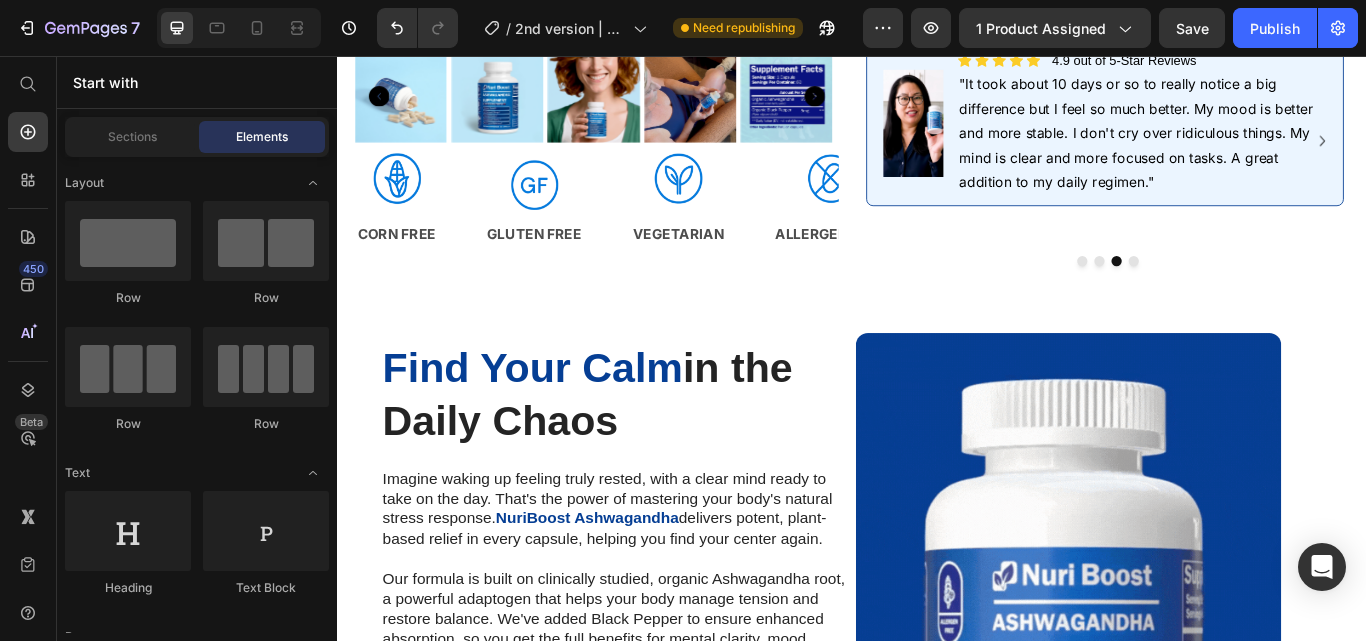 scroll, scrollTop: 797, scrollLeft: 0, axis: vertical 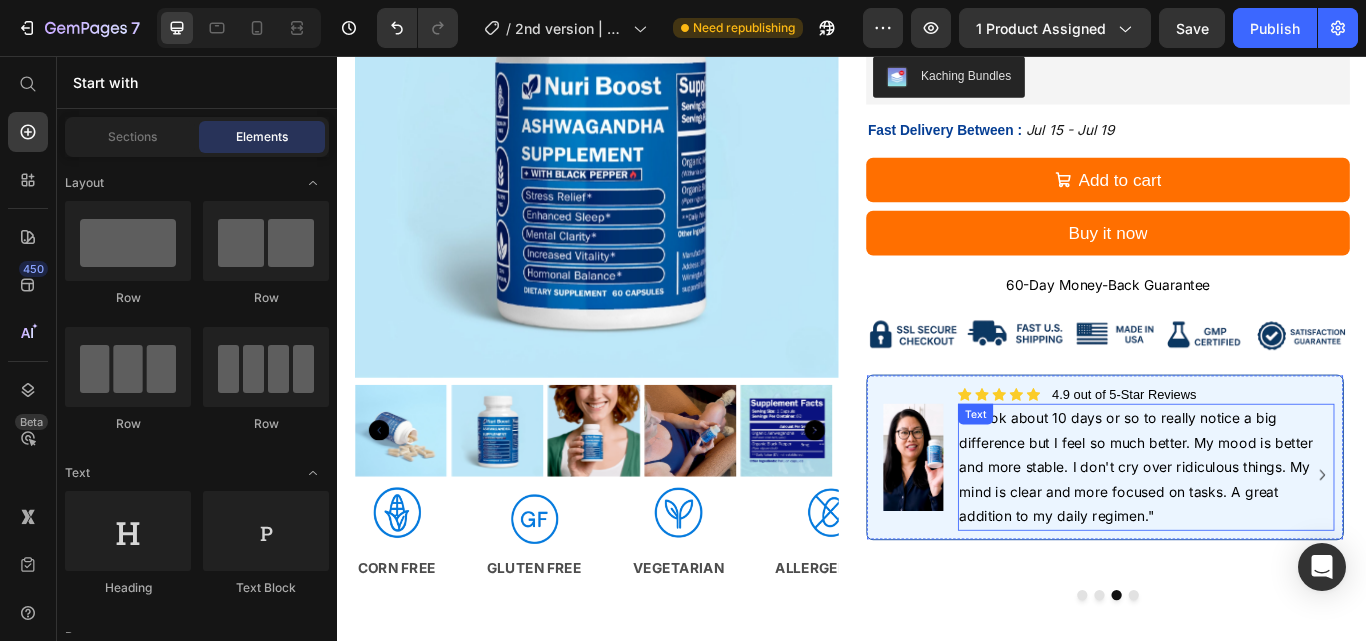 click on ""It took about 10 days or so to really notice a big difference but I feel so much better. My mood is better and more stable. I don't cry over ridiculous things. My mind is clear and more focused on tasks. A great addition to my daily regimen."" at bounding box center (1268, 535) 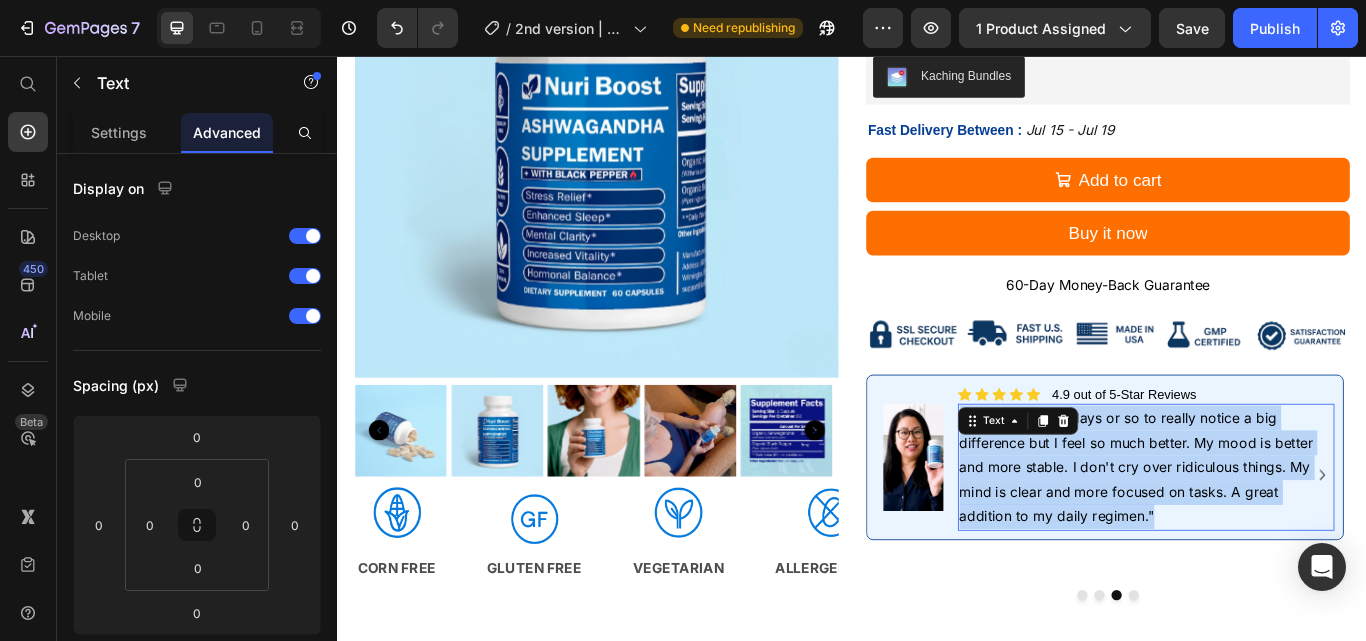 click on ""It took about 10 days or so to really notice a big difference but I feel so much better. My mood is better and more stable. I don't cry over ridiculous things. My mind is clear and more focused on tasks. A great addition to my daily regimen."" at bounding box center [1268, 535] 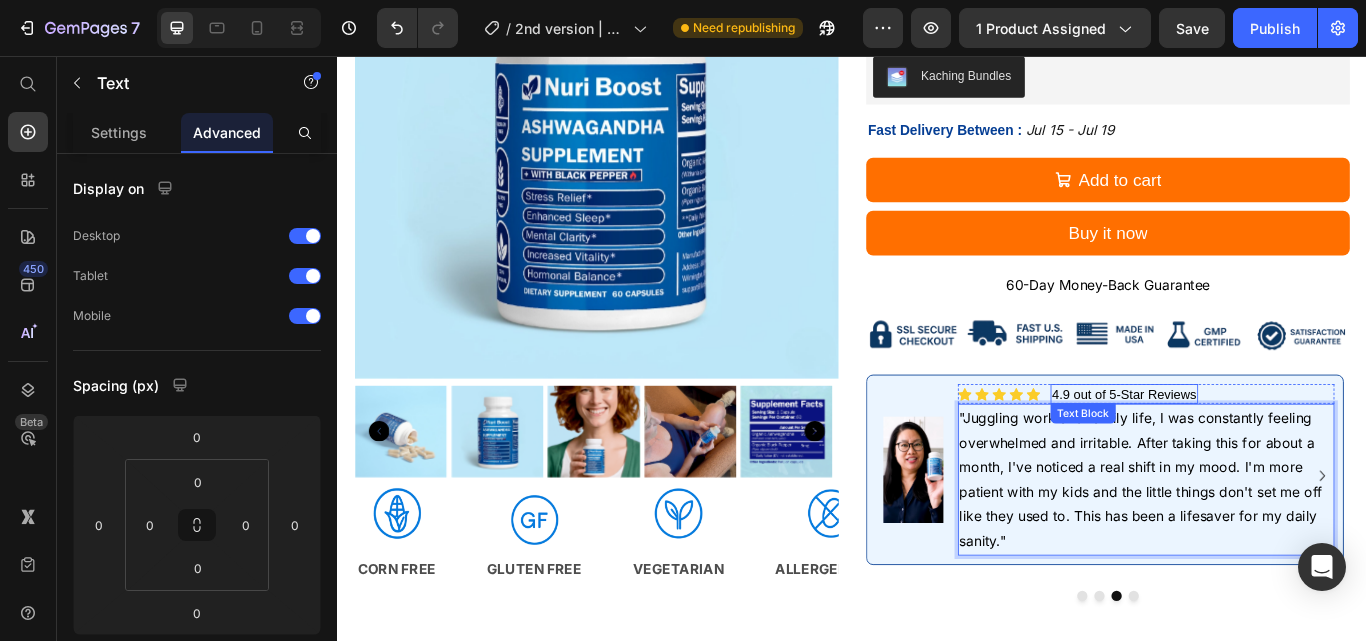 click on "4.9 out of 5-Star Reviews" at bounding box center [1254, 450] 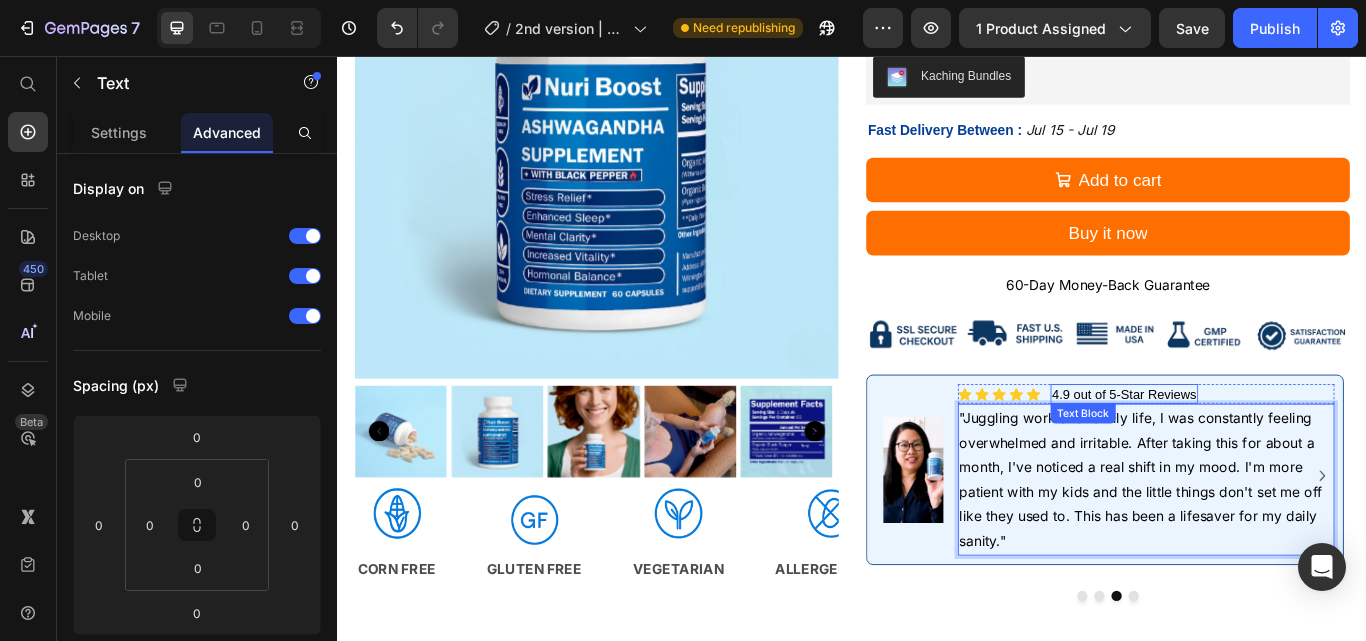 click on "4.9 out of 5-Star Reviews" at bounding box center (1254, 450) 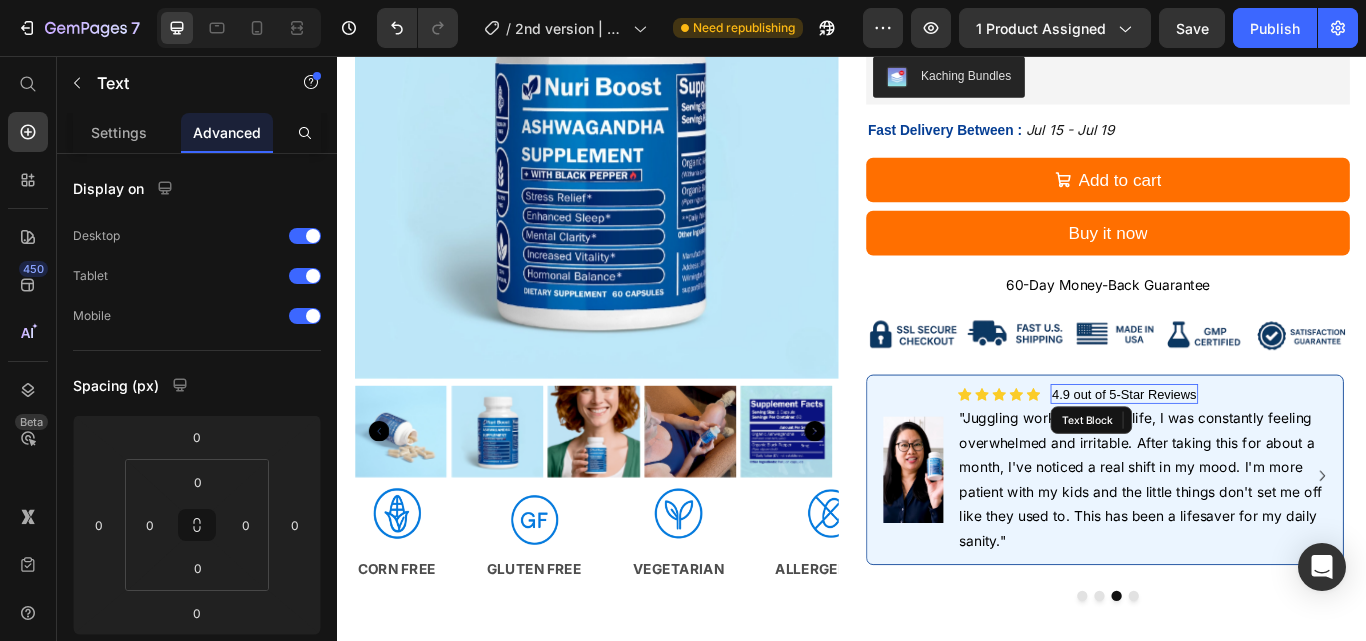 click on "4.9 out of 5-Star Reviews" at bounding box center [1254, 450] 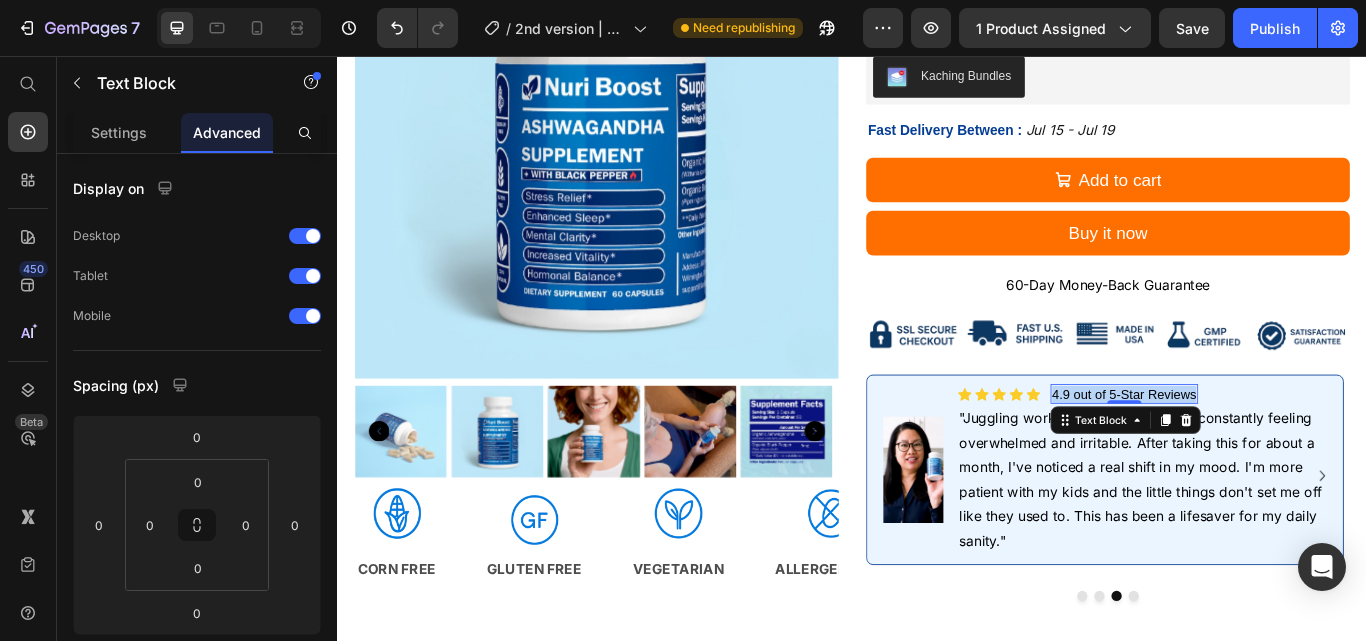 click on "4.9 out of 5-Star Reviews" at bounding box center (1254, 450) 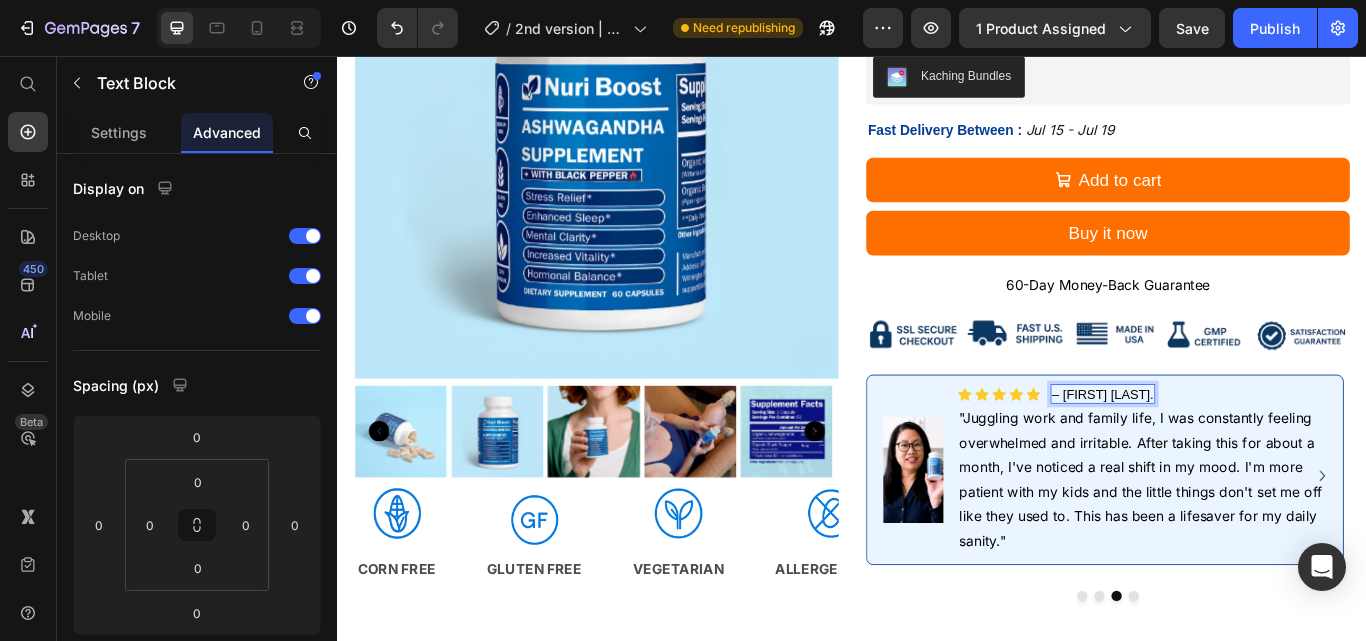 click on "– Emily K." at bounding box center (1229, 450) 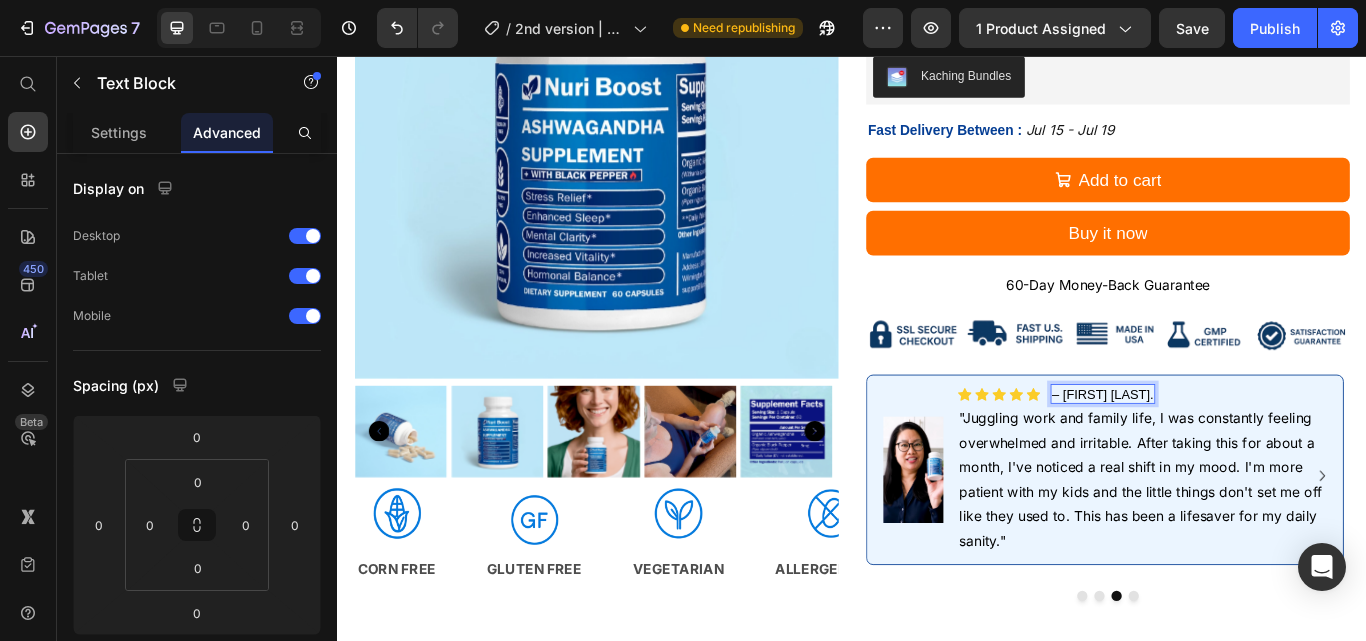 click on "– Emily K." at bounding box center [1229, 450] 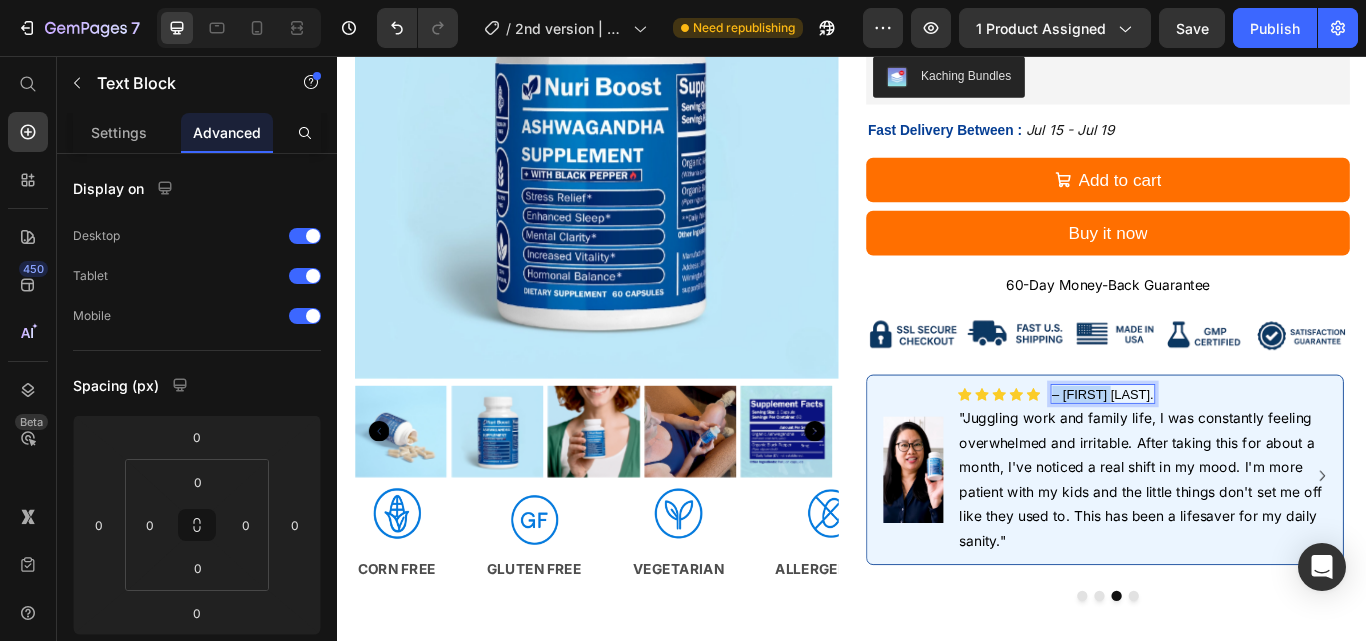 click on "– Emily K." at bounding box center [1229, 450] 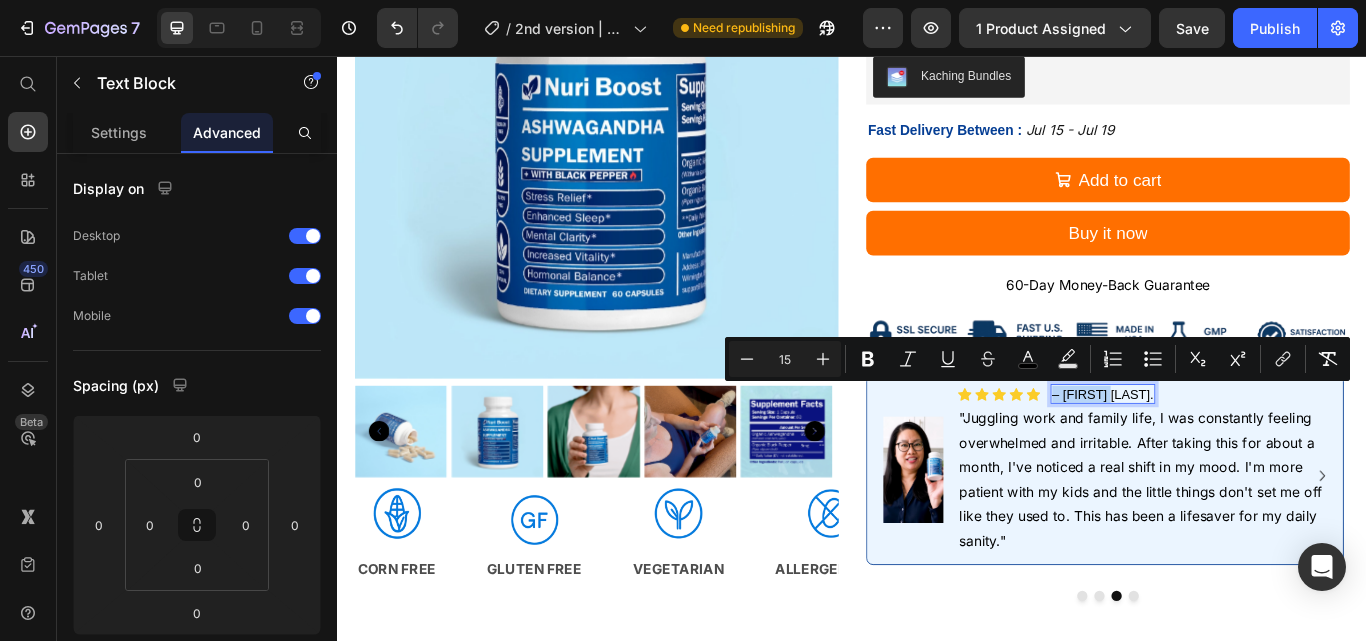 click on "– Emily K." at bounding box center (1229, 450) 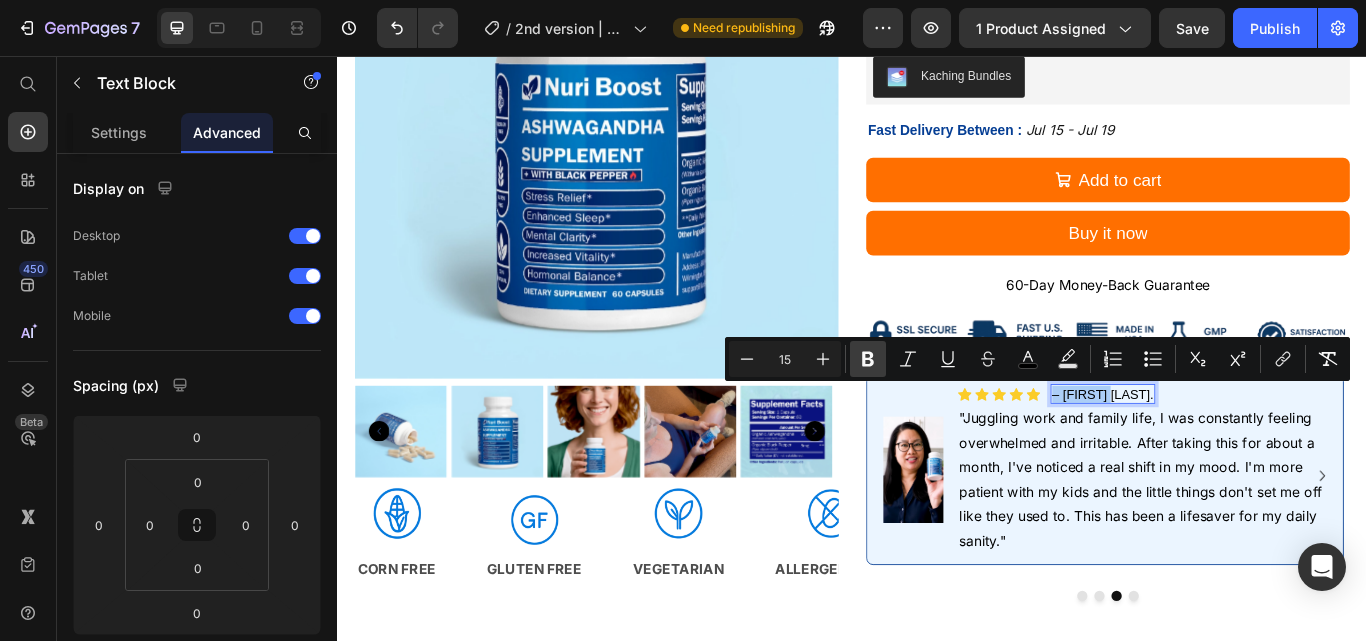 click 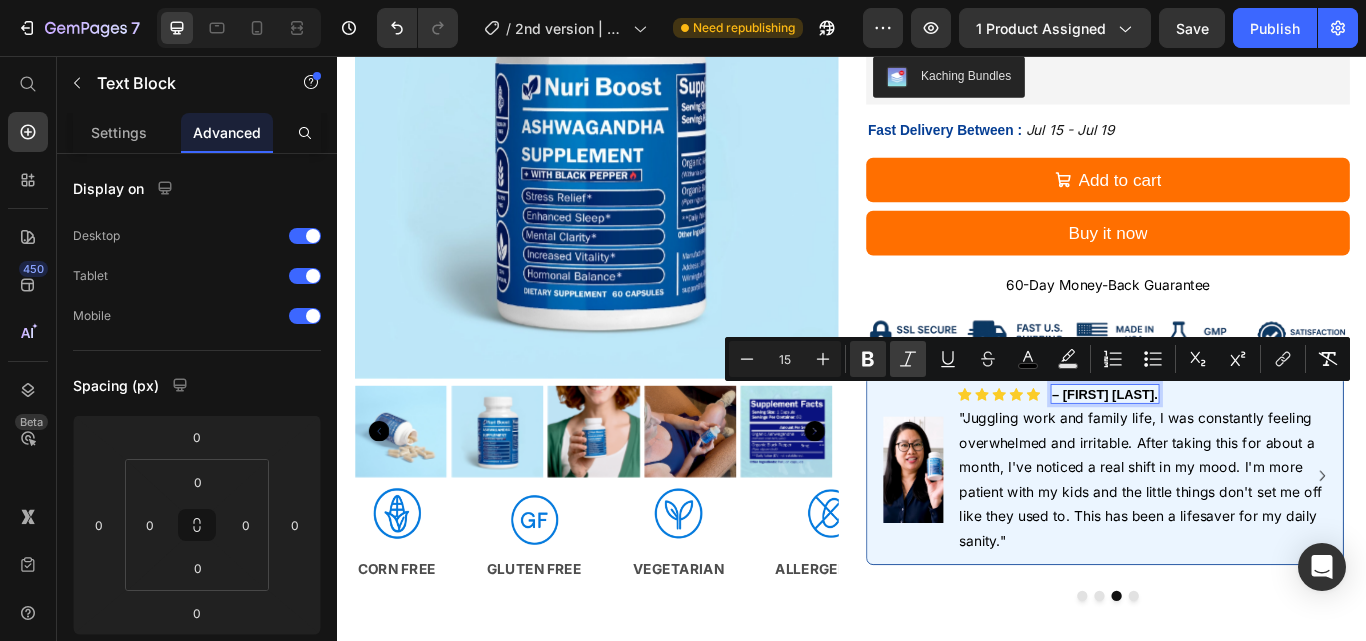 click 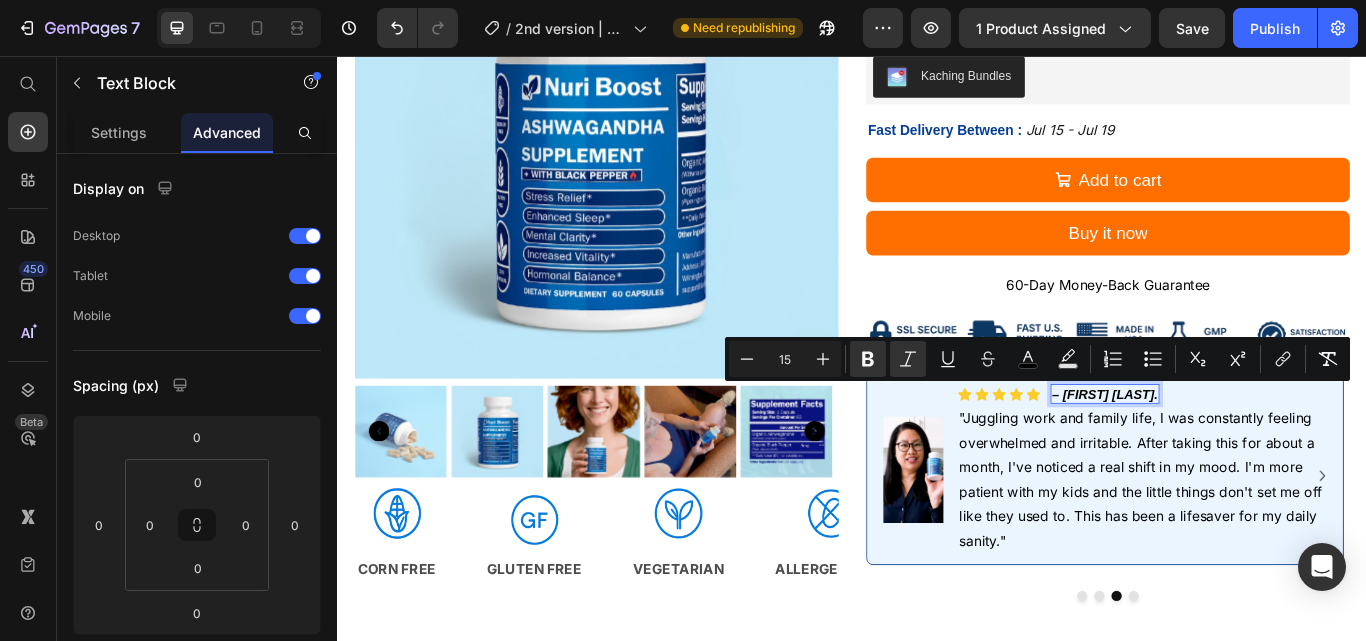 click on "– Emily K." at bounding box center (1231, 450) 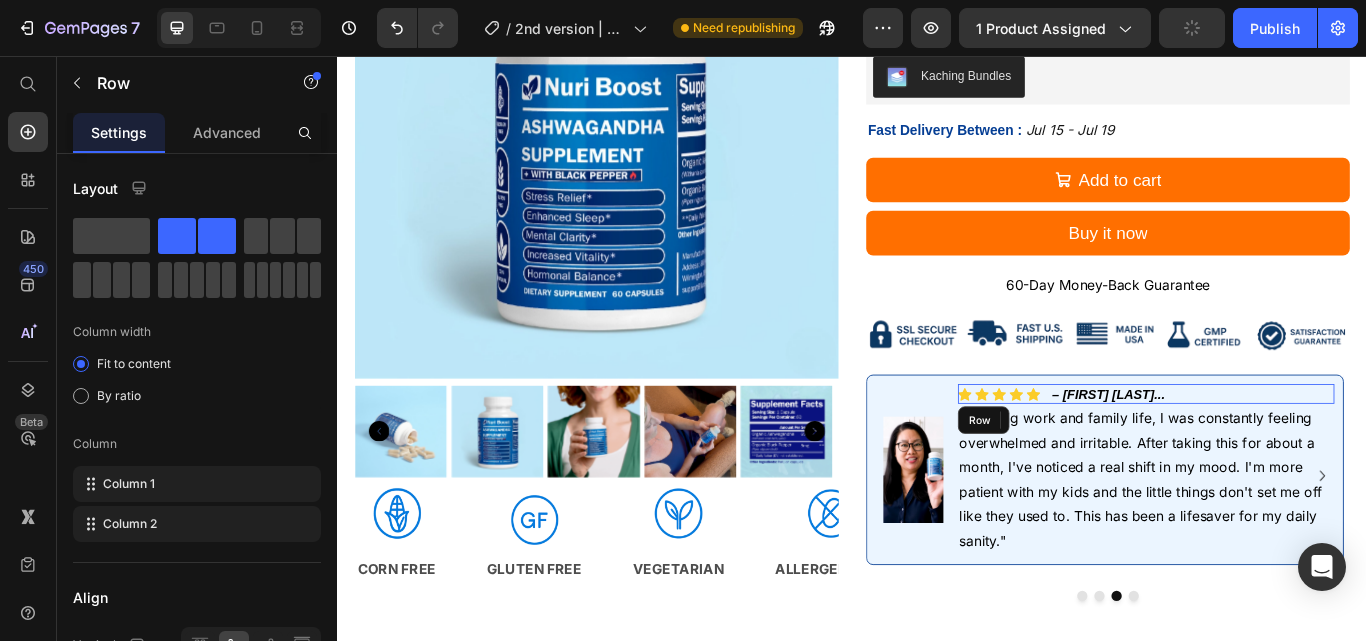 click on "Icon Icon Icon Icon Icon Icon List – Emily K... Text Block   0 Row" at bounding box center [1279, 451] 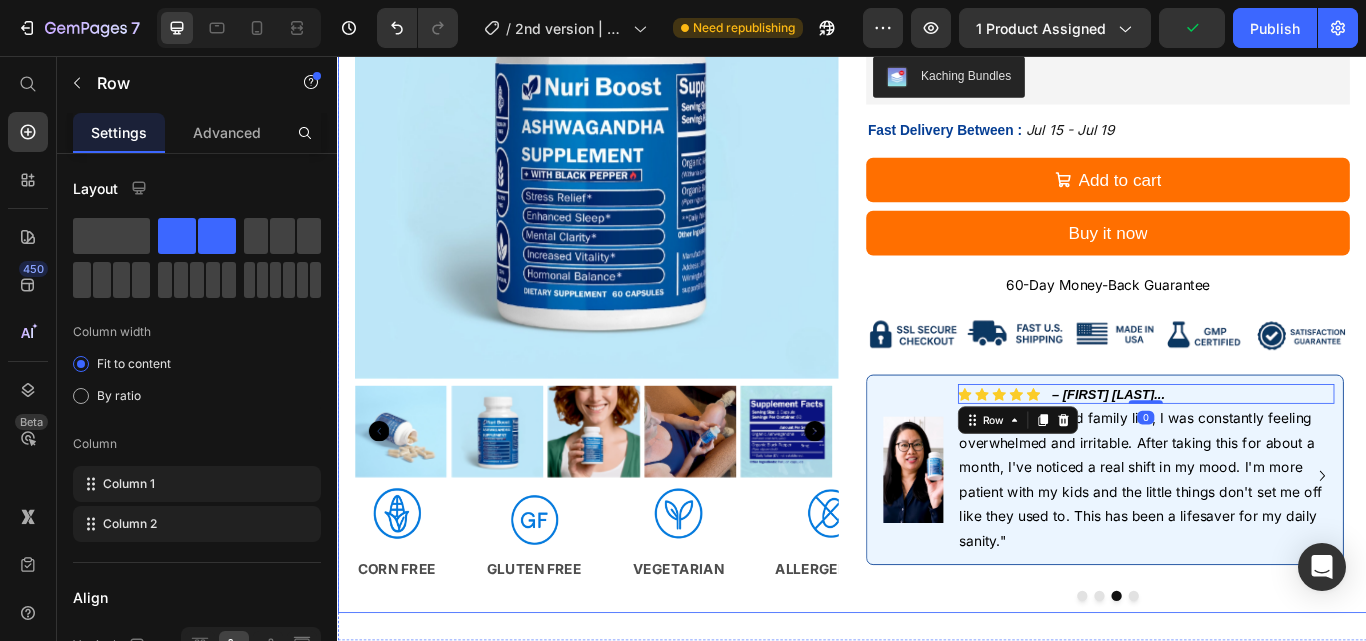 drag, startPoint x: 936, startPoint y: 332, endPoint x: 1009, endPoint y: 332, distance: 73 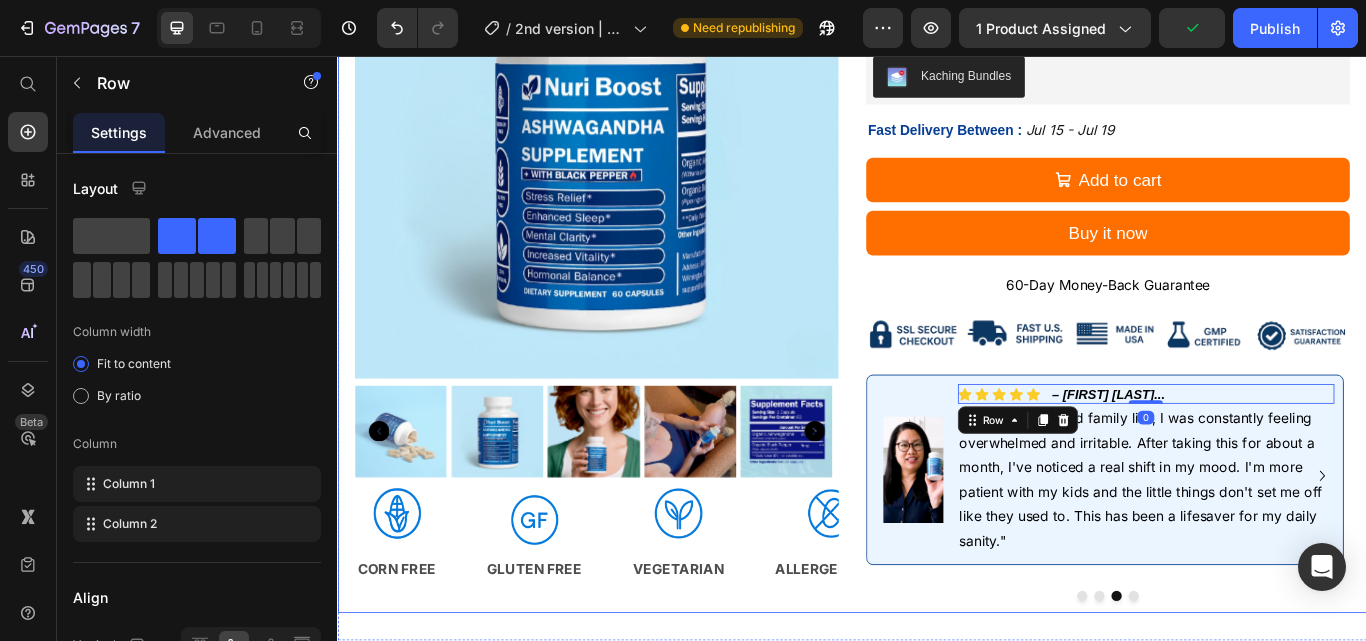 click on "Product Images Image CORN FREE Text Image GLUTEN FREE Text Image VEGETARIAN Text Image ALLERGEN FREE Text Image 100% NATURAL Text Image HORMONE FREE Text Image ANTIBIOTIC FREE Text Image VEGAN Text Image CORN FREE Text Image GLUTEN FREE Text Image VEGETARIAN Text Image ALLERGEN FREE Text Image 100% NATURAL Text Image HORMONE FREE Text Image ANTIBIOTIC FREE Text Image VEGAN Text Marquee Row NuriBoost Ashwagandha Plus Product Title Icon Icon Icon Icon Icon Icon List 4.9 out of 5-Star Reviews Text Block Row Benefits Ingredients How to Use Icon Stress Reduction & Resilience Heading Row Icon Enhanced Sleep Quality Heading Row Icon Improved Energy & Stamina Heading Row Icon Cognitive Clarity & Focus Heading Row Icon Cardiovascular Health Heading Row Row Organic Ashwagandha Root A powerful adaptogen used in Ayurveda to reduce stress, boost focus, and support energy and hormone balance.* Text Block Organic Black Pepper Extract Text Block Pullulan Capsules Text Block Take  Text Block Tab" at bounding box center [937, 130] 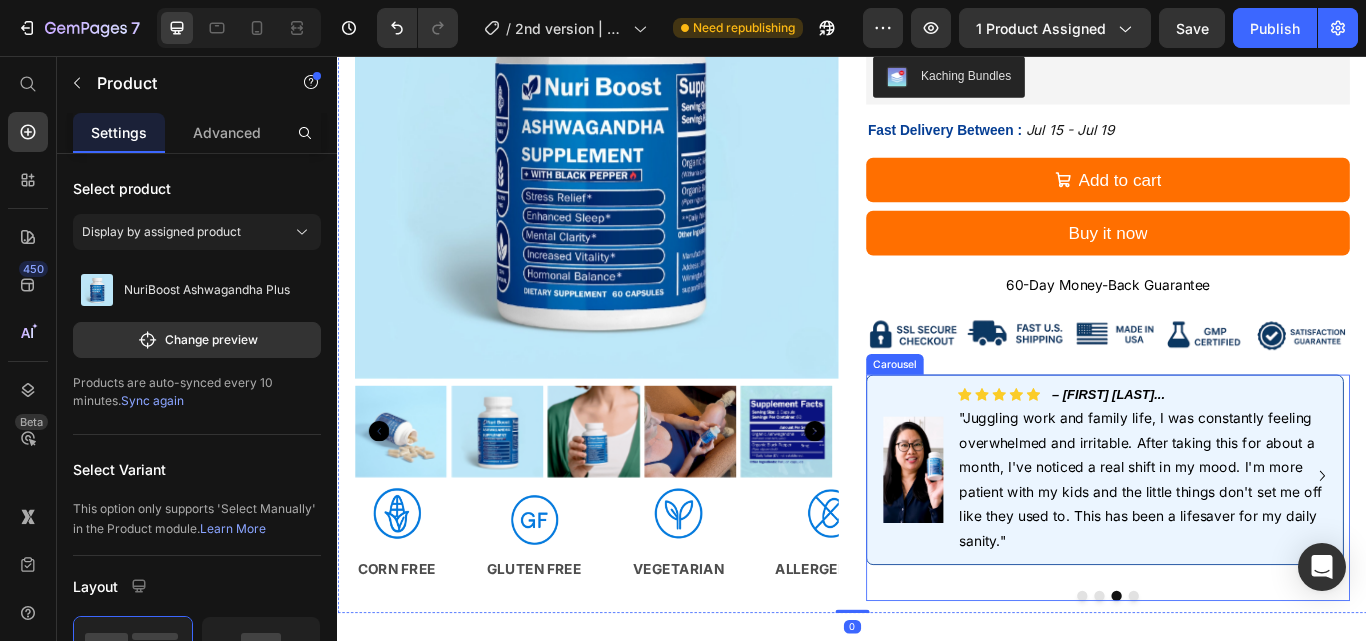 click at bounding box center [1225, 686] 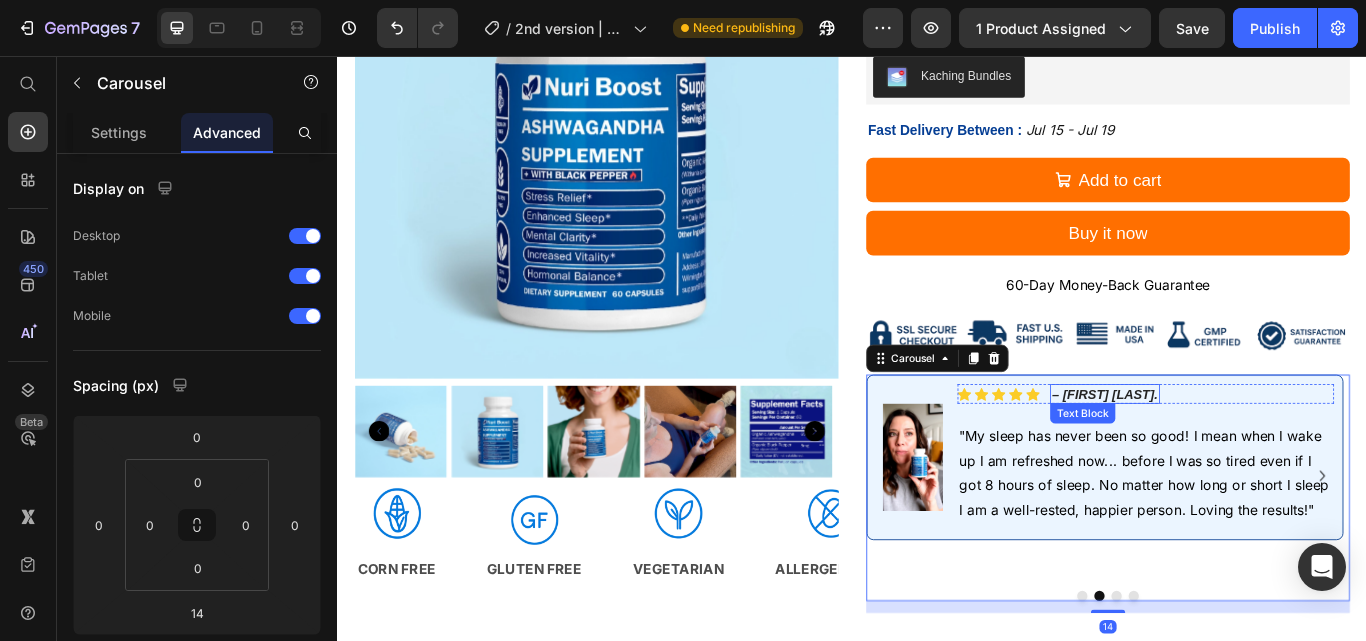click on "– Jessica P." at bounding box center (1231, 451) 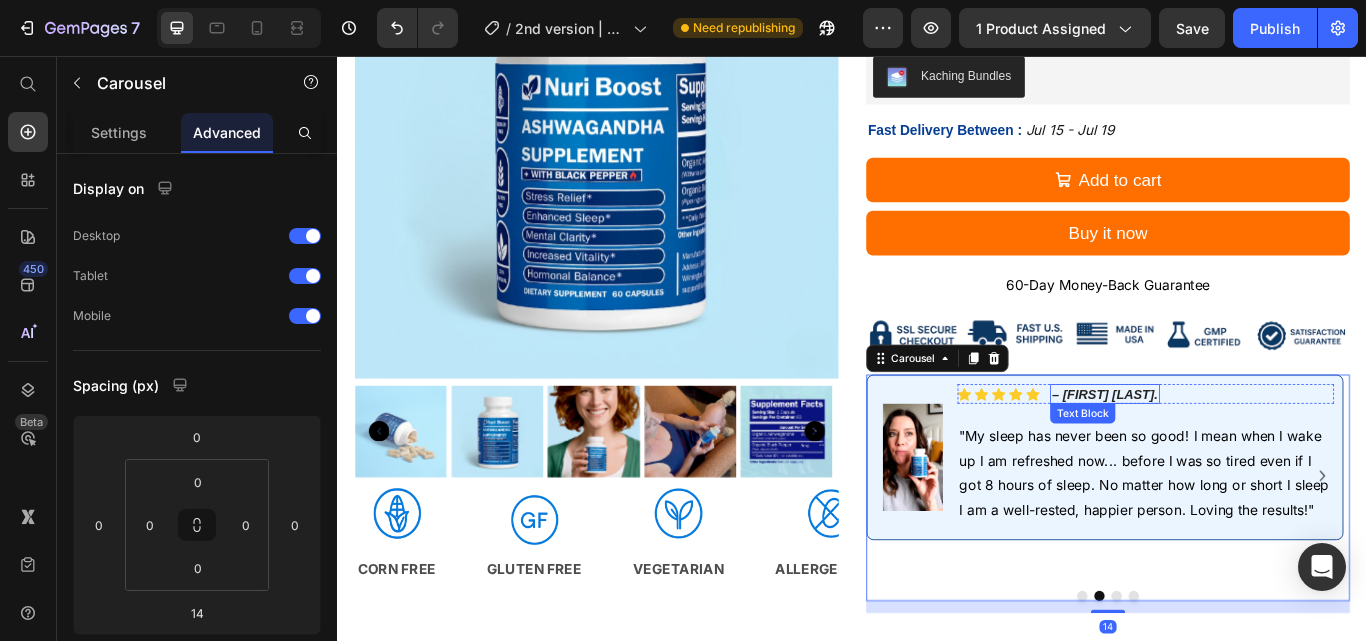 click on "– Jessica P." at bounding box center (1231, 451) 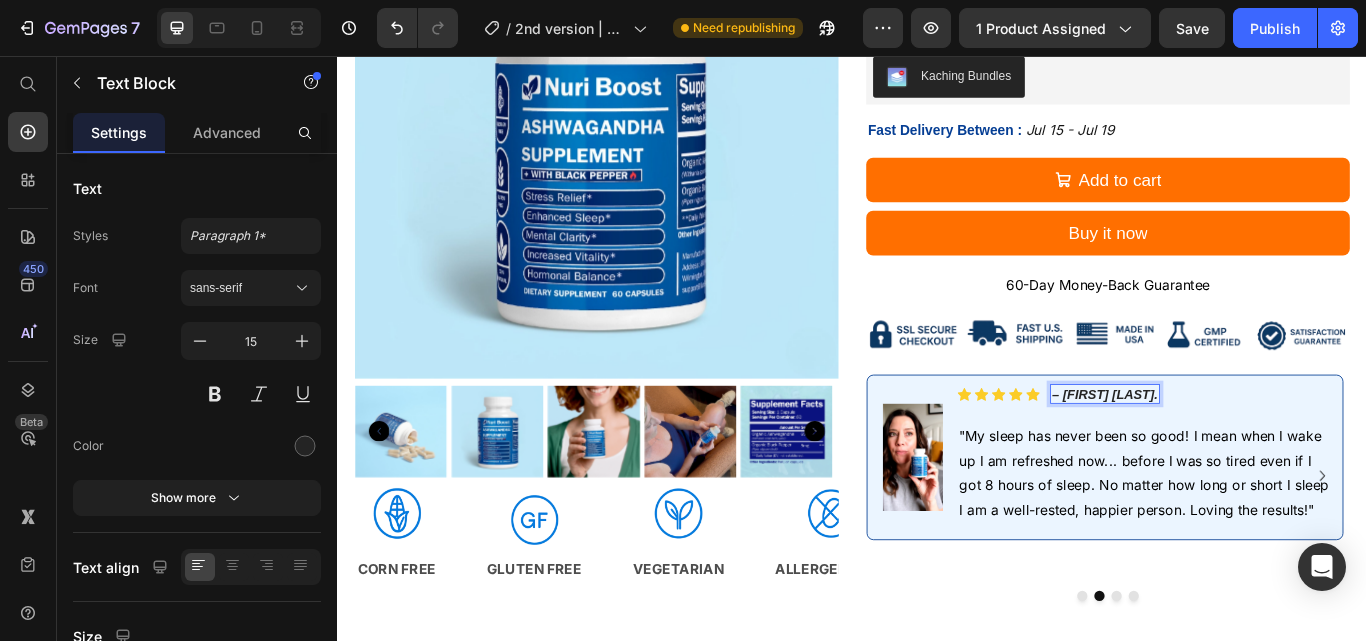 click on "– Jessica P." at bounding box center (1231, 451) 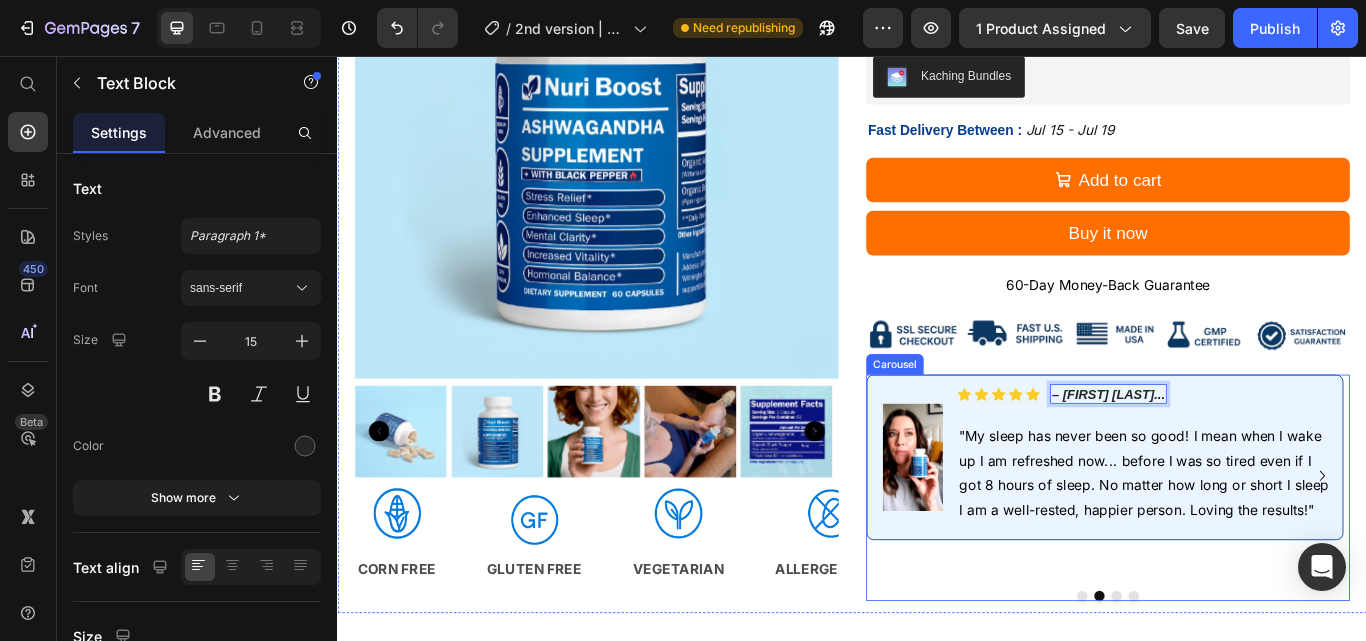 click on "Image Icon Icon Icon Icon Icon Icon List – Jessica P... Text Block   0 Row "My sleep has never been so good! I mean when I wake up I am refreshed now... before I was so tired even if I got 8 hours of sleep. No matter how long or short I sleep I am a well-rested, happier person. Loving the results!" Text Row" at bounding box center [1231, 546] 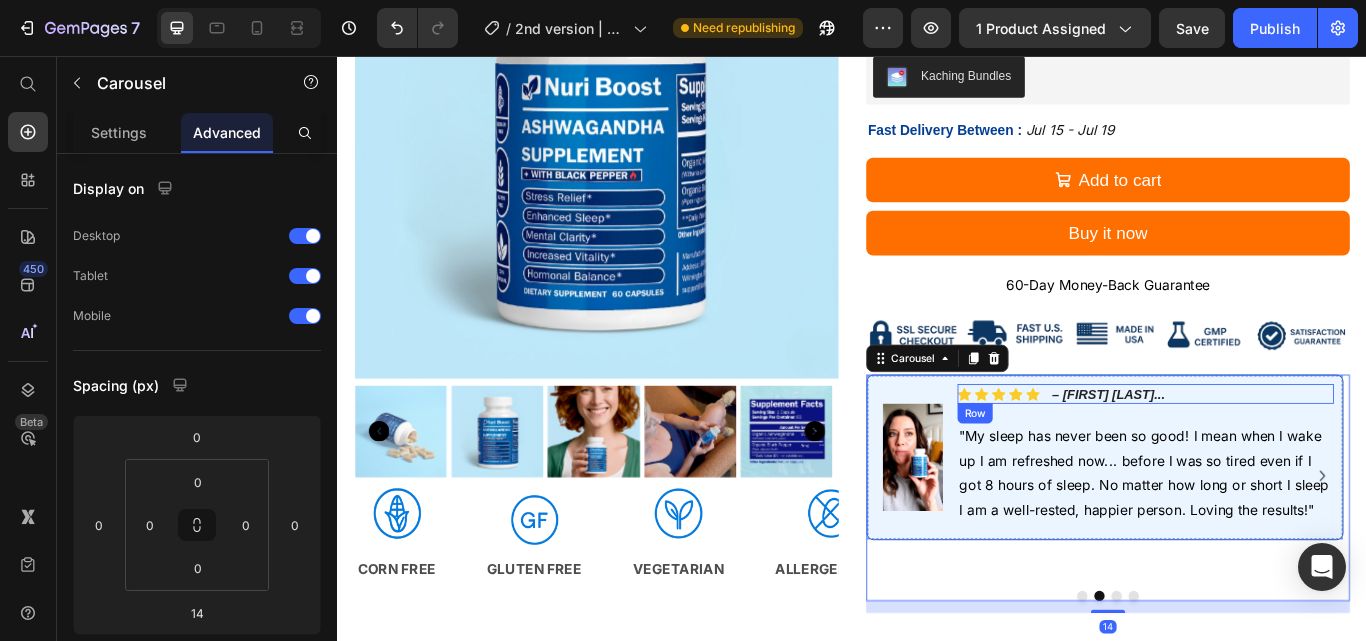 click on "Icon Icon Icon Icon Icon Icon List – Jessica P... Text Block Row" at bounding box center (1279, 451) 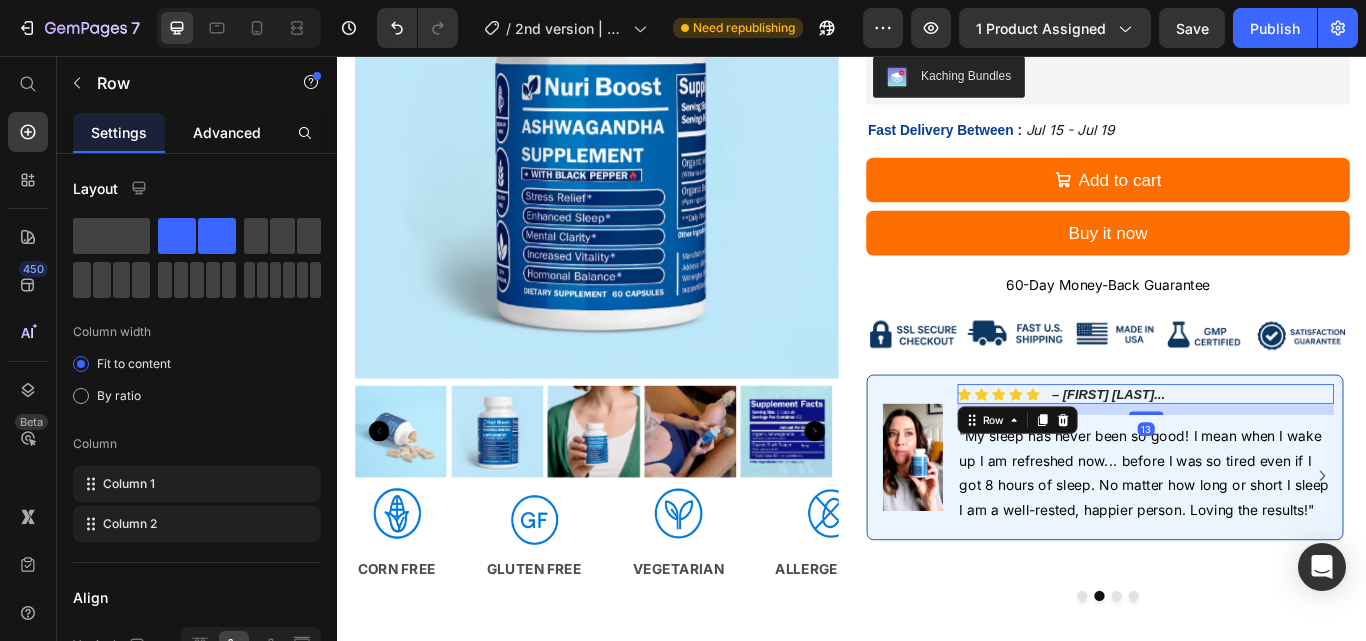 click on "Advanced" at bounding box center (227, 132) 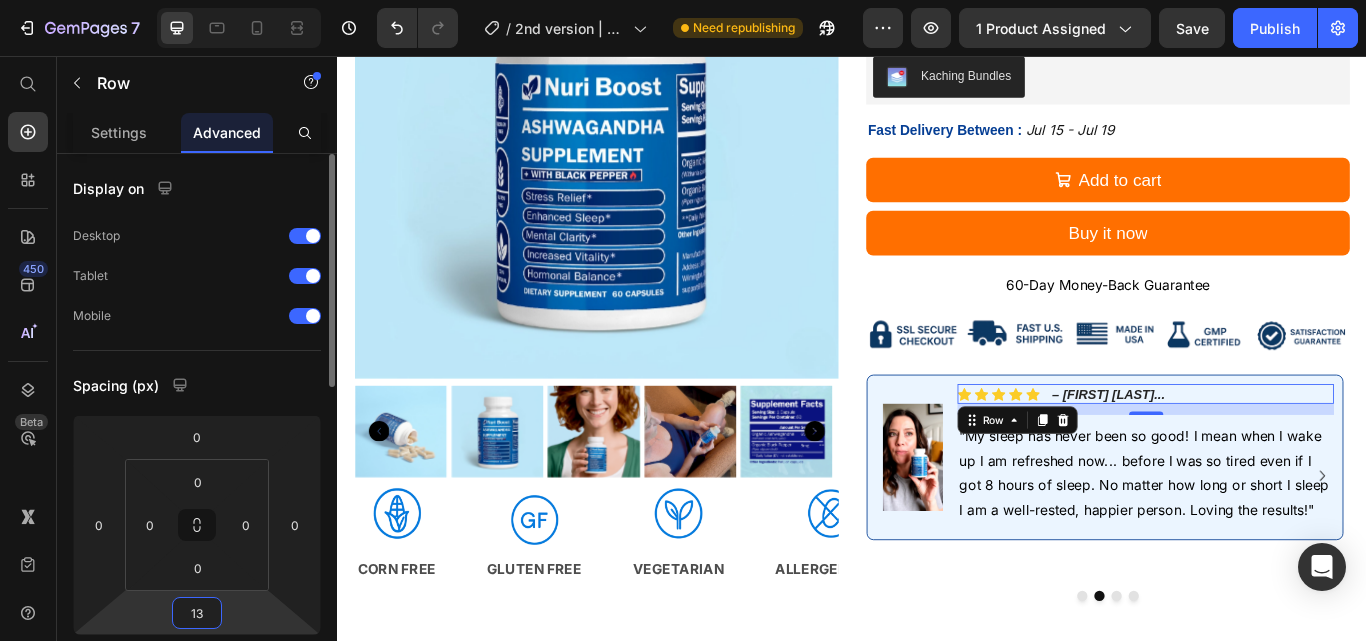 click on "13" at bounding box center [197, 613] 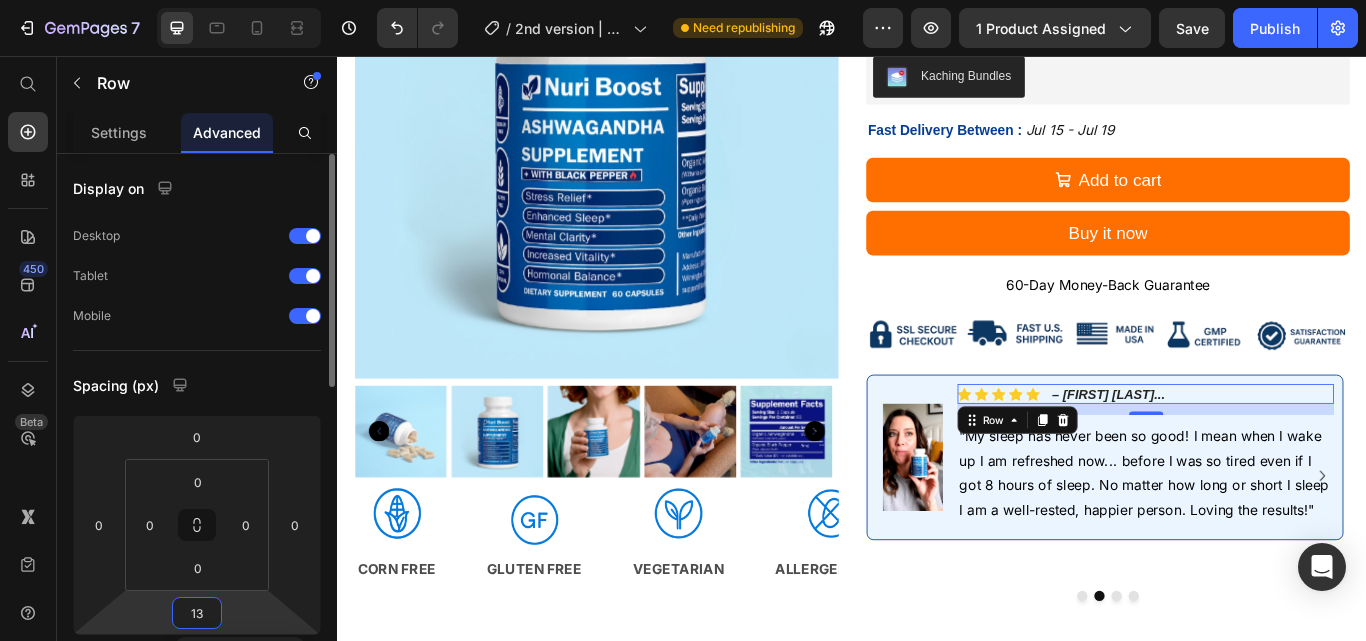type on "0" 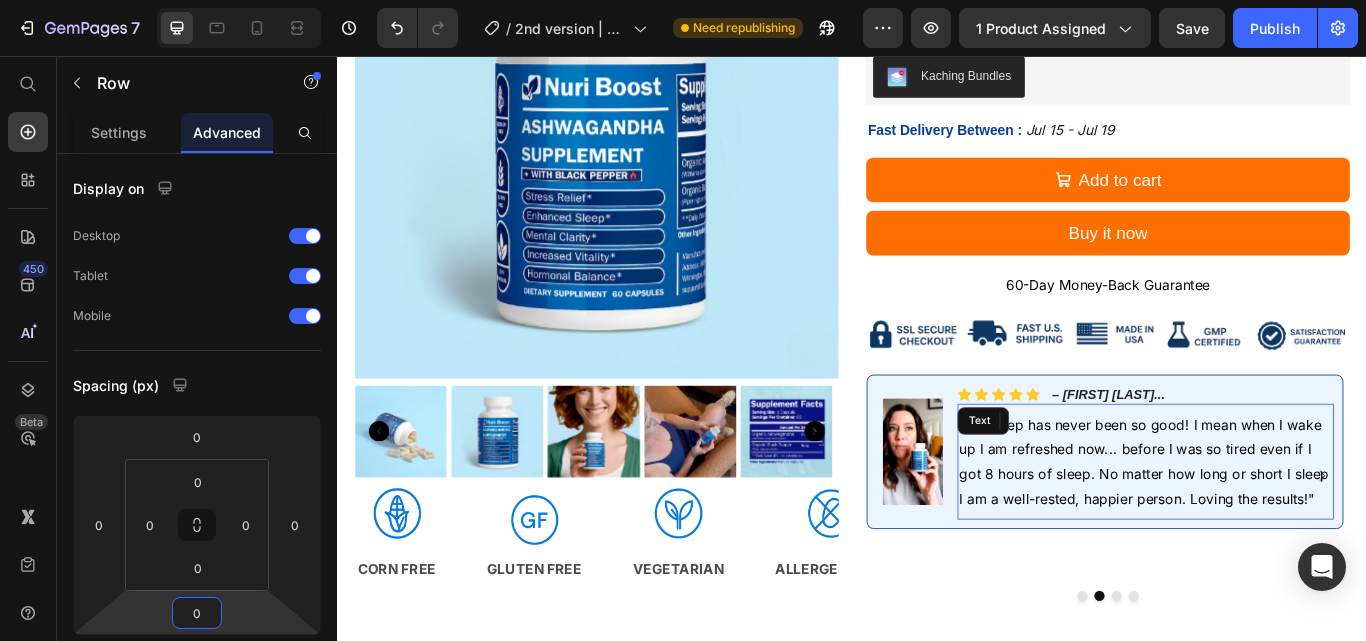 click on ""My sleep has never been so good! I mean when I wake up I am refreshed now... before I was so tired even if I got 8 hours of sleep. No matter how long or short I sleep I am a well-rested, happier person. Loving the results!"" at bounding box center [1277, 529] 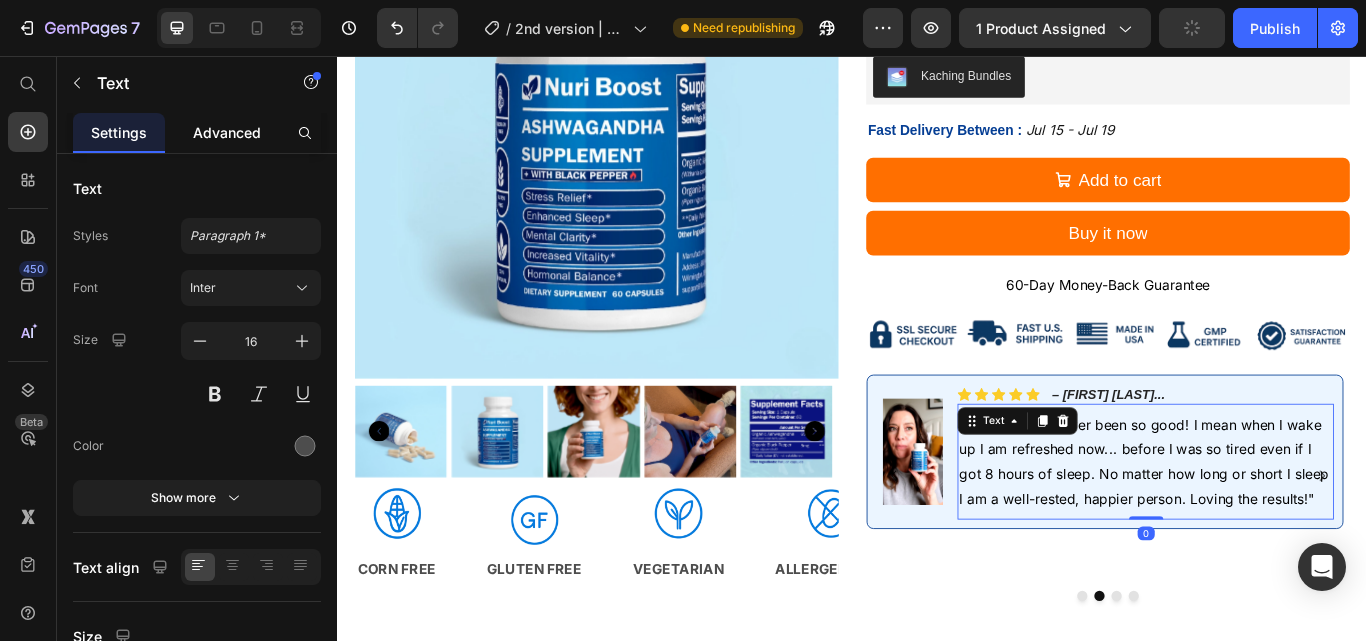 click on "Advanced" at bounding box center (227, 132) 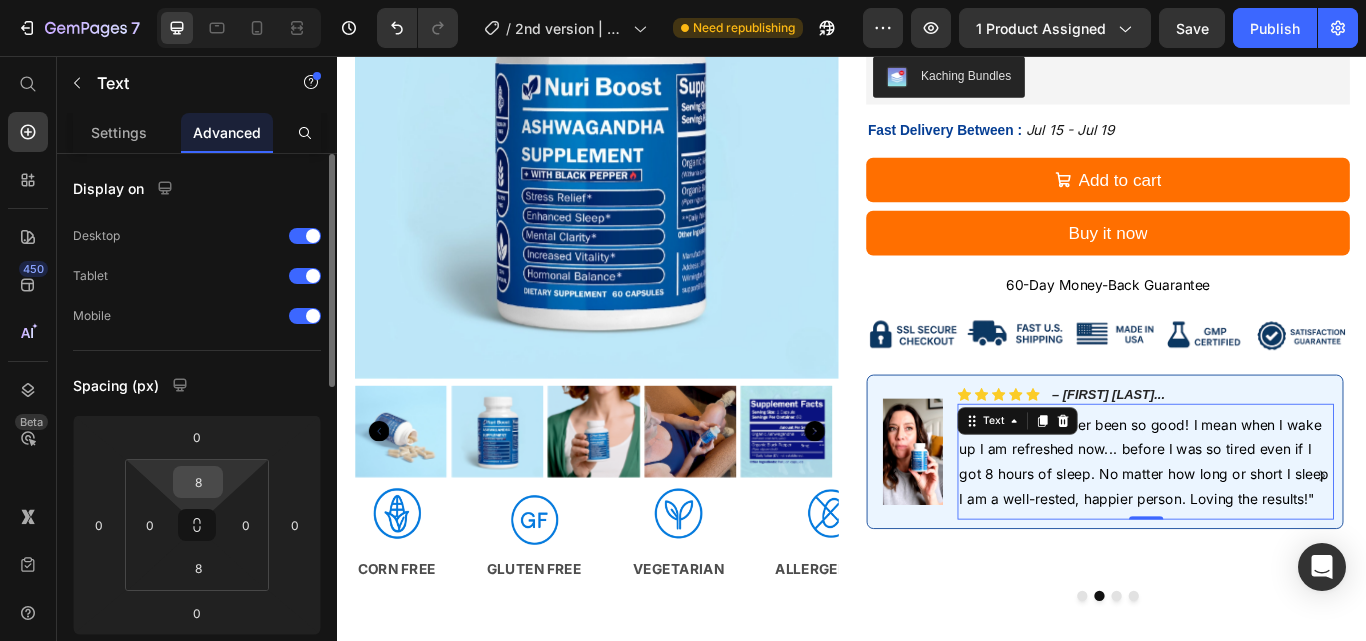 click on "8" at bounding box center [198, 482] 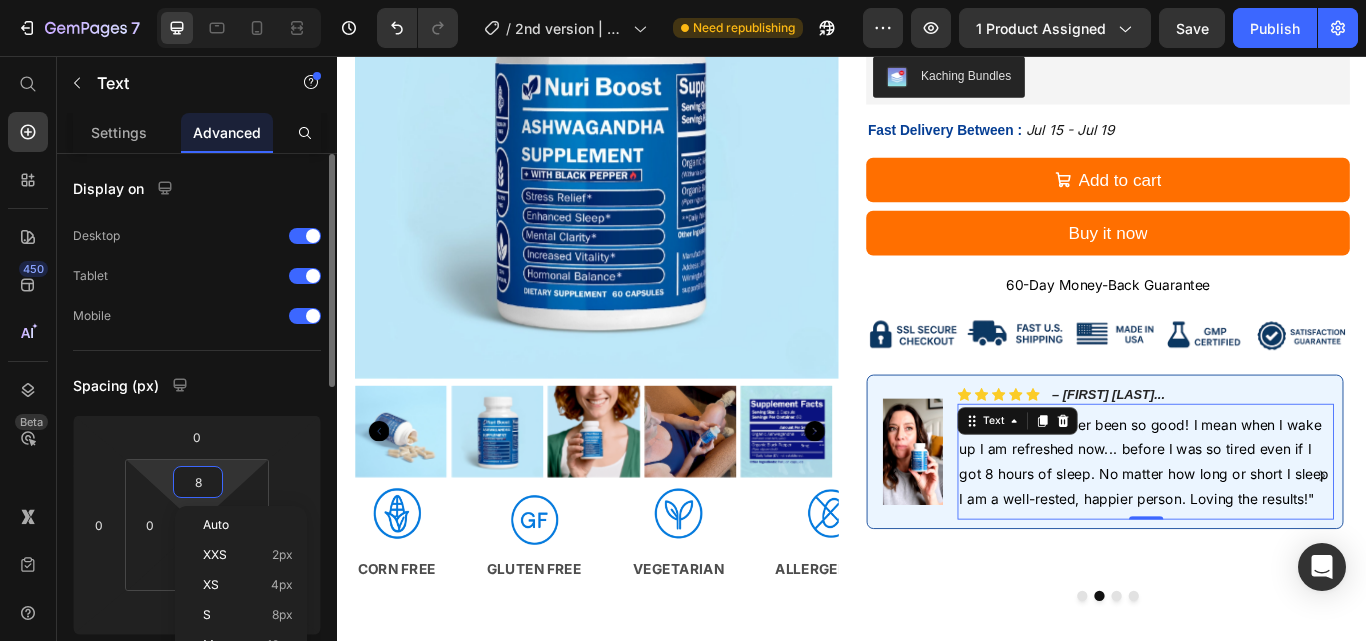 click on "8" at bounding box center (198, 482) 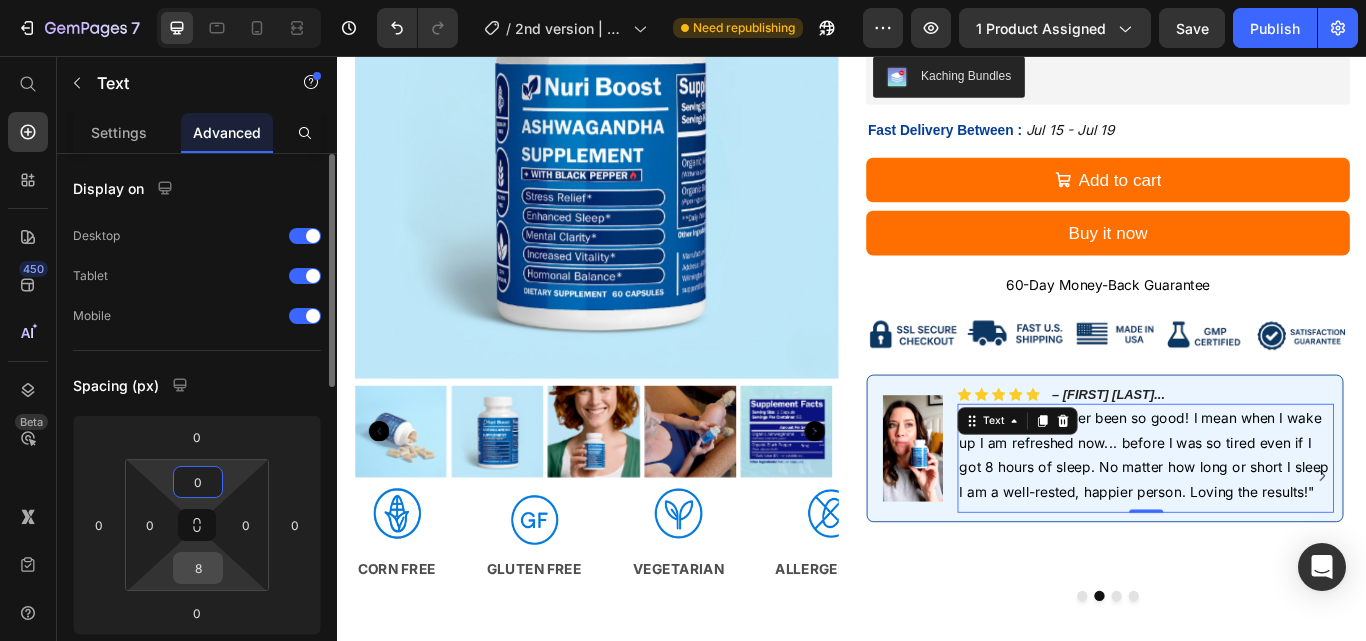 type on "0" 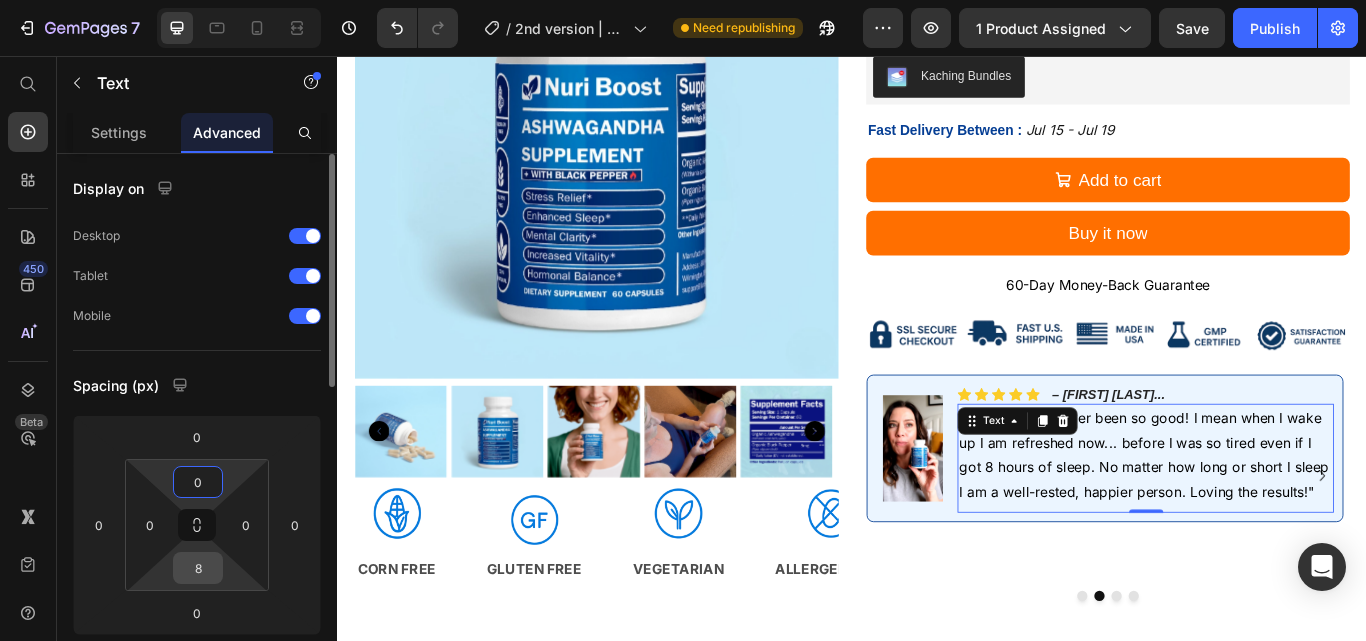 click on "8" at bounding box center [198, 568] 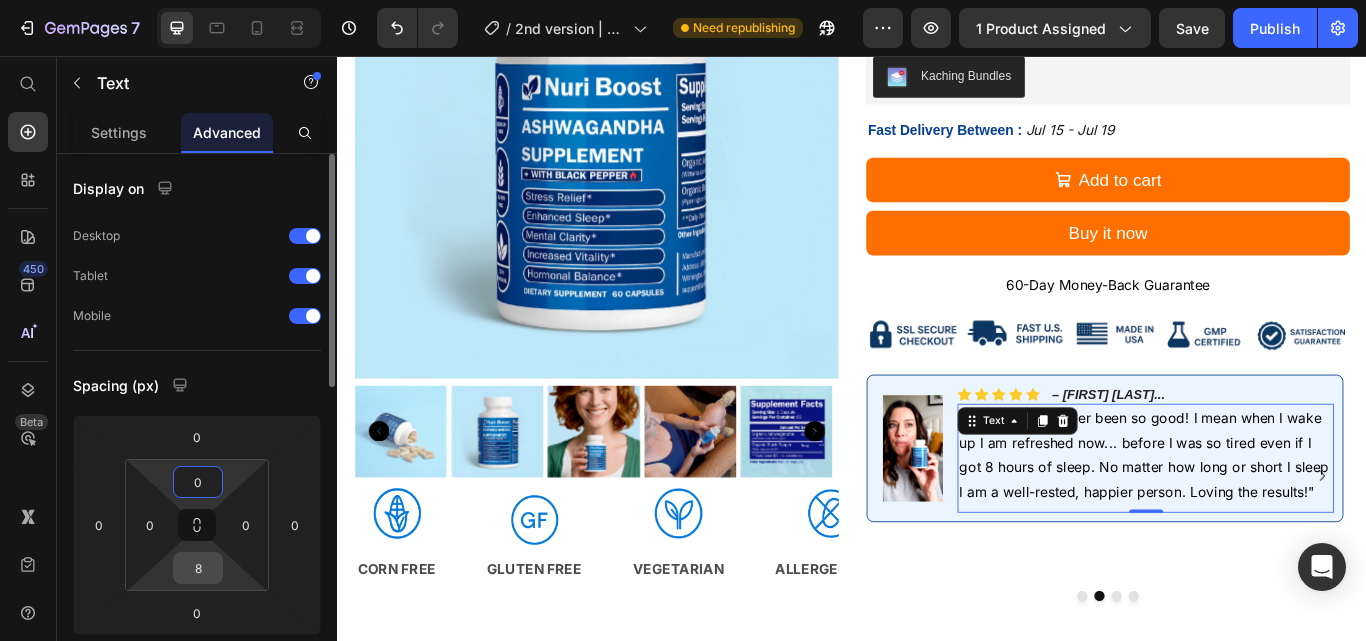 click on "8" at bounding box center (198, 568) 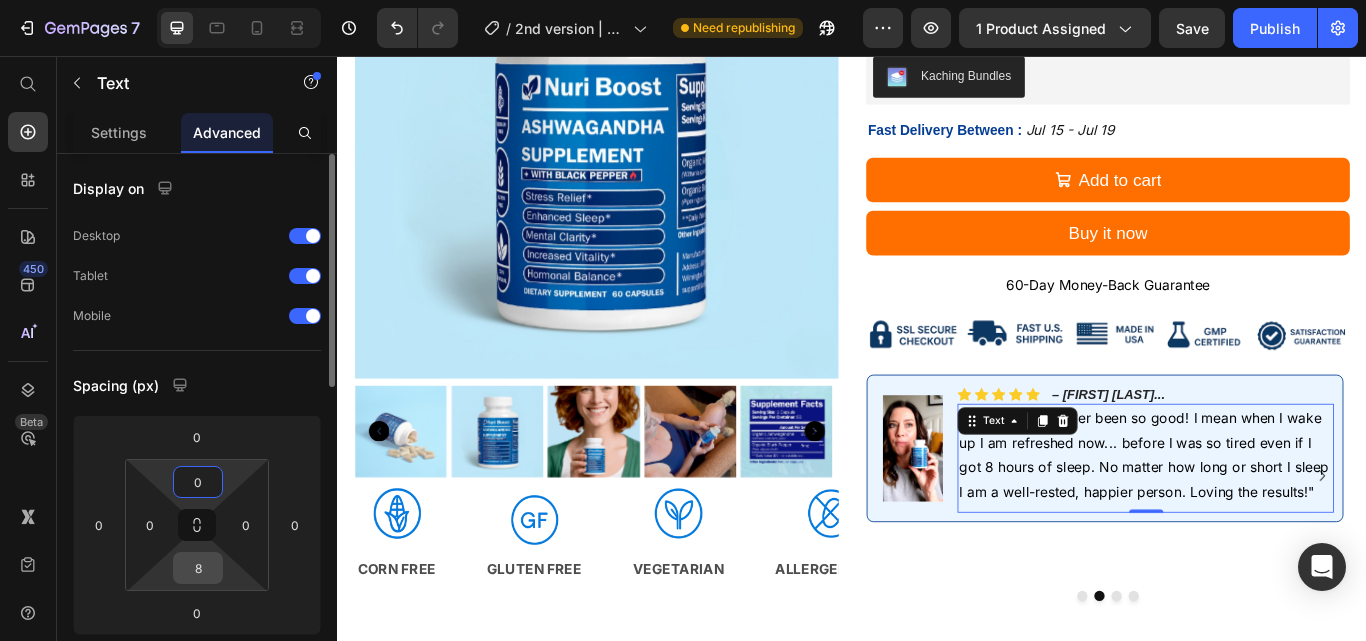 type on "0" 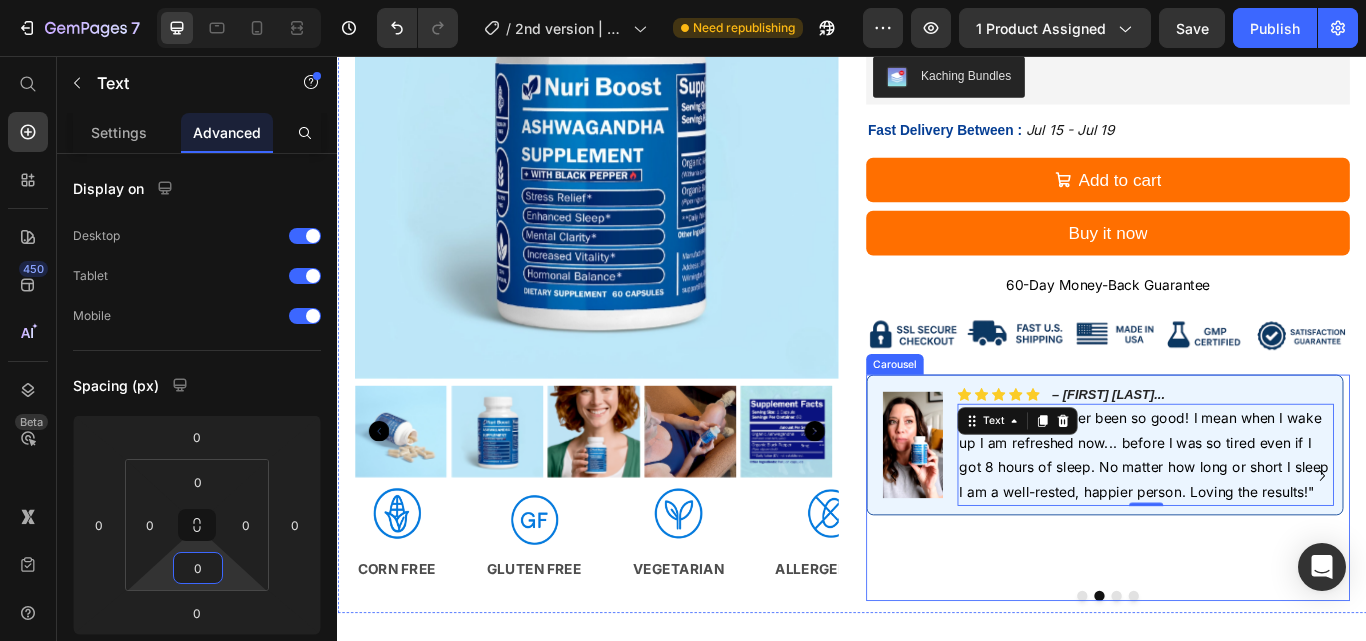 click on "Image Icon Icon Icon Icon Icon Icon List – Jessica P... Text Block Row "My sleep has never been so good! I mean when I wake up I am refreshed now... before I was so tired even if I got 8 hours of sleep. No matter how long or short I sleep I am a well-rested, happier person. Loving the results!" Text   0 Row" at bounding box center (1231, 546) 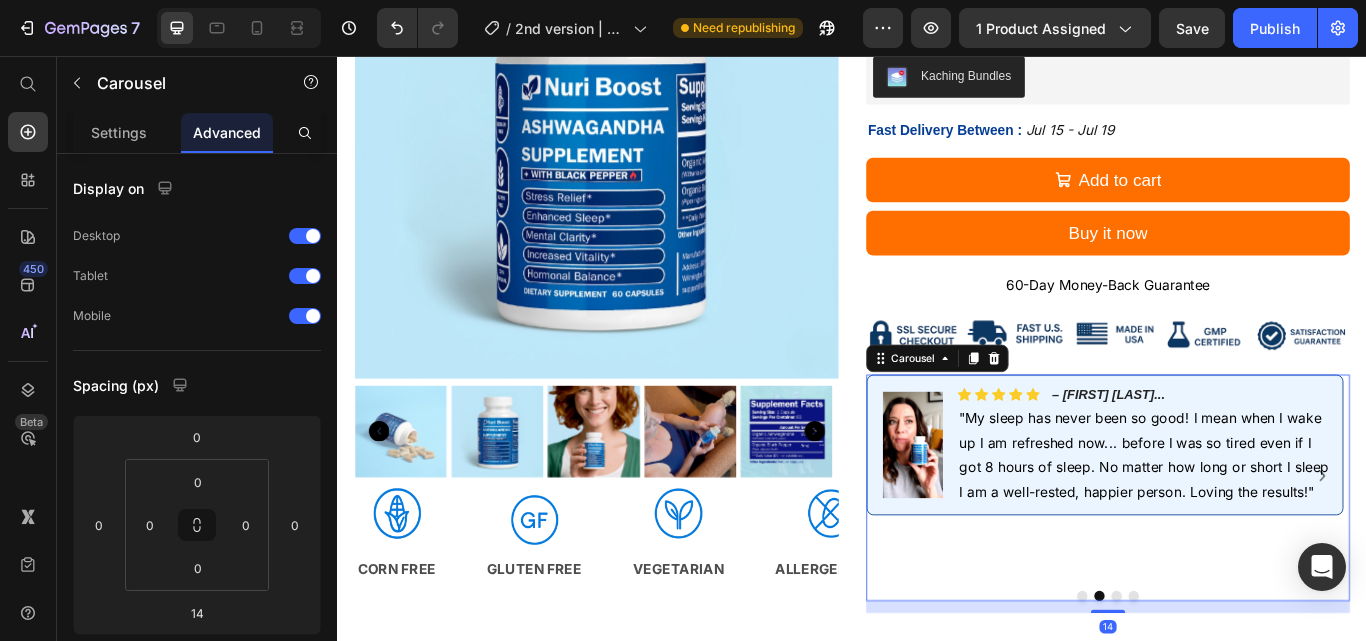 click at bounding box center [1205, 686] 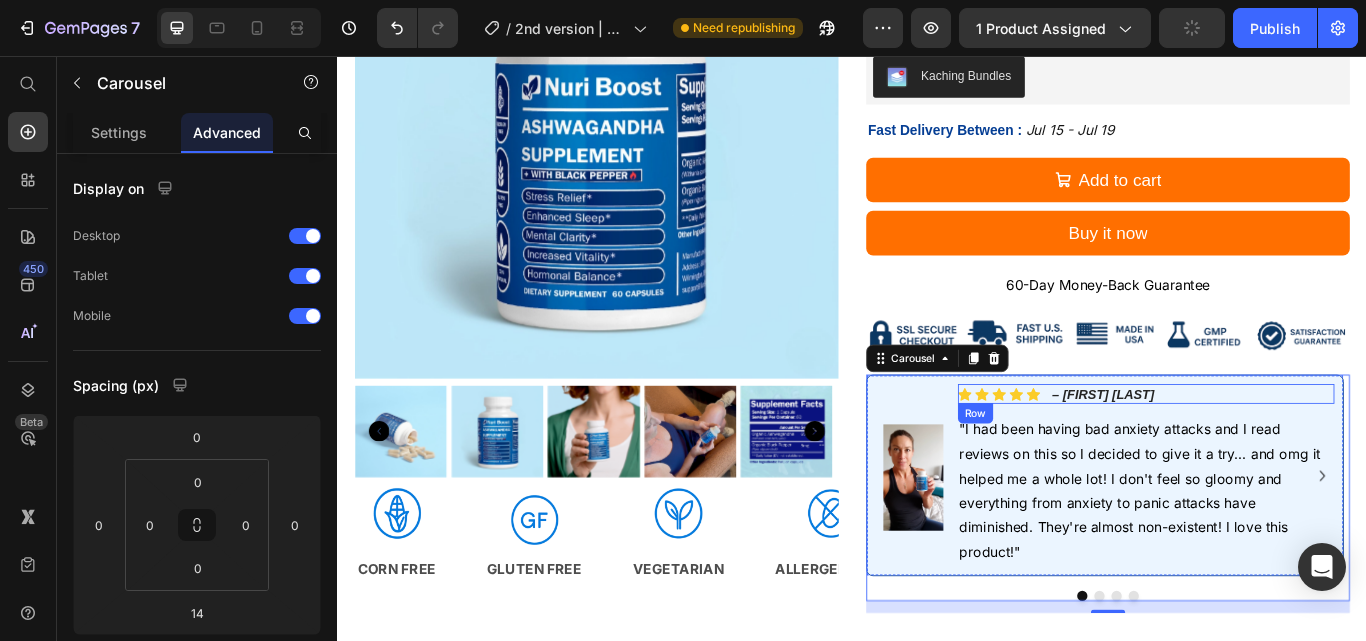 click on "Icon Icon Icon Icon Icon Icon List – Maria R... Text Block Row" at bounding box center (1279, 451) 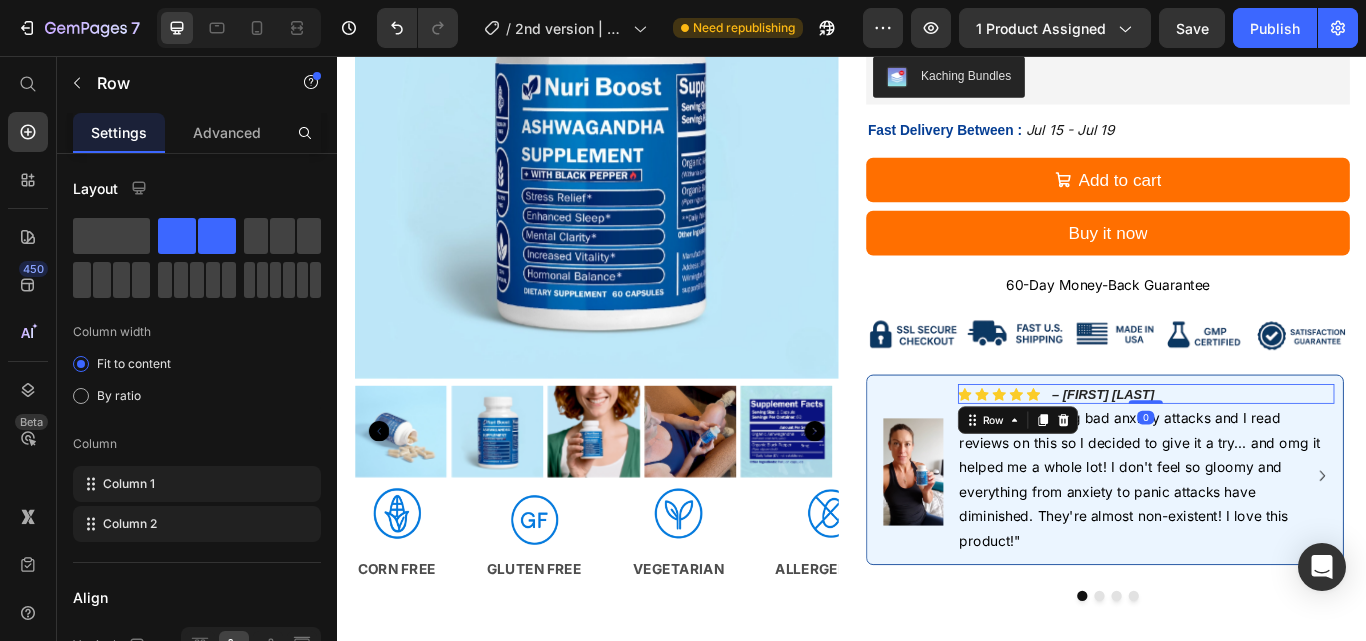 drag, startPoint x: 1276, startPoint y: 473, endPoint x: 1281, endPoint y: 426, distance: 47.26521 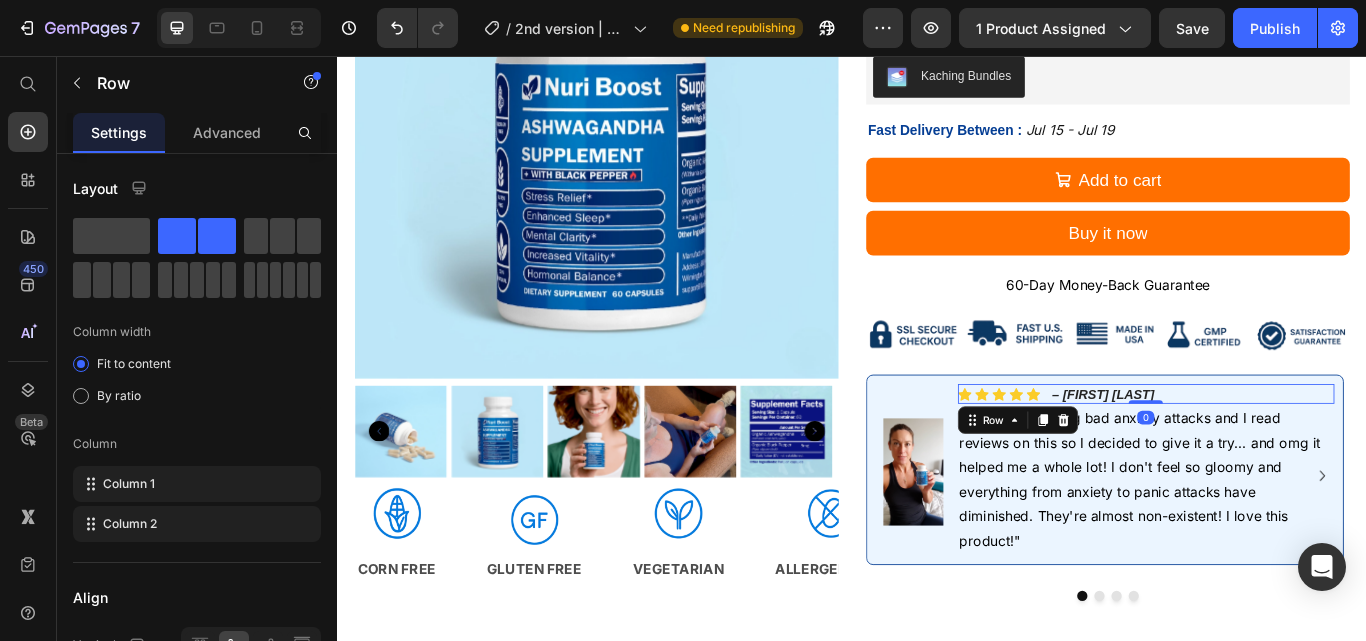 click on "Image Icon Icon Icon Icon Icon Icon List – Maria R... Text Block Row   0 "I had been having bad anxiety attacks and I read reviews on this so I decided to give it a try... and omg it helped me a whole lot! I don't feel so gloomy and everything from anxiety to panic attacks have diminished. They're almost non-existent! I love this product!" Text Row" at bounding box center [1231, 539] 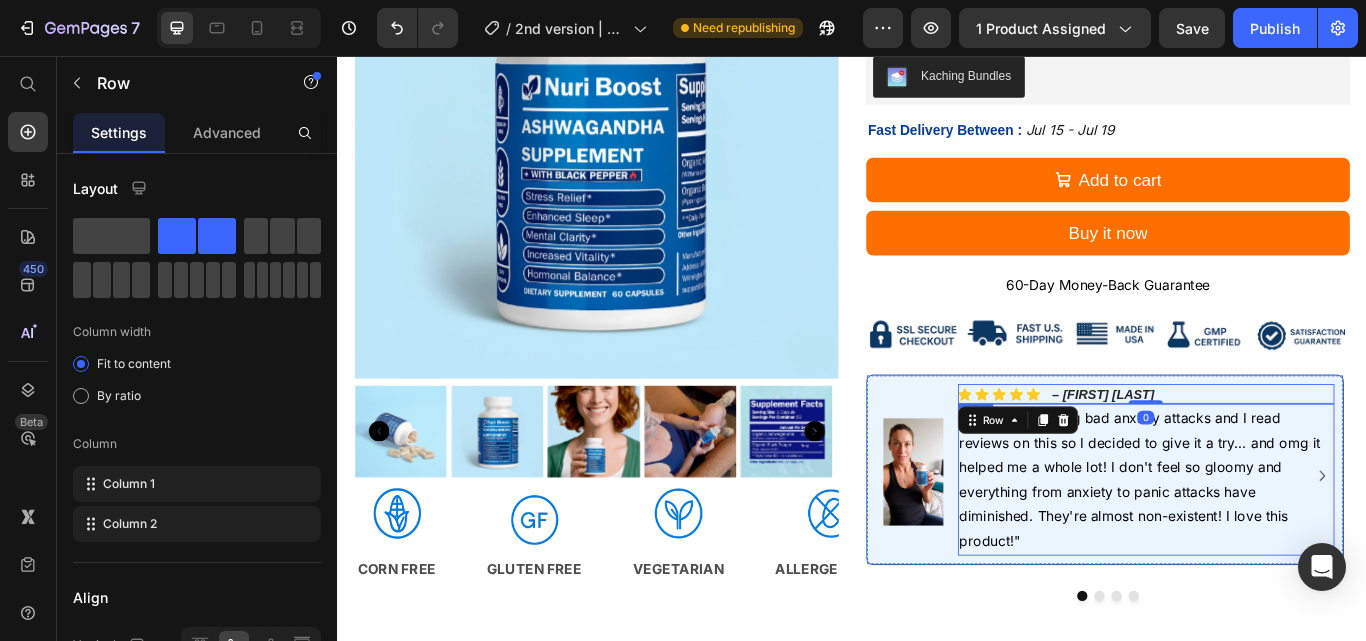 click on ""I had been having bad anxiety attacks and I read reviews on this so I decided to give it a try... and omg it helped me a whole lot! I don't feel so gloomy and everything from anxiety to panic attacks have diminished. They're almost non-existent! I love this product!"" at bounding box center [1272, 550] 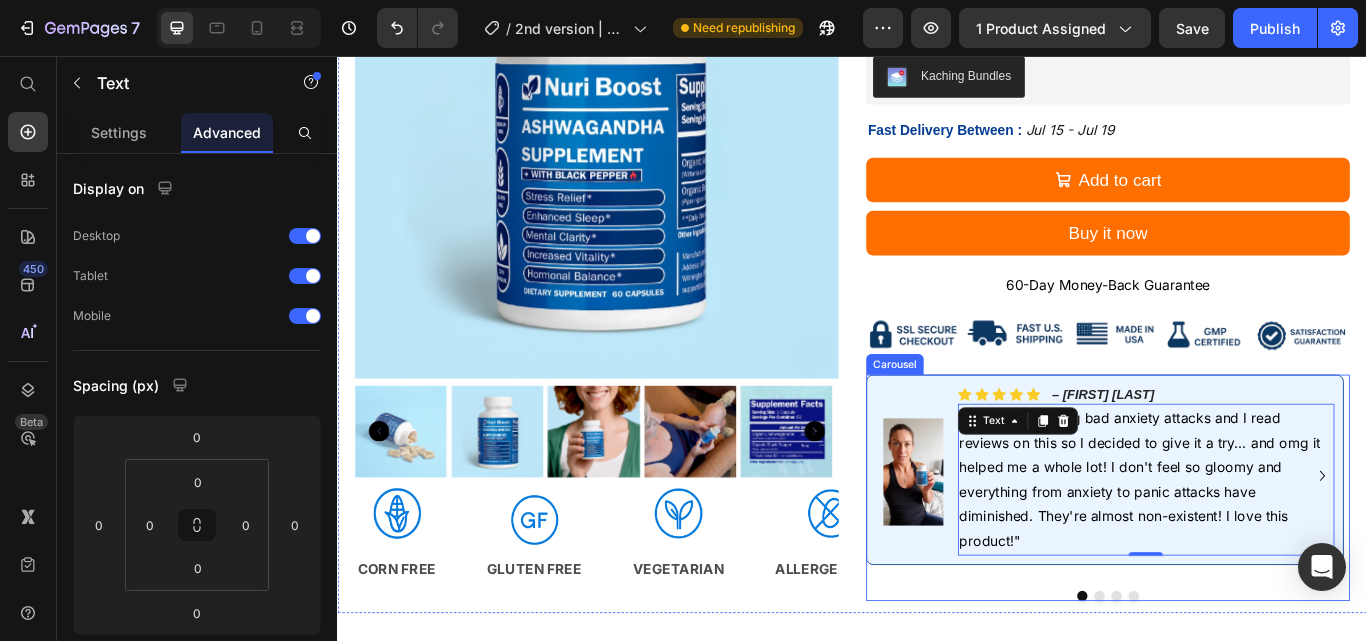 click on "Image Icon Icon Icon Icon Icon Icon List – Maria R... Text Block Row "I had been having bad anxiety attacks and I read reviews on this so I decided to give it a try... and omg it helped me a whole lot! I don't feel so gloomy and everything from anxiety to panic attacks have diminished. They're almost non-existent! I love this product!" Text   0 Row Image Icon Icon Icon Icon Icon Icon List – Jessica P... Text Block Row "My sleep has never been so good! I mean when I wake up I am refreshed now... before I was so tired even if I got 8 hours of sleep. No matter how long or short I sleep I am a well-rested, happier person. Loving the results!" Text Row Image Icon Icon Icon Icon Icon Icon List – Emily K... Text Block Row Text Row Image Icon Icon Icon Icon Icon Icon List – Samantha G... Text Block Row Text Row" at bounding box center [1235, 560] 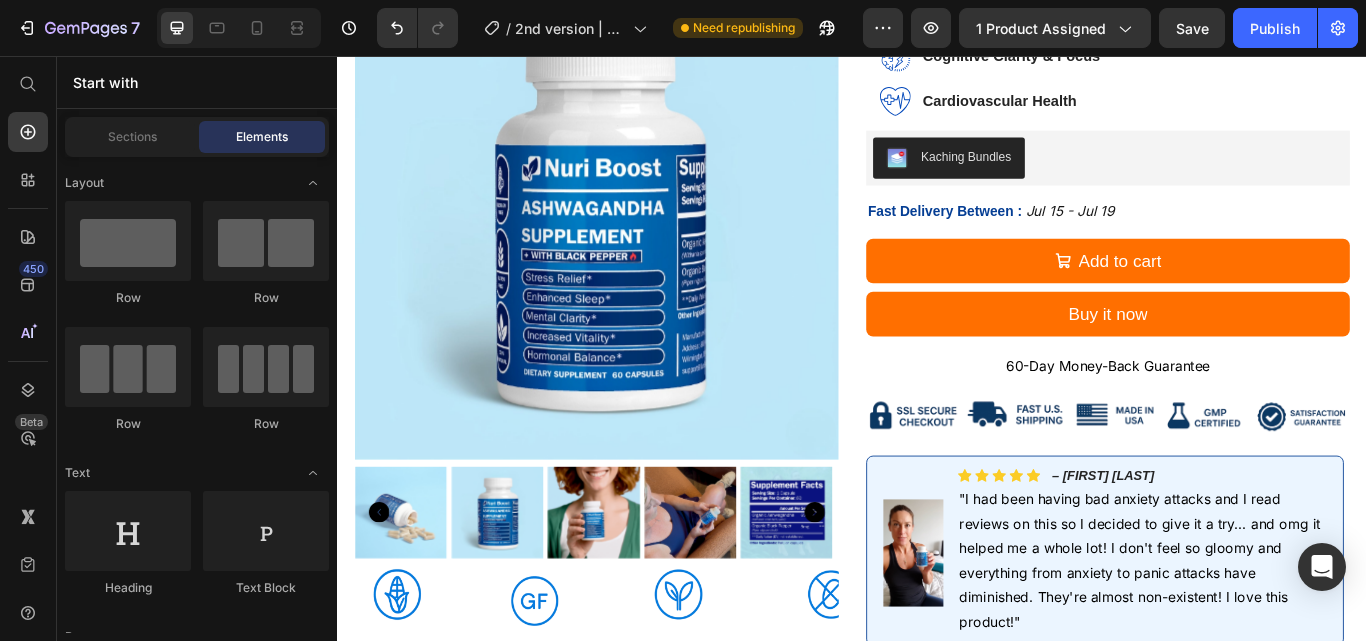scroll, scrollTop: 657, scrollLeft: 0, axis: vertical 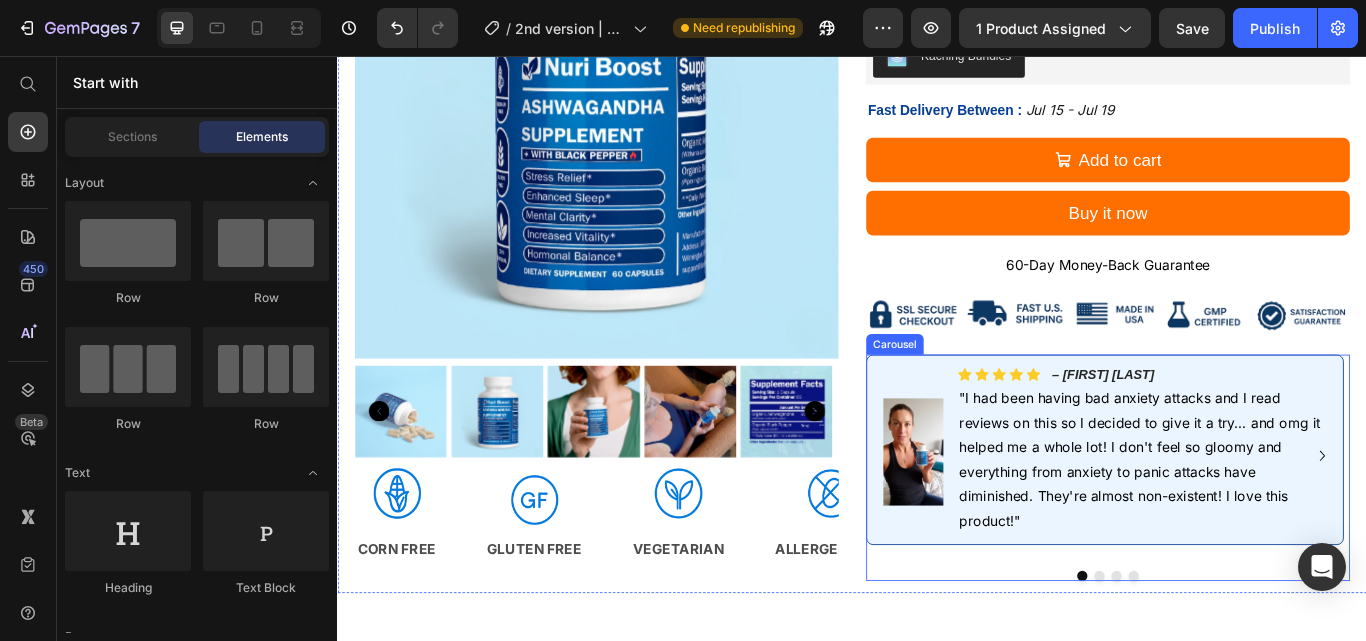 click 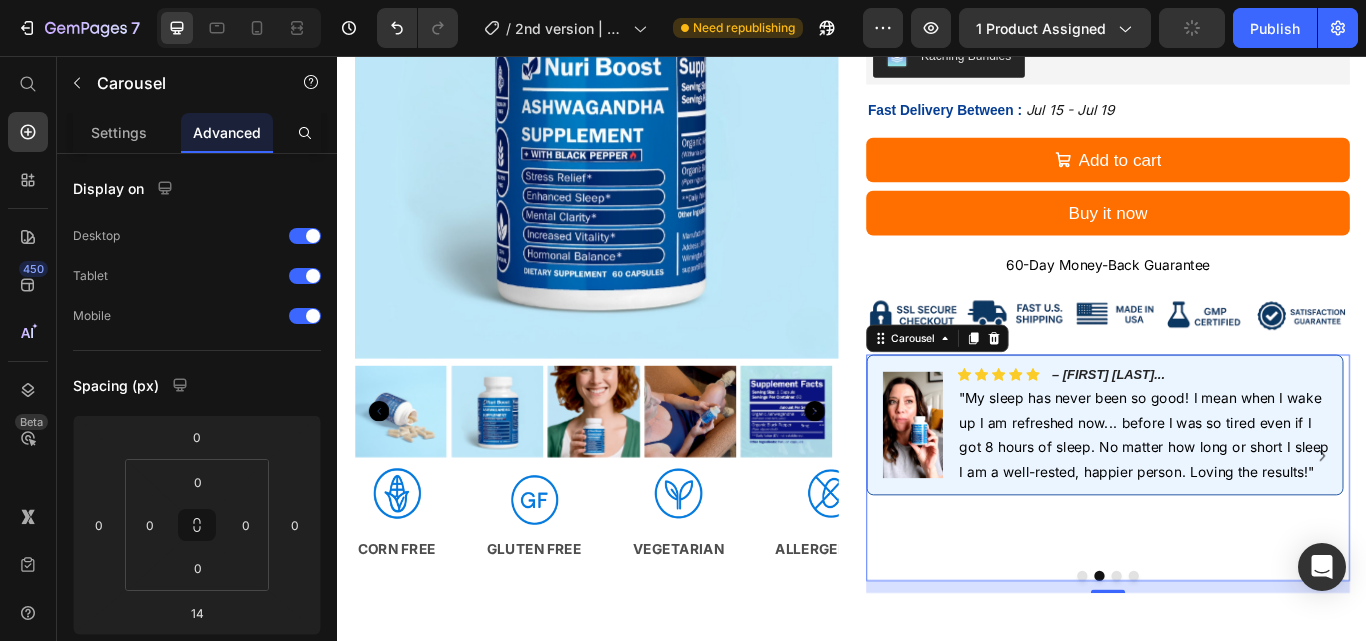 click 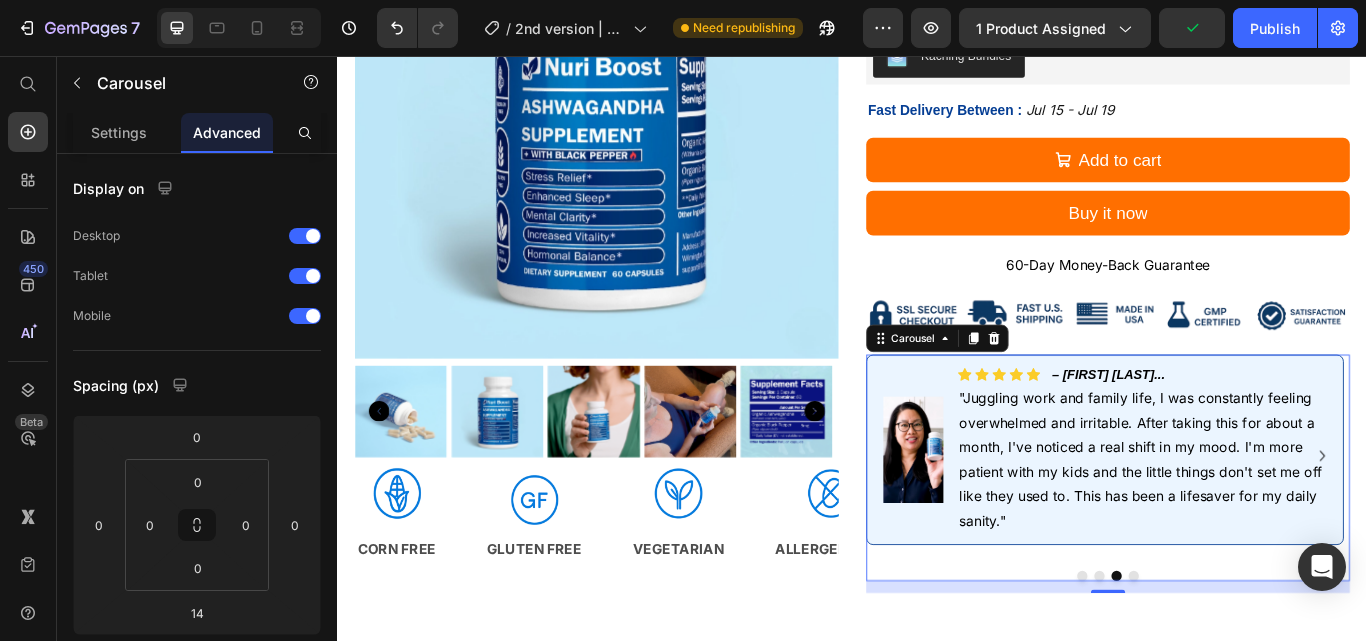 click 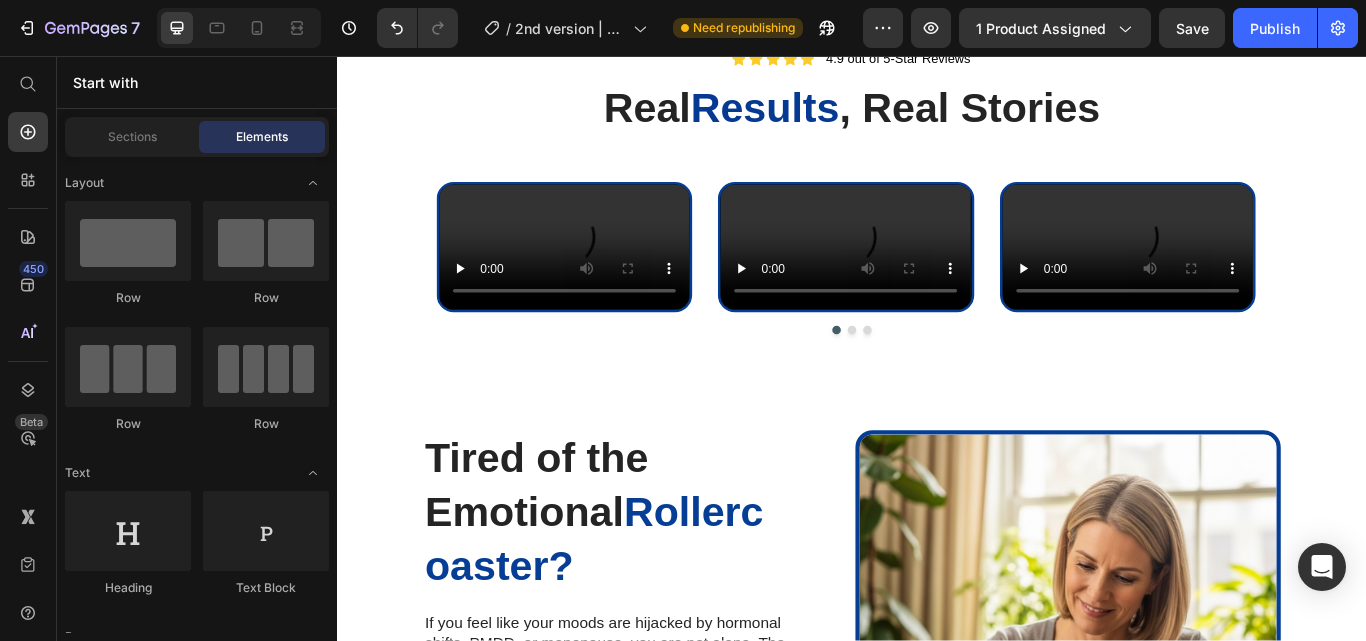 scroll, scrollTop: 1949, scrollLeft: 0, axis: vertical 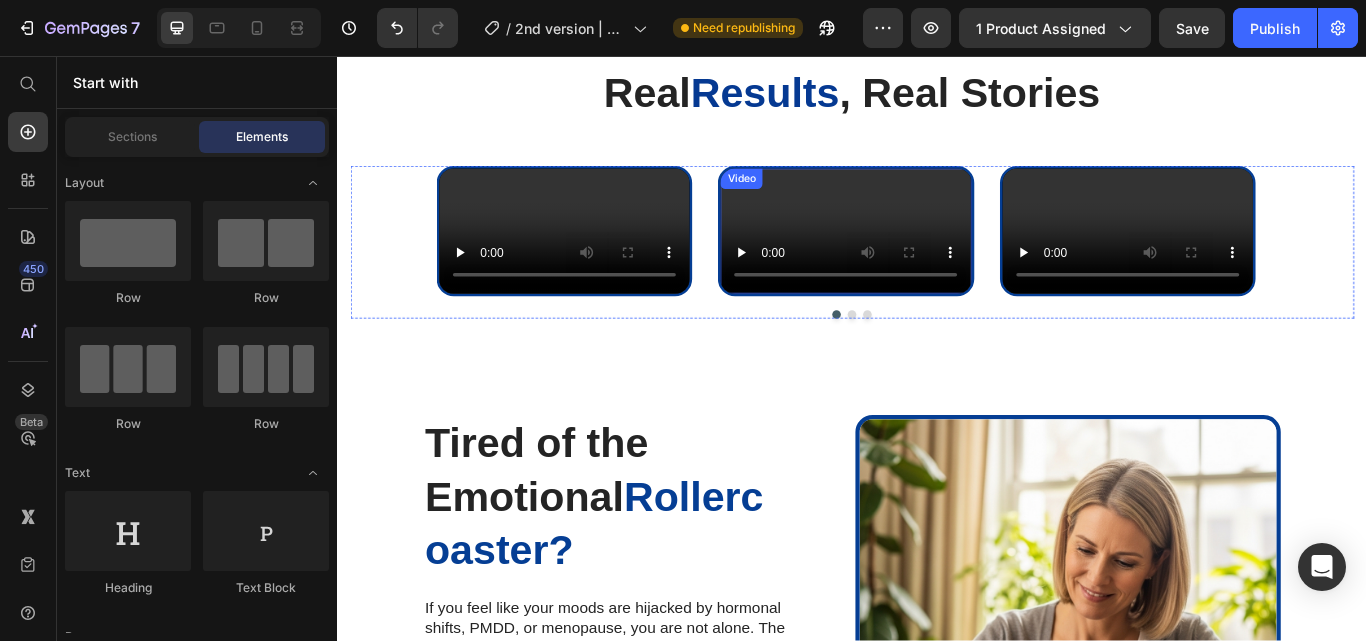 click at bounding box center [929, 261] 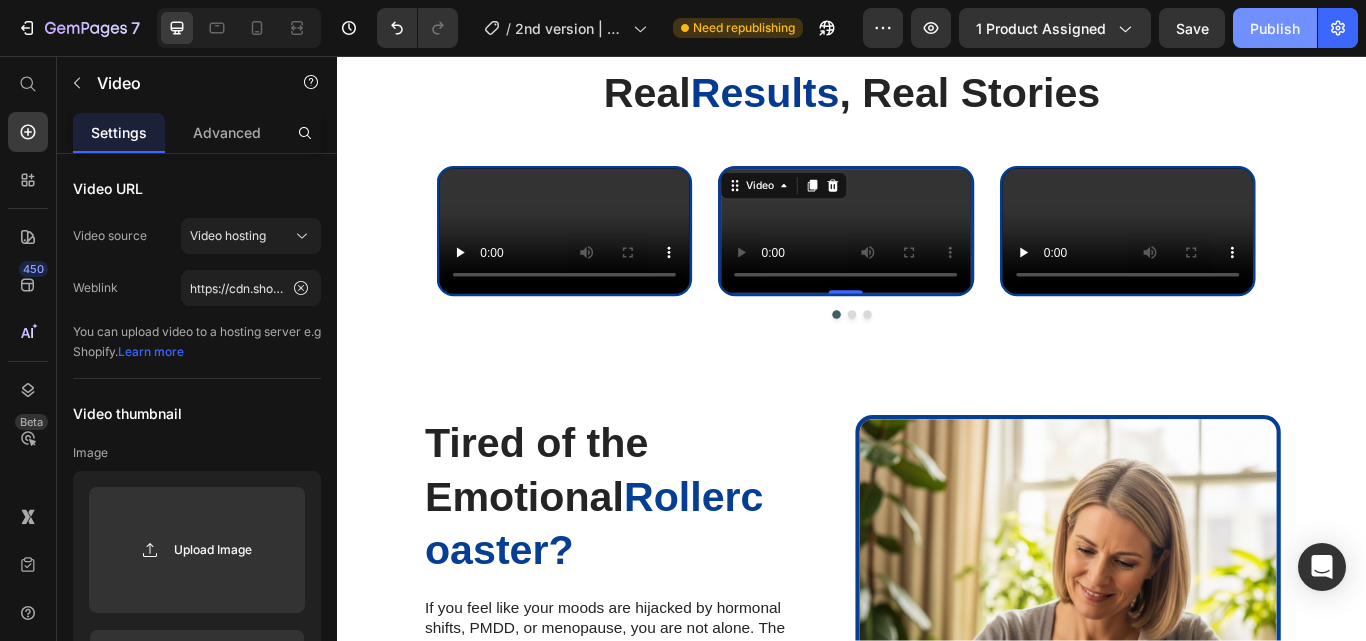 click on "Publish" at bounding box center [1275, 28] 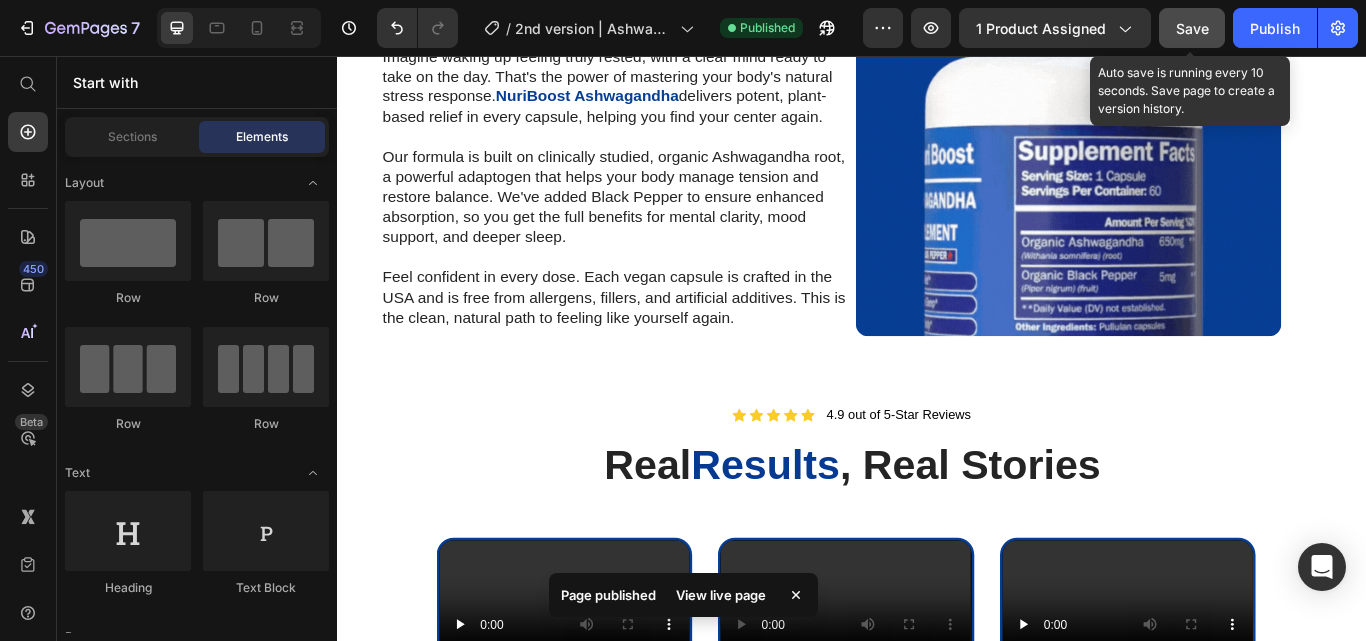 scroll, scrollTop: 3, scrollLeft: 0, axis: vertical 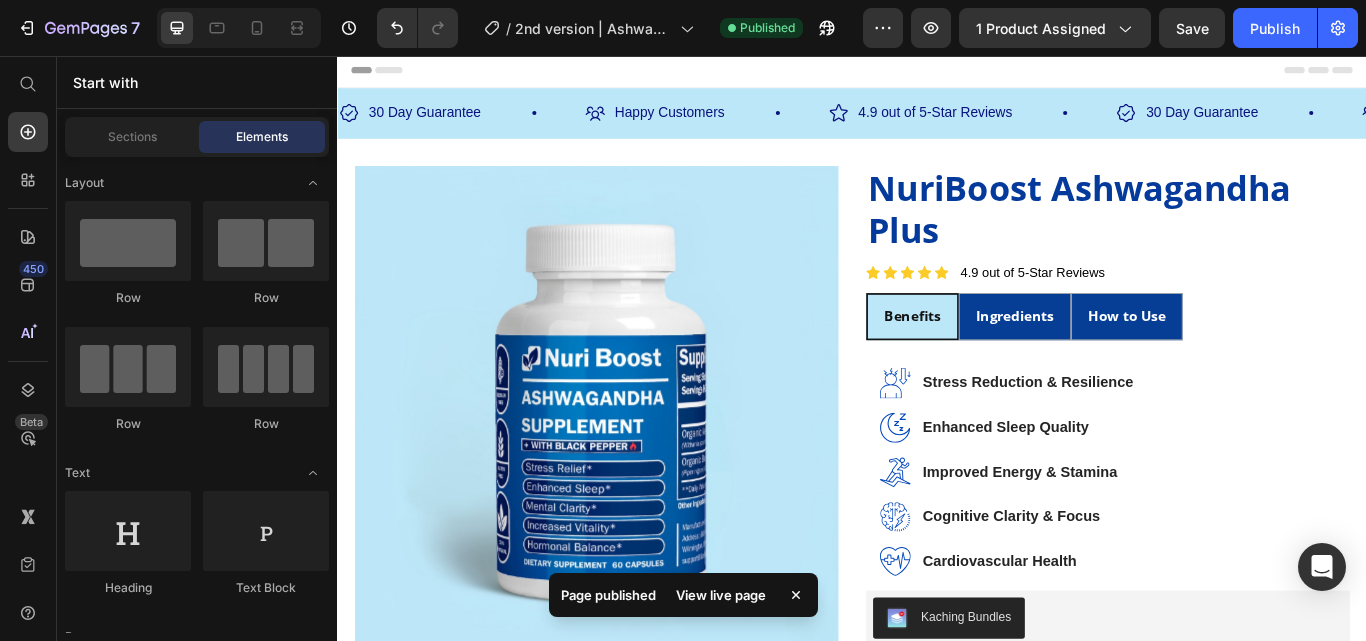 click on "View live page" at bounding box center (721, 595) 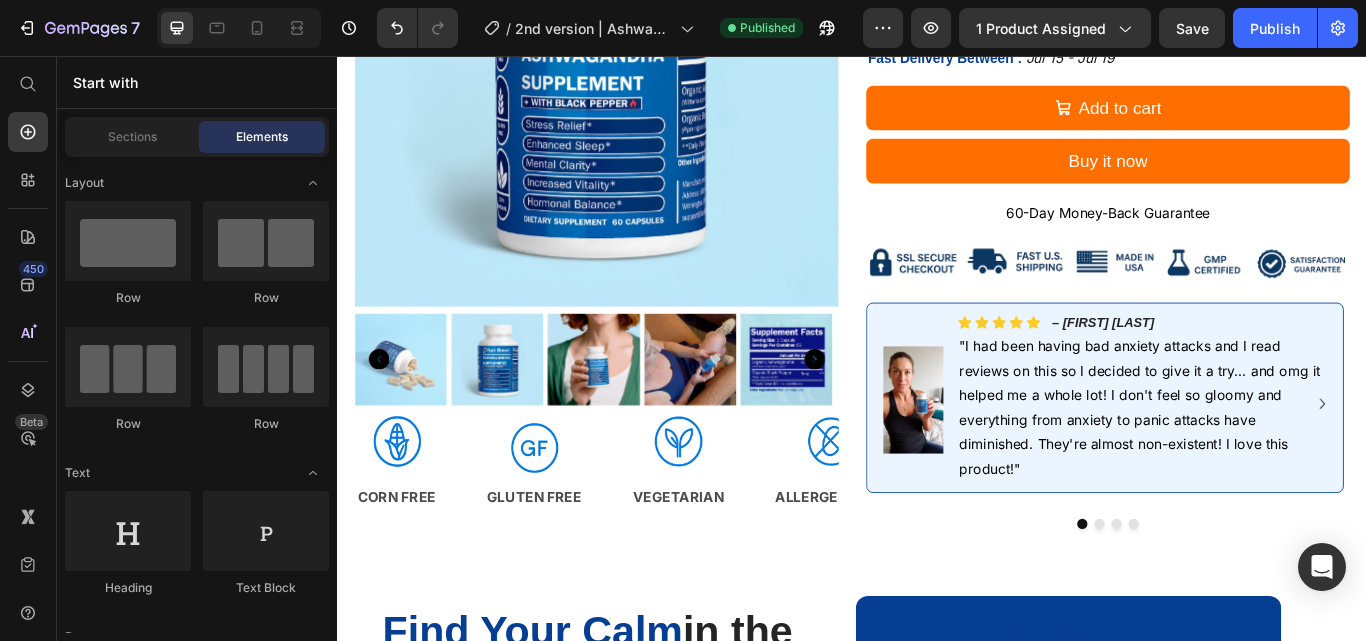 scroll, scrollTop: 755, scrollLeft: 0, axis: vertical 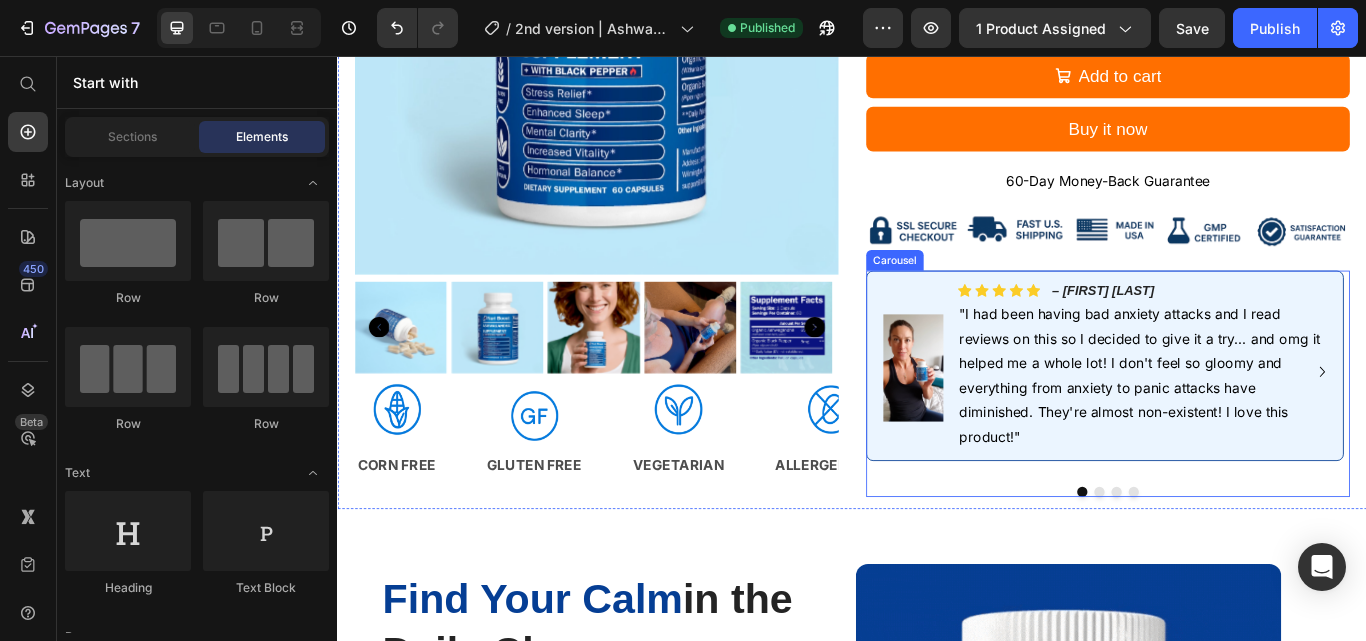 click 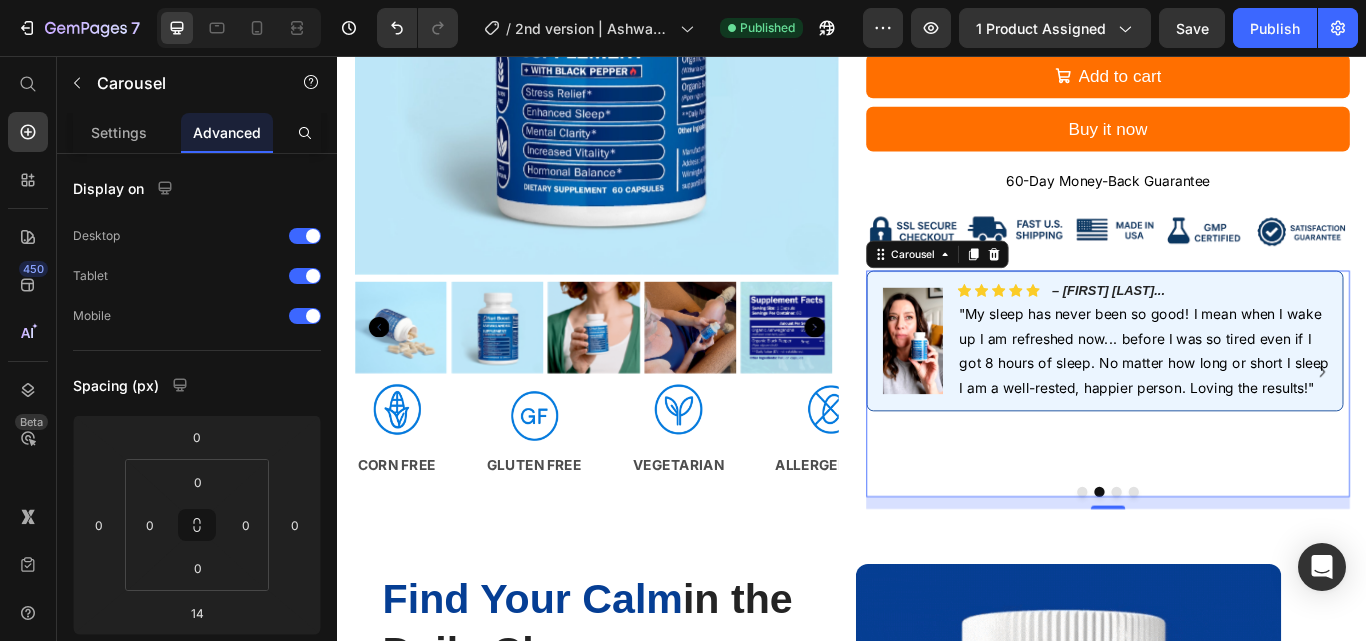 click at bounding box center (985, 425) 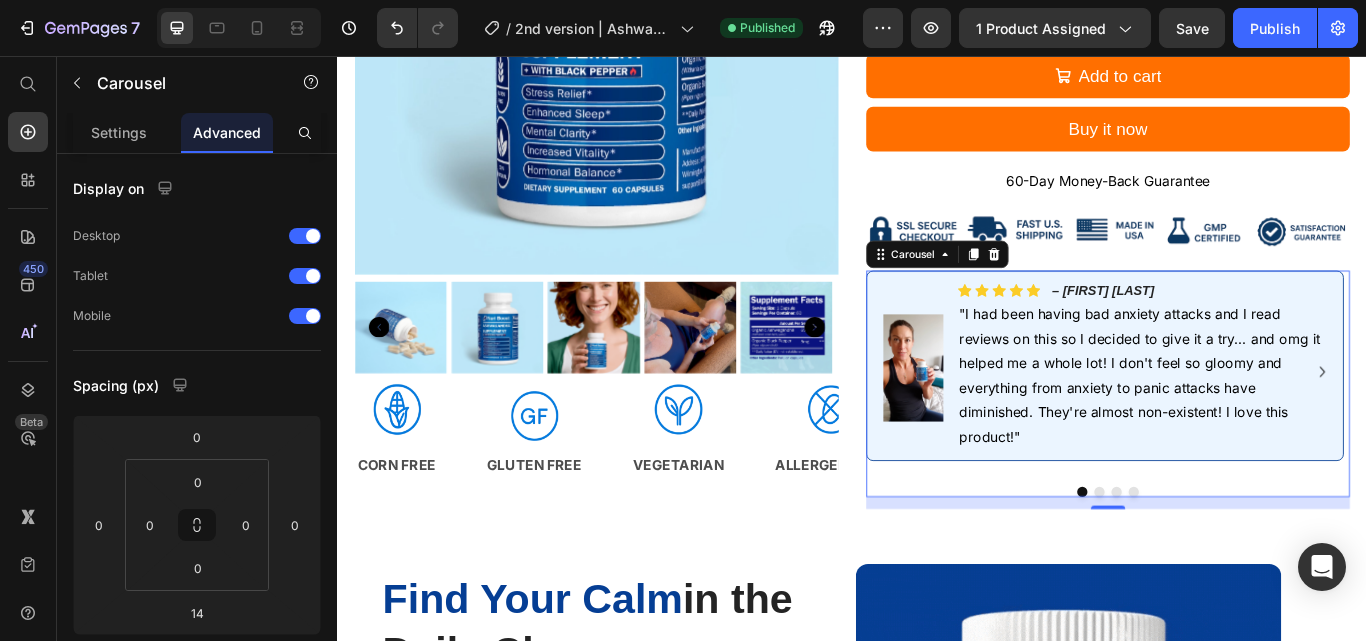 click 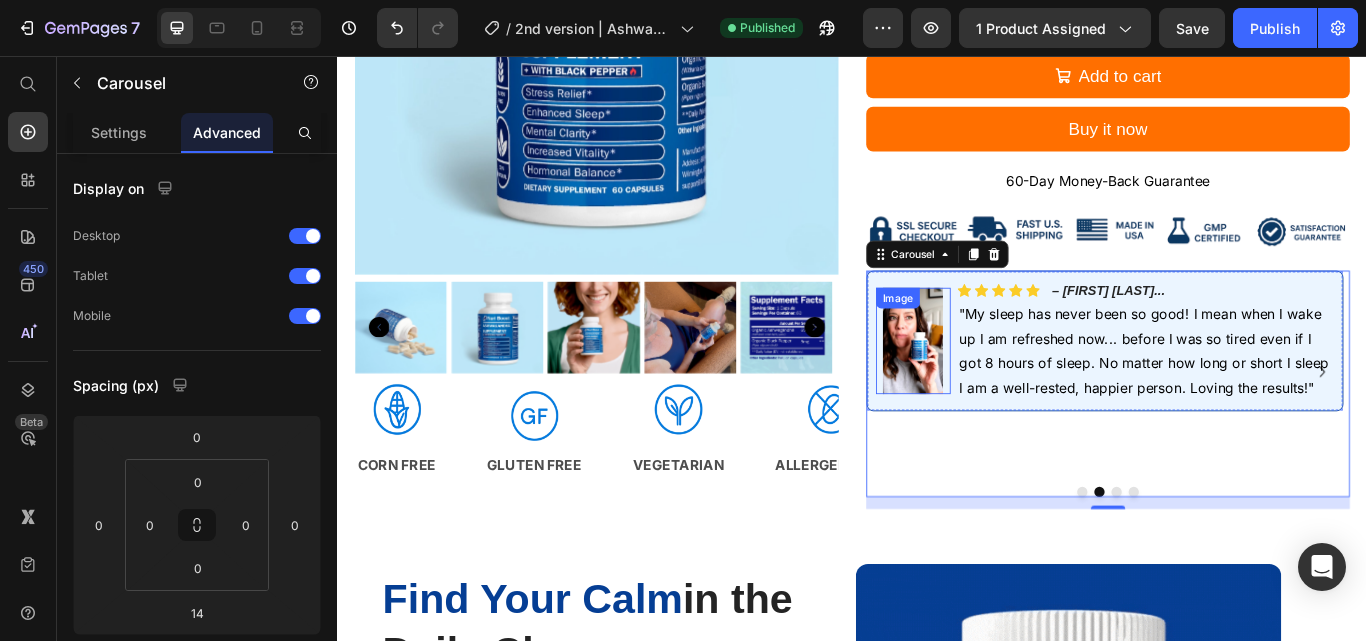 click at bounding box center [1008, 389] 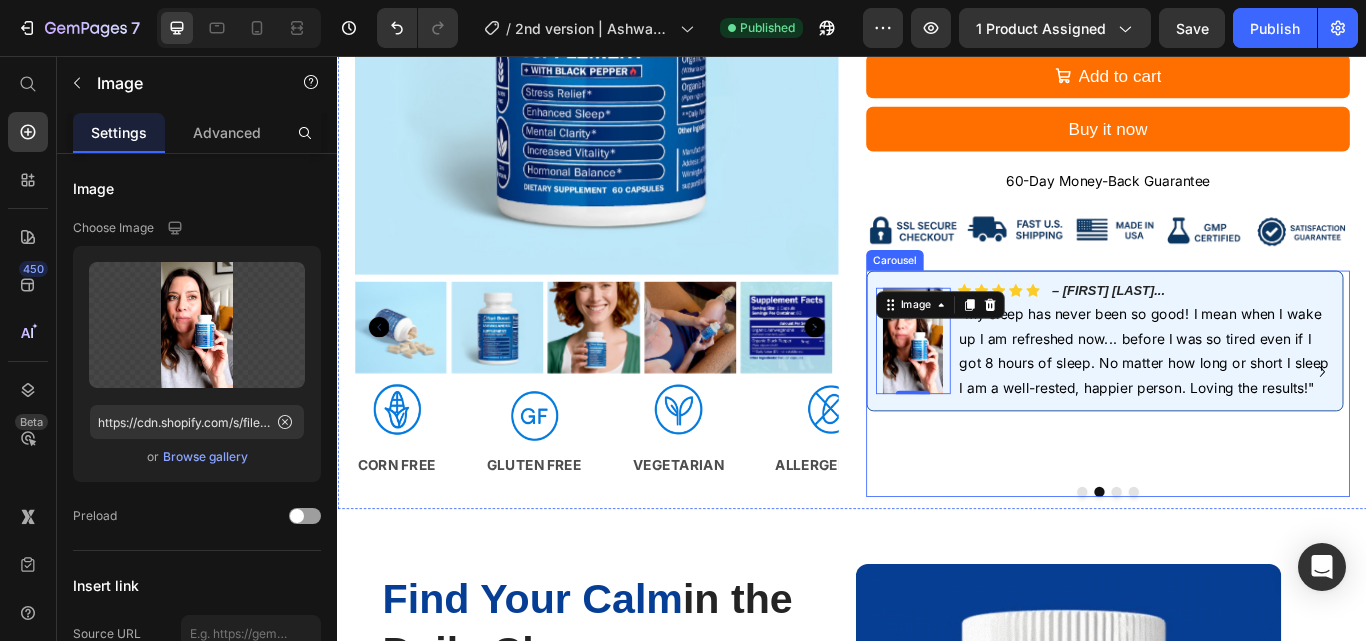 click on "Image   0 Icon Icon Icon Icon Icon Icon List – Jessica P... Text Block Row "My sleep has never been so good! I mean when I wake up I am refreshed now... before I was so tired even if I got 8 hours of sleep. No matter how long or short I sleep I am a well-rested, happier person. Loving the results!" Text Row" at bounding box center [1231, 425] 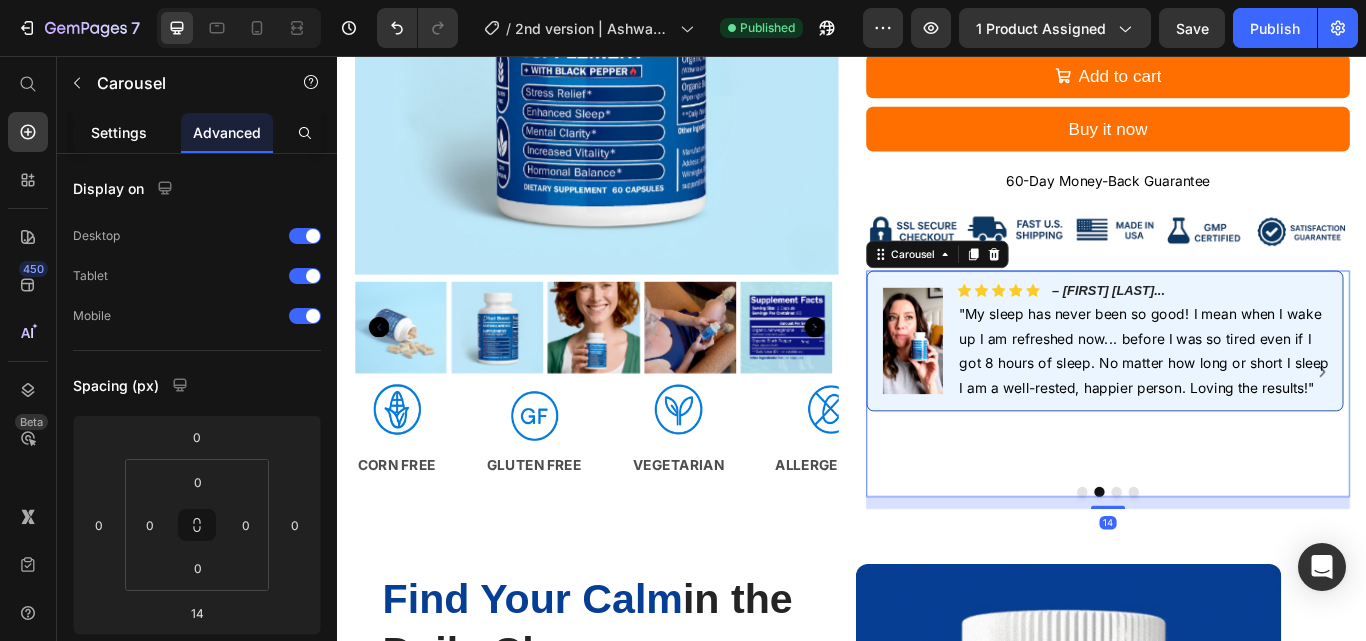click on "Settings" 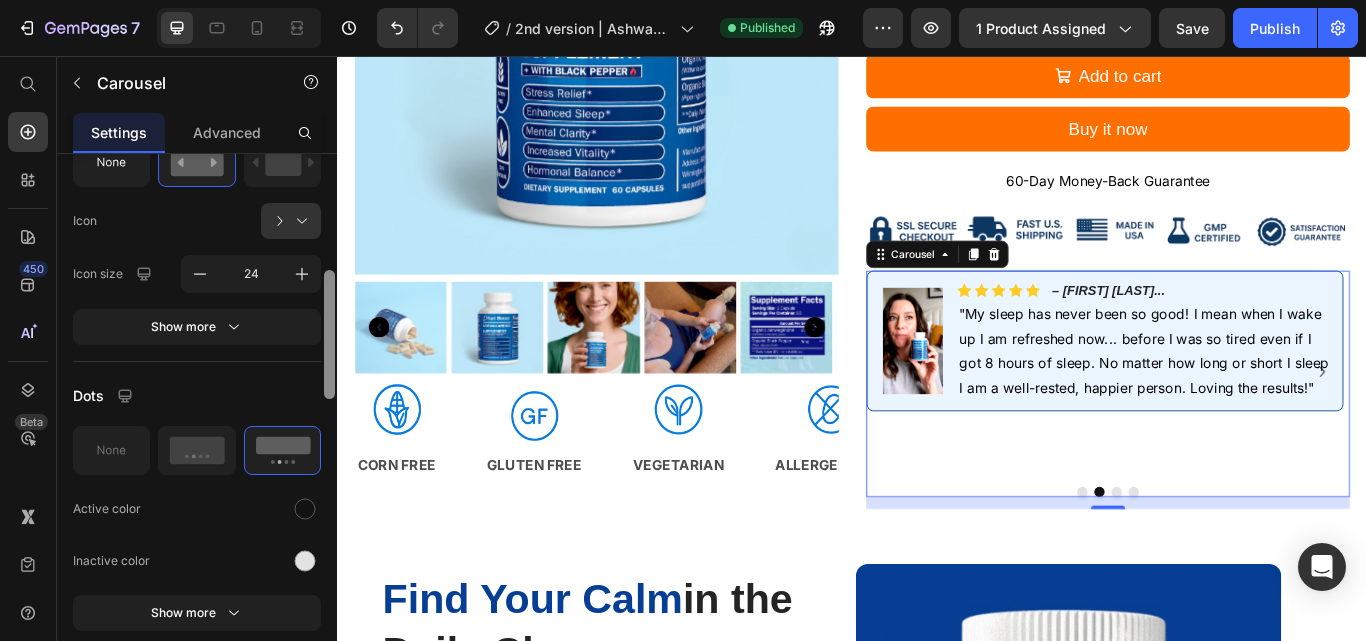 drag, startPoint x: 325, startPoint y: 185, endPoint x: 325, endPoint y: 323, distance: 138 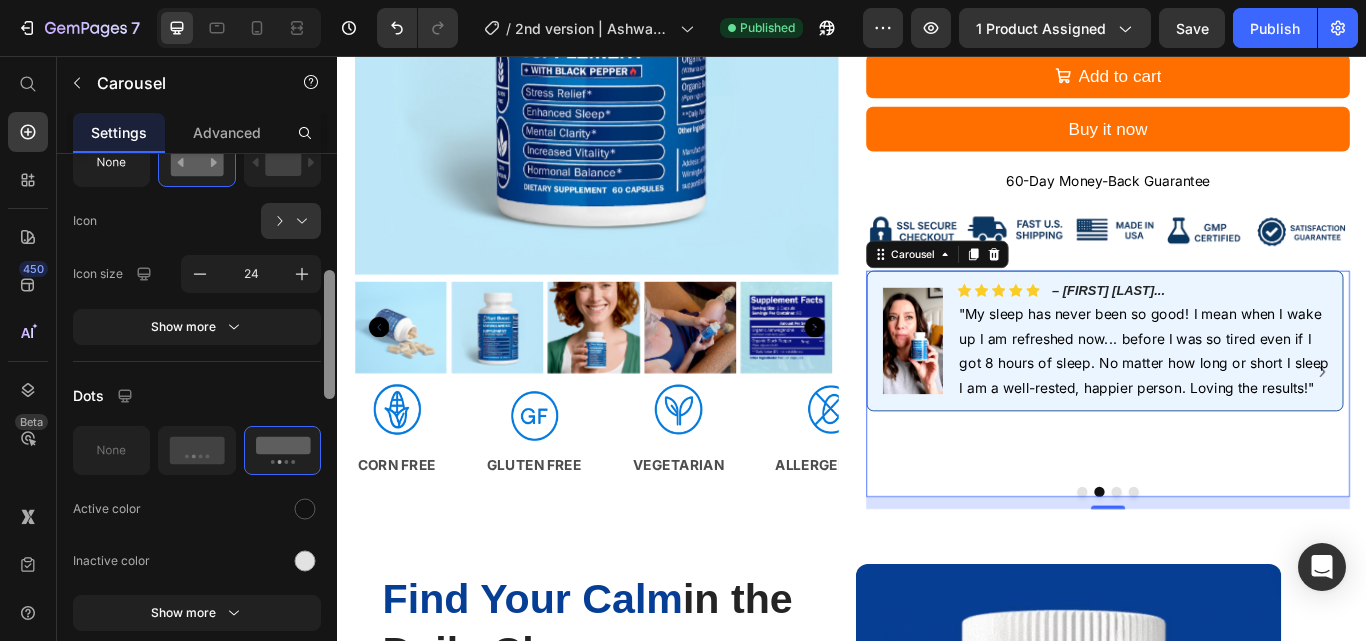 click at bounding box center (329, 334) 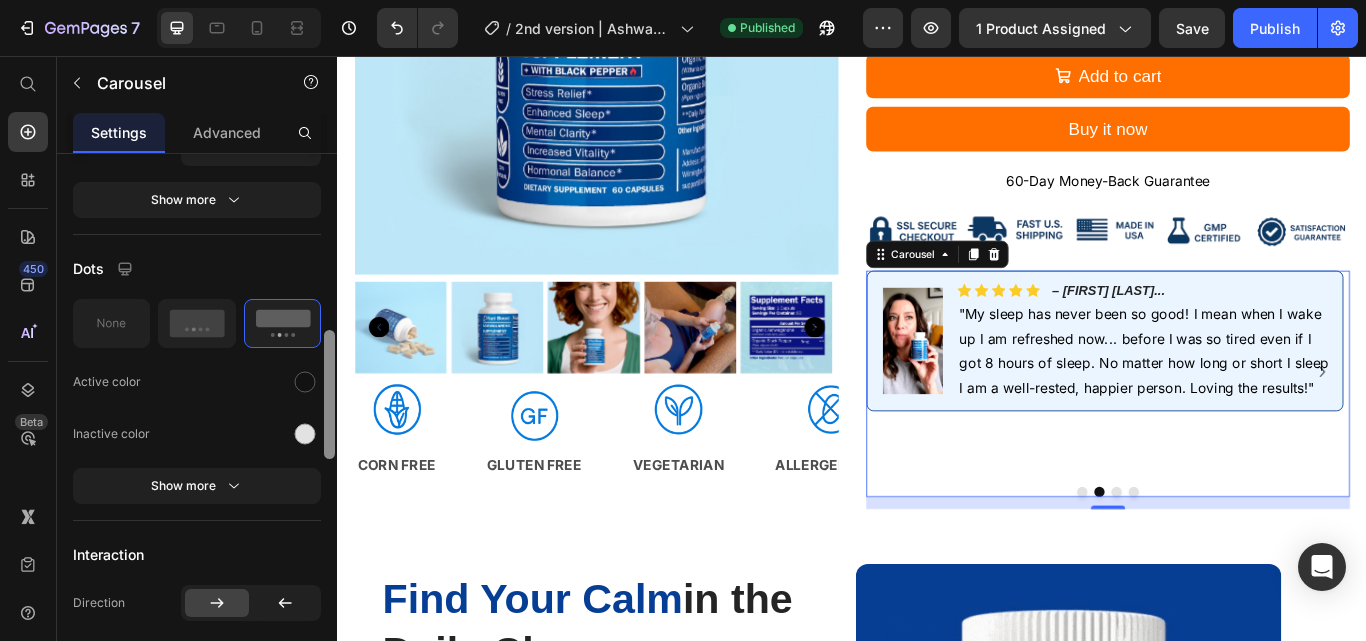 scroll, scrollTop: 713, scrollLeft: 0, axis: vertical 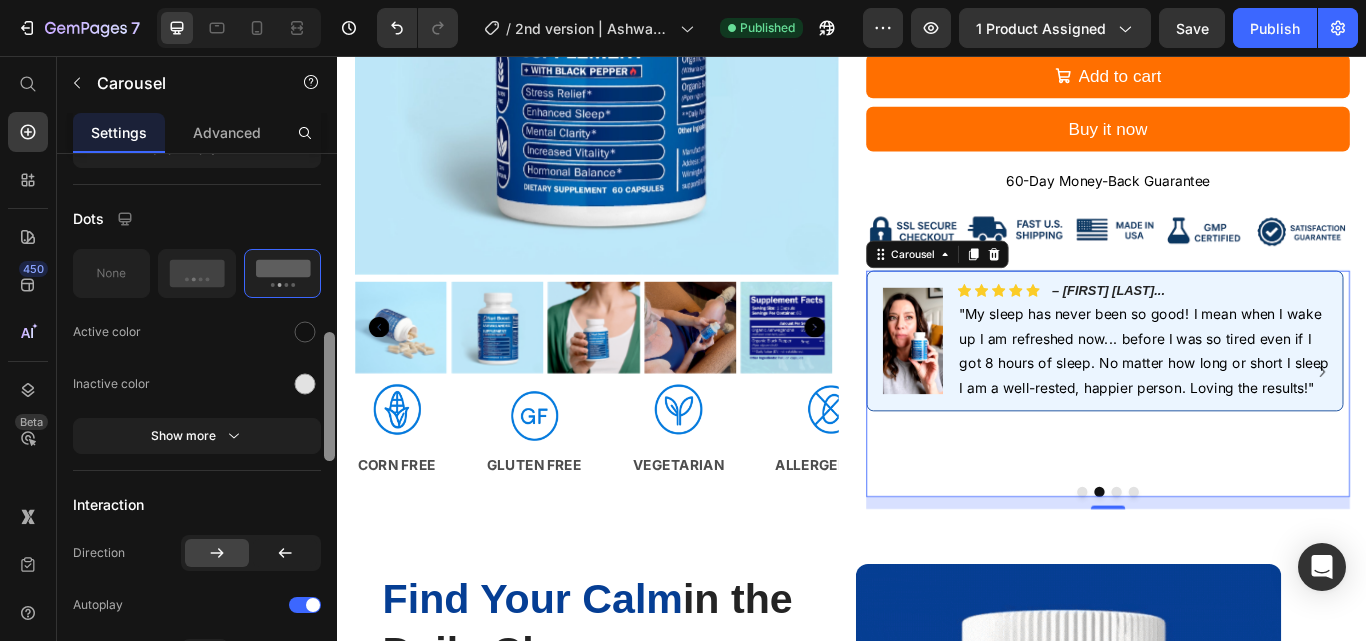 drag, startPoint x: 325, startPoint y: 323, endPoint x: 328, endPoint y: 364, distance: 41.109608 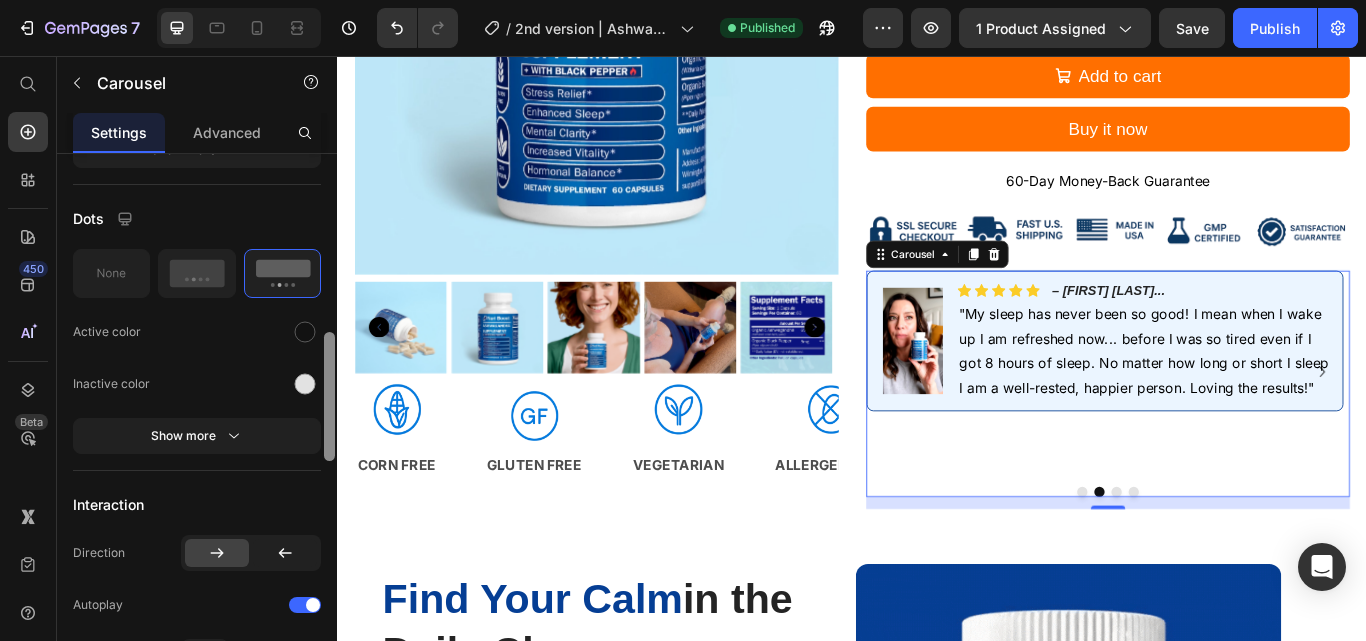 click at bounding box center [329, 396] 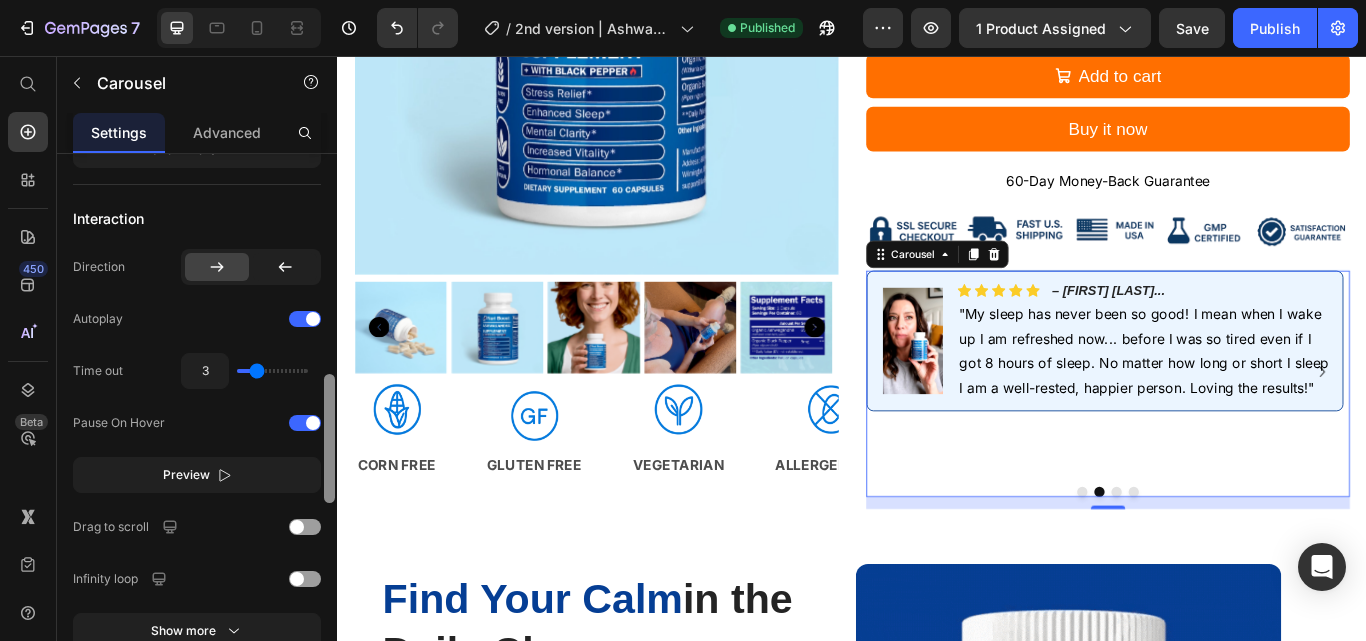 drag, startPoint x: 328, startPoint y: 364, endPoint x: 324, endPoint y: 435, distance: 71.11259 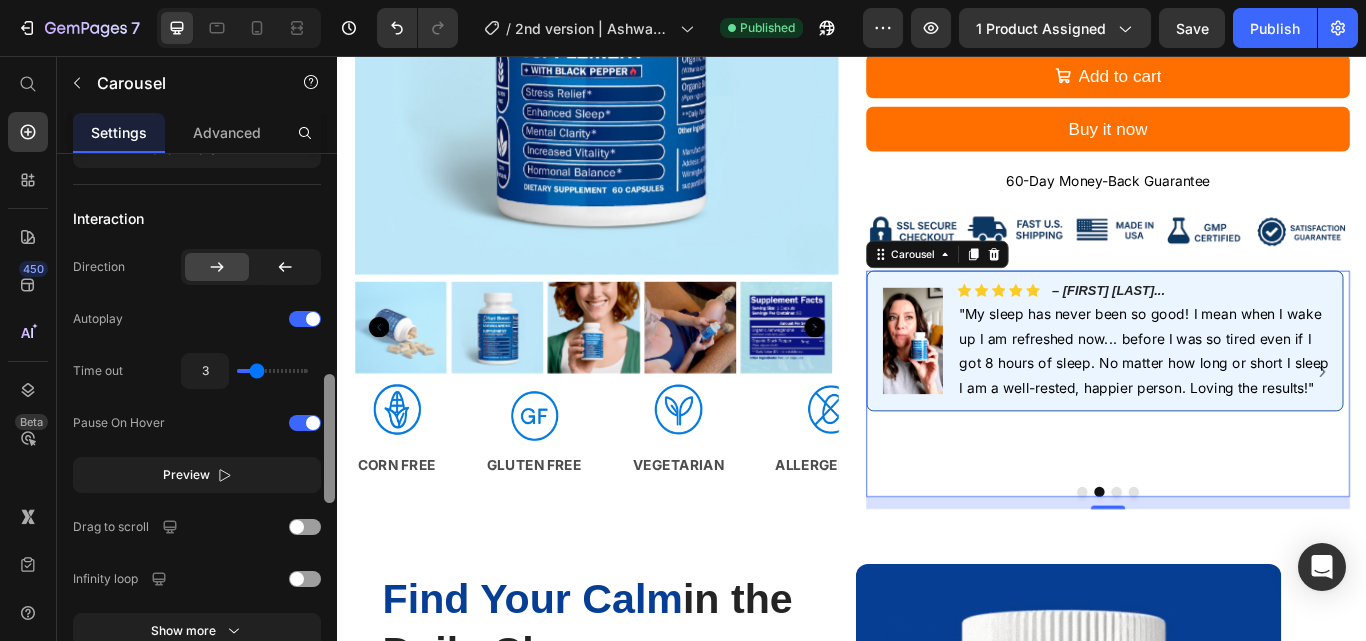 click at bounding box center (329, 438) 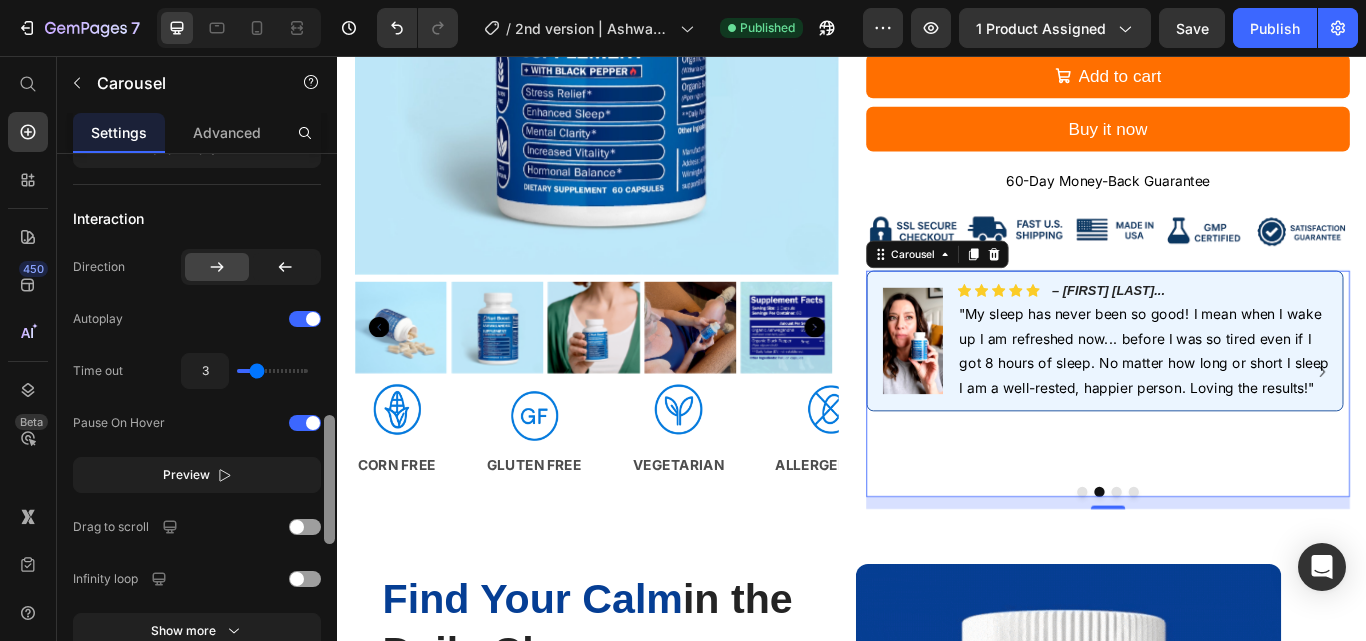 scroll, scrollTop: 1049, scrollLeft: 0, axis: vertical 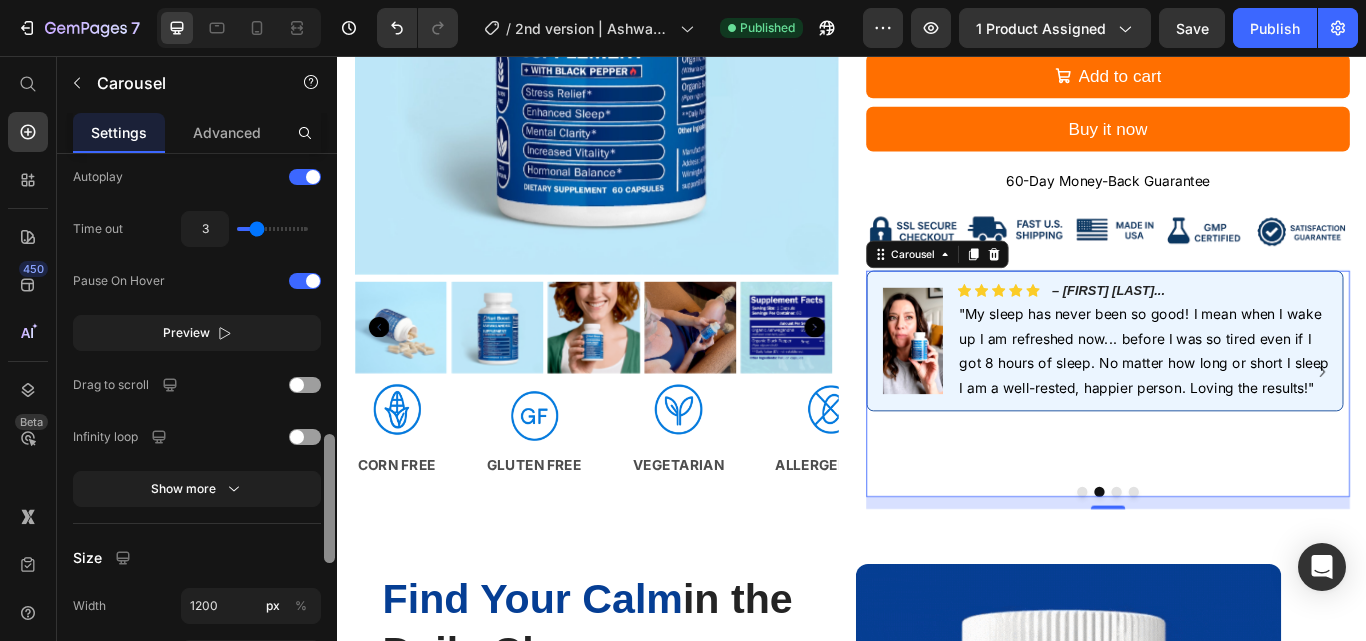 drag, startPoint x: 328, startPoint y: 445, endPoint x: 329, endPoint y: 476, distance: 31.016125 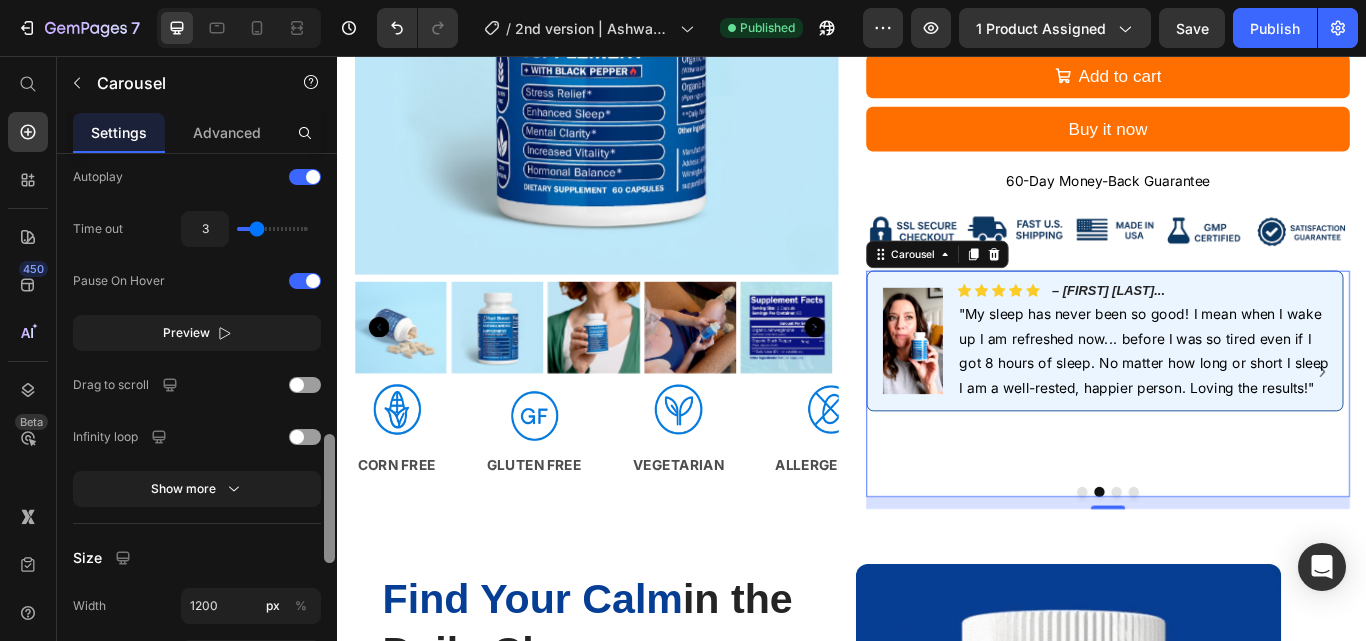 click at bounding box center [329, 498] 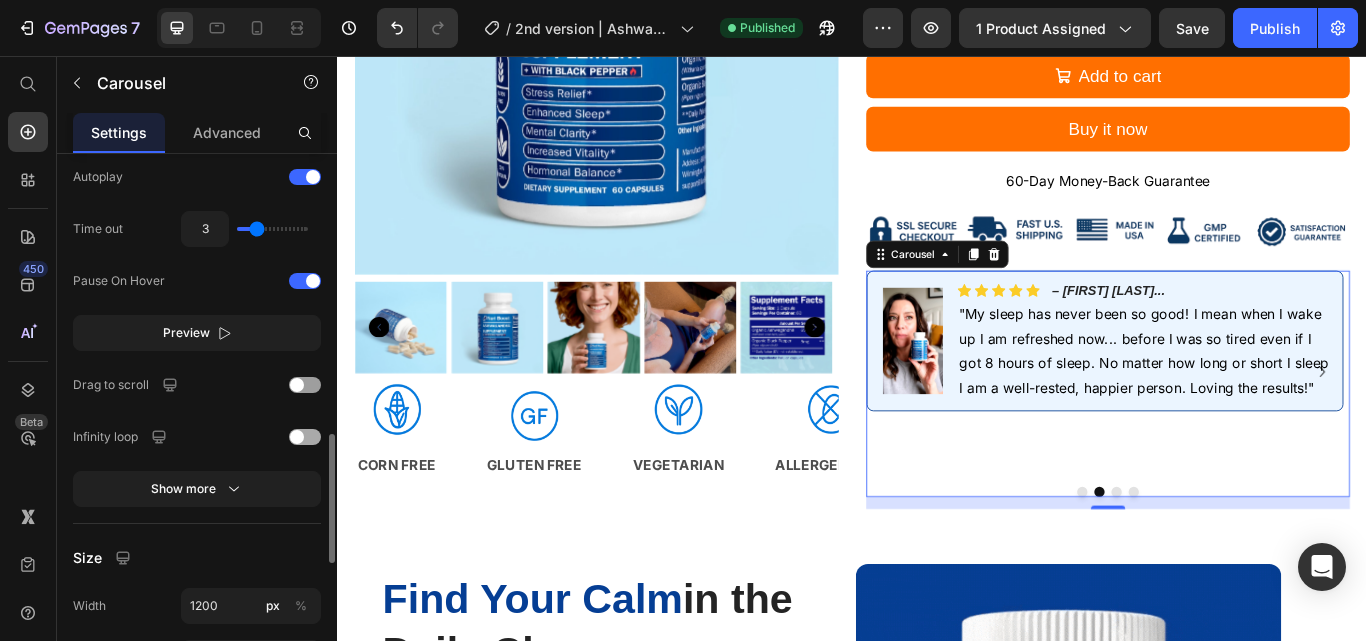 click at bounding box center [305, 437] 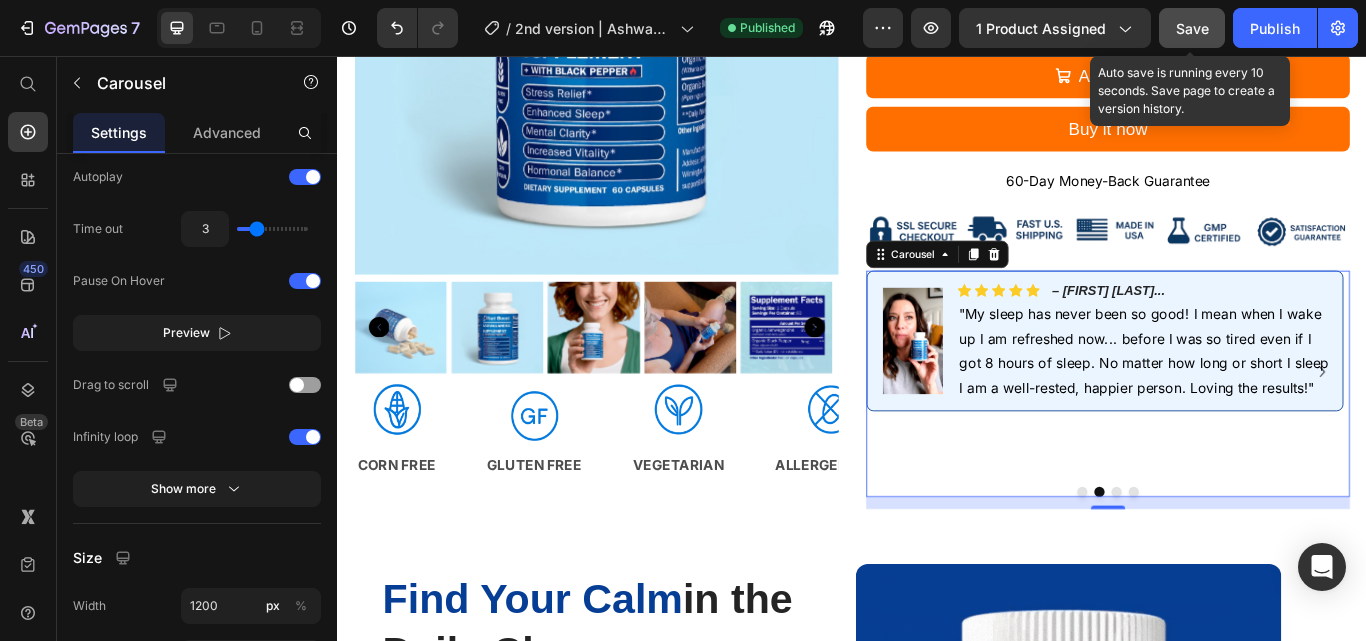 click on "Save" 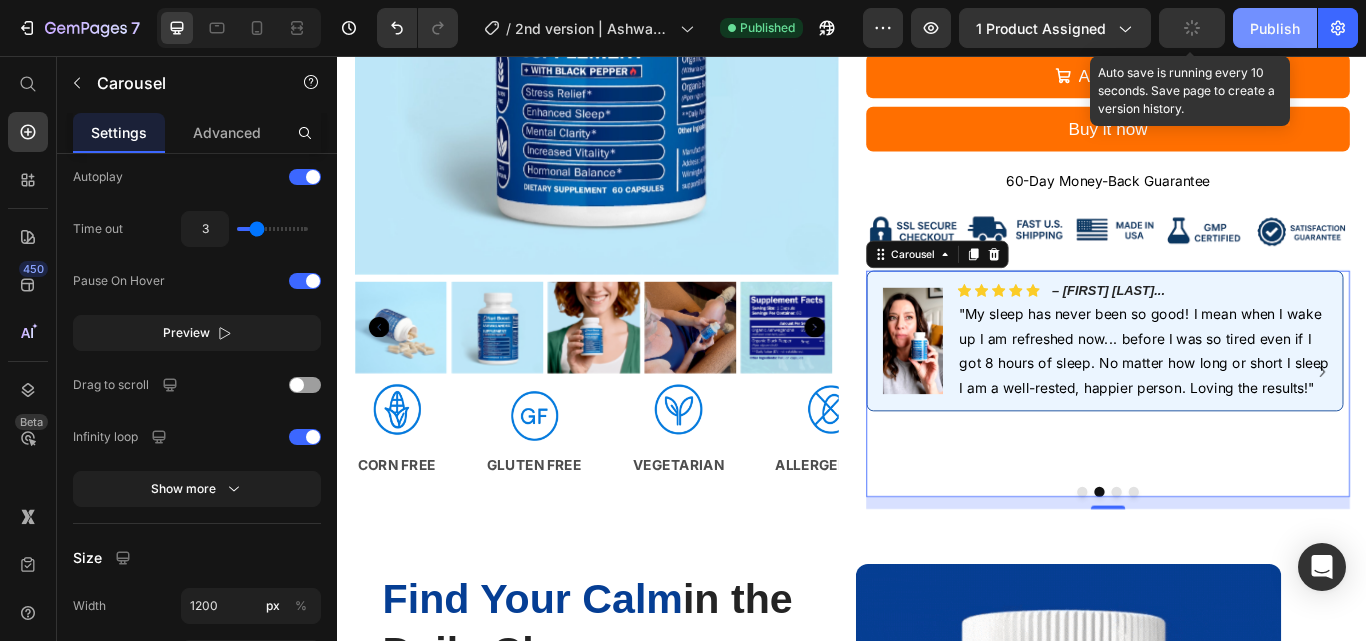 click on "Publish" at bounding box center (1275, 28) 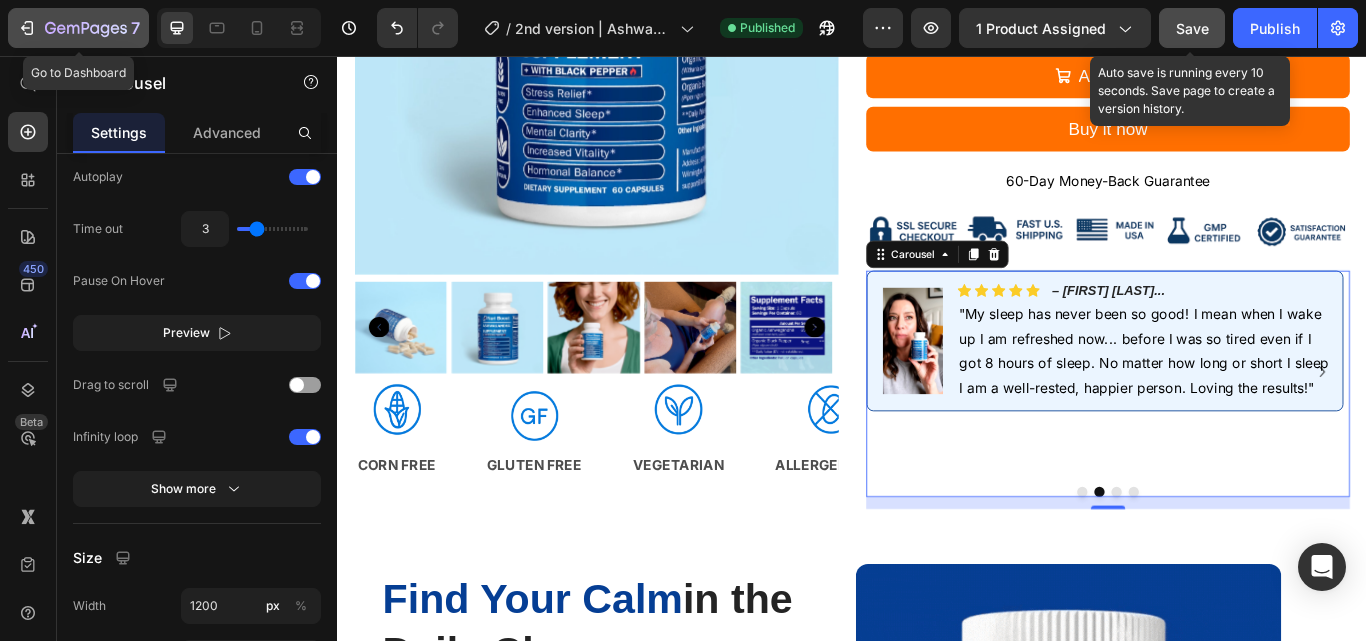 click 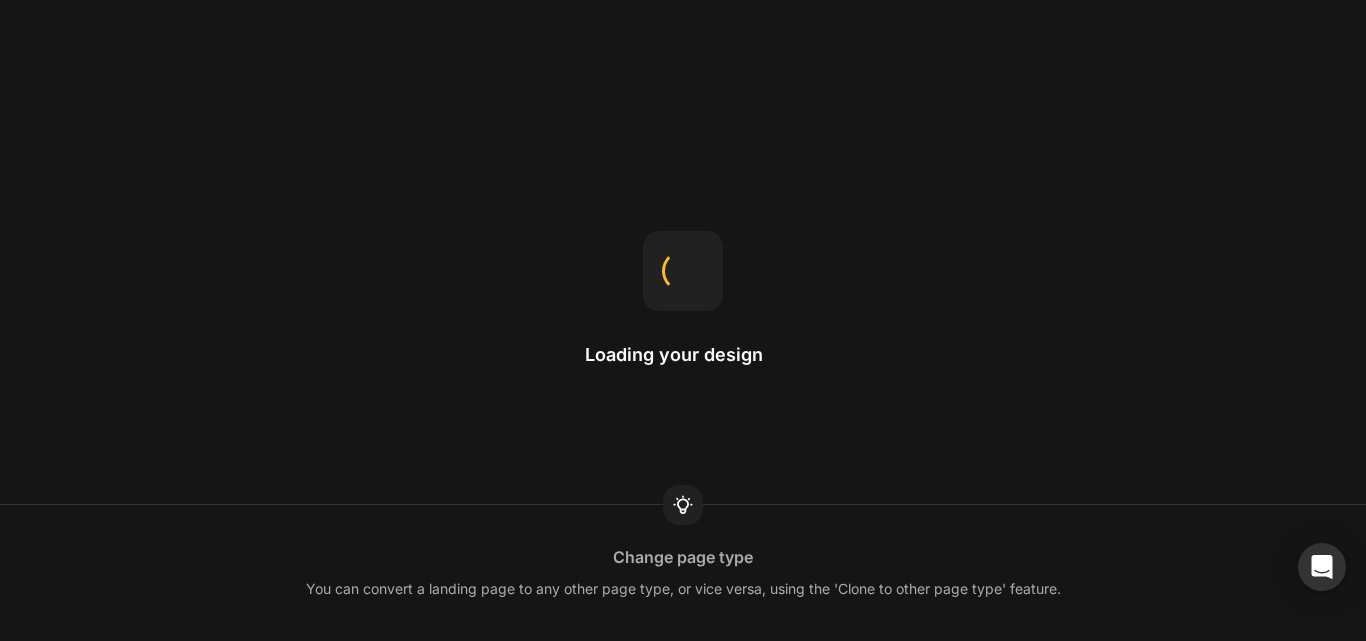 scroll, scrollTop: 0, scrollLeft: 0, axis: both 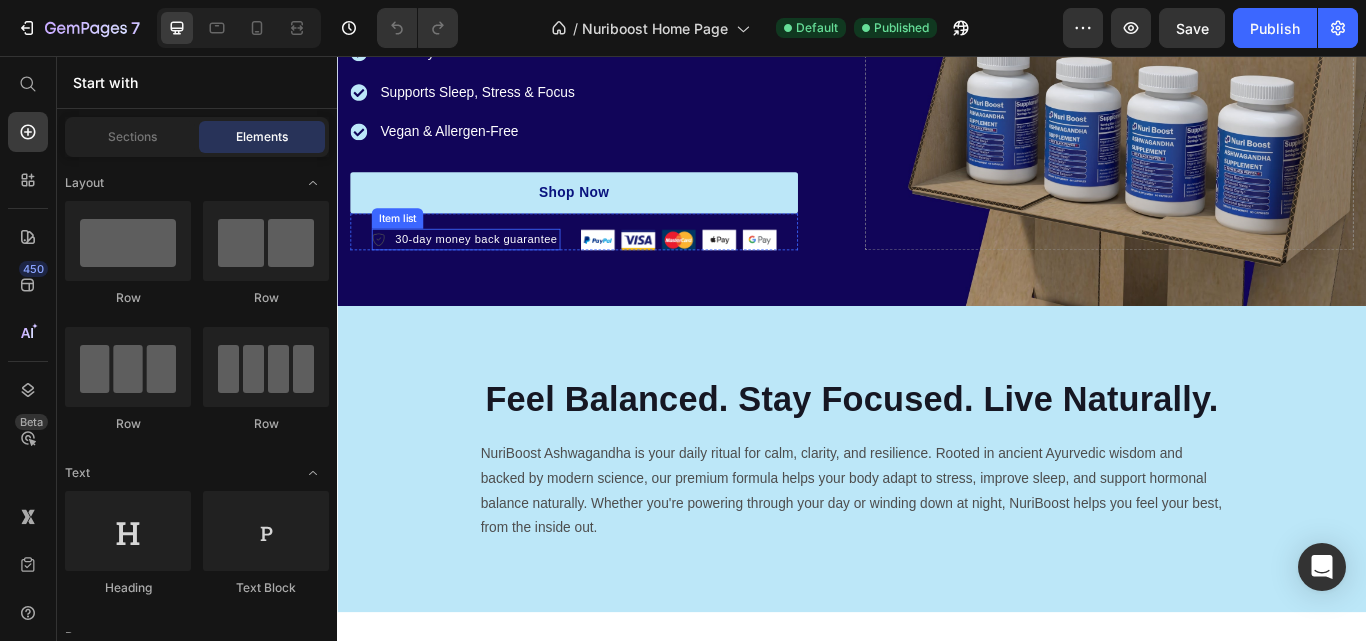 click on "30-day money back guarantee" at bounding box center [498, 270] 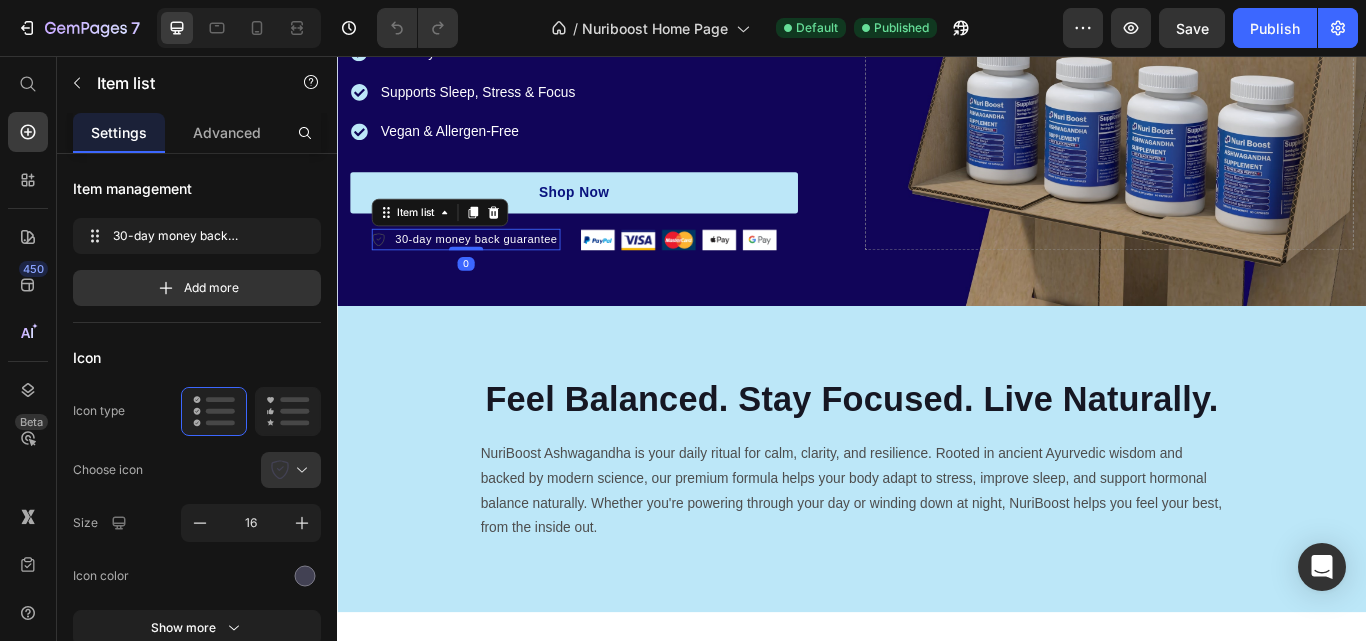click on "30-day money back guarantee" at bounding box center [498, 270] 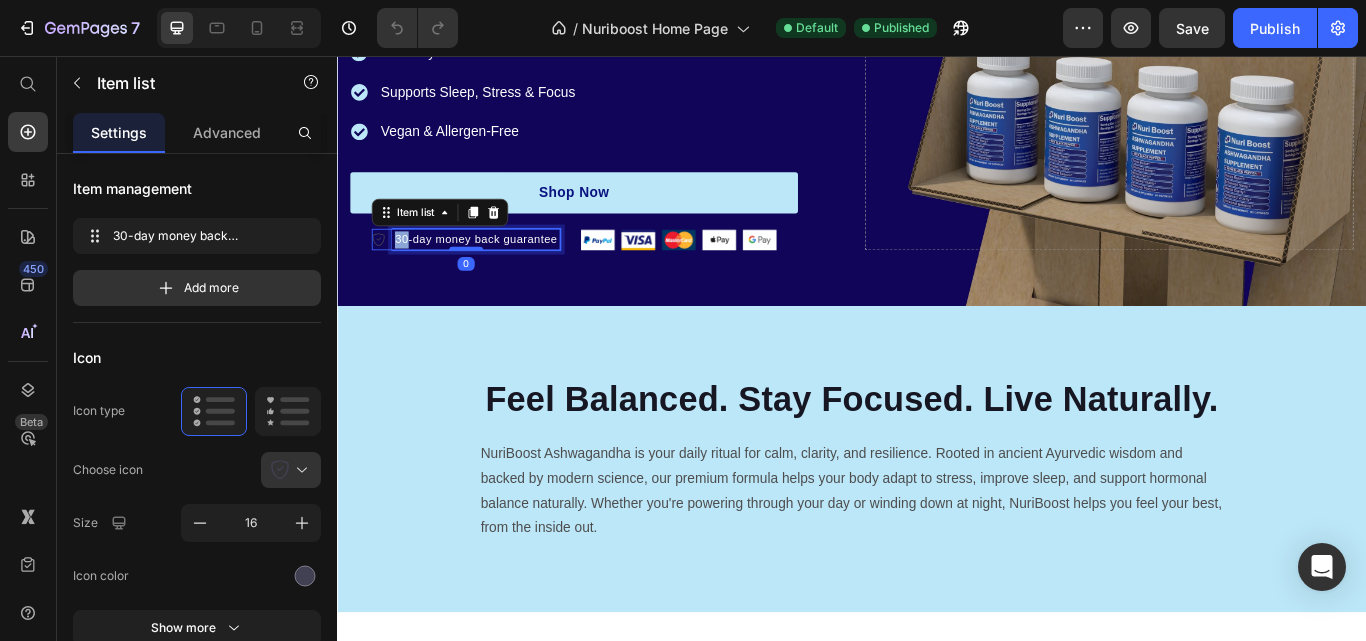 click on "30-day money back guarantee" at bounding box center [498, 270] 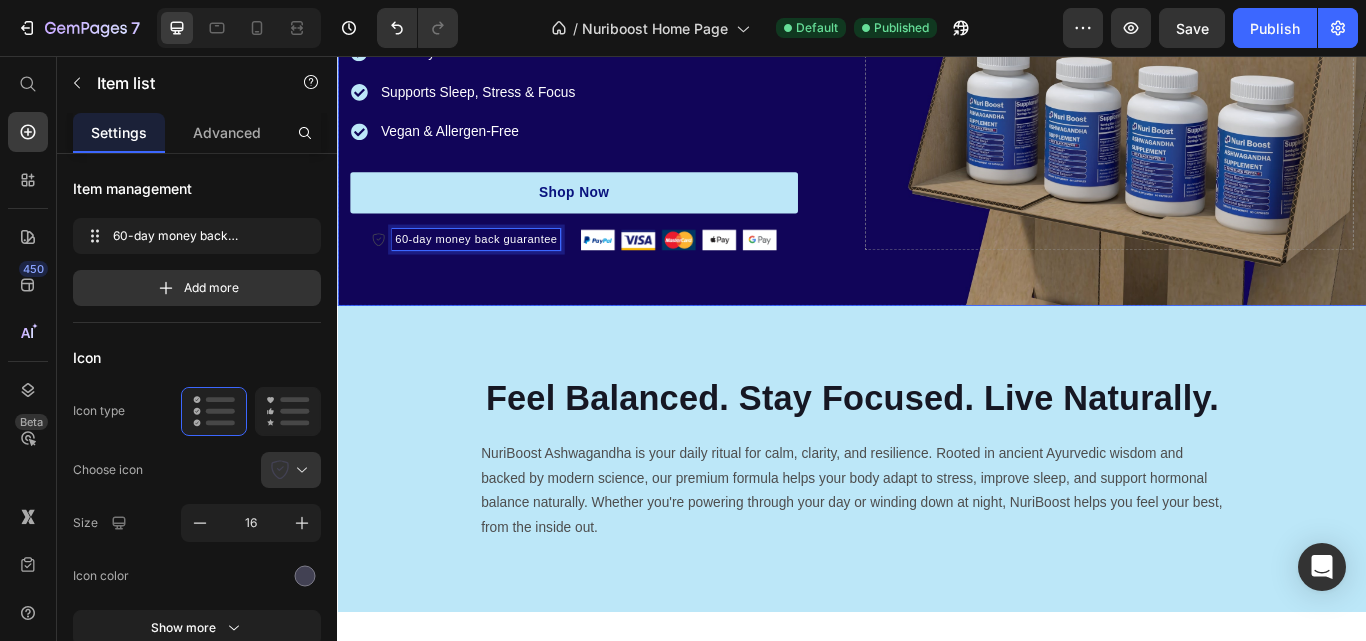 click on "Icon Icon Icon Icon Icon Icon List Hoz Rated 4.5/5 Reviews Text block Row Premium  Ashwagandha  for stress relief, sleep support & daily wellness. Heading 100% Organic Ingredients Clinically Studied Formula Supports Sleep, Stress & Focus Vegan & Allergen-Free Item list Shop Now Button
60-day money back guarantee Item list   0 Image Row Row
Drop element here Row Row" at bounding box center [937, -24] 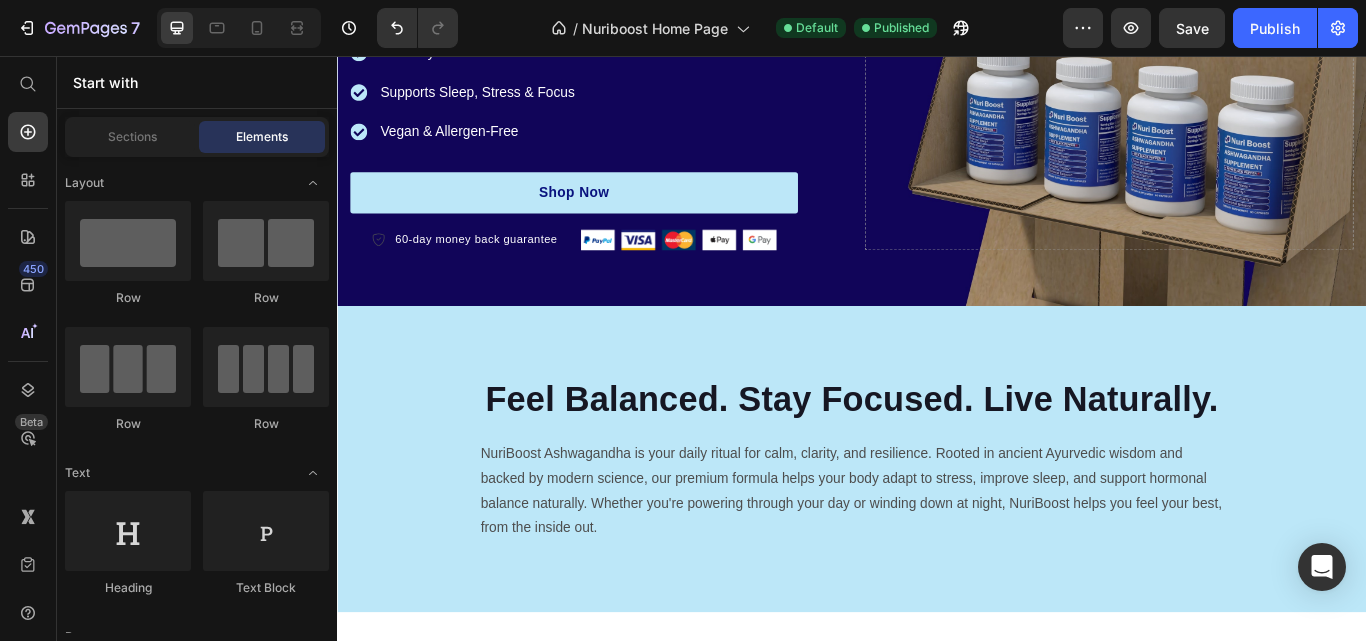 scroll, scrollTop: 0, scrollLeft: 0, axis: both 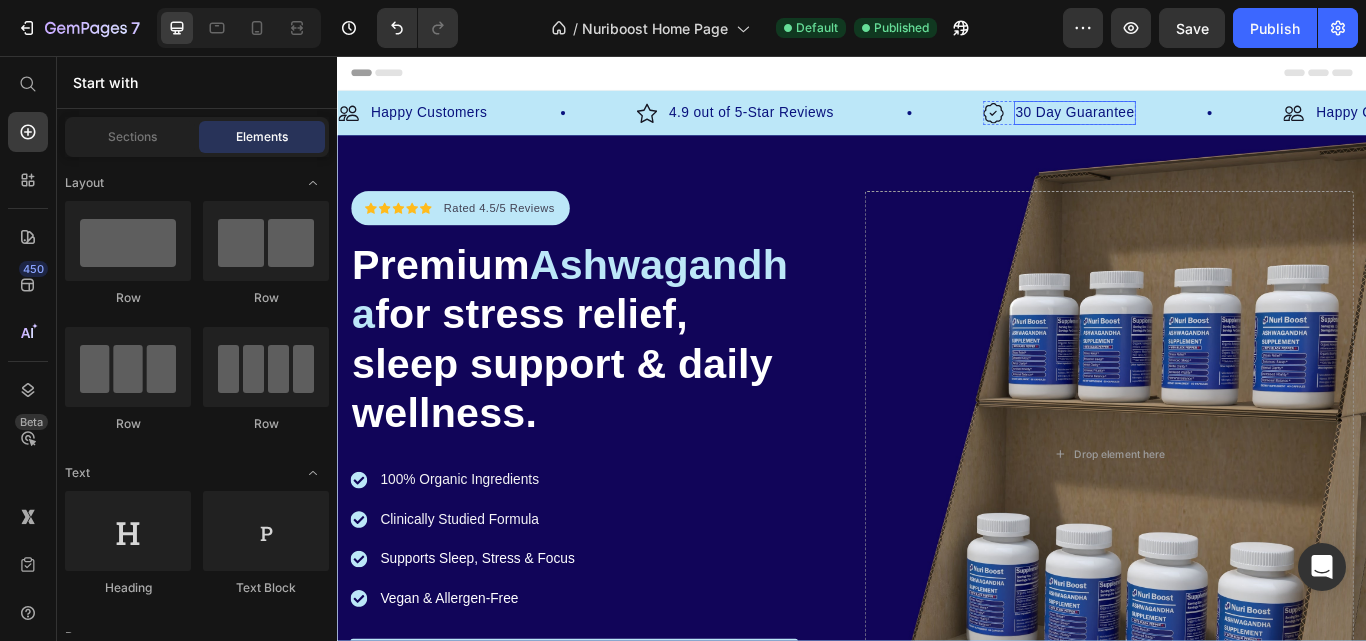 click on "30 Day Guarantee" at bounding box center (1197, 123) 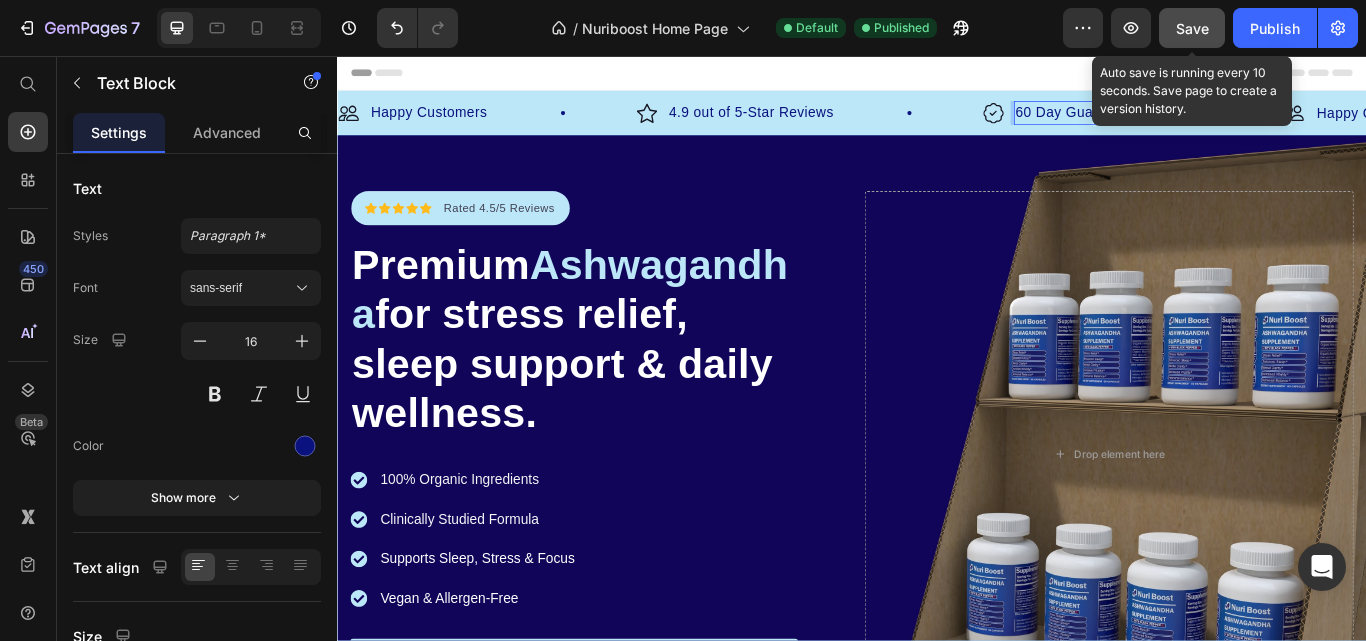 click on "Save" at bounding box center [1192, 28] 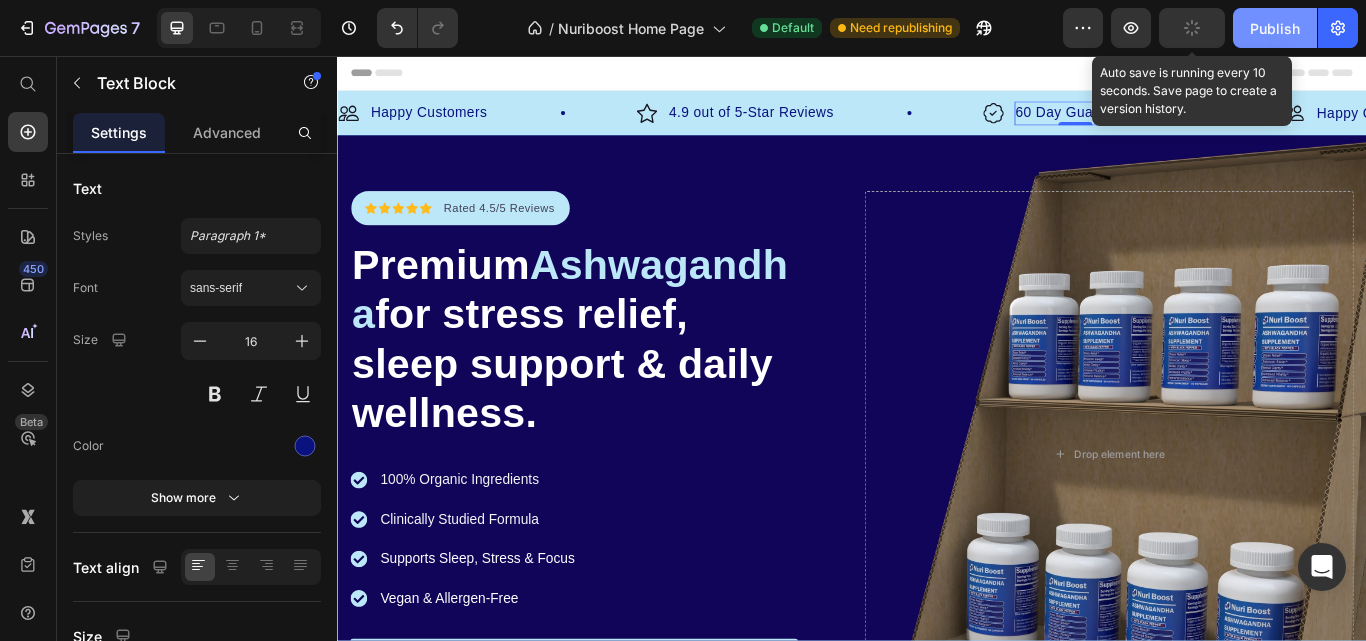 click on "Publish" at bounding box center (1275, 28) 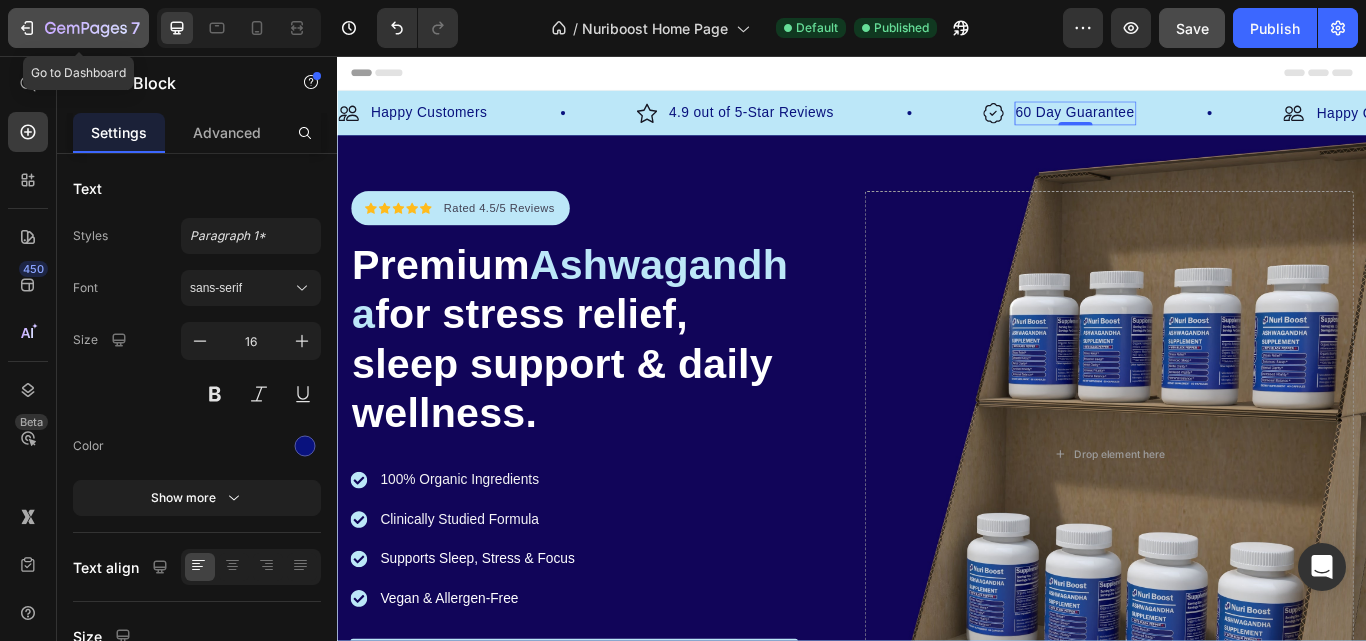 click on "7" at bounding box center [78, 28] 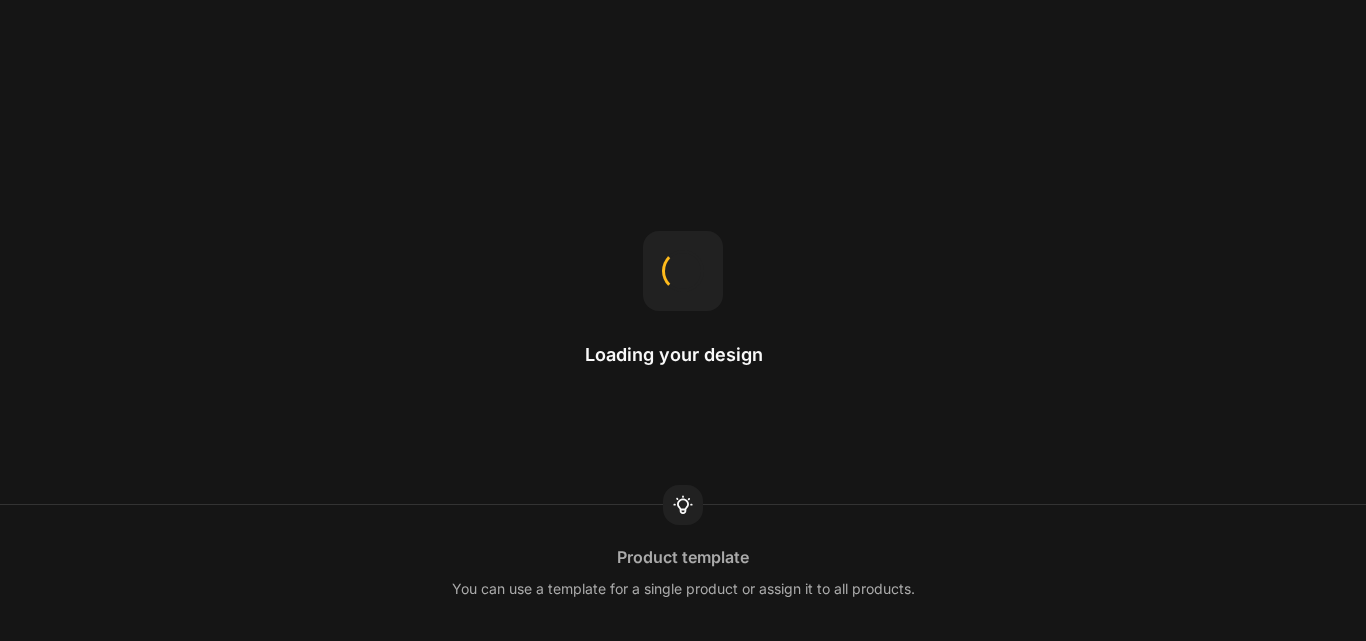 scroll, scrollTop: 0, scrollLeft: 0, axis: both 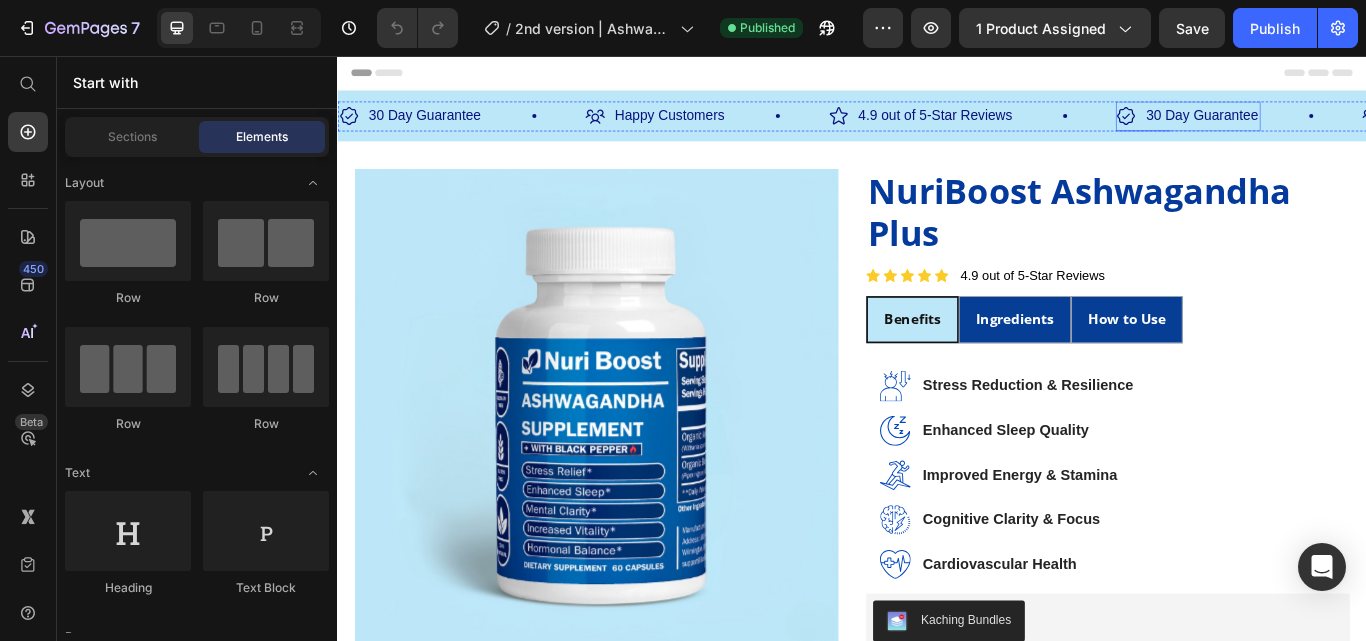 click on "30 Day Guarantee" at bounding box center (1344, 125) 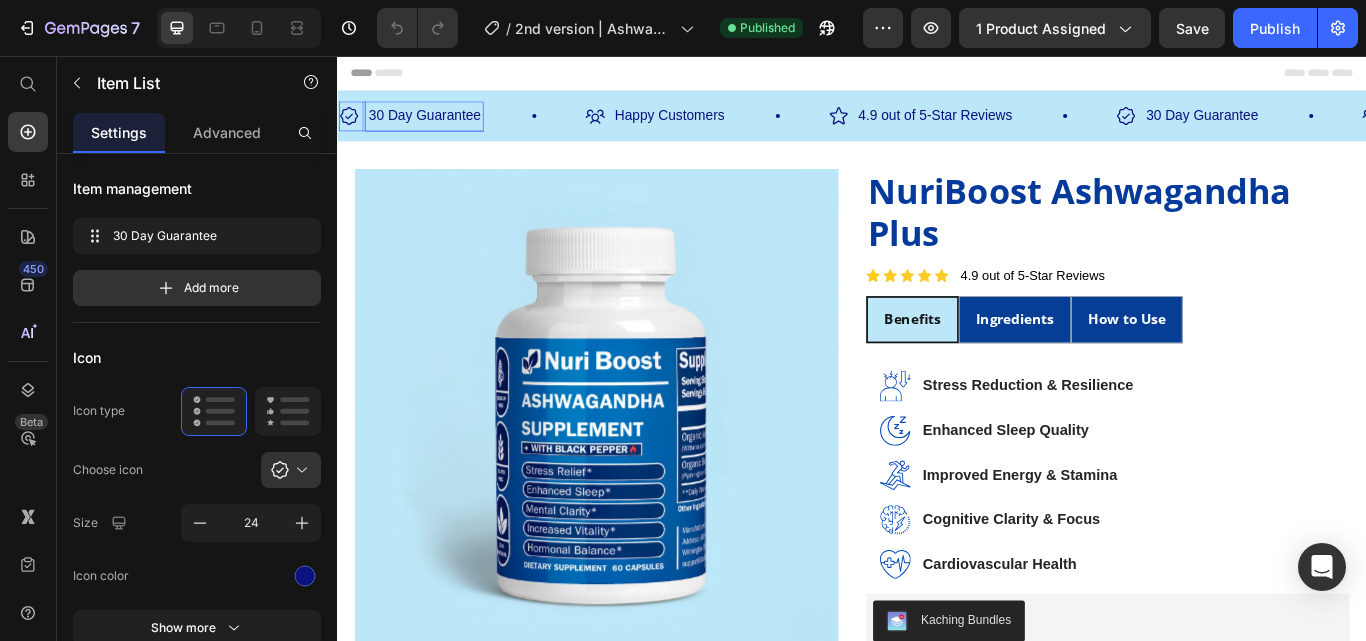 click on "30 Day Guarantee" at bounding box center [1344, 125] 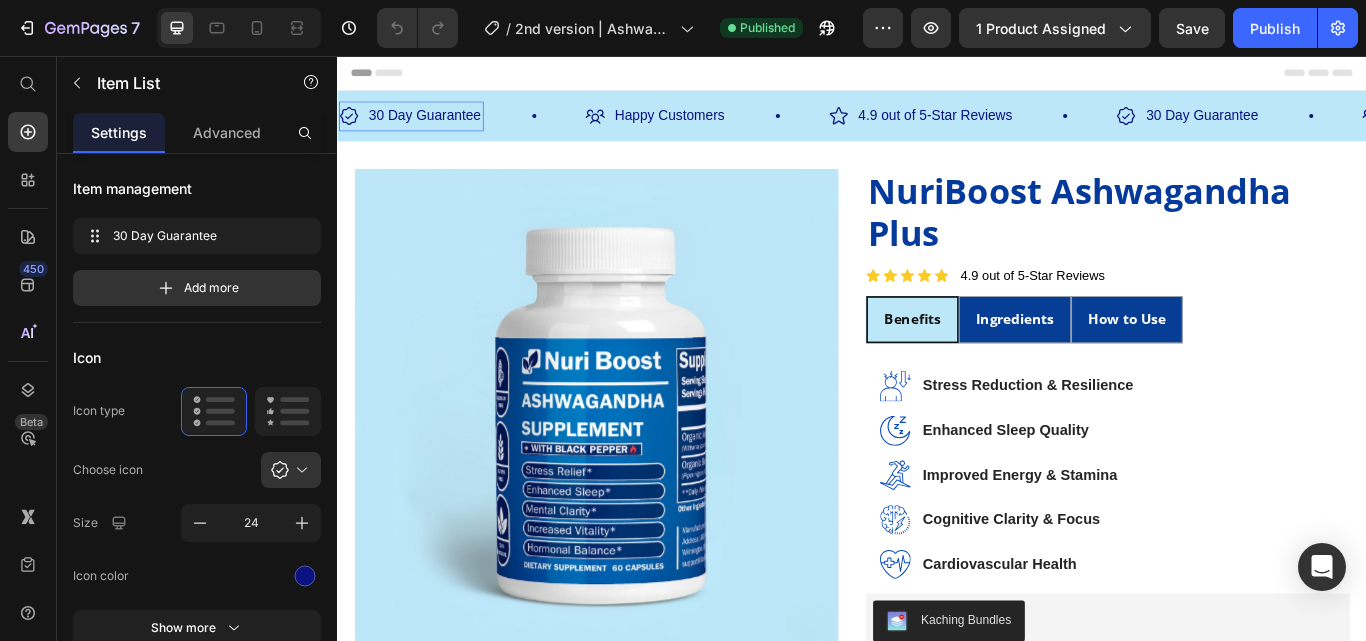click on "30 Day Guarantee" at bounding box center [1344, 125] 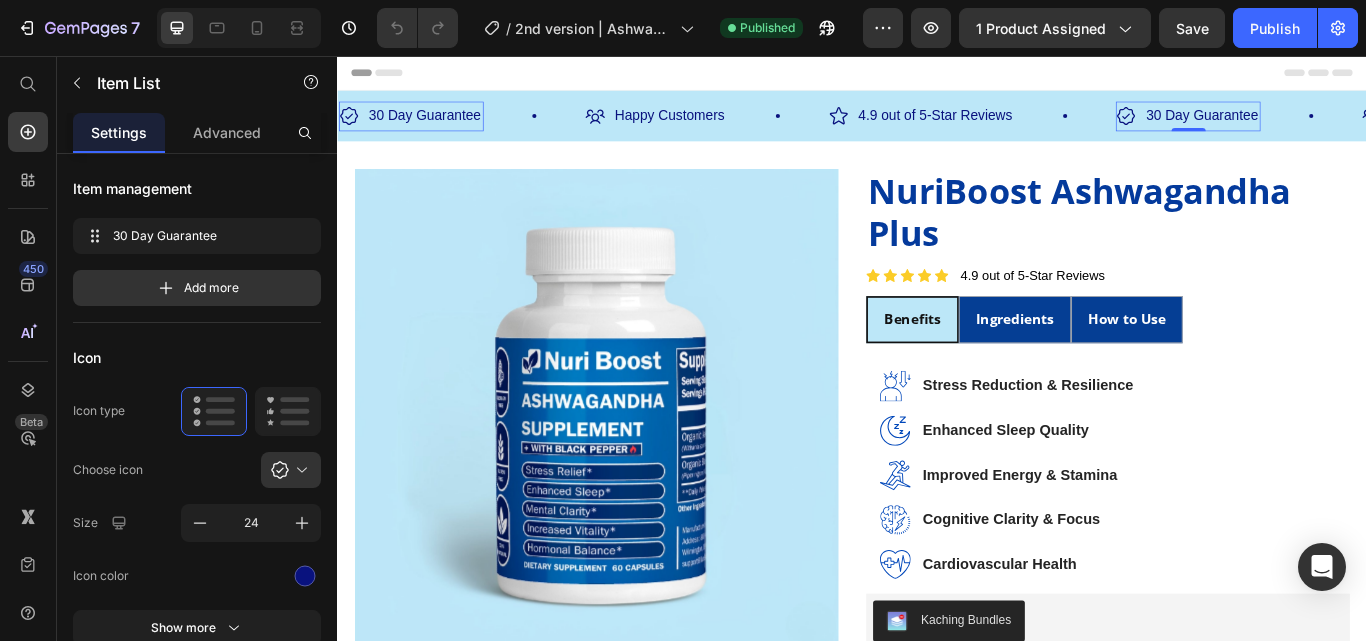 click on "30 Day Guarantee" at bounding box center [438, 125] 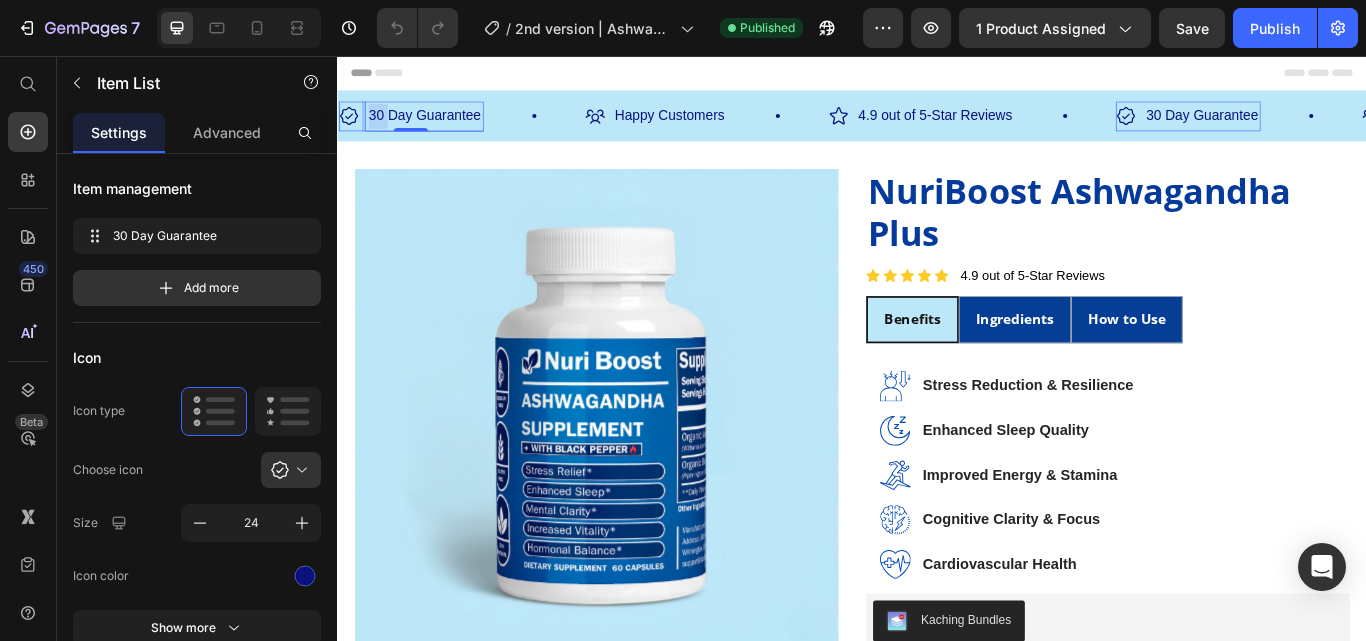 click on "30 Day Guarantee" at bounding box center [438, 125] 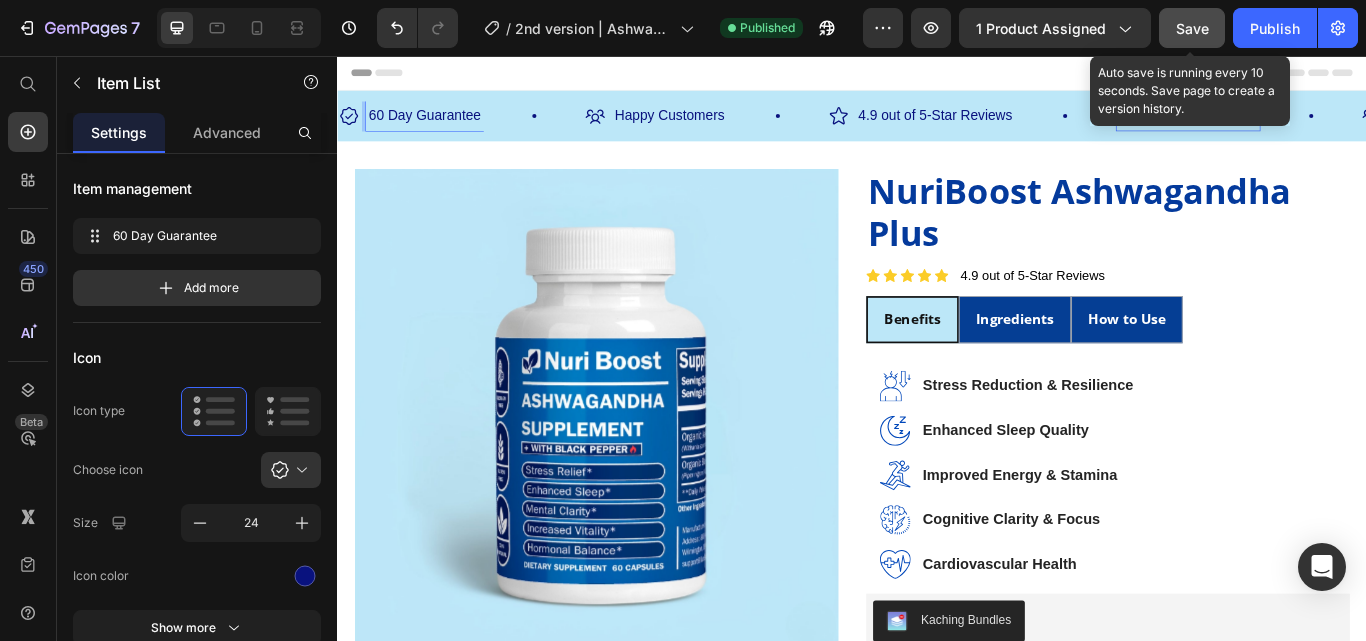 click on "Save" 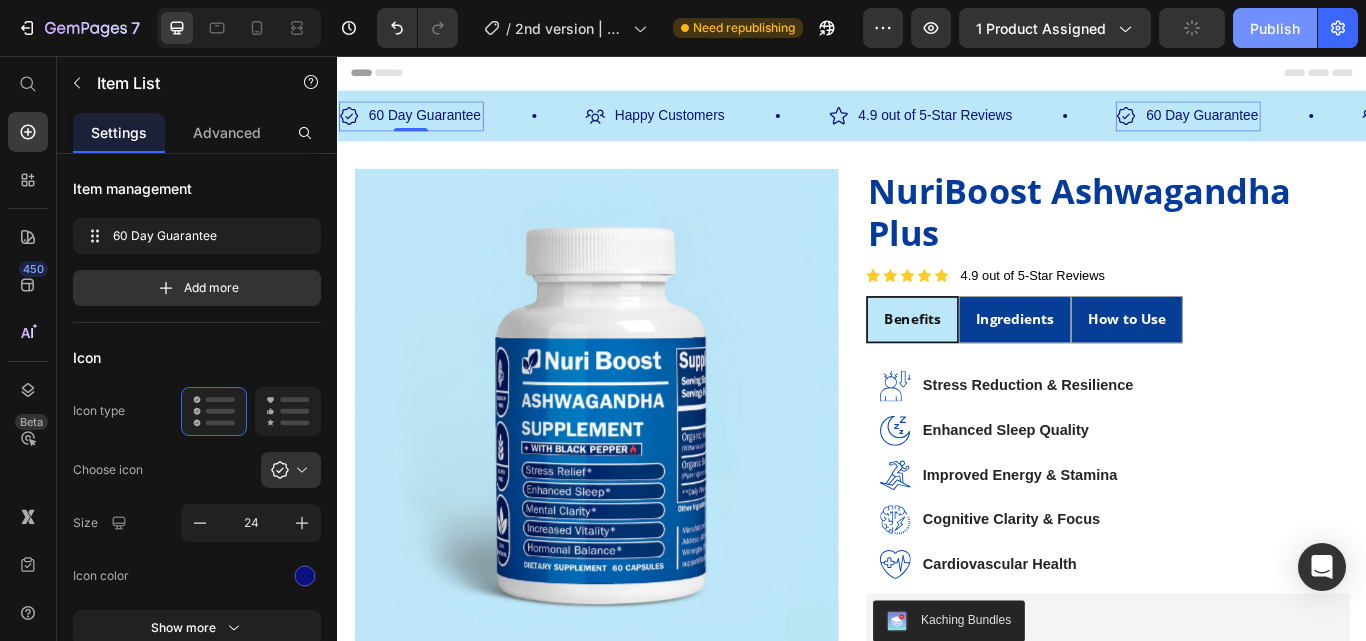 click on "Publish" at bounding box center [1275, 28] 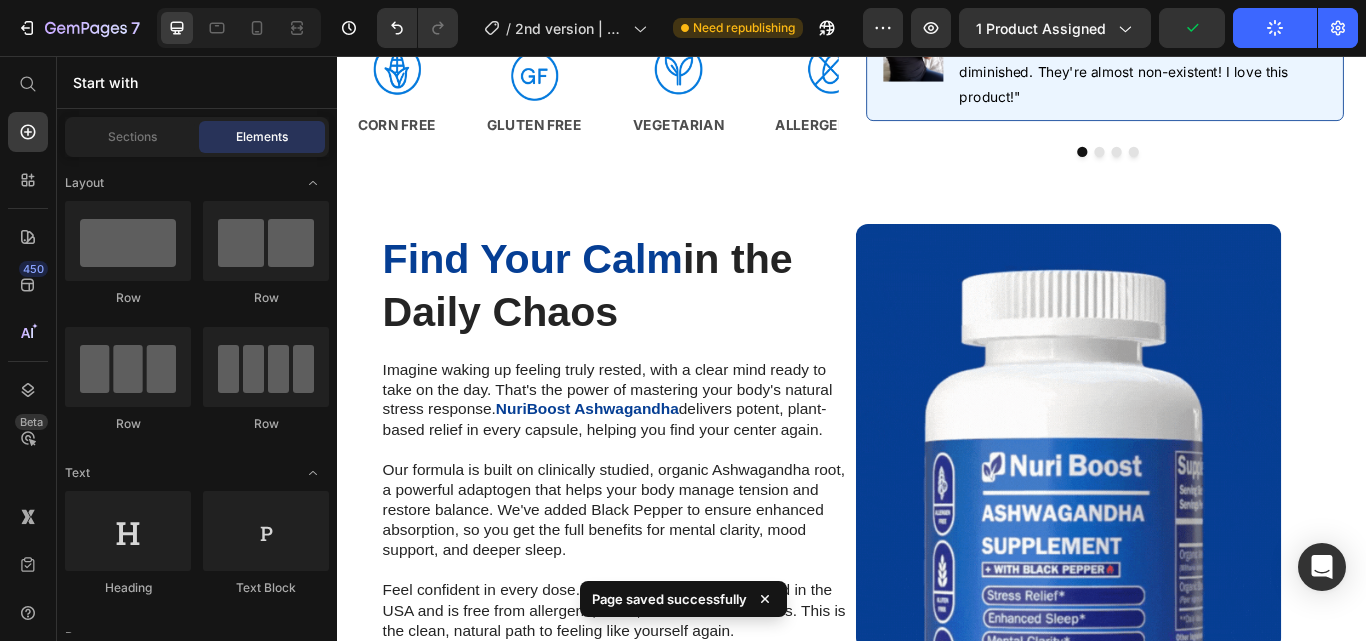 scroll, scrollTop: 1408, scrollLeft: 0, axis: vertical 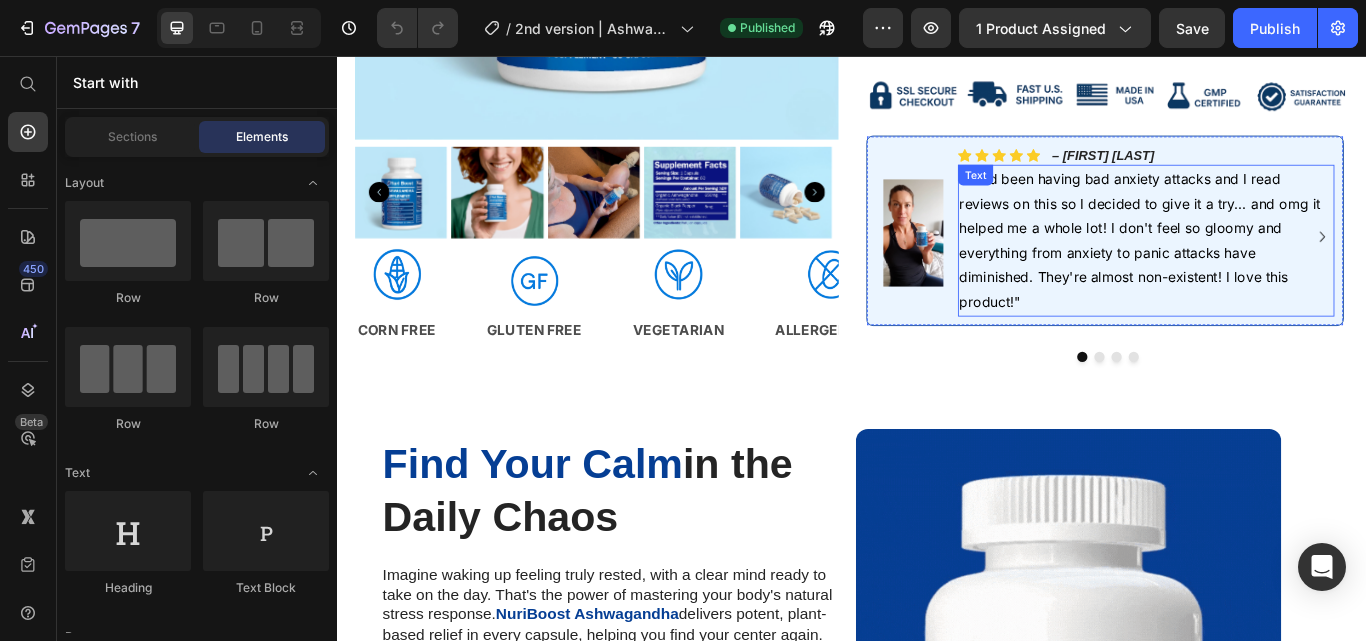 click on ""I had been having bad anxiety attacks and I read reviews on this so I decided to give it a try... and omg it helped me a whole lot! I don't feel so gloomy and everything from anxiety to panic attacks have diminished. They're almost non-existent! I love this product!"" at bounding box center (1272, 271) 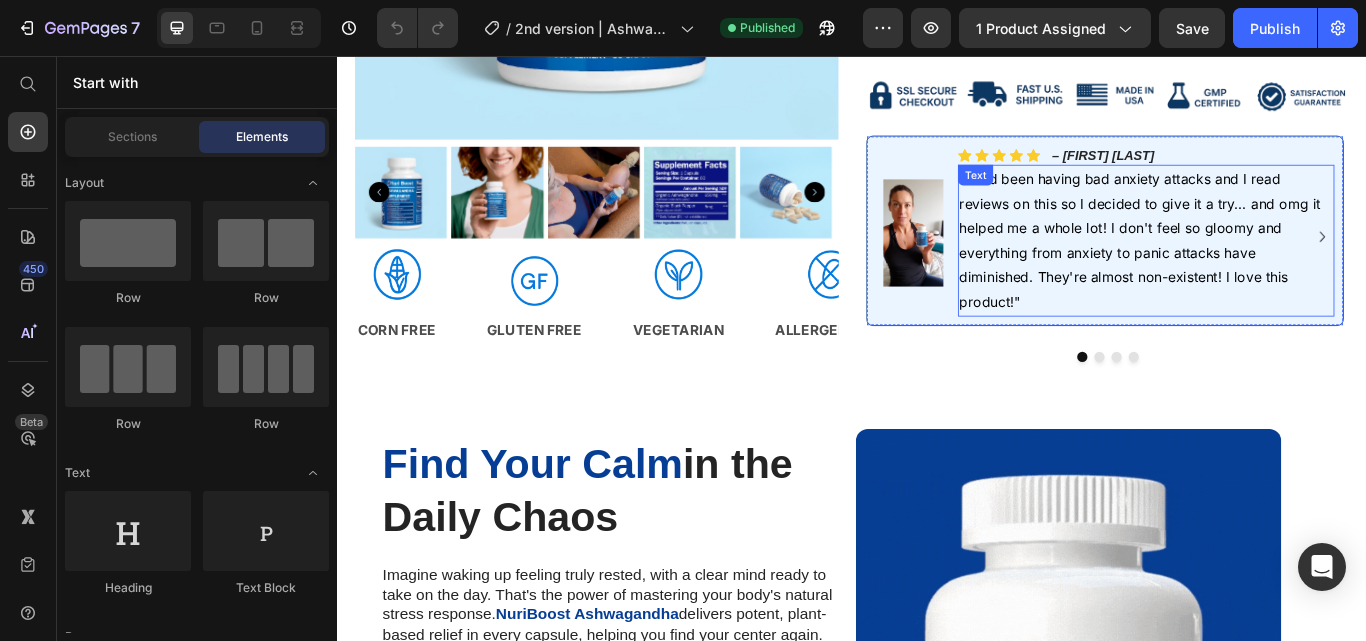 click on ""I had been having bad anxiety attacks and I read reviews on this so I decided to give it a try... and omg it helped me a whole lot! I don't feel so gloomy and everything from anxiety to panic attacks have diminished. They're almost non-existent! I love this product!"" at bounding box center [1272, 271] 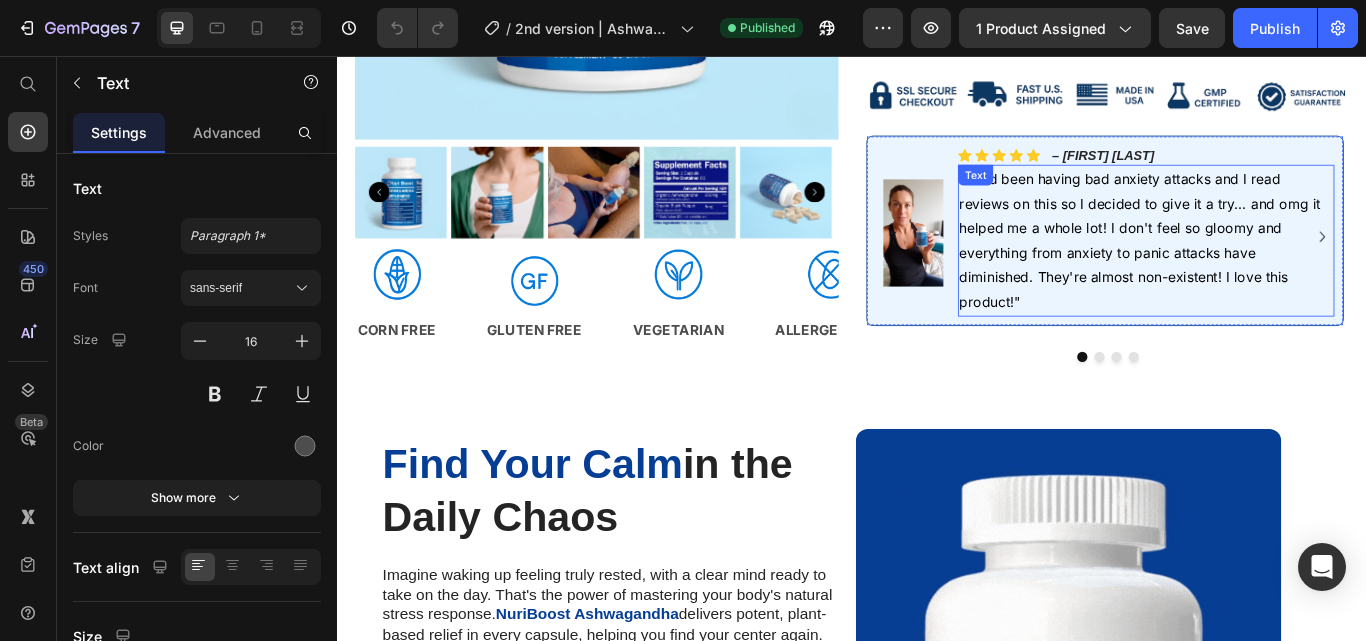 click on ""I had been having bad anxiety attacks and I read reviews on this so I decided to give it a try... and omg it helped me a whole lot! I don't feel so gloomy and everything from anxiety to panic attacks have diminished. They're almost non-existent! I love this product!"" at bounding box center (1272, 271) 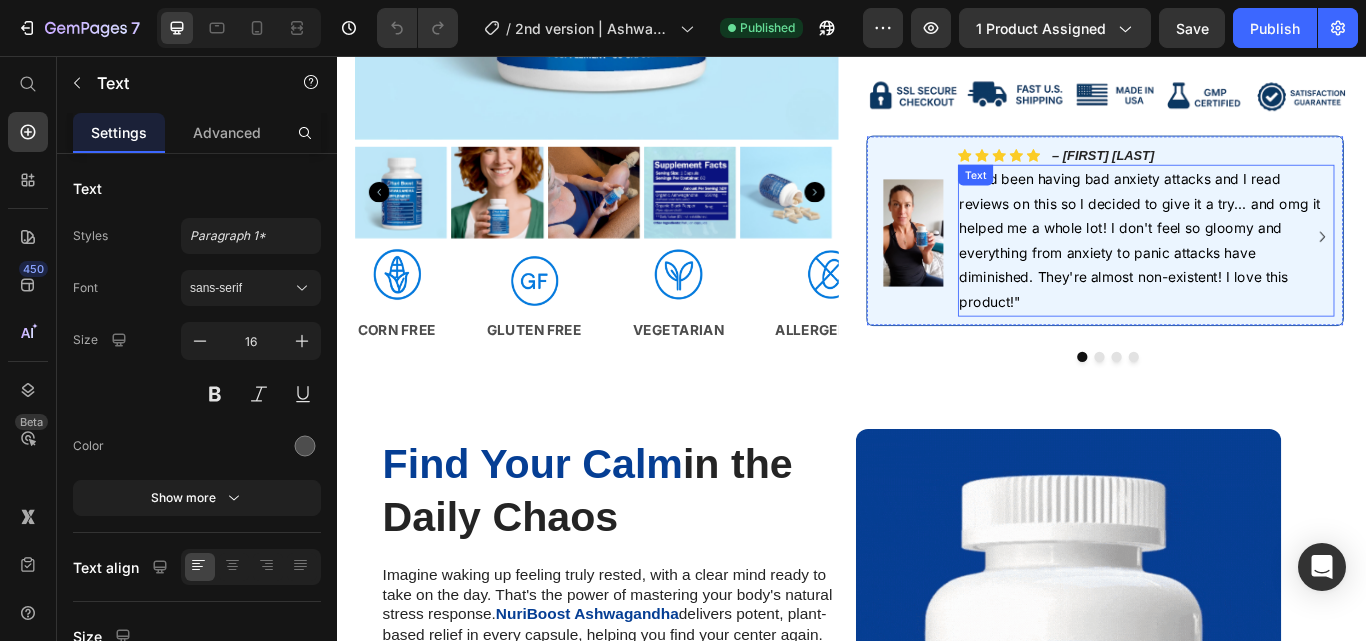 click on ""I had been having bad anxiety attacks and I read reviews on this so I decided to give it a try... and omg it helped me a whole lot! I don't feel so gloomy and everything from anxiety to panic attacks have diminished. They're almost non-existent! I love this product!"" at bounding box center (1272, 271) 